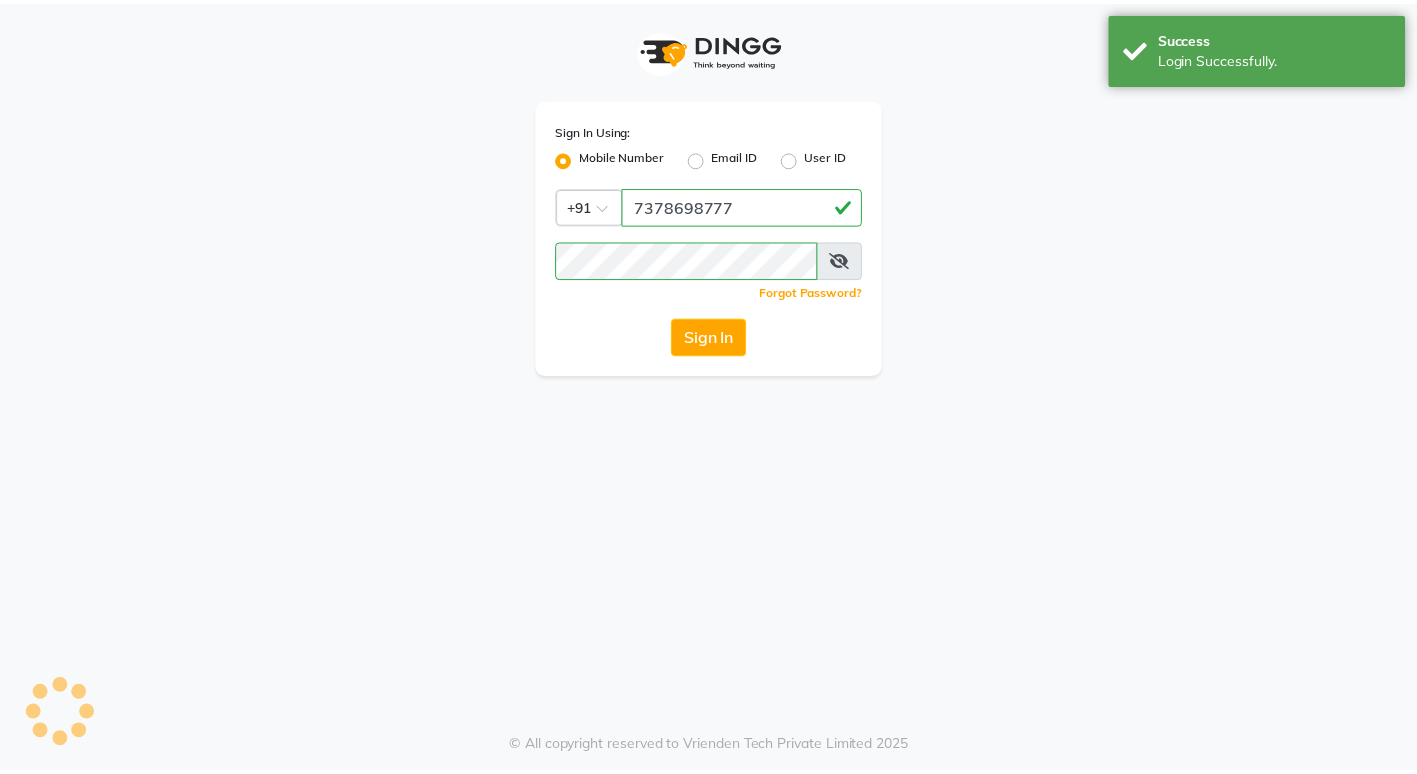 scroll, scrollTop: 0, scrollLeft: 0, axis: both 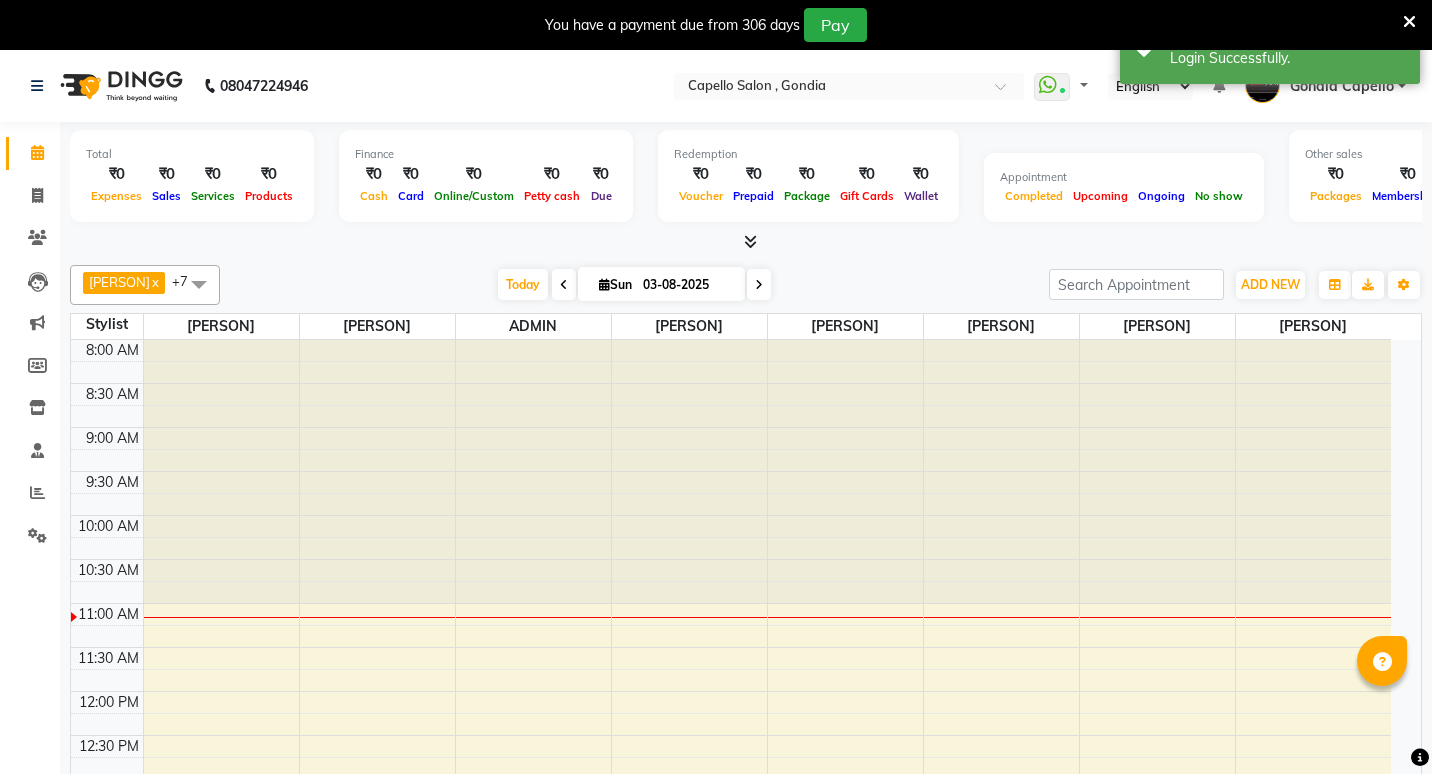 select on "en" 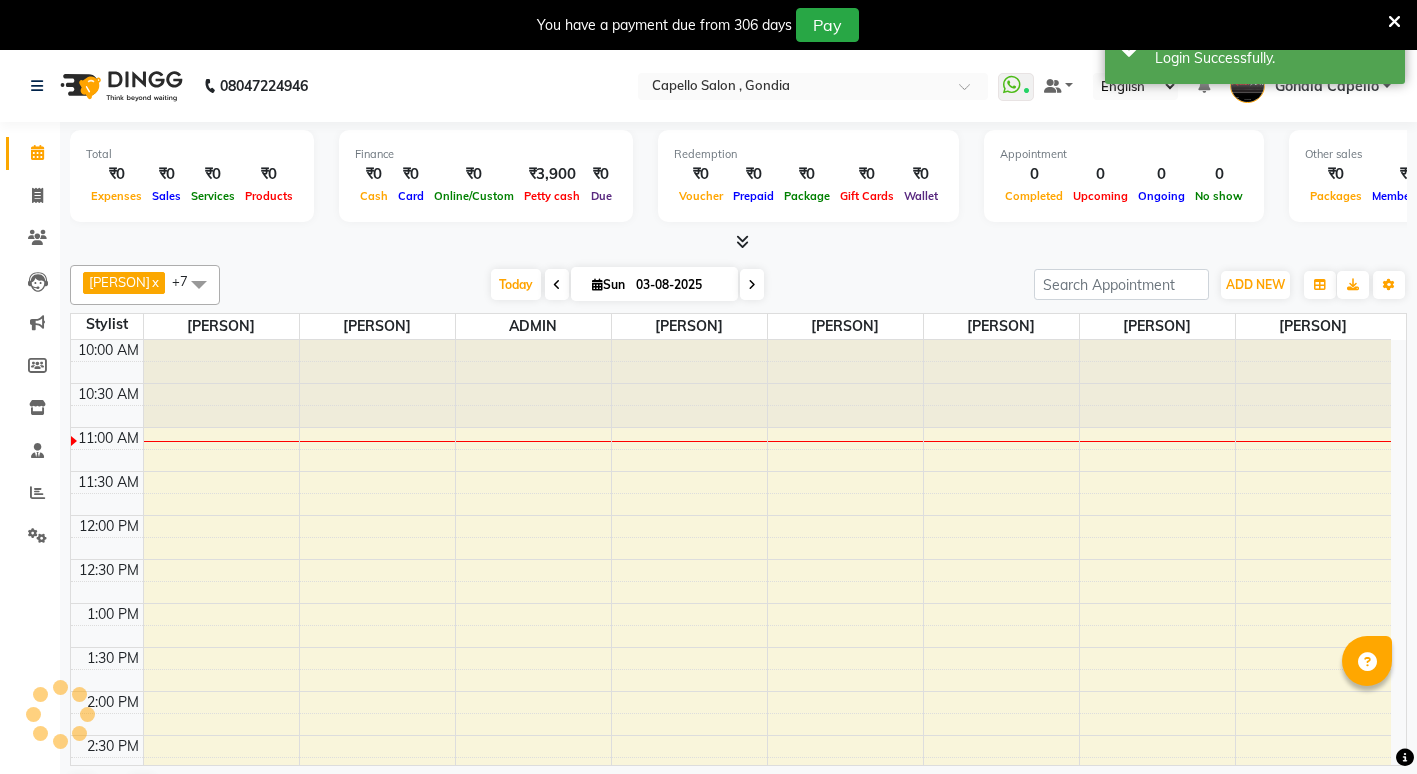 scroll, scrollTop: 0, scrollLeft: 0, axis: both 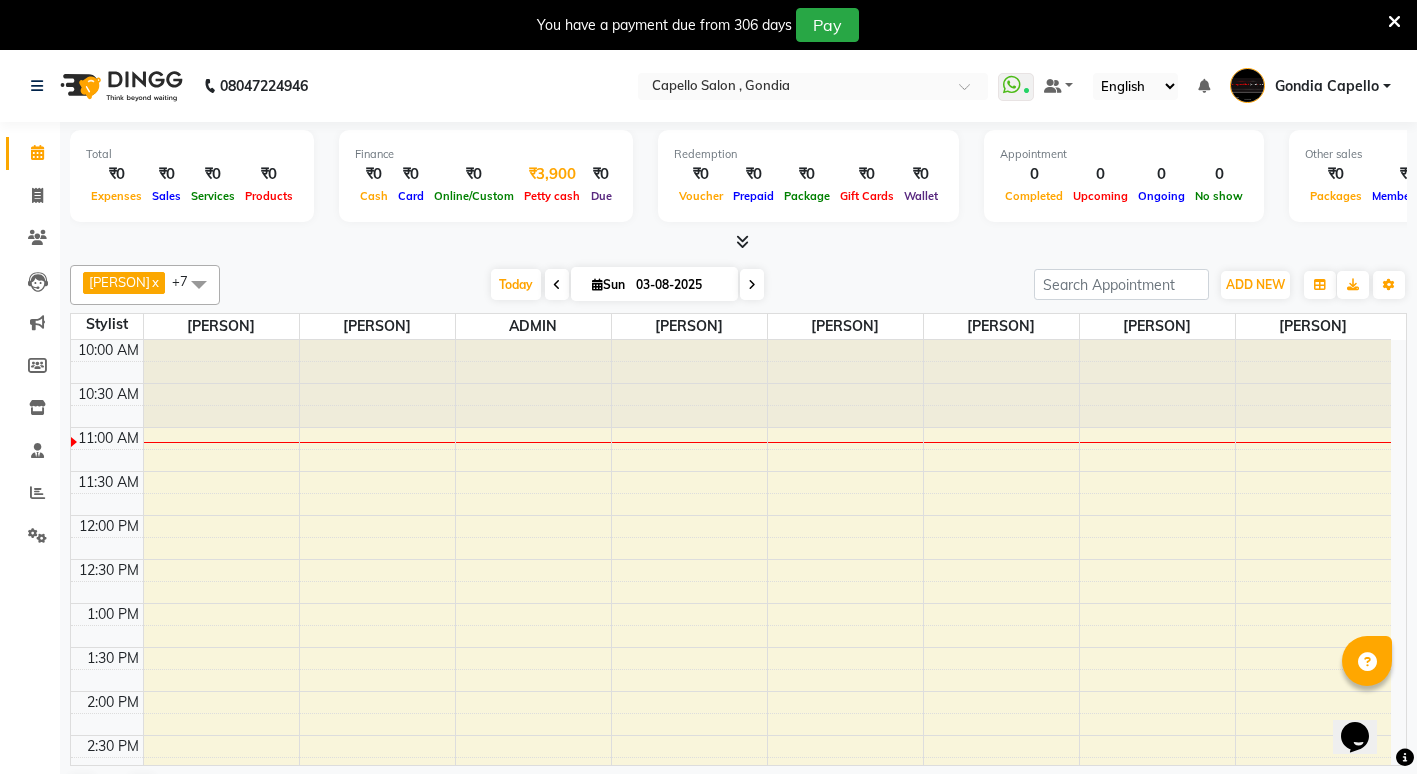 click on "Petty cash" at bounding box center (552, 196) 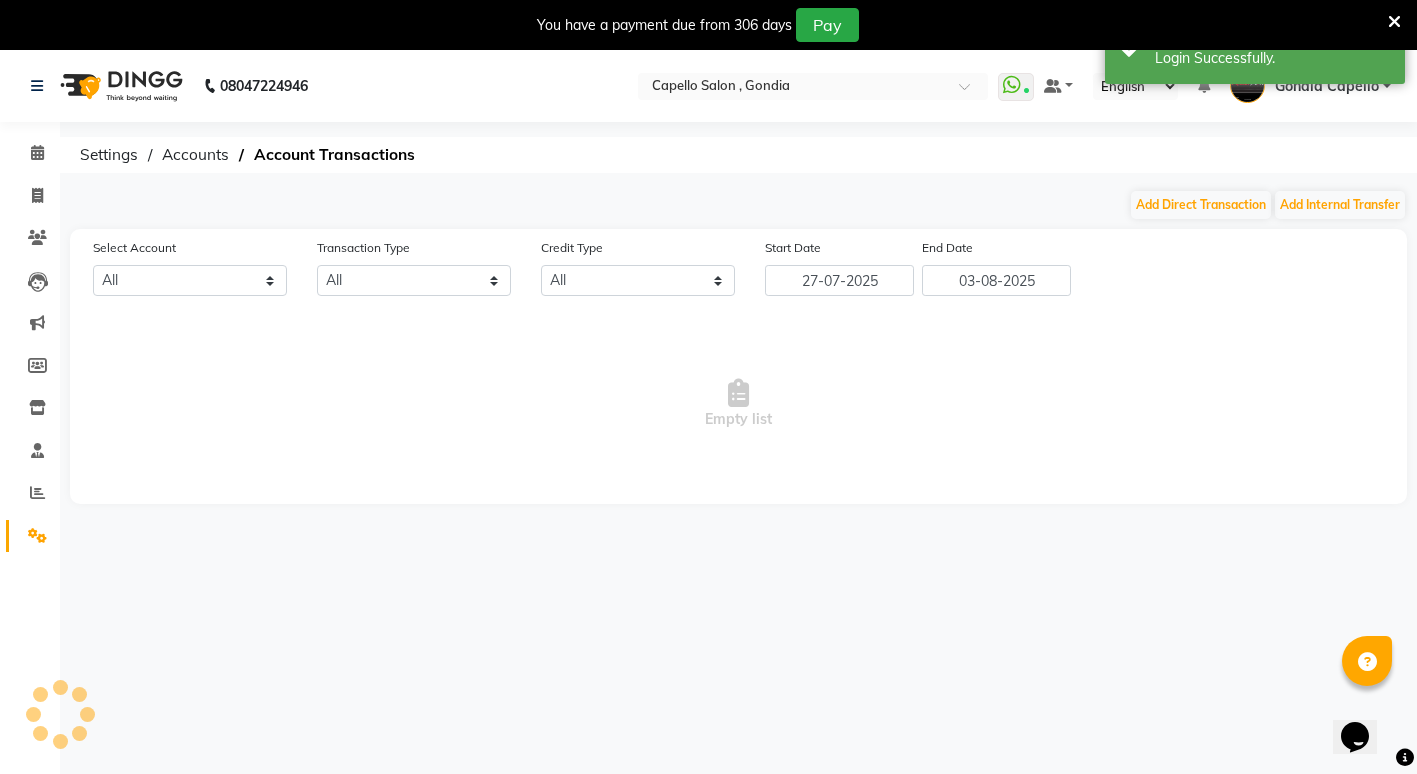 select on "2488" 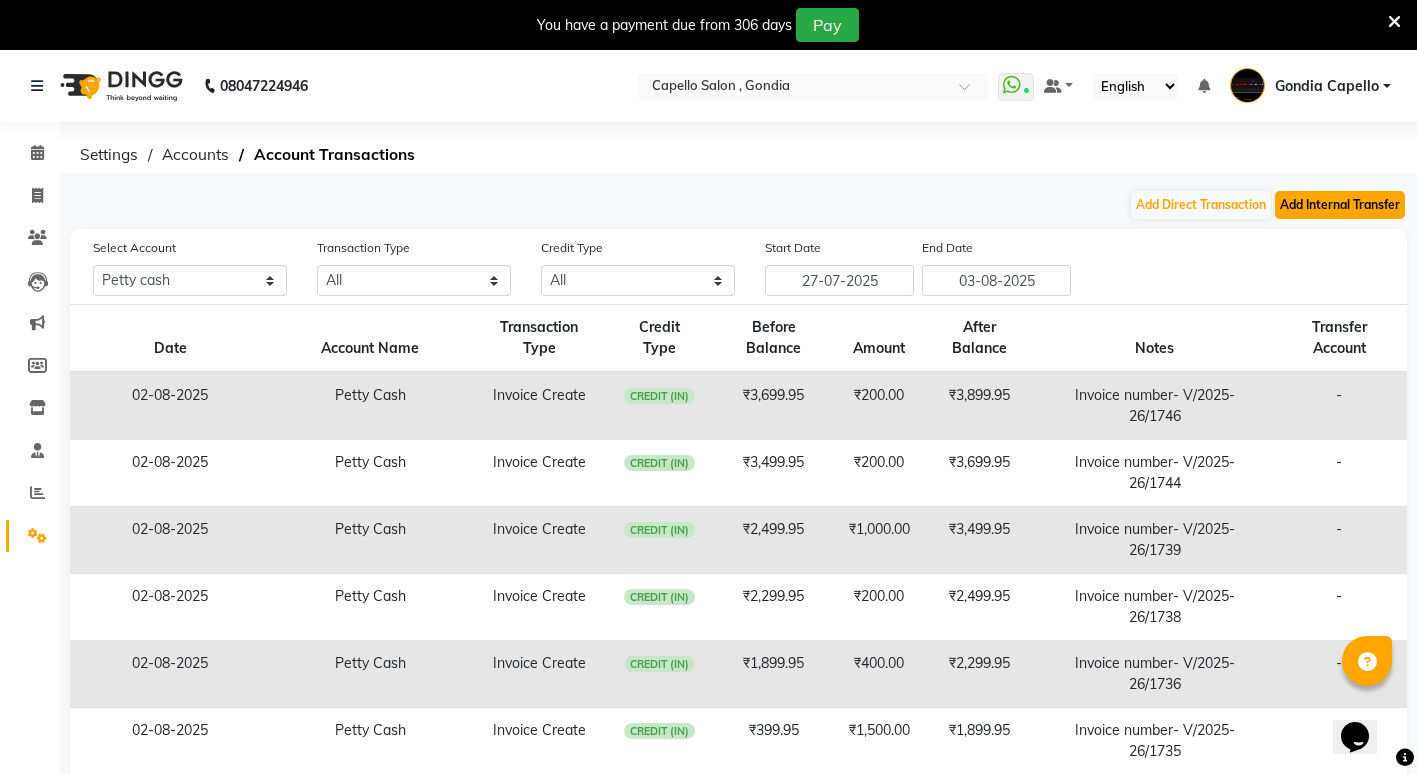 click on "Add Internal Transfer" 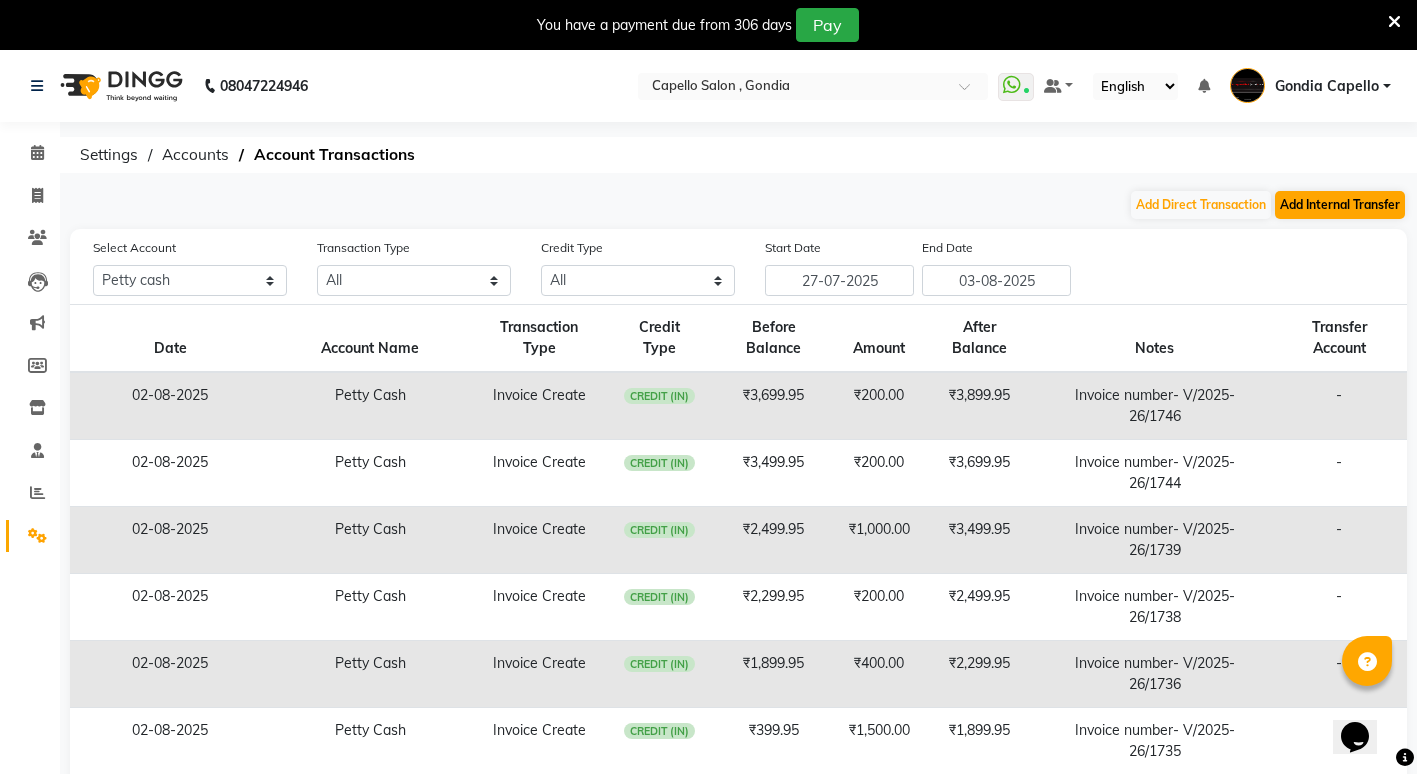 select on "internal transfer" 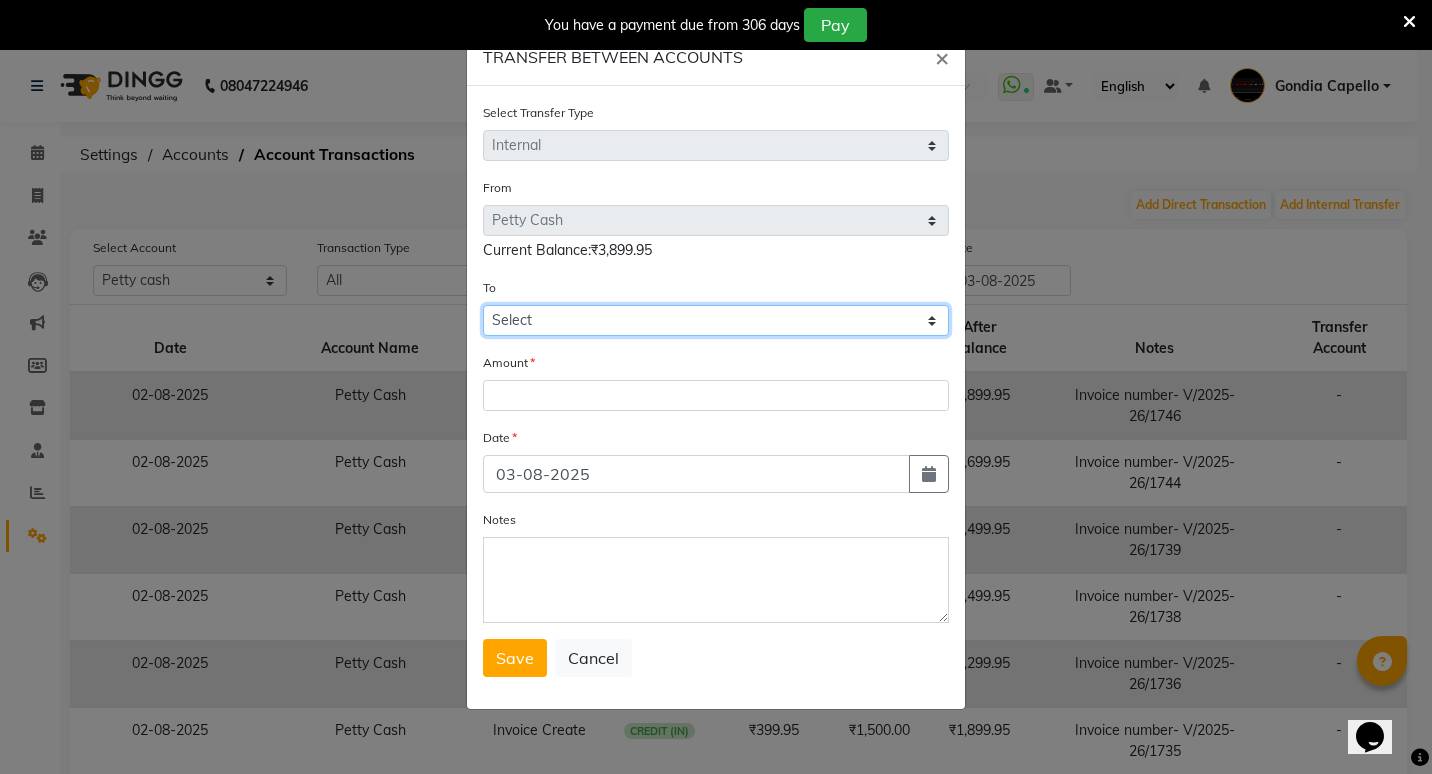 click on "Select Default Account Petty Cash" 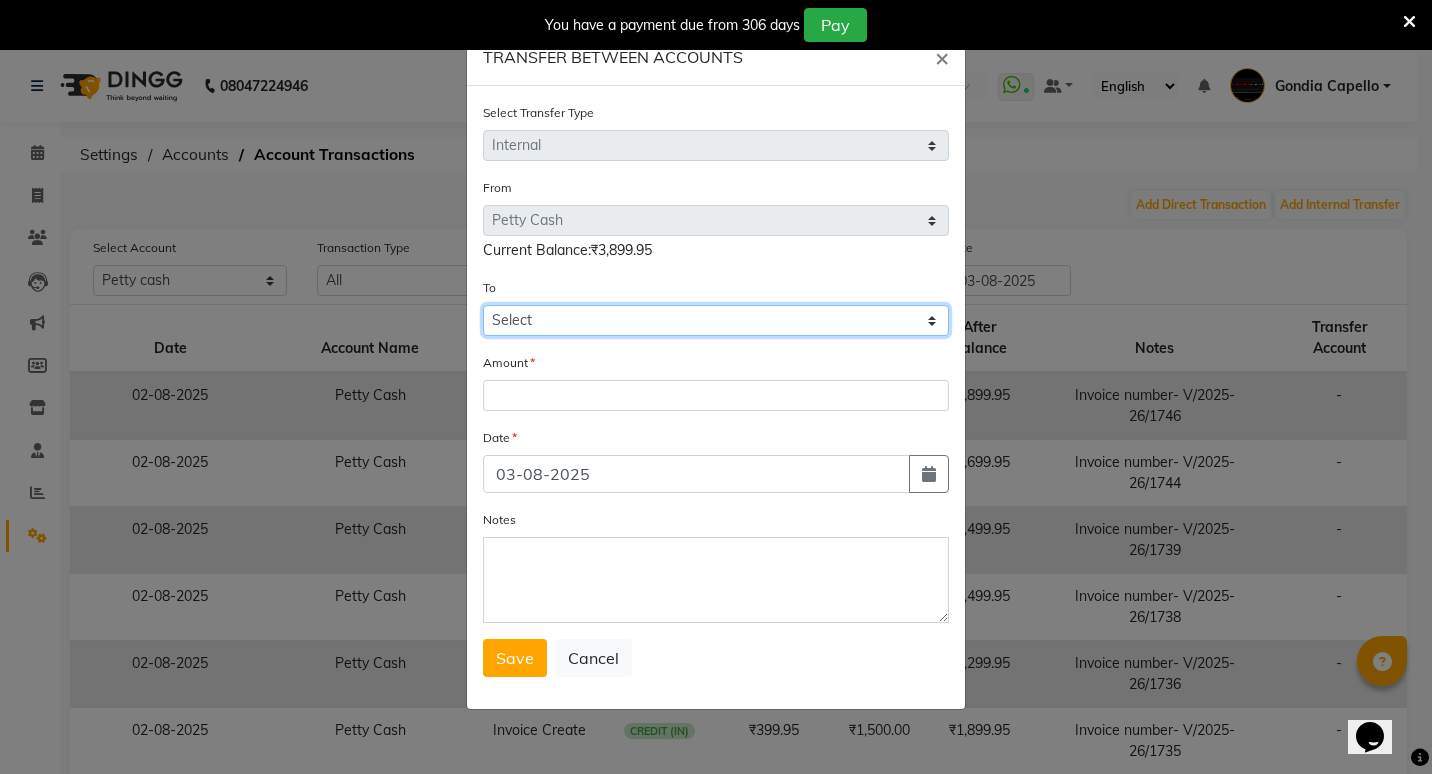 select on "881" 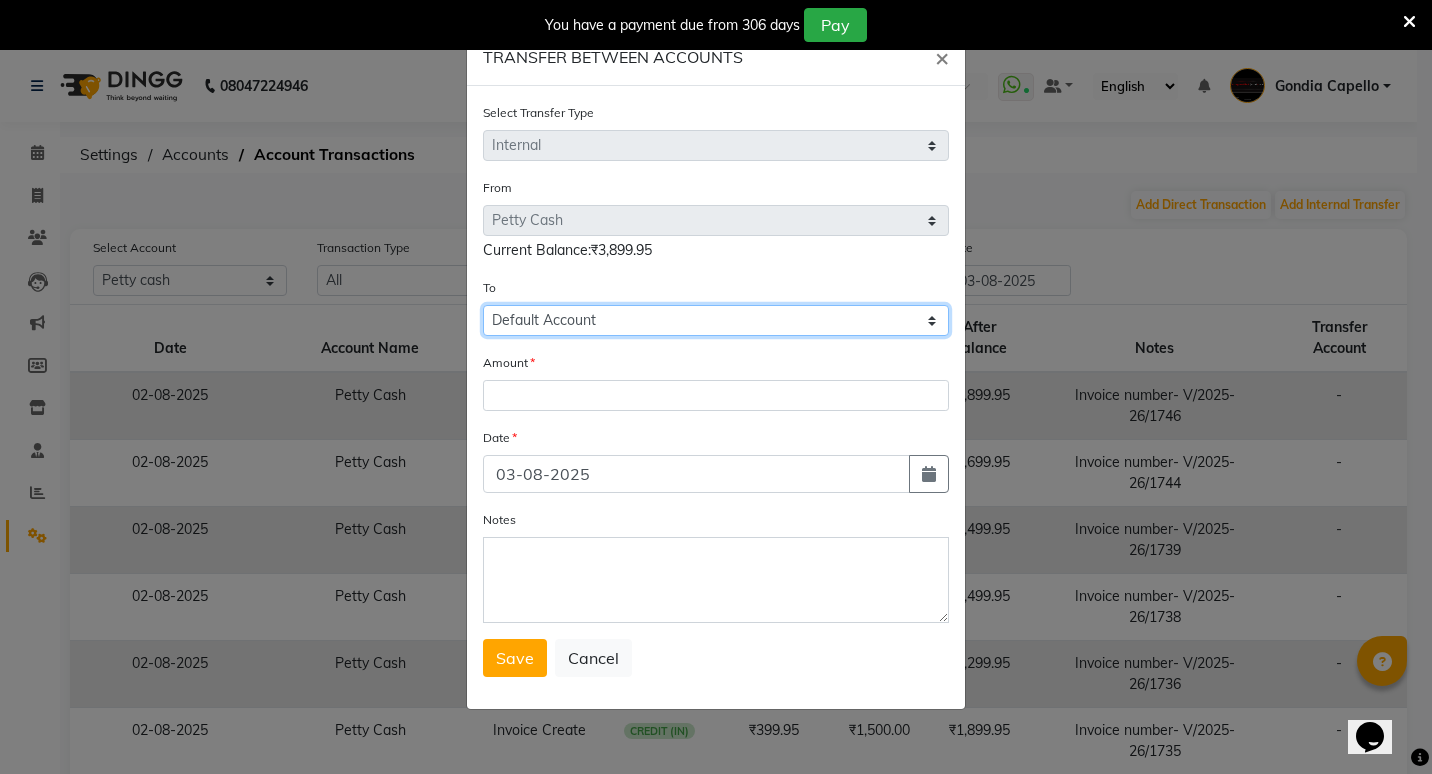 click on "Select Default Account Petty Cash" 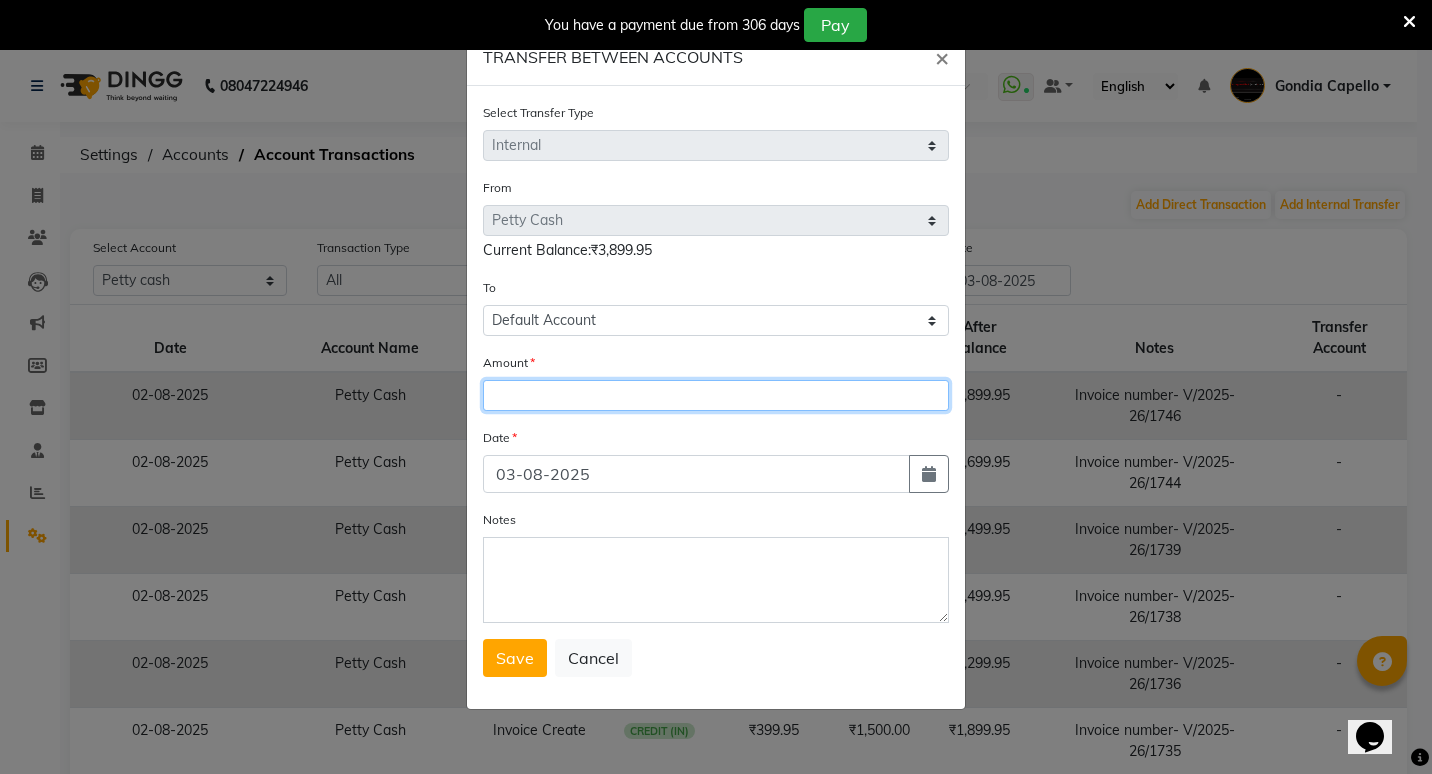 click 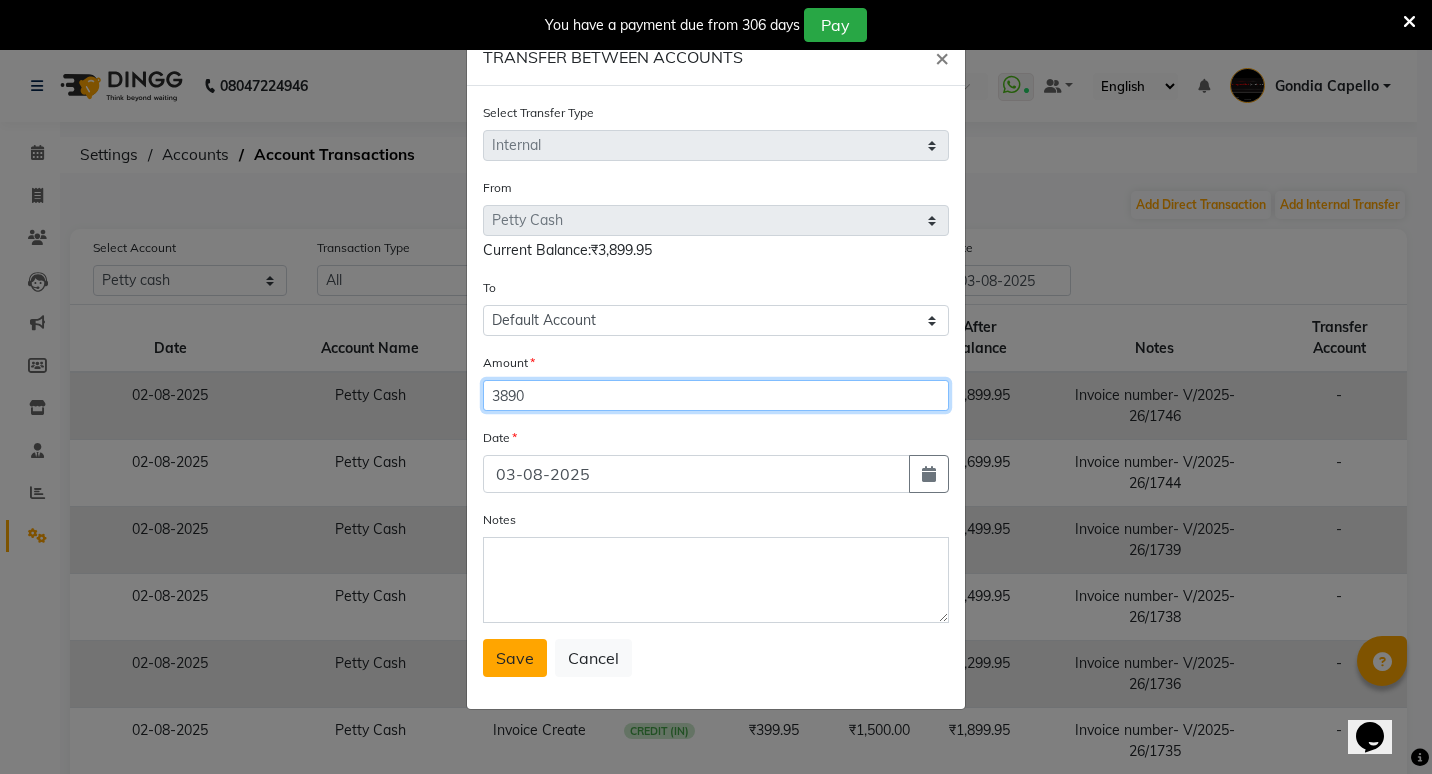 type on "3890" 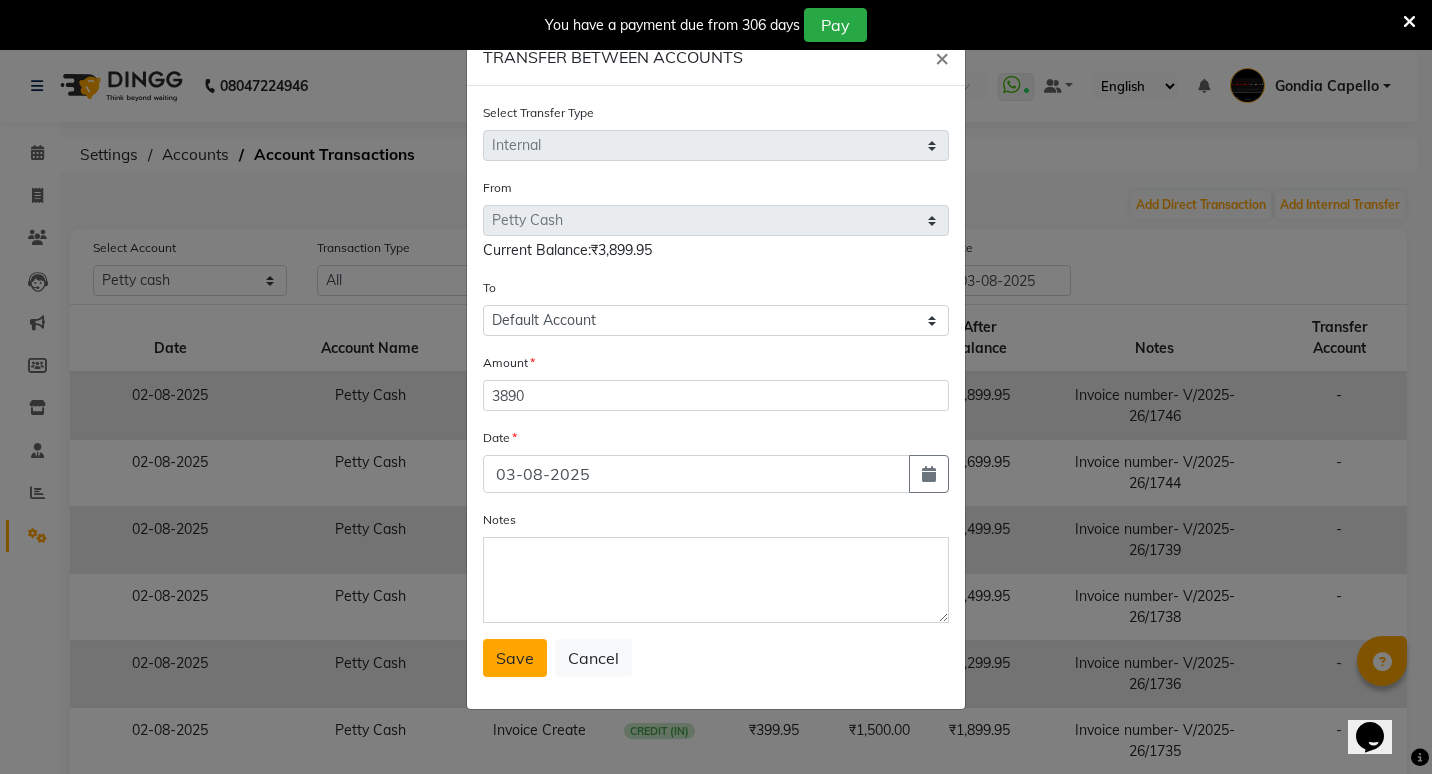 click on "Save" at bounding box center (515, 658) 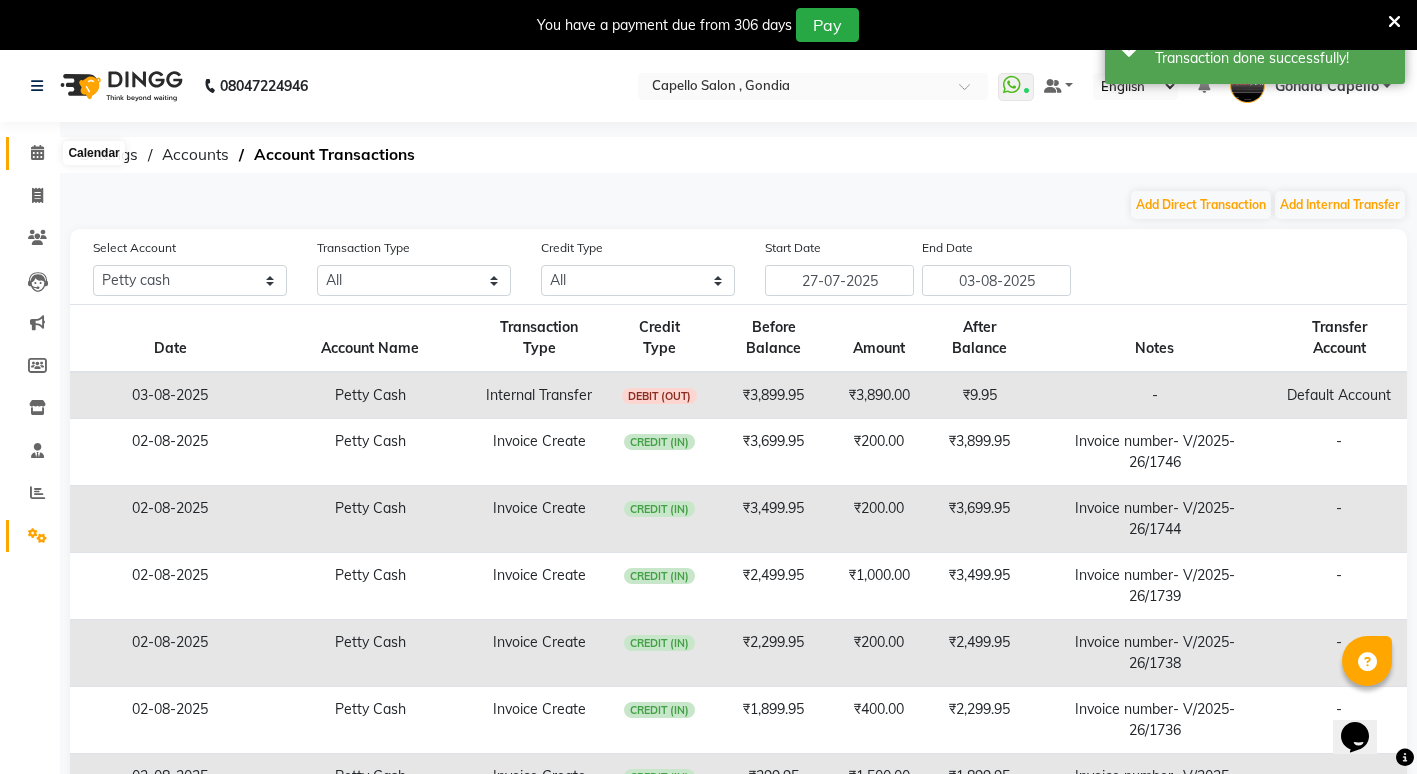 click 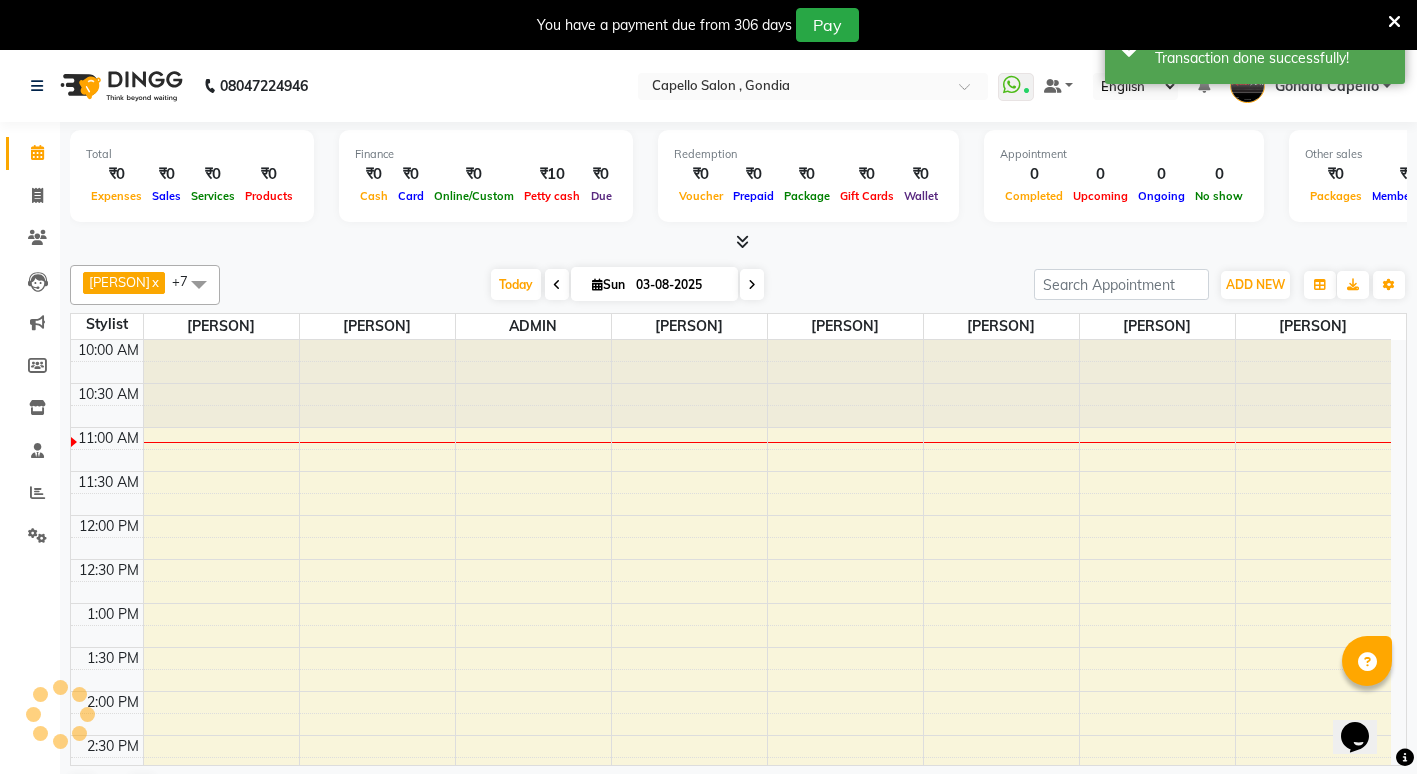 scroll, scrollTop: 0, scrollLeft: 0, axis: both 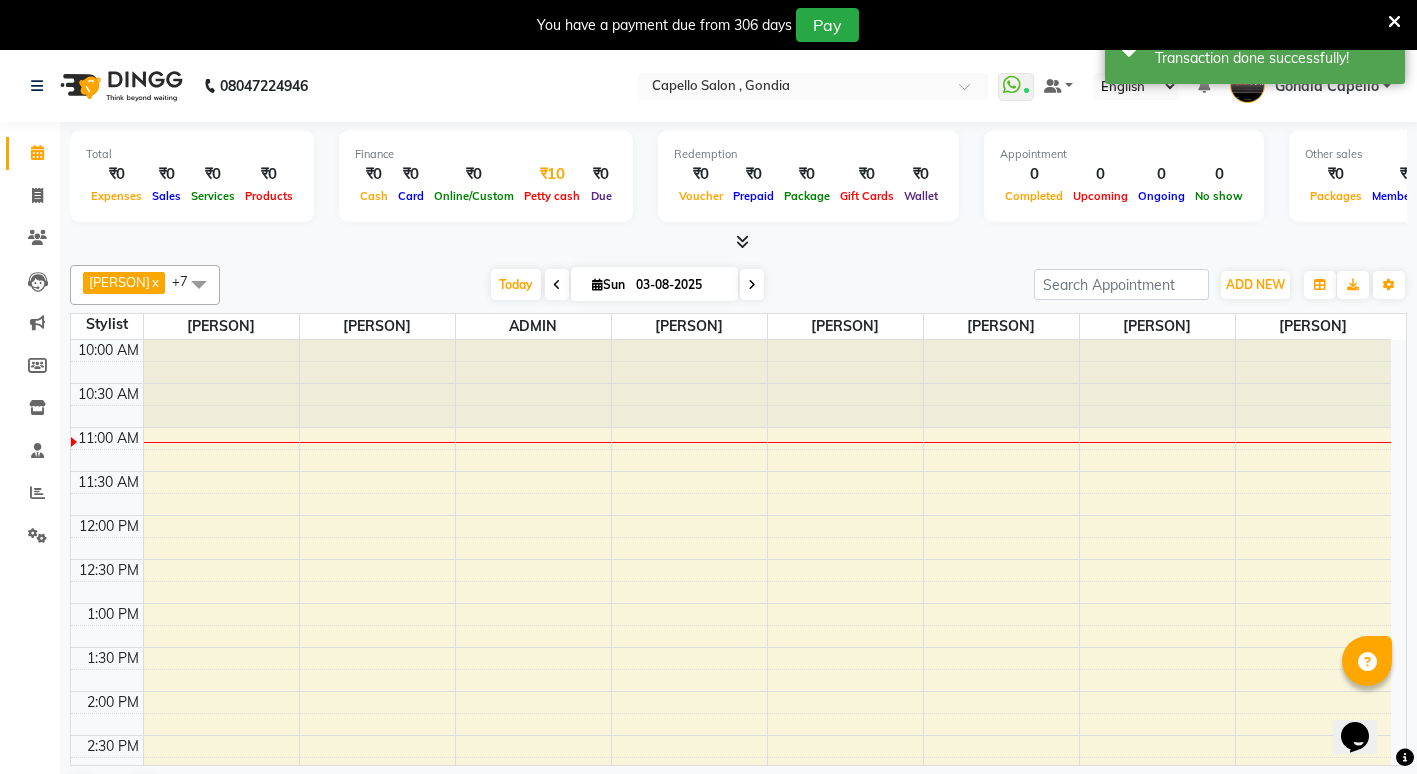 click on "₹10" at bounding box center [552, 174] 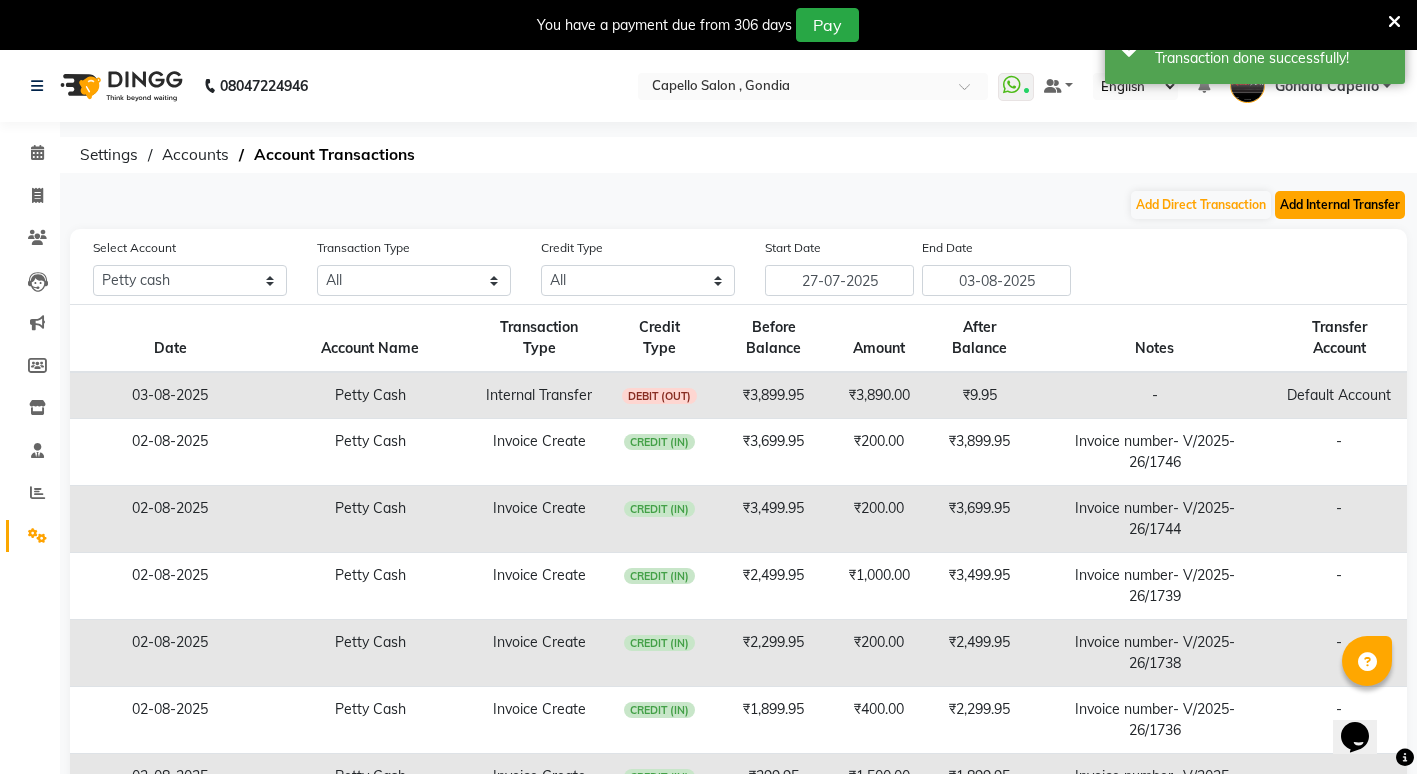 click on "Add Internal Transfer" 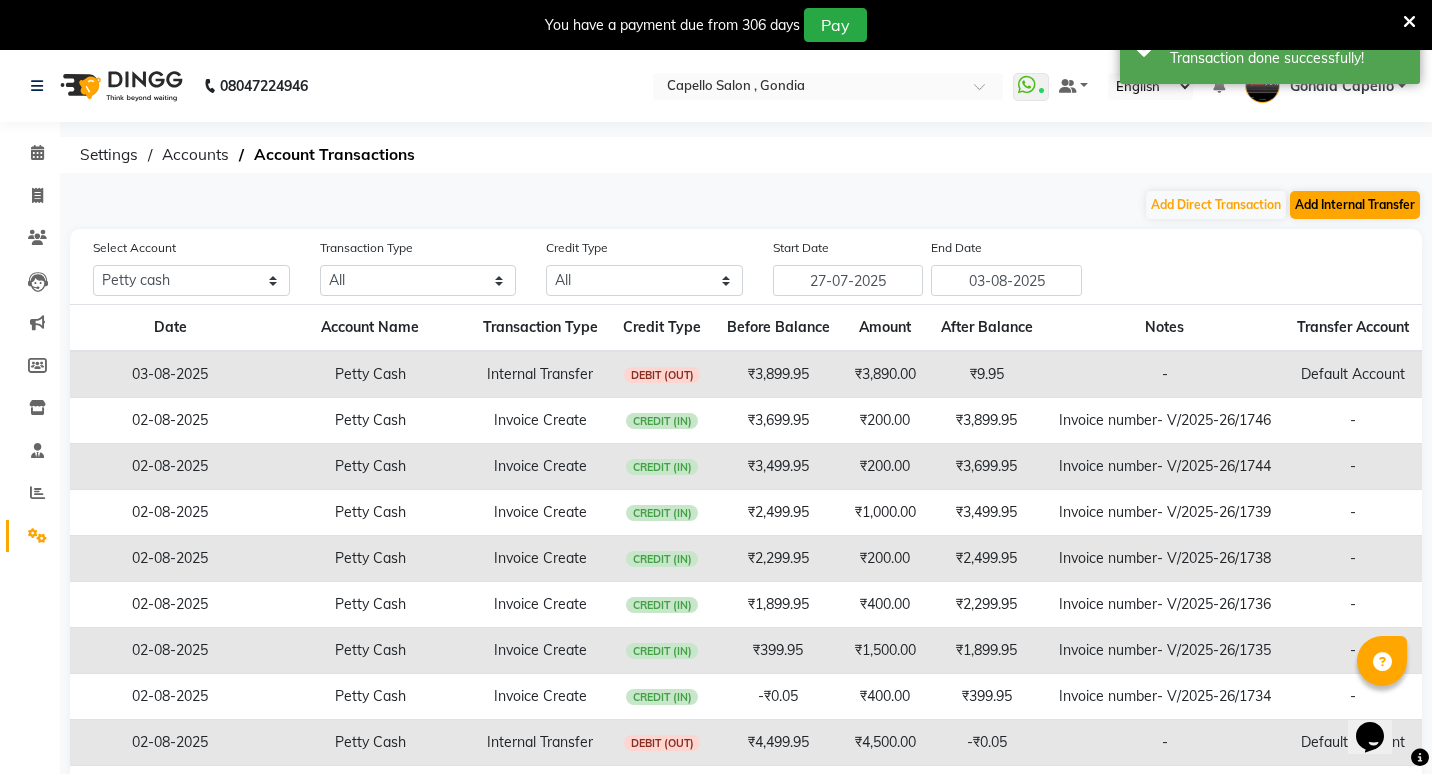 select on "internal transfer" 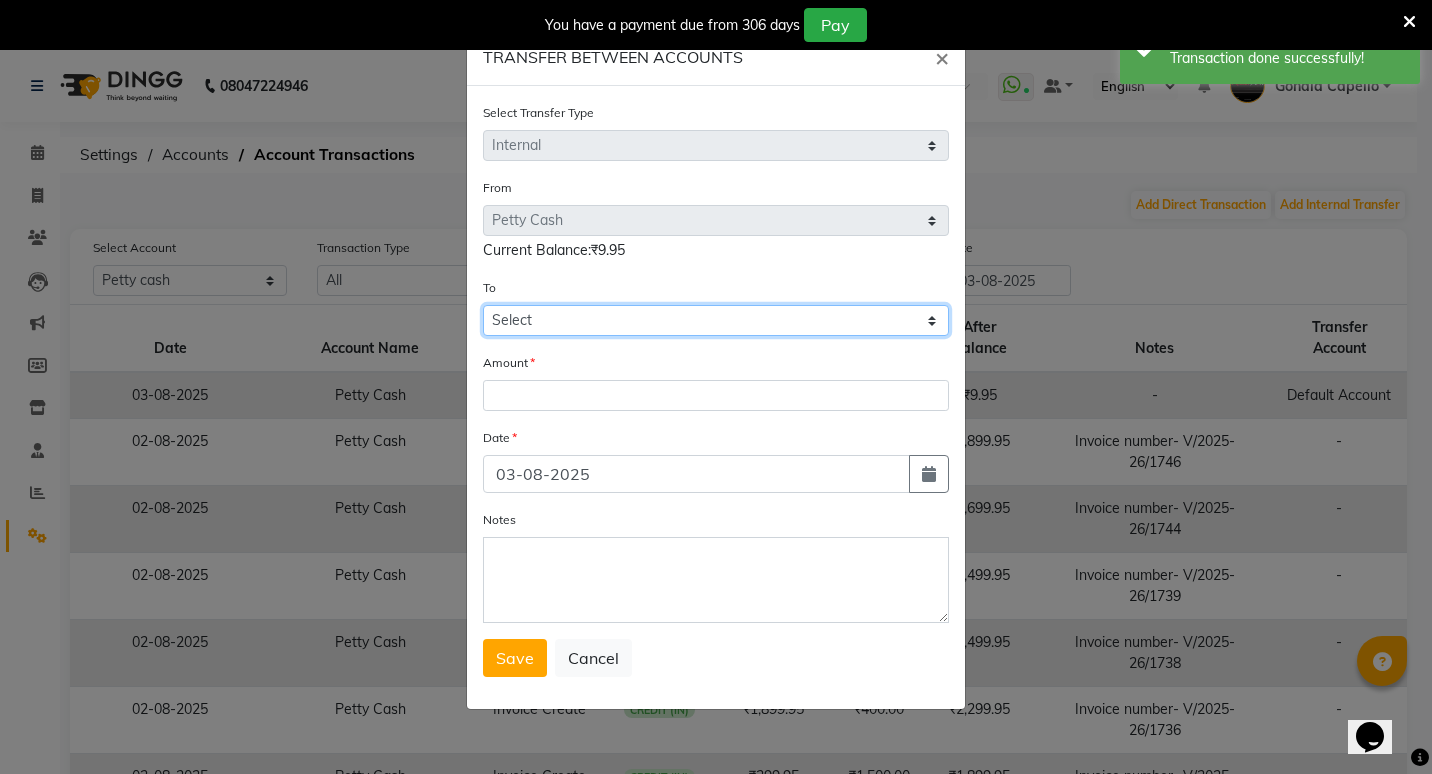 click on "Select Default Account Petty Cash" 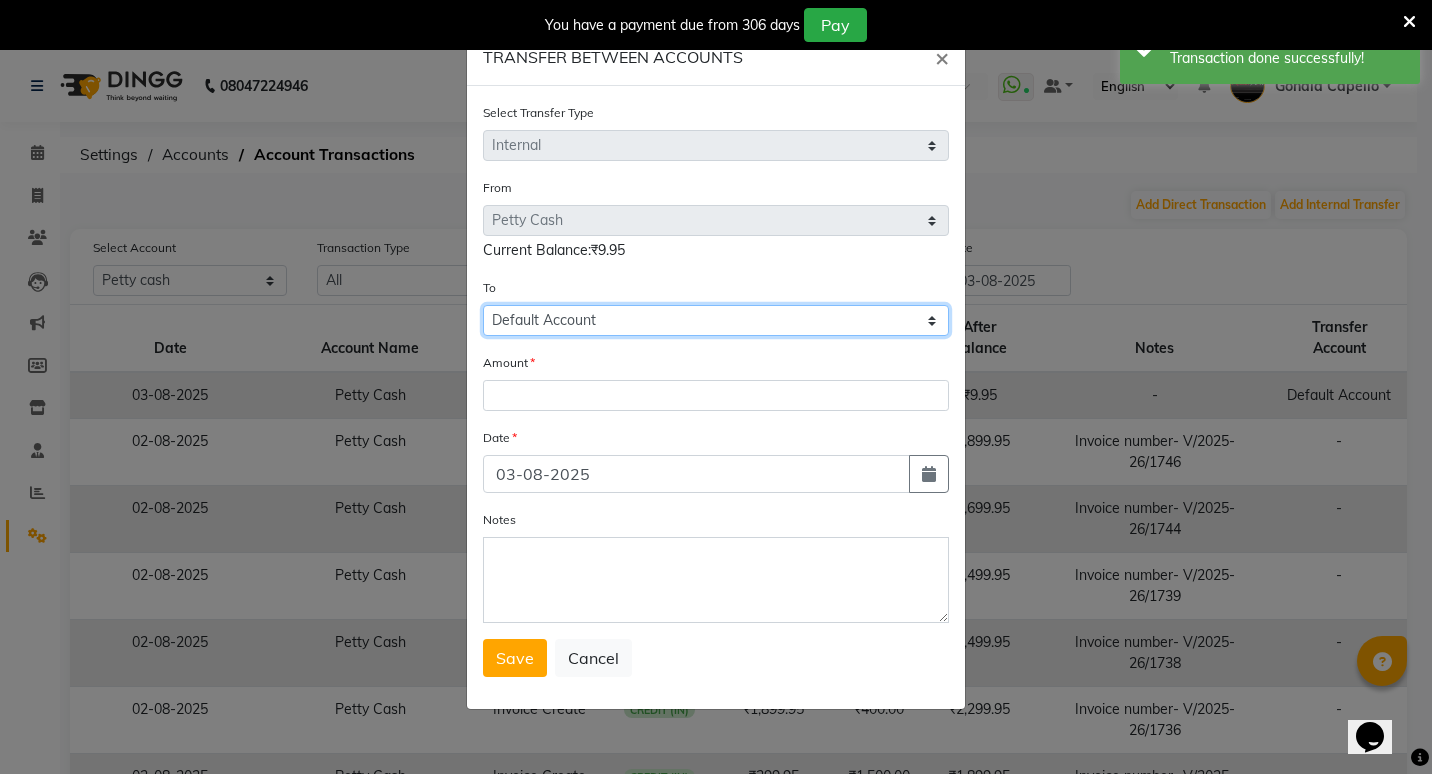click on "Select Default Account Petty Cash" 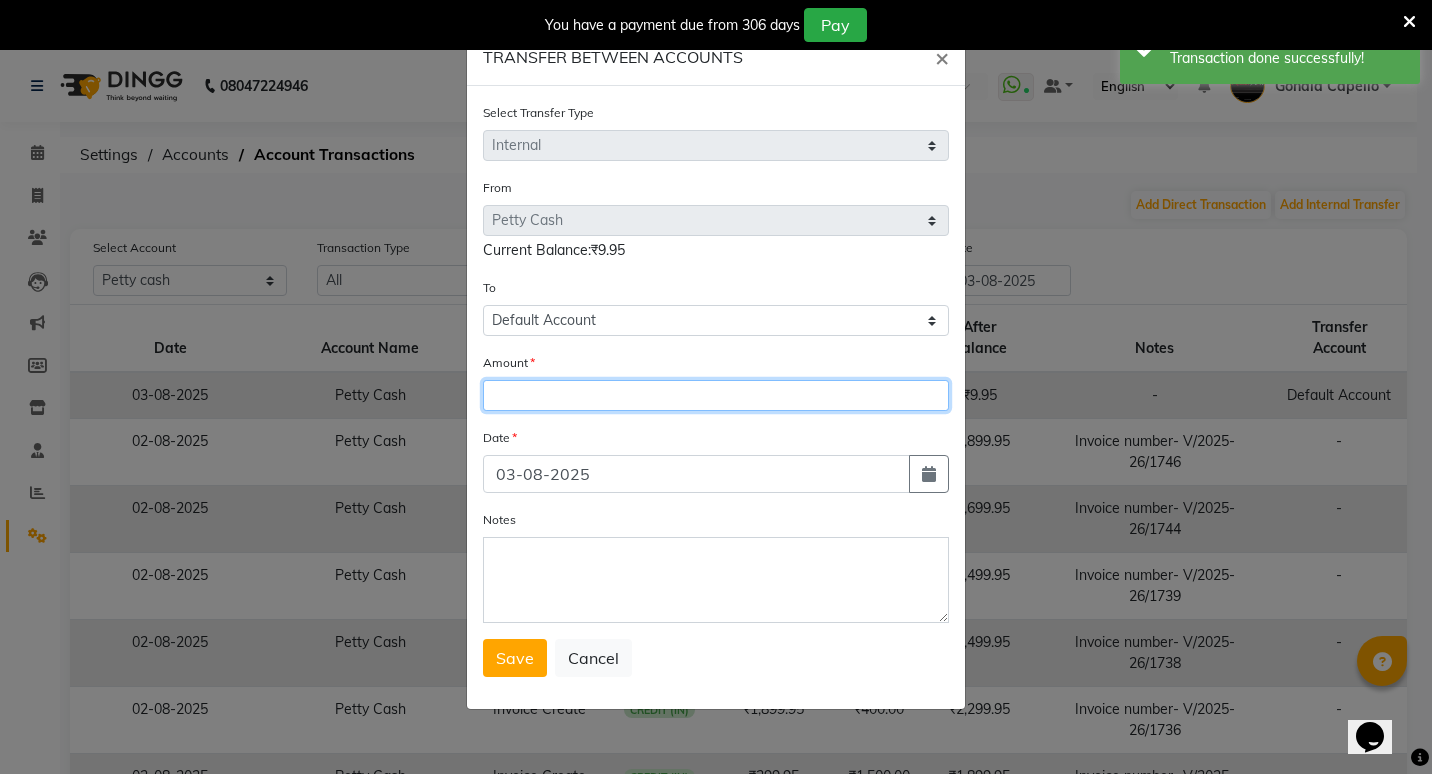 click 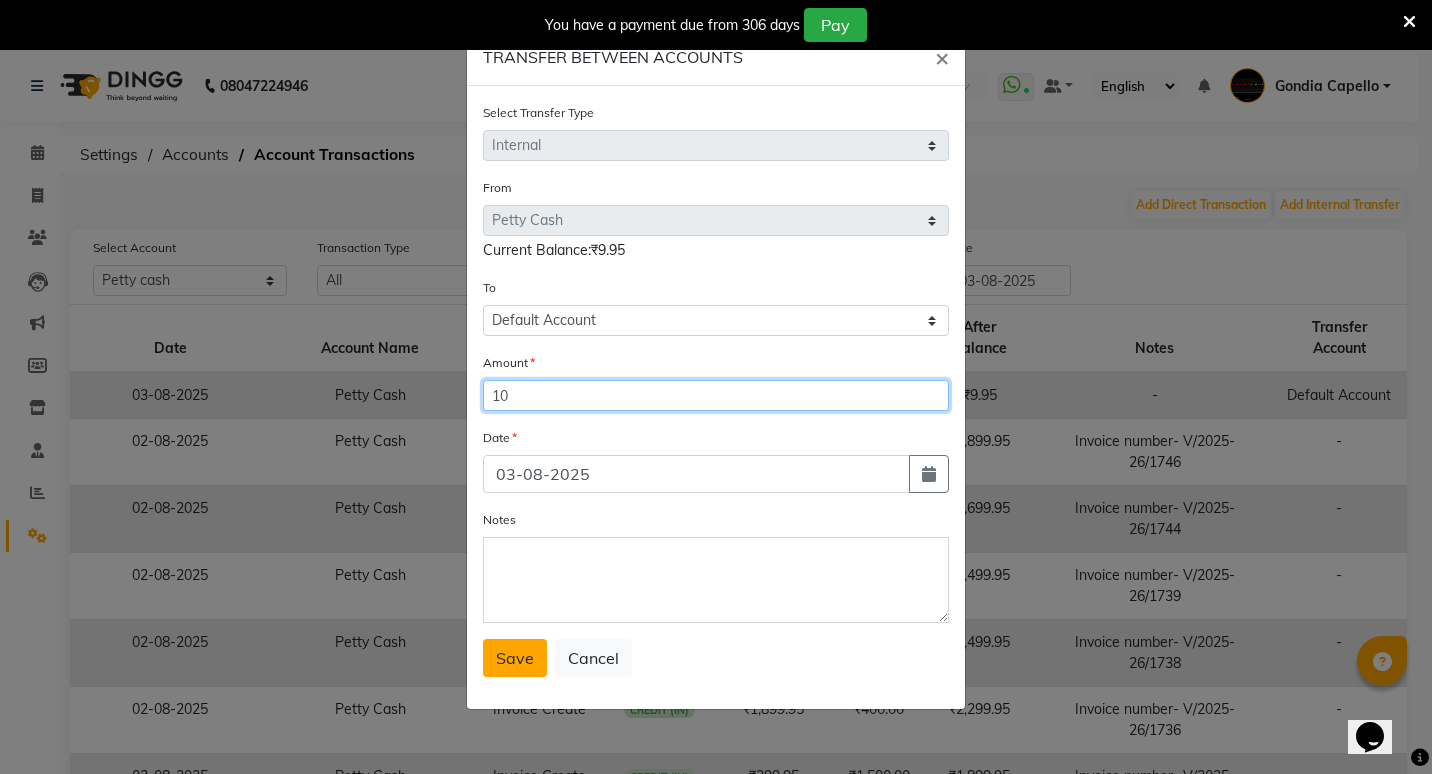 type on "10" 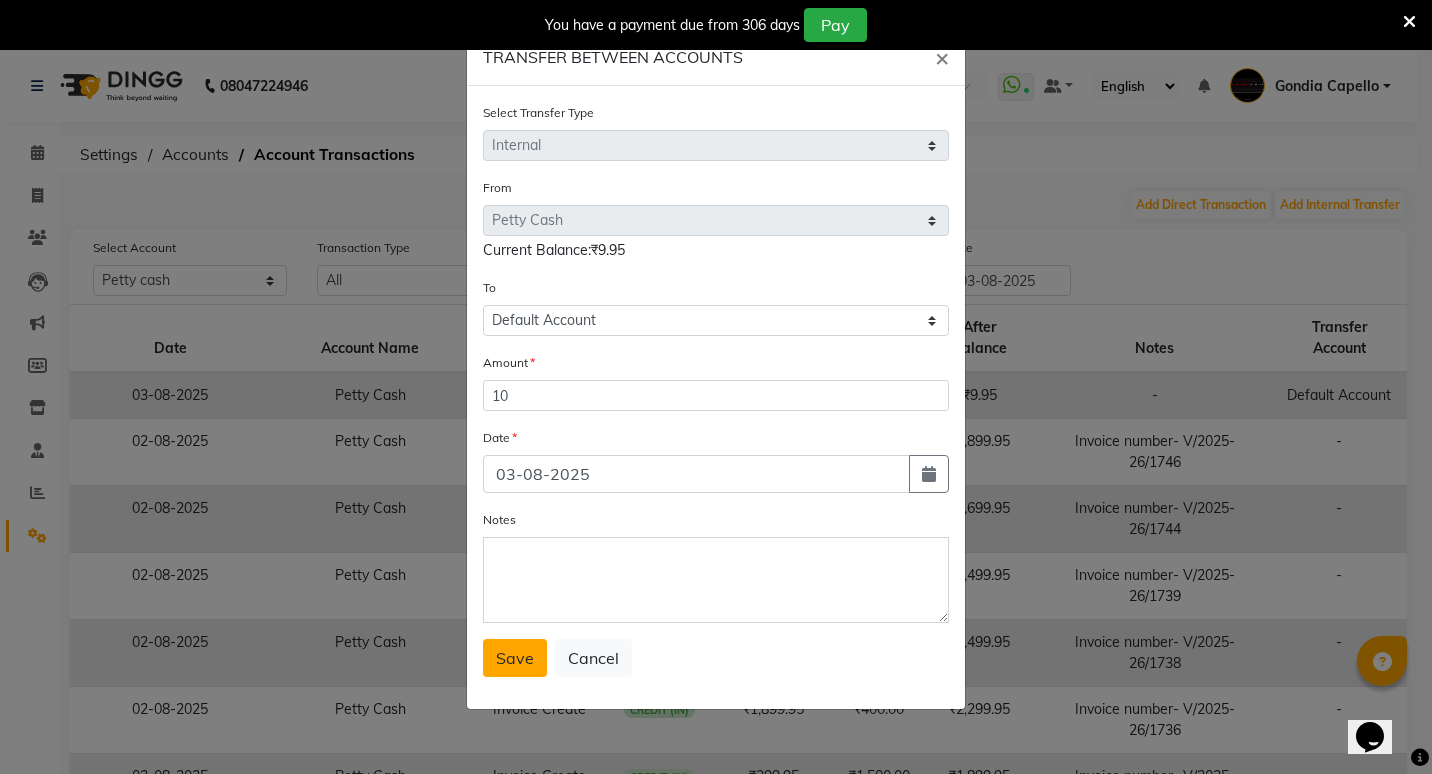 click on "Save" at bounding box center (515, 658) 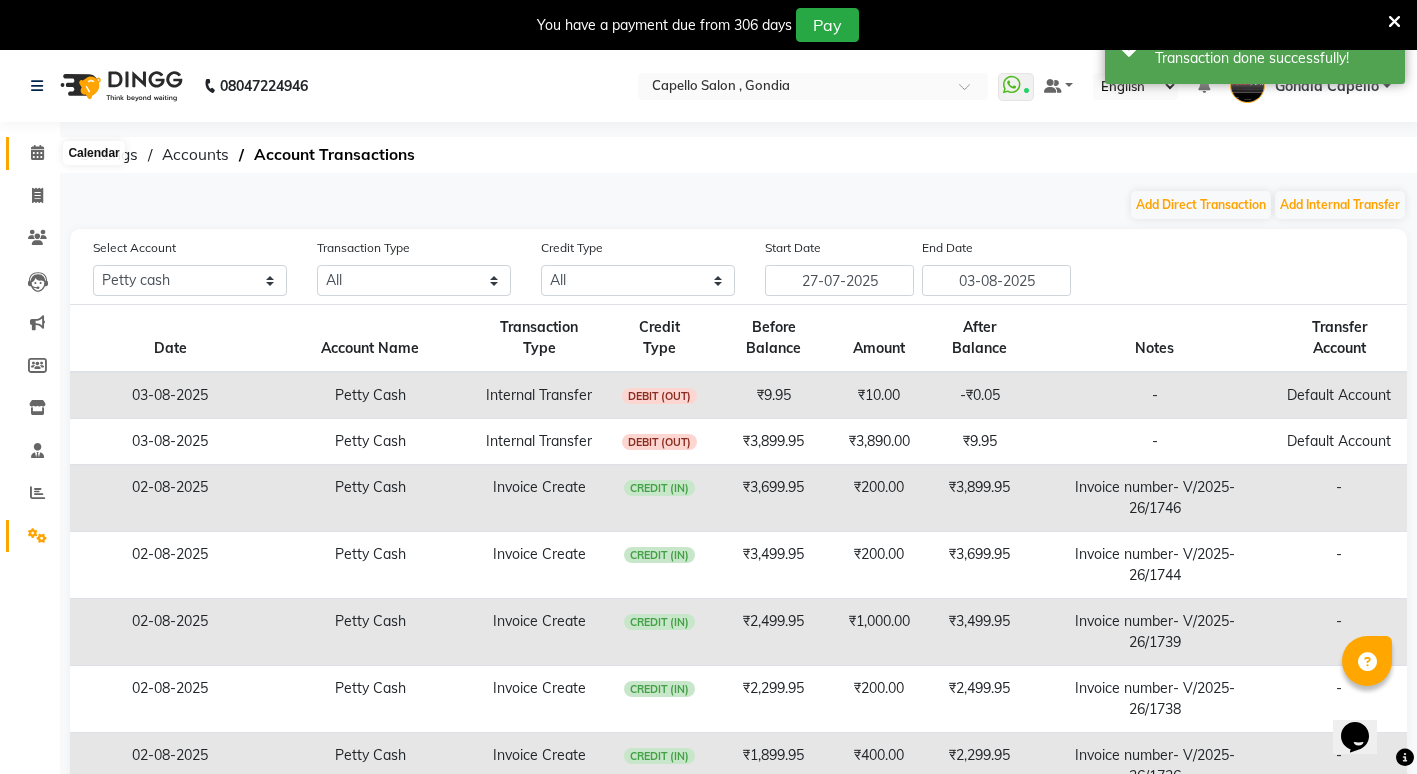 click 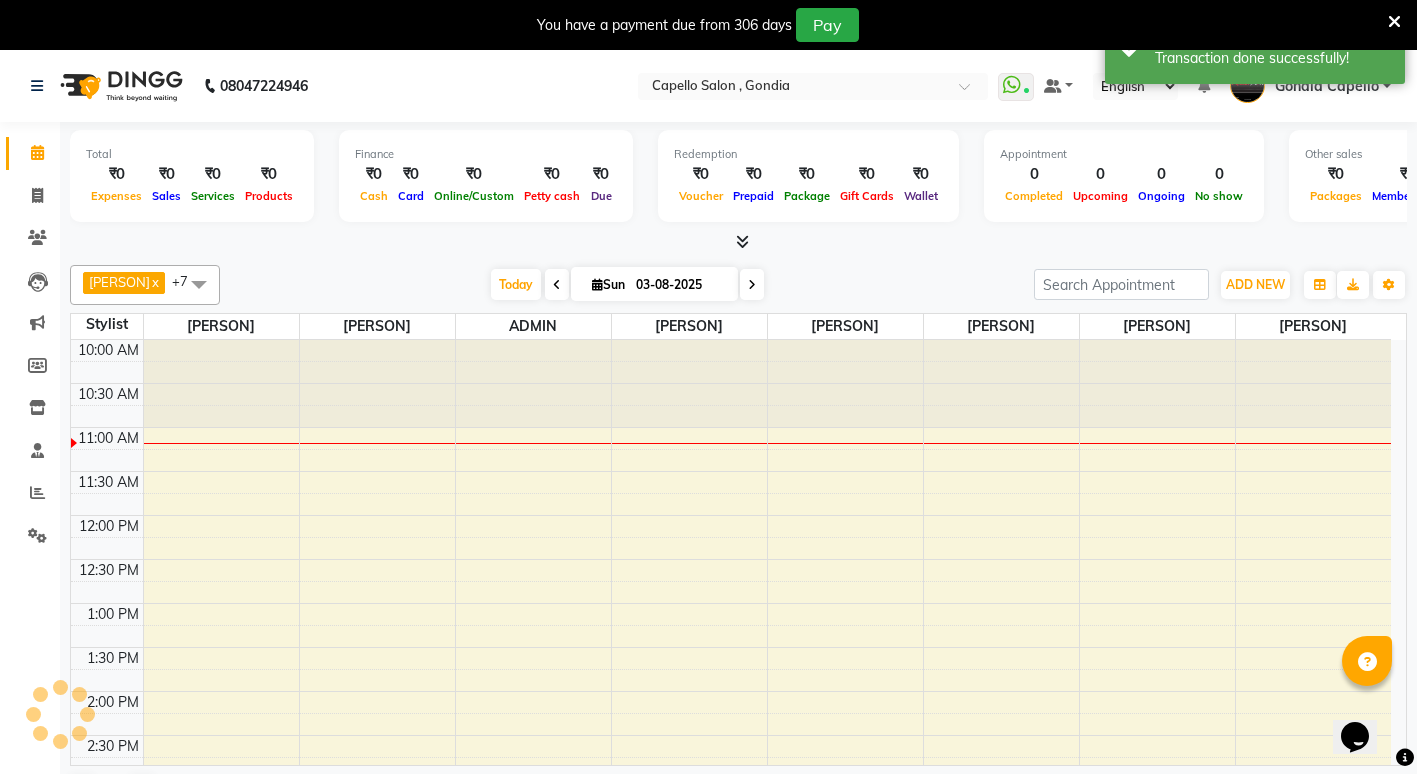 scroll, scrollTop: 0, scrollLeft: 0, axis: both 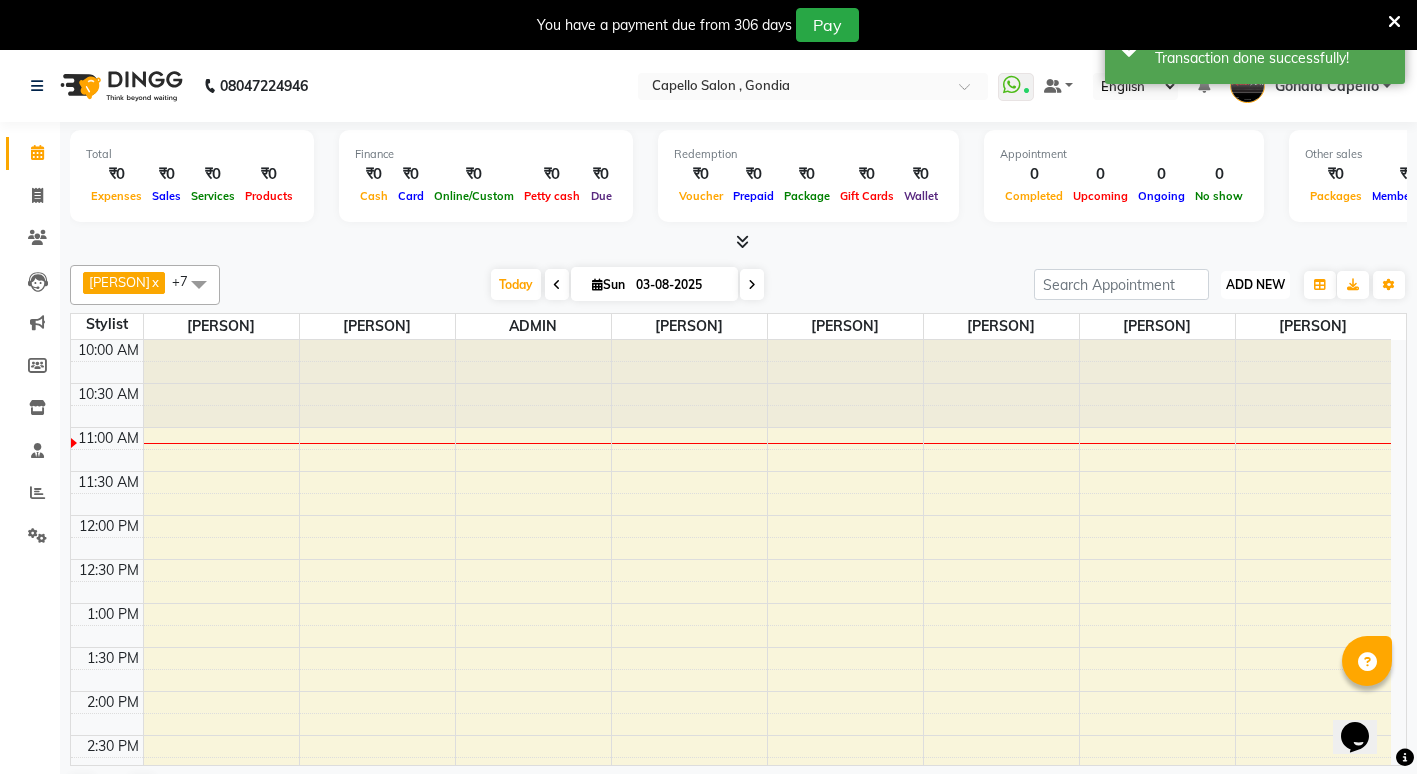 click on "ADD NEW" at bounding box center (1255, 284) 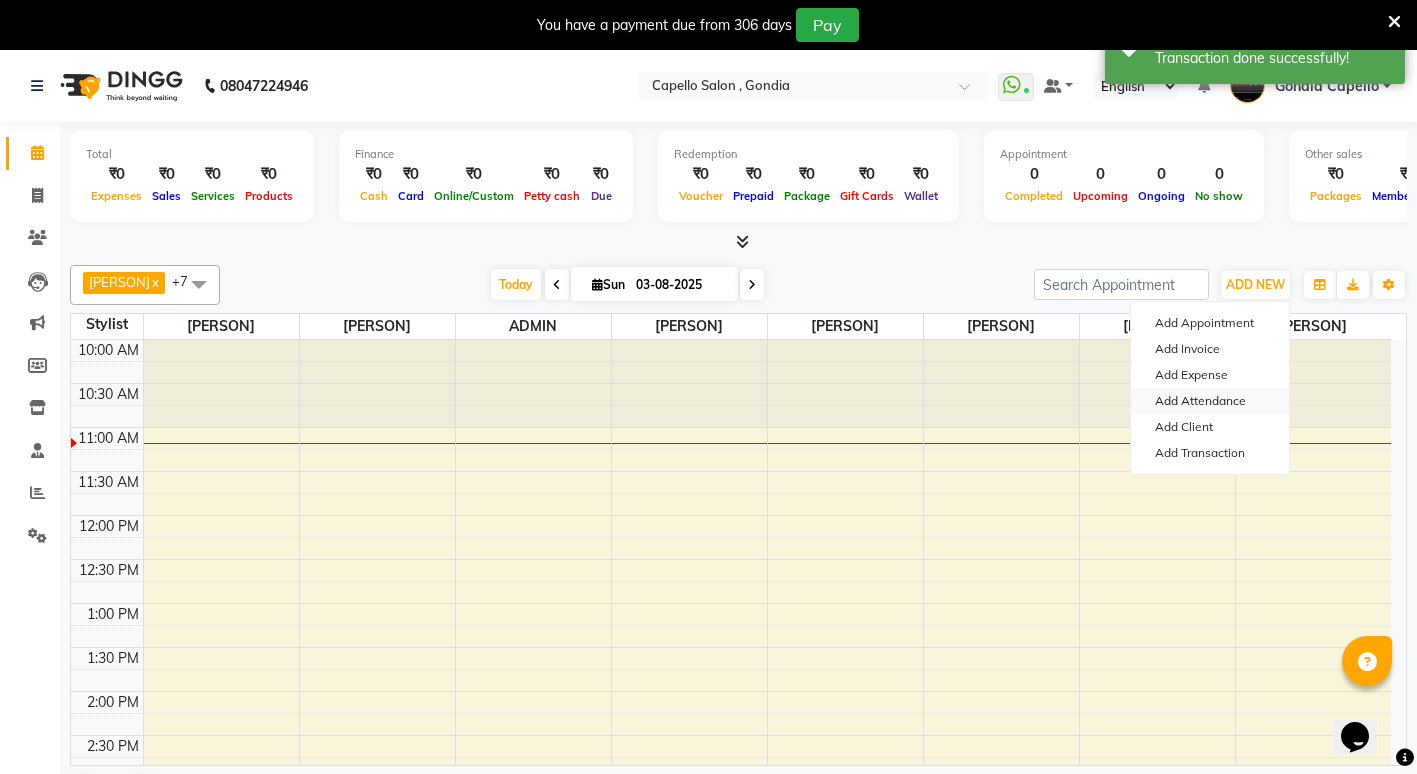 click on "Add Attendance" at bounding box center (1210, 401) 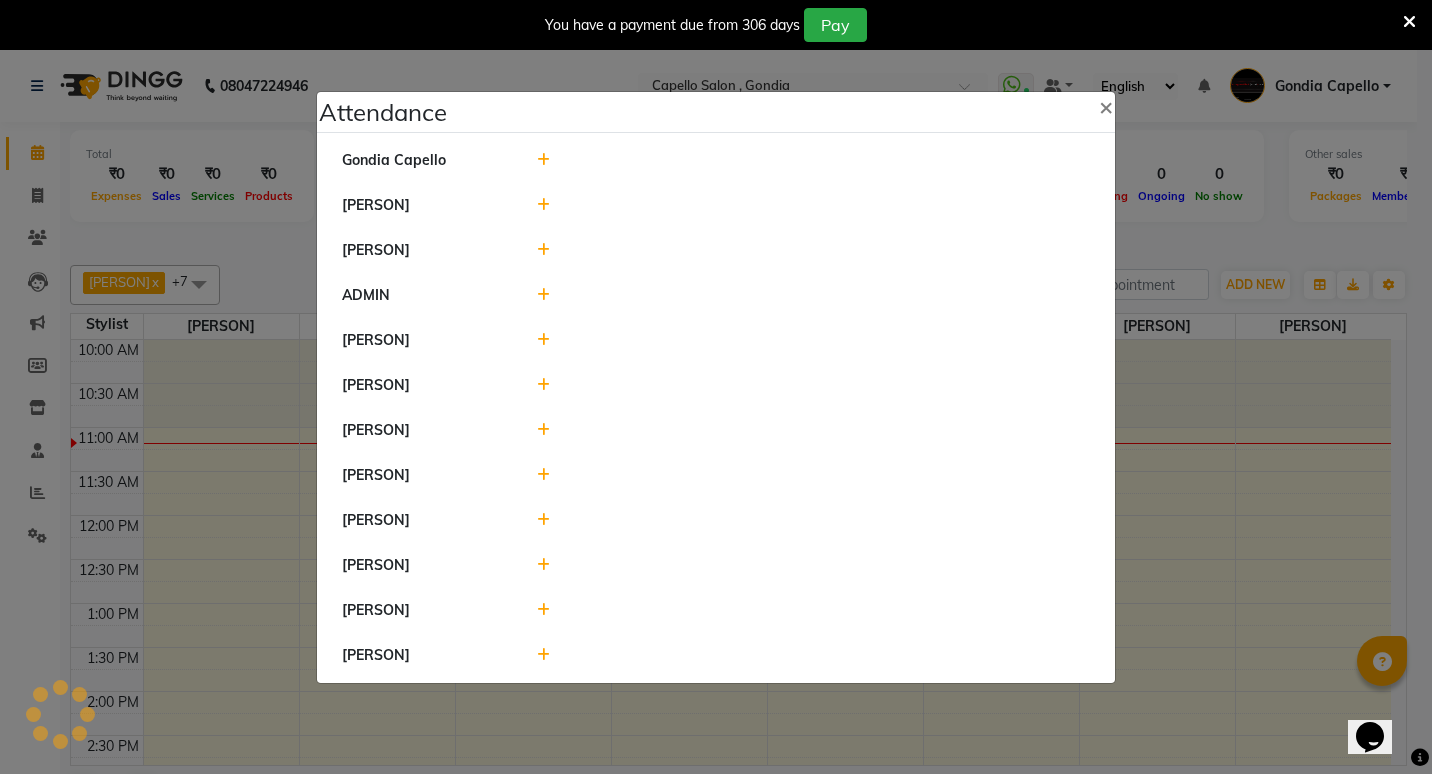 click 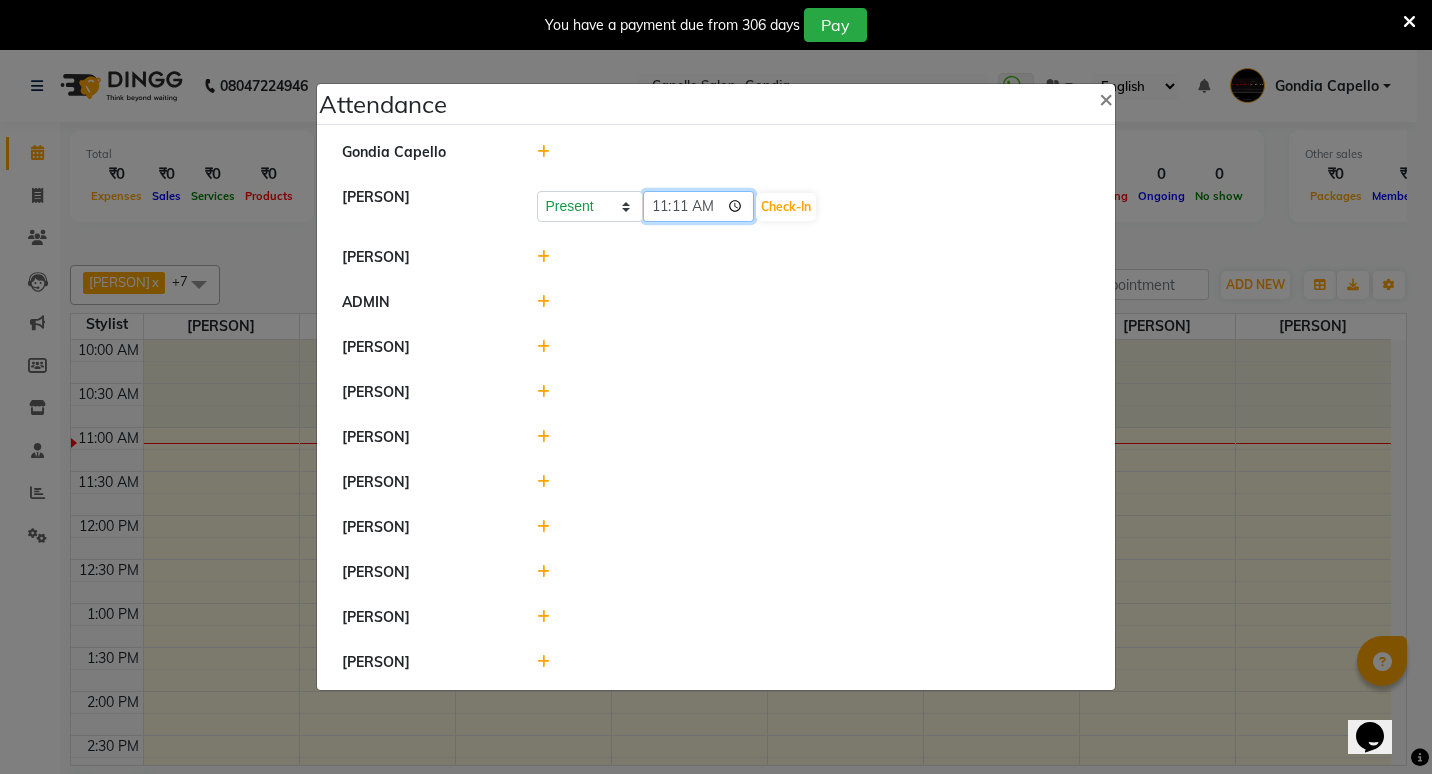 click on "11:11" 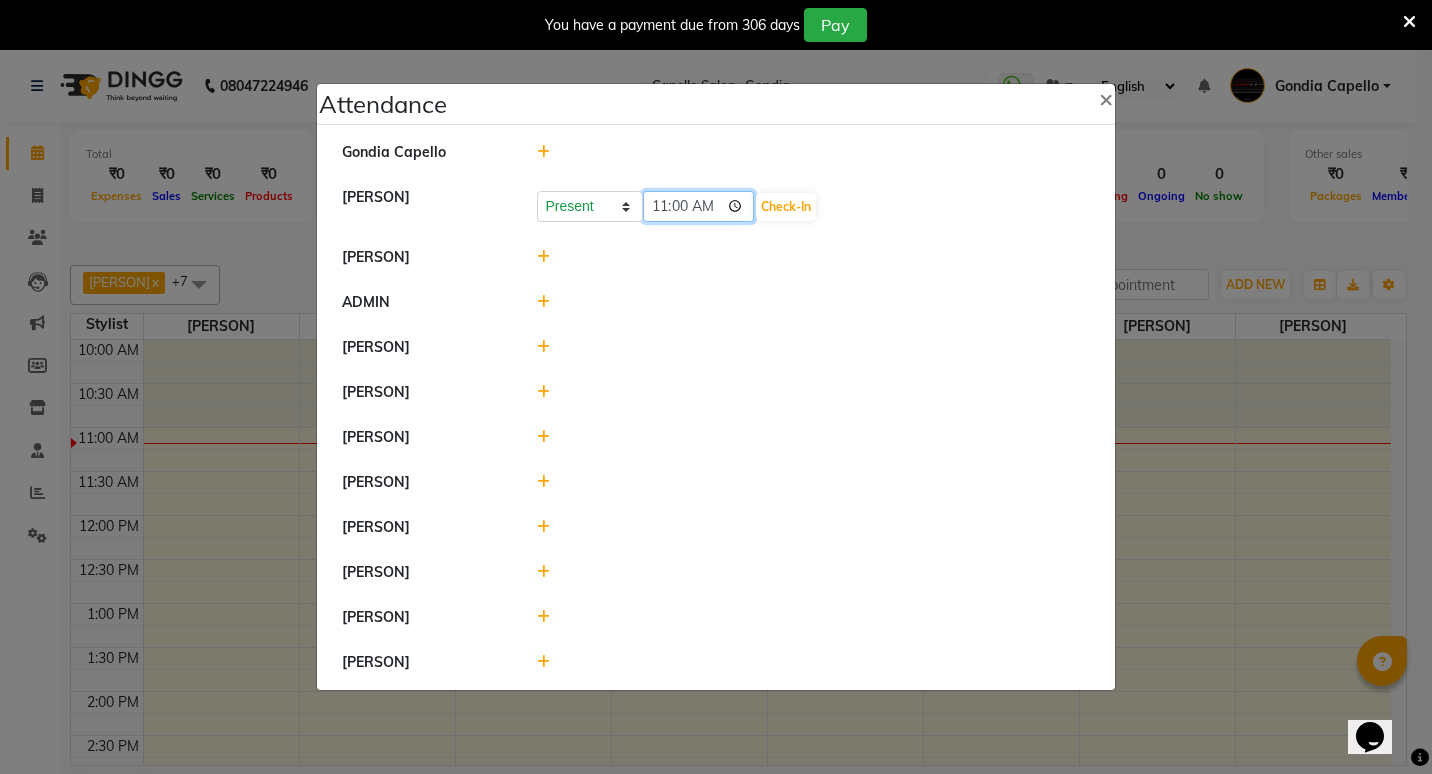 type on "11:02" 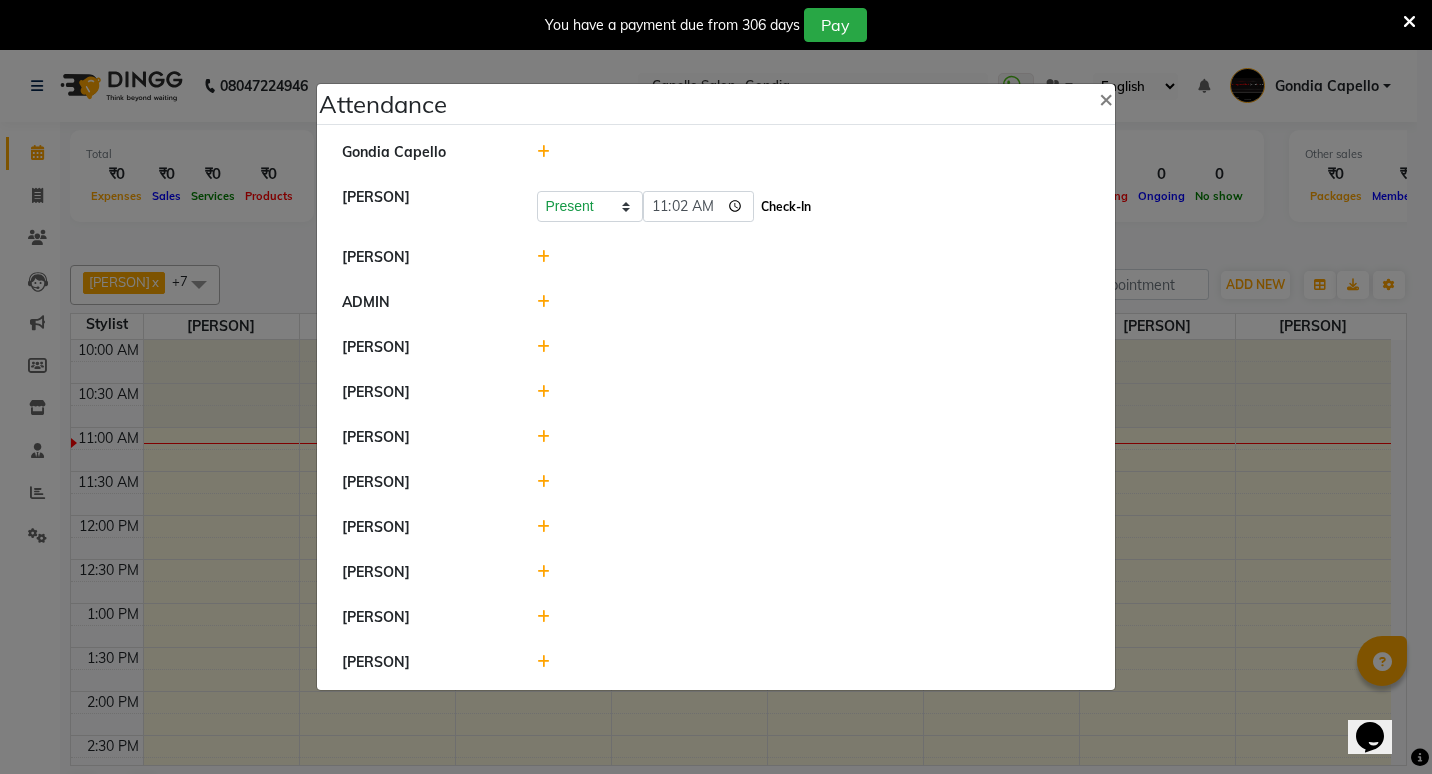 click on "Check-In" 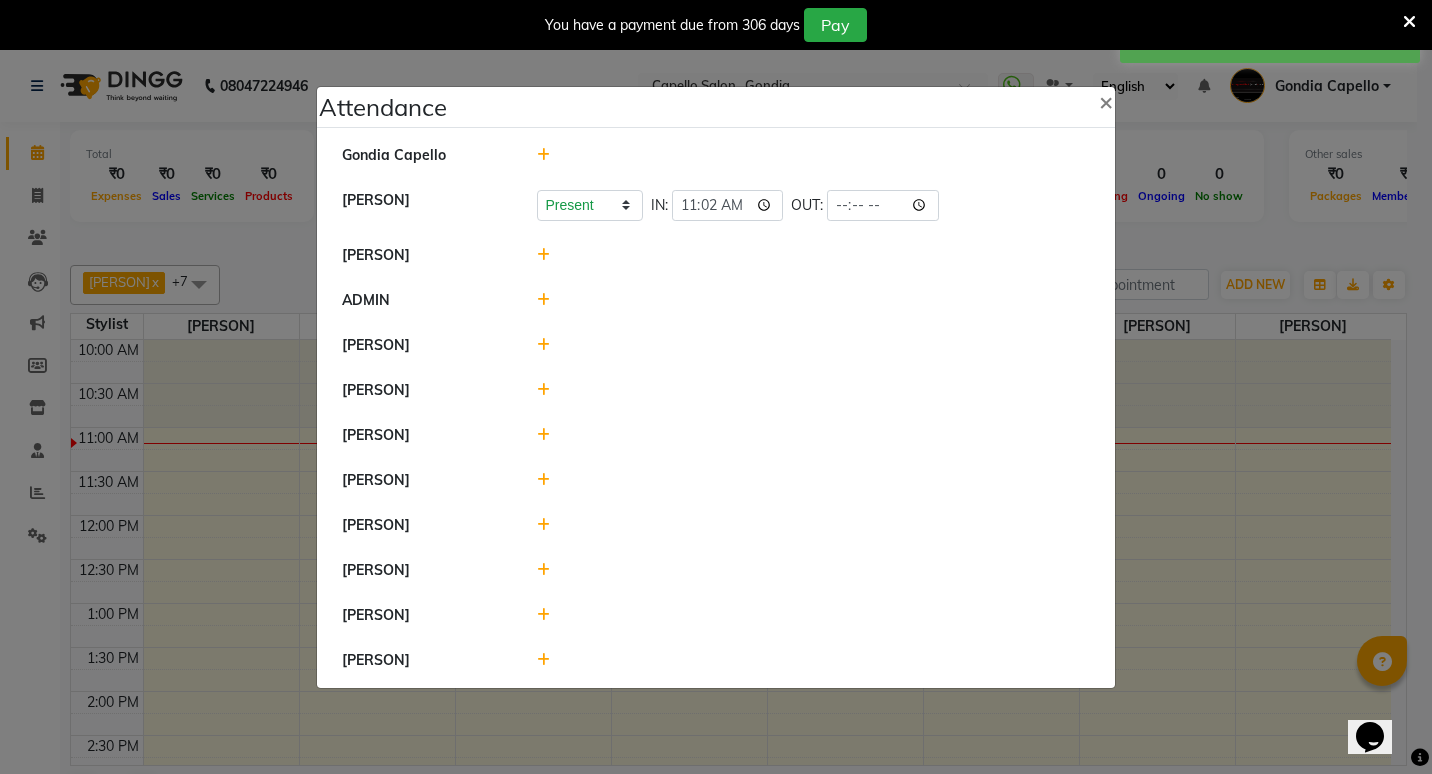 click 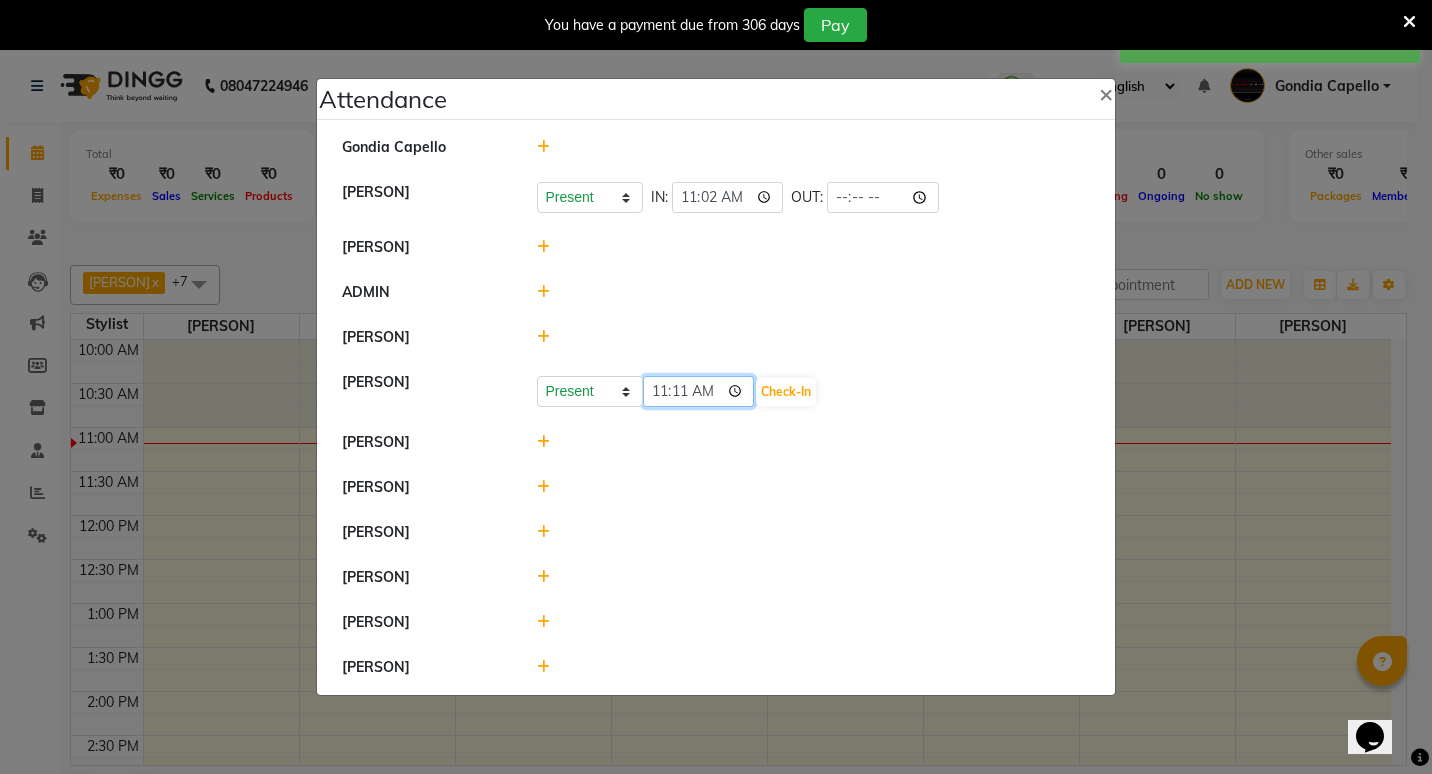 click on "11:11" 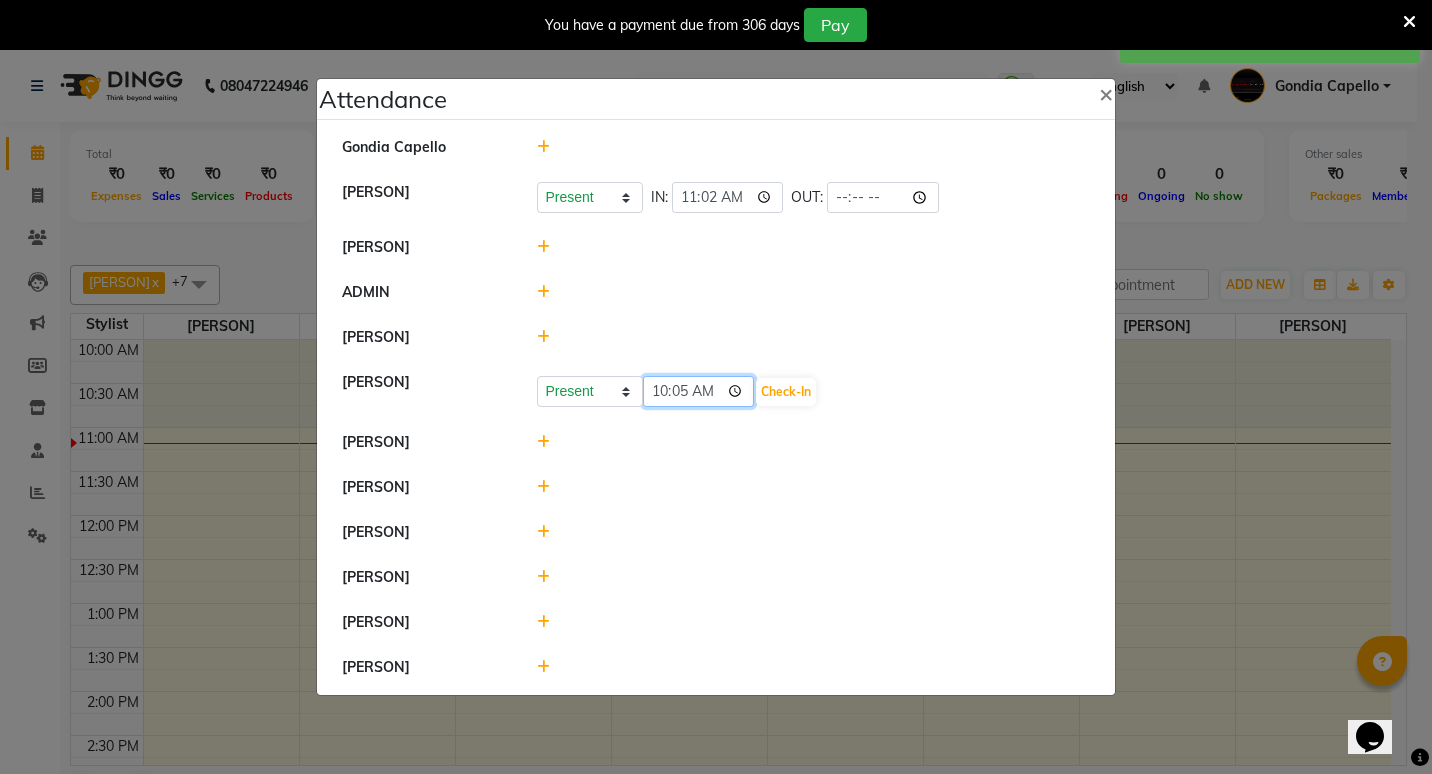 type on "10:55" 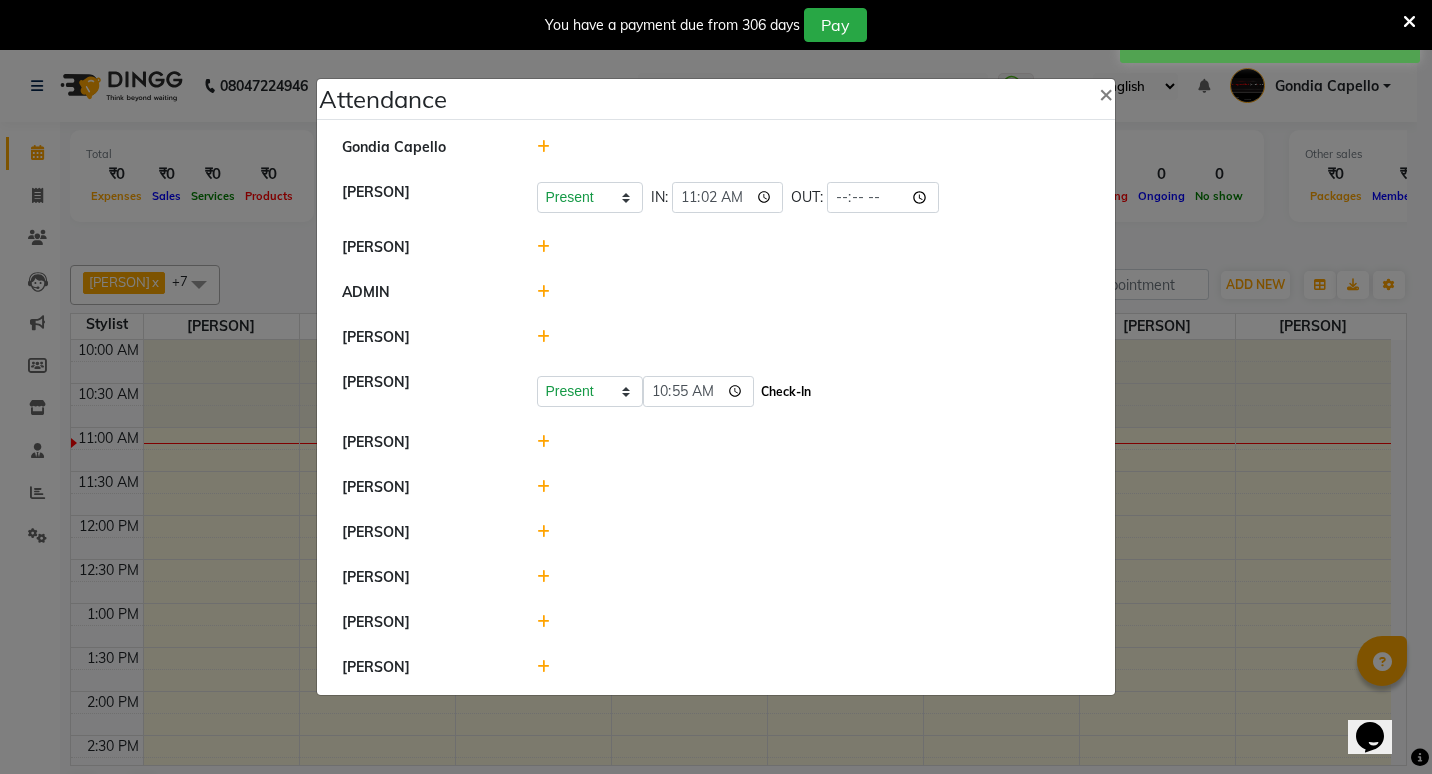 click on "Check-In" 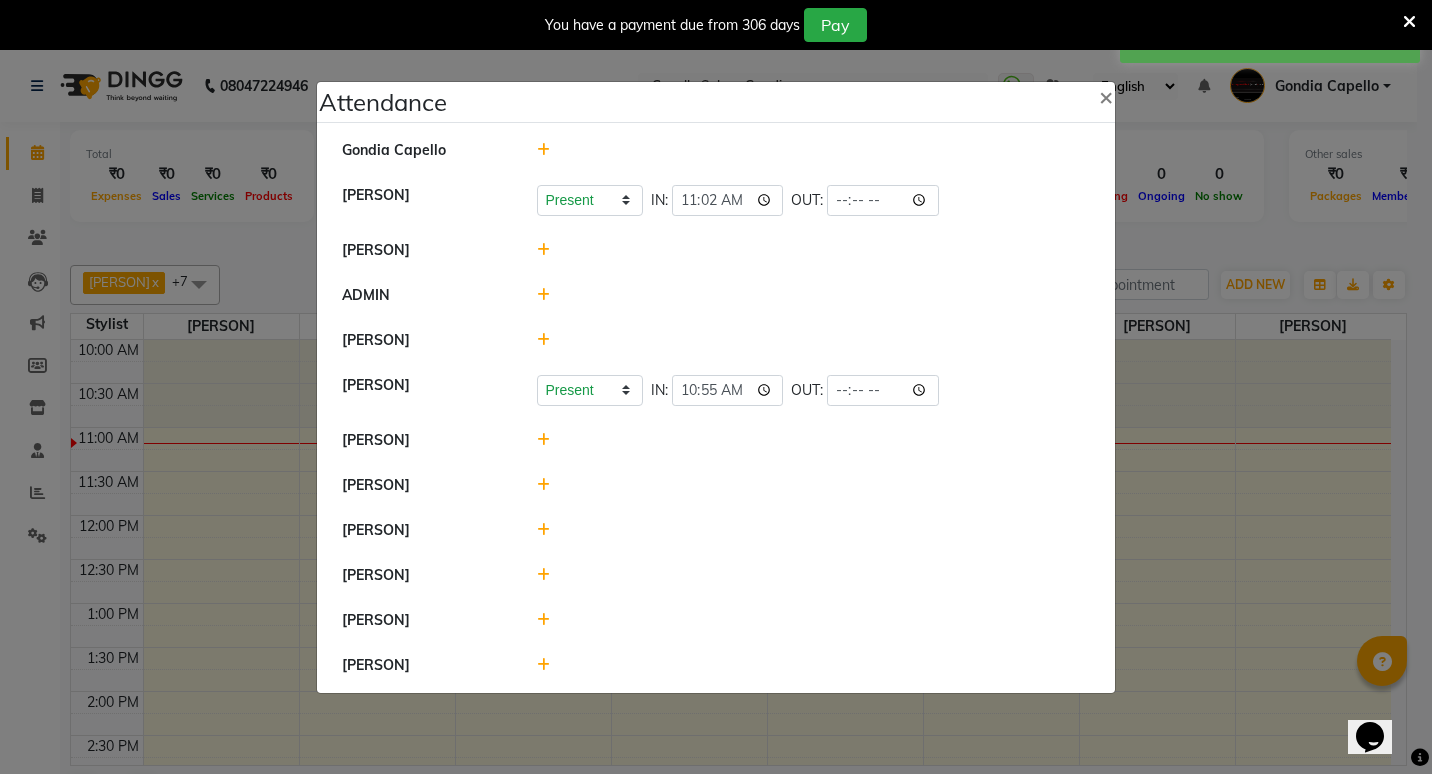 click 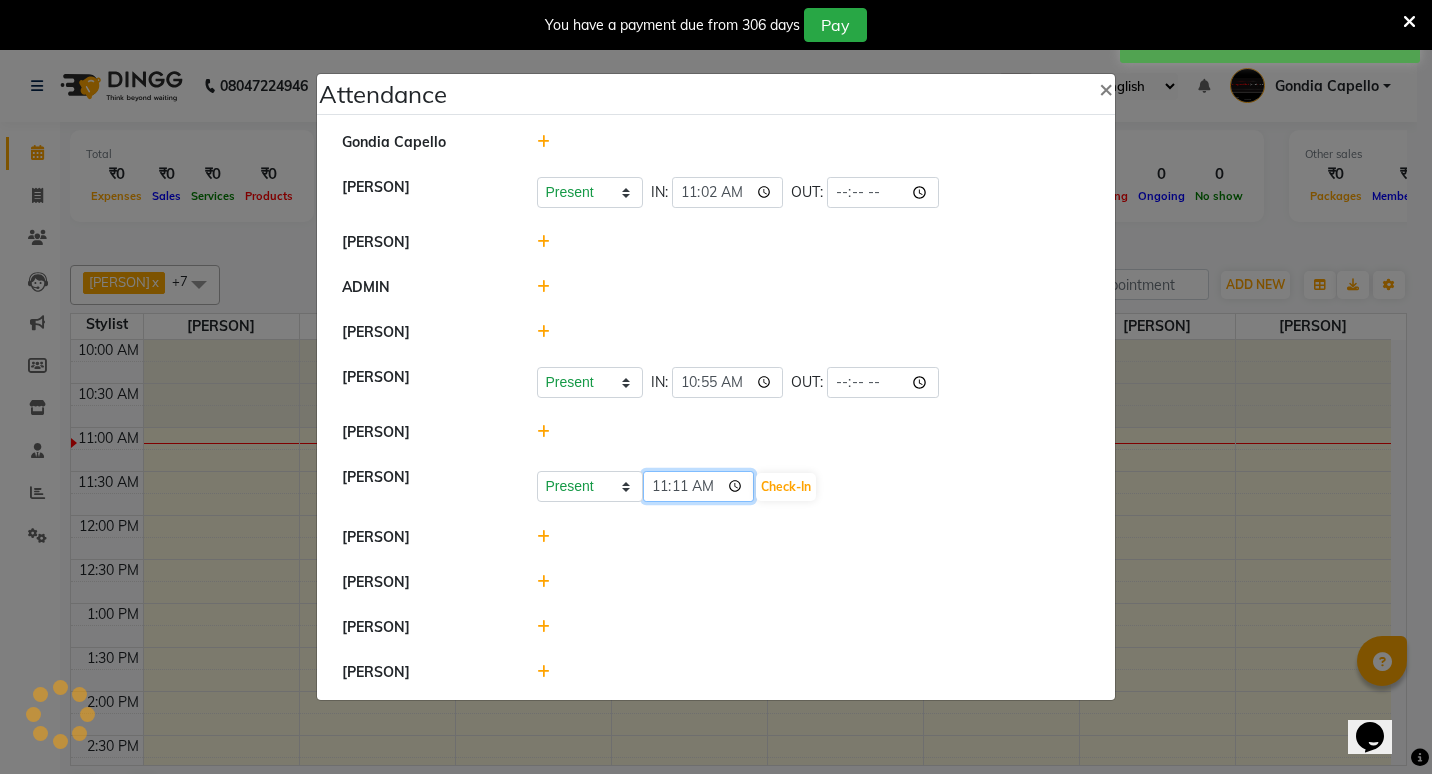 click on "11:11" 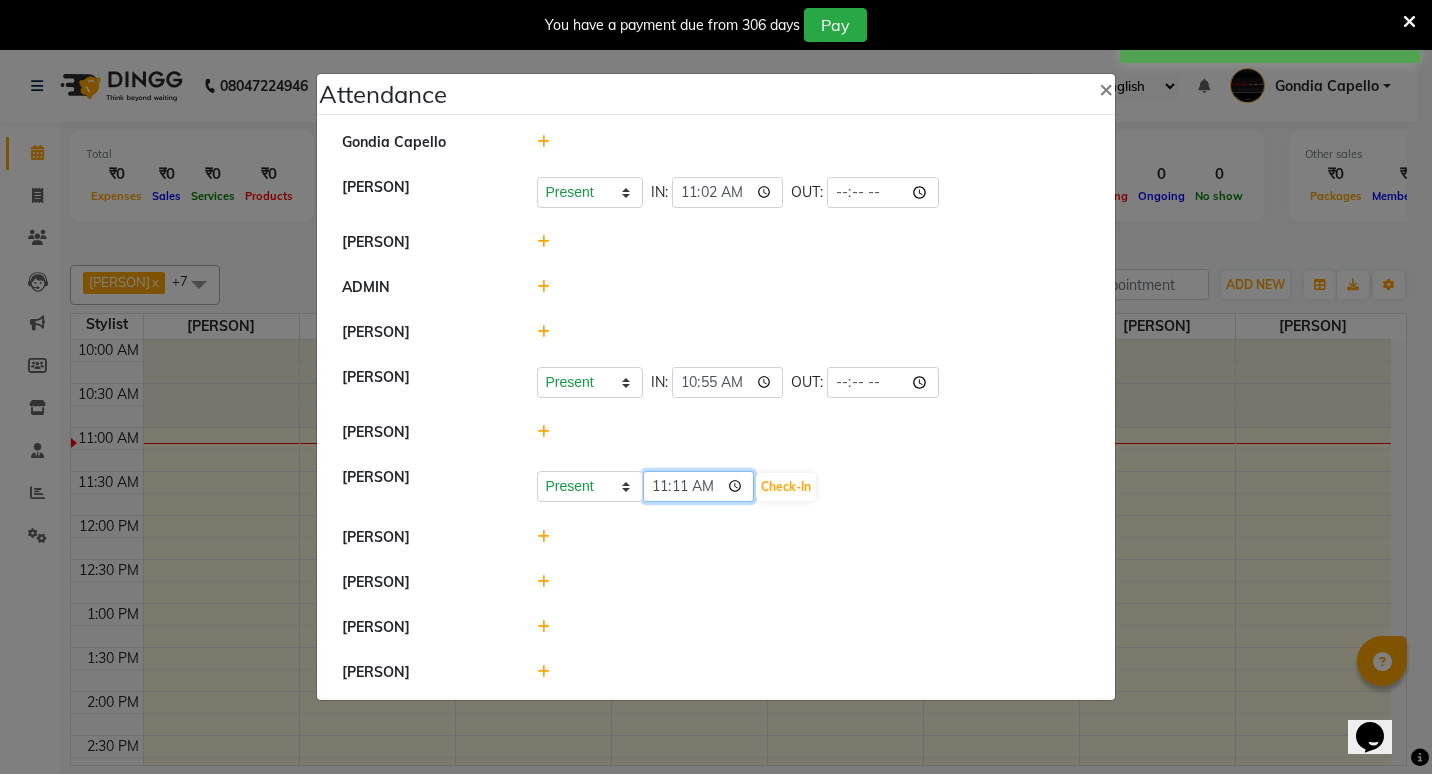type on "11:00" 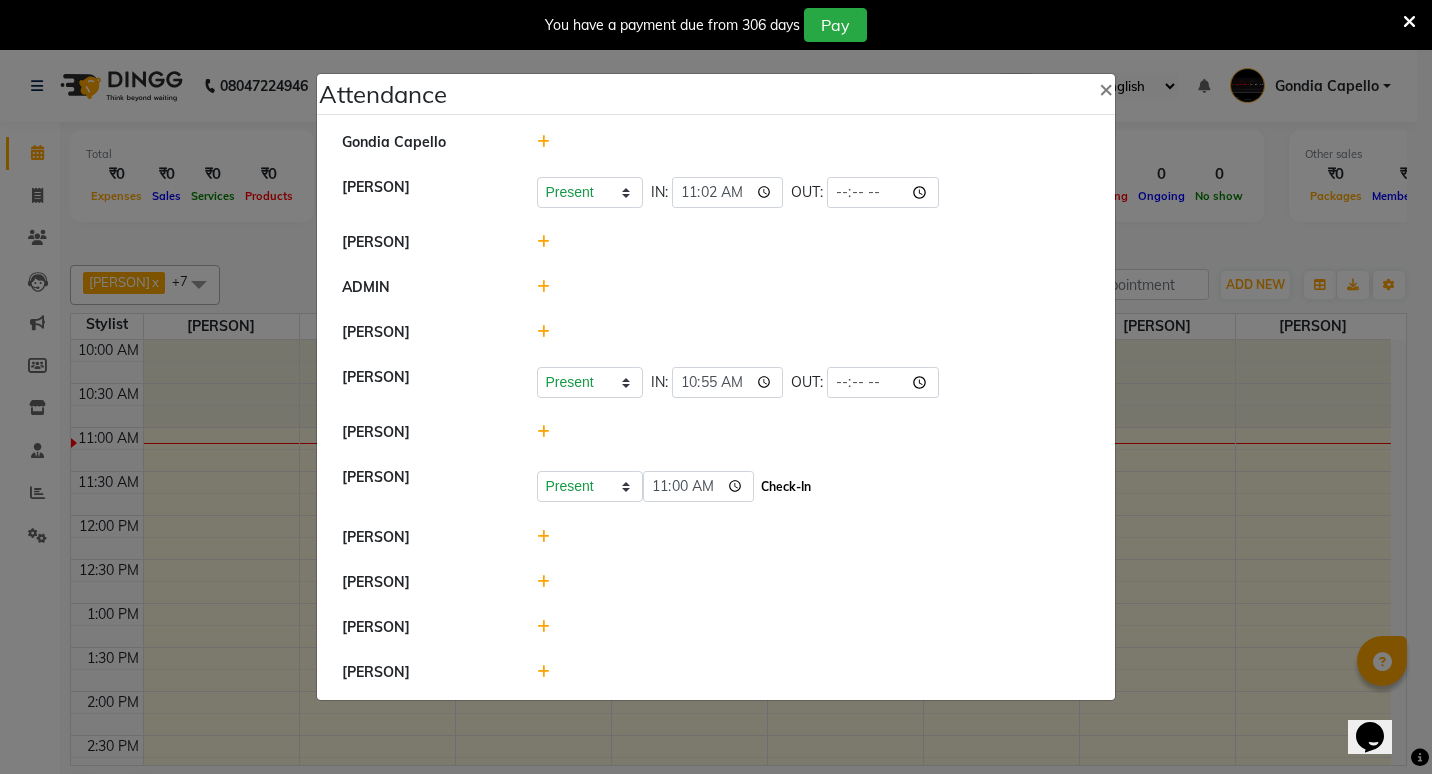 click on "Check-In" 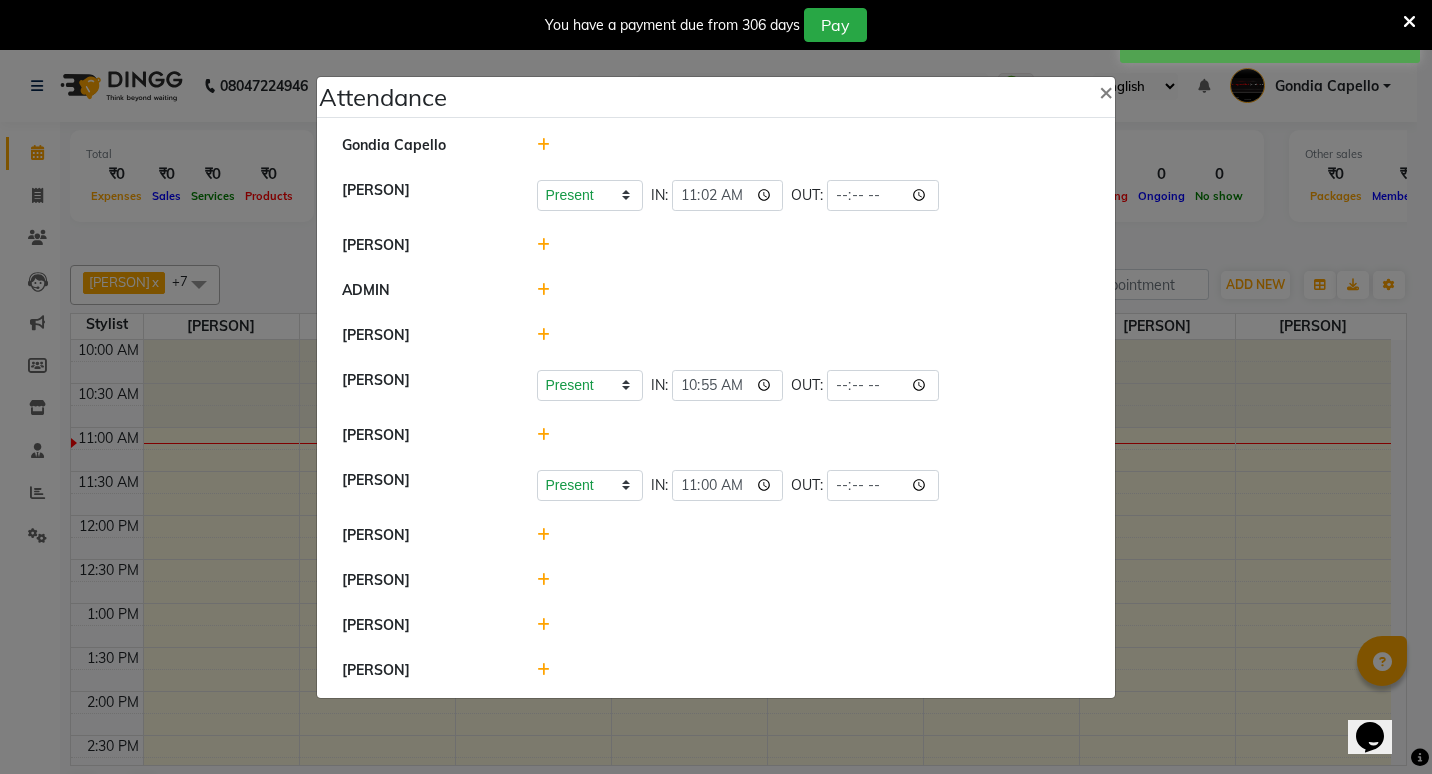 click 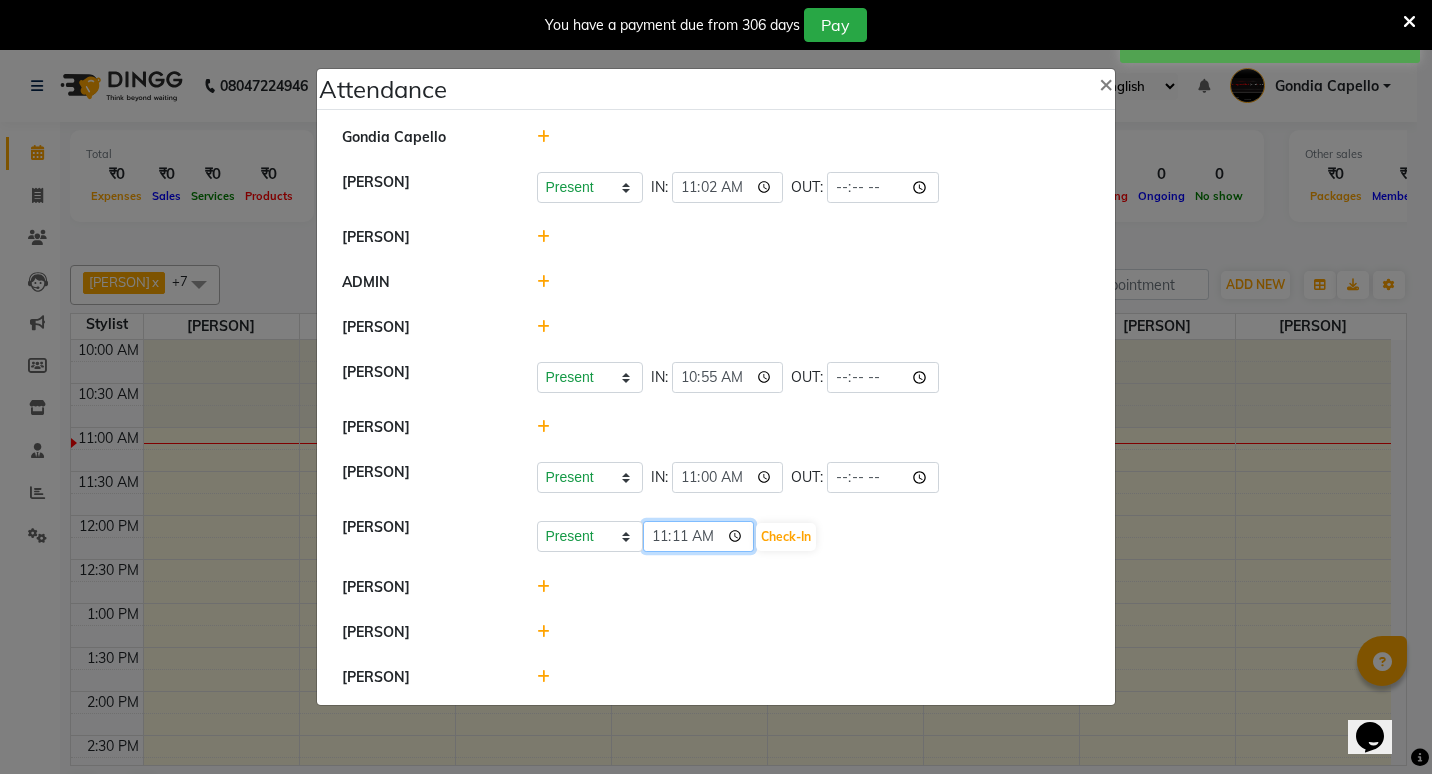 click on "11:11" 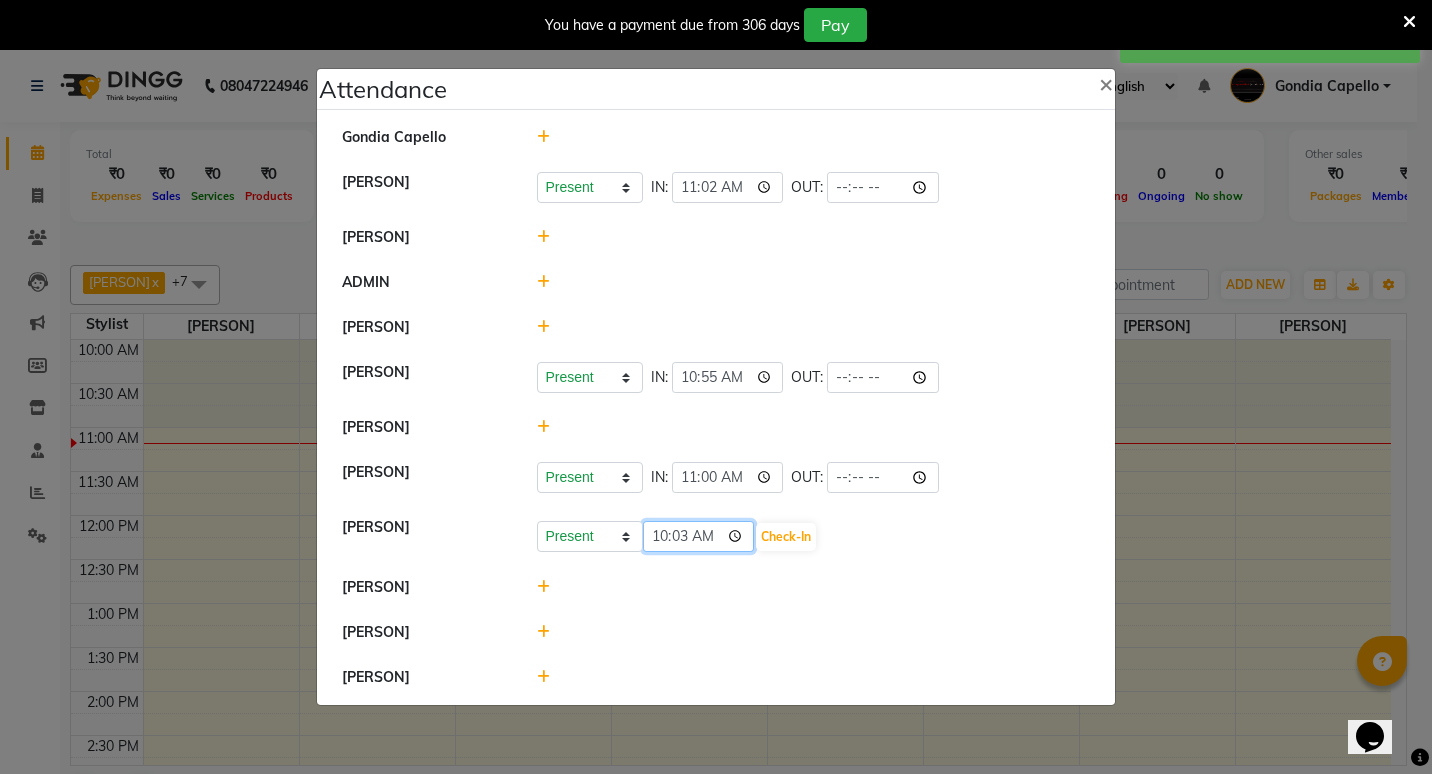 type on "10:36" 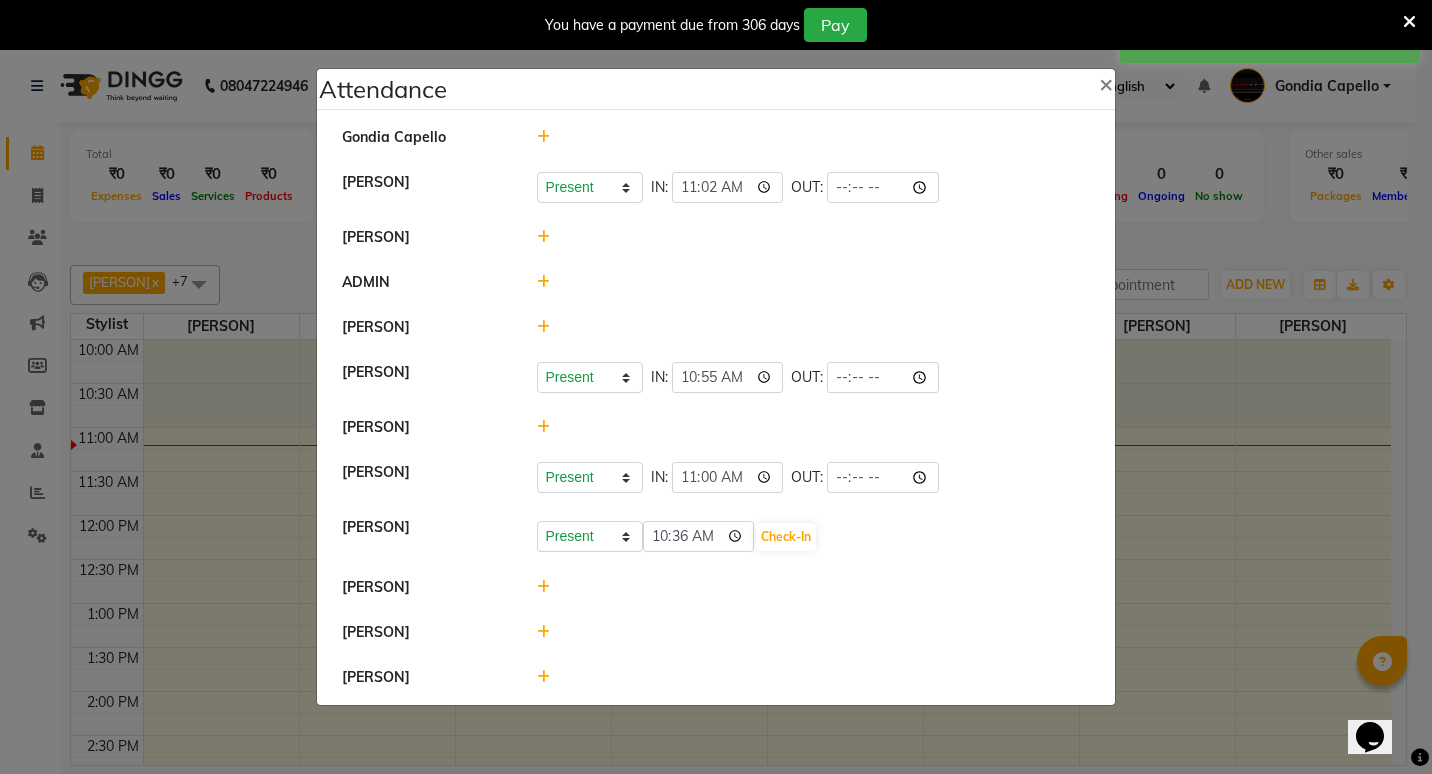 click 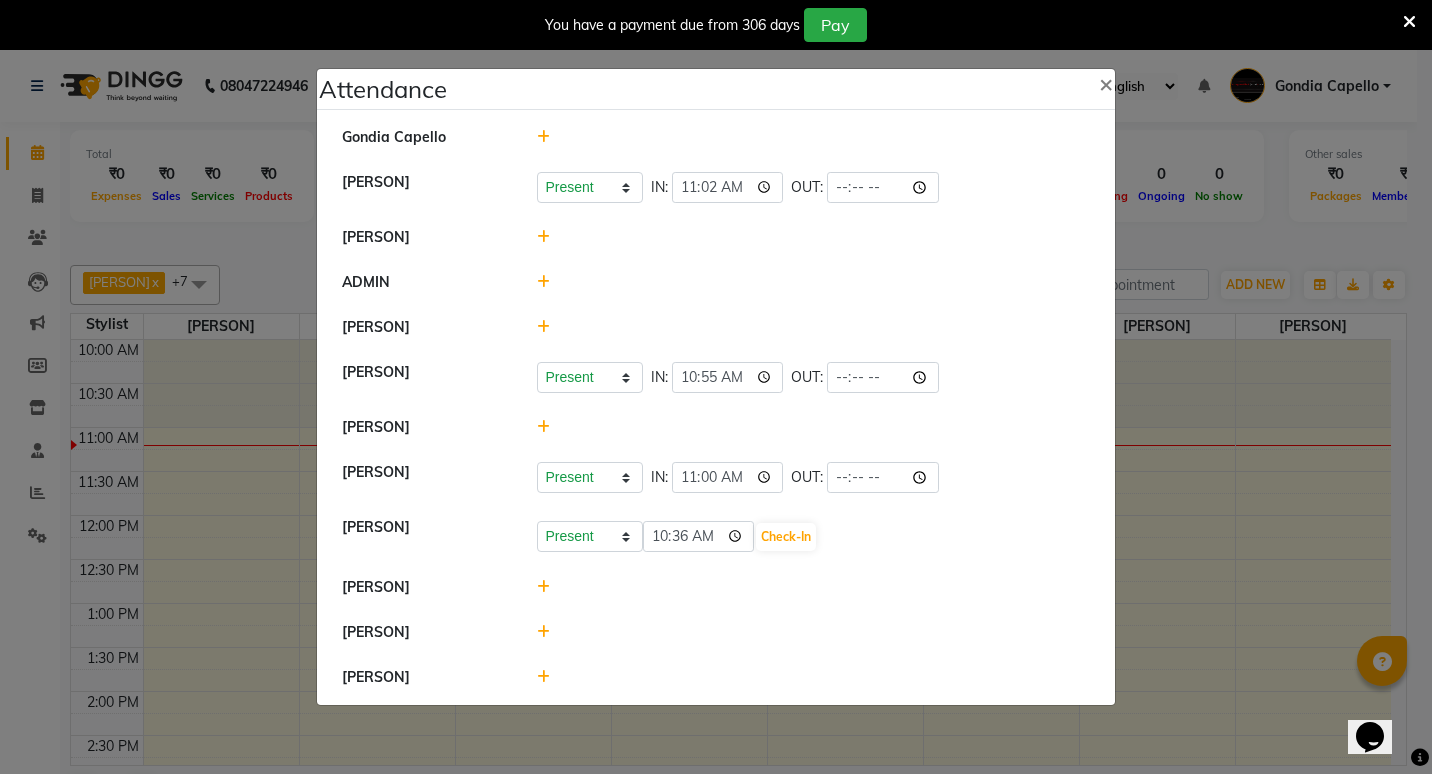 click 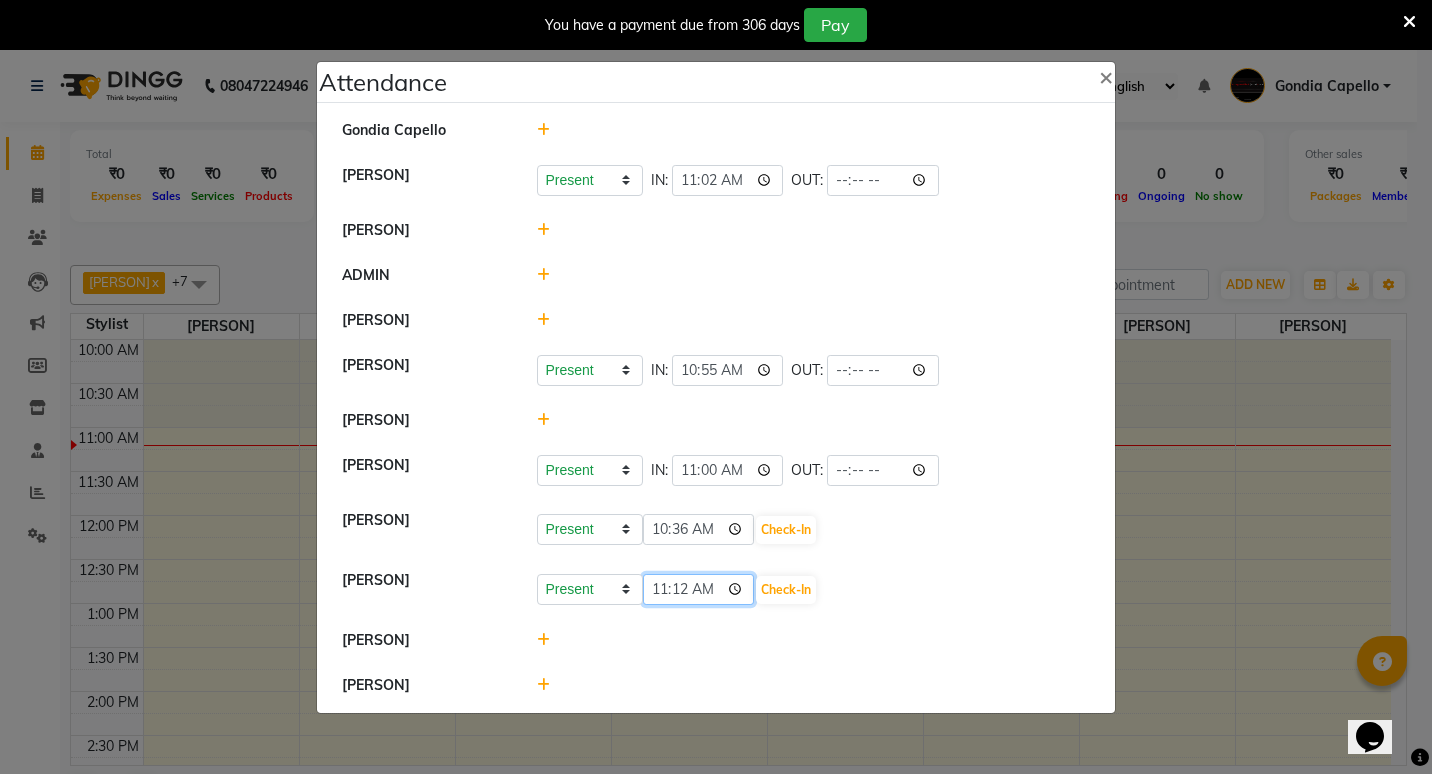 click on "11:12" 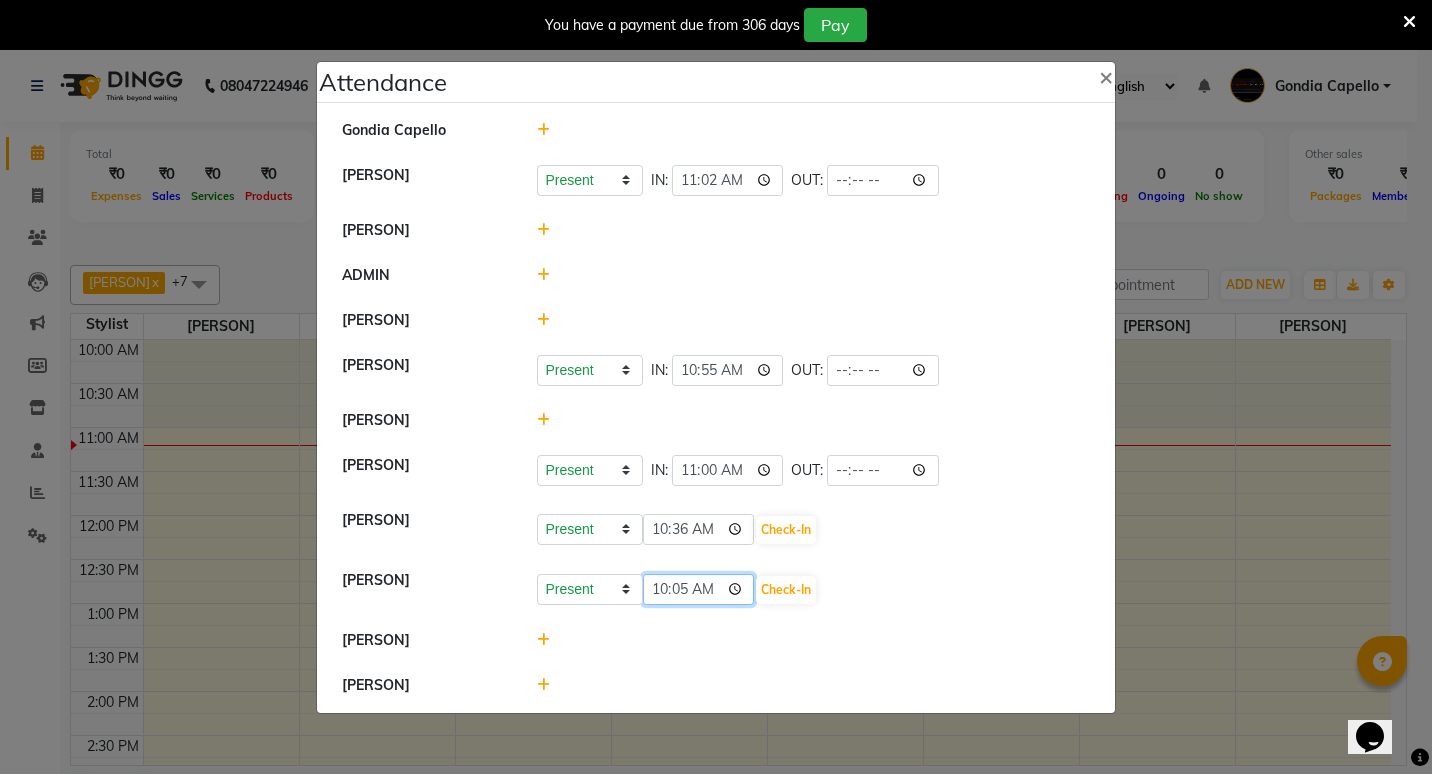 type on "10:56" 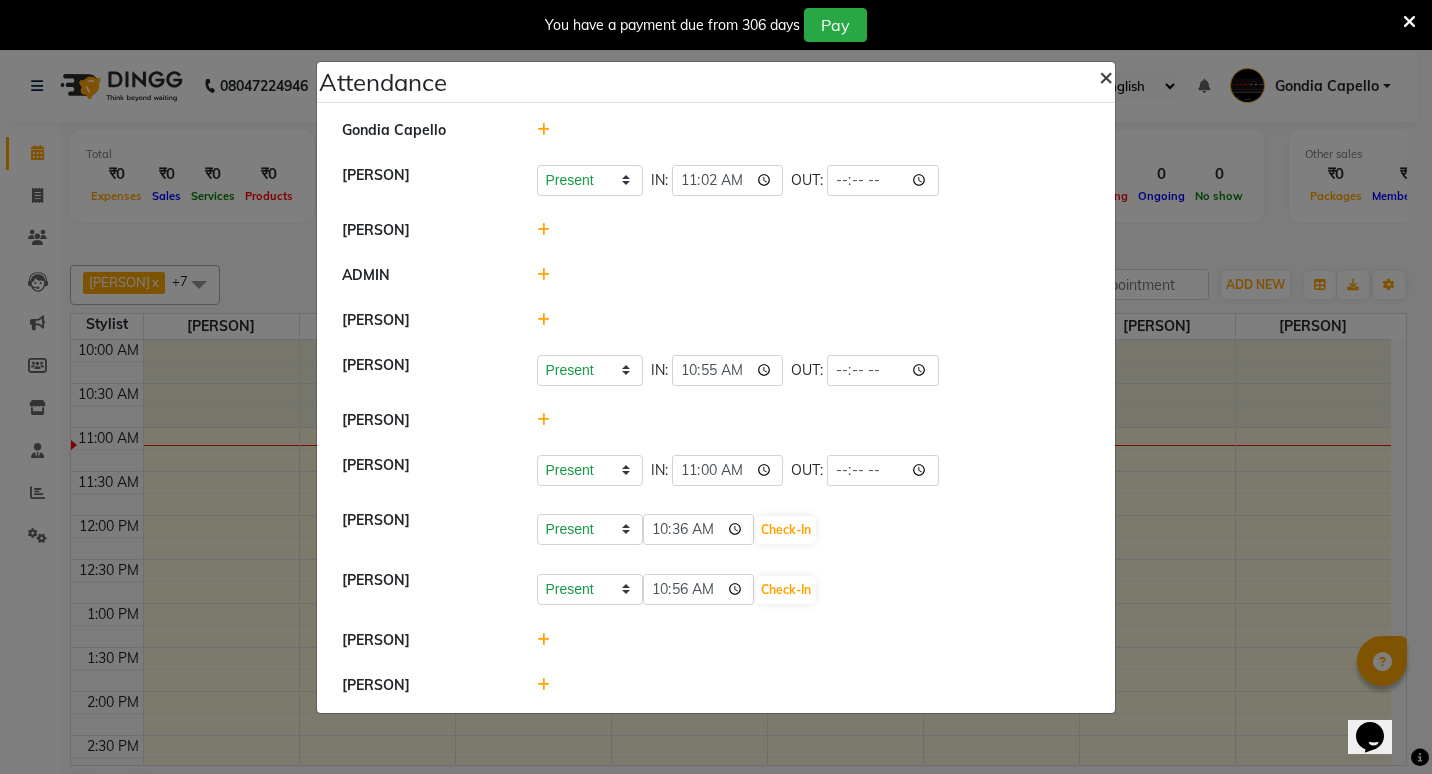 click on "×" 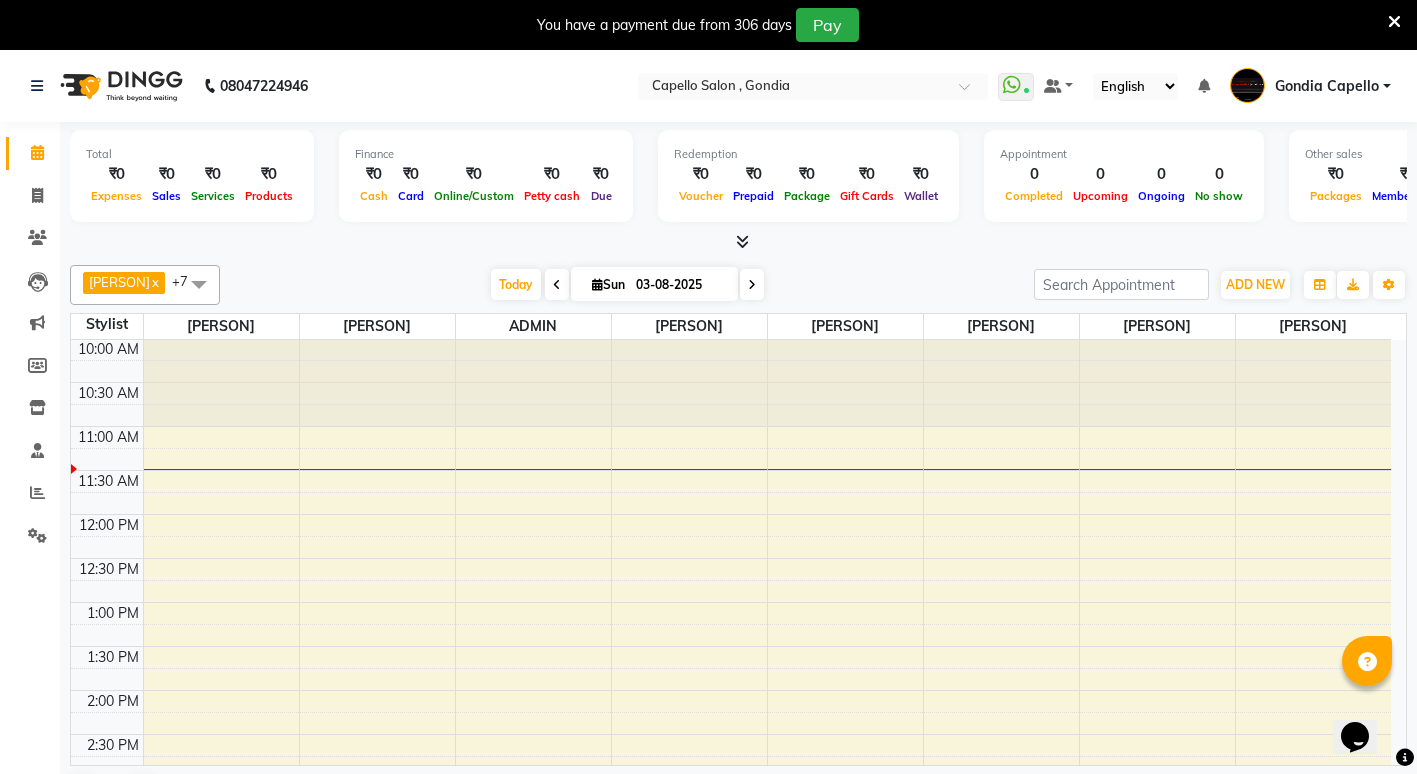 scroll, scrollTop: 0, scrollLeft: 0, axis: both 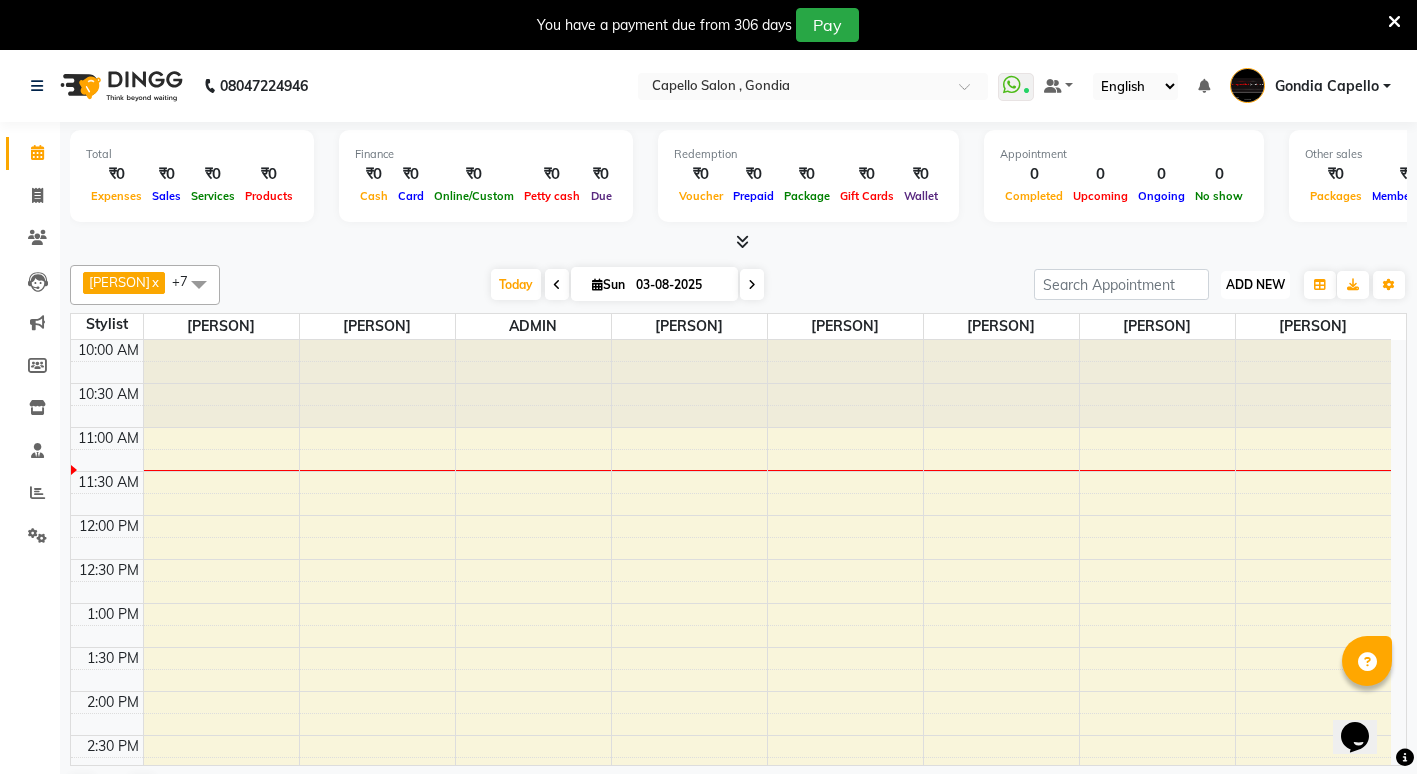 click on "ADD NEW" at bounding box center [1255, 284] 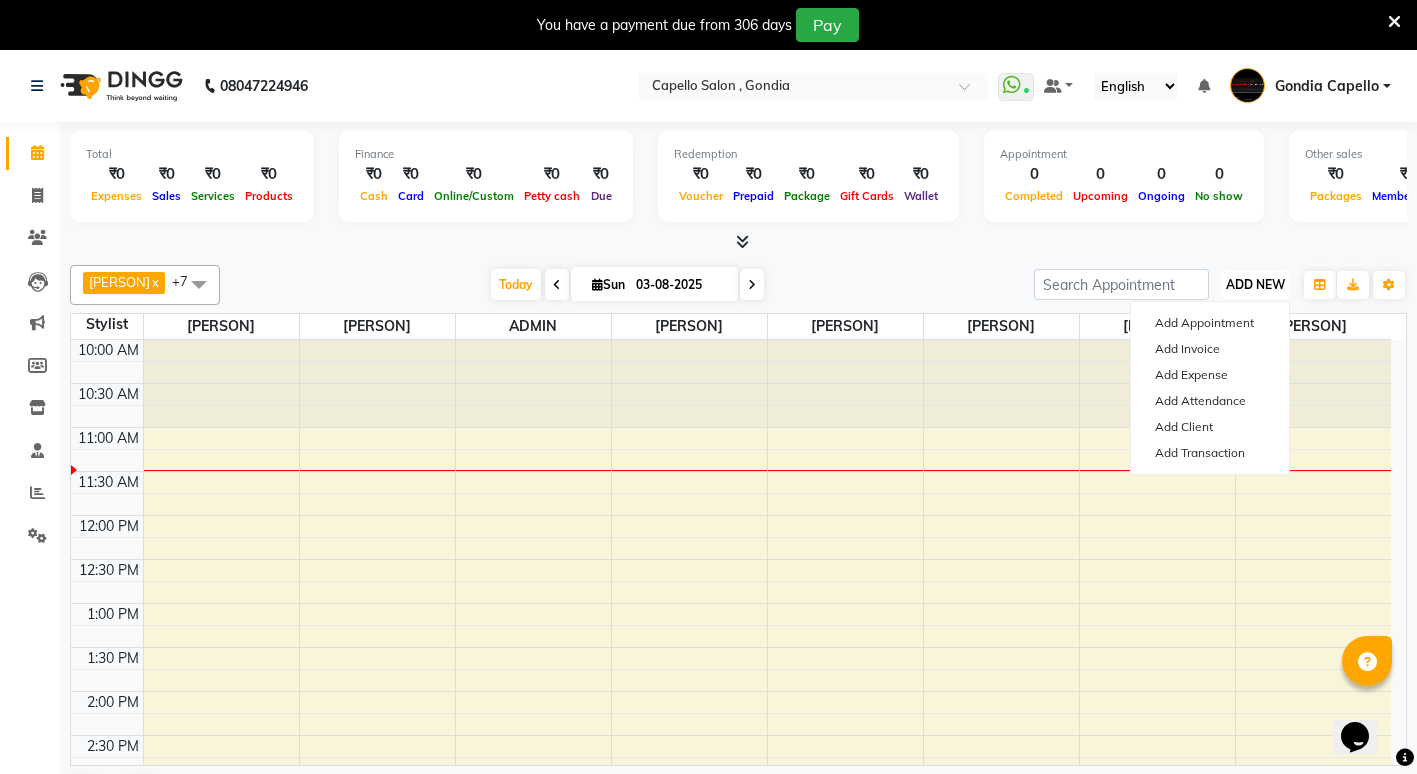 click on "ADD NEW" at bounding box center (1255, 284) 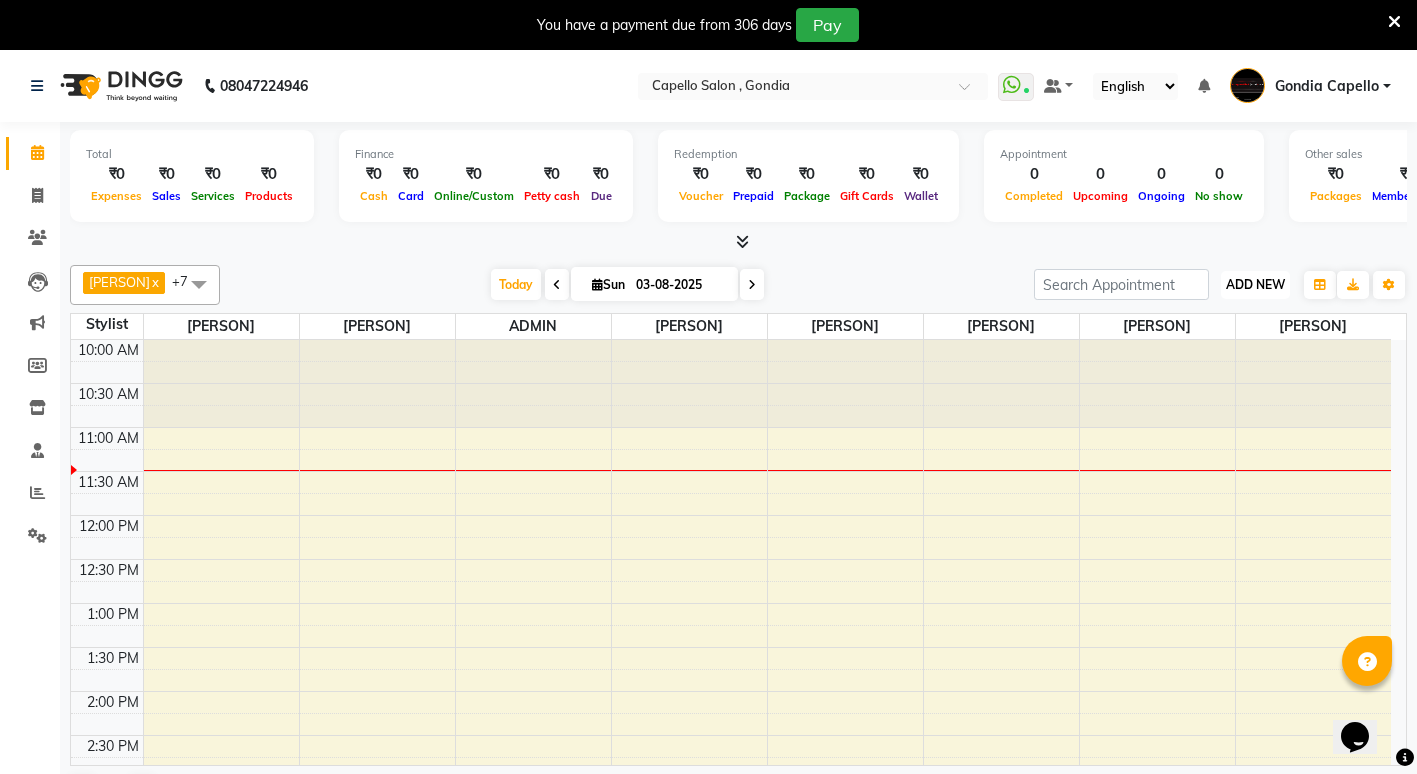 click on "ADD NEW" at bounding box center (1255, 284) 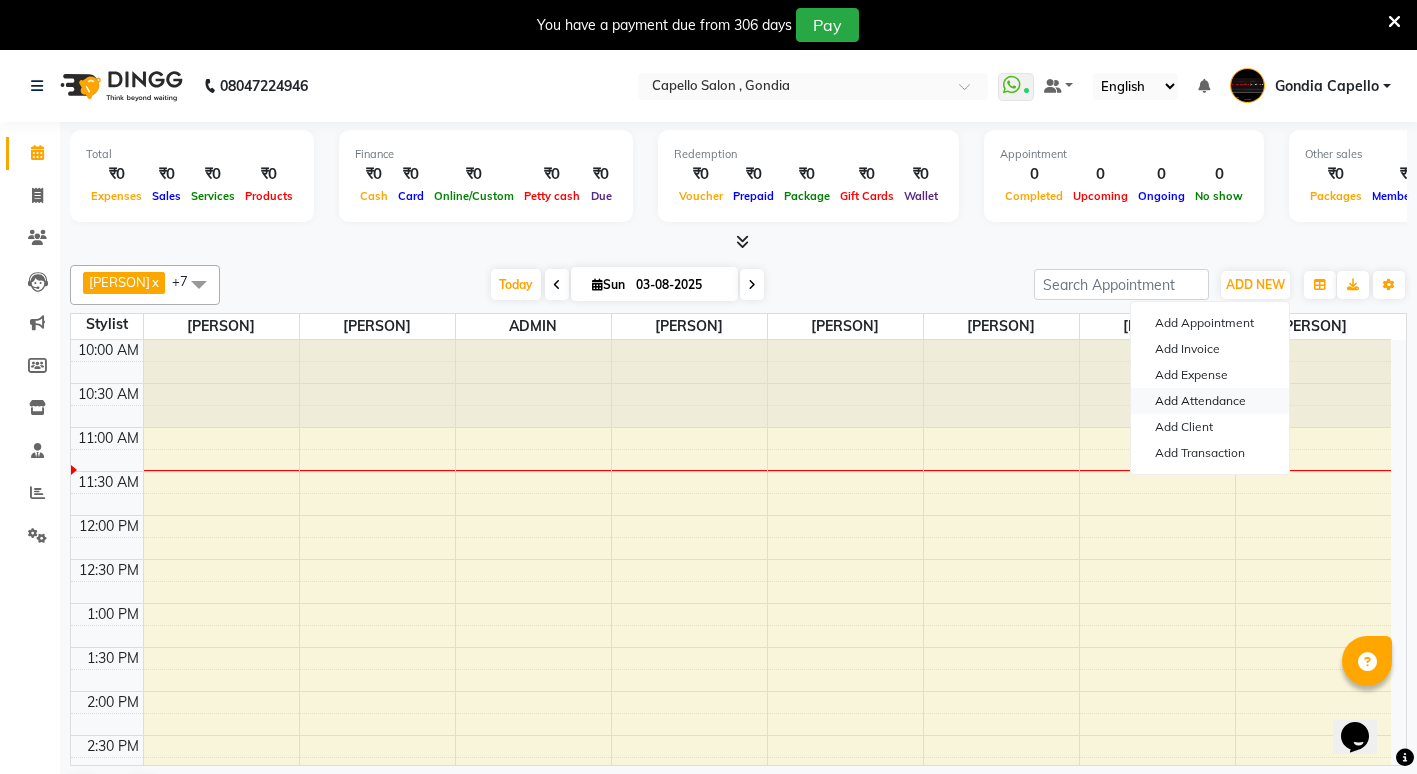 click on "Add Attendance" at bounding box center (1210, 401) 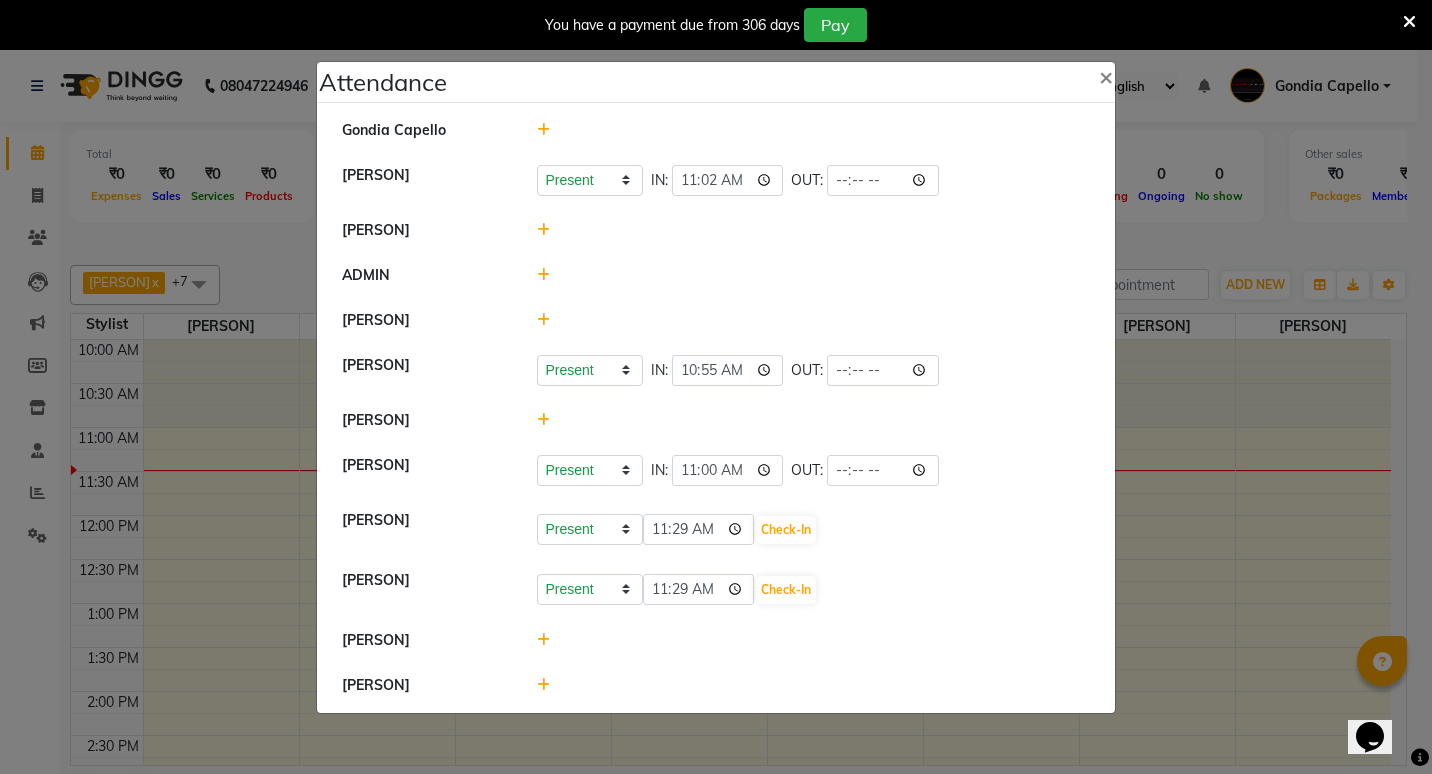 click 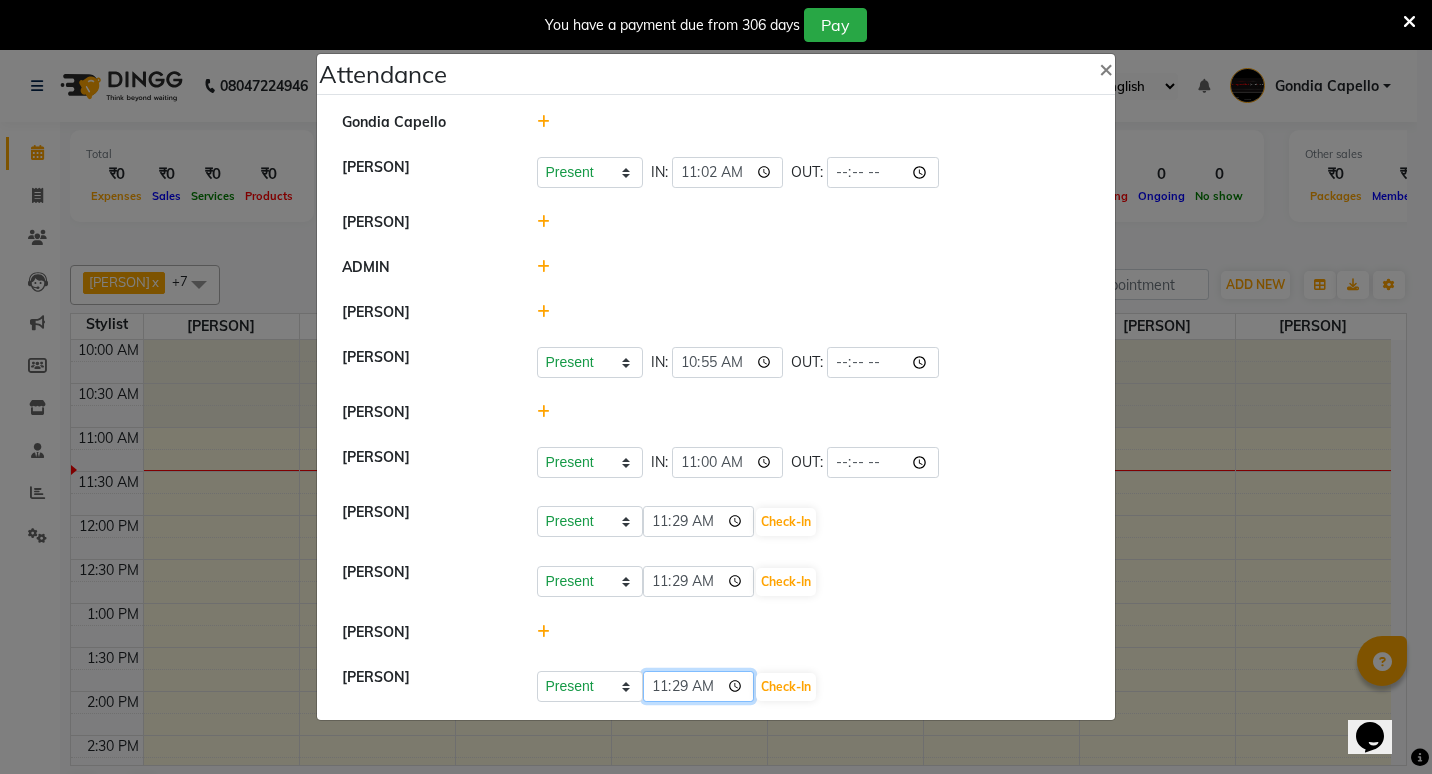 click on "11:29" 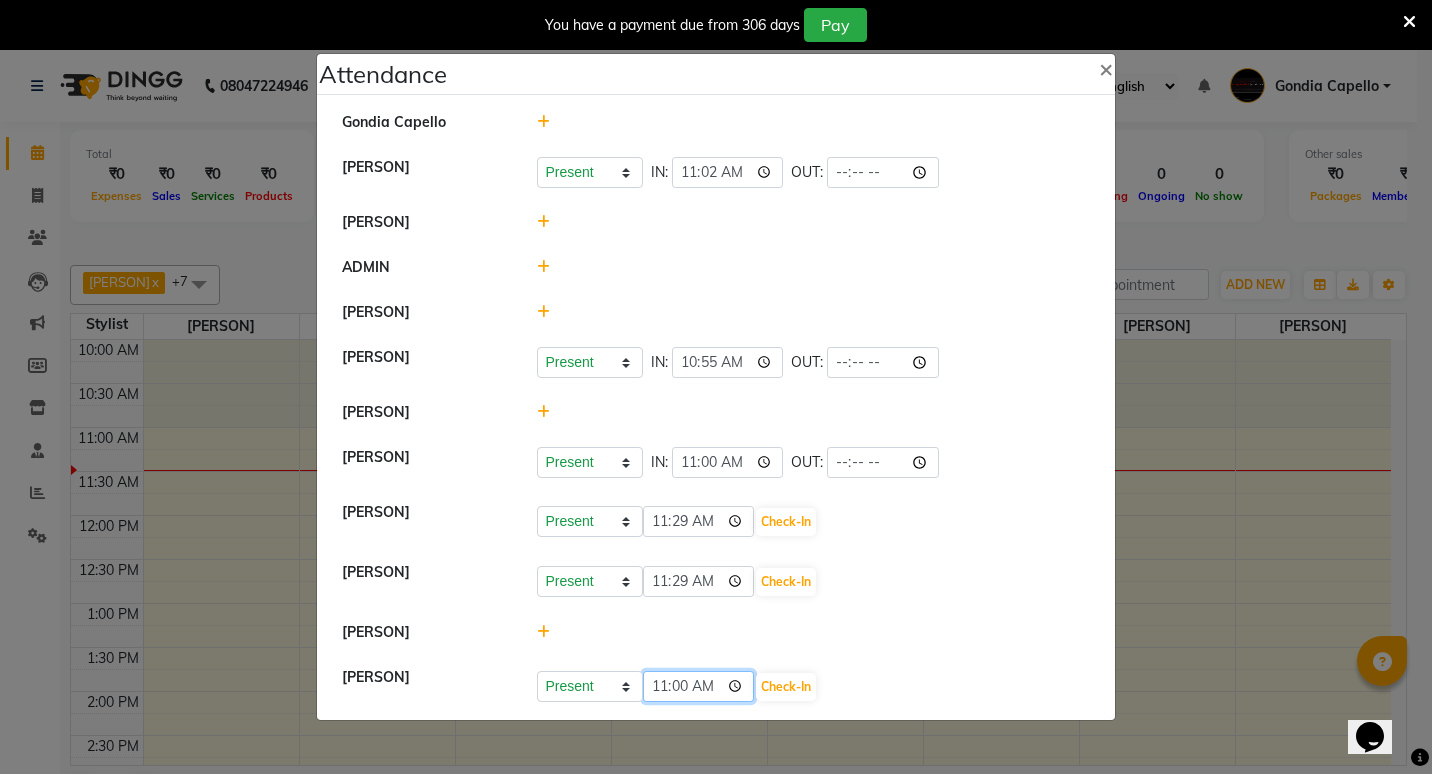 click on "11:00" 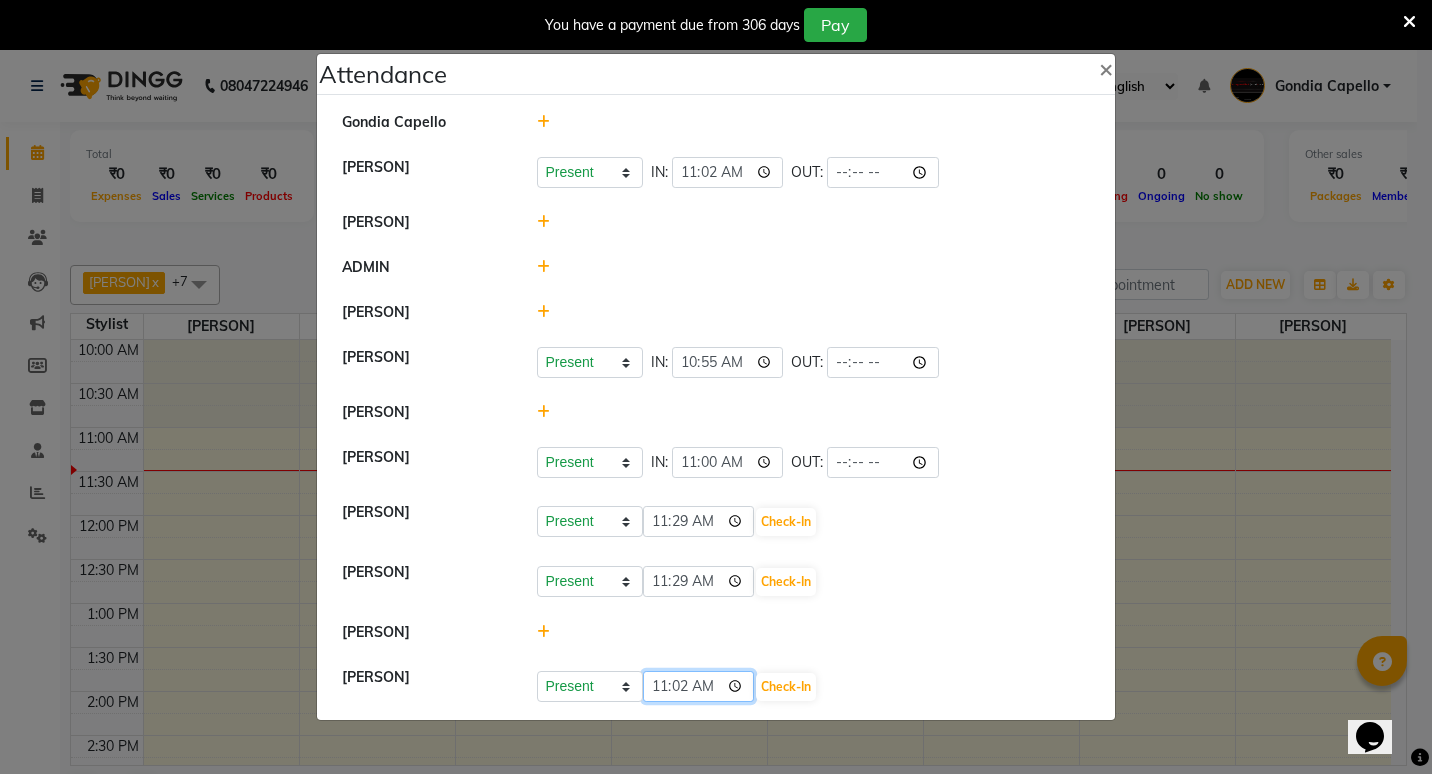 type on "11:20" 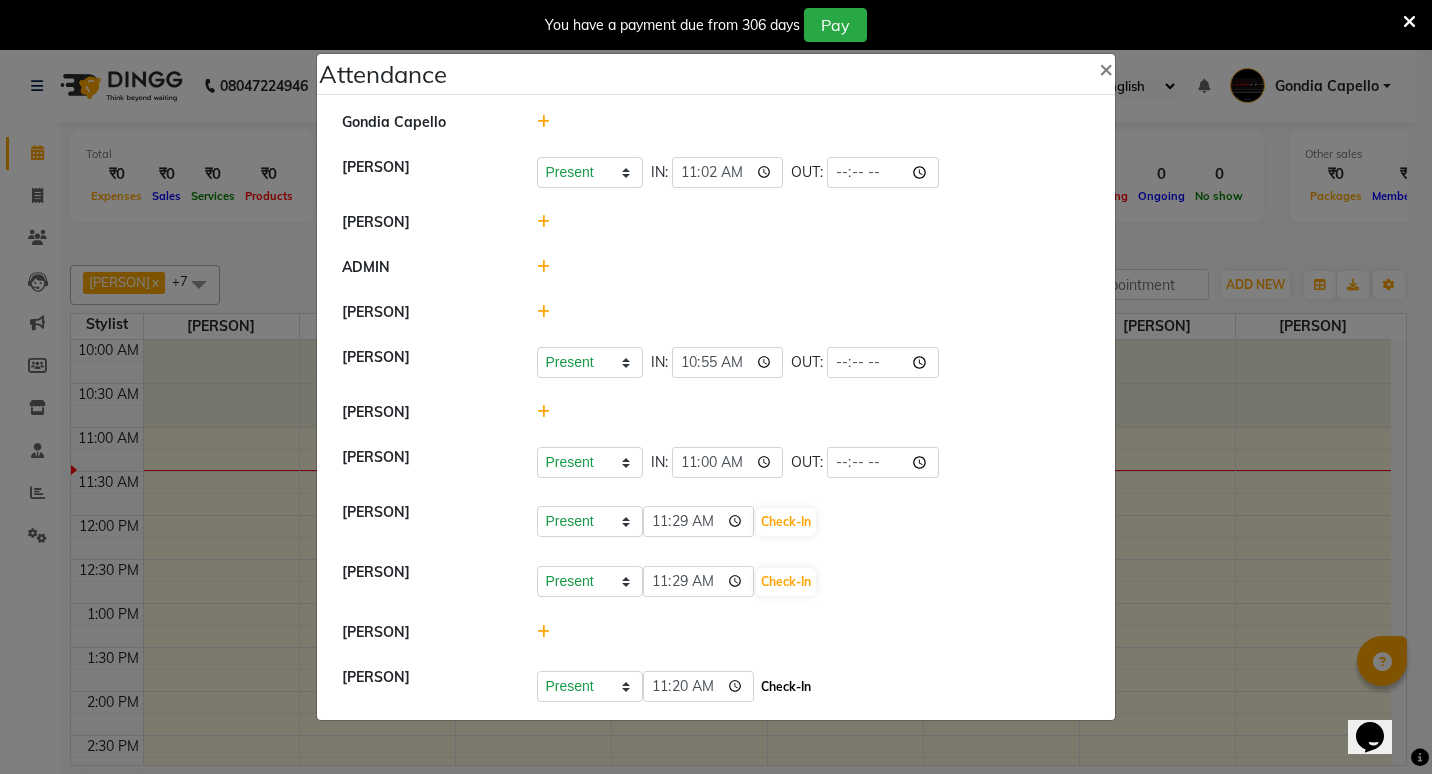 click on "Check-In" 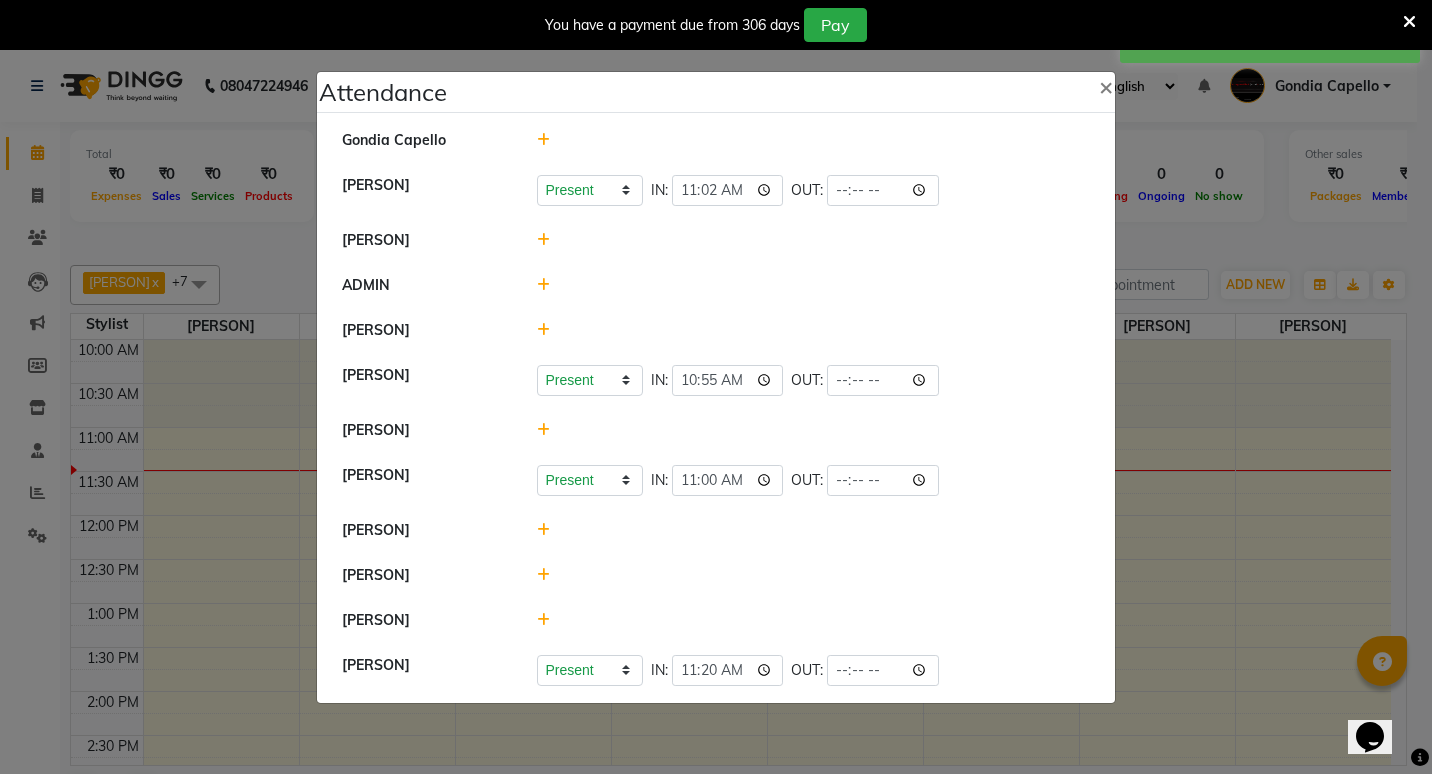 click 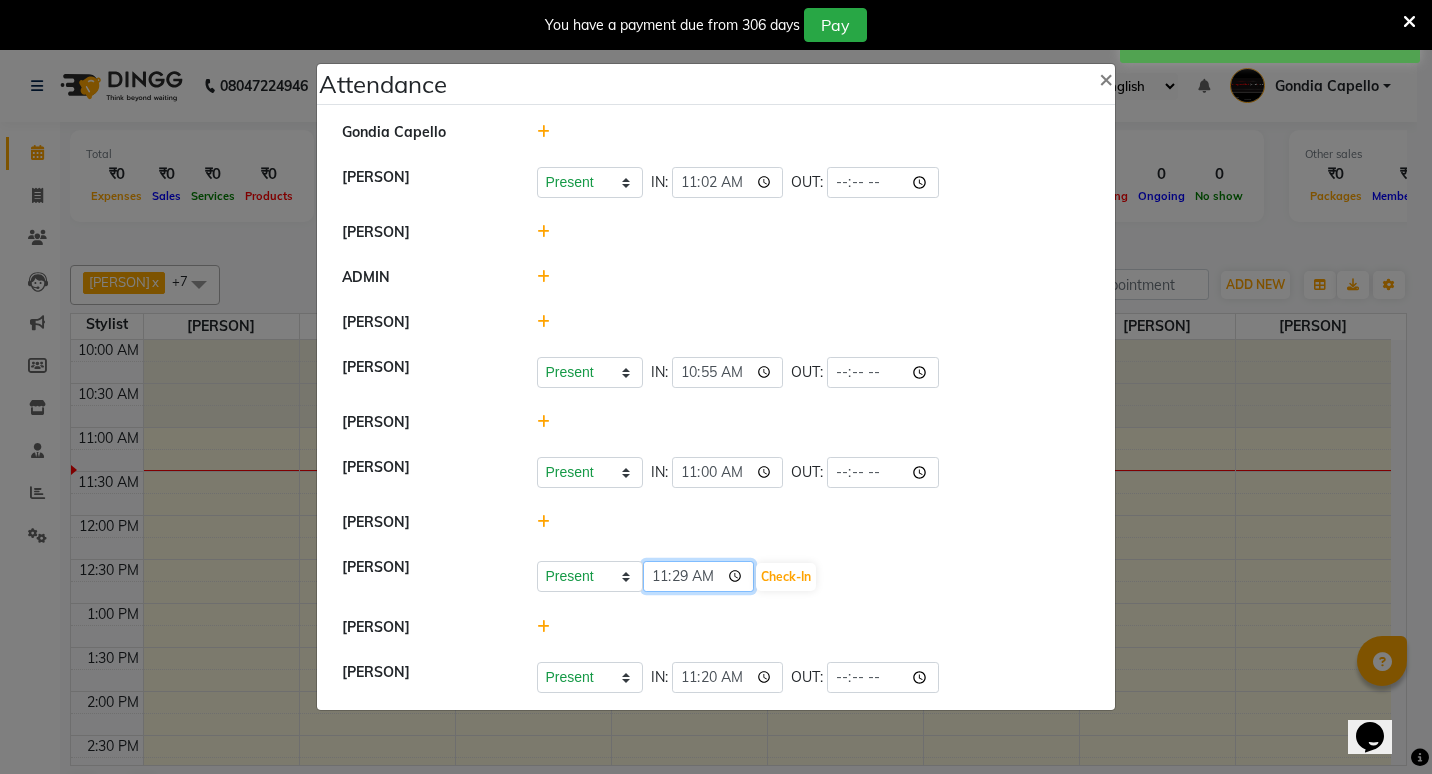 click on "11:29" 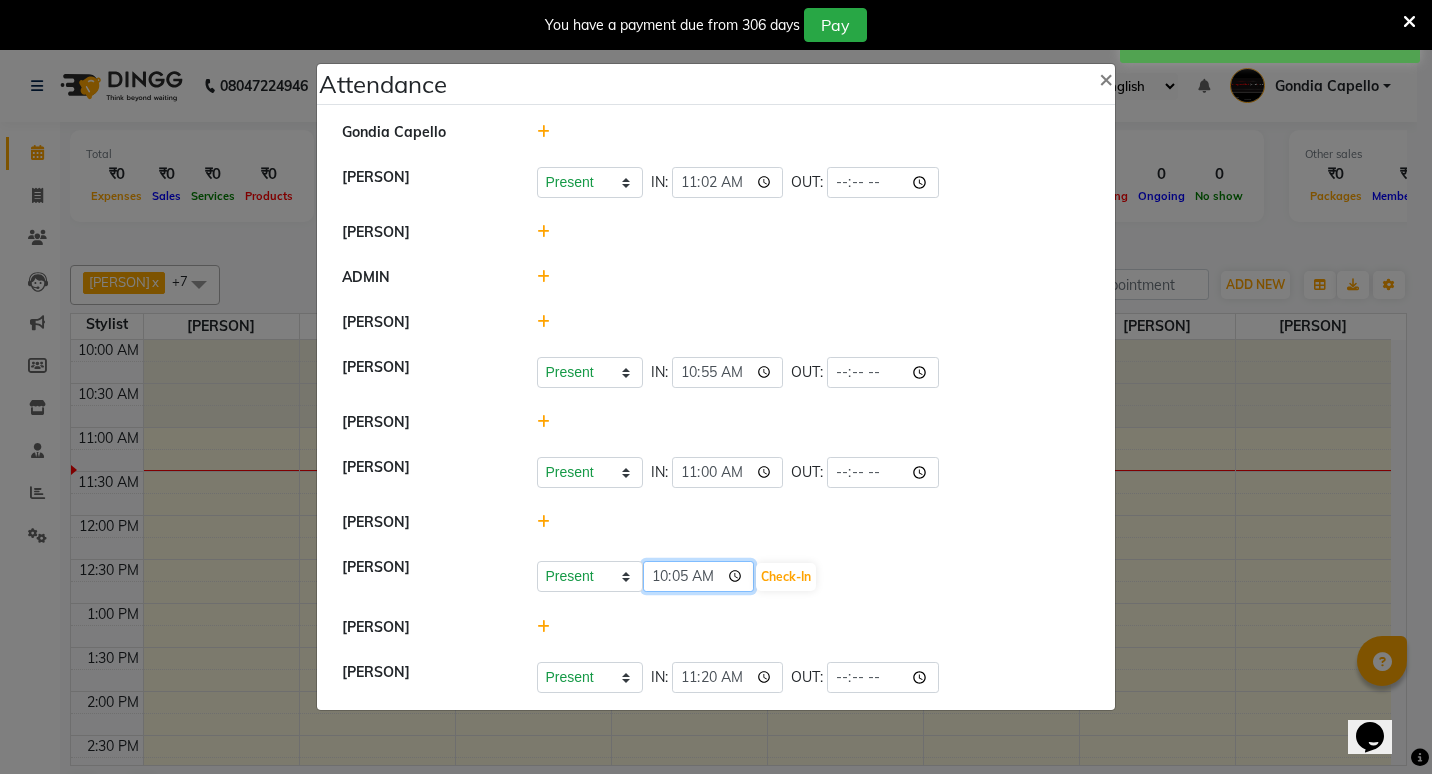 type on "10:59" 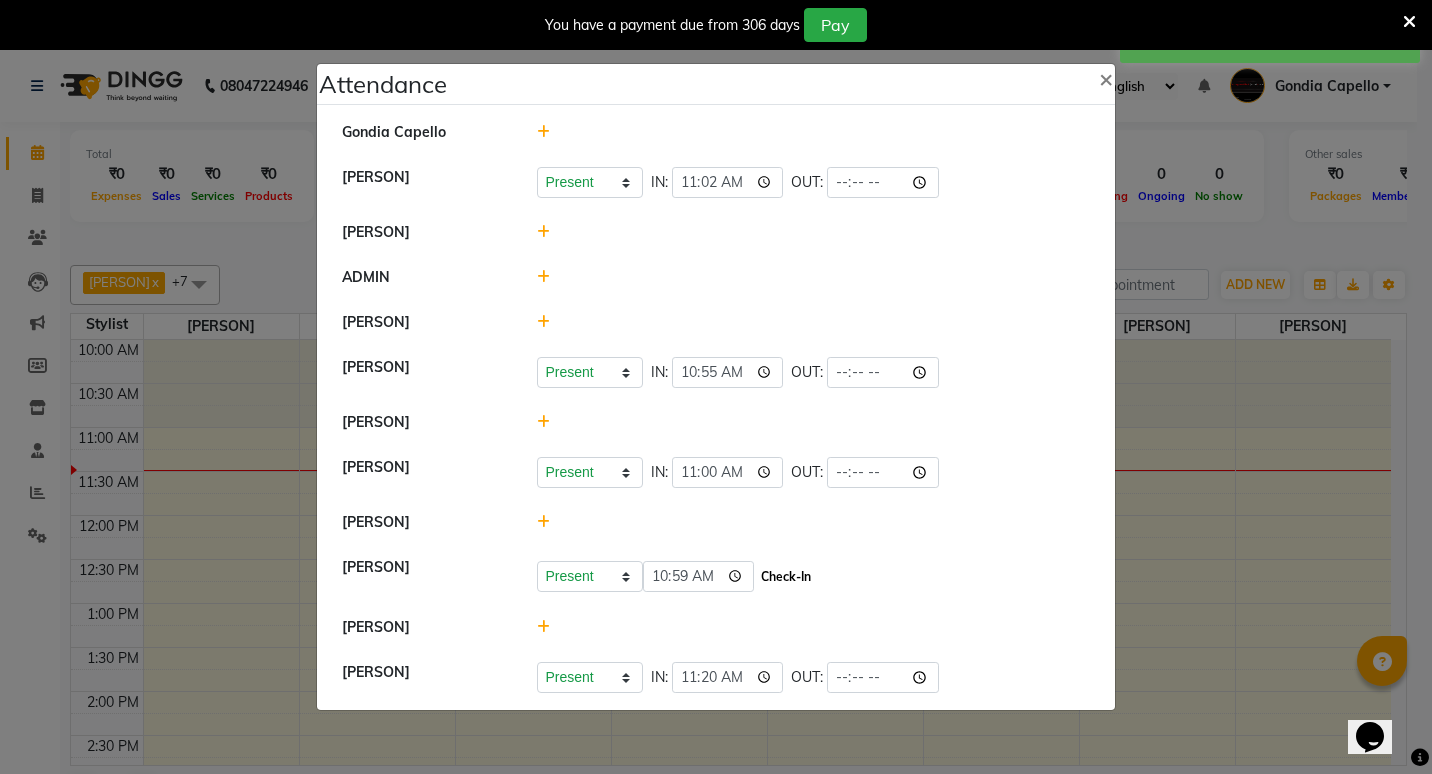 click on "Check-In" 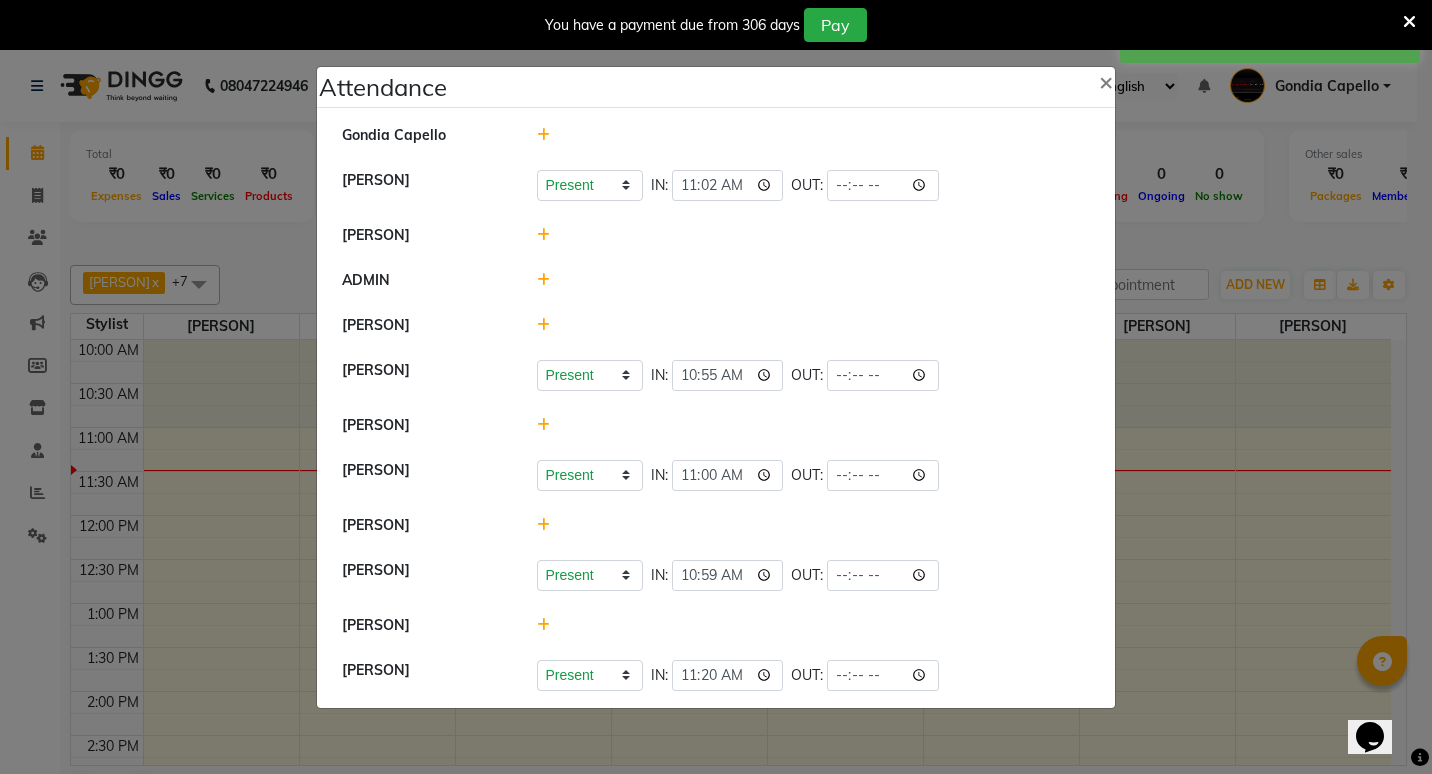 click 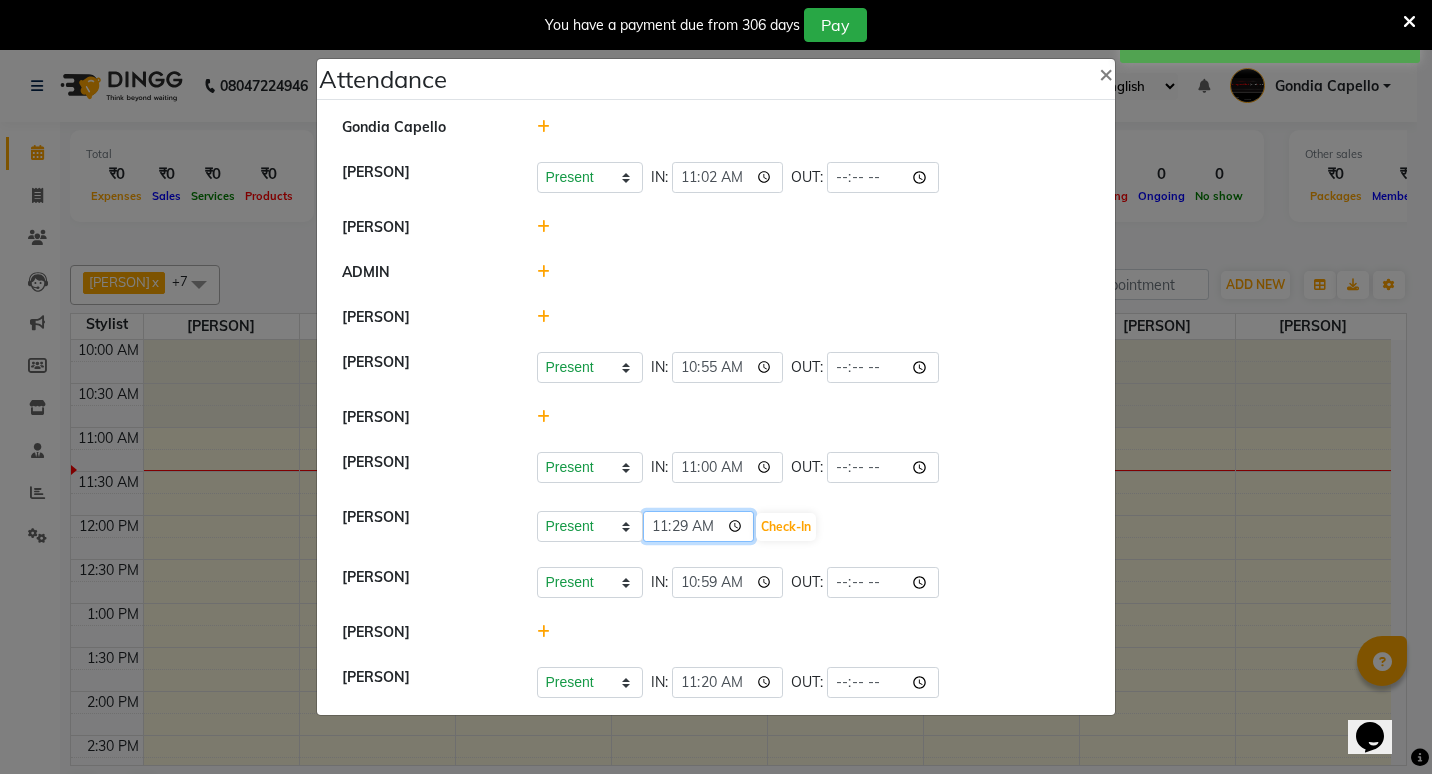 click on "11:29" 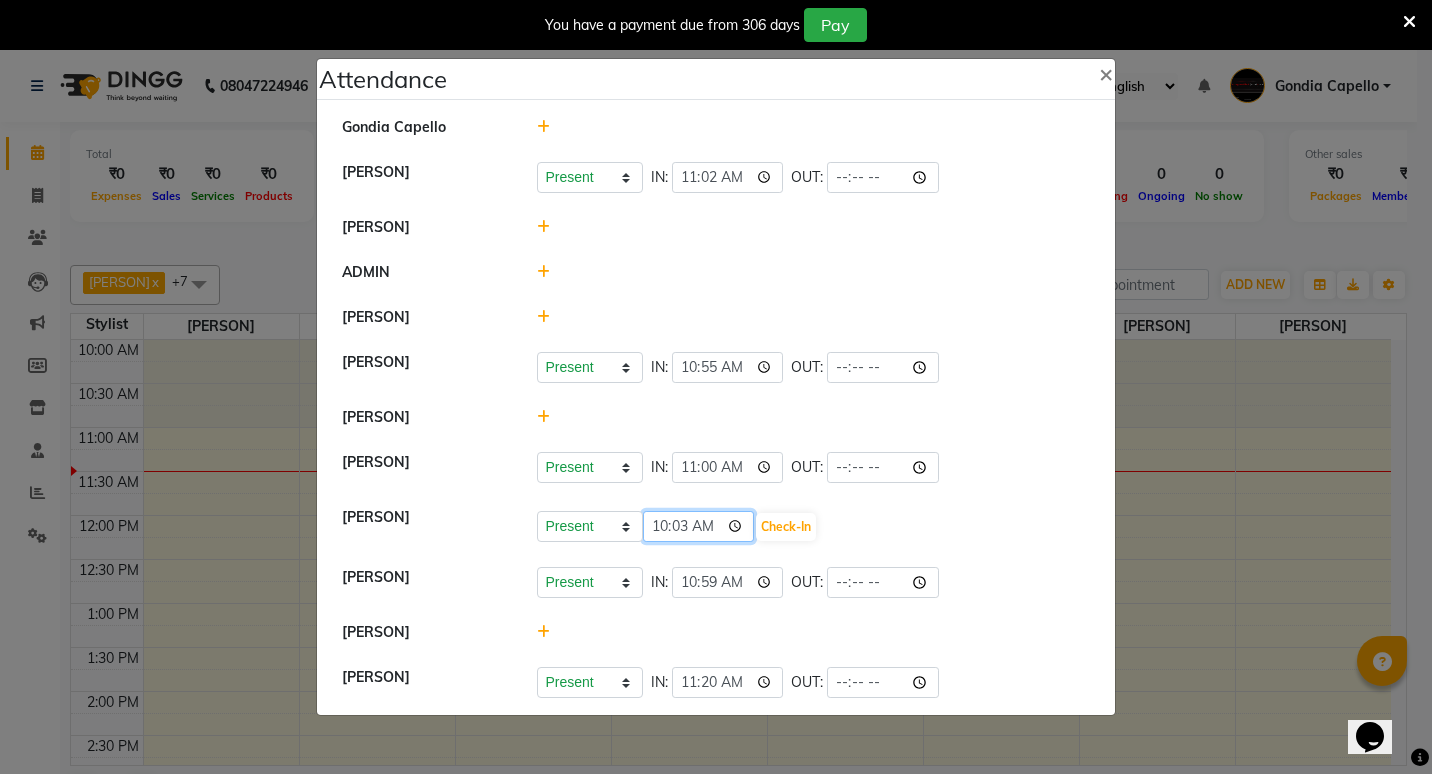 type on "10:36" 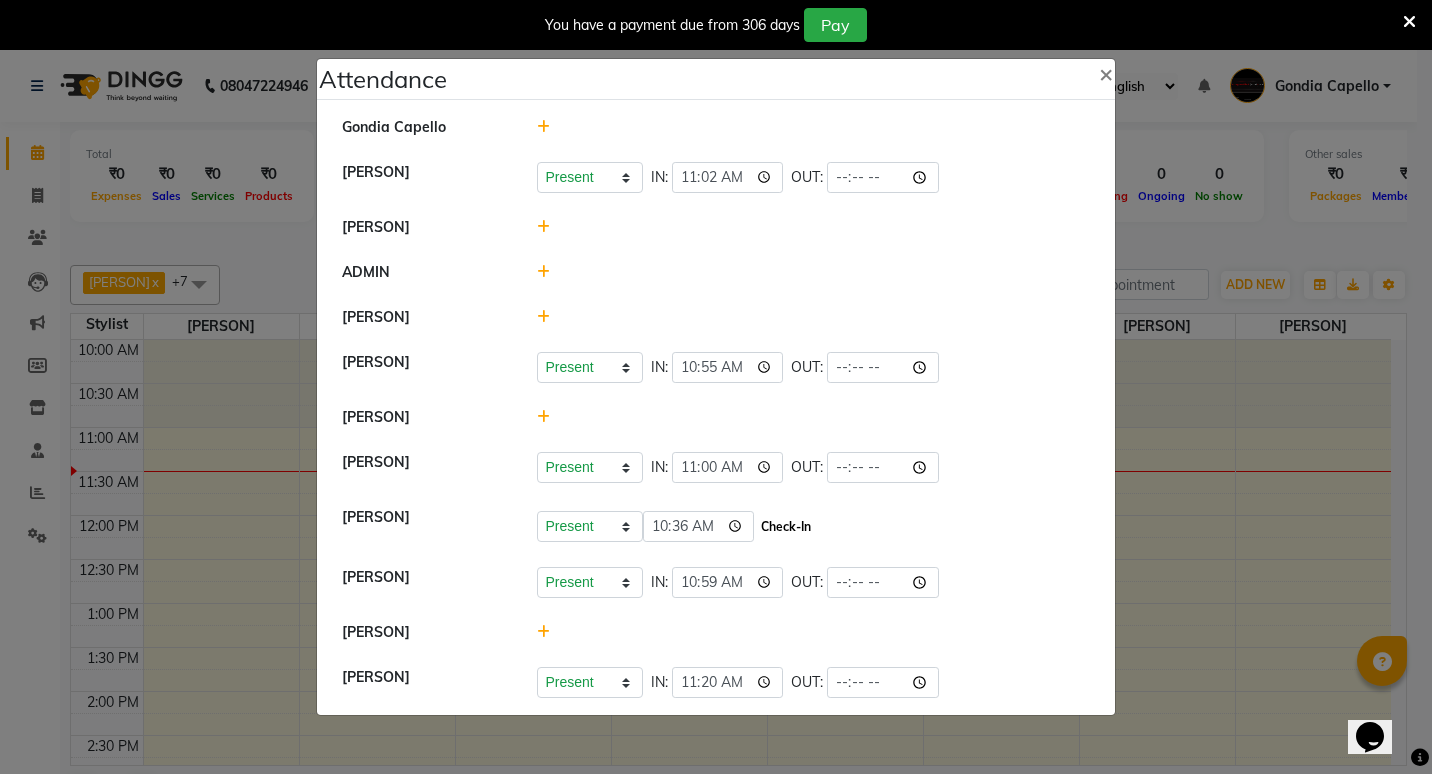 click on "Check-In" 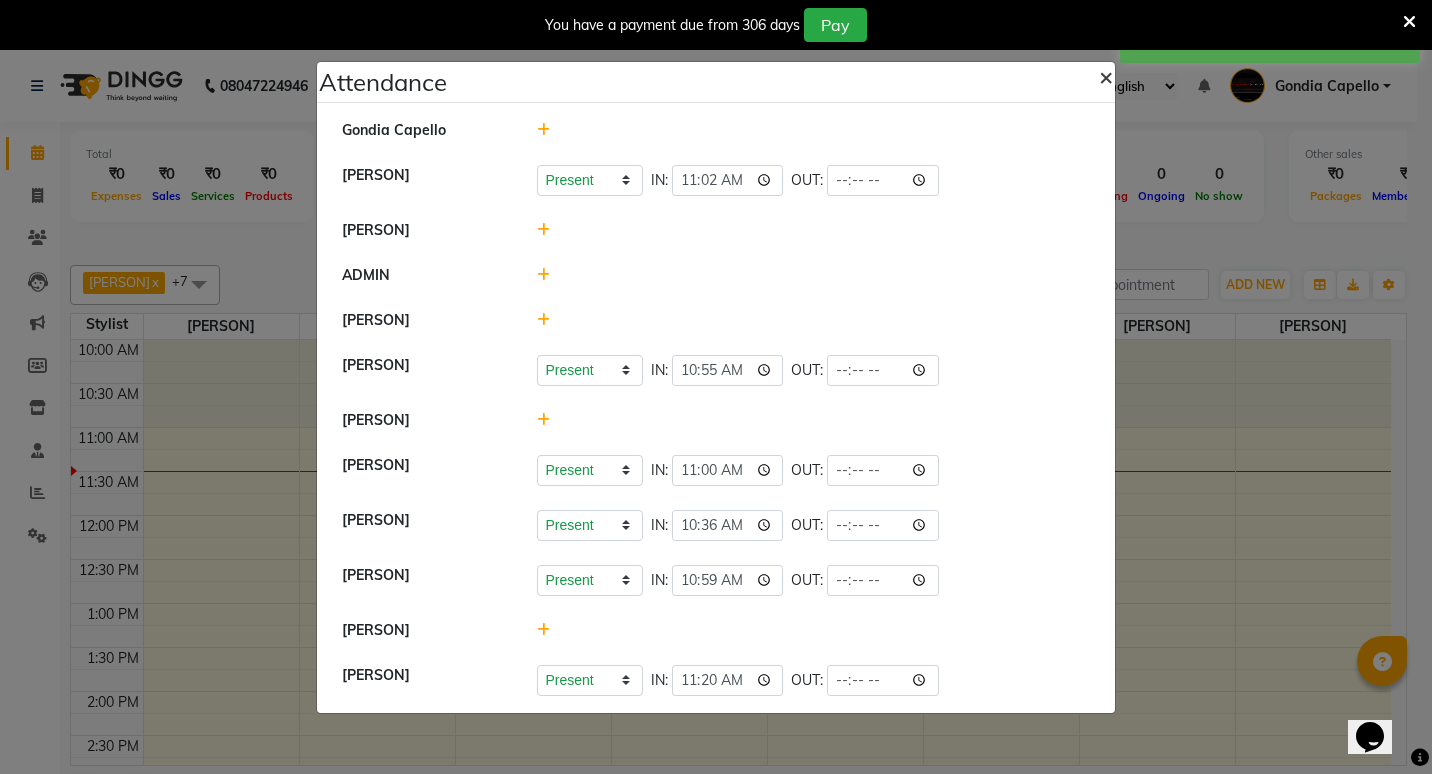 click on "×" 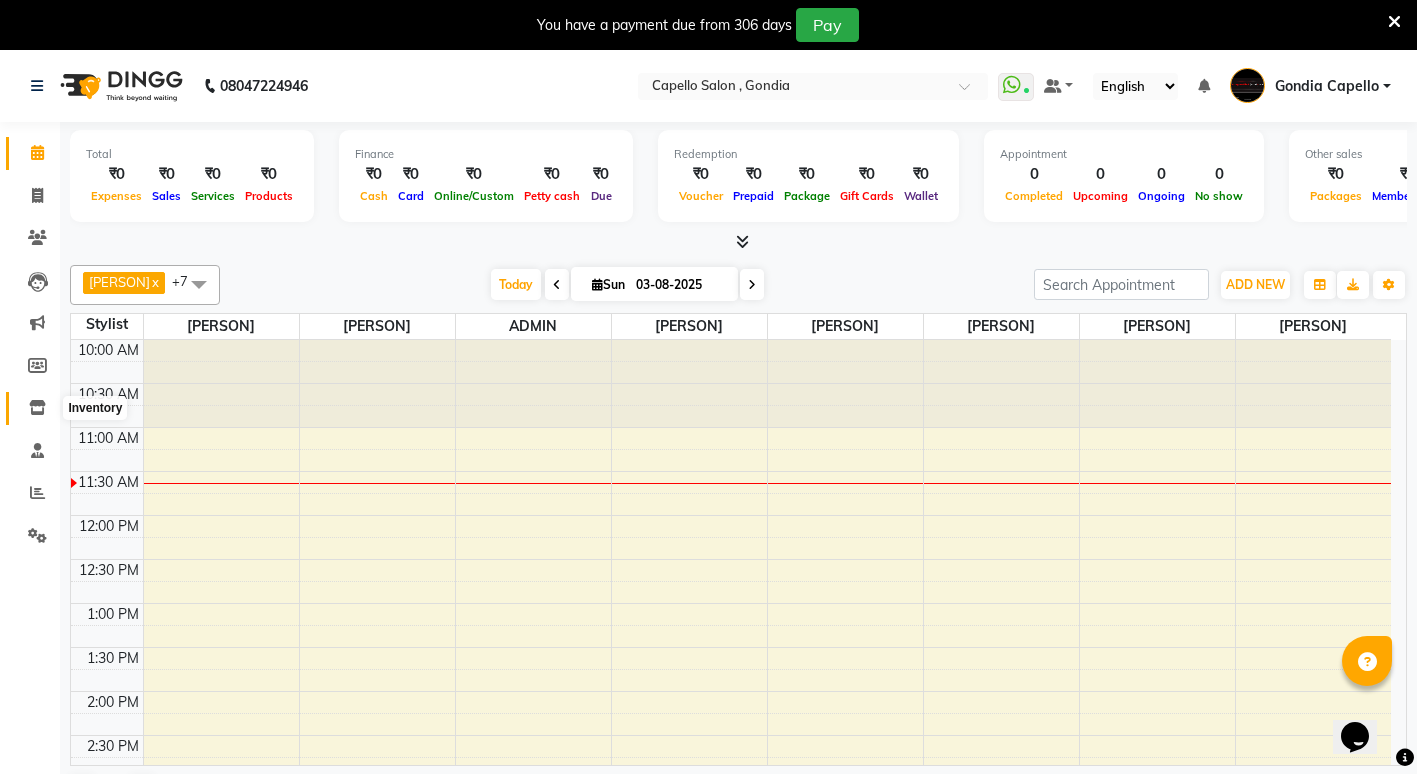 click 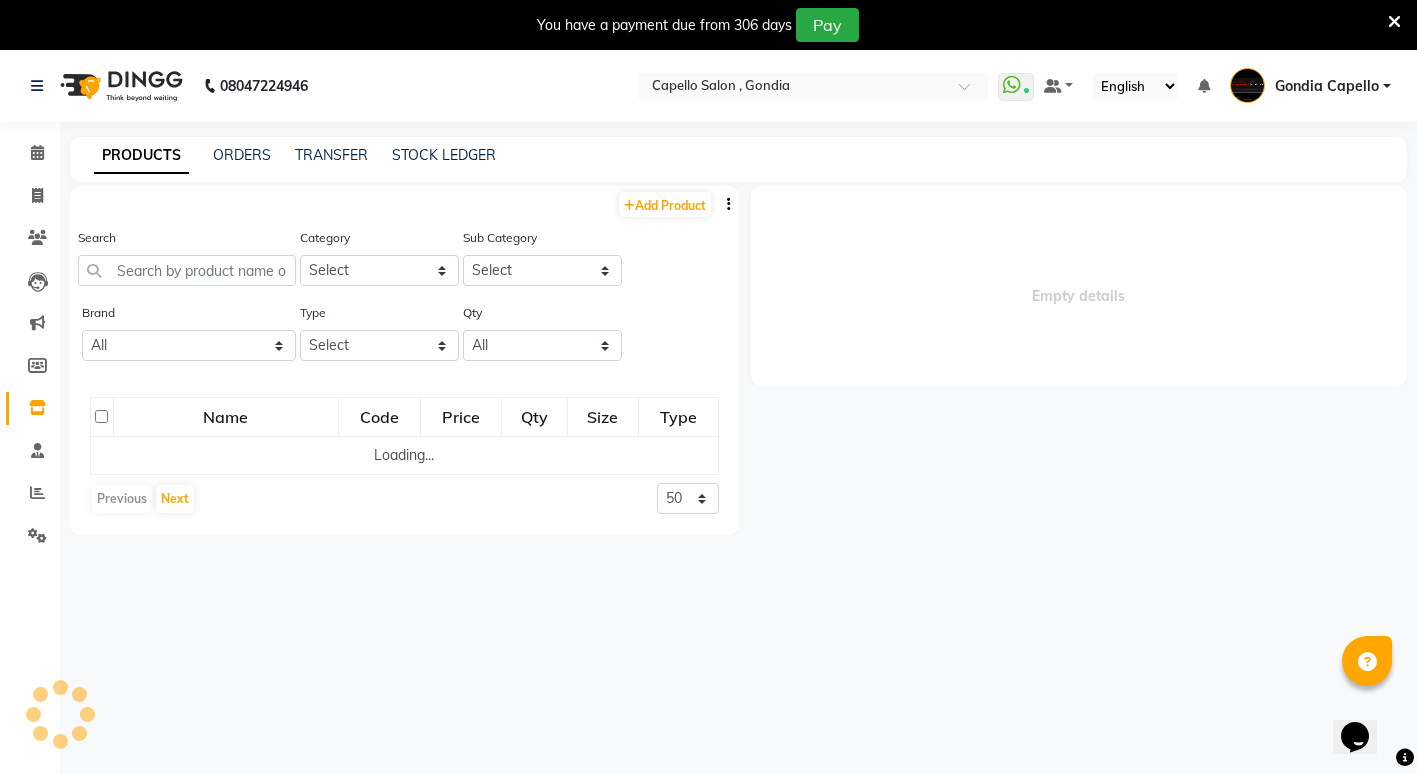 select 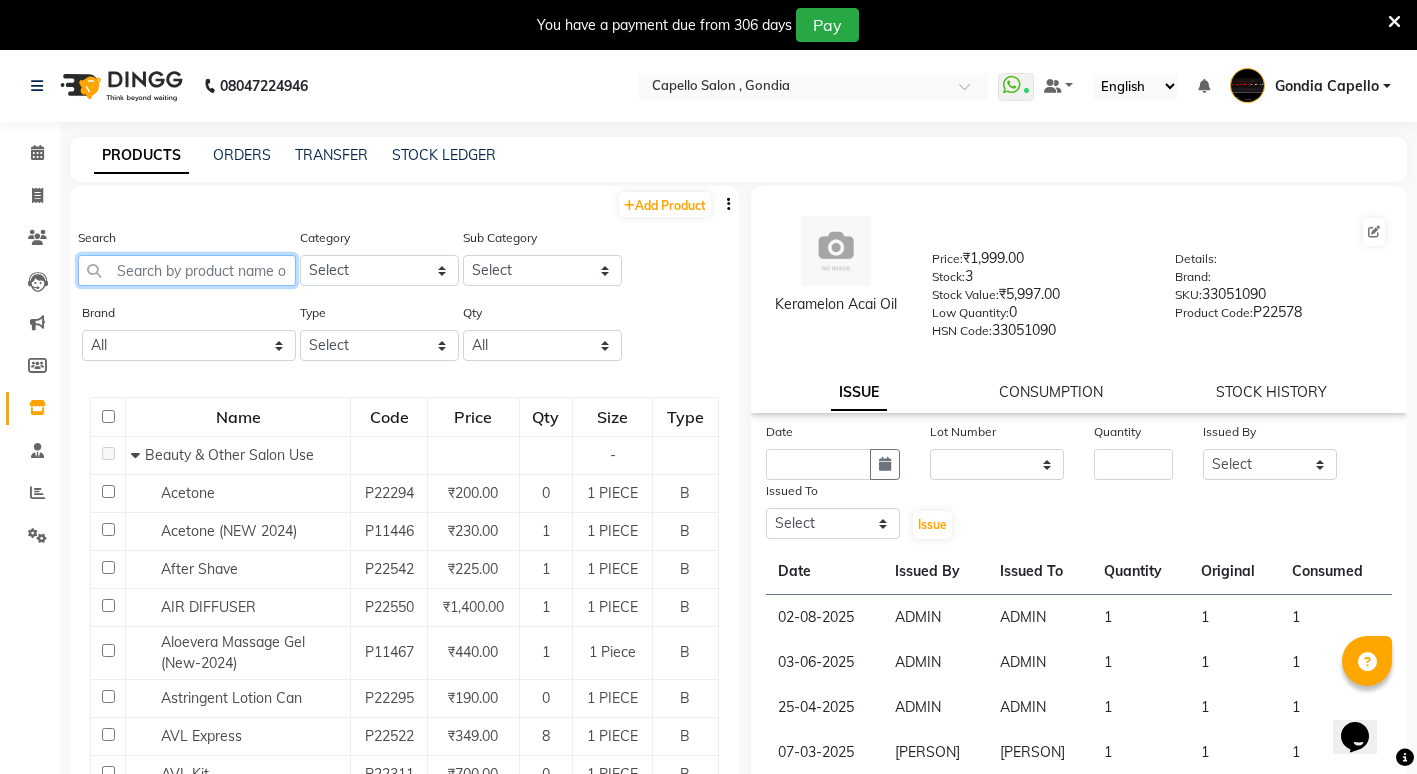 click 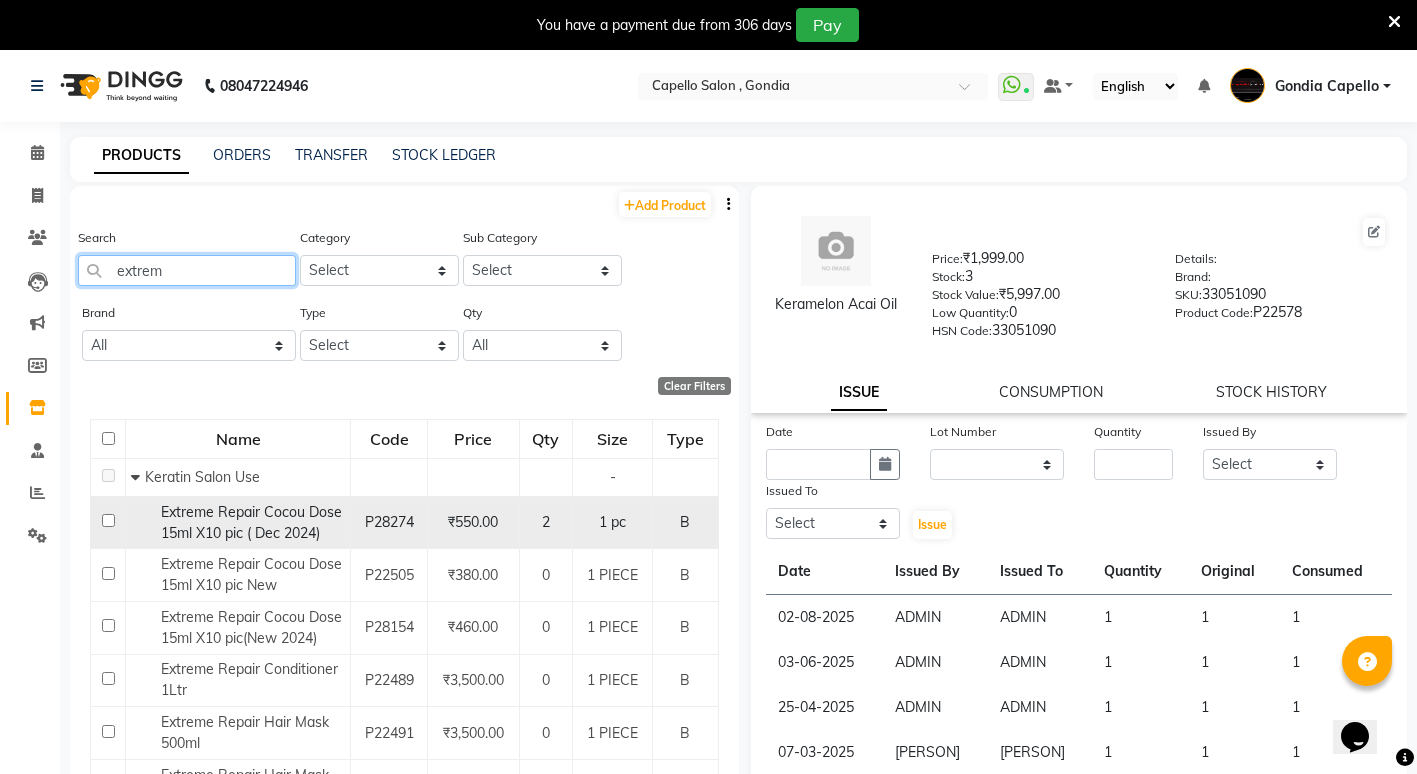 type on "extrem" 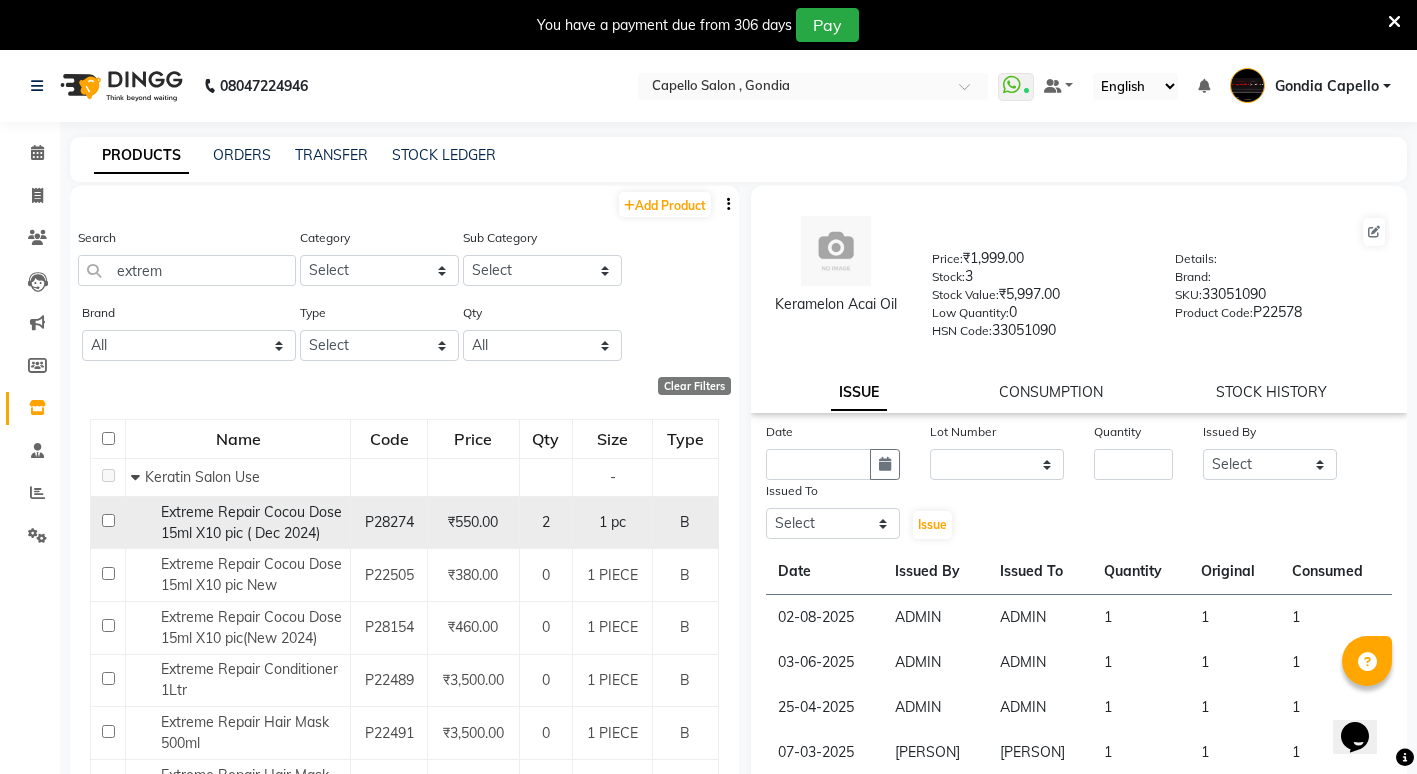 click 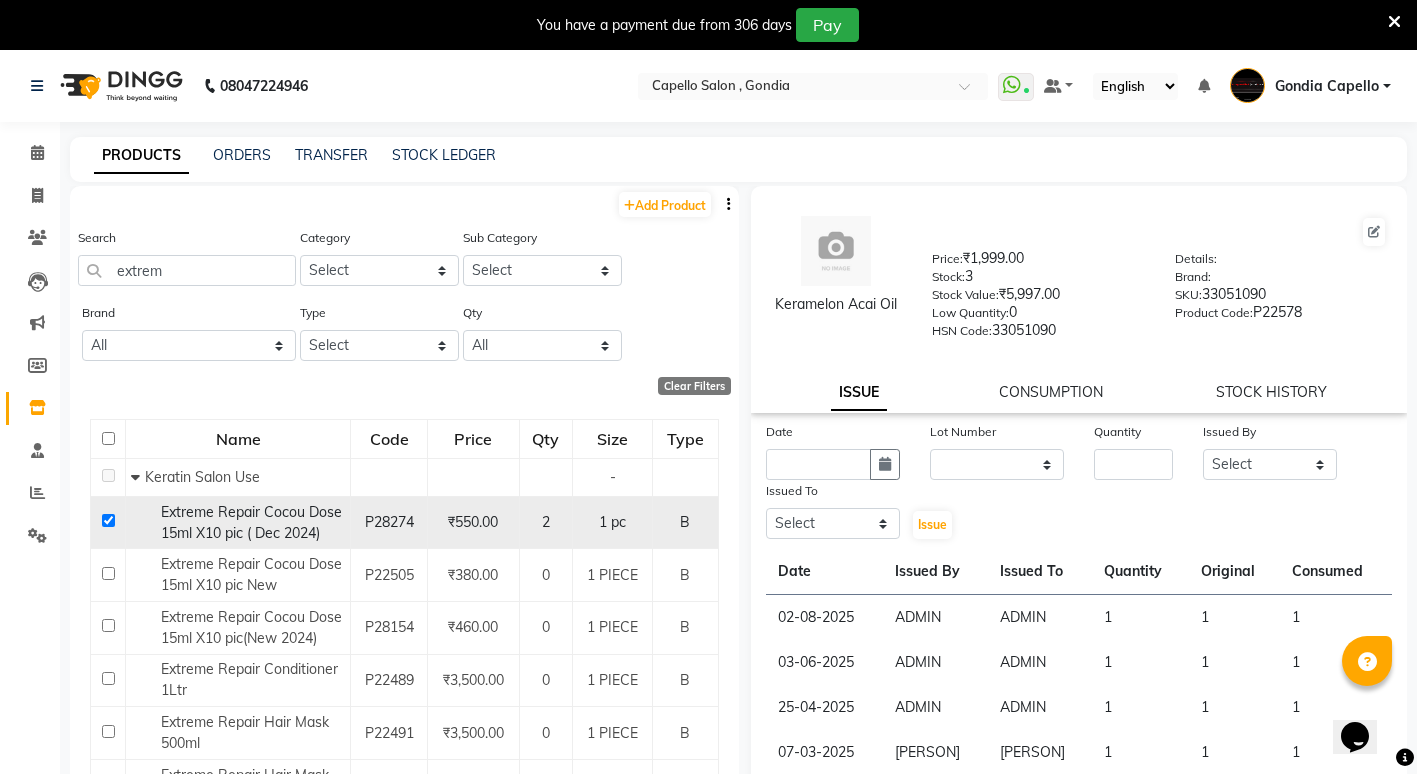 checkbox on "true" 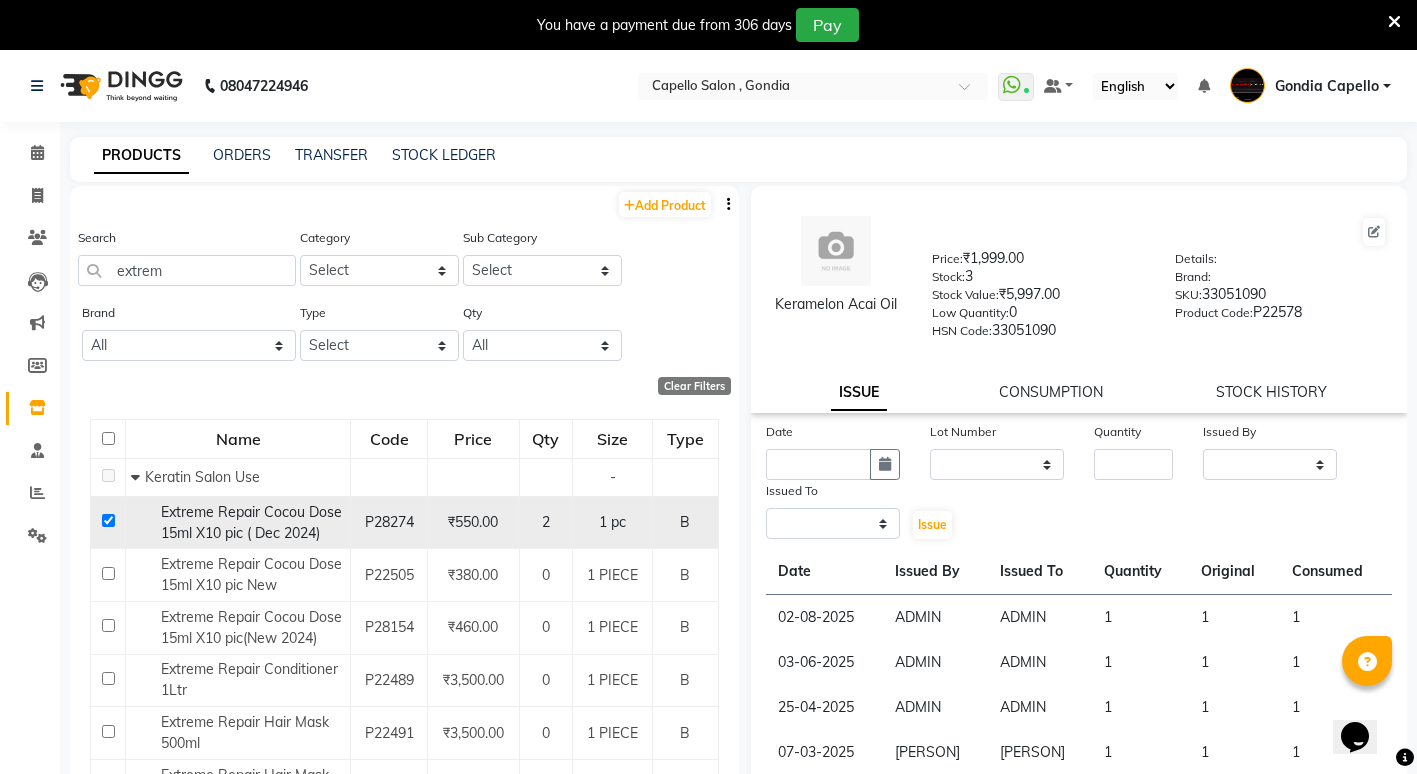 select 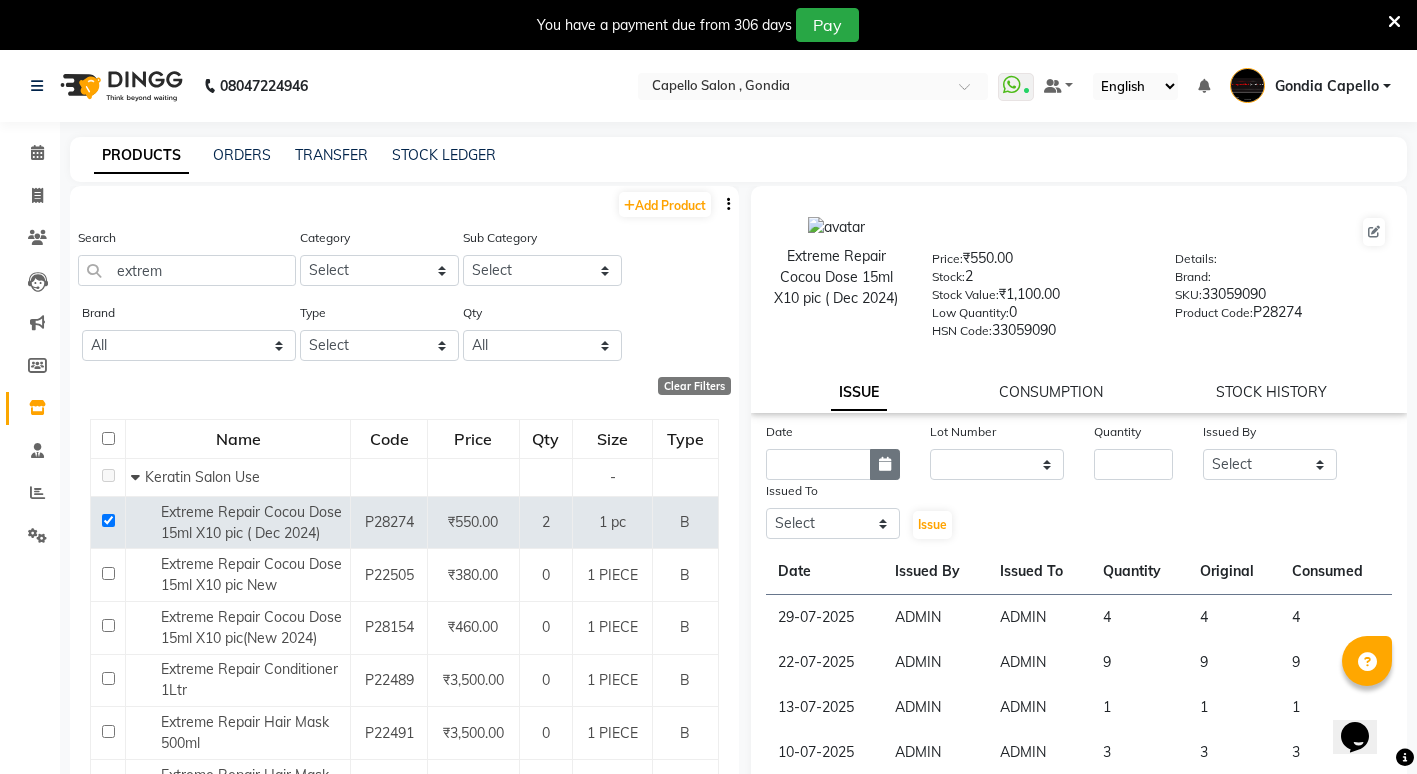 click 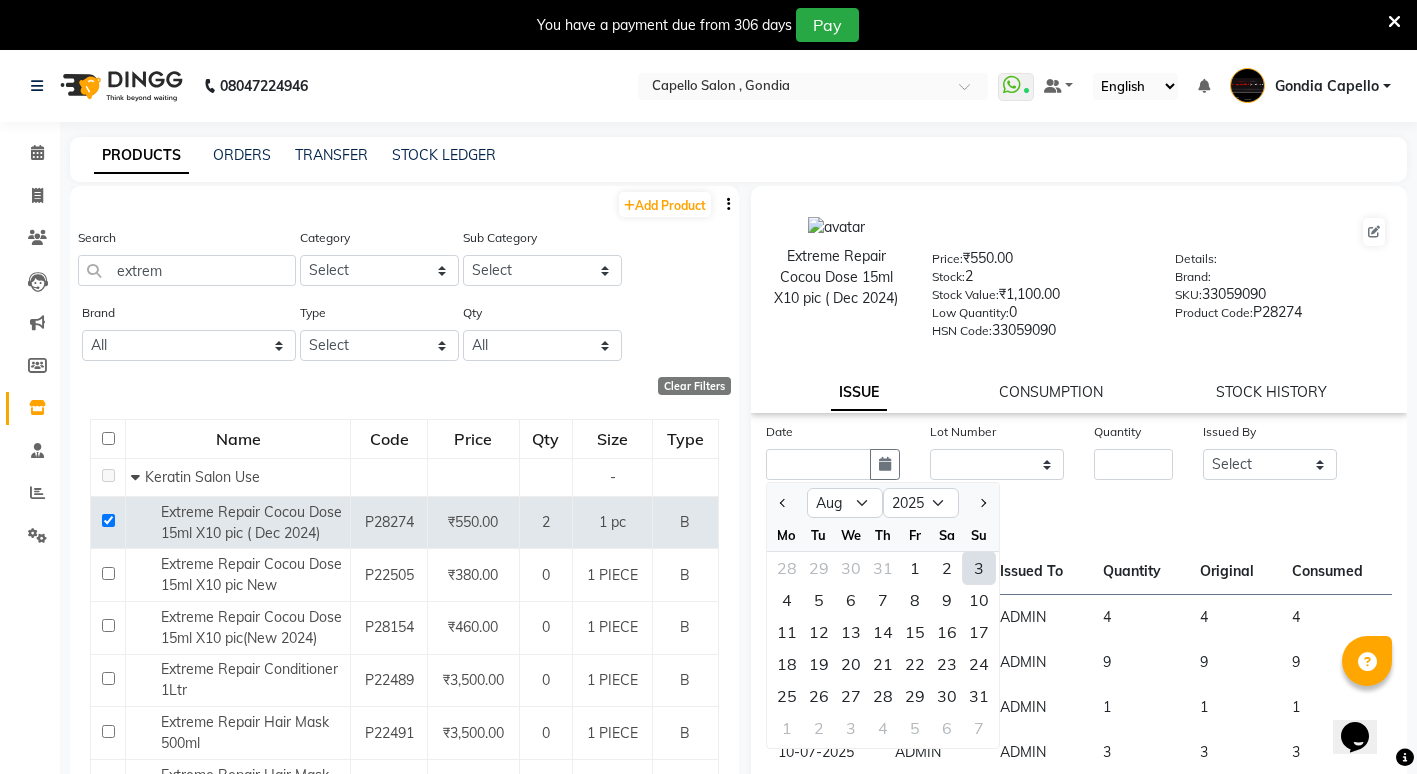 click on "3" 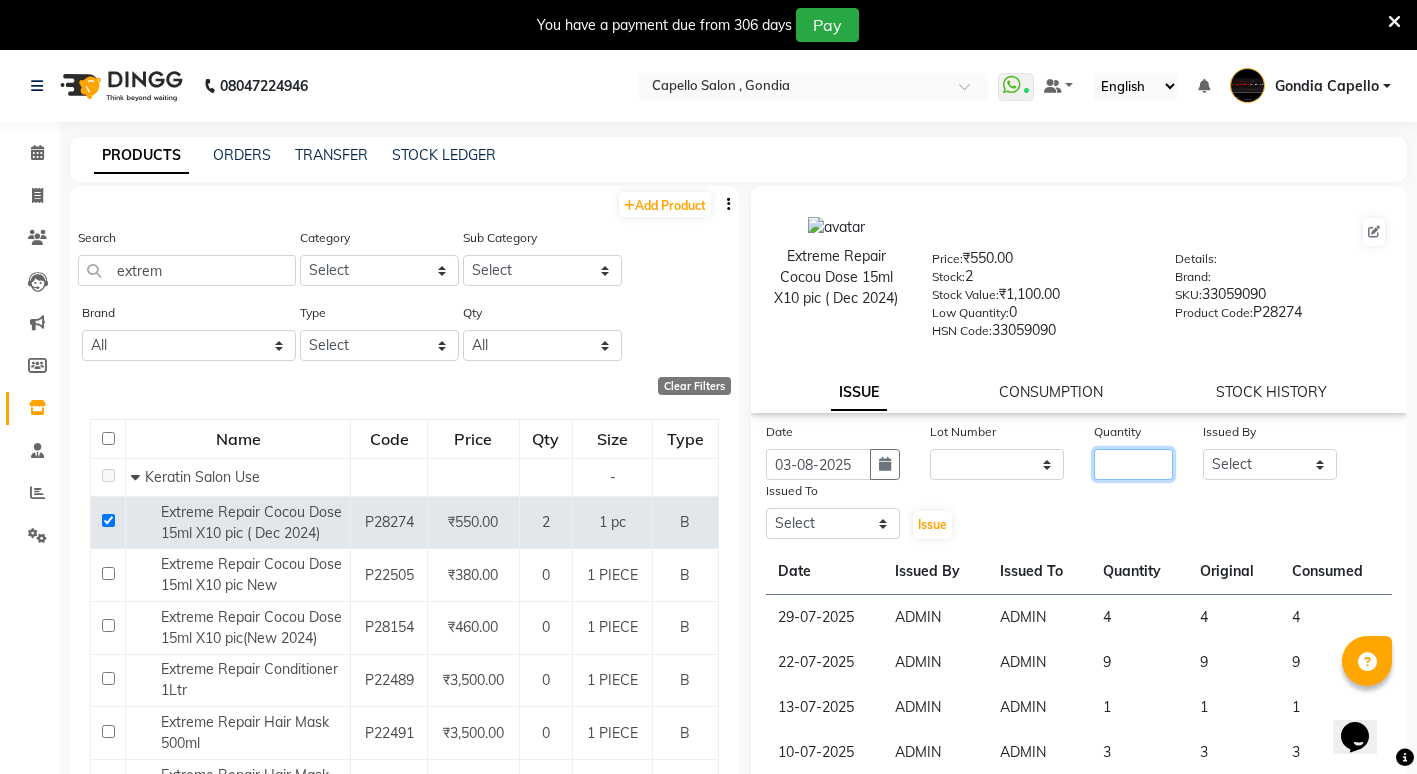 click 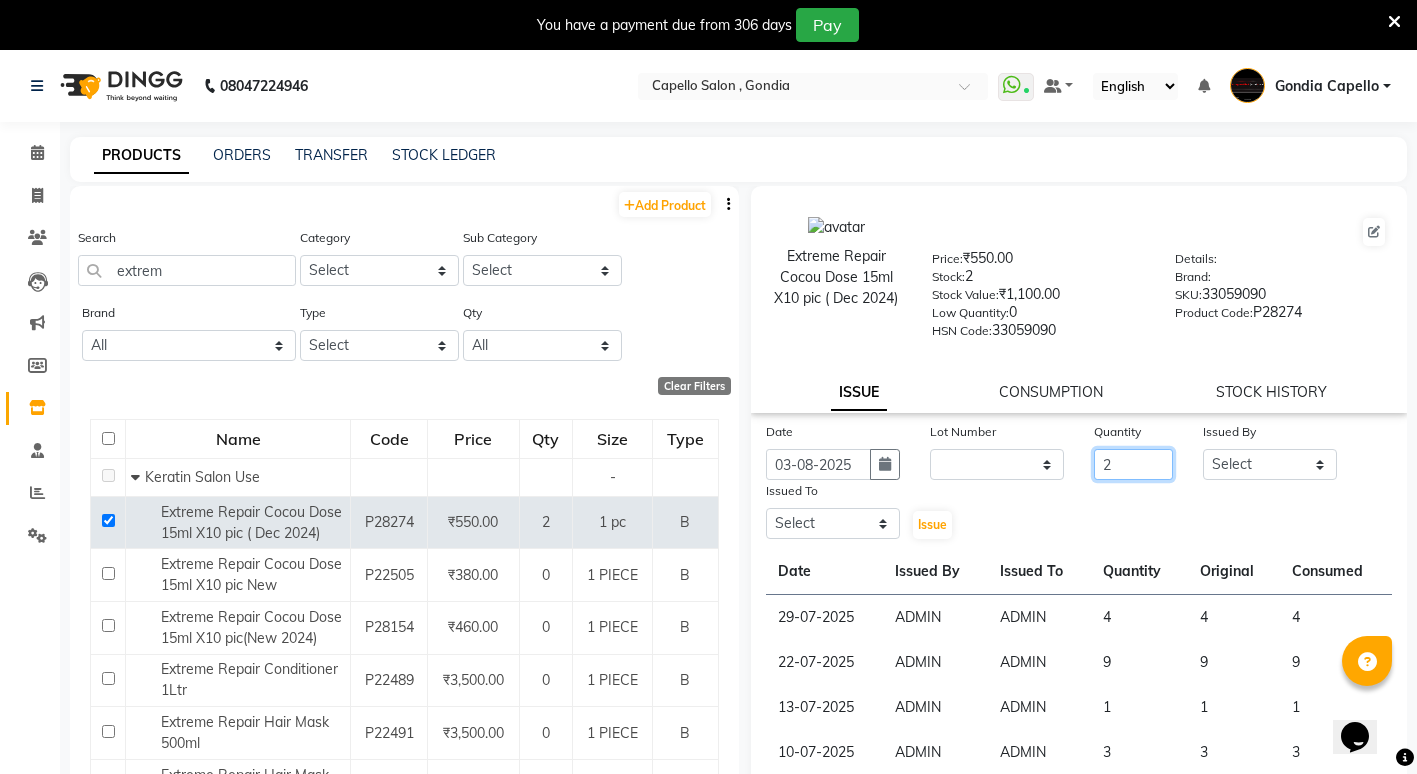 type on "2" 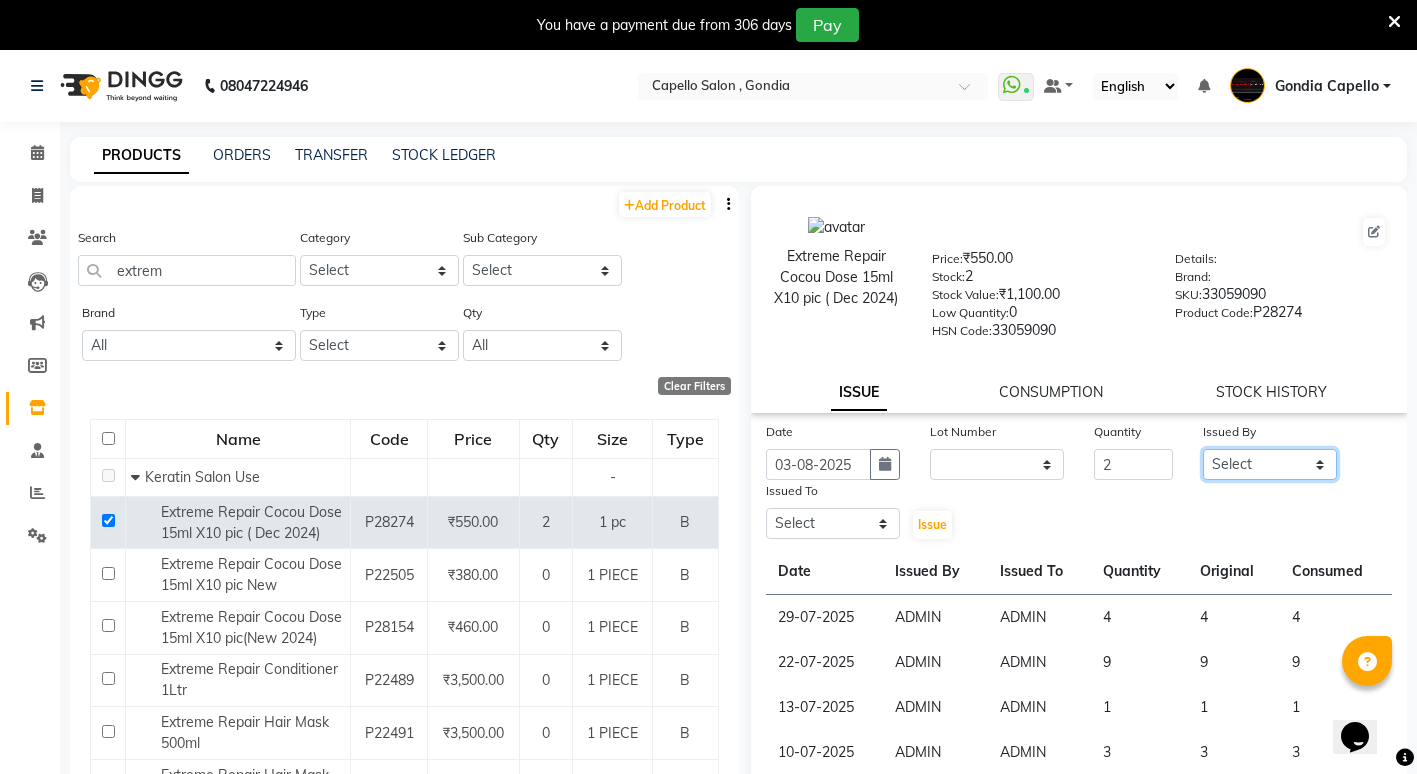 click on "Select ADMIN ANIKET BAGDE BHASKAR KAWDE GAURAV KHOBRAGADE Gondia Capello NIKHIL KANETKAR  NITIN TANDE priyanshi yewatkar Rahul Suryawanshi SHUBHANGI BANSOD Uma Khandare (M) YAKSHITA KURVE" 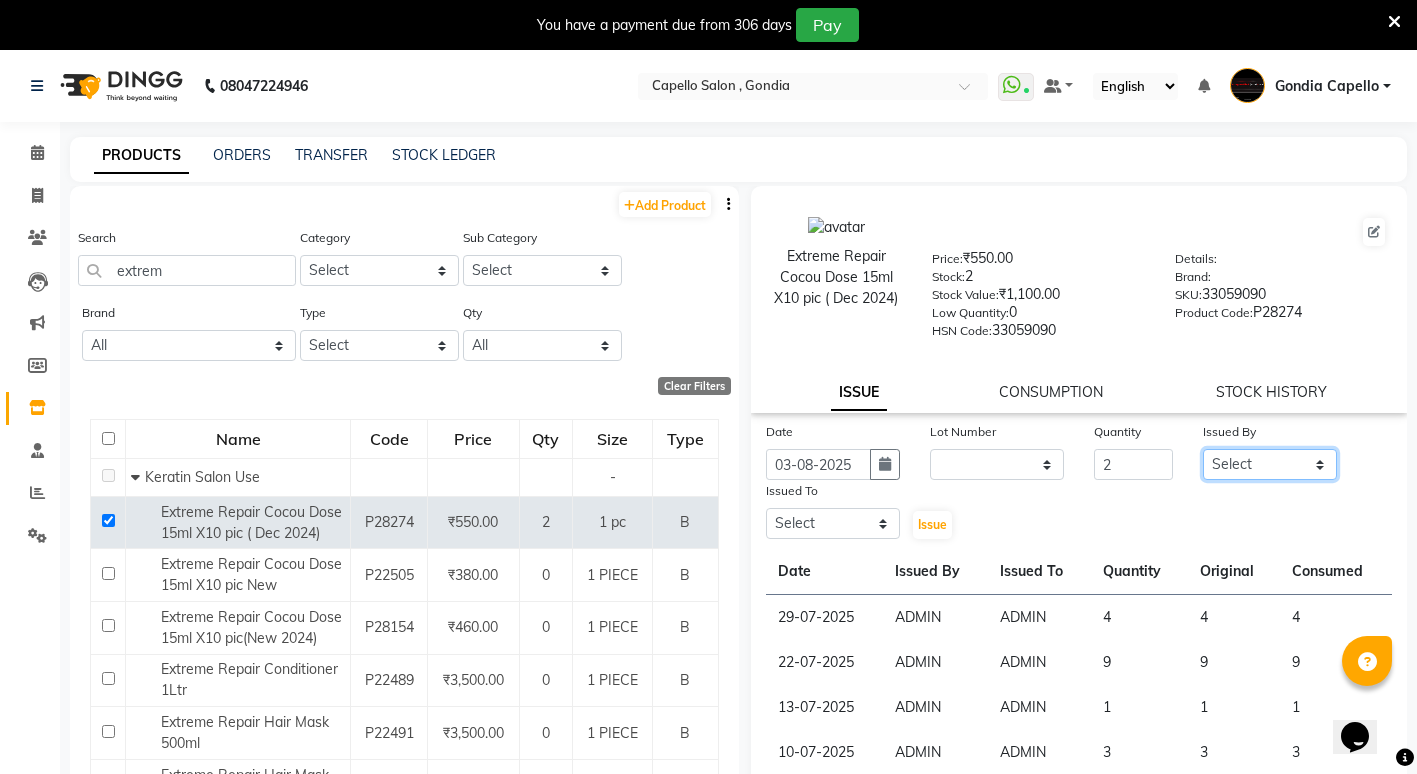 select on "14667" 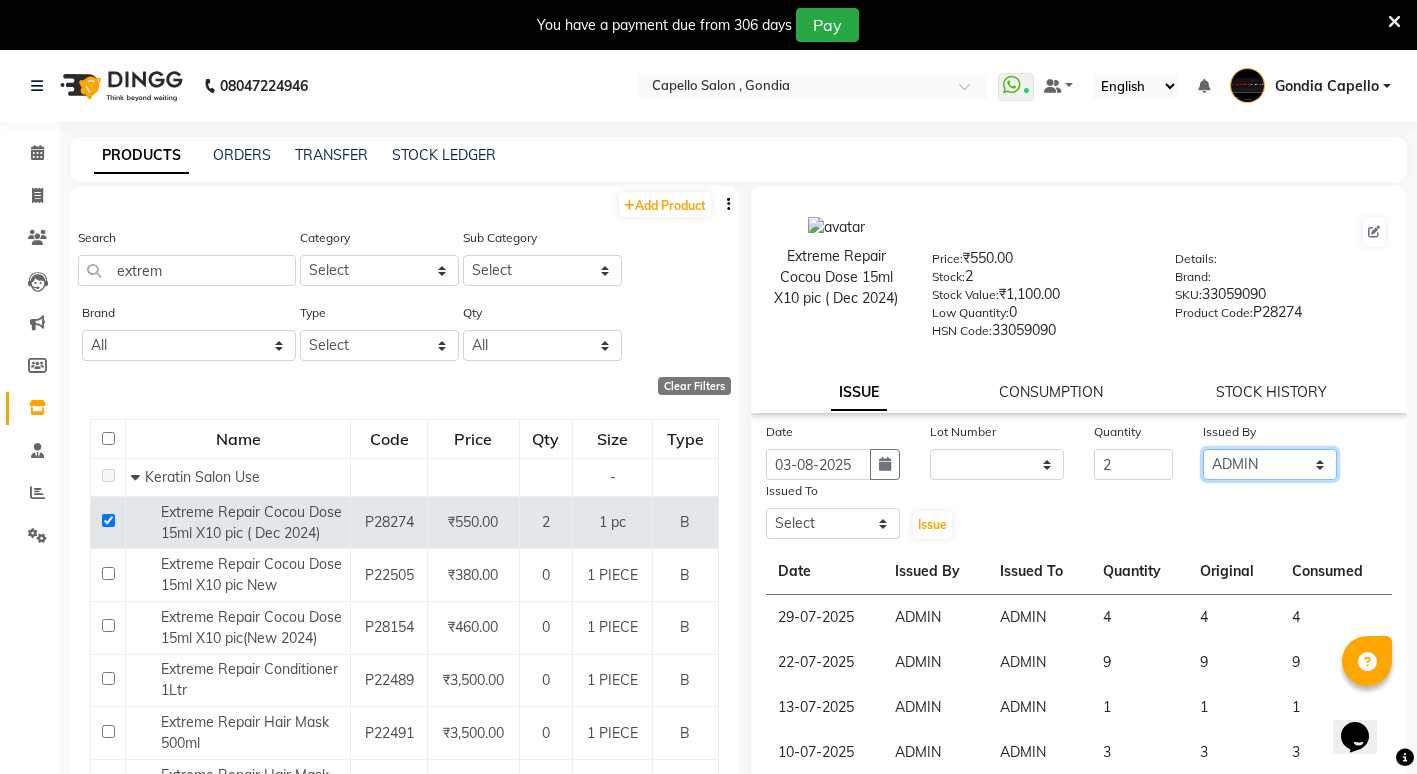 click on "Select ADMIN ANIKET BAGDE BHASKAR KAWDE GAURAV KHOBRAGADE Gondia Capello NIKHIL KANETKAR  NITIN TANDE priyanshi yewatkar Rahul Suryawanshi SHUBHANGI BANSOD Uma Khandare (M) YAKSHITA KURVE" 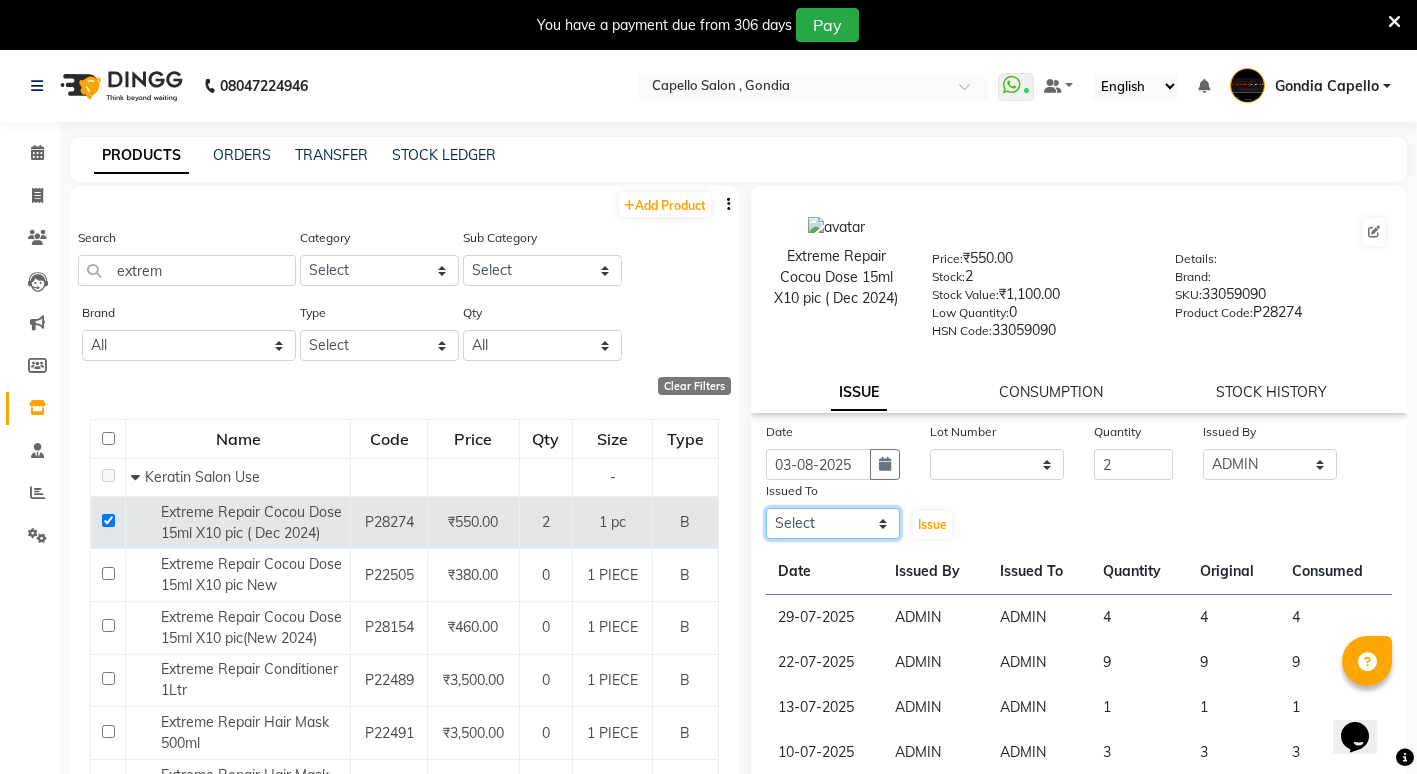 drag, startPoint x: 823, startPoint y: 520, endPoint x: 831, endPoint y: 505, distance: 17 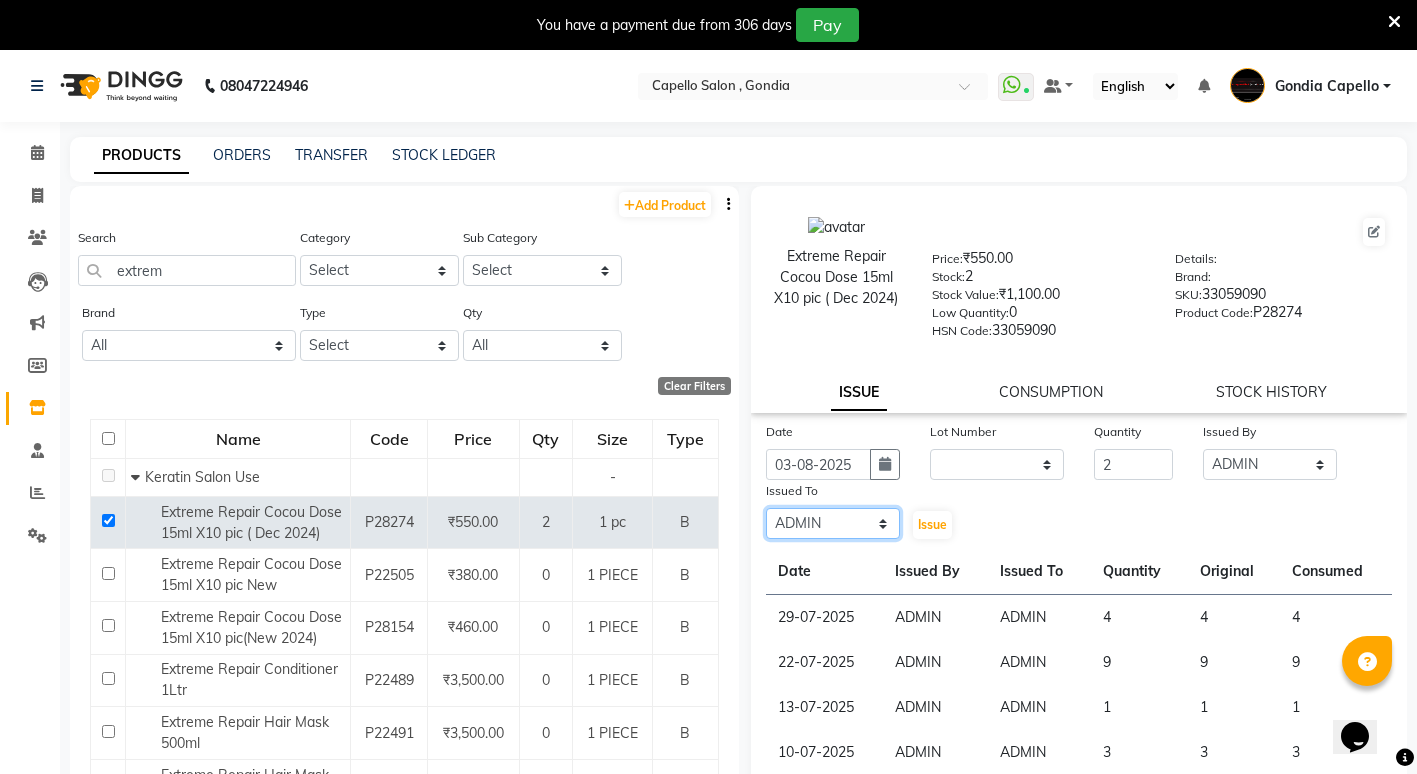 click on "Select ADMIN ANIKET BAGDE BHASKAR KAWDE GAURAV KHOBRAGADE Gondia Capello NIKHIL KANETKAR  NITIN TANDE priyanshi yewatkar Rahul Suryawanshi SHUBHANGI BANSOD Uma Khandare (M) YAKSHITA KURVE" 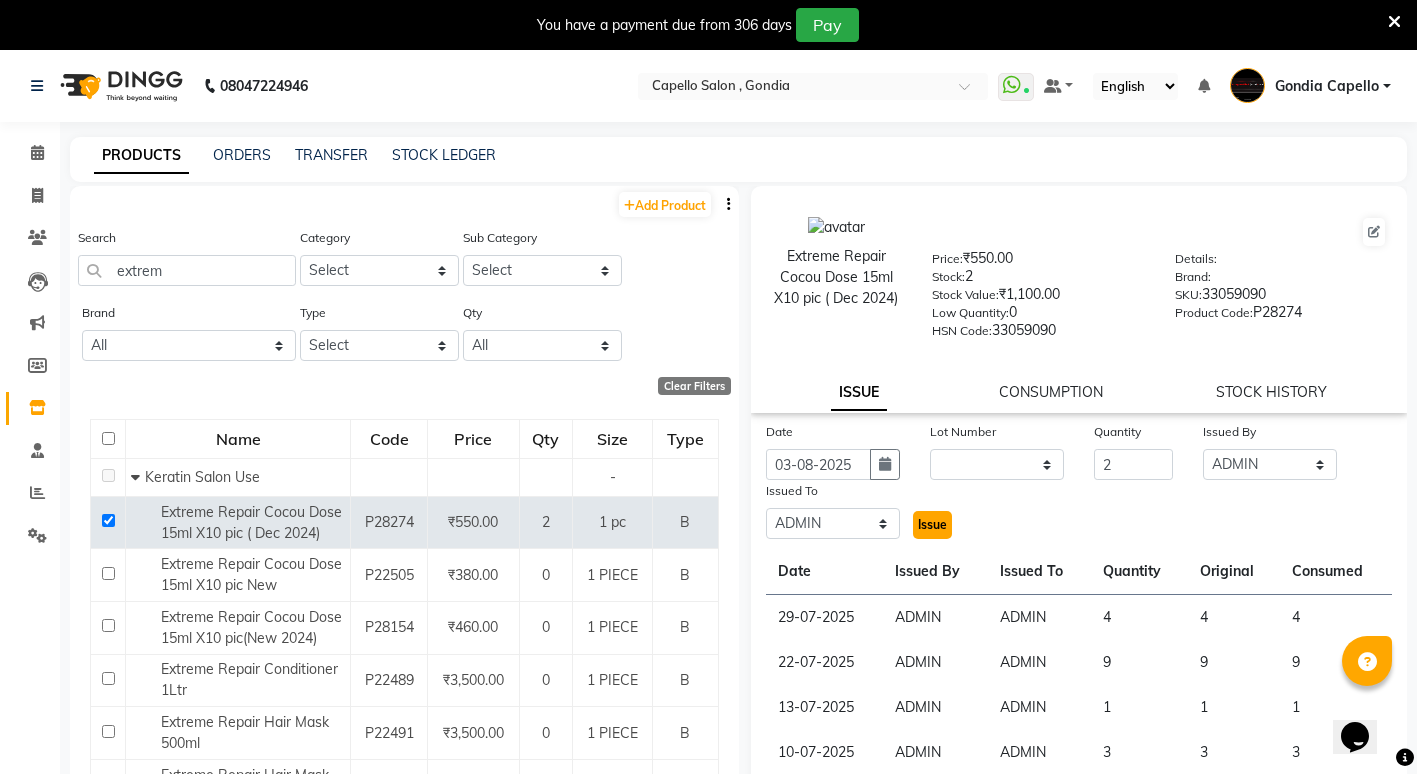 click on "Issue" 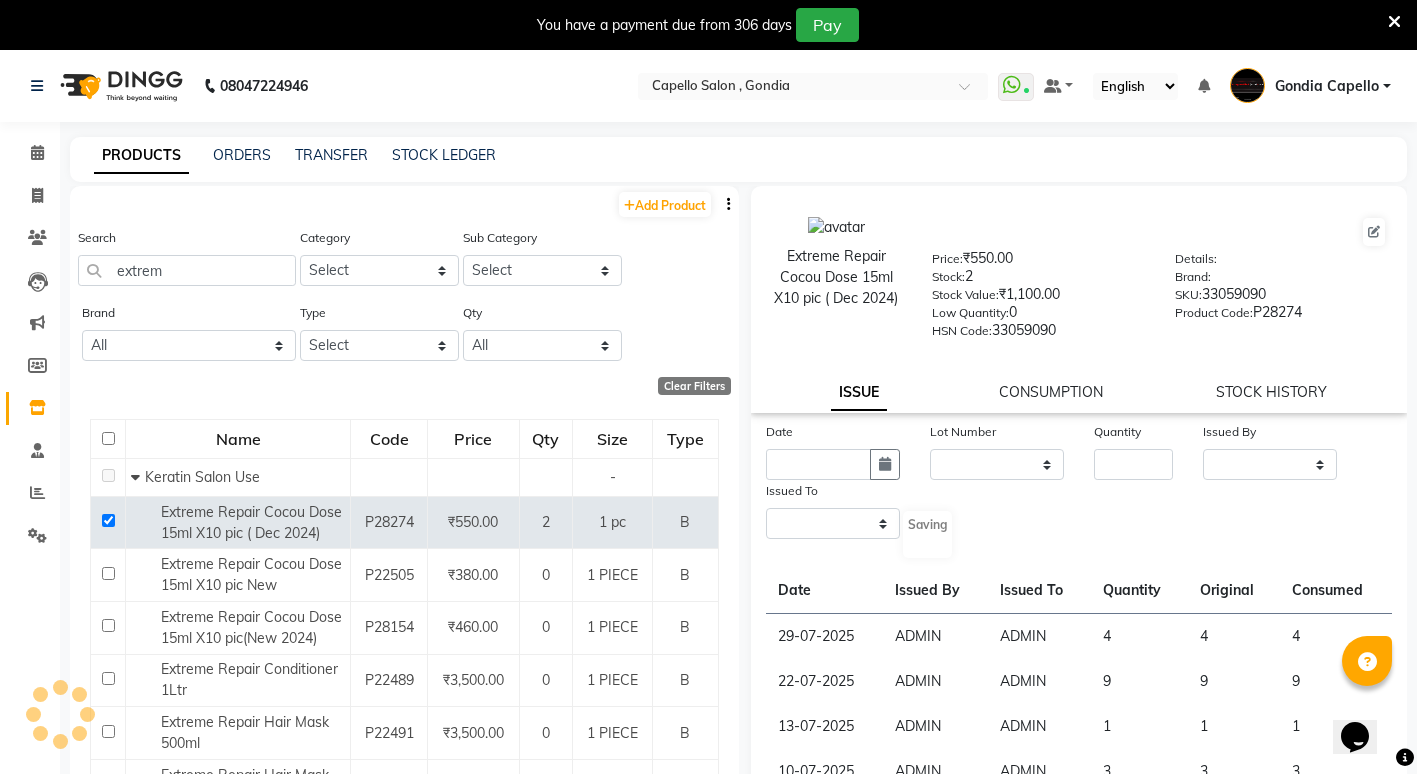 select 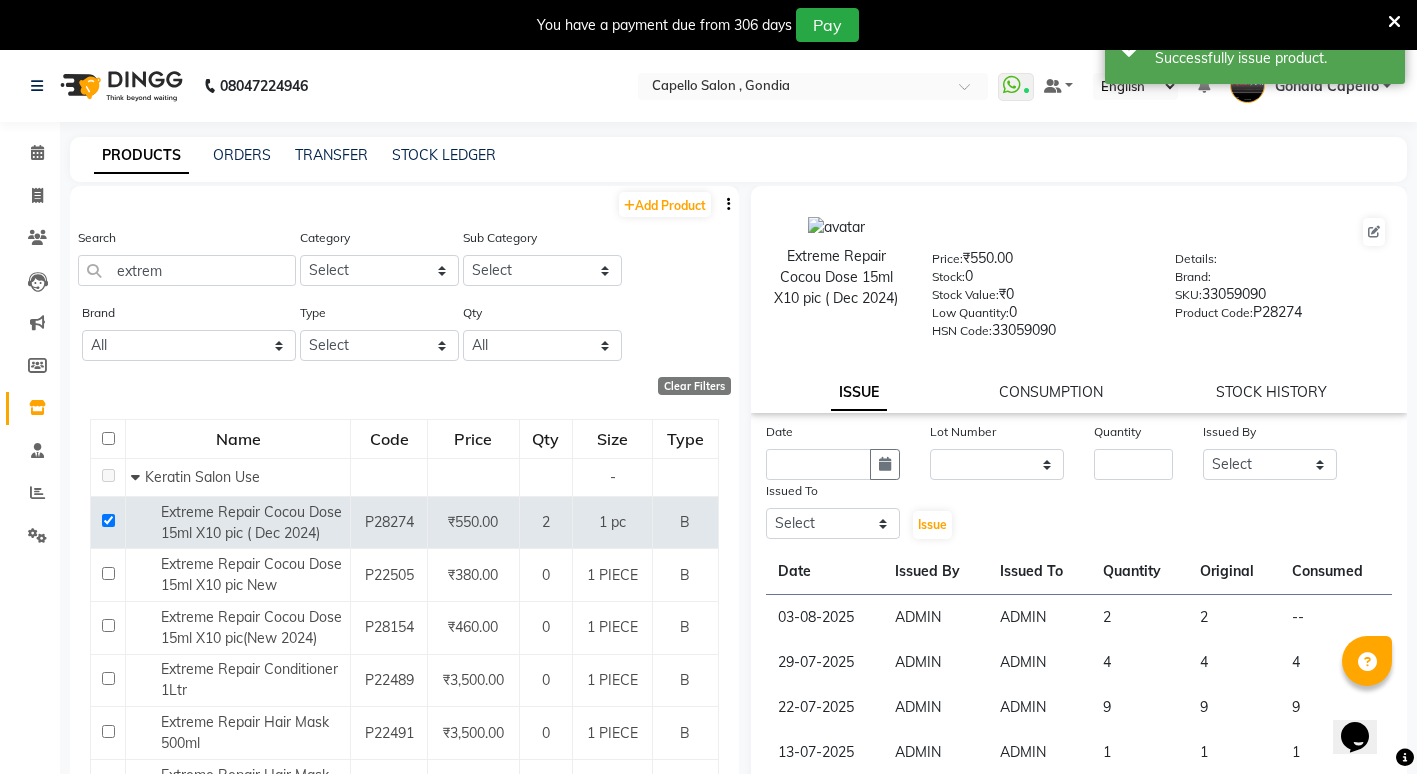 click on "Extreme Repair Cocou Dose 15ml X10 pic ( Dec 2024)  Price:   ₹550.00  Stock:   0  Stock Value:   ₹0  Low Quantity:  0  HSN Code:  33059090  Details:     Brand:     SKU:   33059090  Product Code:   P28274  ISSUE CONSUMPTION STOCK HISTORY" 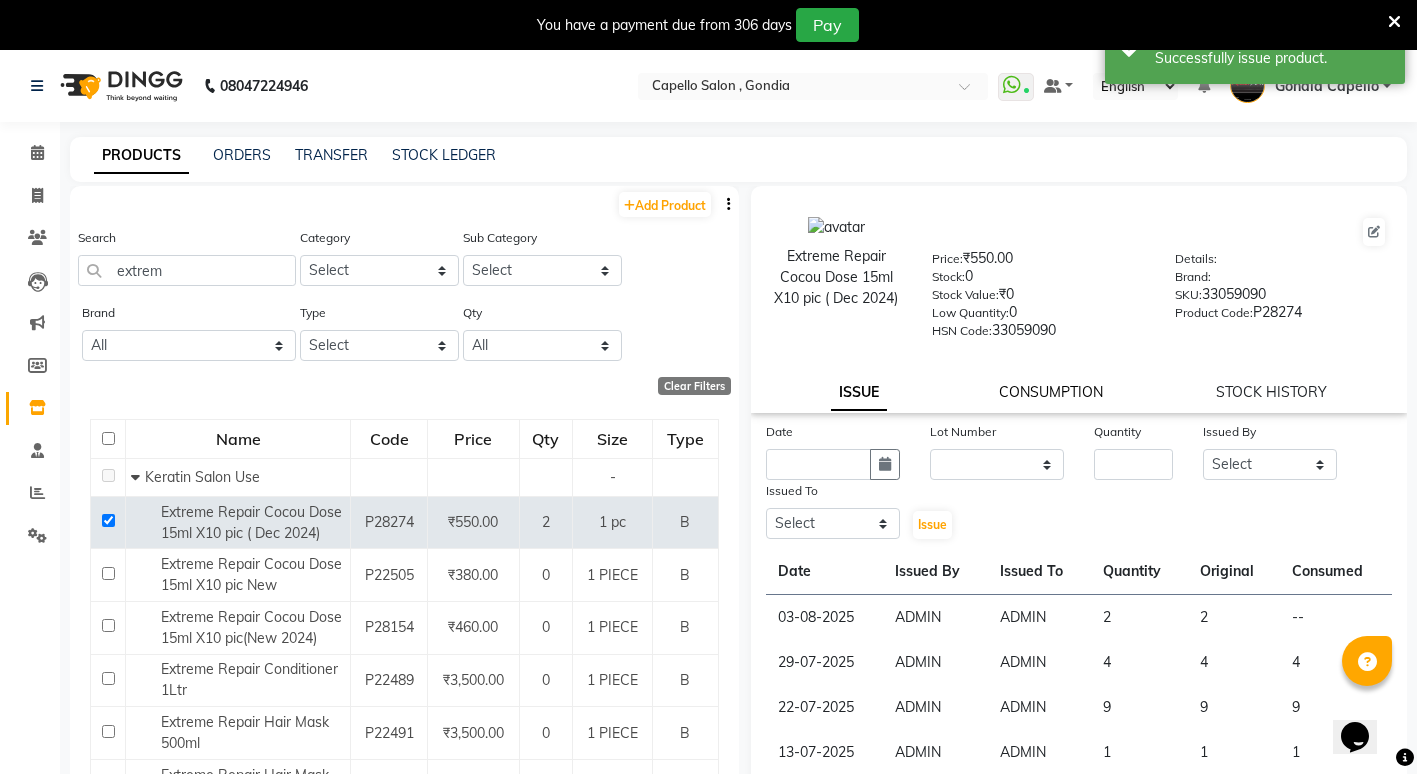 click on "CONSUMPTION" 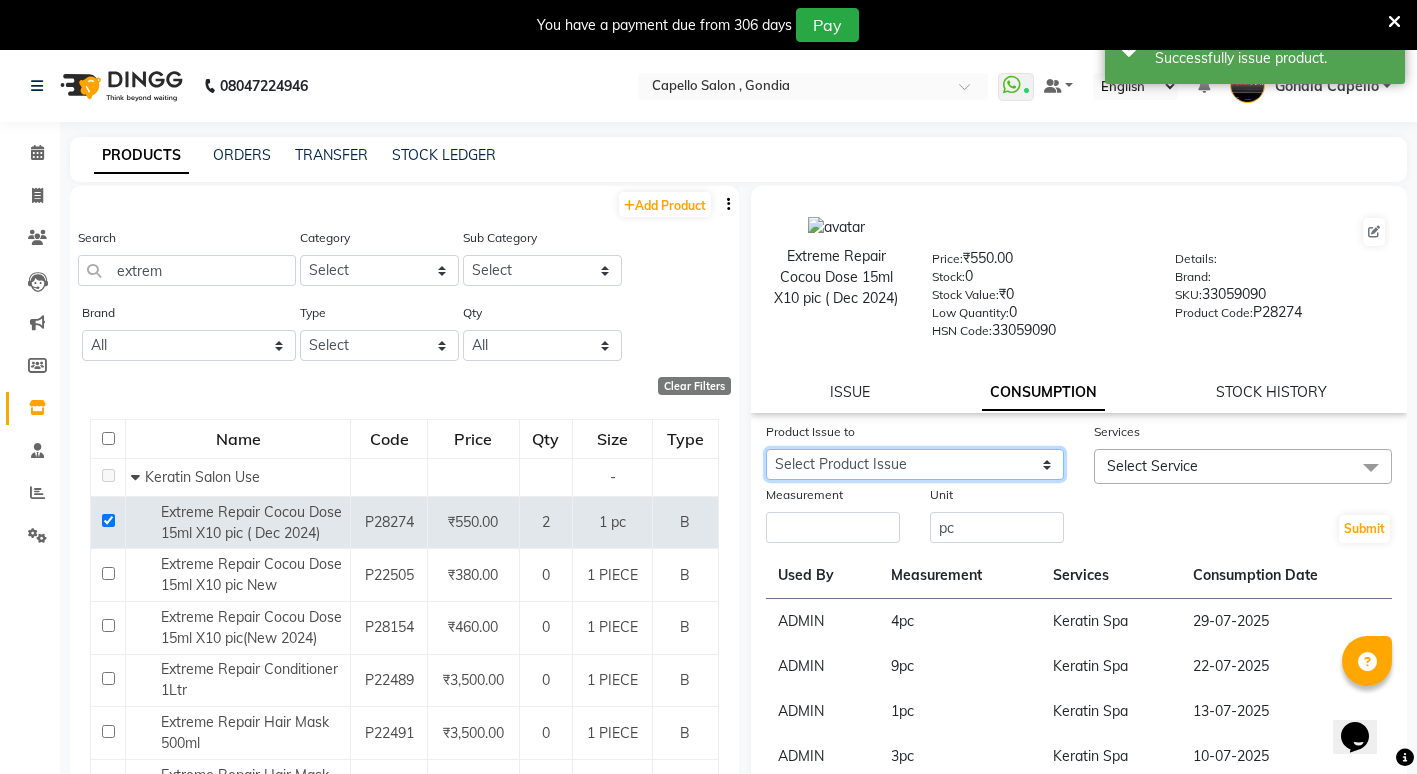 drag, startPoint x: 904, startPoint y: 463, endPoint x: 894, endPoint y: 471, distance: 12.806249 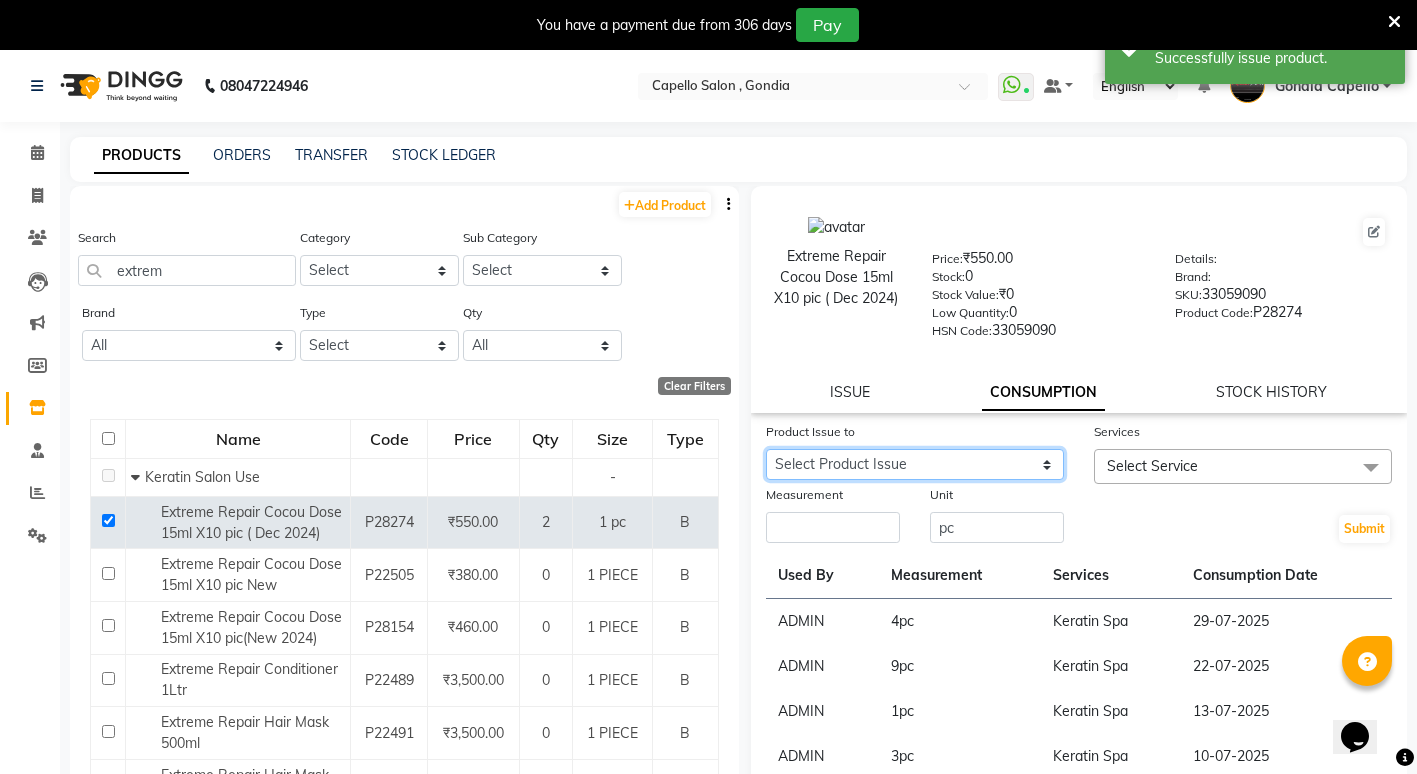 select on "1122669" 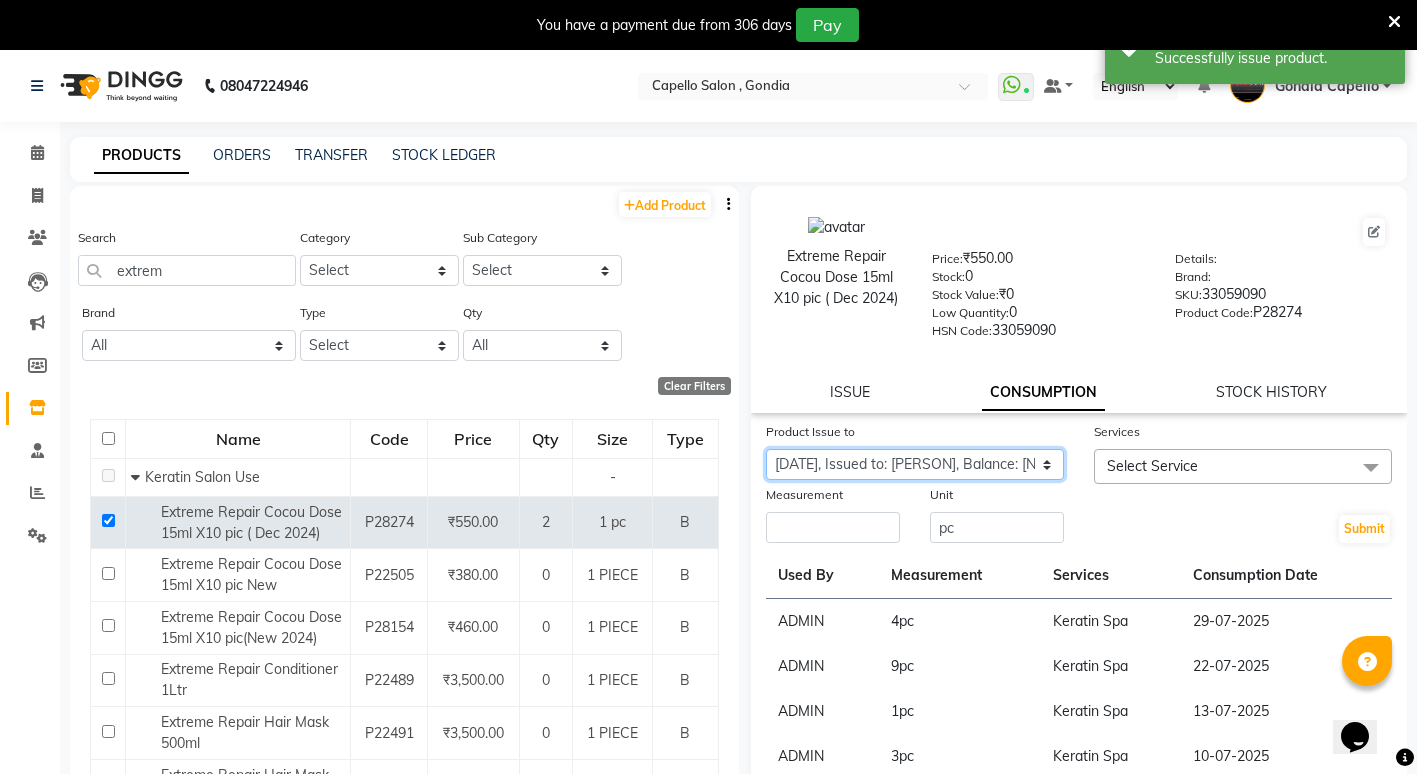 click on "Select Product Issue 2025-08-03, Issued to: ADMIN, Balance: 2" 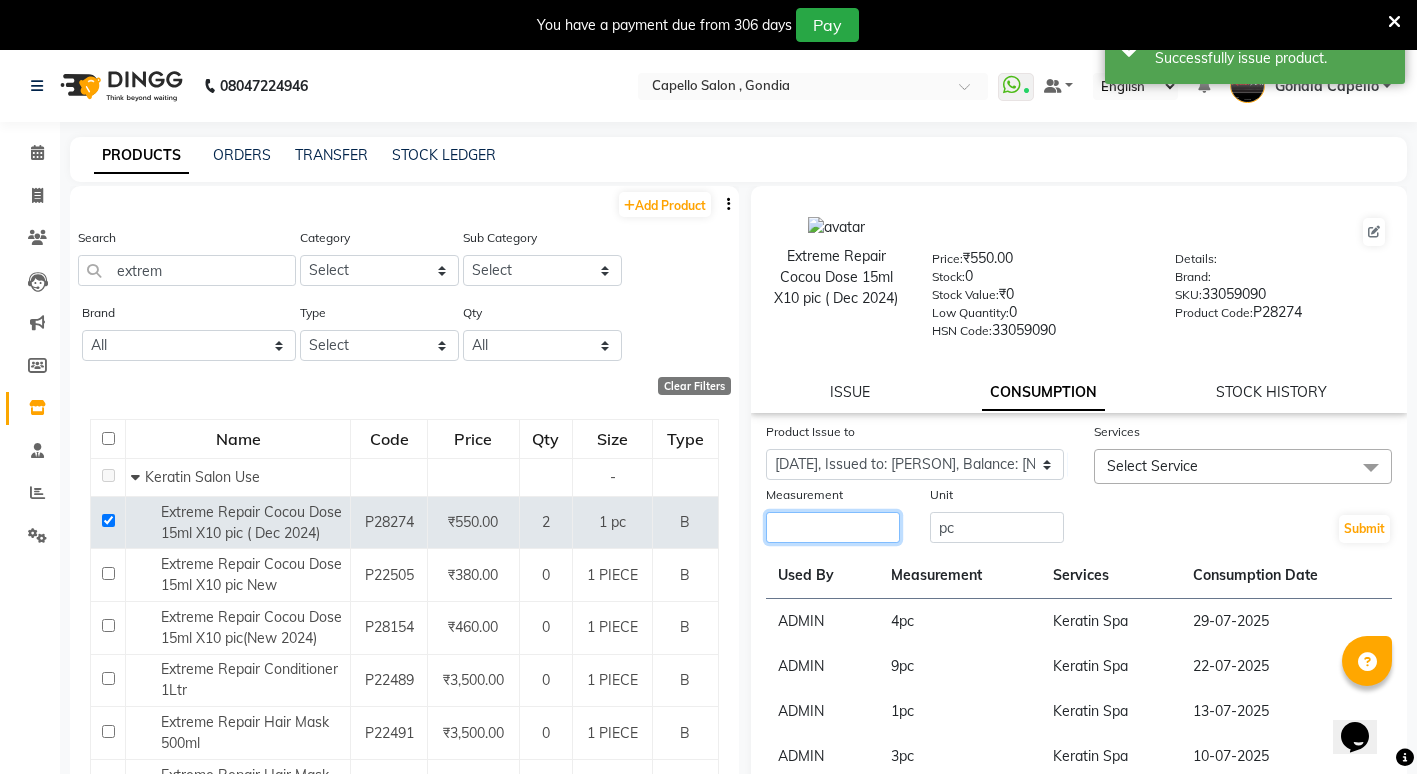 click 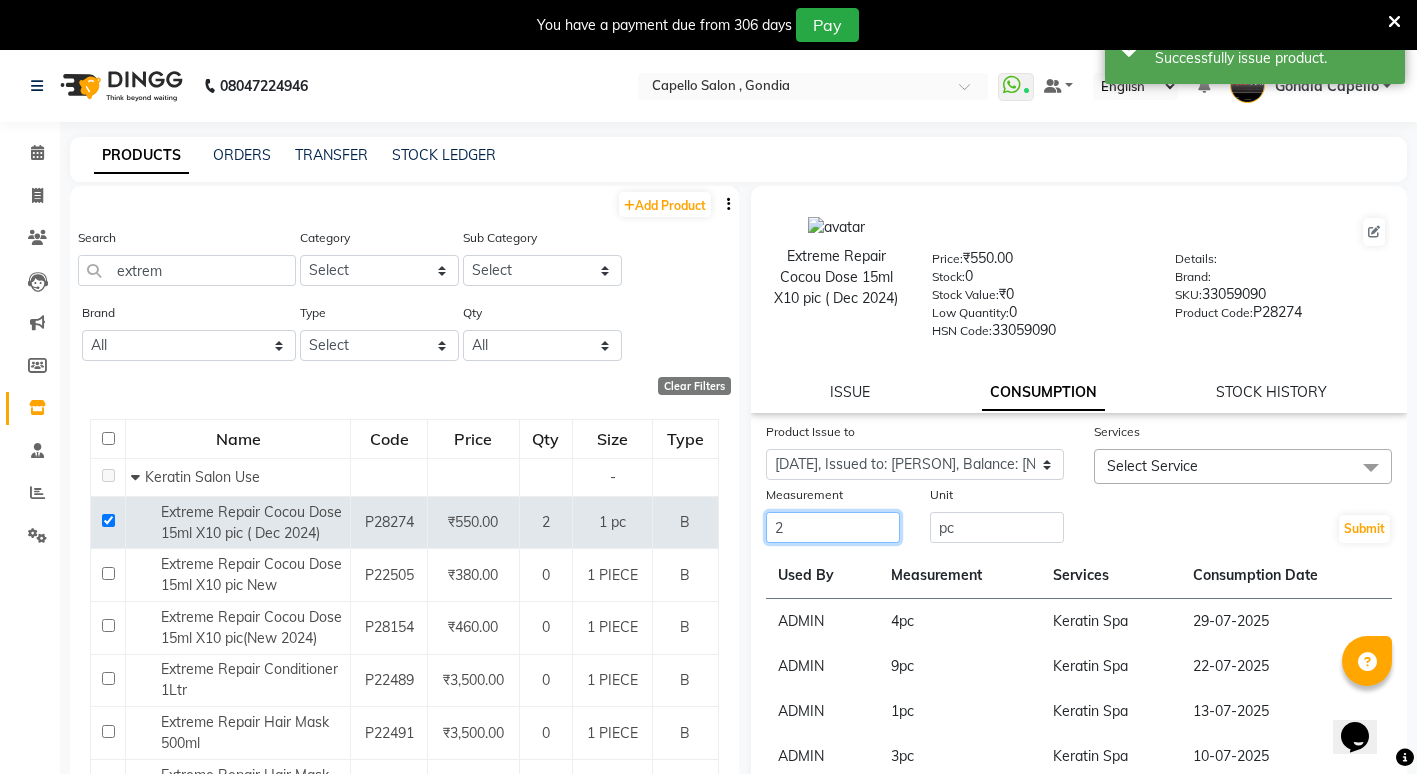 type on "2" 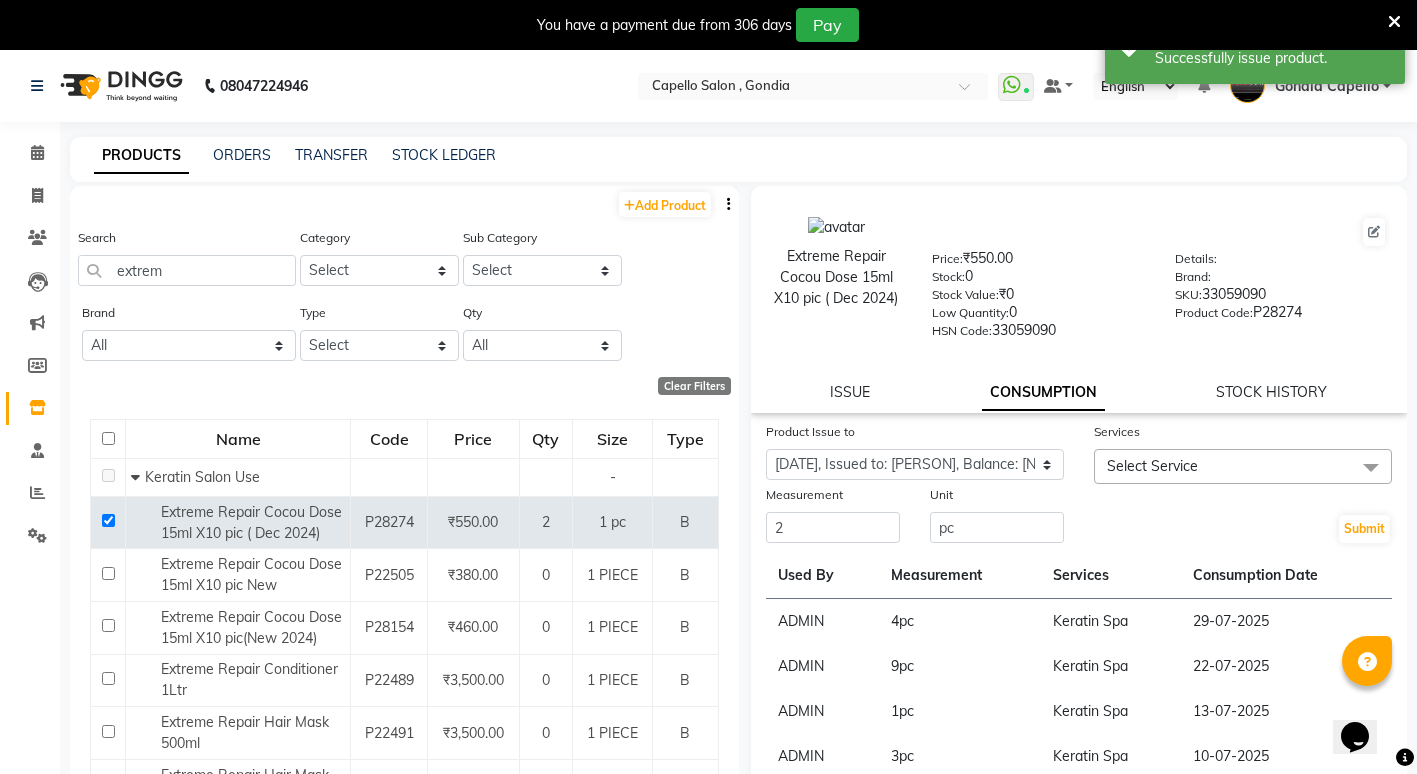 click on "Select Service" 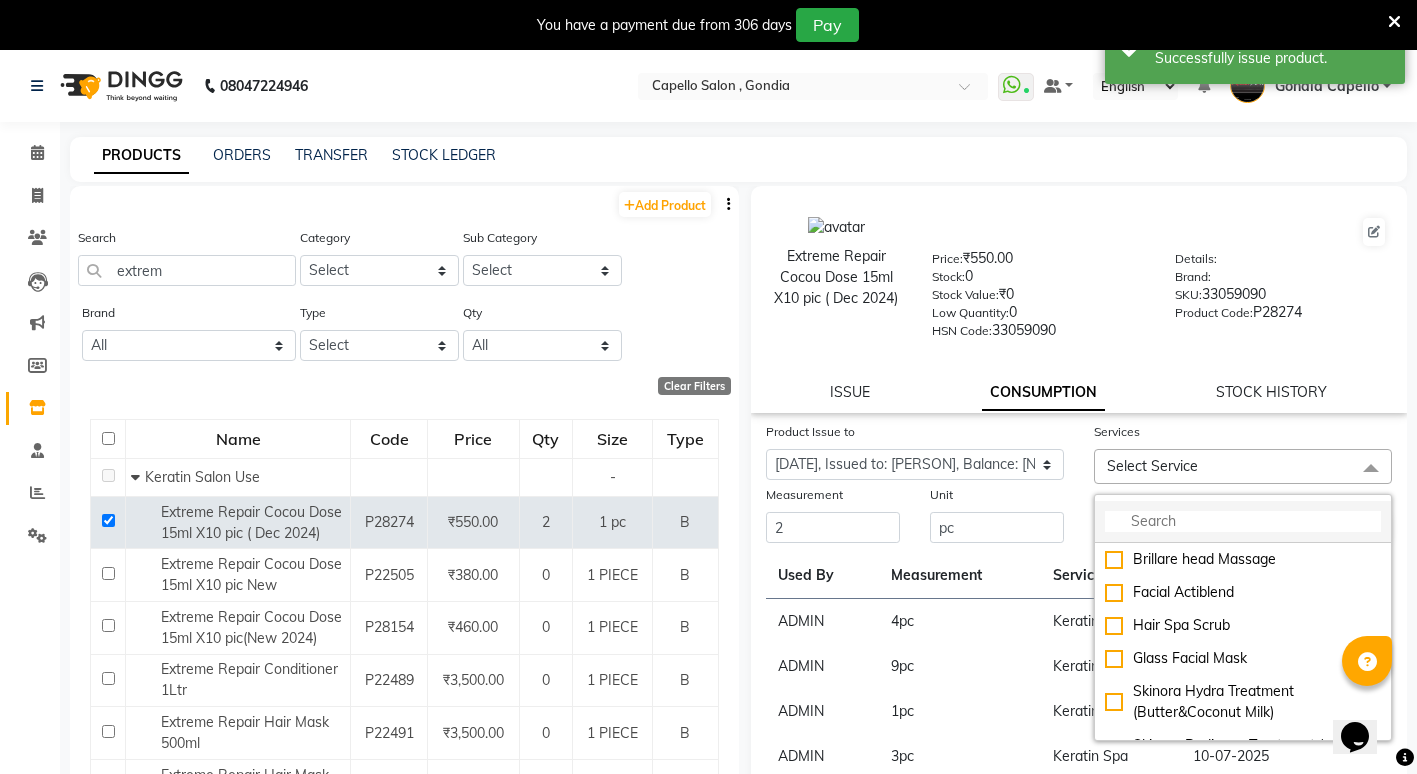 click 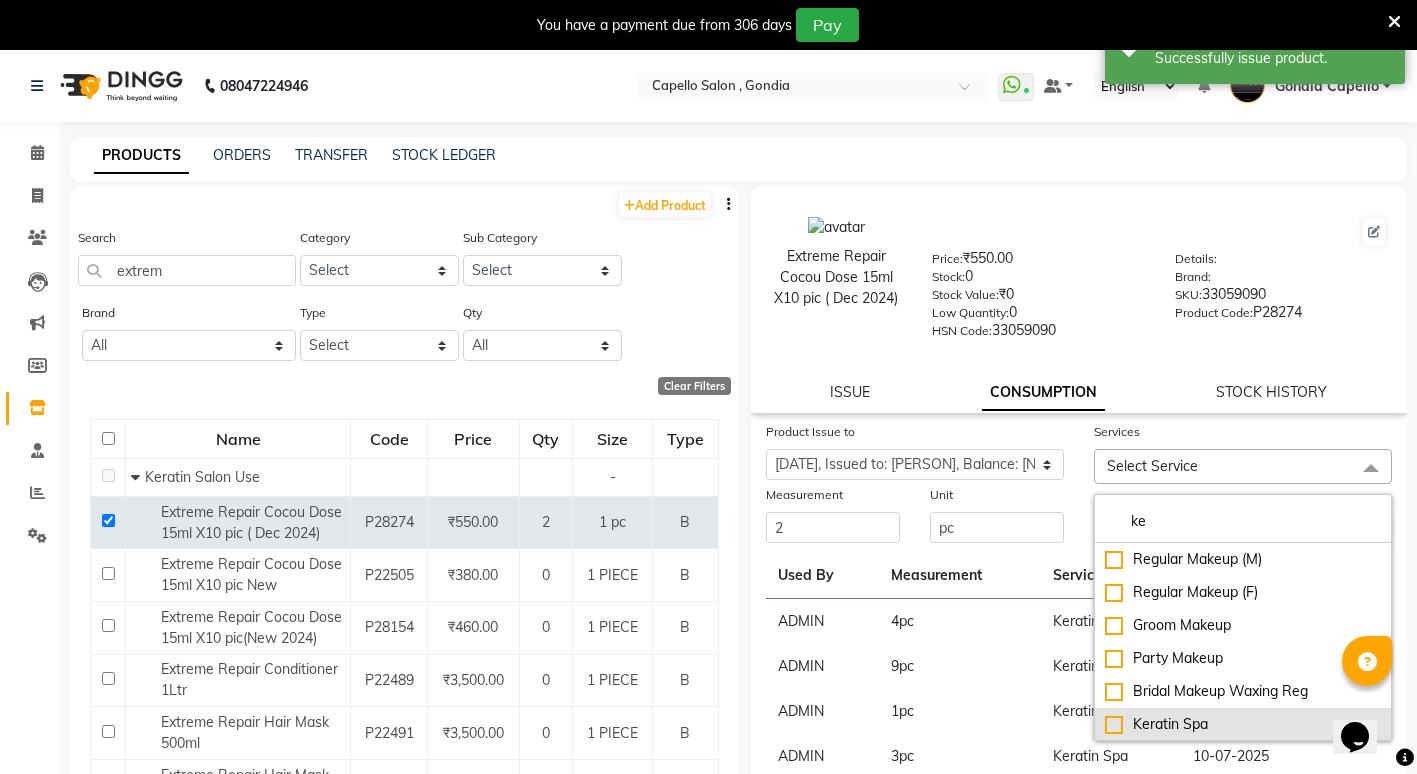 type on "ke" 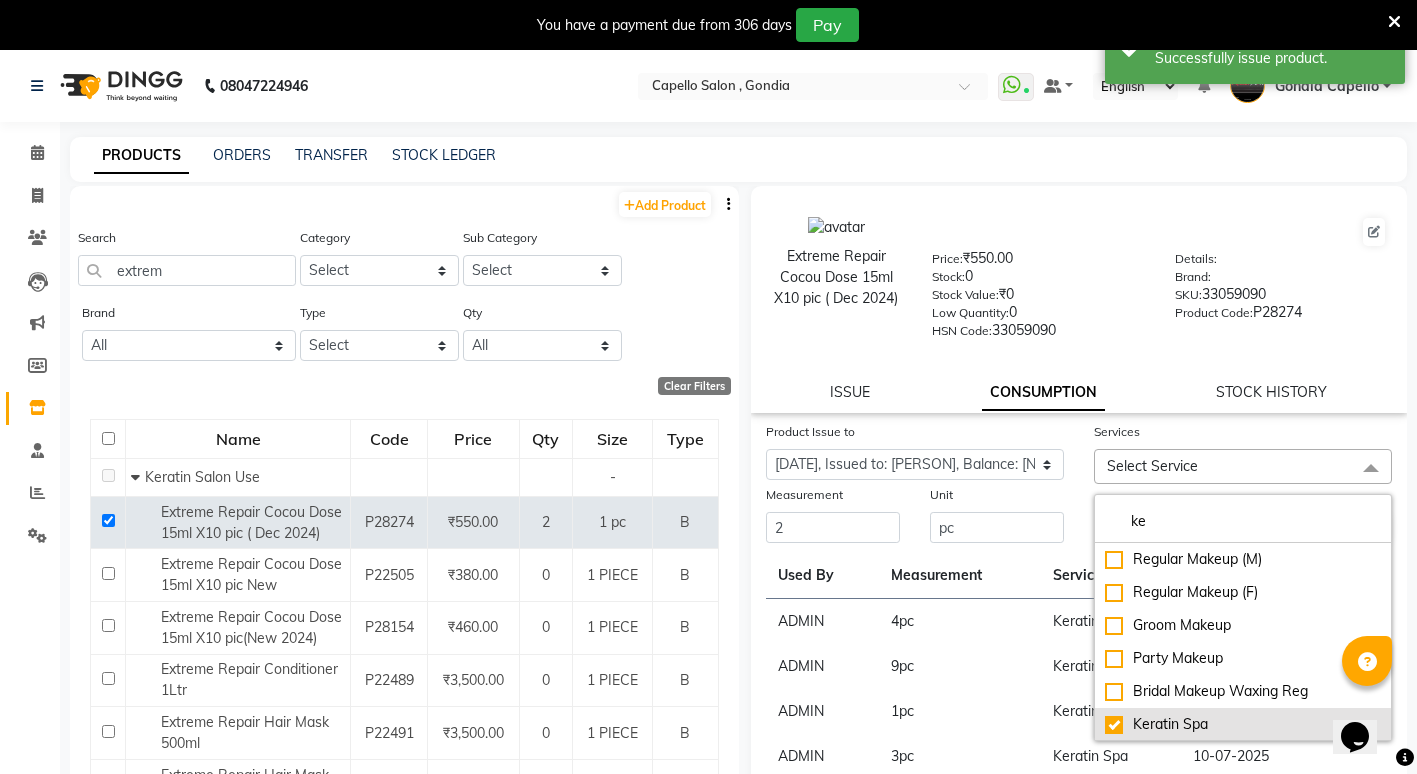checkbox on "true" 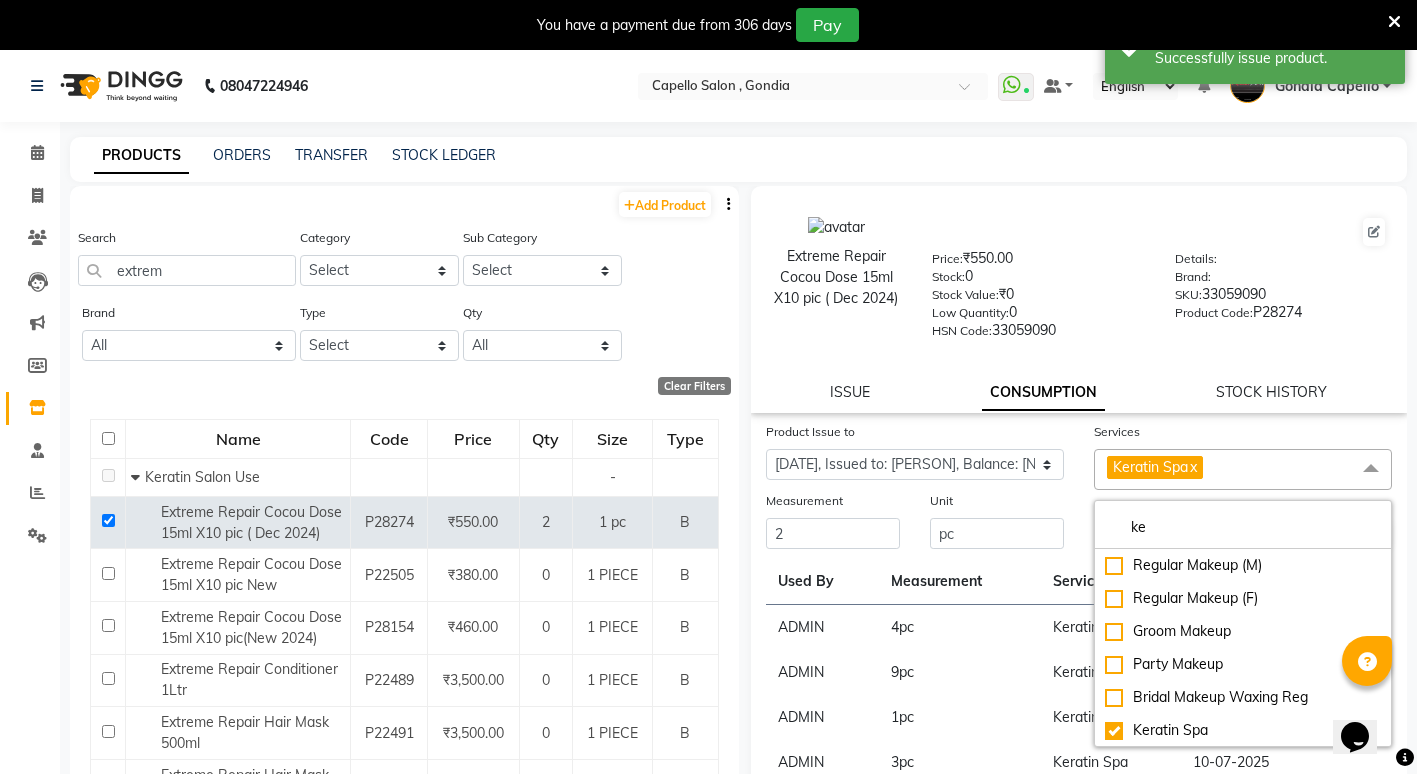 click on "Low Quantity:  0" 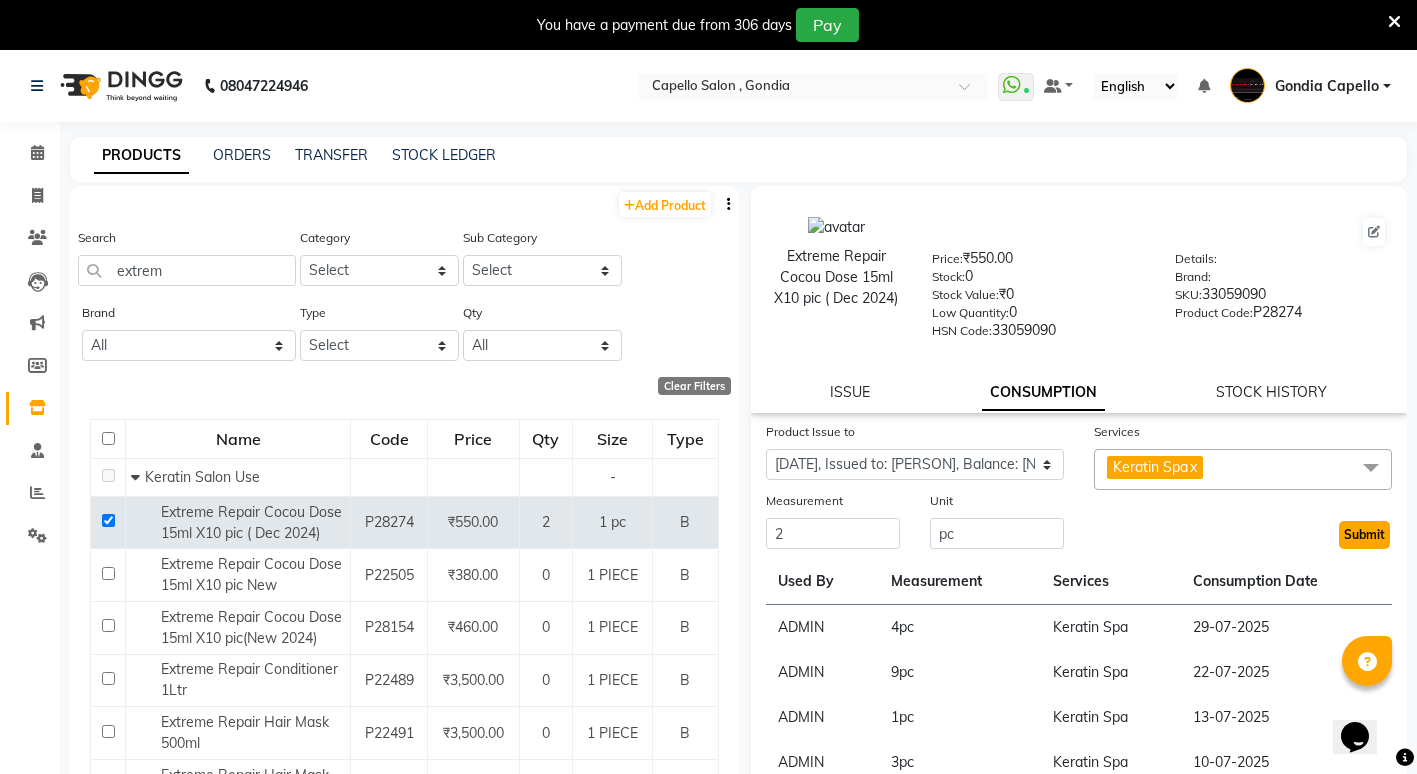 click on "Submit" 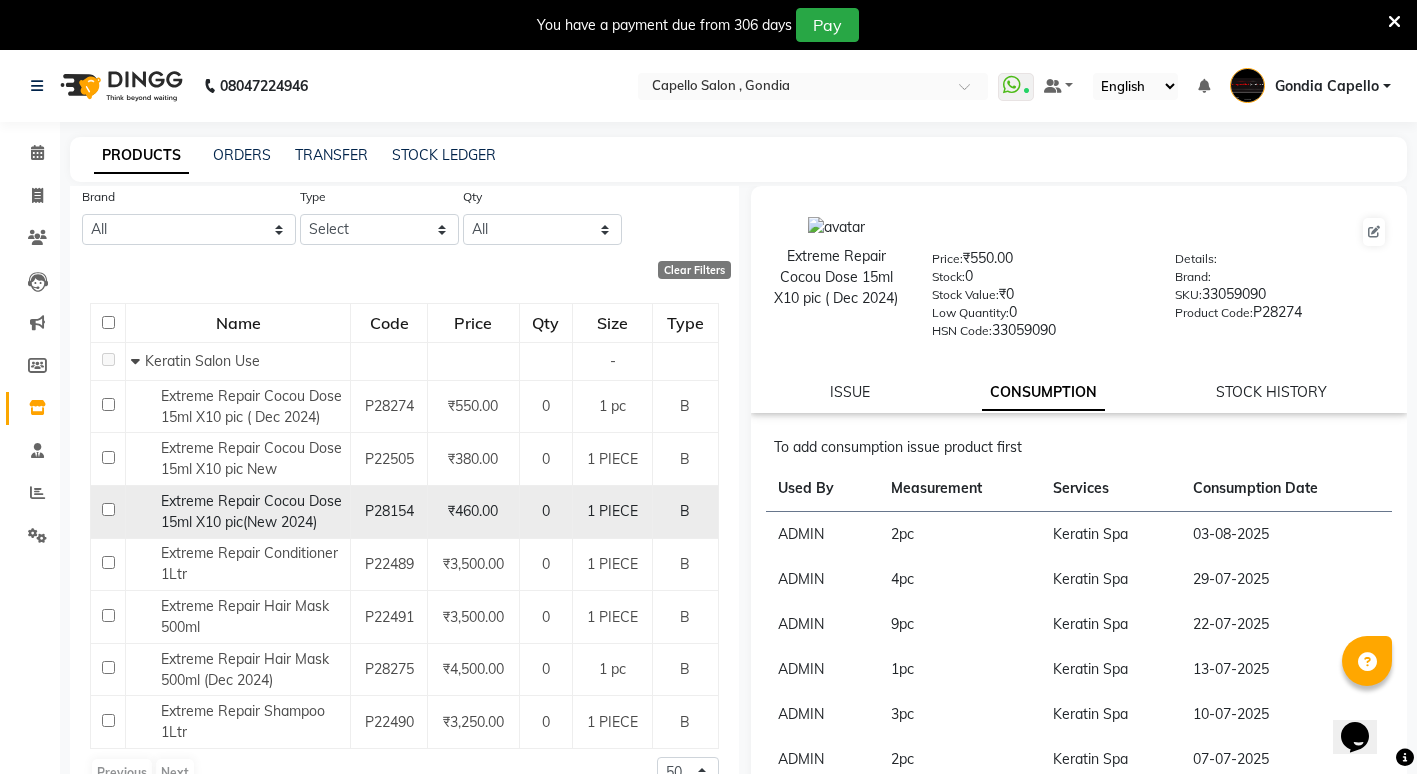 scroll, scrollTop: 118, scrollLeft: 0, axis: vertical 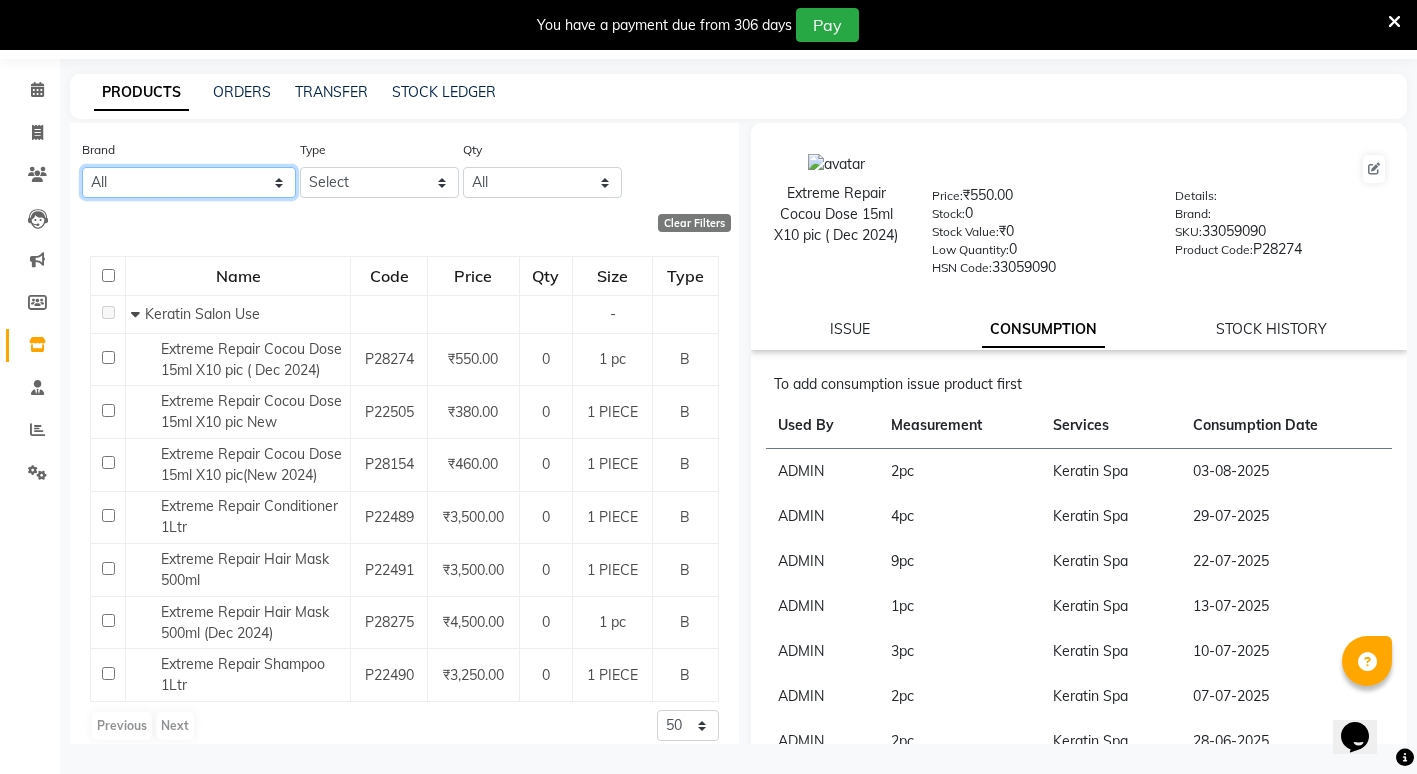 click on "All Aroma Beauty Planet Botox Cadiveu Cheryl's Hector Herbal Tree Kanpeki Keramelon Loreal Rica" 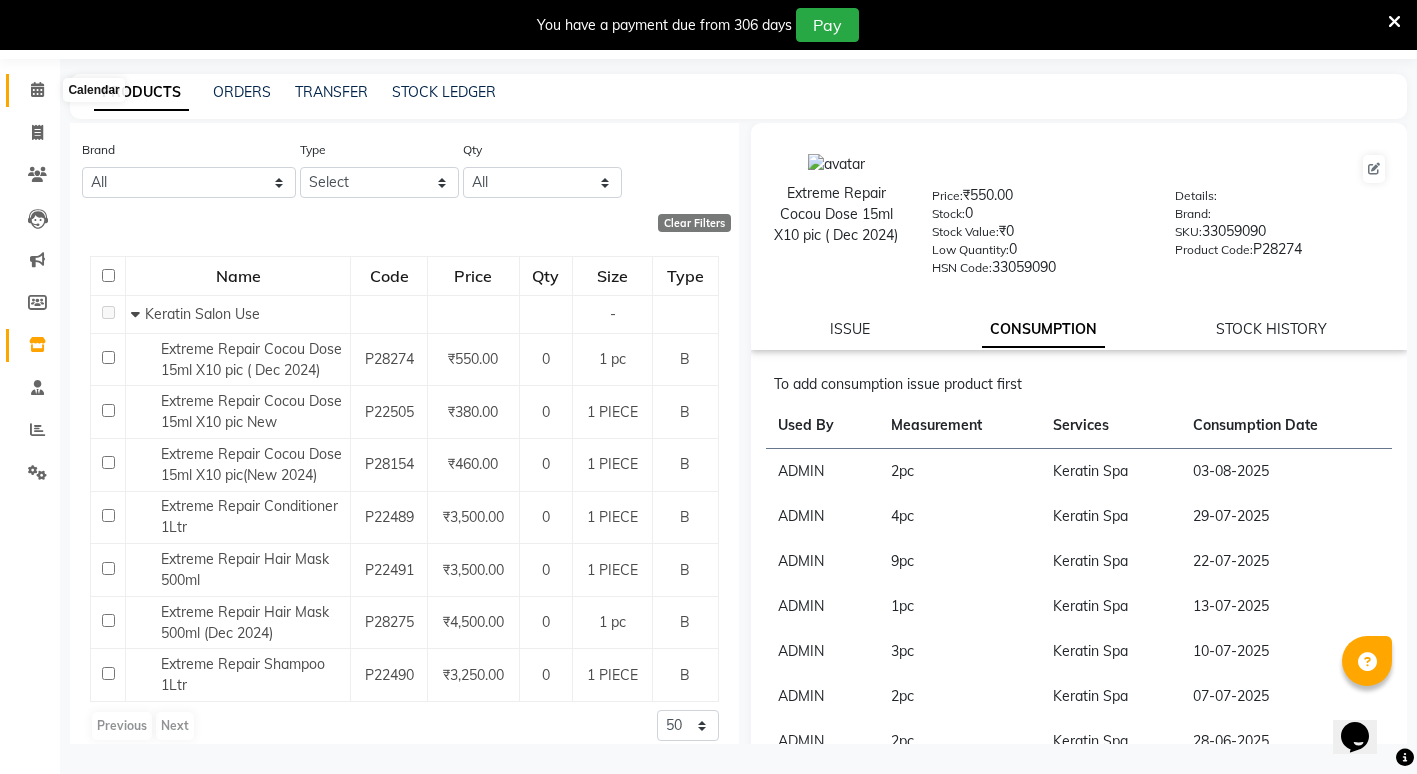 click 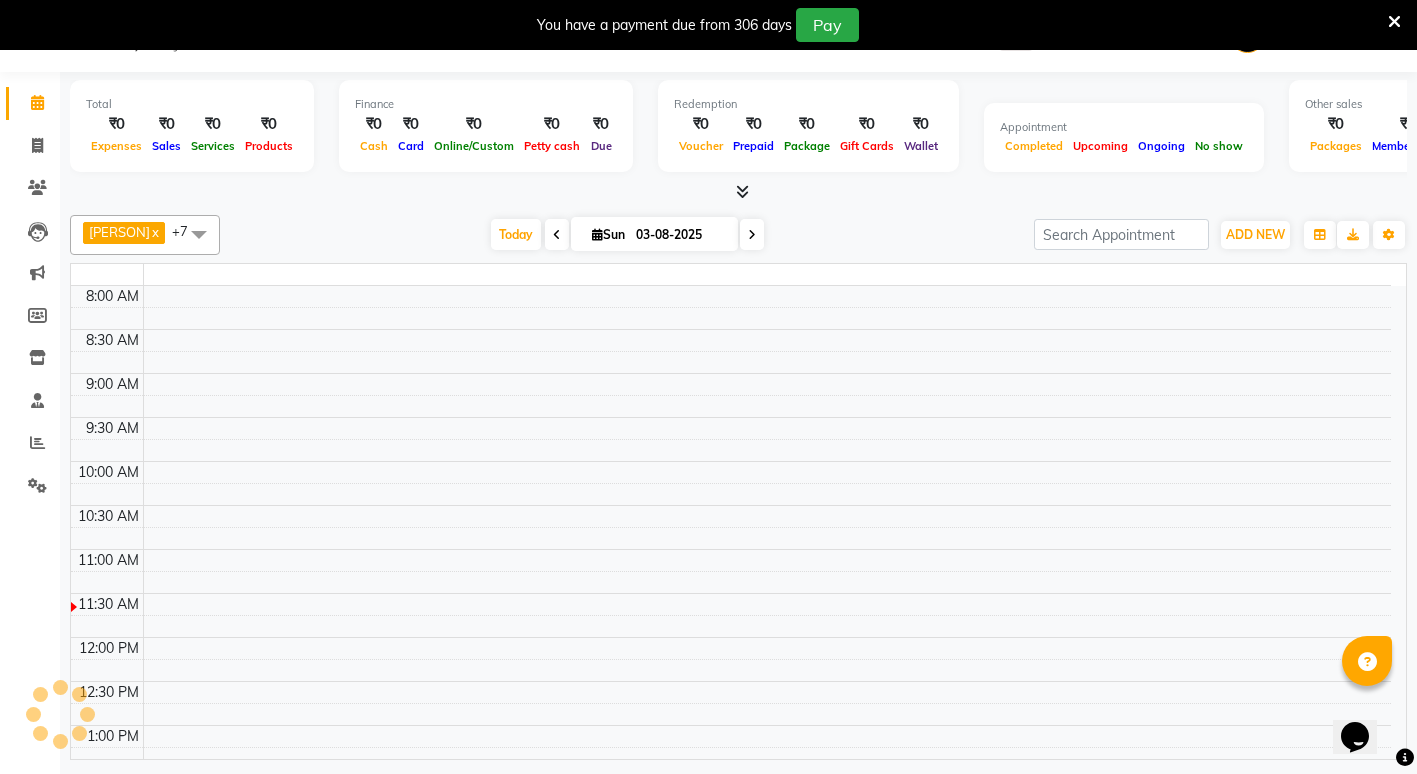 scroll, scrollTop: 50, scrollLeft: 0, axis: vertical 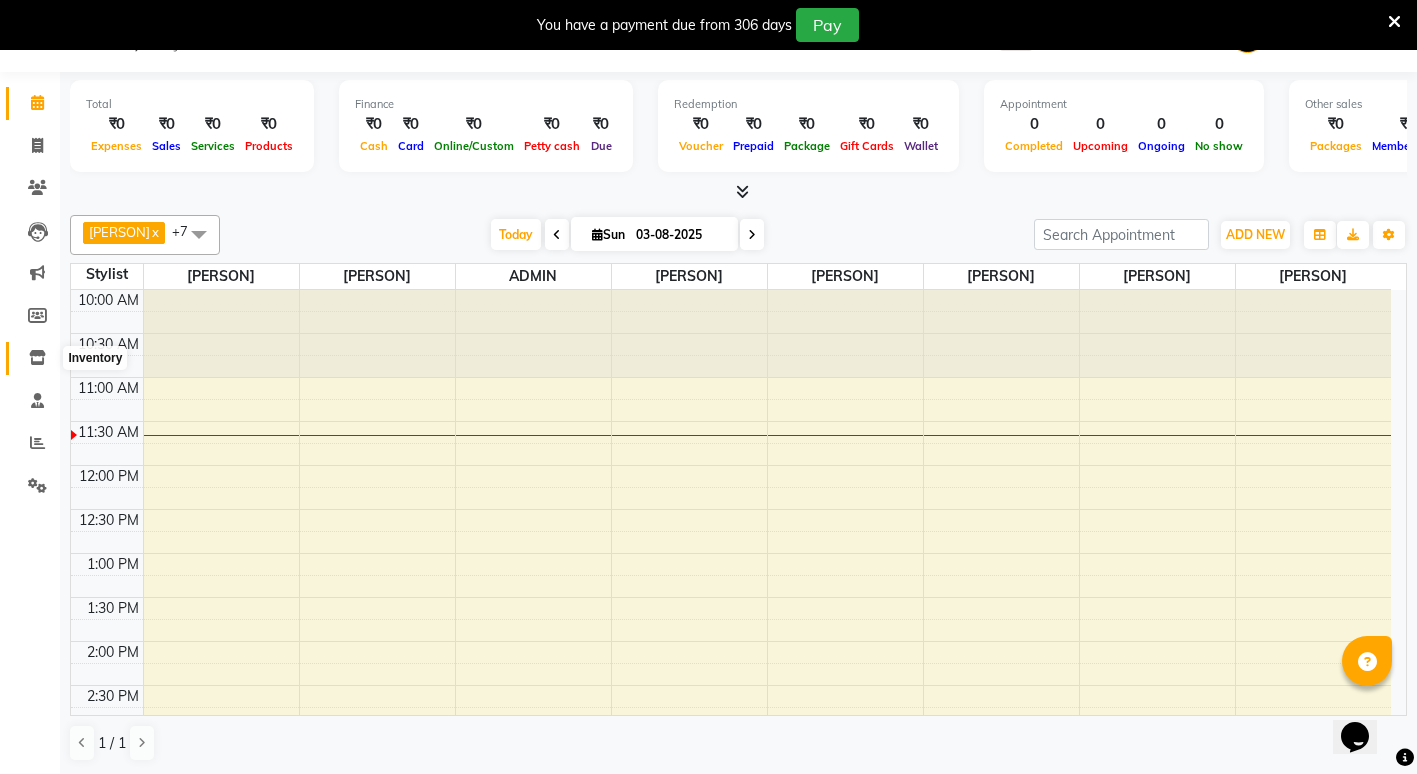 click 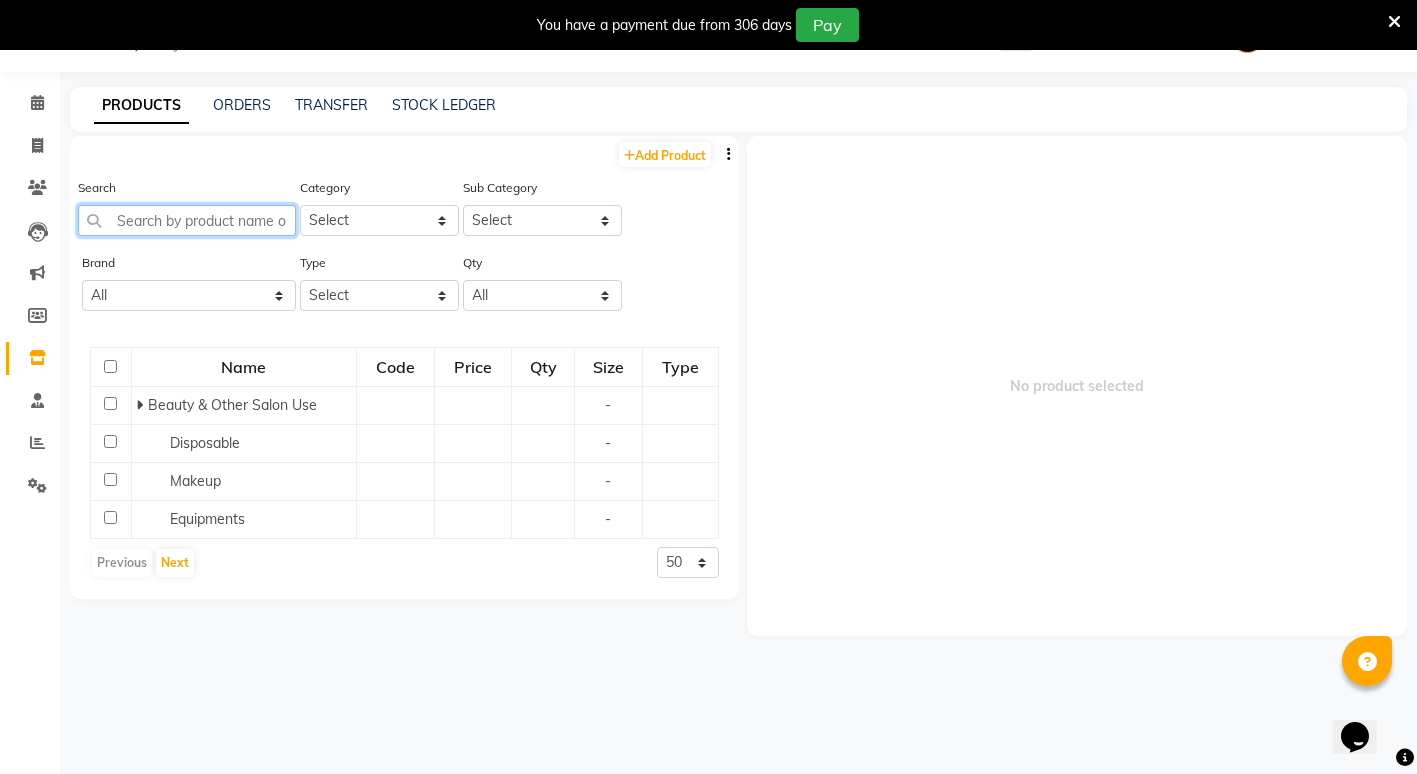 click 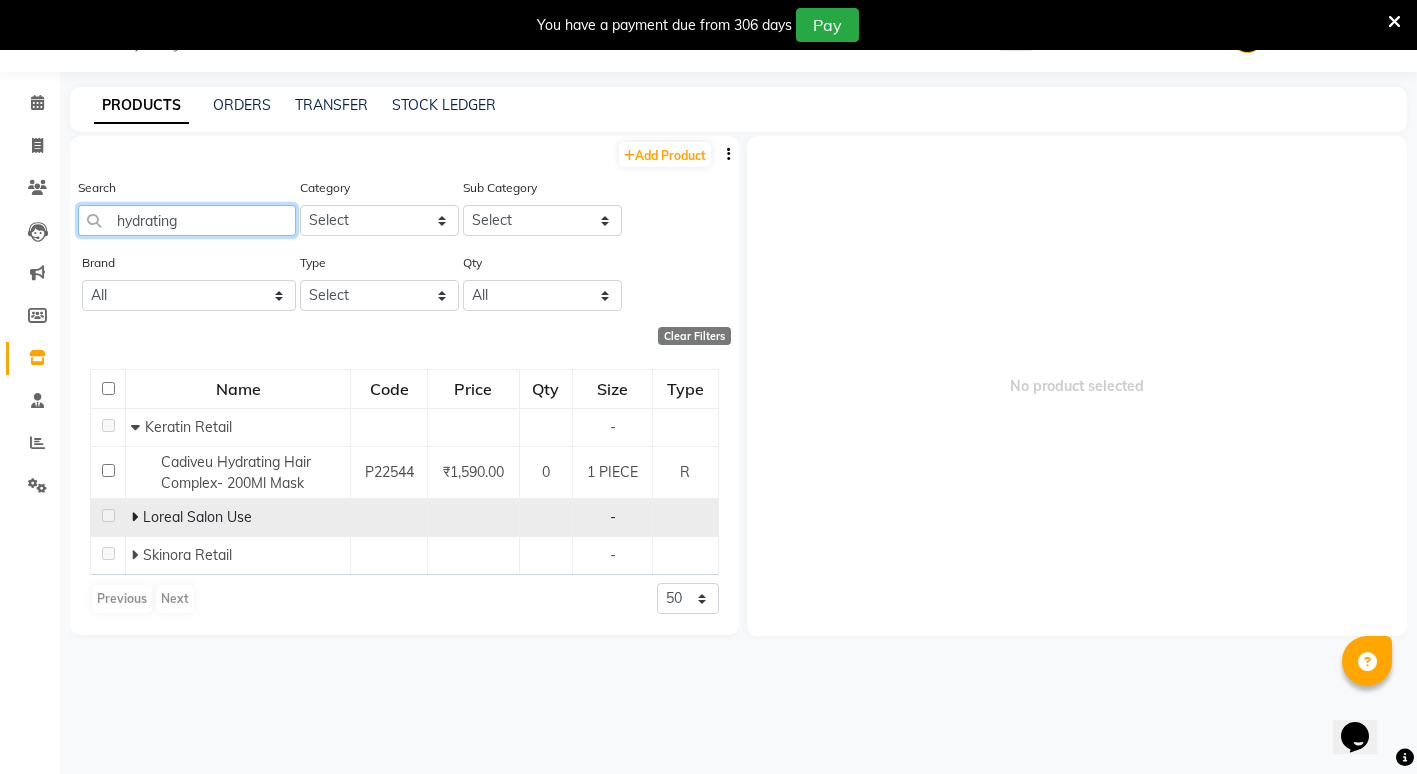 type on "hydrating" 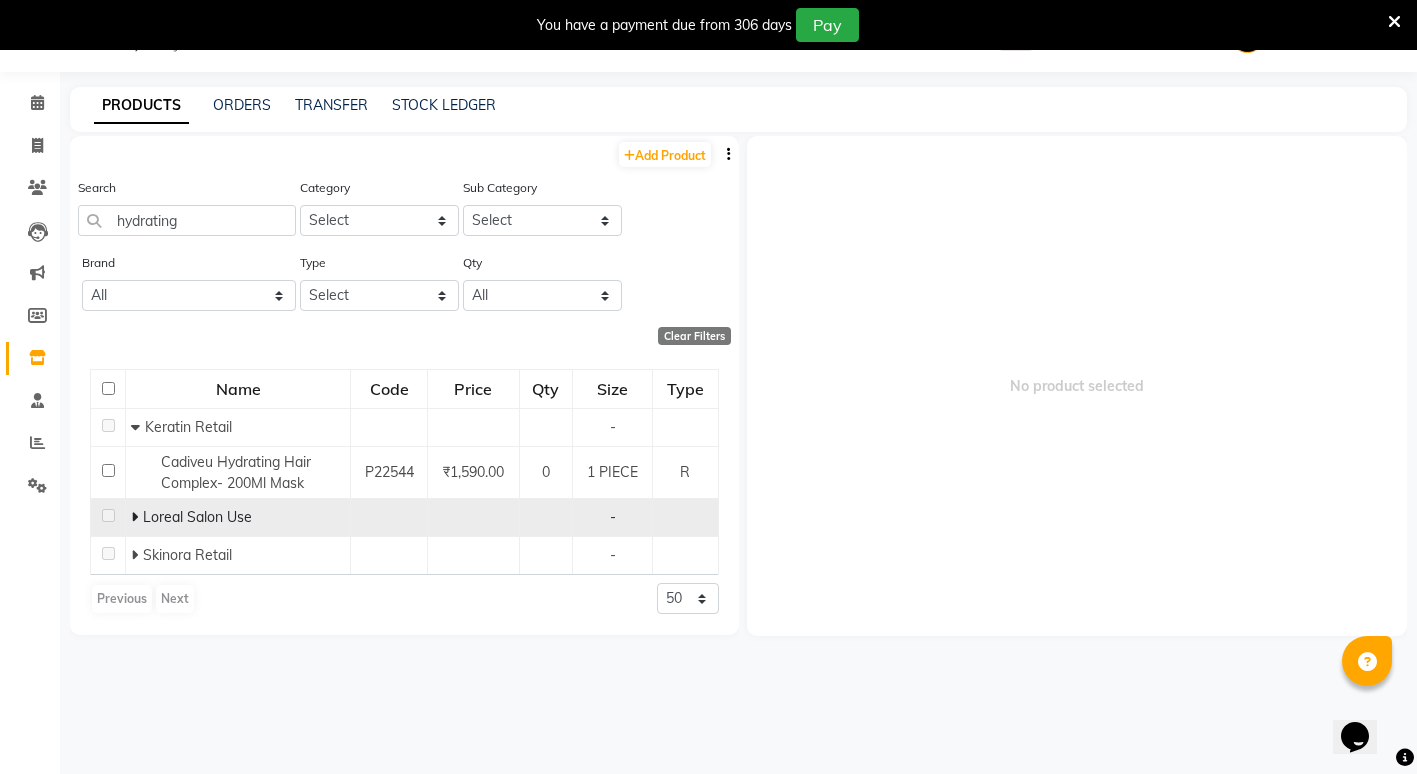 click 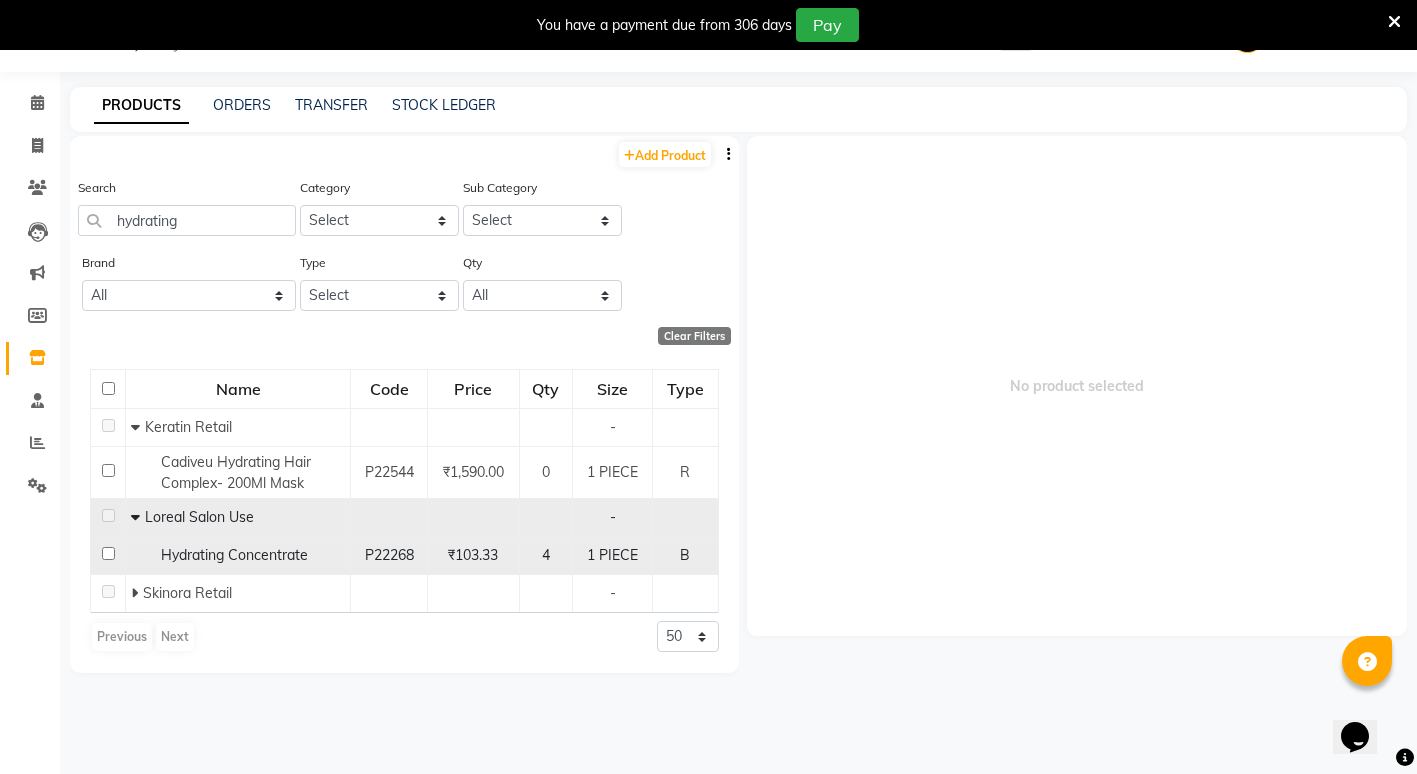 click 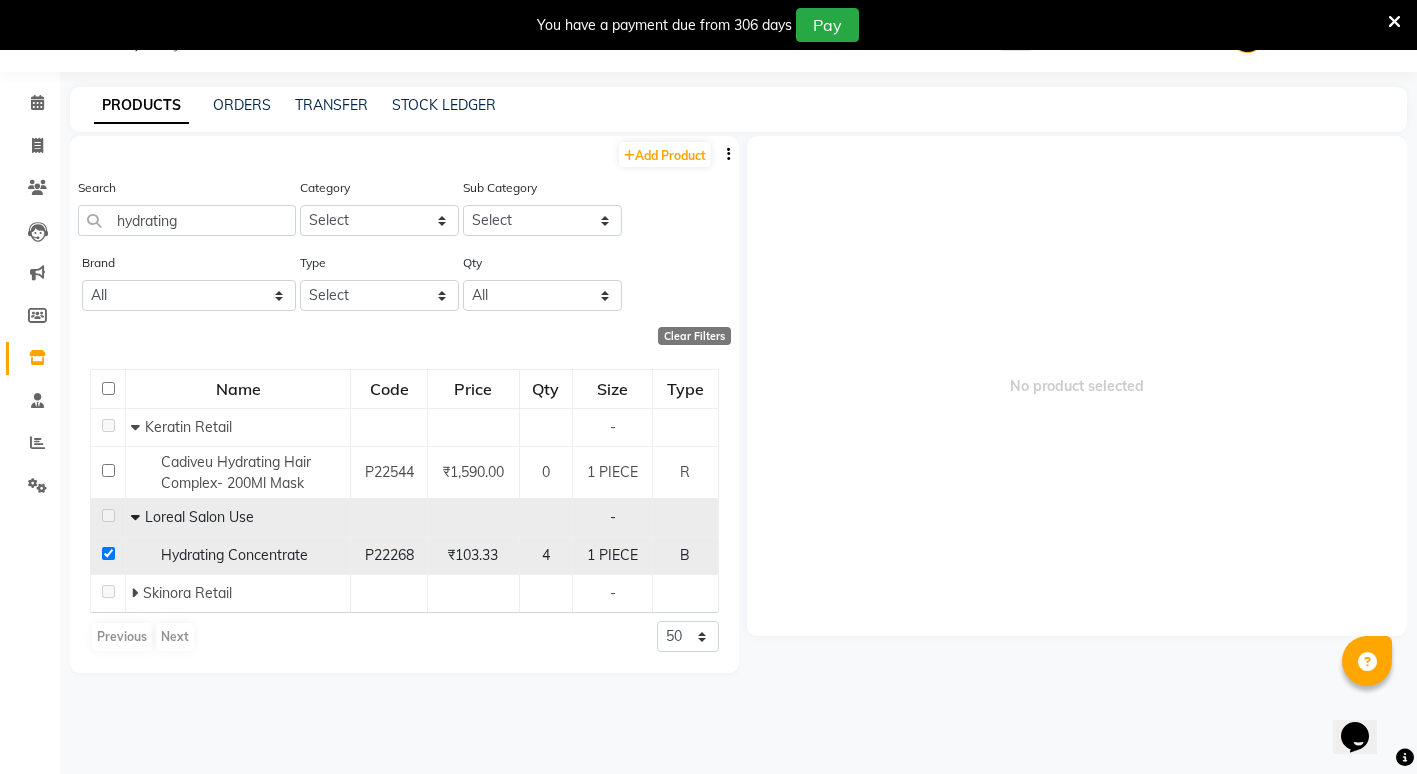 checkbox on "true" 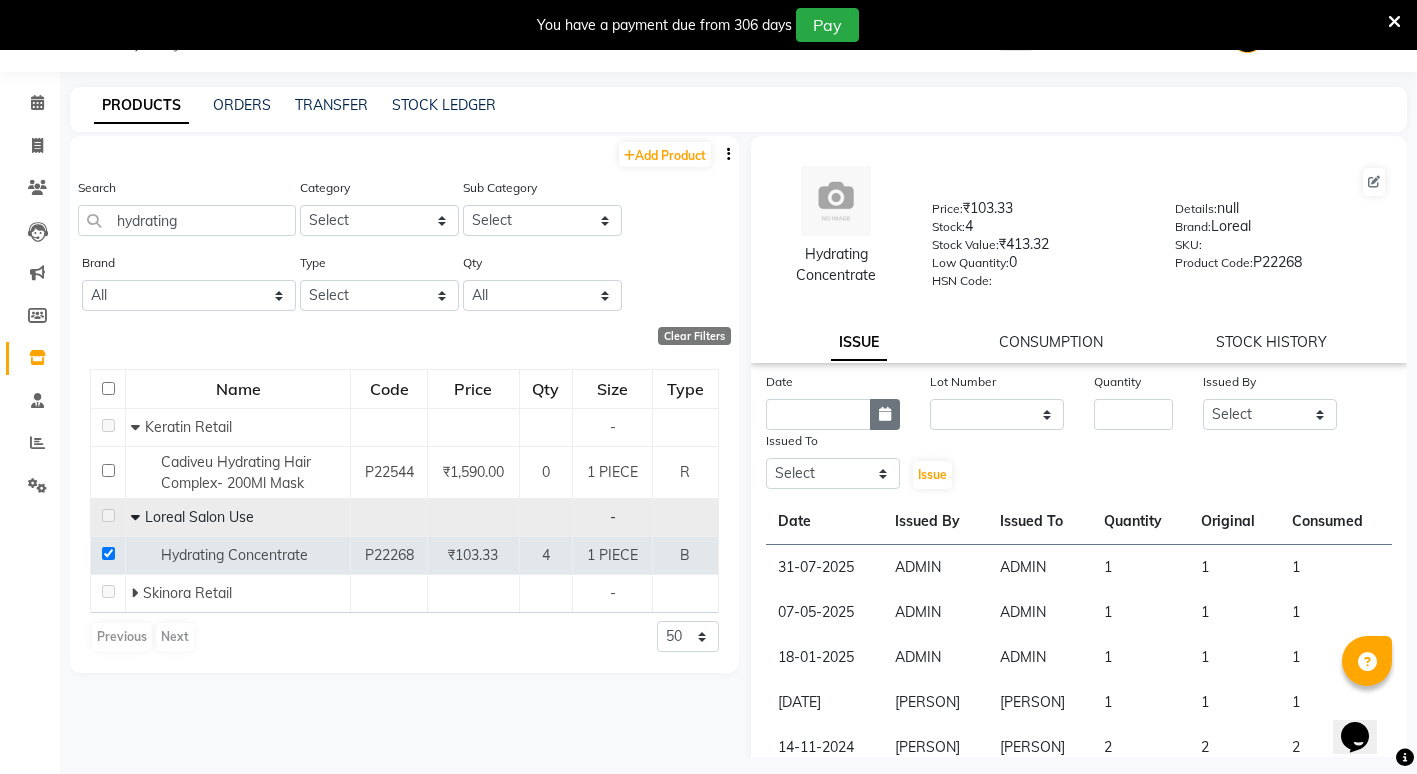 click 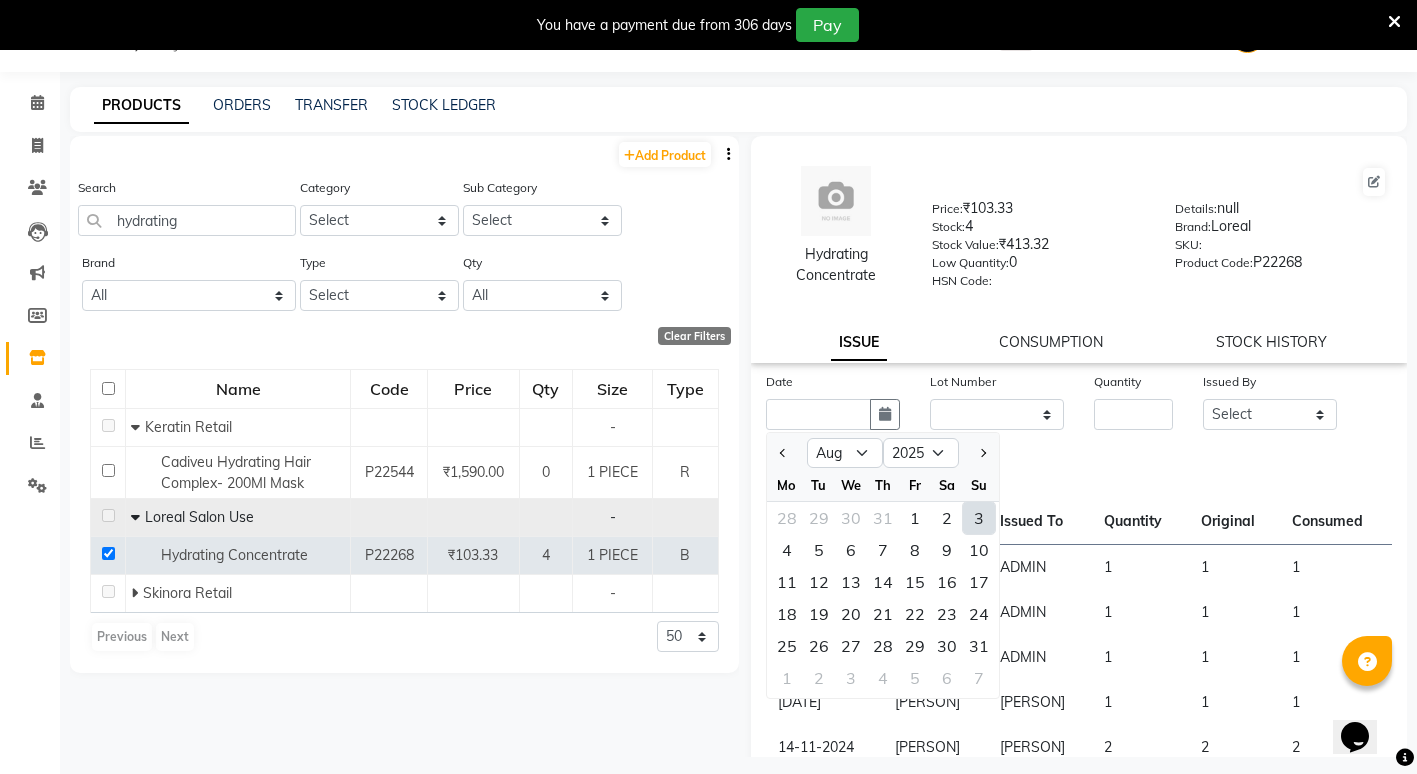 click on "3" 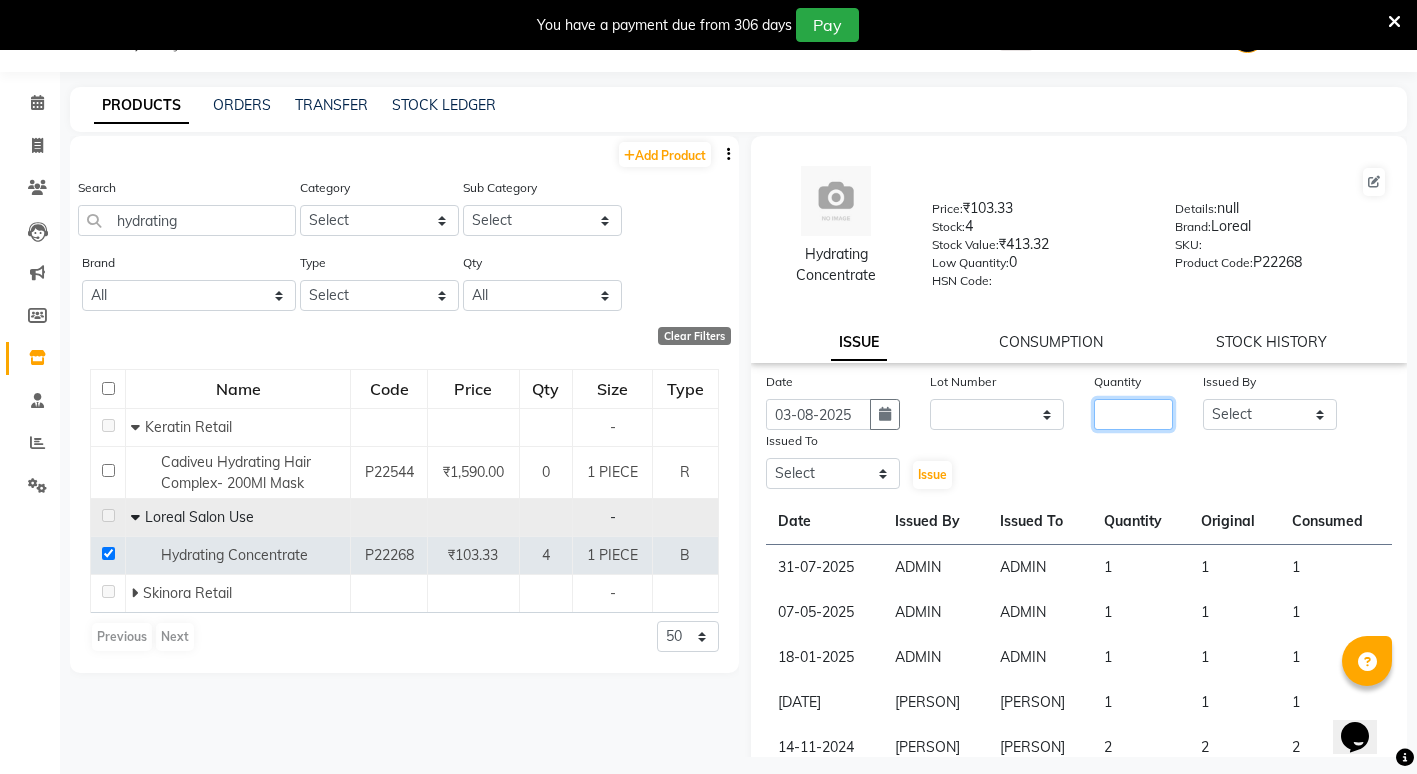 click 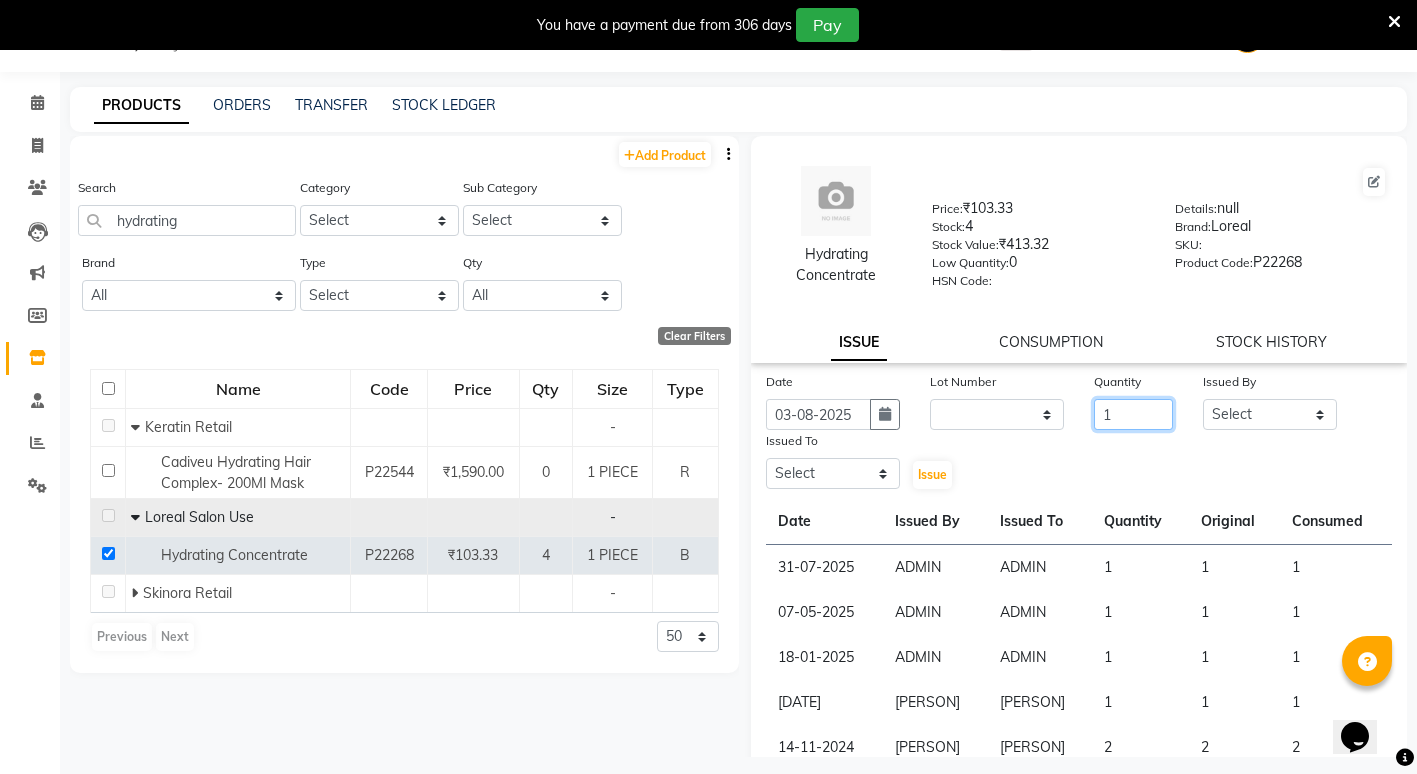 type on "1" 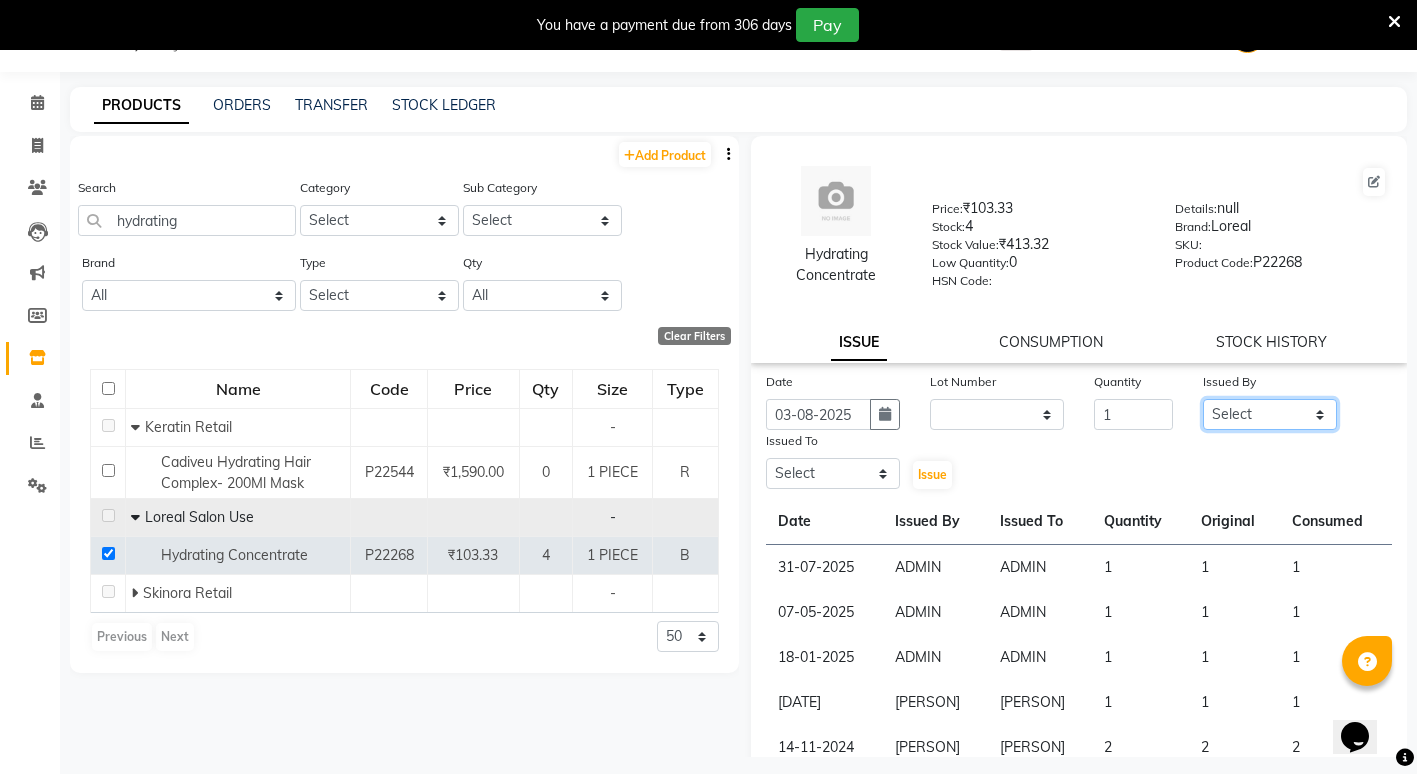 click on "Select ADMIN ANIKET BAGDE BHASKAR KAWDE GAURAV KHOBRAGADE Gondia Capello NIKHIL KANETKAR  NITIN TANDE priyanshi yewatkar Rahul Suryawanshi SHUBHANGI BANSOD Uma Khandare (M) YAKSHITA KURVE" 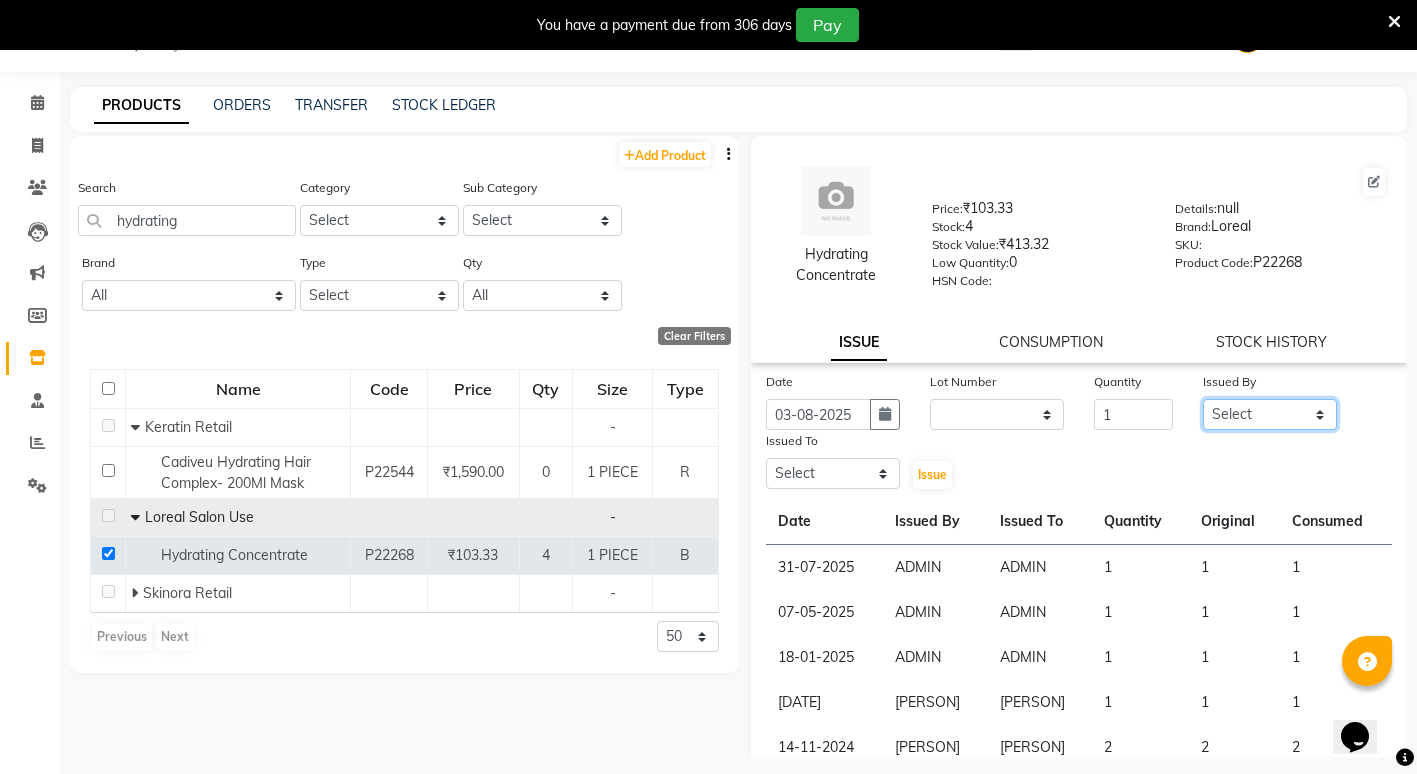 select on "14667" 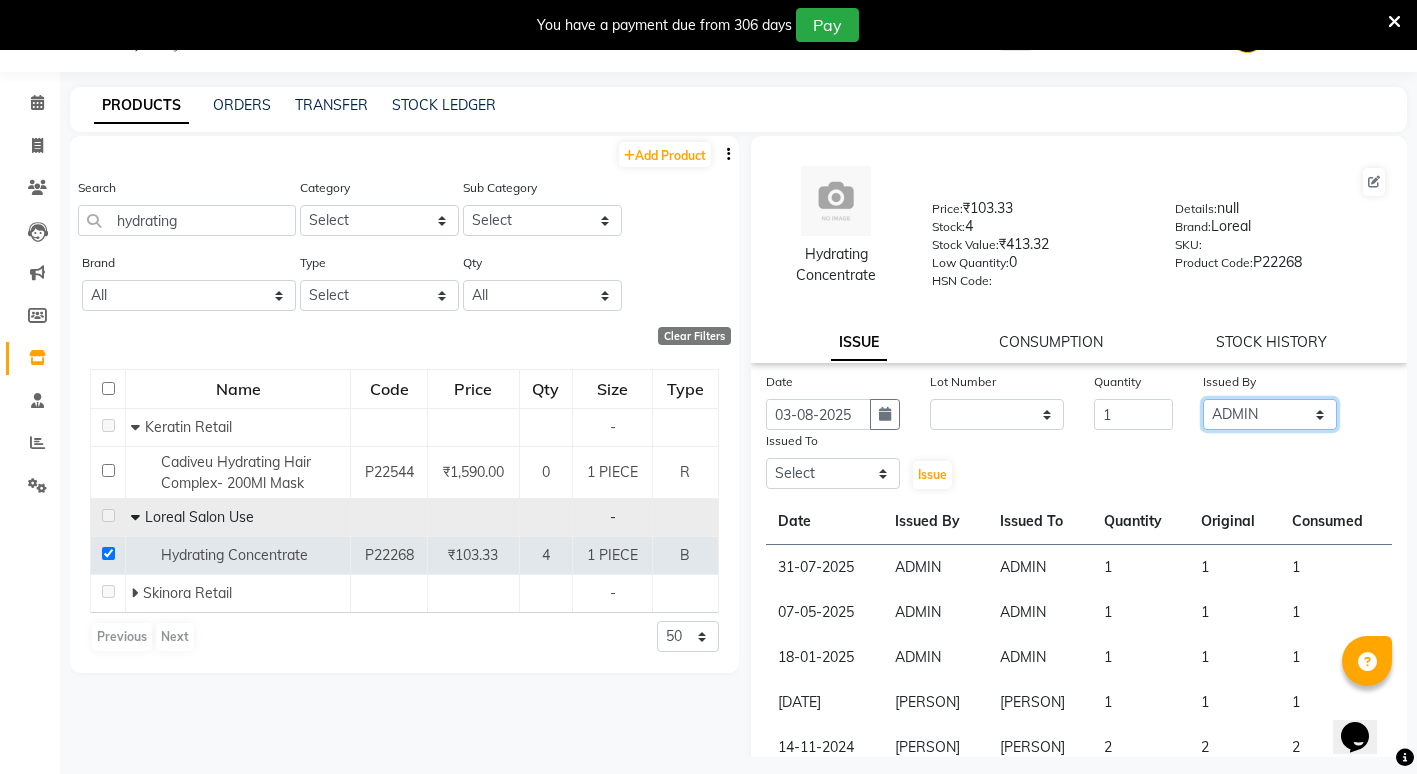 click on "Select ADMIN ANIKET BAGDE BHASKAR KAWDE GAURAV KHOBRAGADE Gondia Capello NIKHIL KANETKAR  NITIN TANDE priyanshi yewatkar Rahul Suryawanshi SHUBHANGI BANSOD Uma Khandare (M) YAKSHITA KURVE" 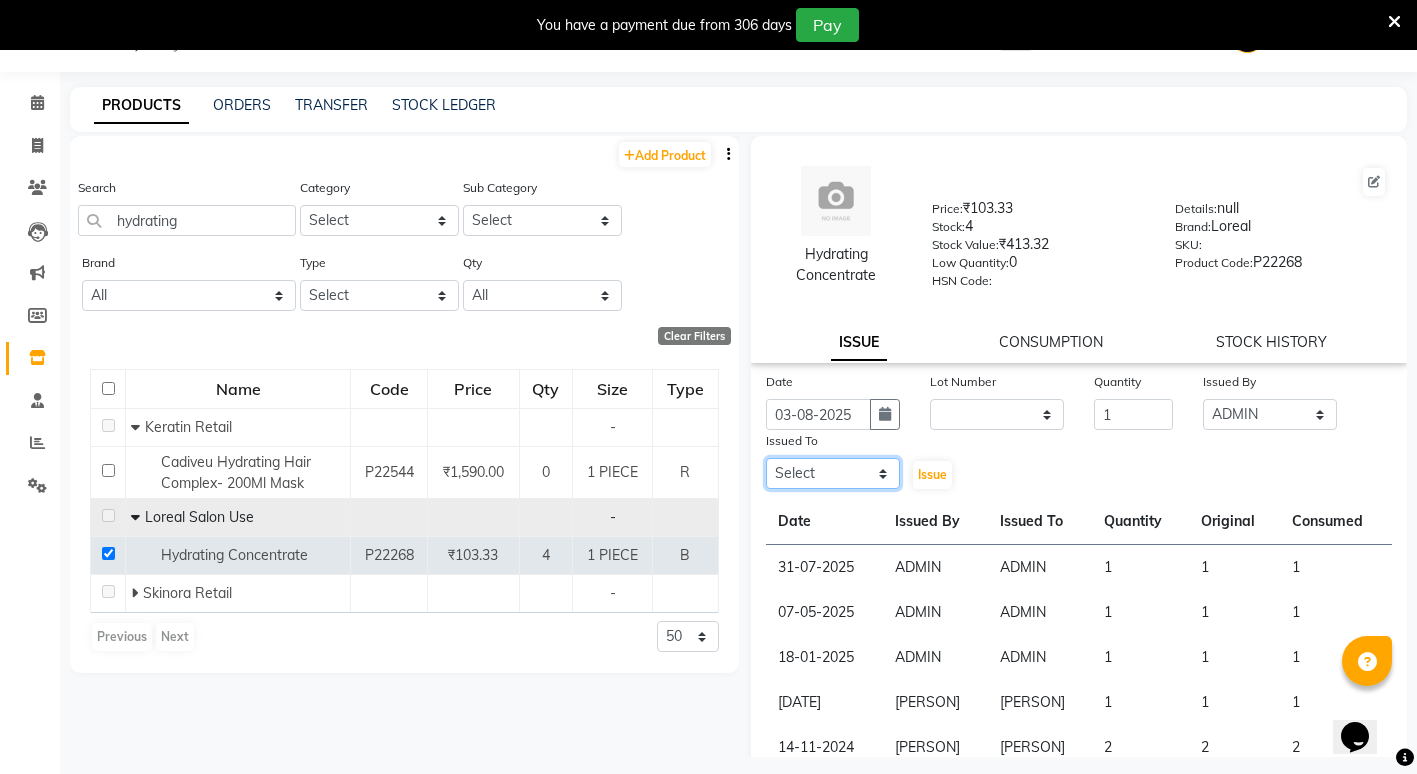 click on "Select ADMIN ANIKET BAGDE BHASKAR KAWDE GAURAV KHOBRAGADE Gondia Capello NIKHIL KANETKAR  NITIN TANDE priyanshi yewatkar Rahul Suryawanshi SHUBHANGI BANSOD Uma Khandare (M) YAKSHITA KURVE" 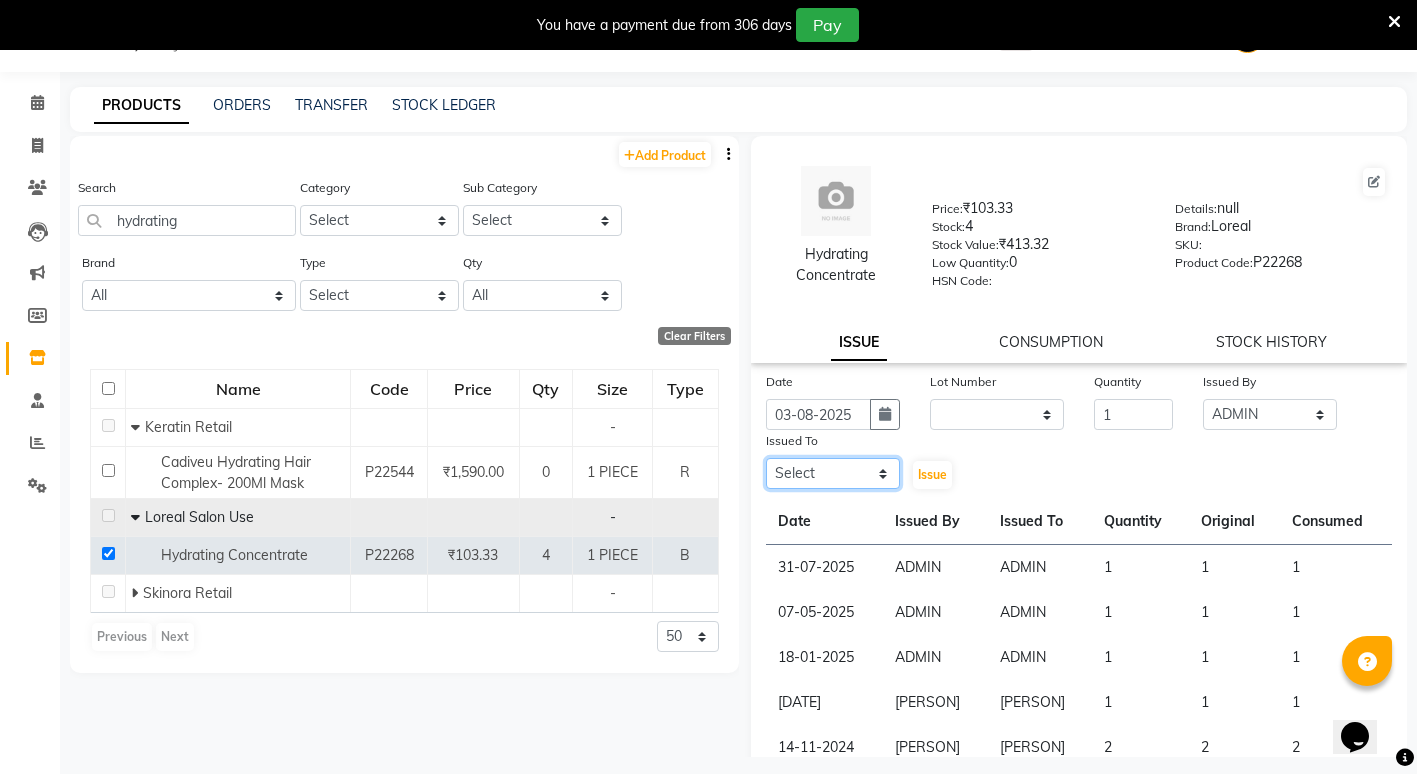 select on "14667" 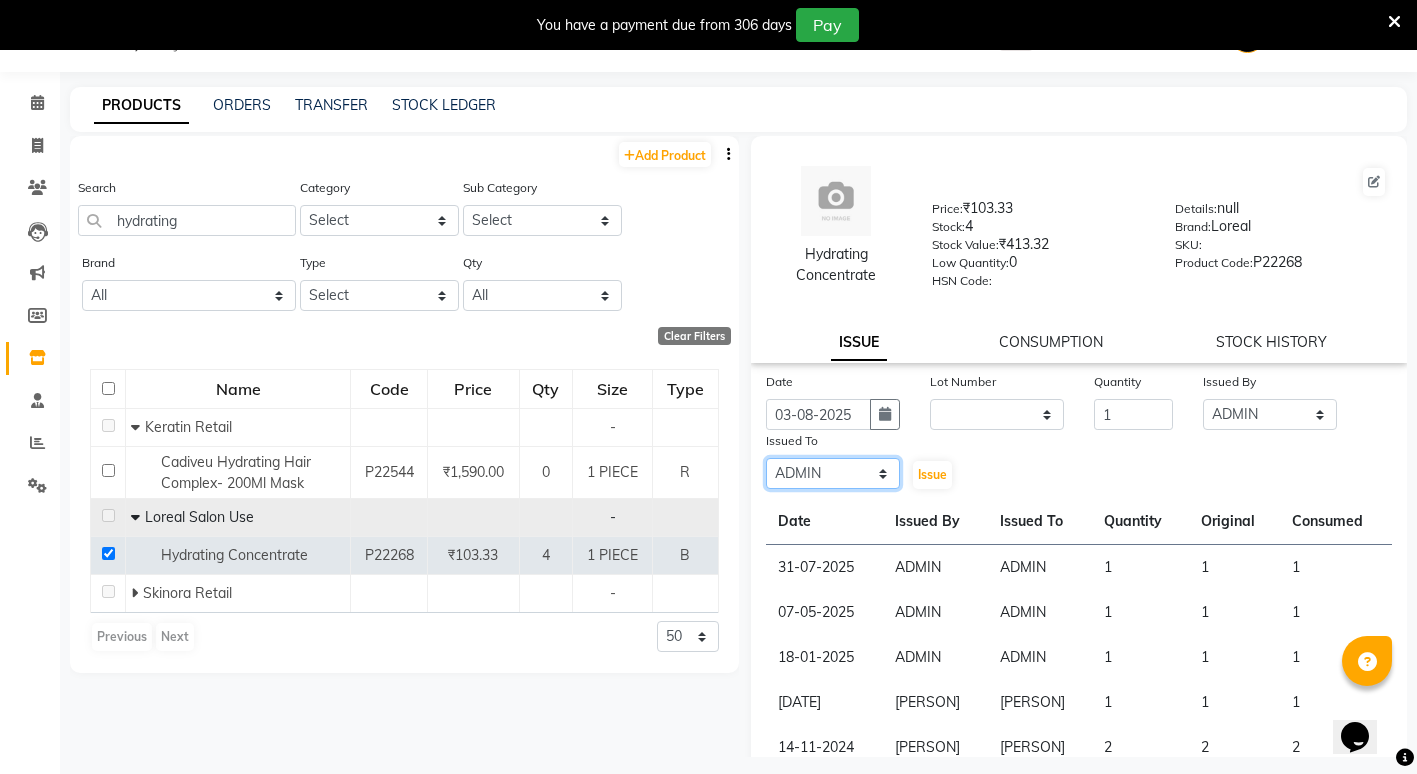 click on "Select ADMIN ANIKET BAGDE BHASKAR KAWDE GAURAV KHOBRAGADE Gondia Capello NIKHIL KANETKAR  NITIN TANDE priyanshi yewatkar Rahul Suryawanshi SHUBHANGI BANSOD Uma Khandare (M) YAKSHITA KURVE" 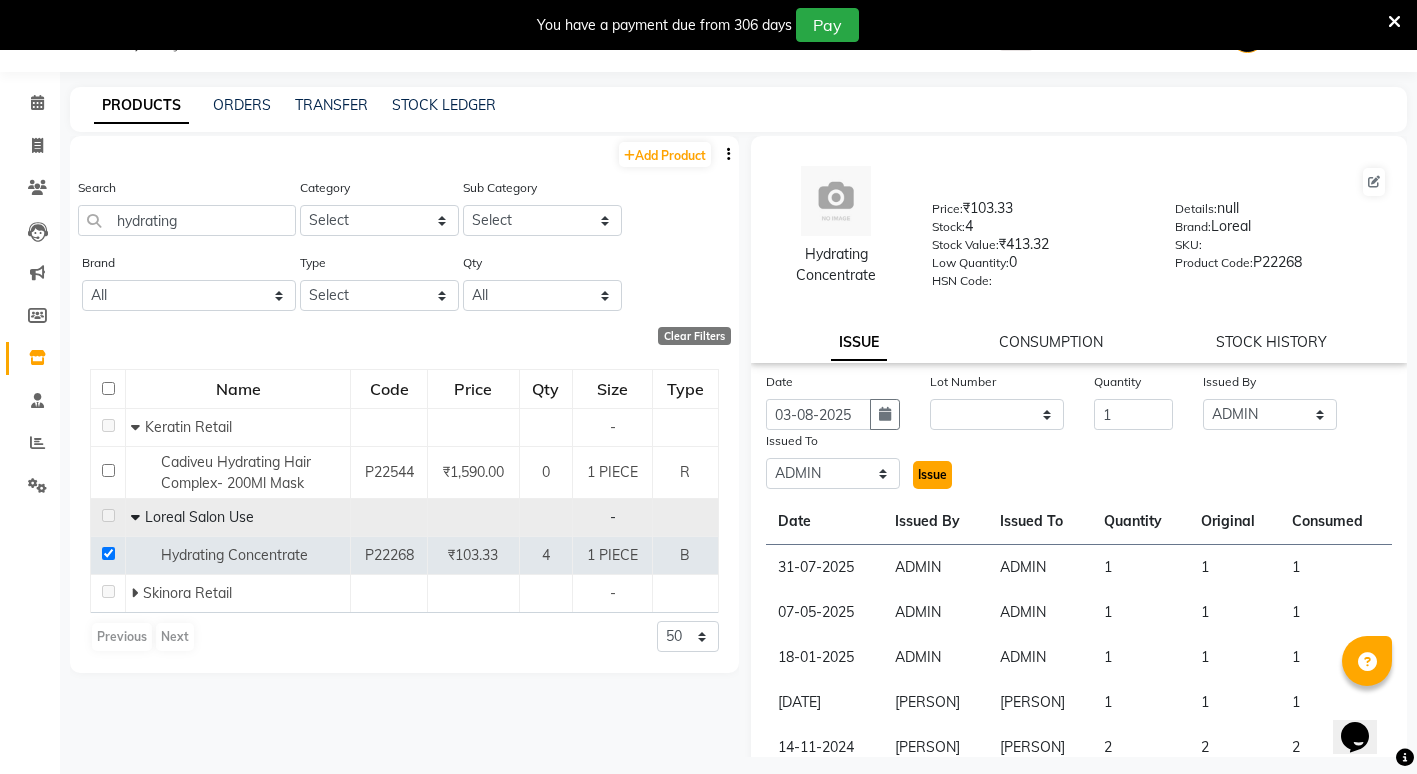 click on "Issue" 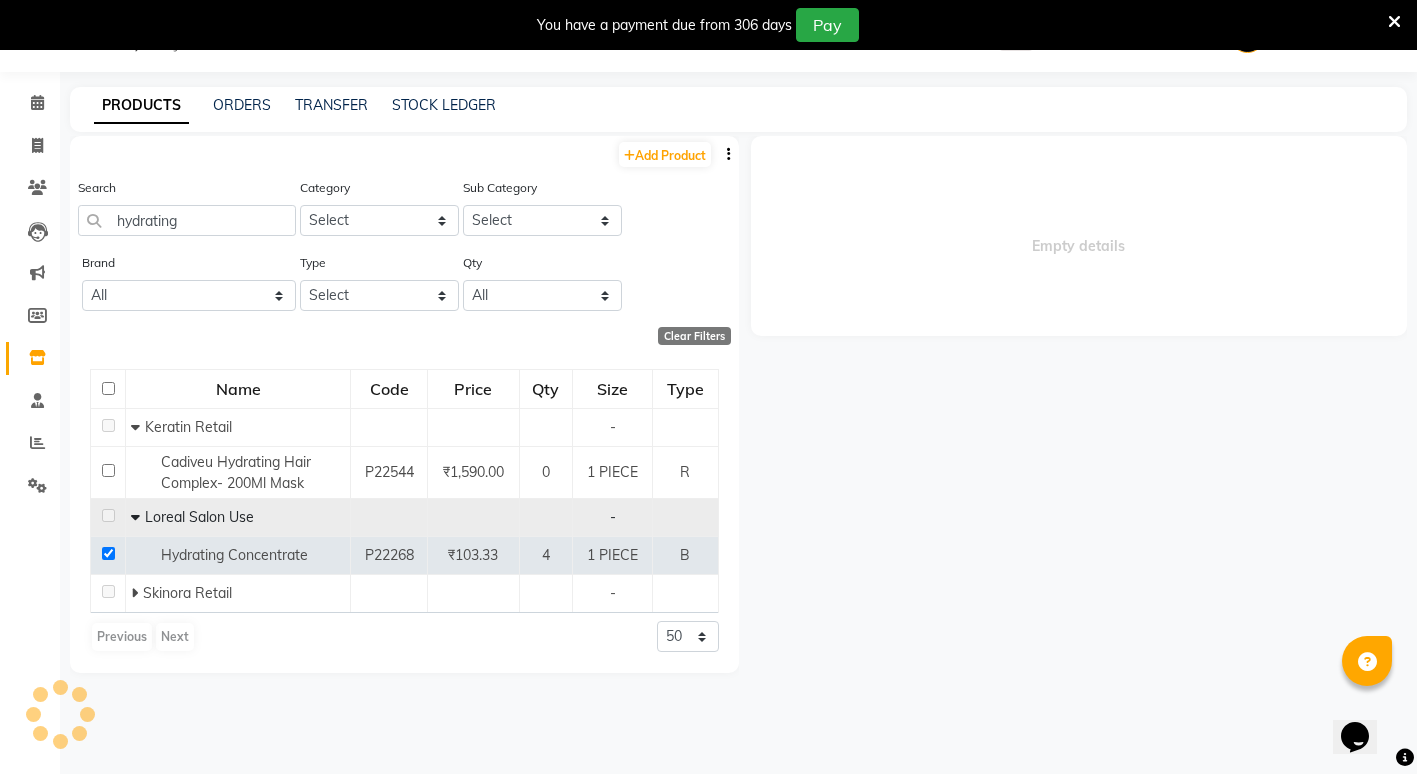 select 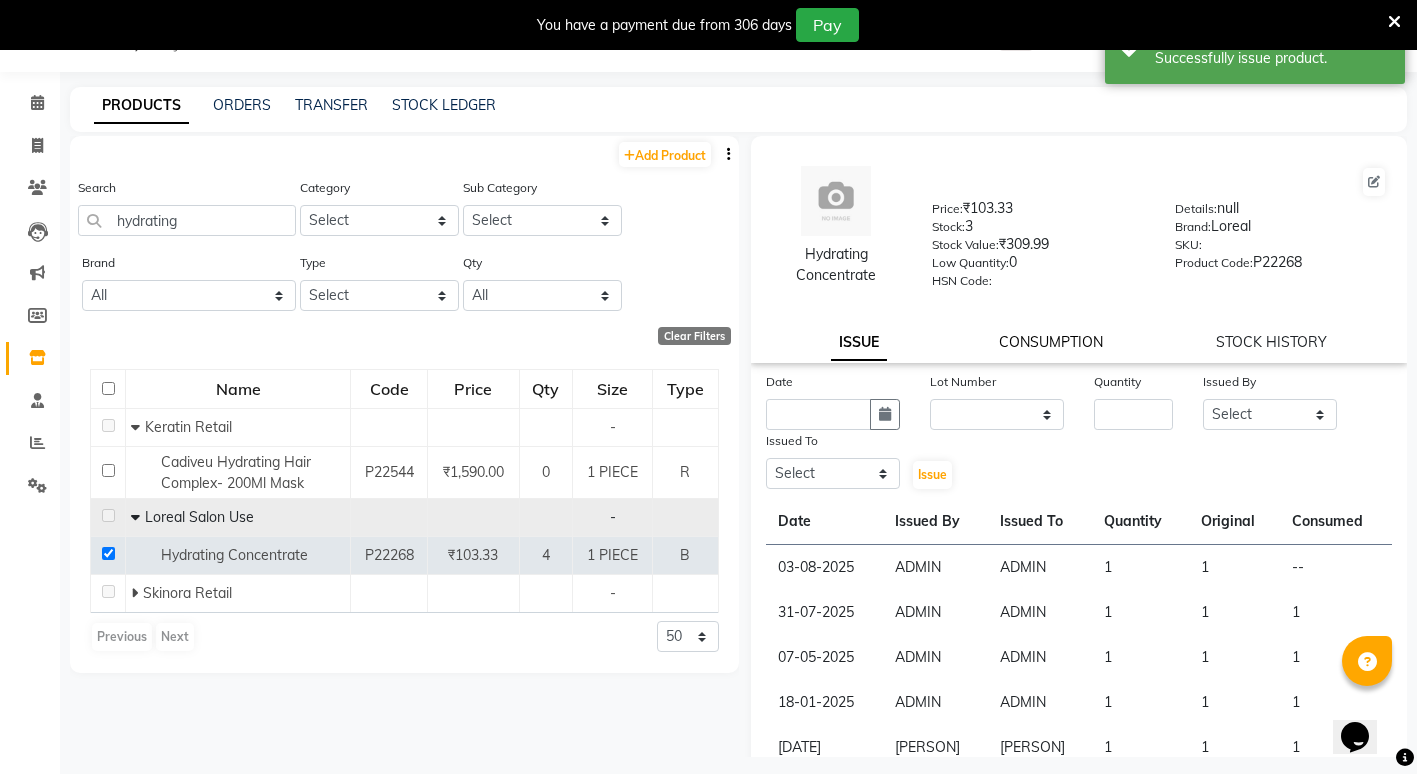 click on "CONSUMPTION" 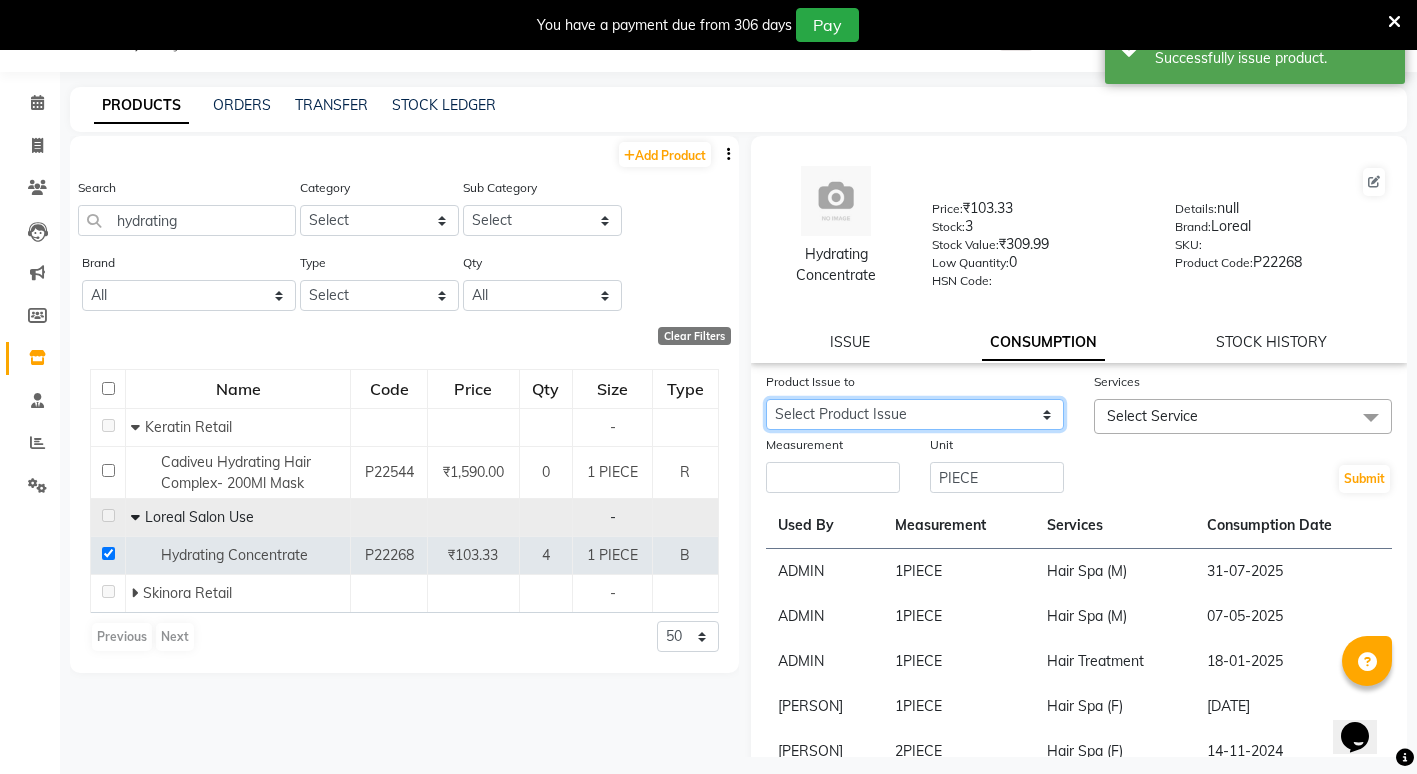 click on "Select Product Issue 2025-08-03, Issued to: ADMIN, Balance: 1" 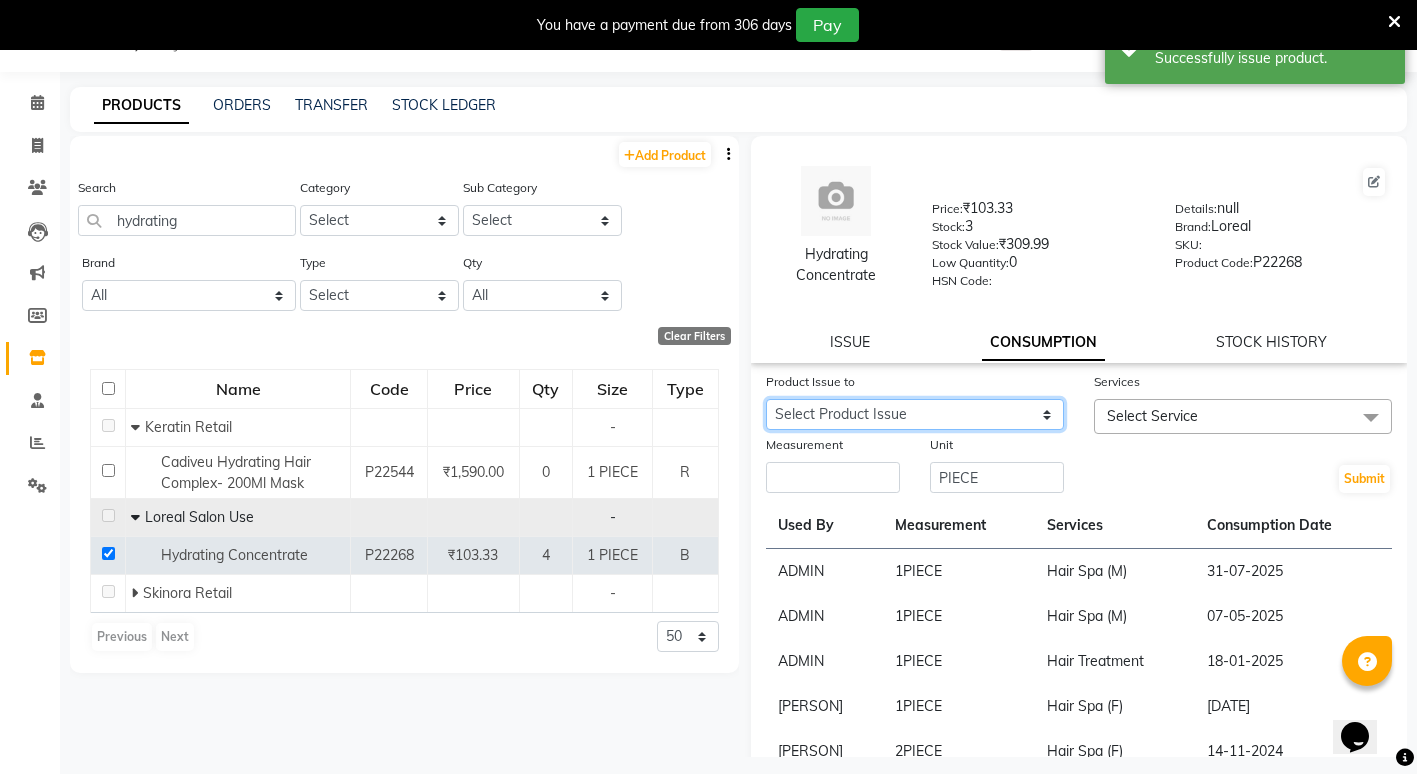 select on "1122679" 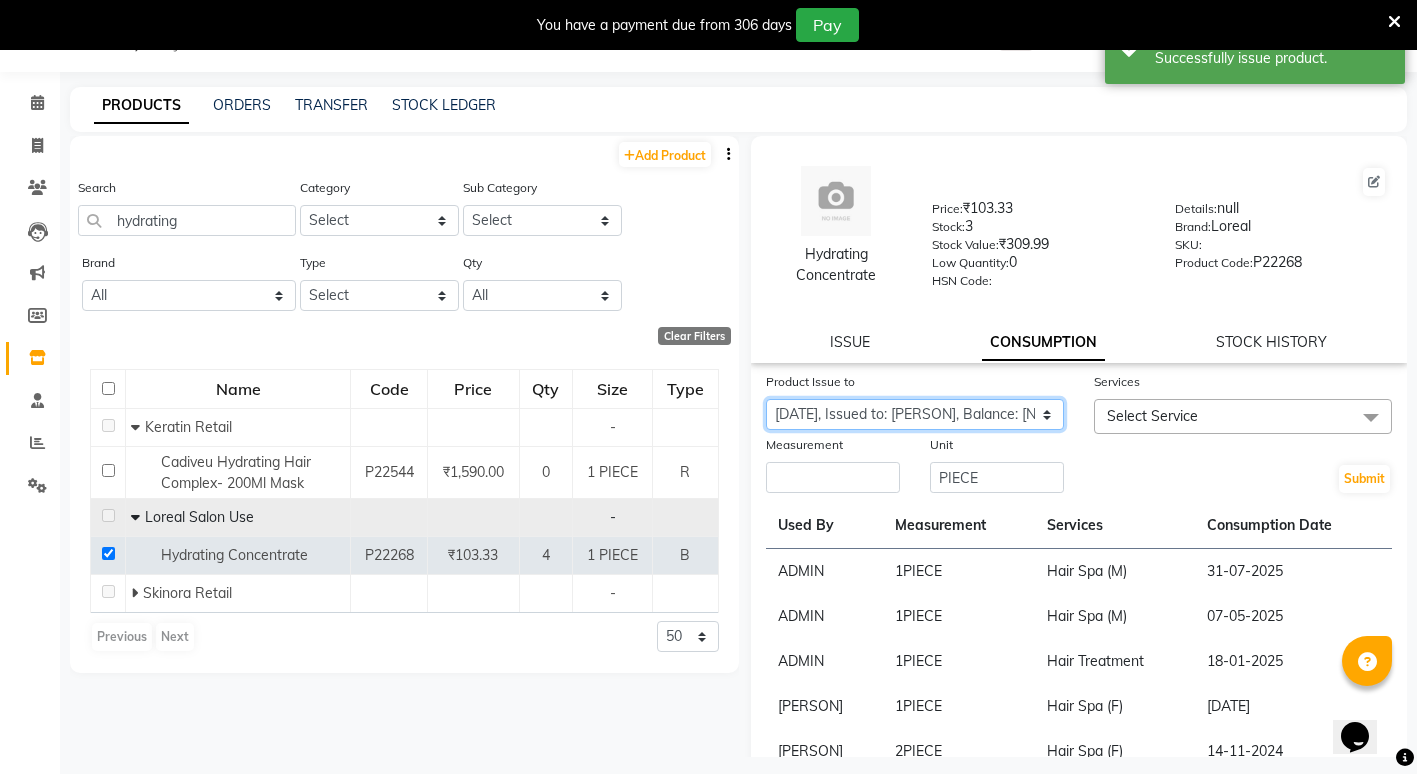 click on "Select Product Issue 2025-08-03, Issued to: ADMIN, Balance: 1" 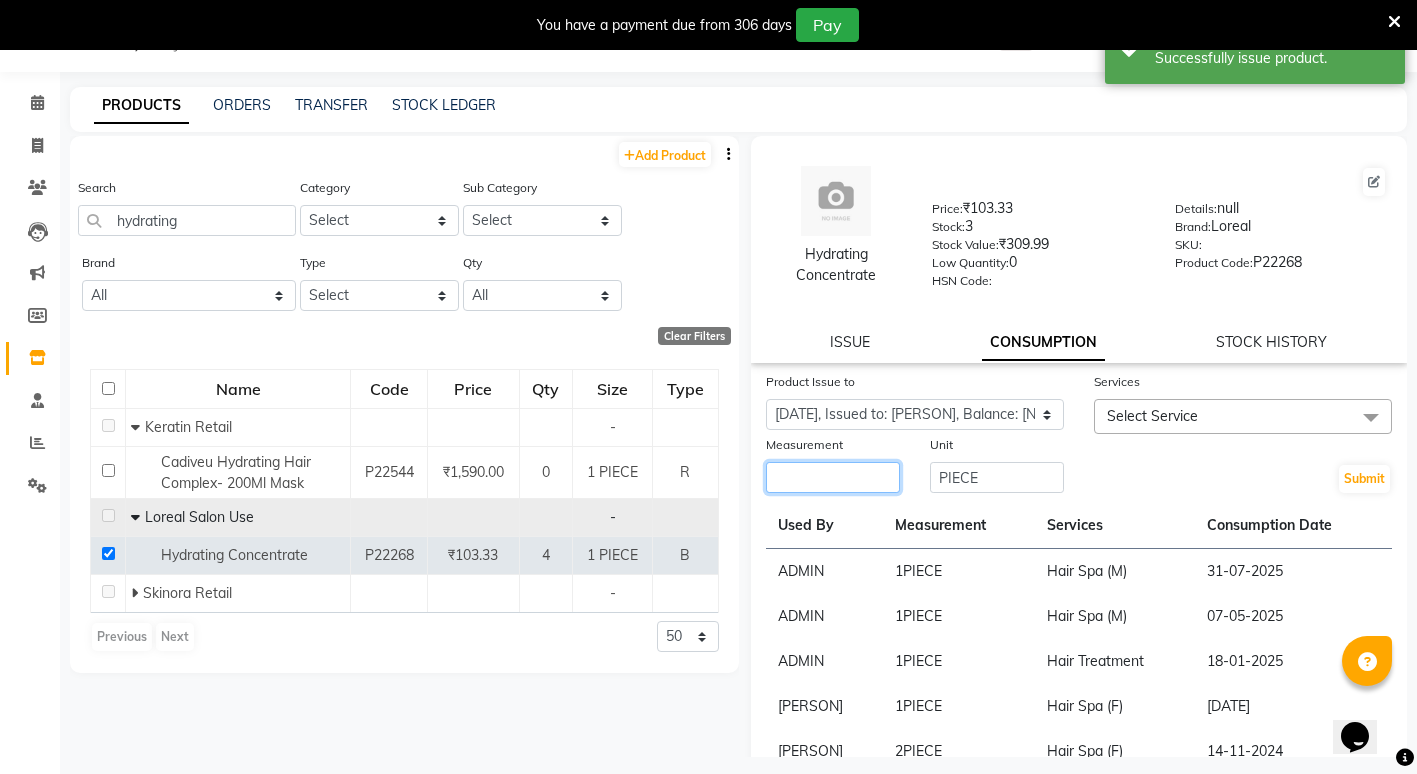 click 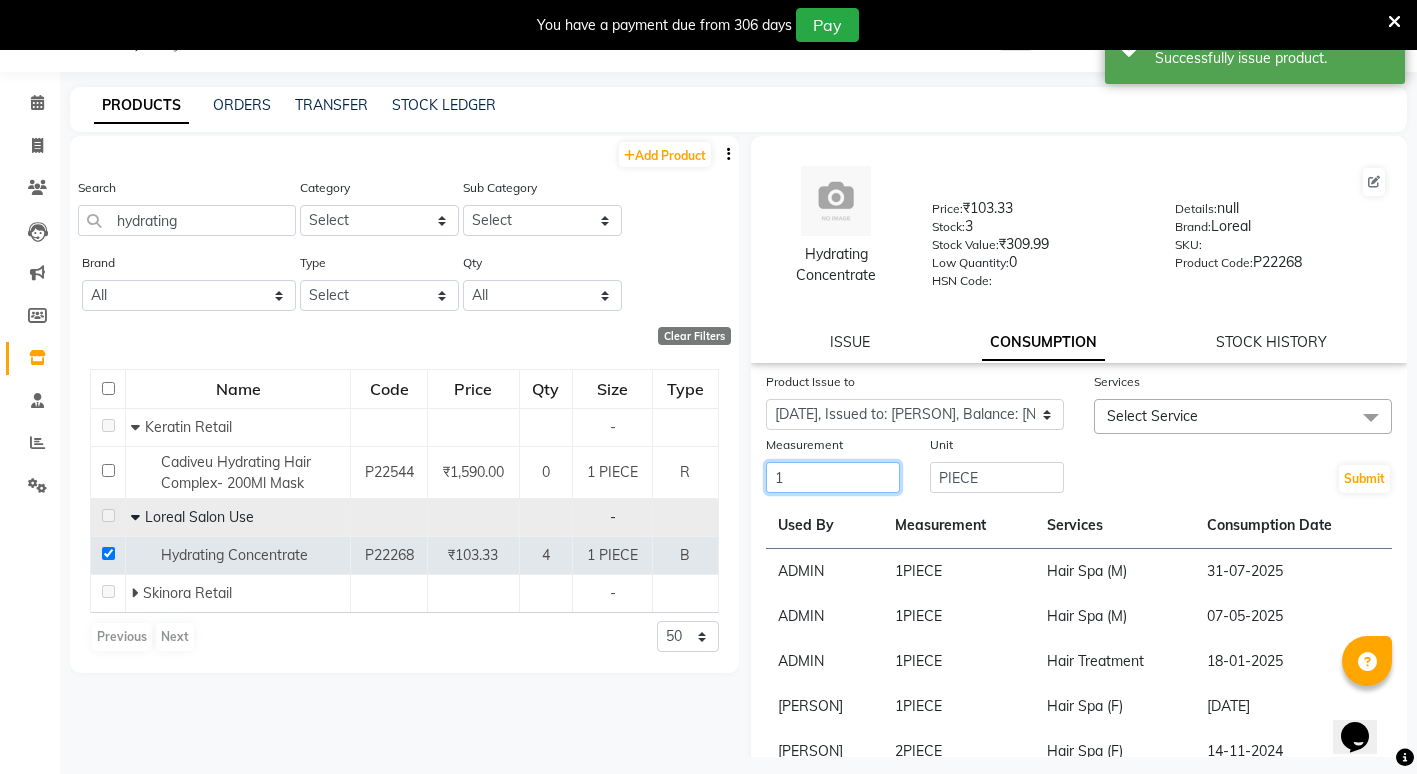 type on "1" 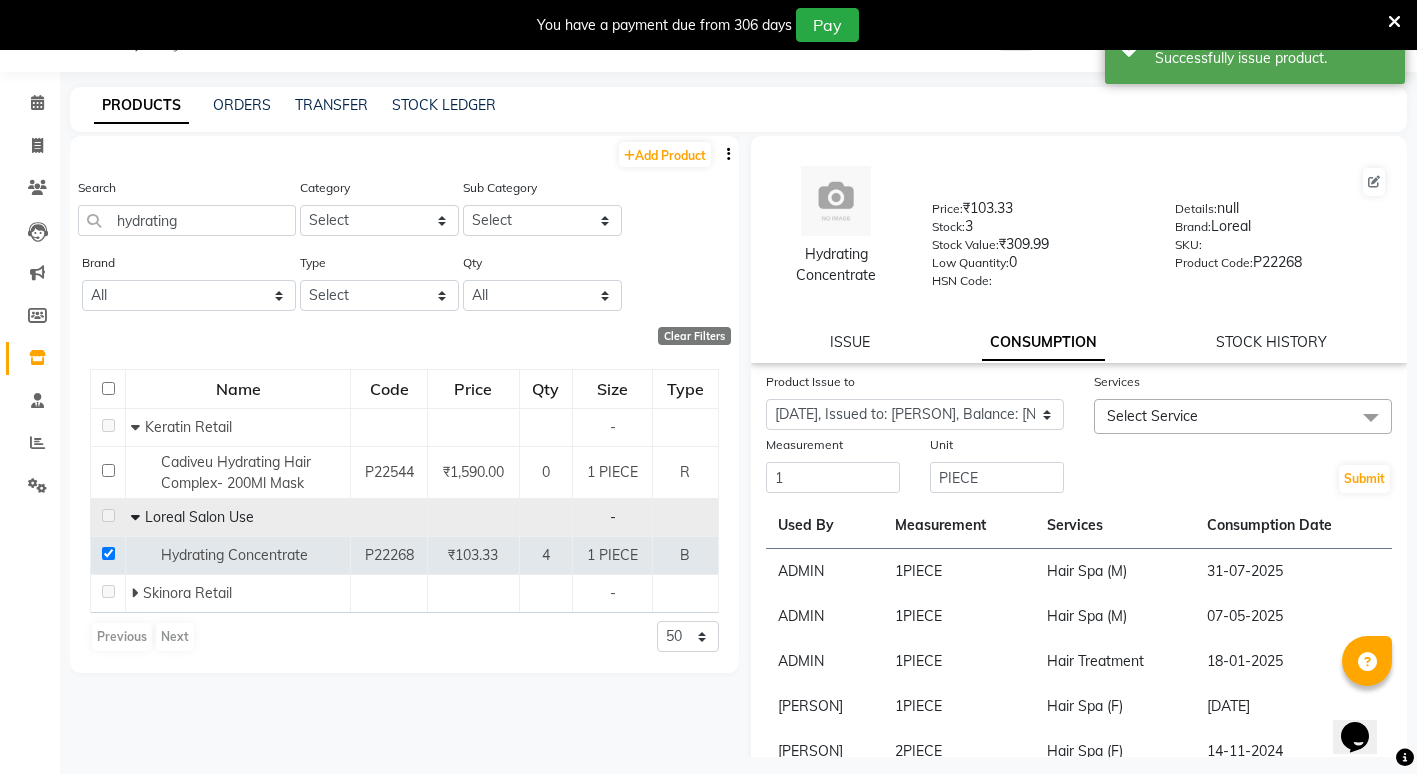click on "Select Service" 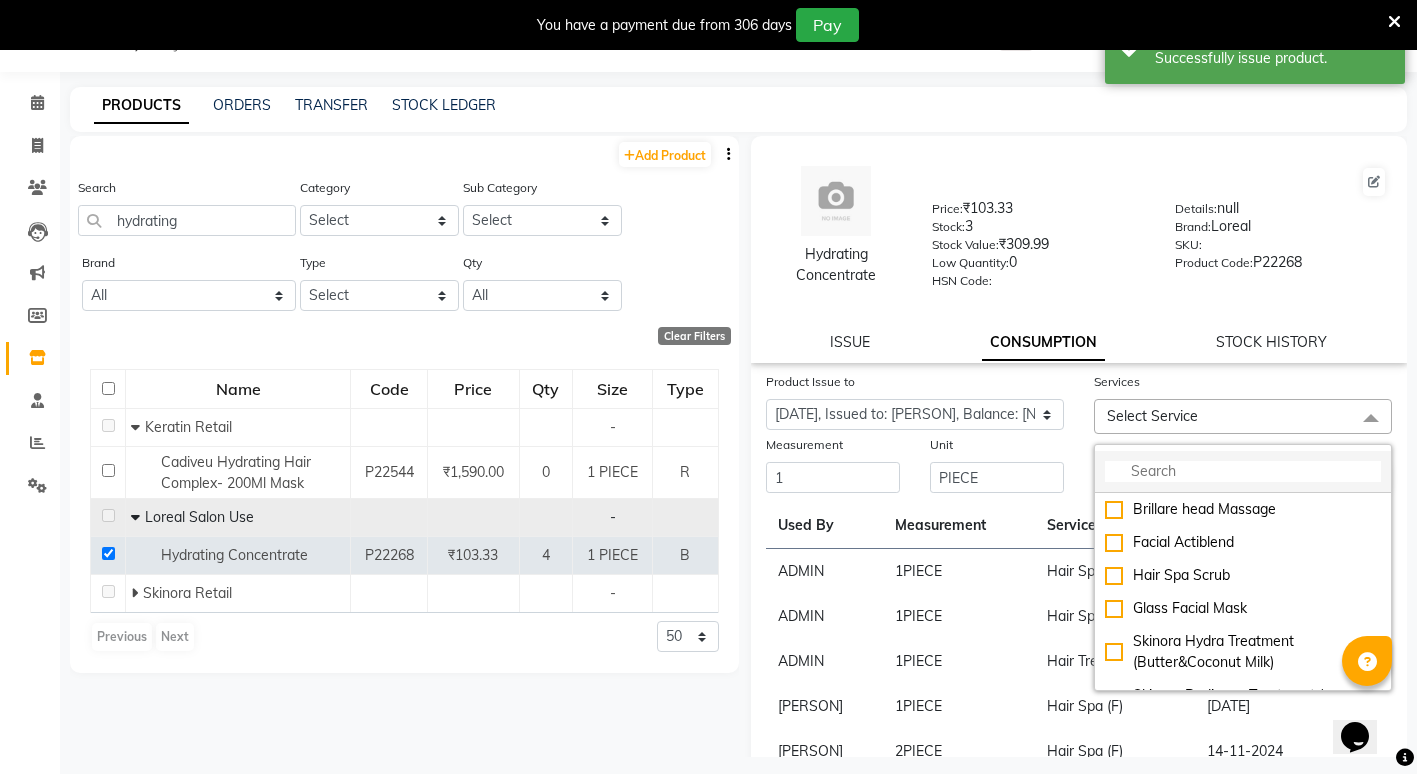 click 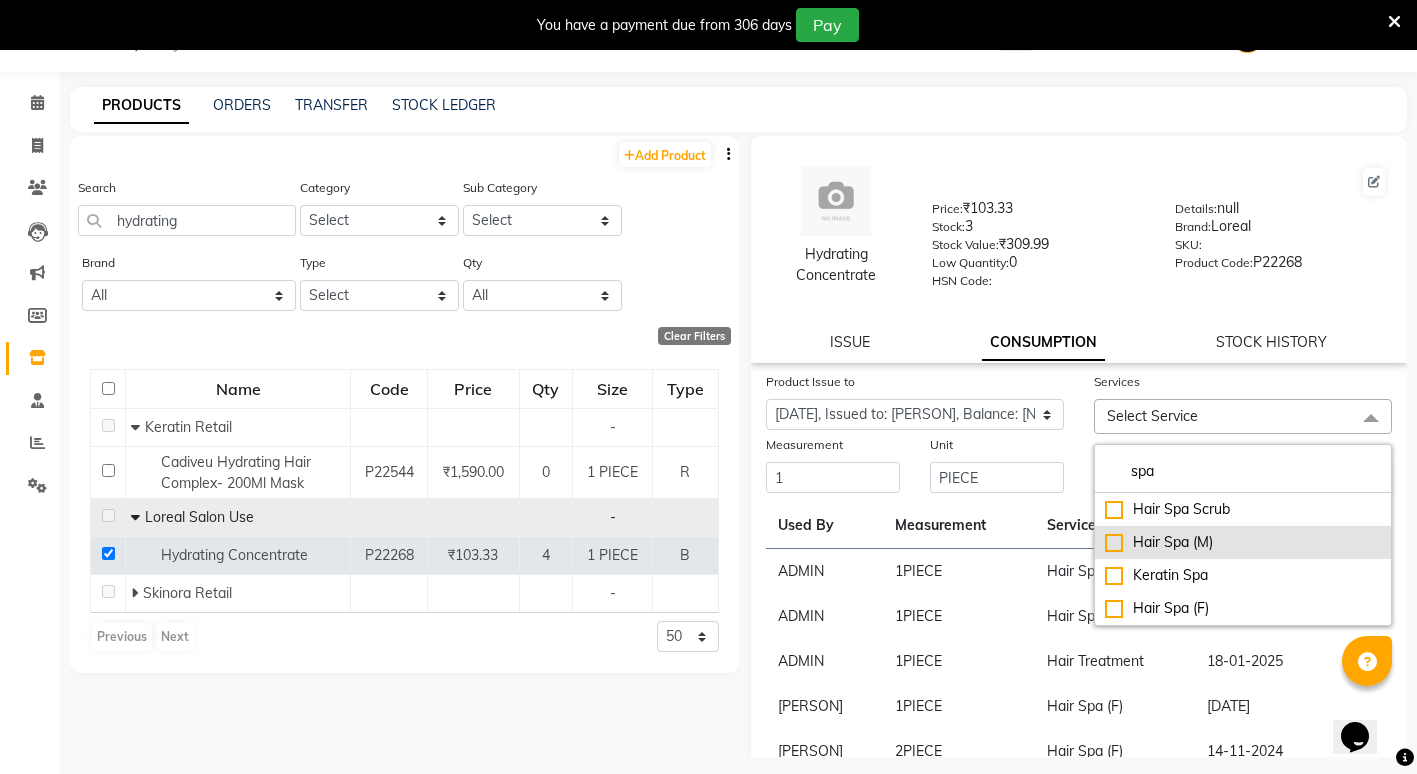 type on "spa" 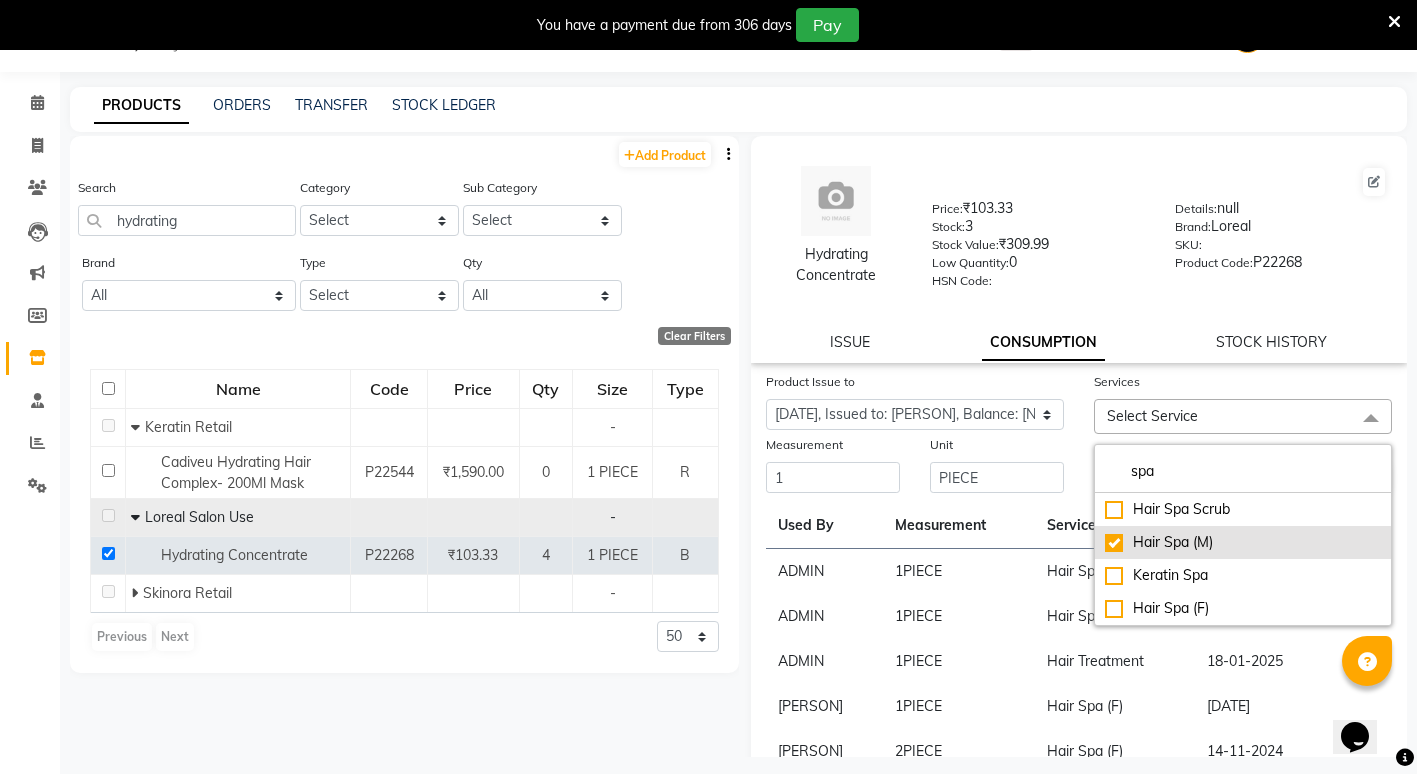 checkbox on "true" 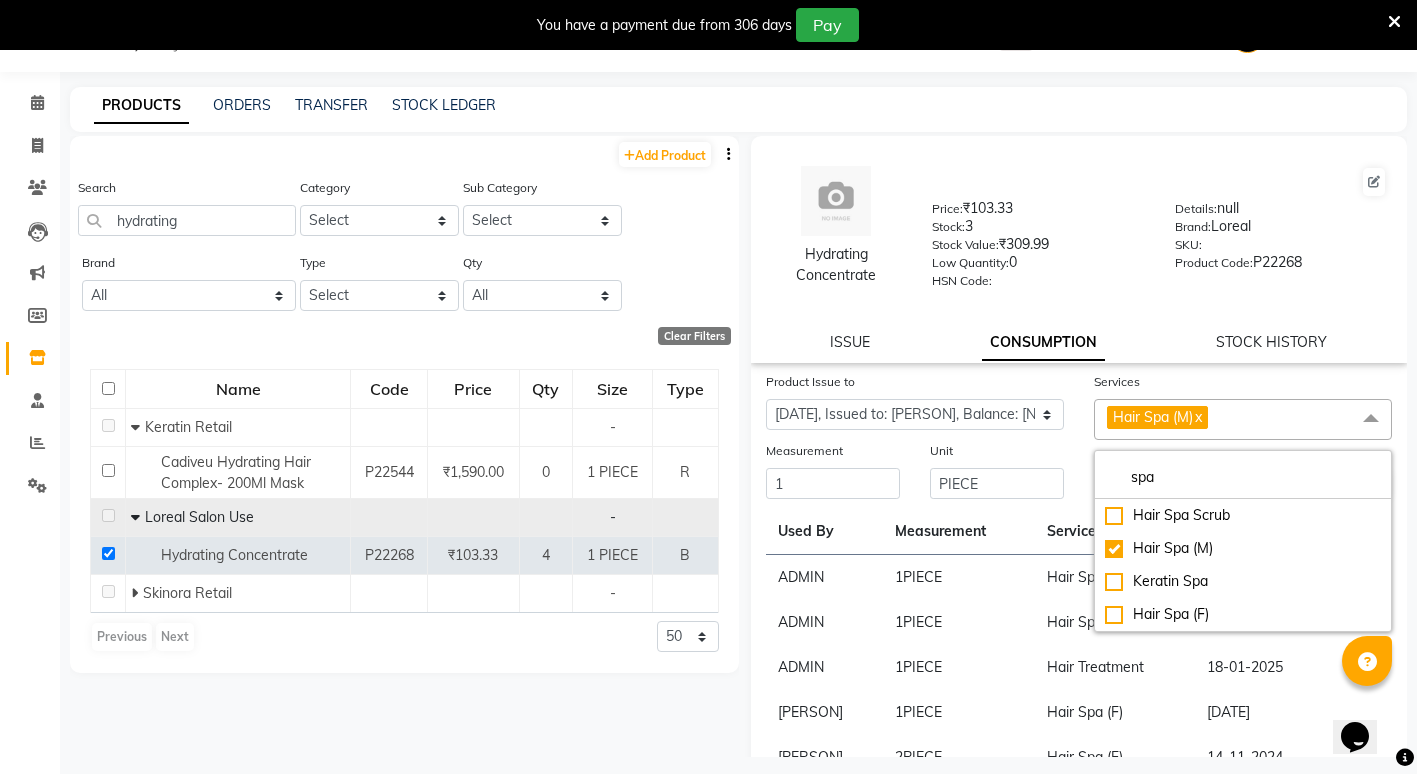 click on "Stock Value:   ₹309.99" 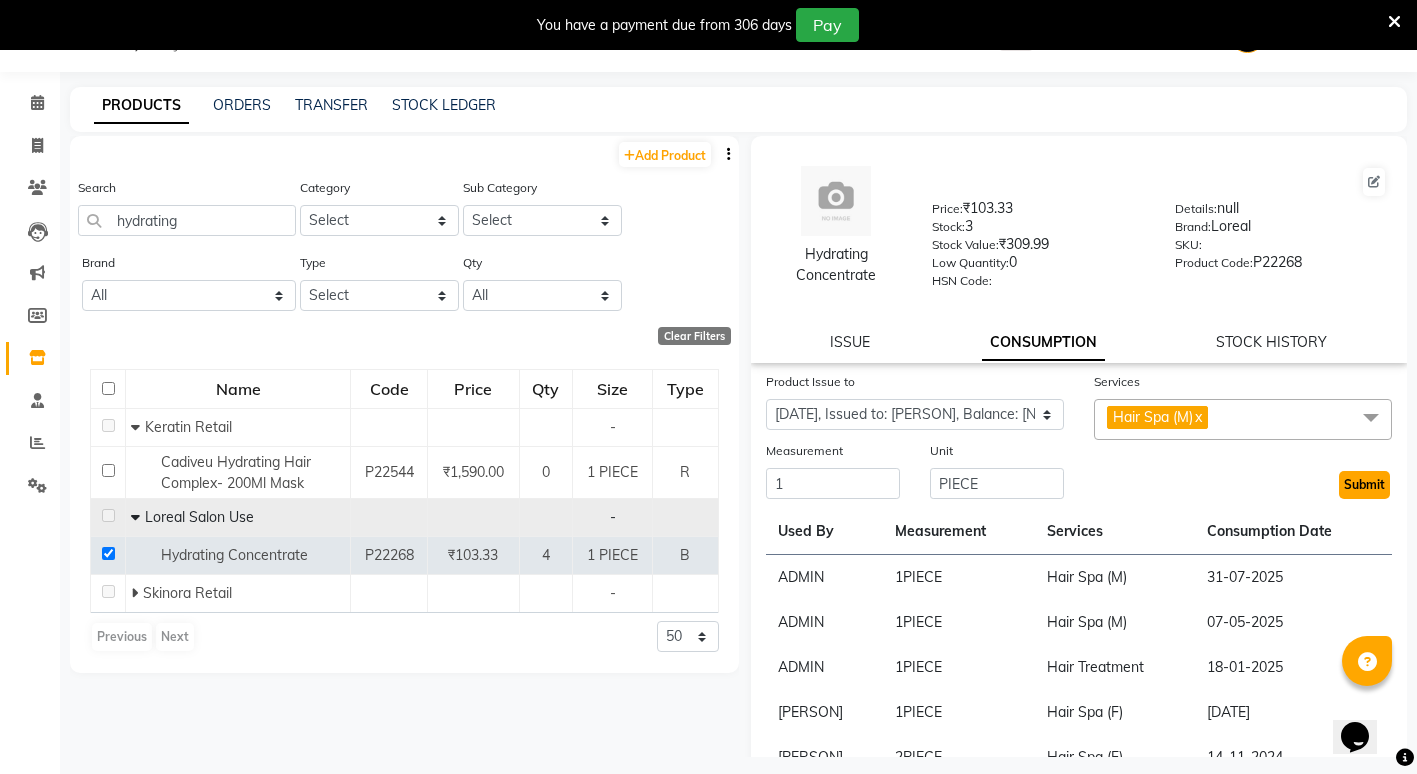 click on "Submit" 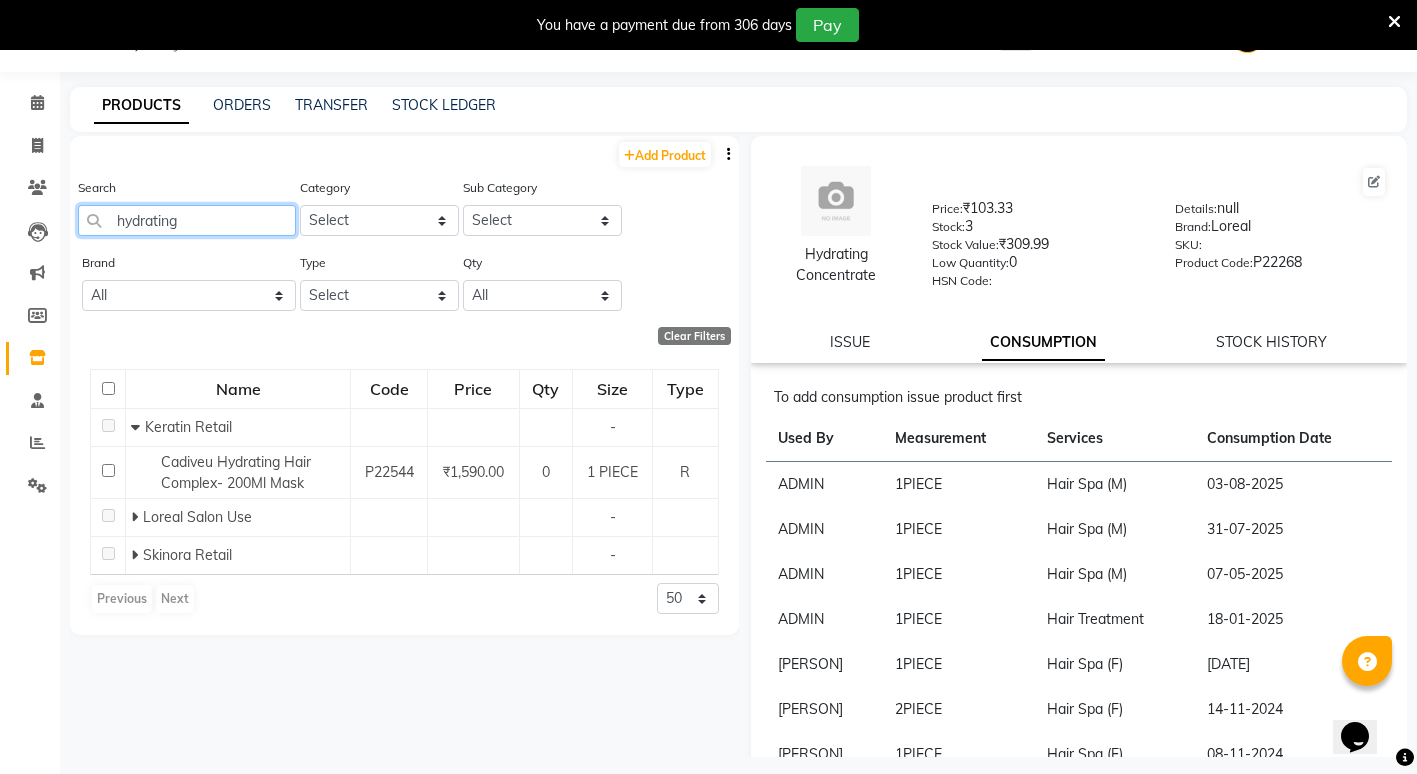 click on "hydrating" 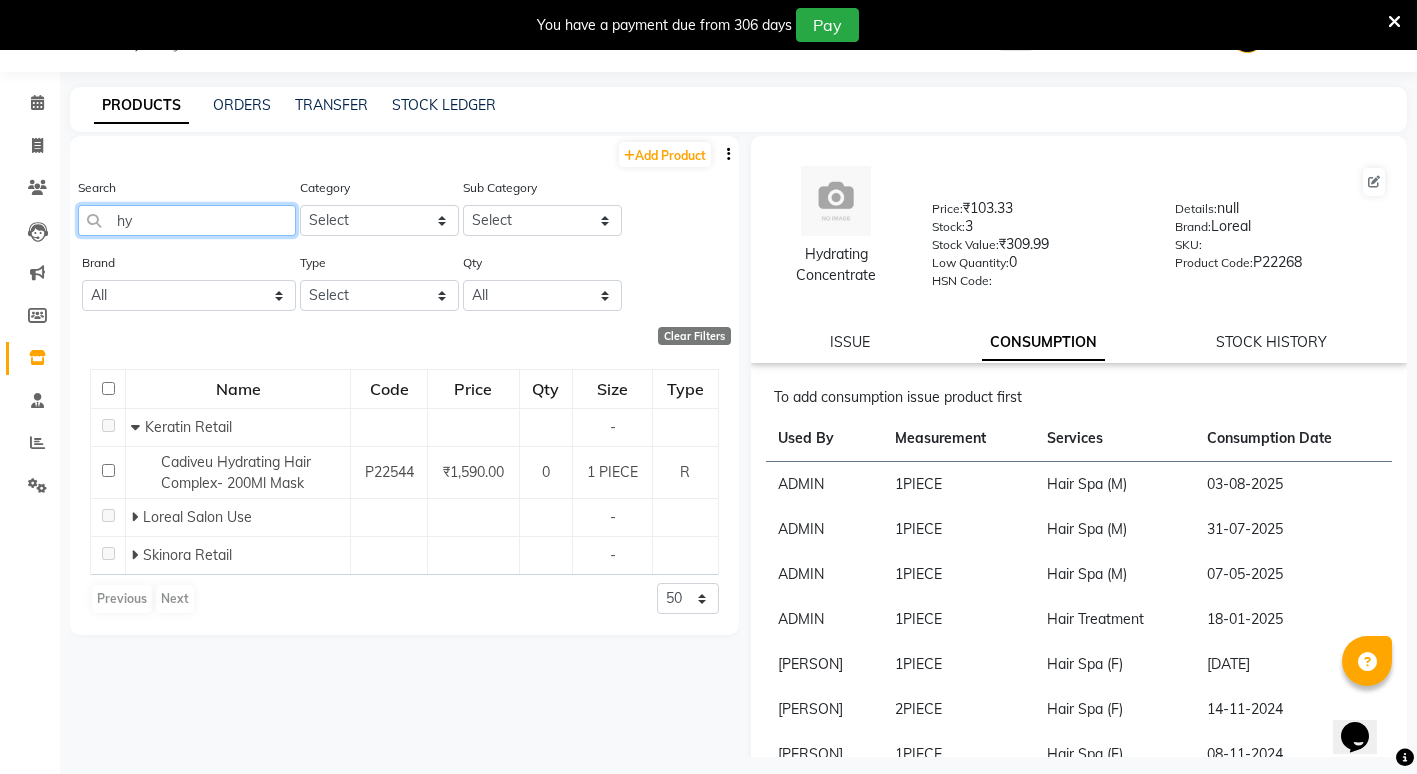 type on "h" 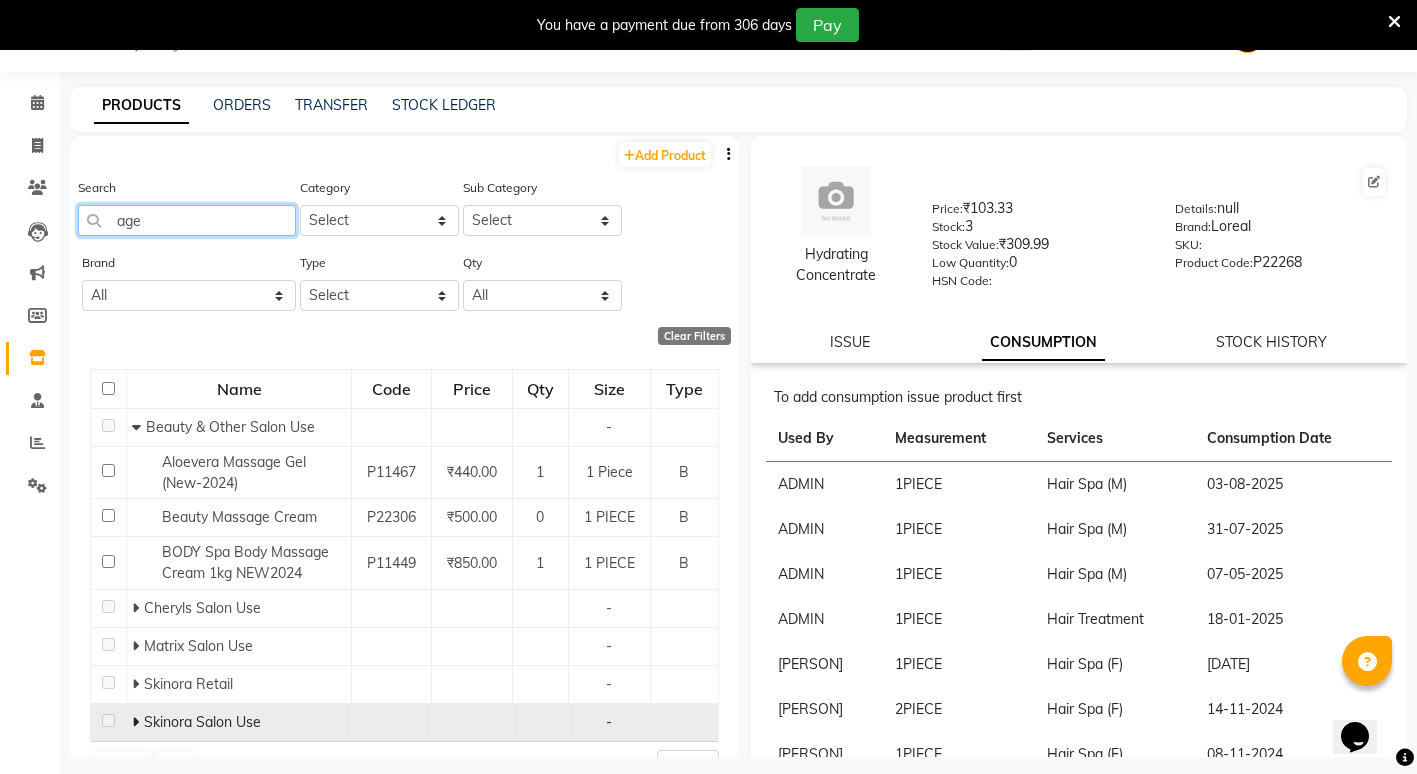 type on "age" 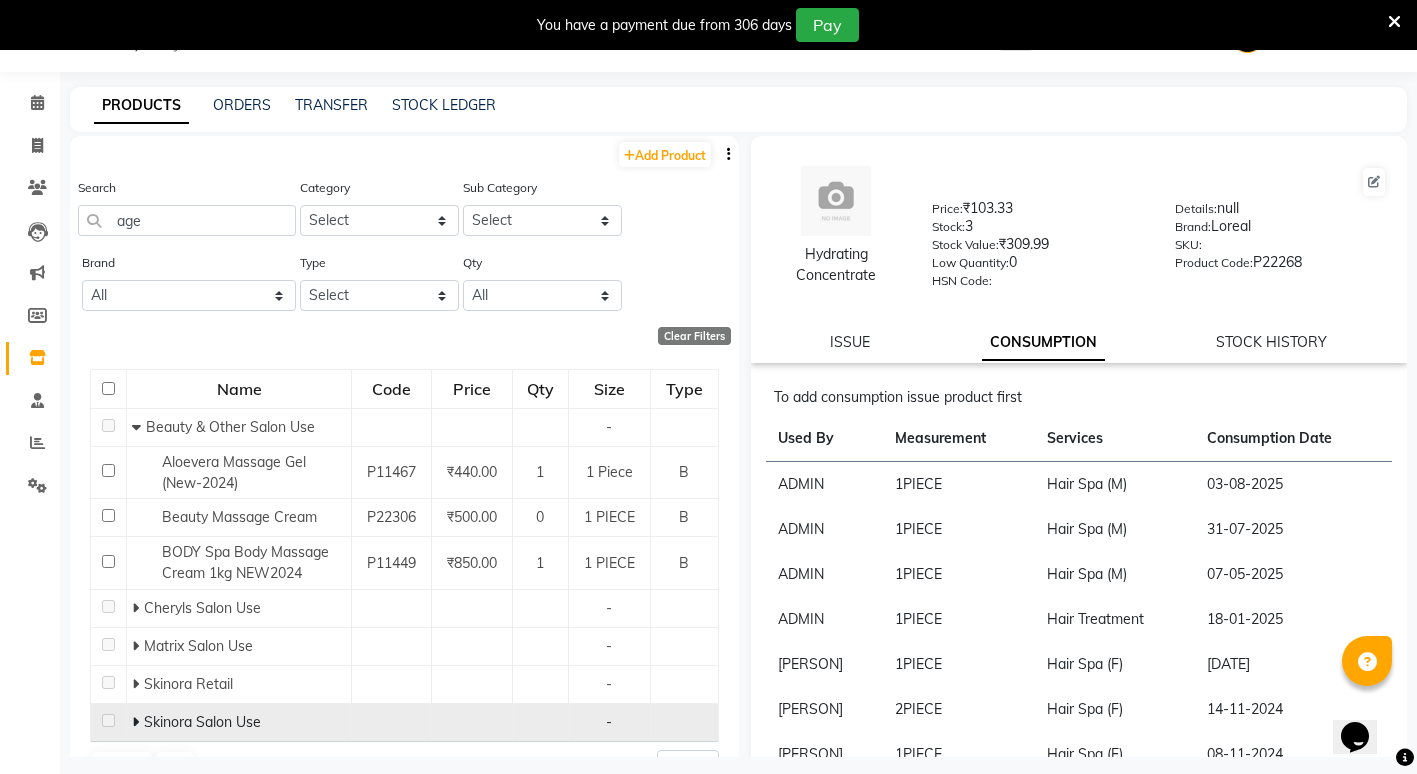 click 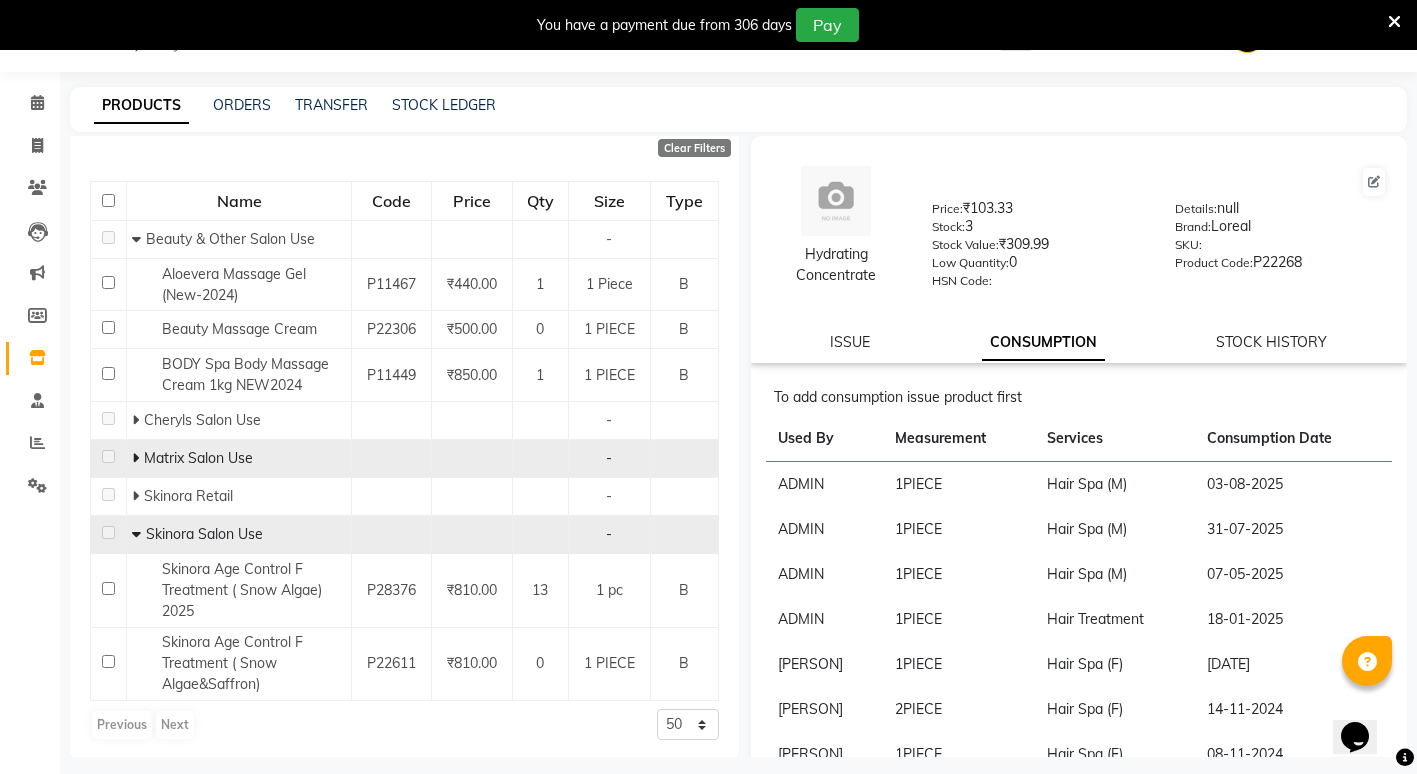 scroll, scrollTop: 192, scrollLeft: 0, axis: vertical 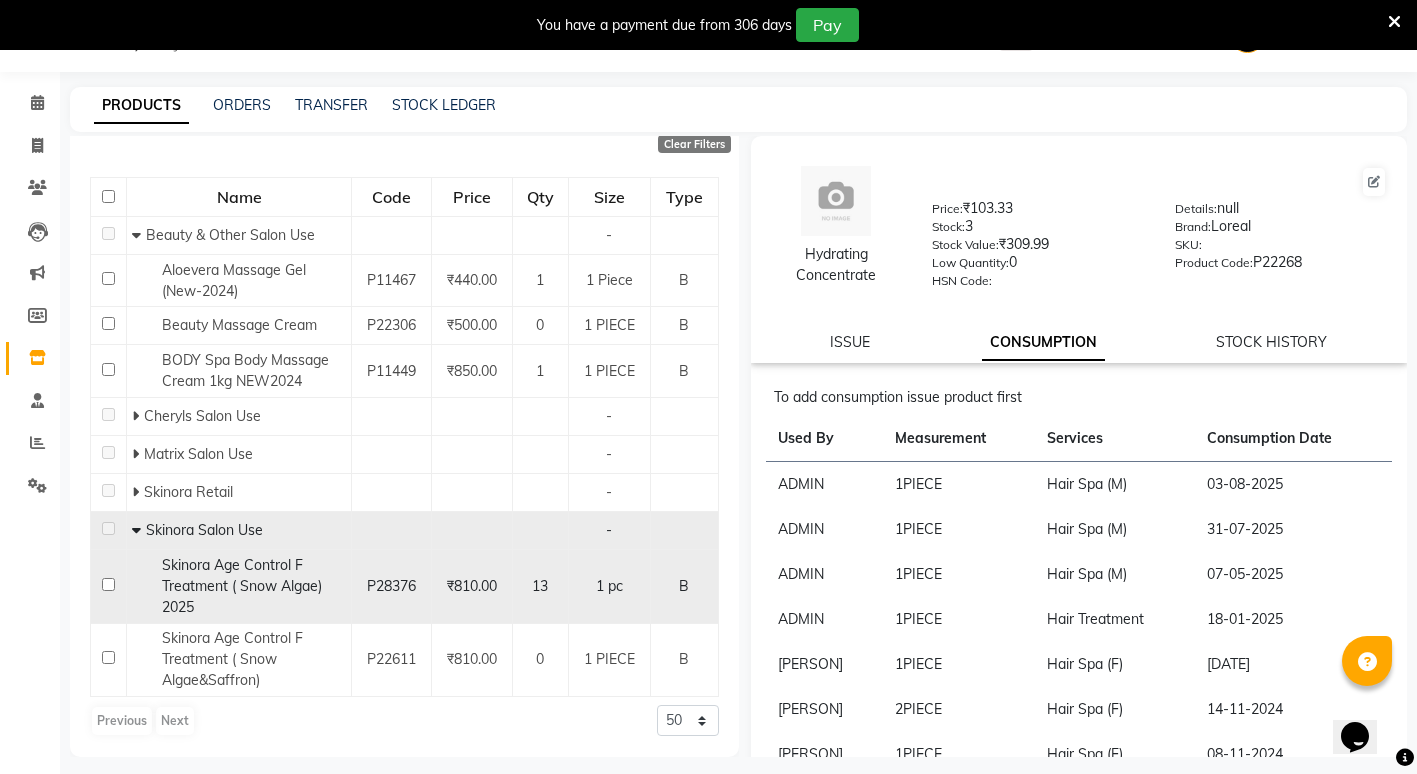 click 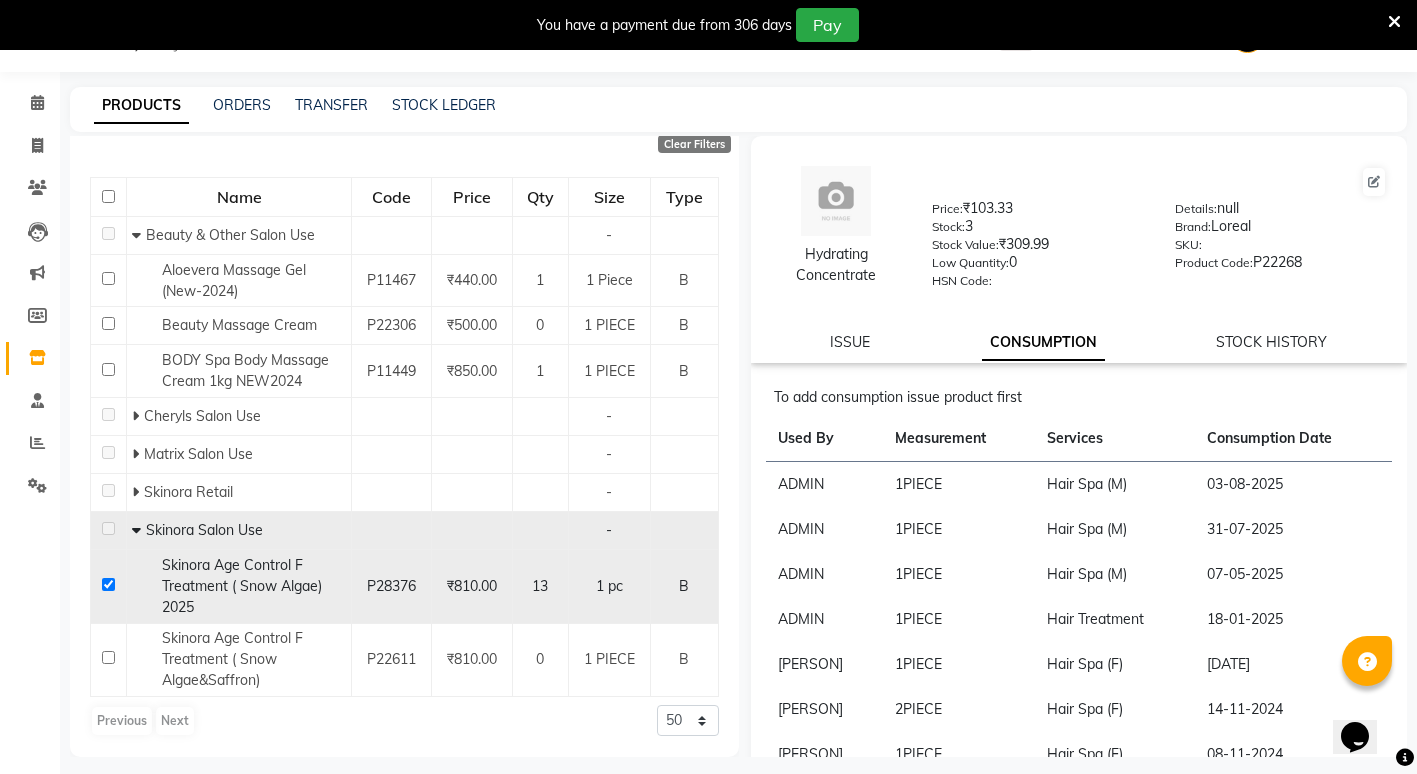 checkbox on "true" 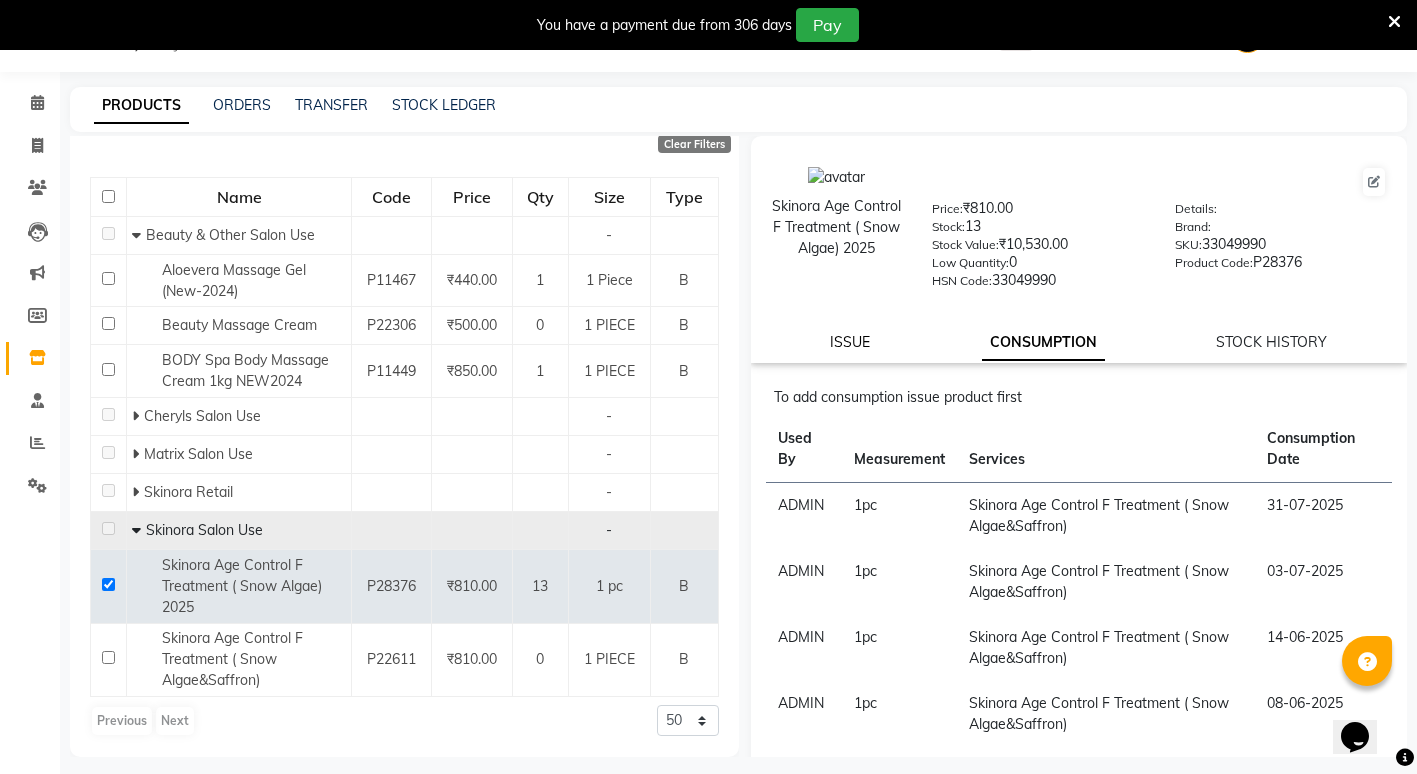 click on "ISSUE" 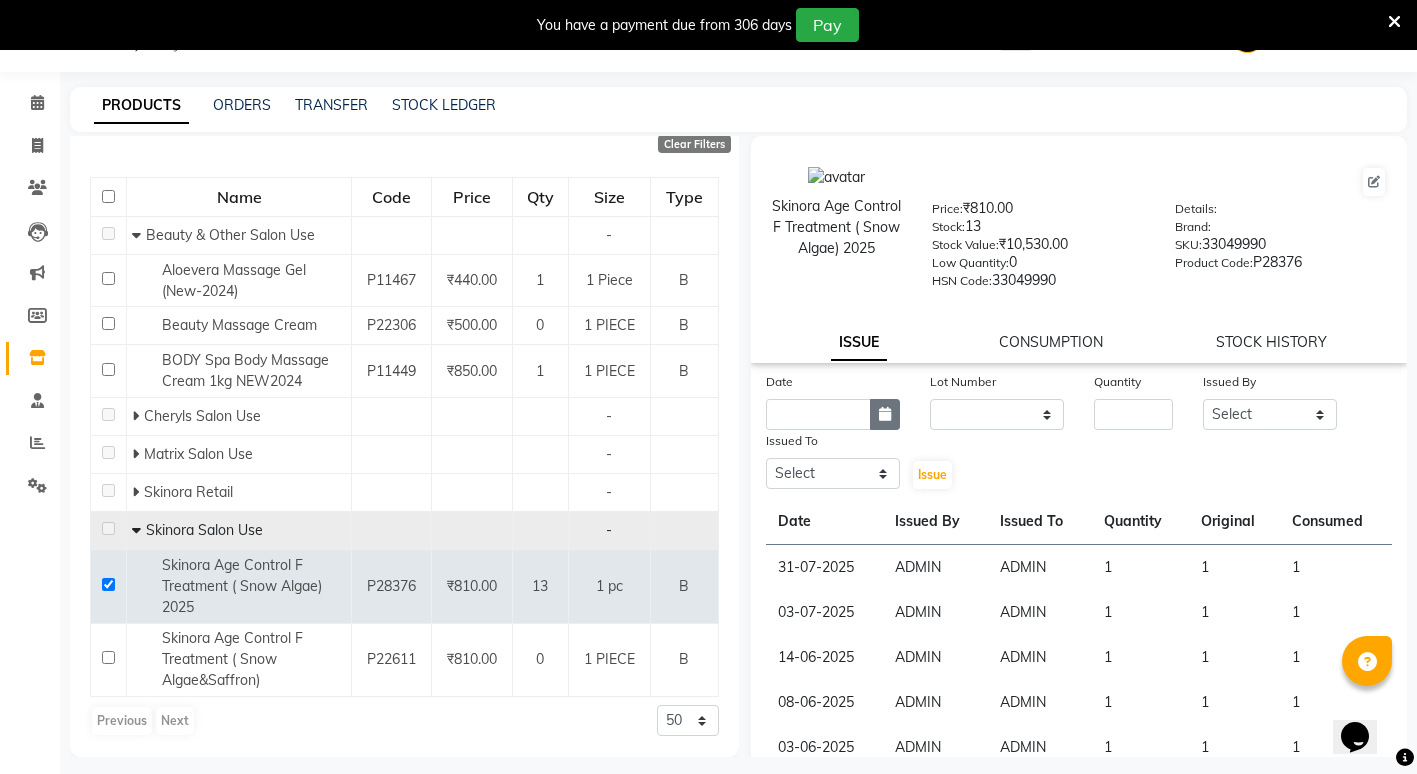 click 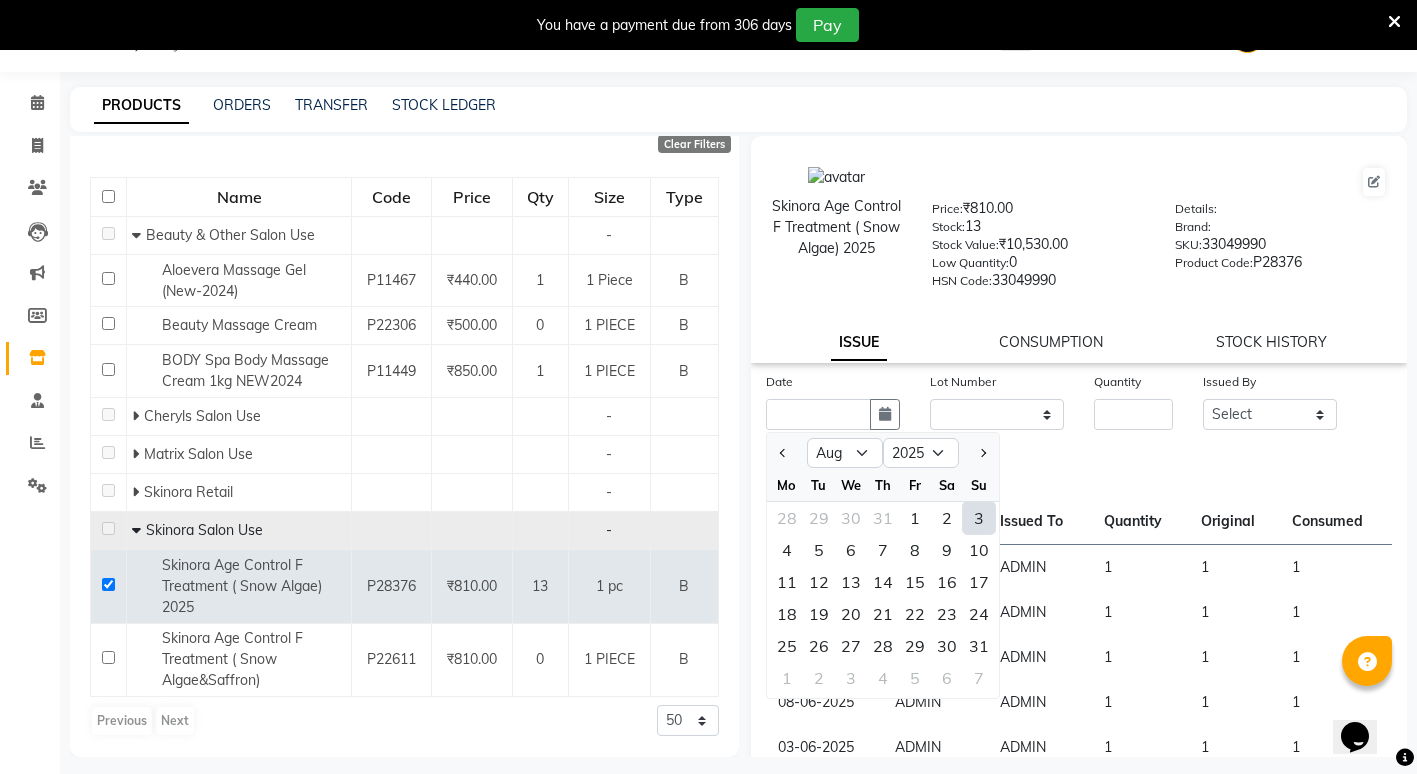 click on "3" 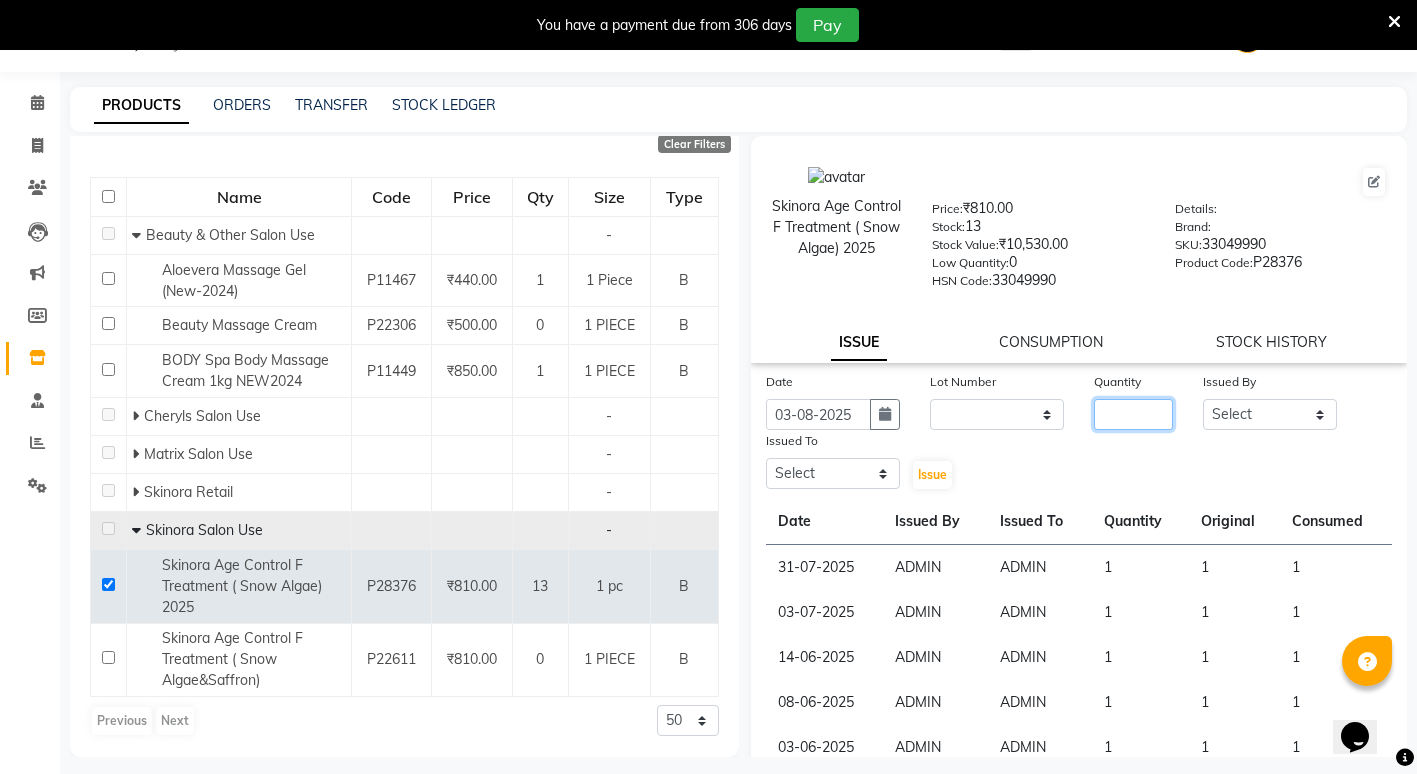 click 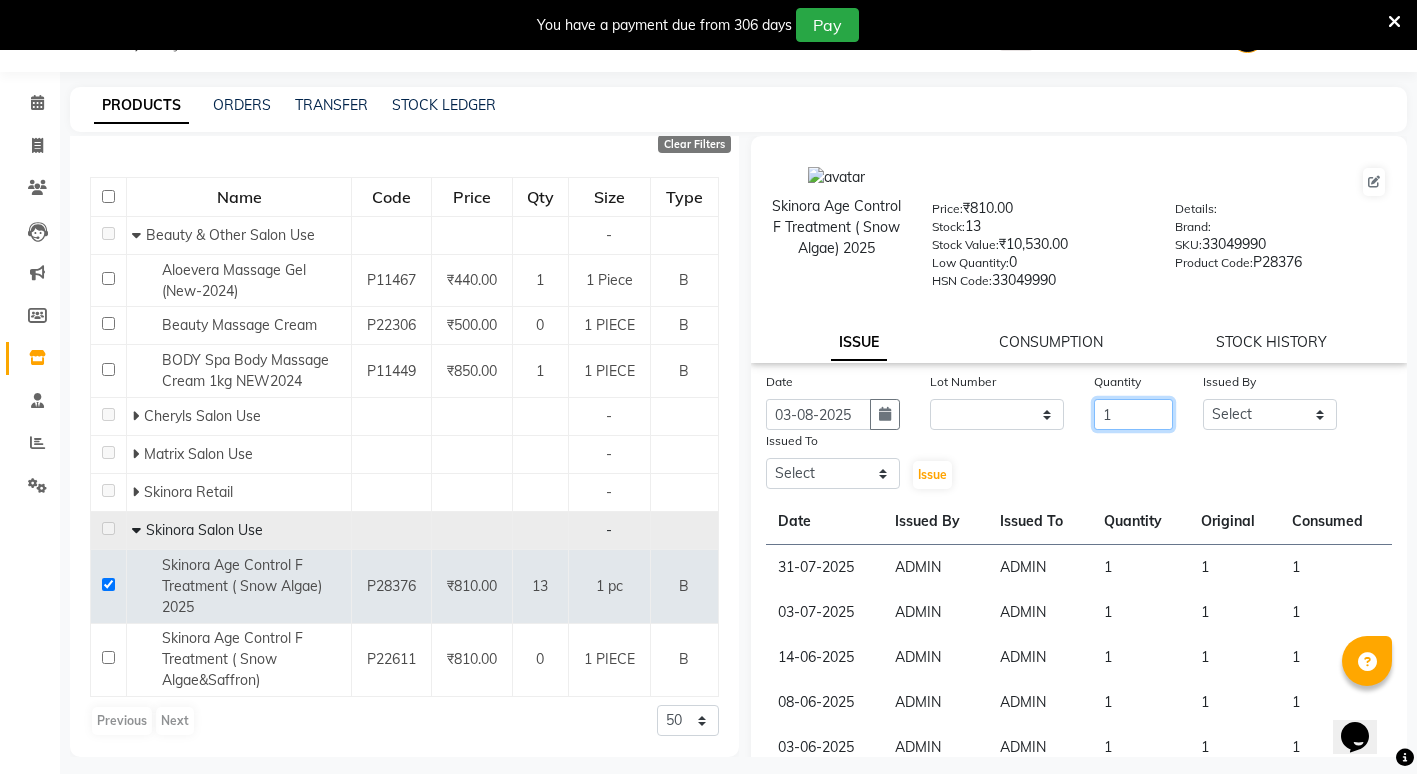 type on "1" 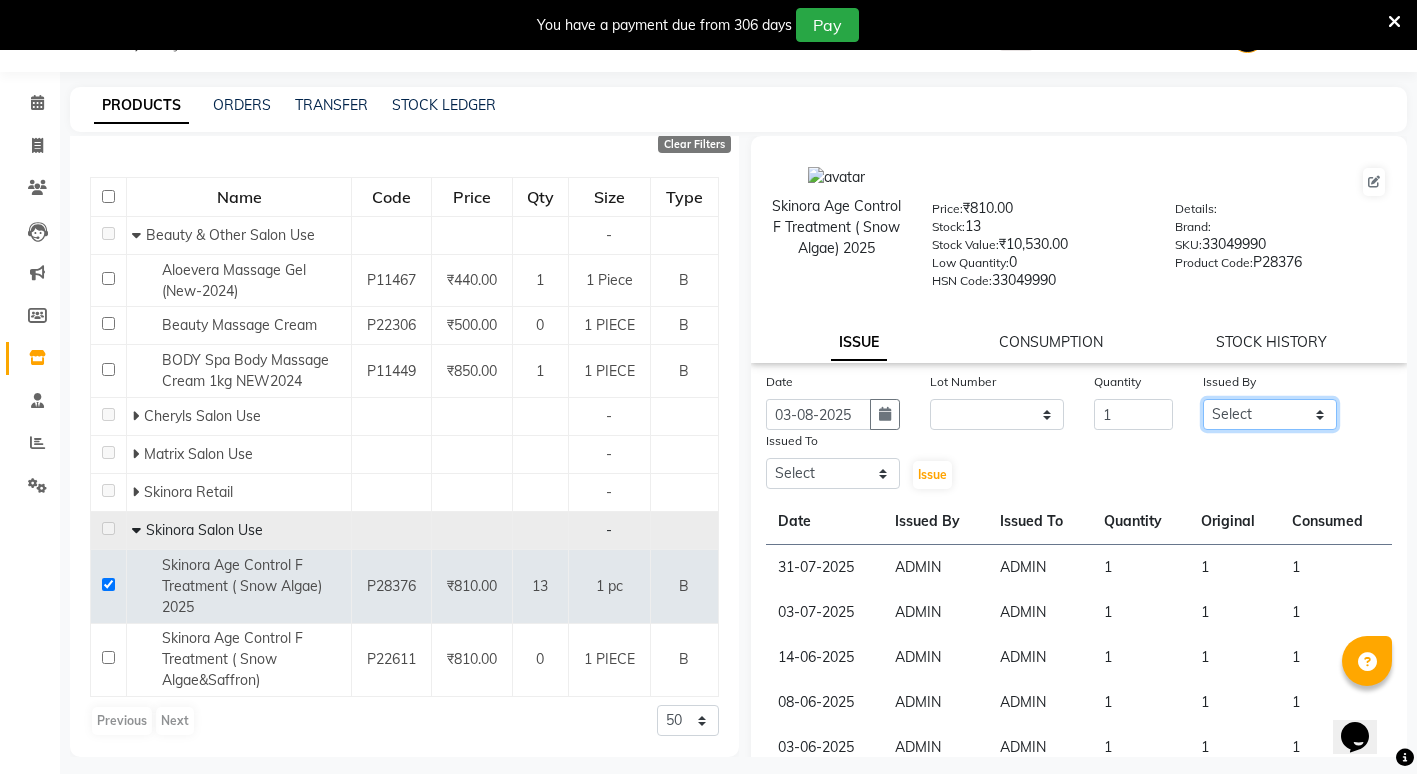 click on "Select ADMIN ANIKET BAGDE BHASKAR KAWDE GAURAV KHOBRAGADE Gondia Capello NIKHIL KANETKAR  NITIN TANDE priyanshi yewatkar Rahul Suryawanshi SHUBHANGI BANSOD Uma Khandare (M) YAKSHITA KURVE" 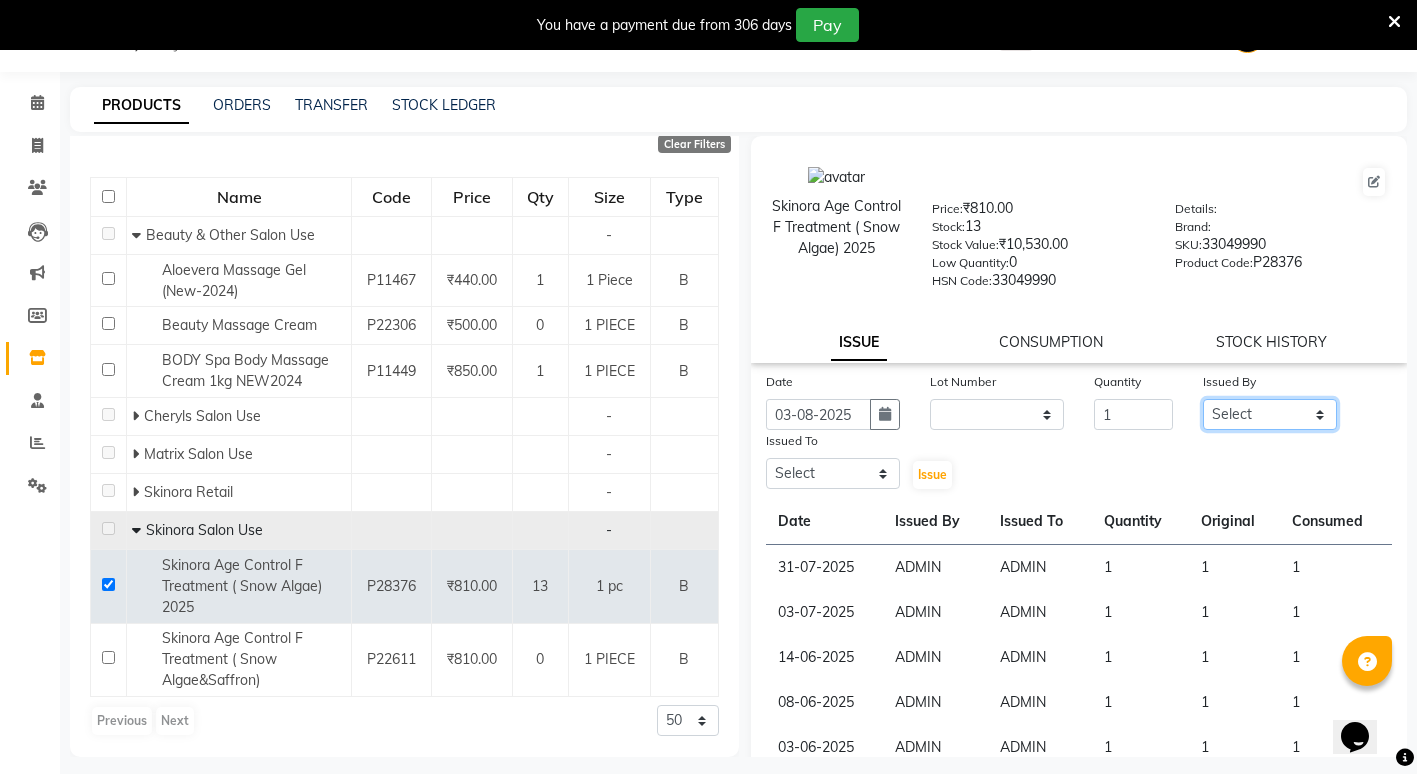 select on "14667" 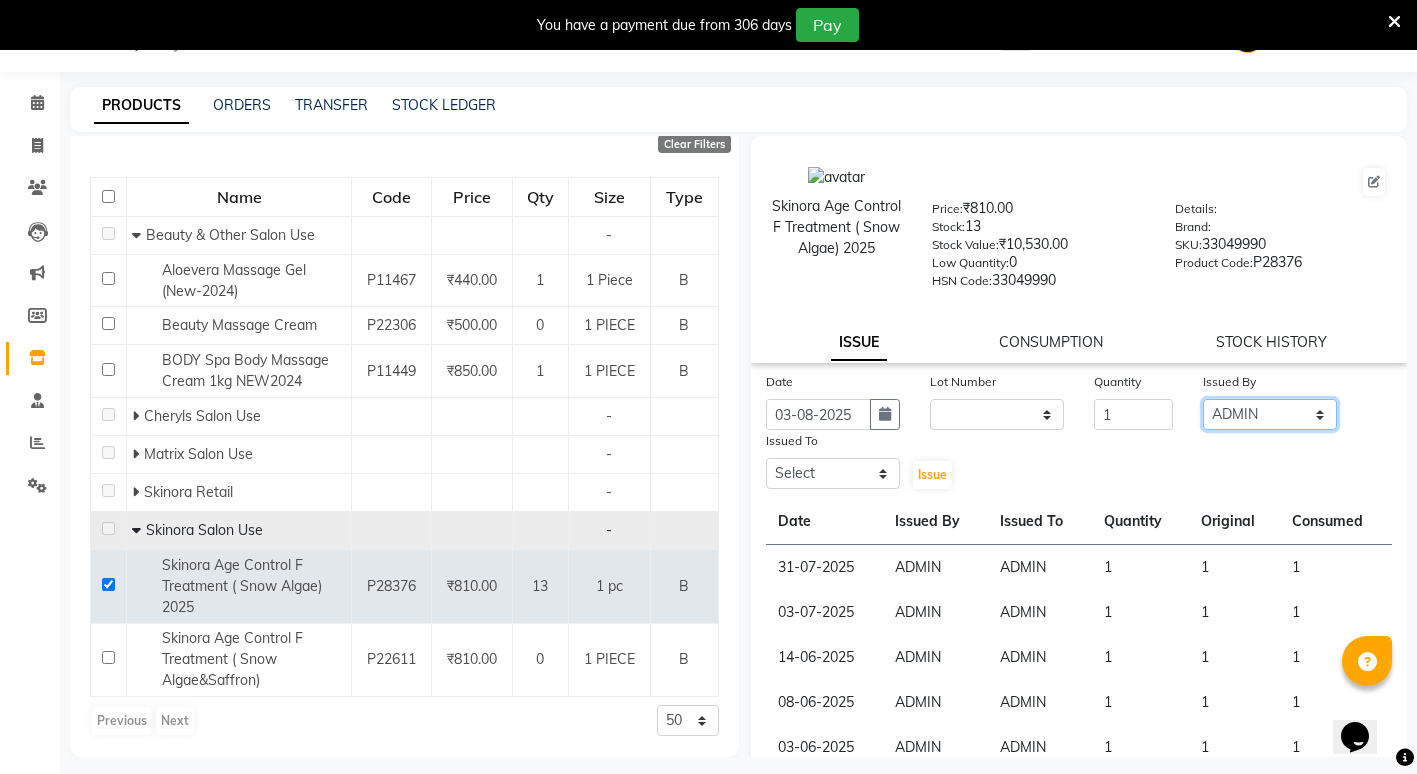 click on "Select ADMIN ANIKET BAGDE BHASKAR KAWDE GAURAV KHOBRAGADE Gondia Capello NIKHIL KANETKAR  NITIN TANDE priyanshi yewatkar Rahul Suryawanshi SHUBHANGI BANSOD Uma Khandare (M) YAKSHITA KURVE" 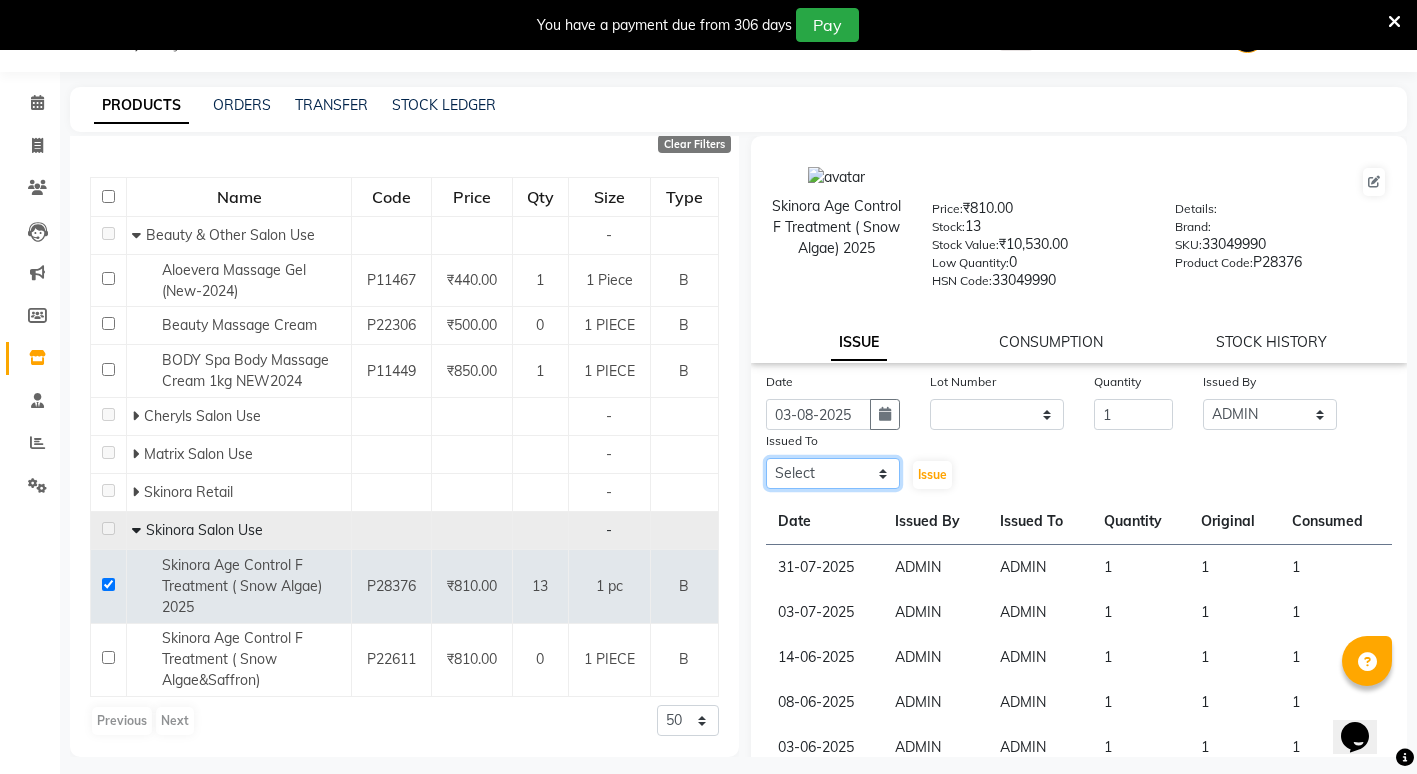 click on "Select ADMIN ANIKET BAGDE BHASKAR KAWDE GAURAV KHOBRAGADE Gondia Capello NIKHIL KANETKAR  NITIN TANDE priyanshi yewatkar Rahul Suryawanshi SHUBHANGI BANSOD Uma Khandare (M) YAKSHITA KURVE" 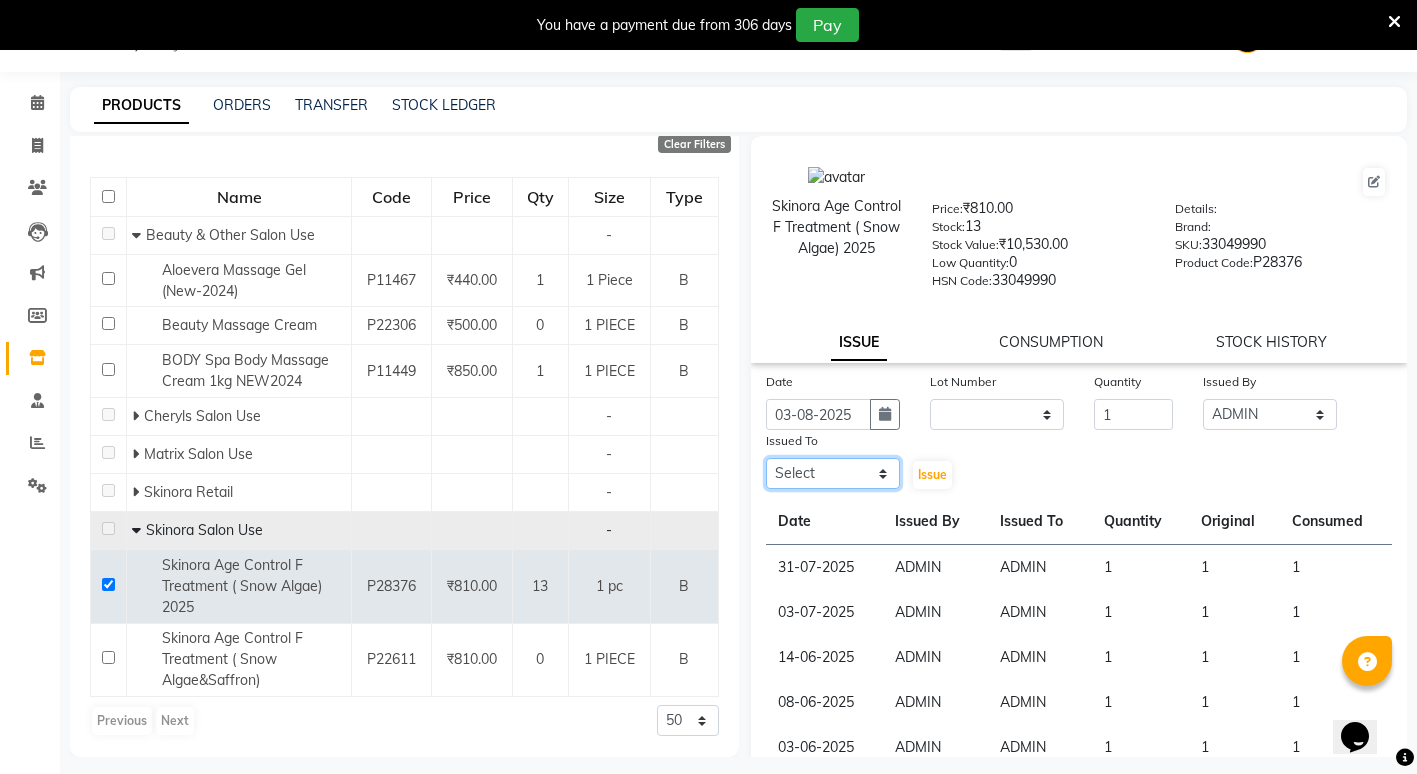 select on "14667" 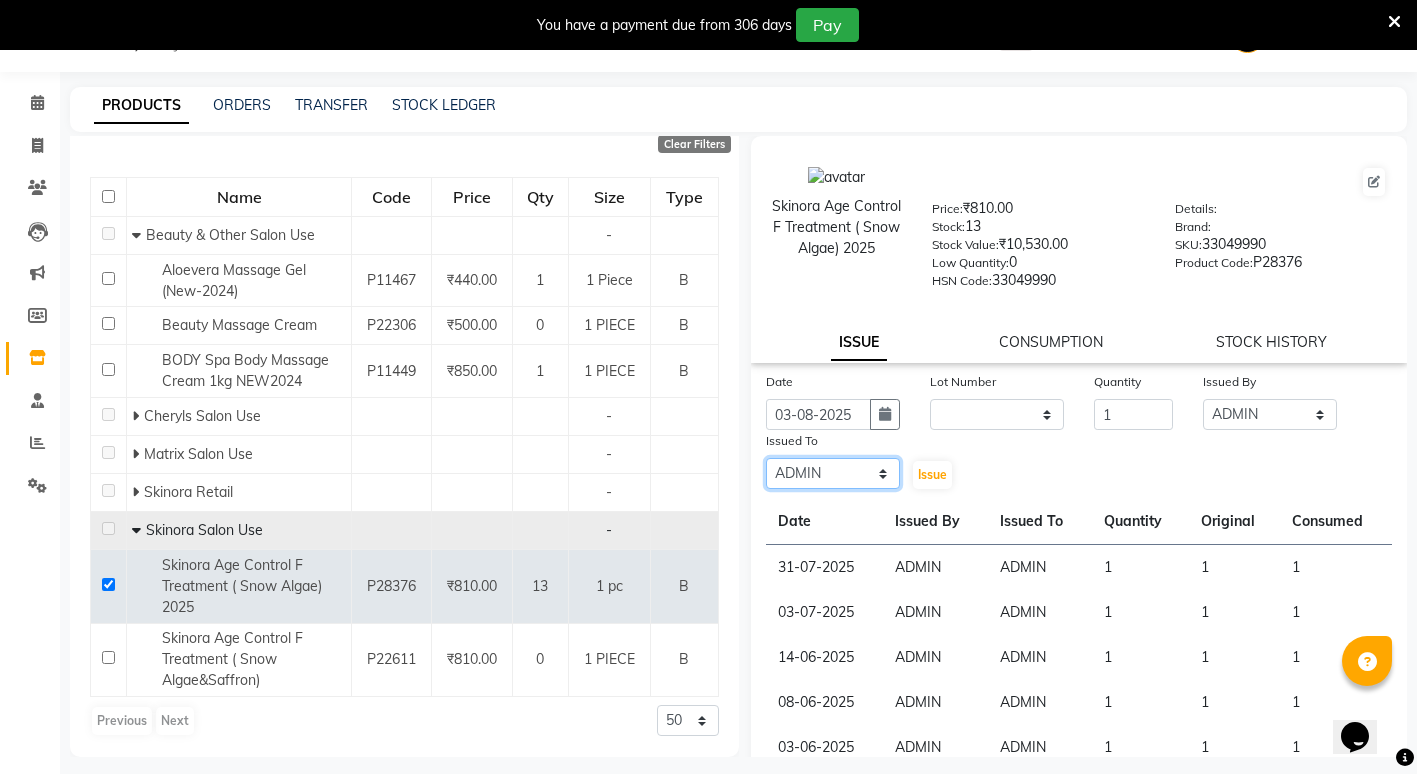 click on "Select ADMIN ANIKET BAGDE BHASKAR KAWDE GAURAV KHOBRAGADE Gondia Capello NIKHIL KANETKAR  NITIN TANDE priyanshi yewatkar Rahul Suryawanshi SHUBHANGI BANSOD Uma Khandare (M) YAKSHITA KURVE" 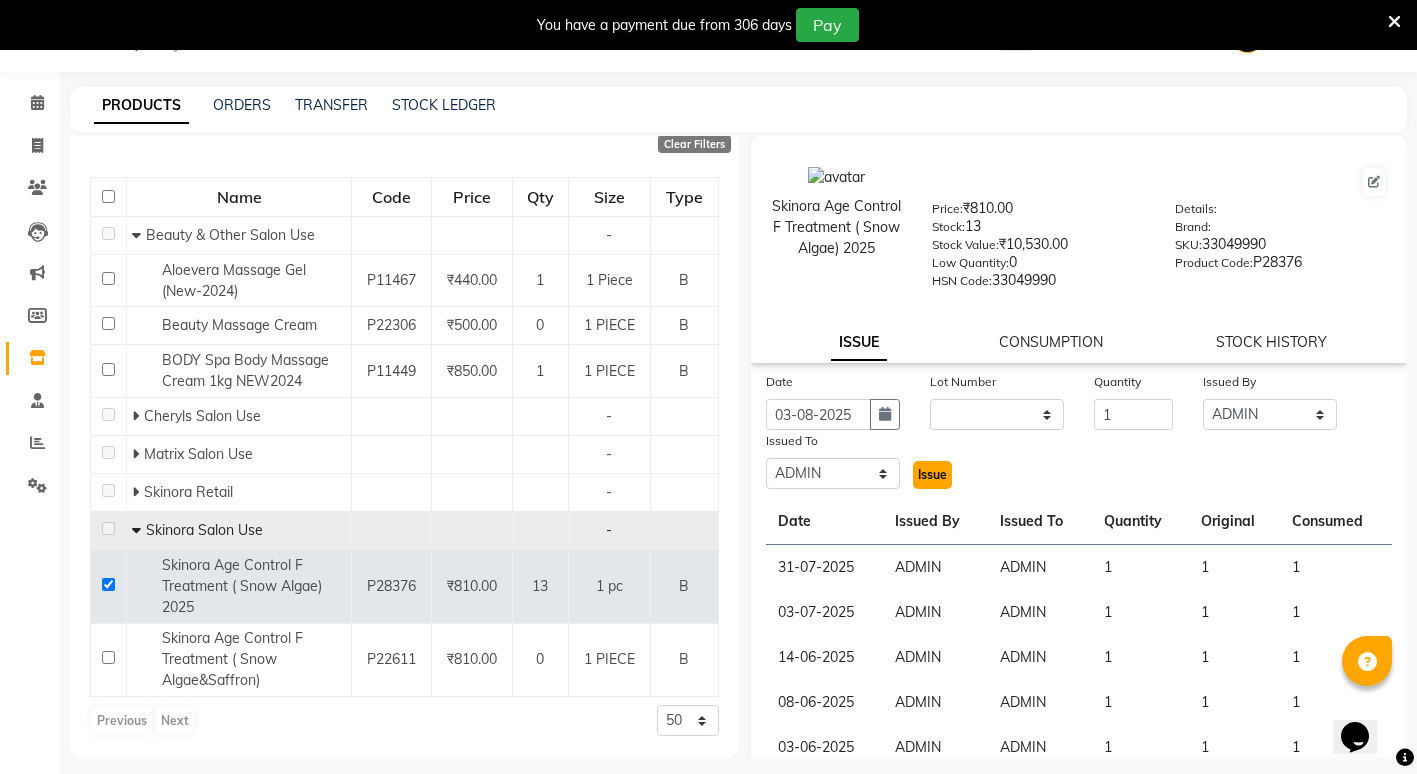 click on "Issue" 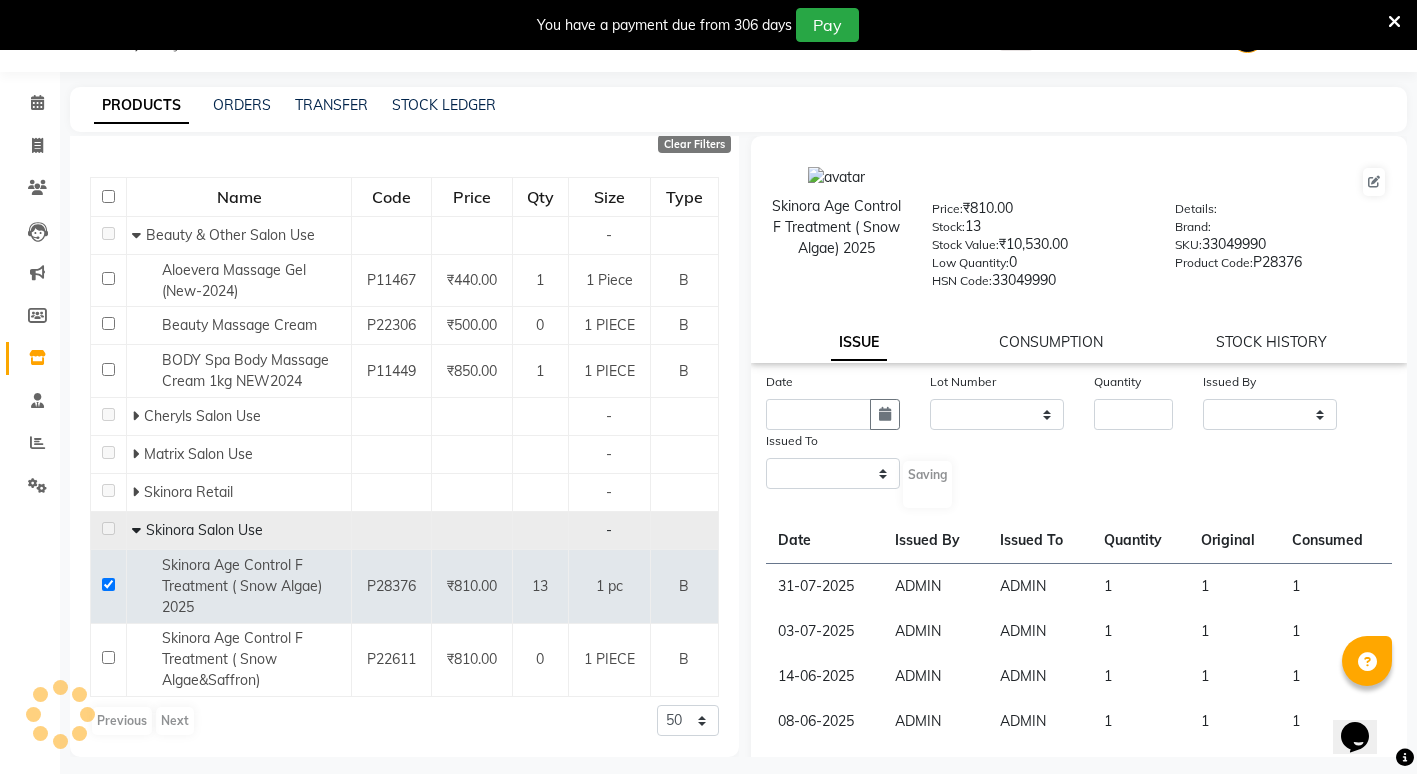 select 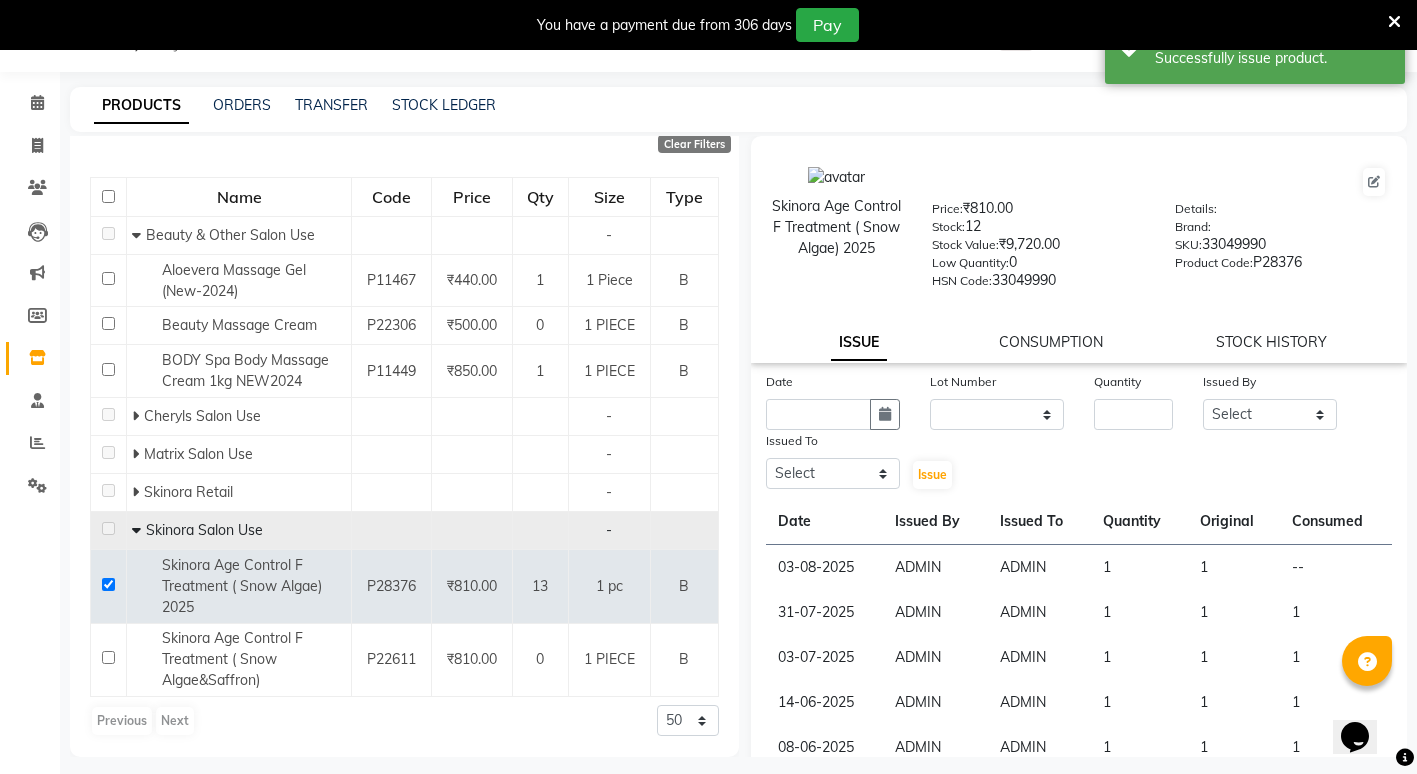click on "Skinora Age Control F Treatment ( Snow Algae) 2025  Price:   ₹810.00  Stock:   12  Stock Value:   ₹9,720.00  Low Quantity:  0  HSN Code:  33049990  Details:     Brand:     SKU:   33049990  Product Code:   P28376  ISSUE CONSUMPTION STOCK HISTORY" 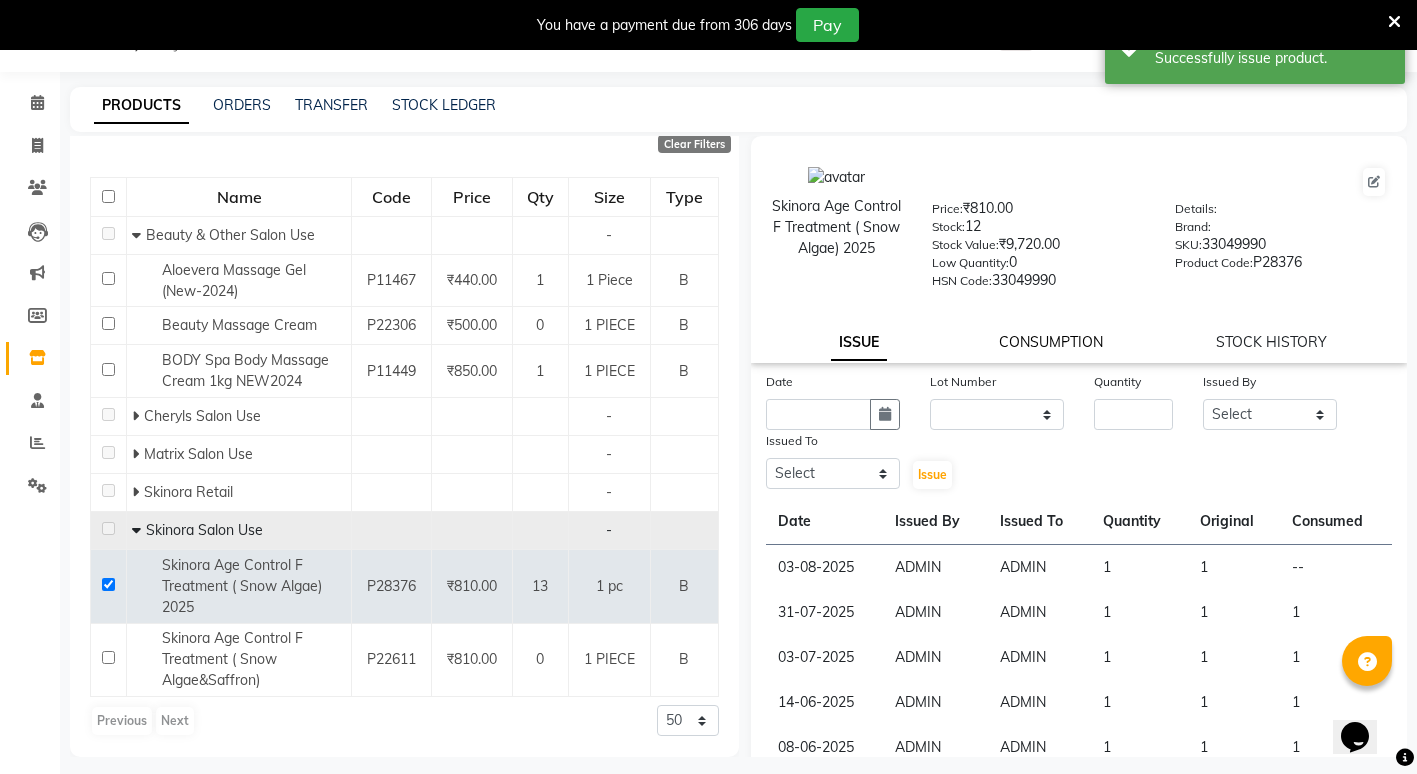 click on "CONSUMPTION" 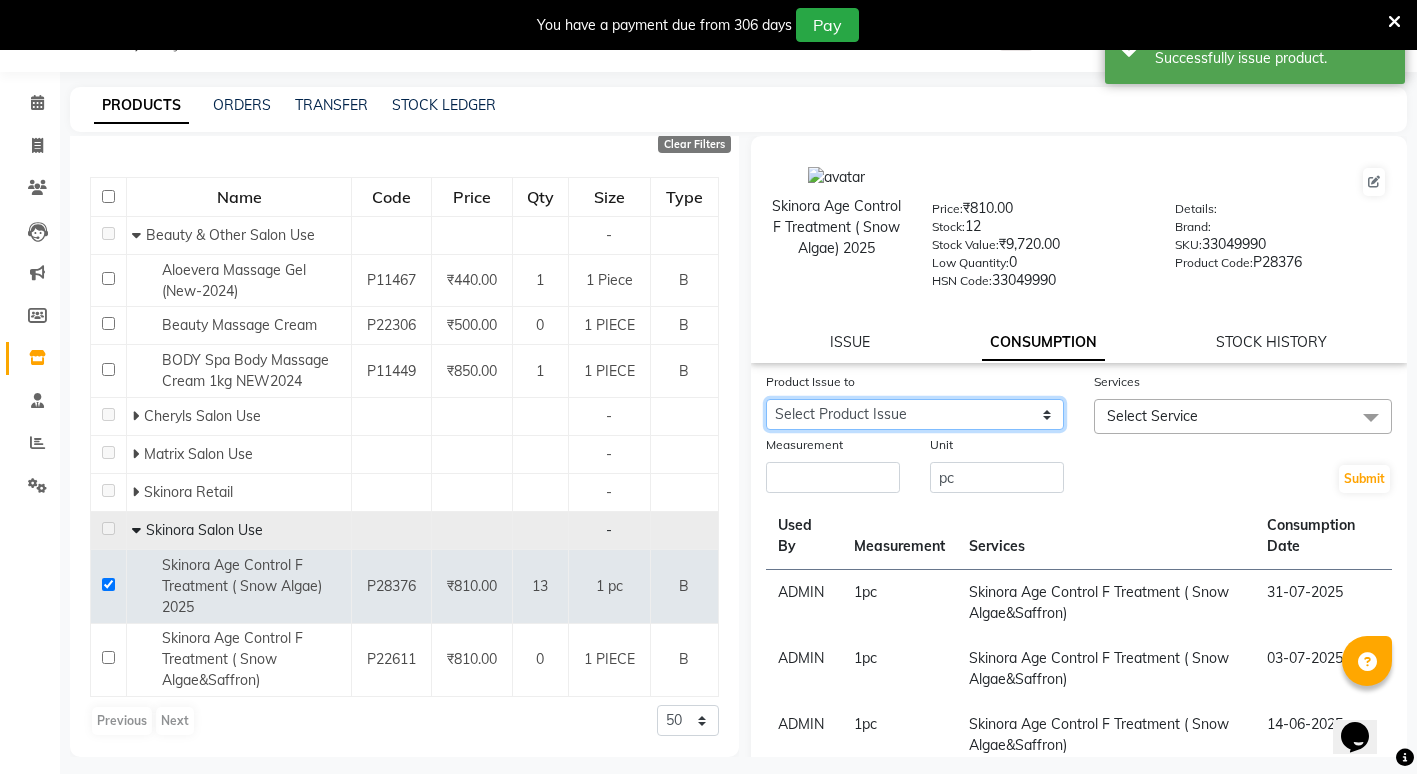 click on "Select Product Issue 2025-08-03, Issued to: ADMIN, Balance: 1" 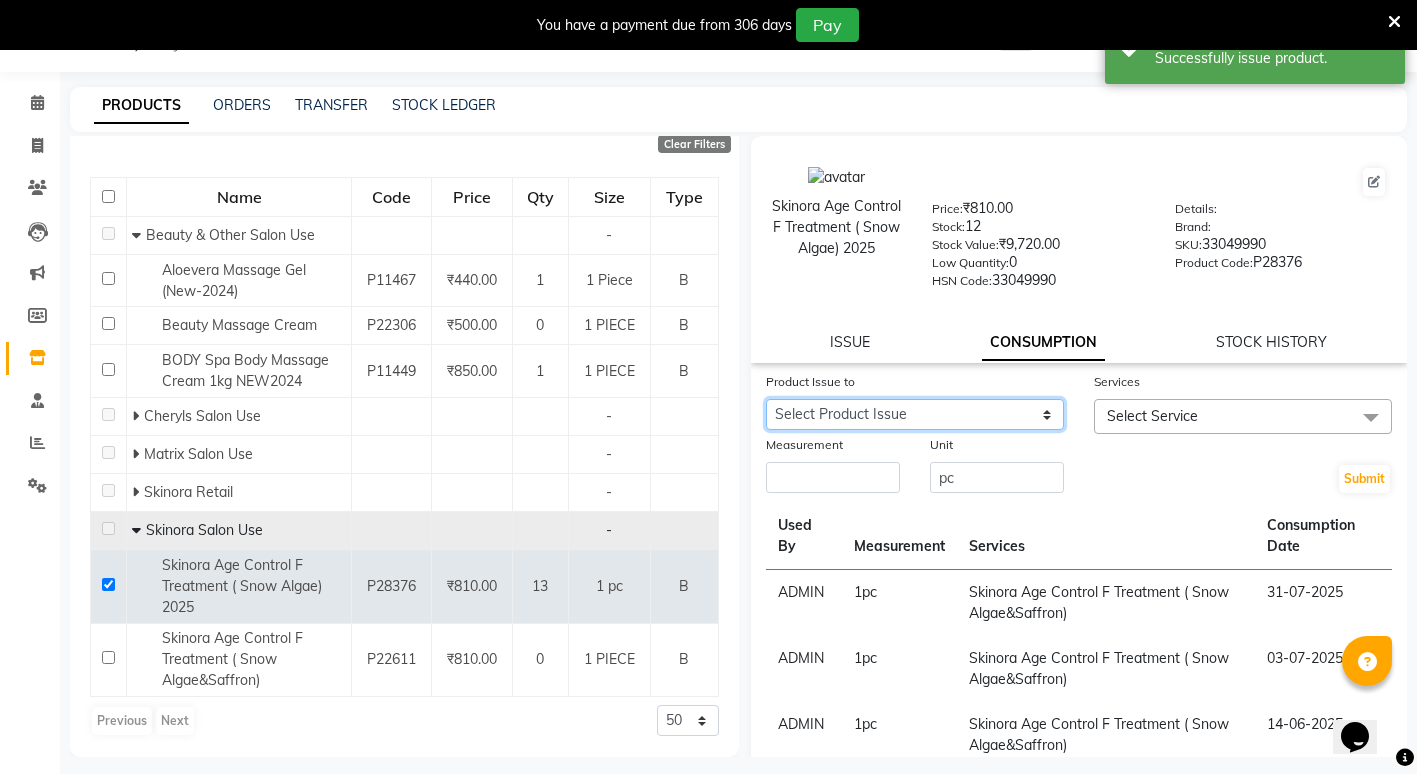 select on "1122682" 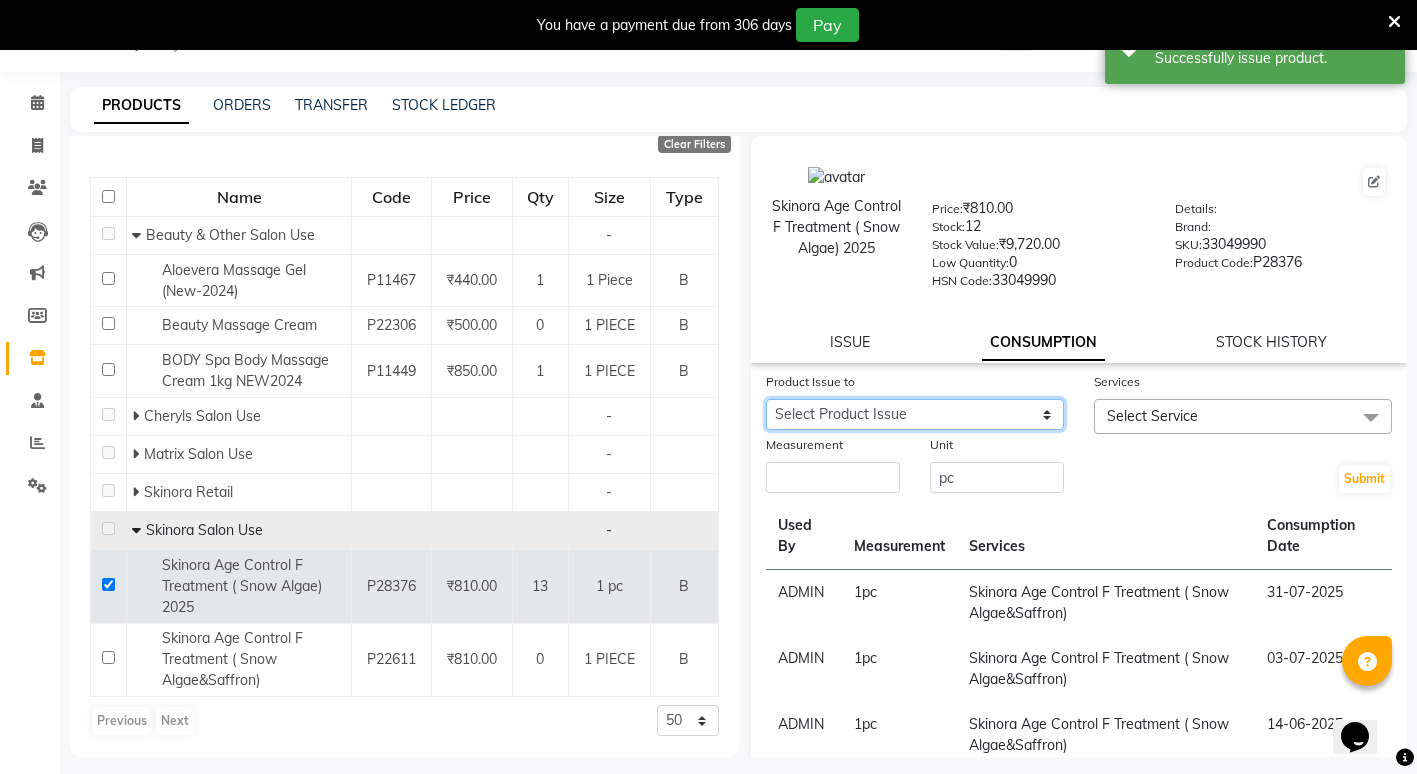 click on "Select Product Issue 2025-08-03, Issued to: ADMIN, Balance: 1" 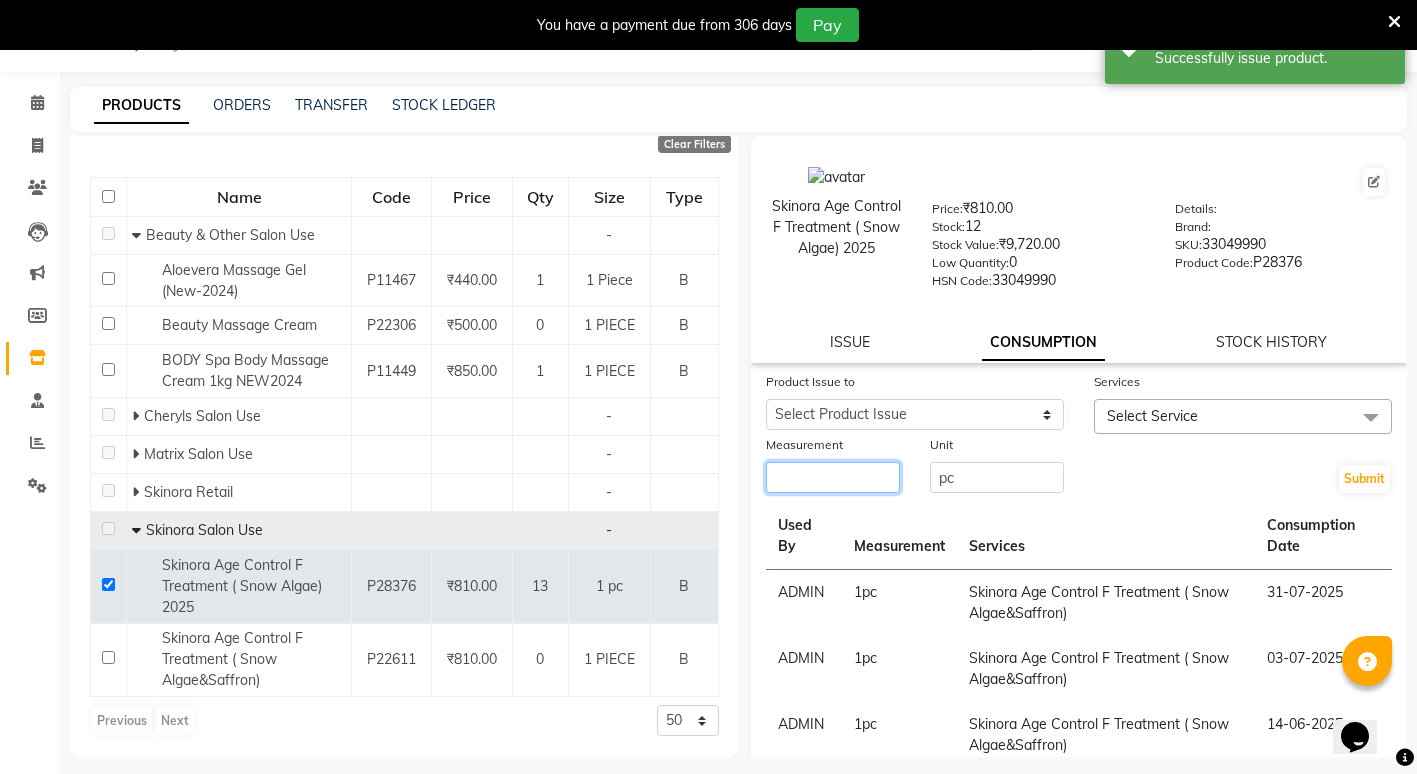 click 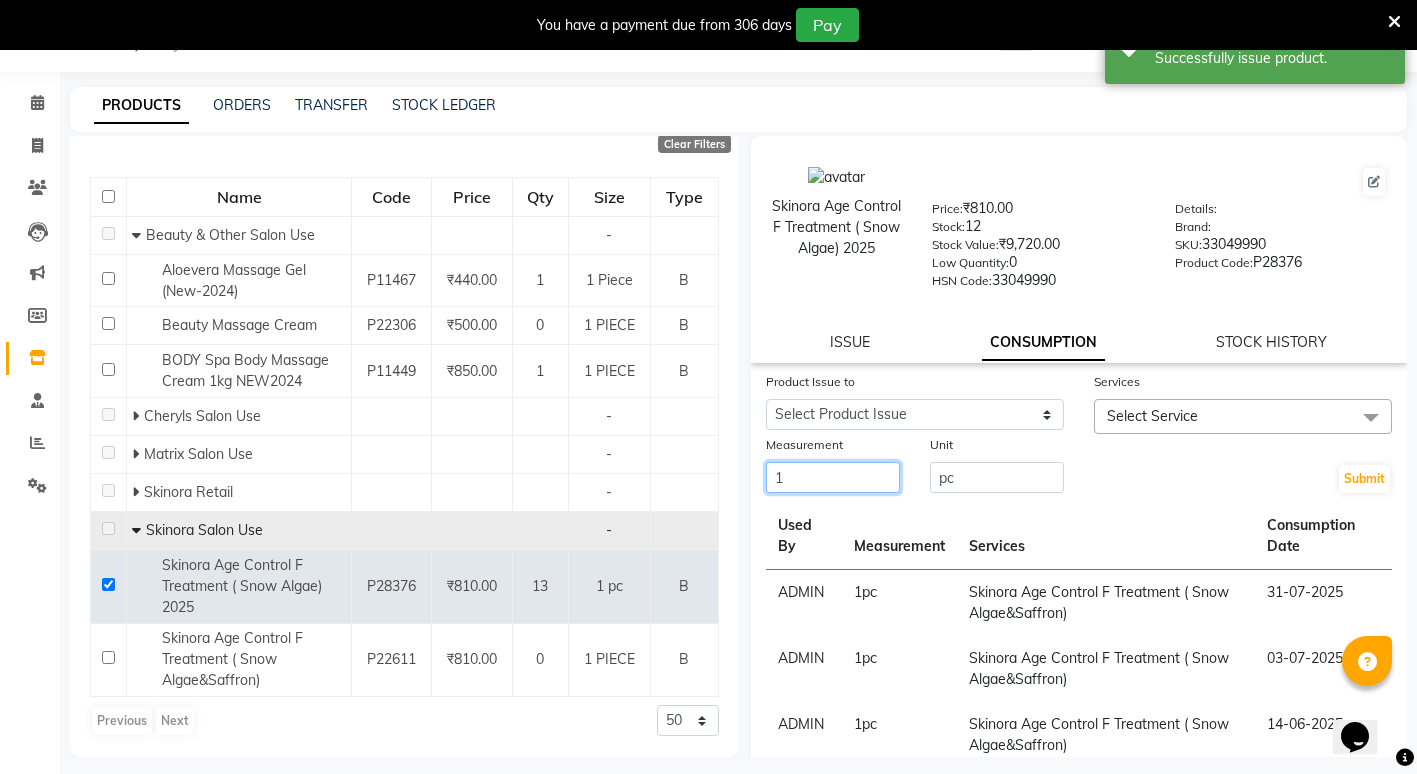 type on "1" 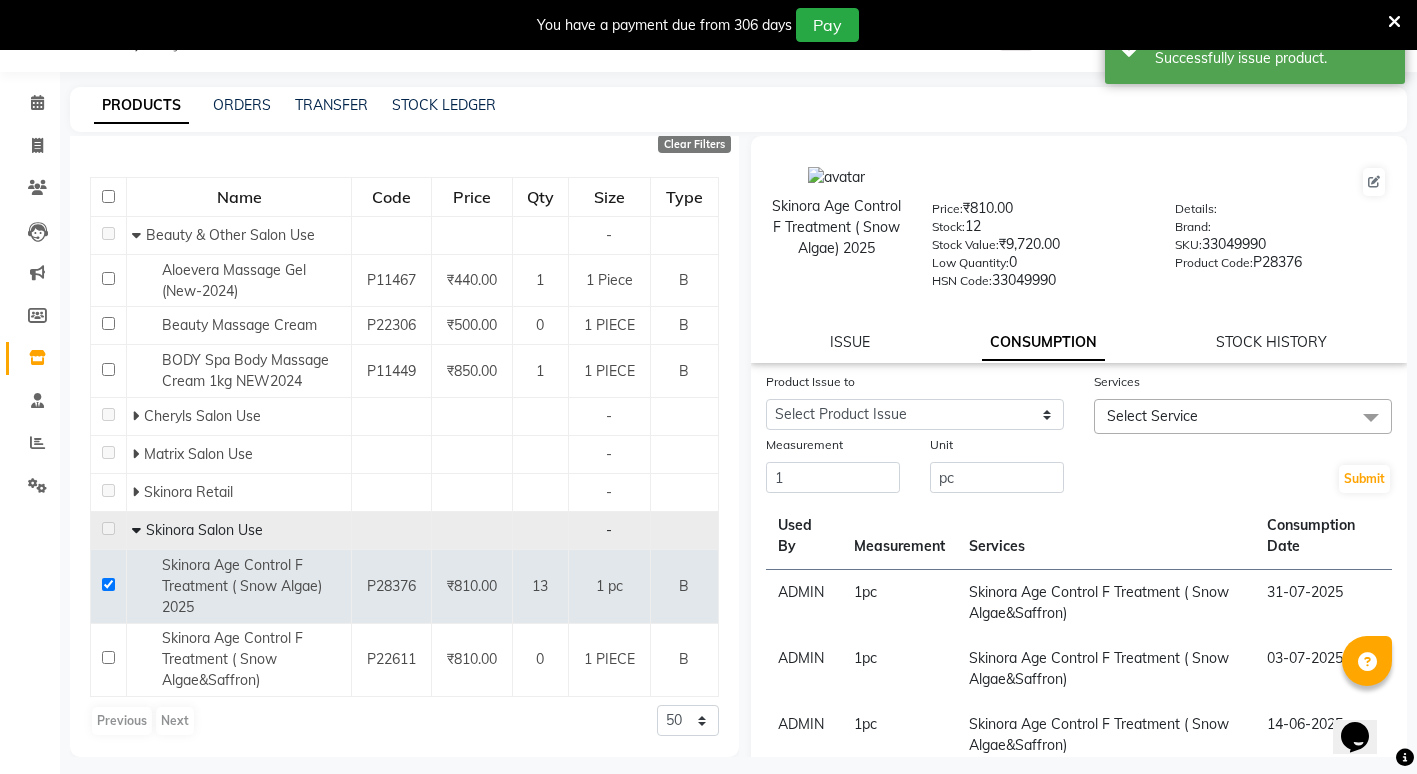 click on "Select Service" 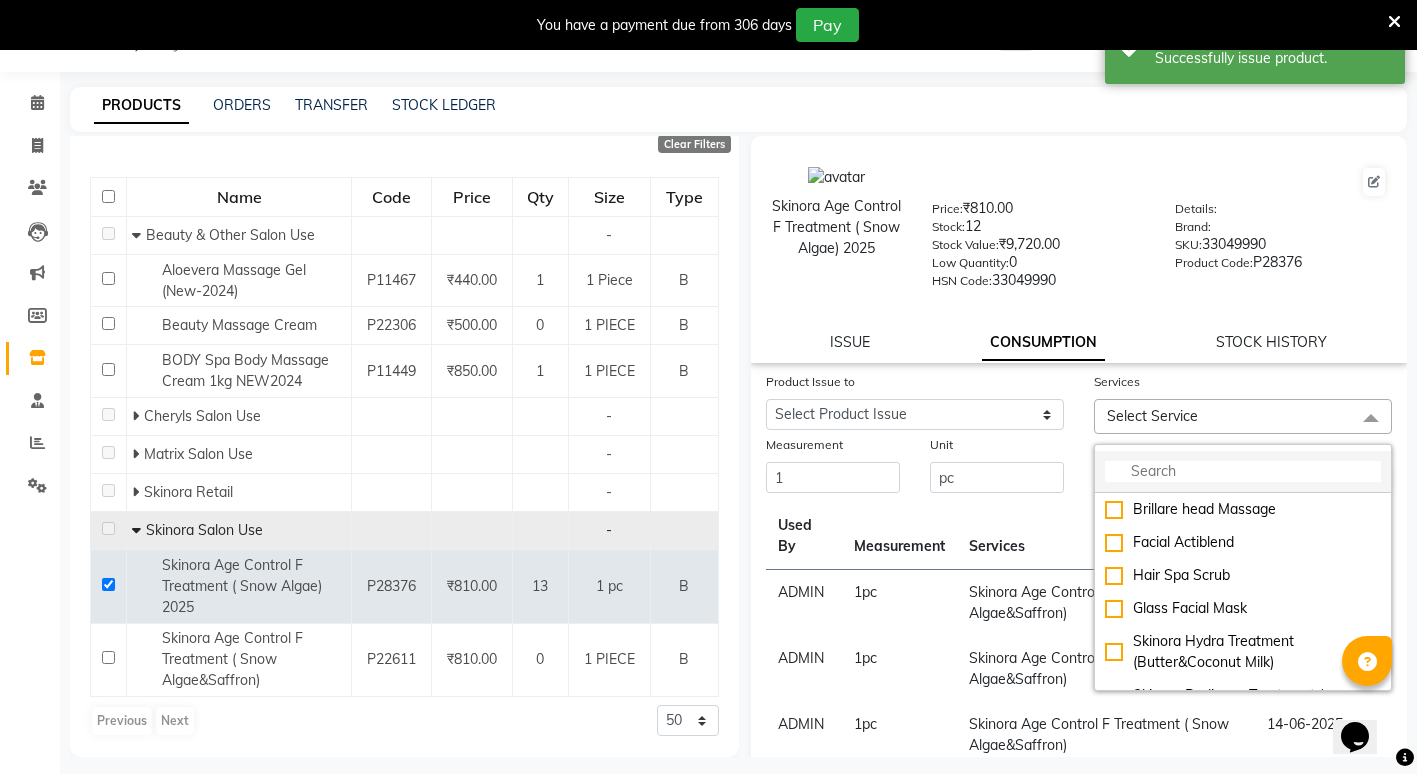 click 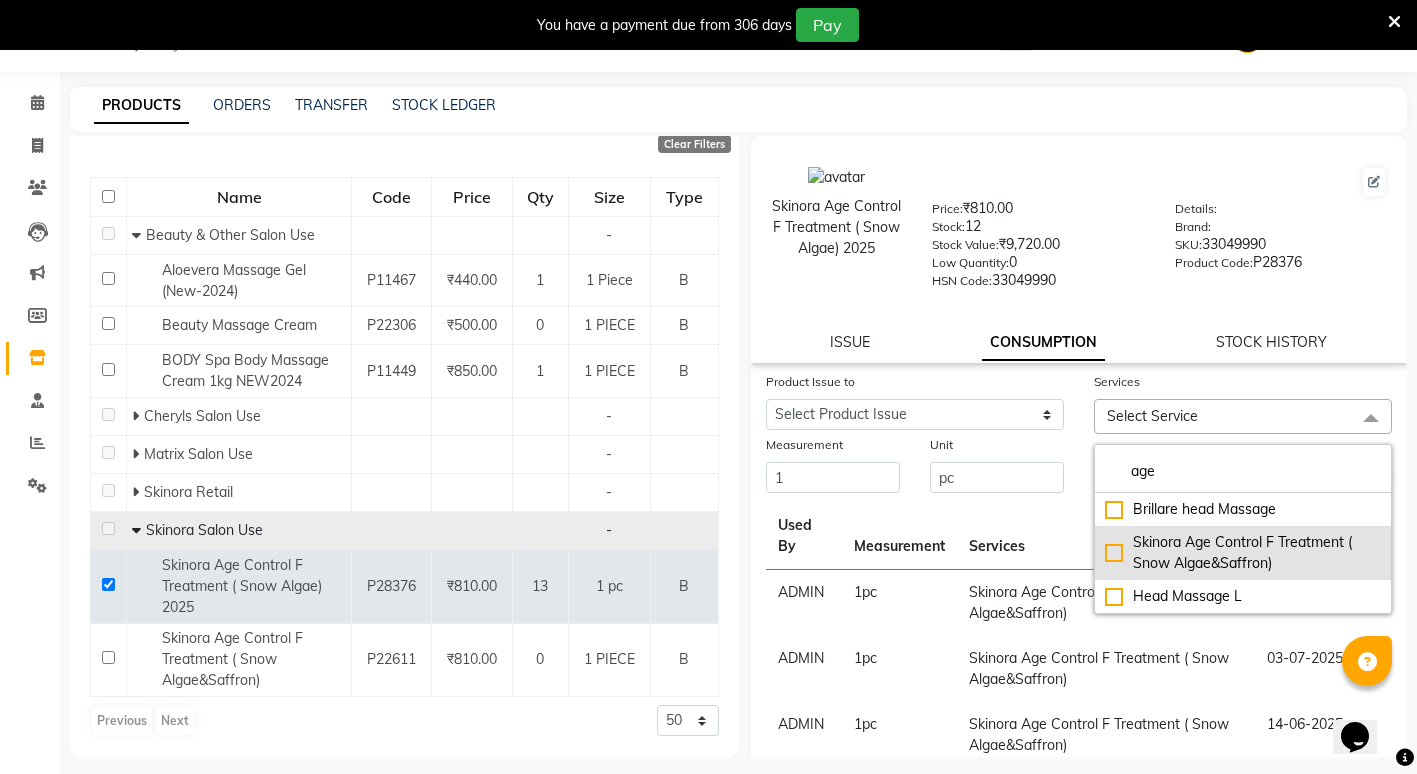 type on "age" 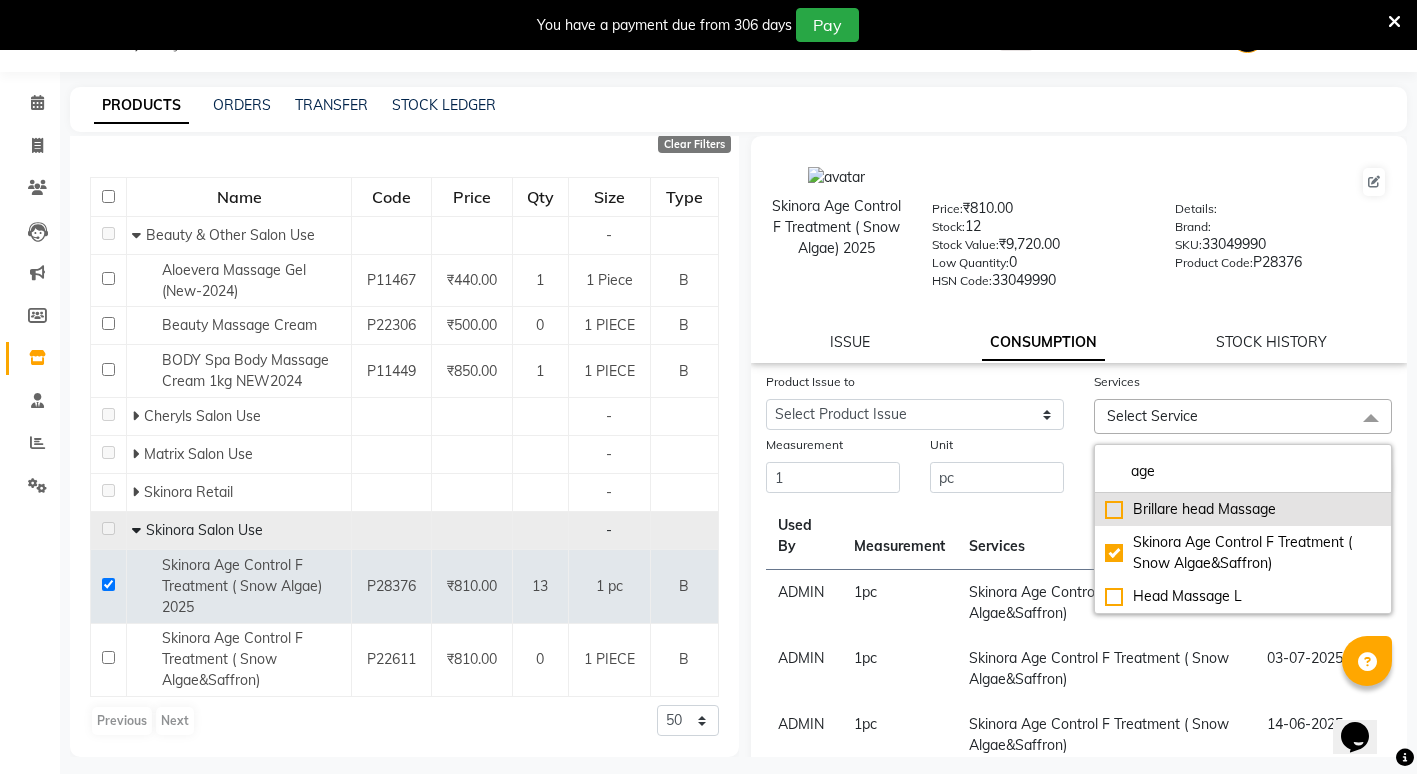 checkbox on "true" 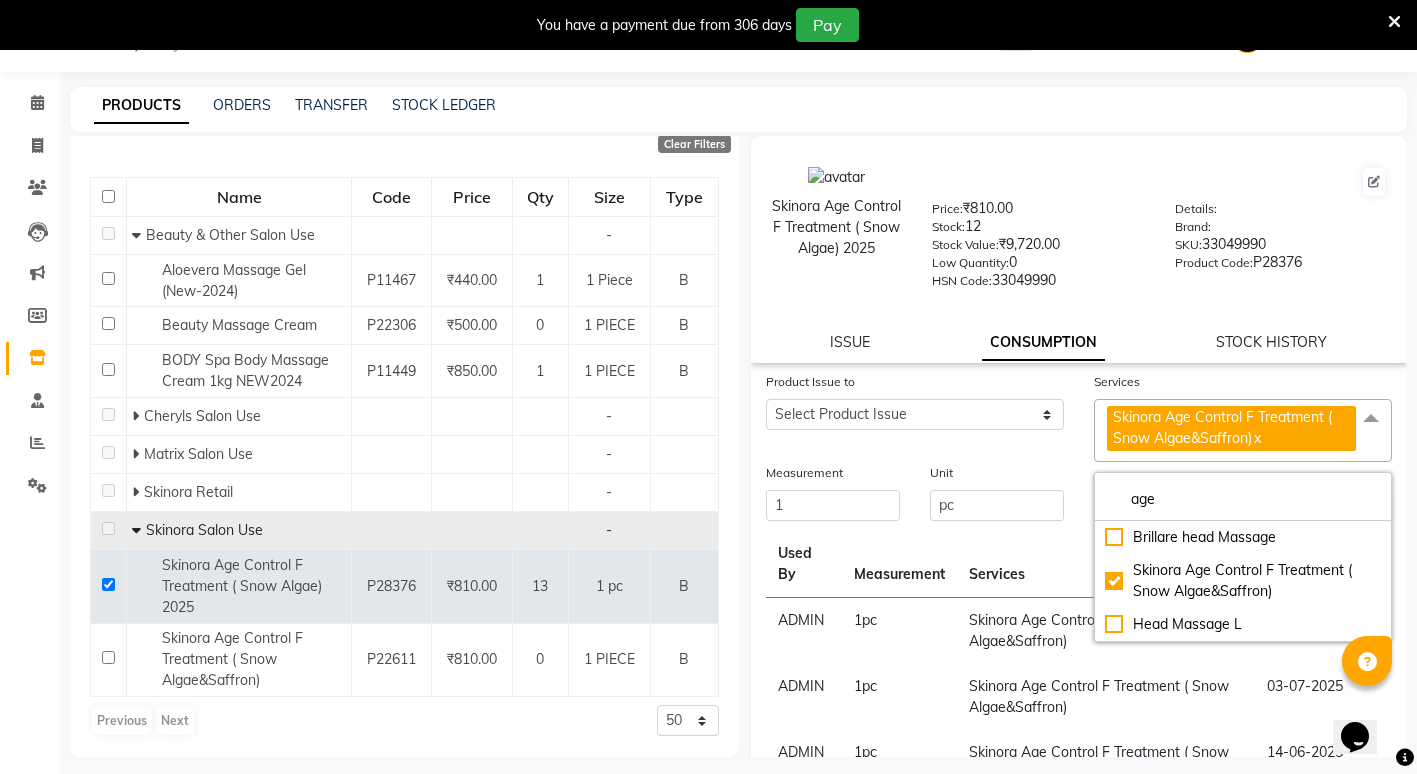 click on "Skinora Age Control F Treatment ( Snow Algae) 2025  Price:   ₹810.00  Stock:   12  Stock Value:   ₹9,720.00  Low Quantity:  0  HSN Code:  33049990  Details:     Brand:     SKU:   33049990  Product Code:   P28376  ISSUE CONSUMPTION STOCK HISTORY" 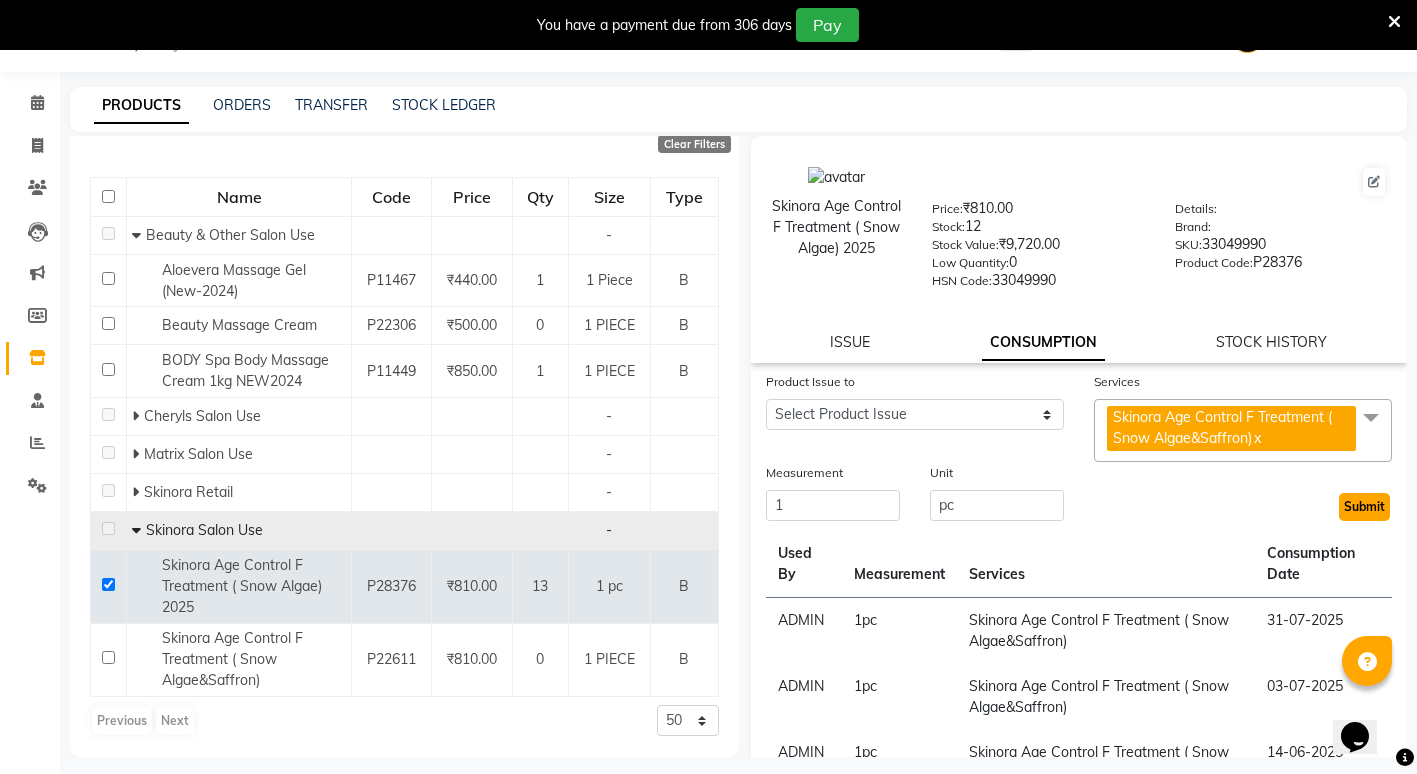 click on "Submit" 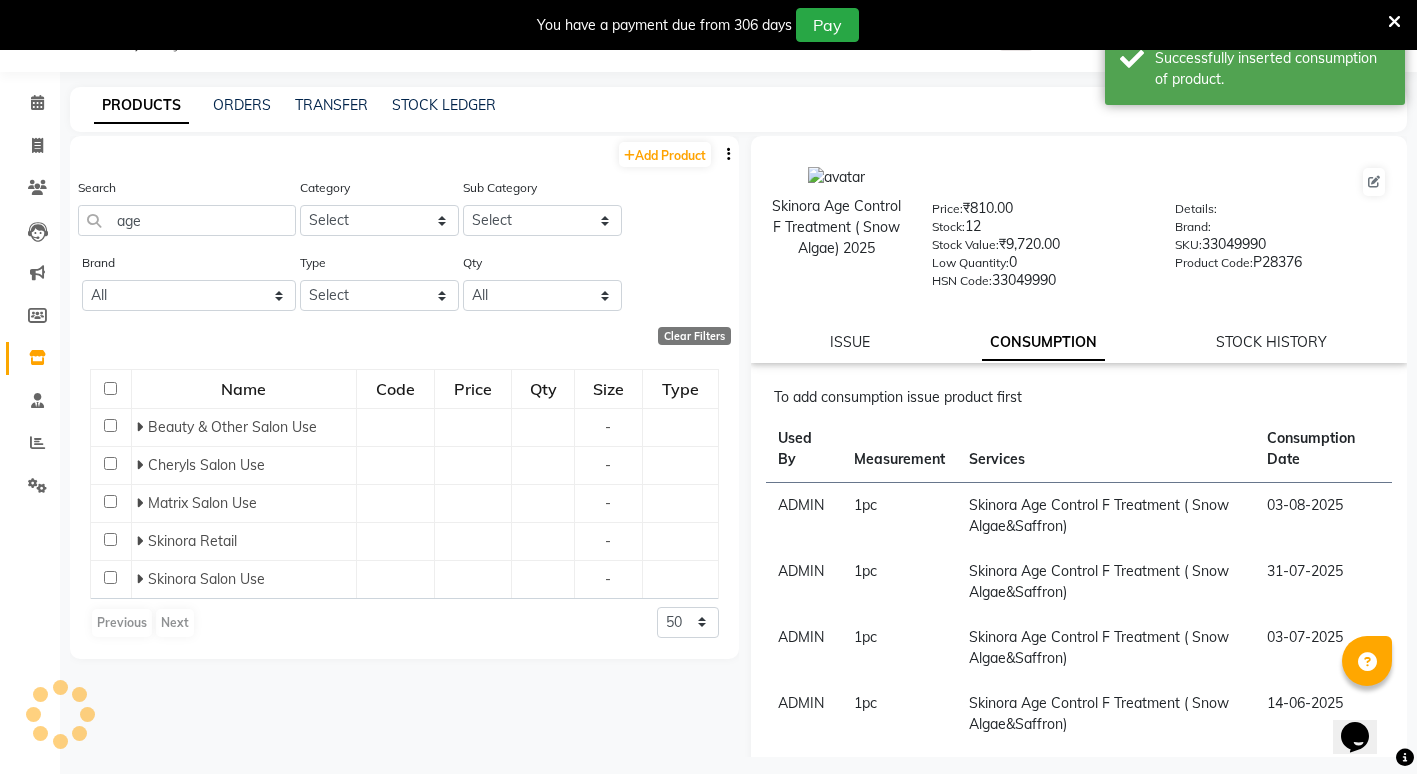 scroll, scrollTop: 0, scrollLeft: 0, axis: both 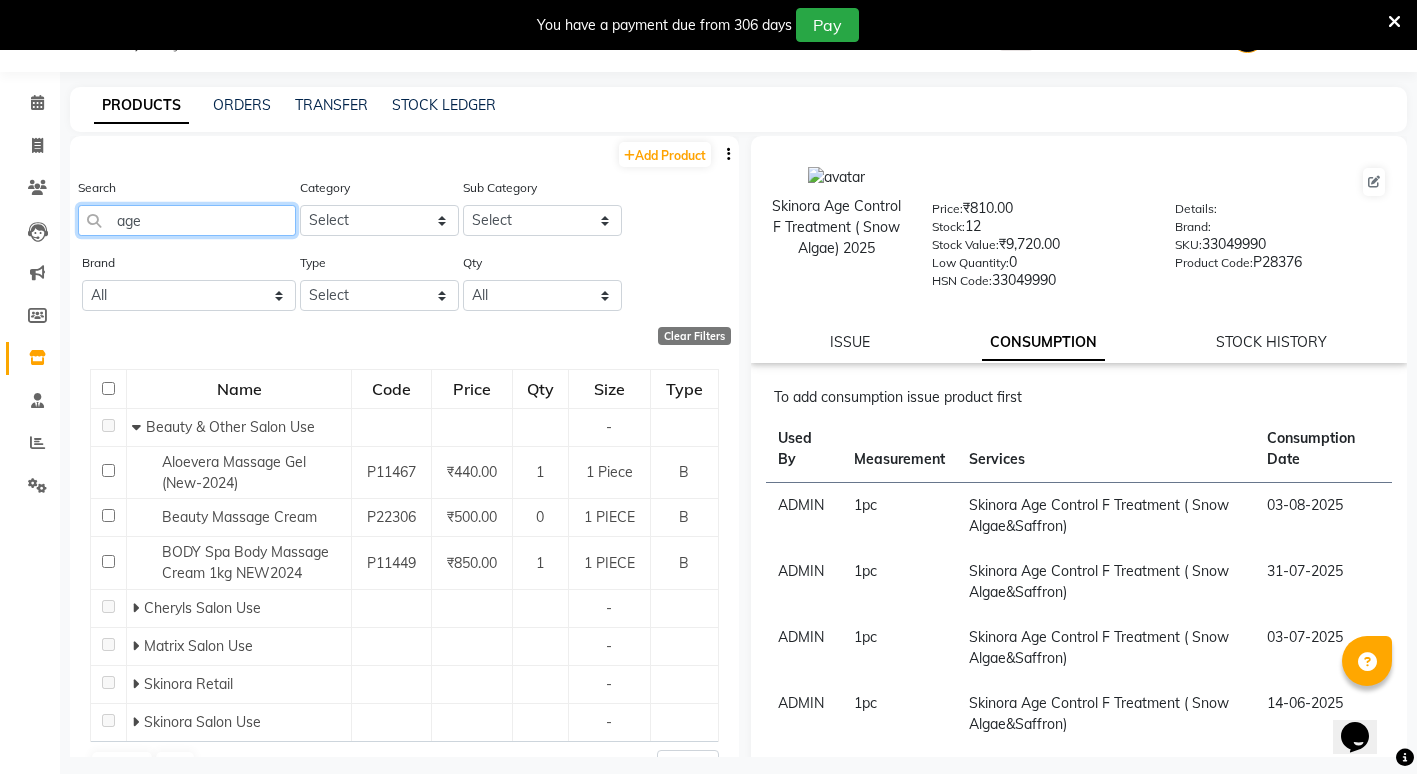 click on "age" 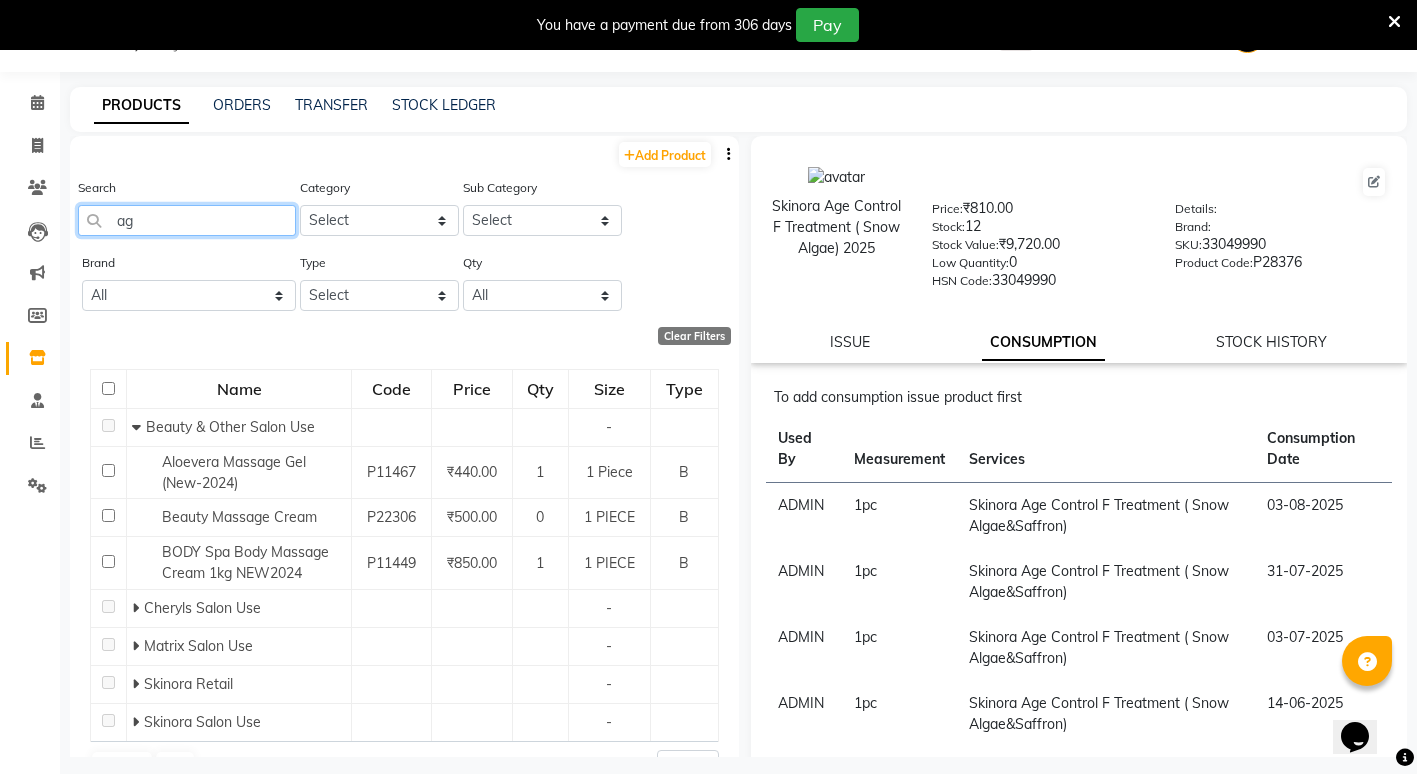 type on "a" 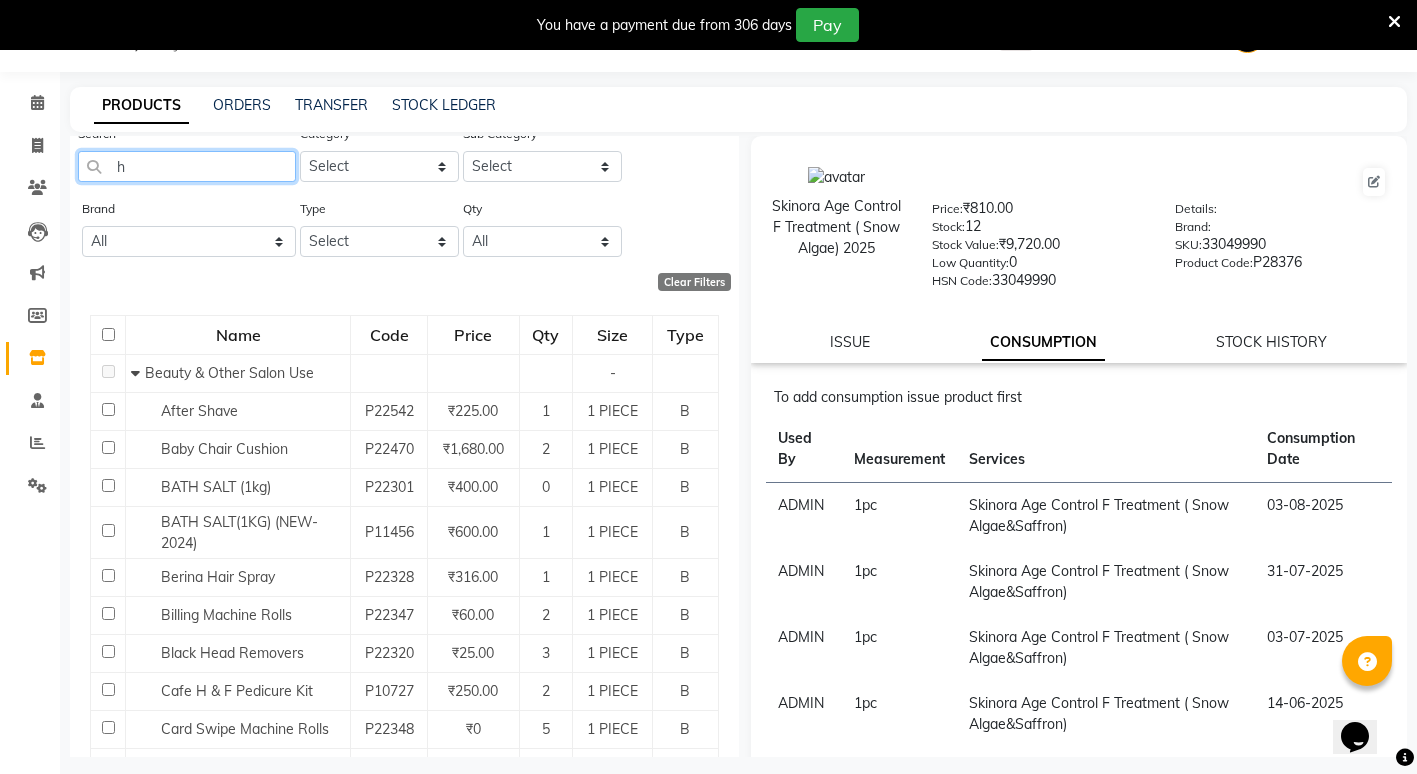 scroll, scrollTop: 100, scrollLeft: 0, axis: vertical 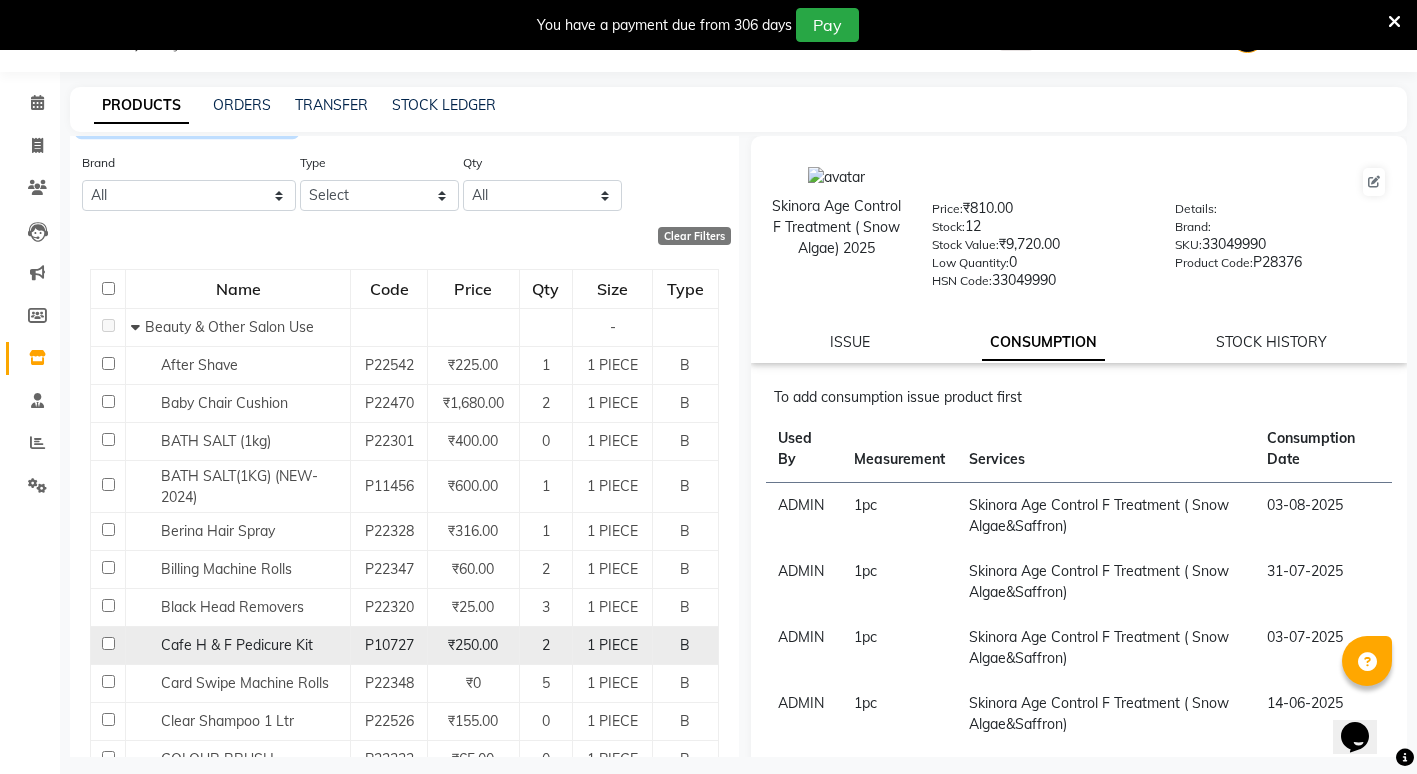 type on "h" 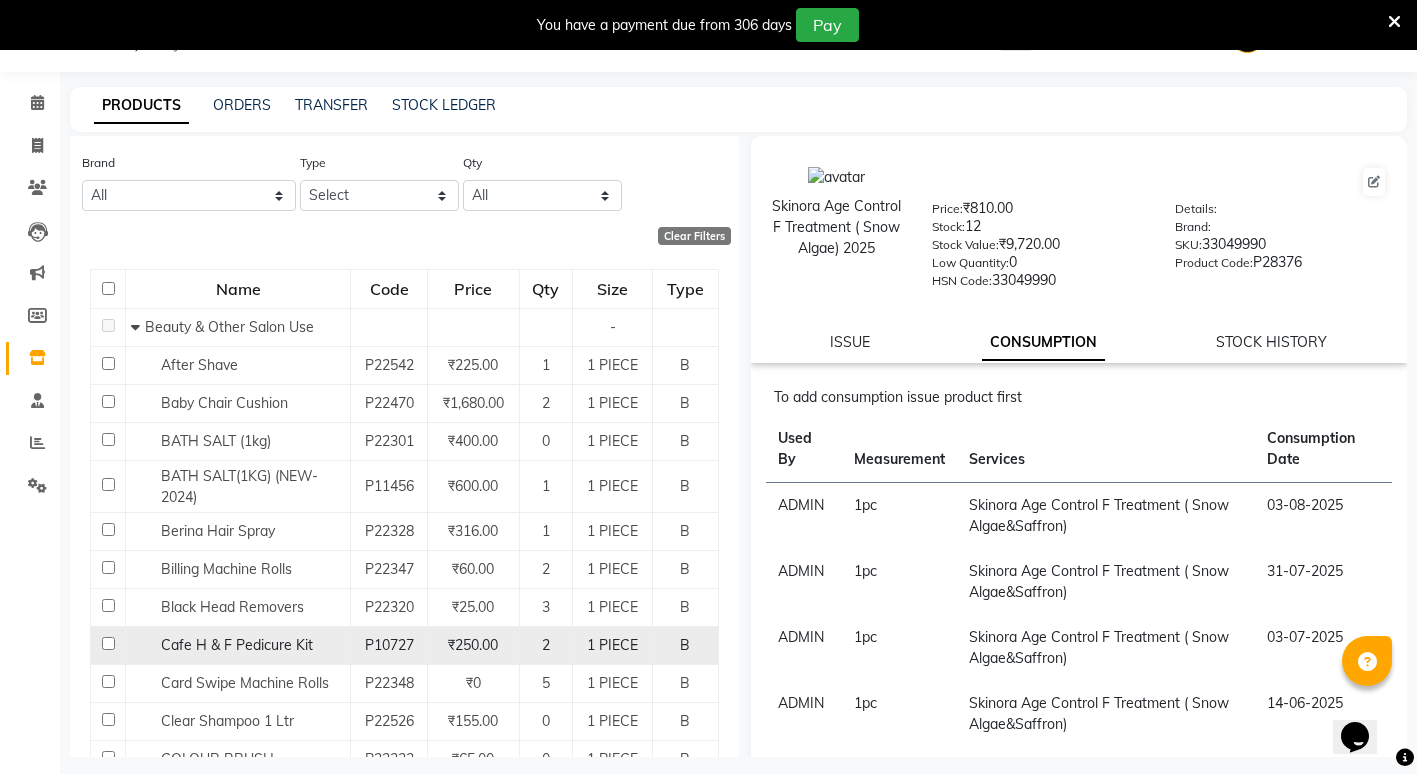 click 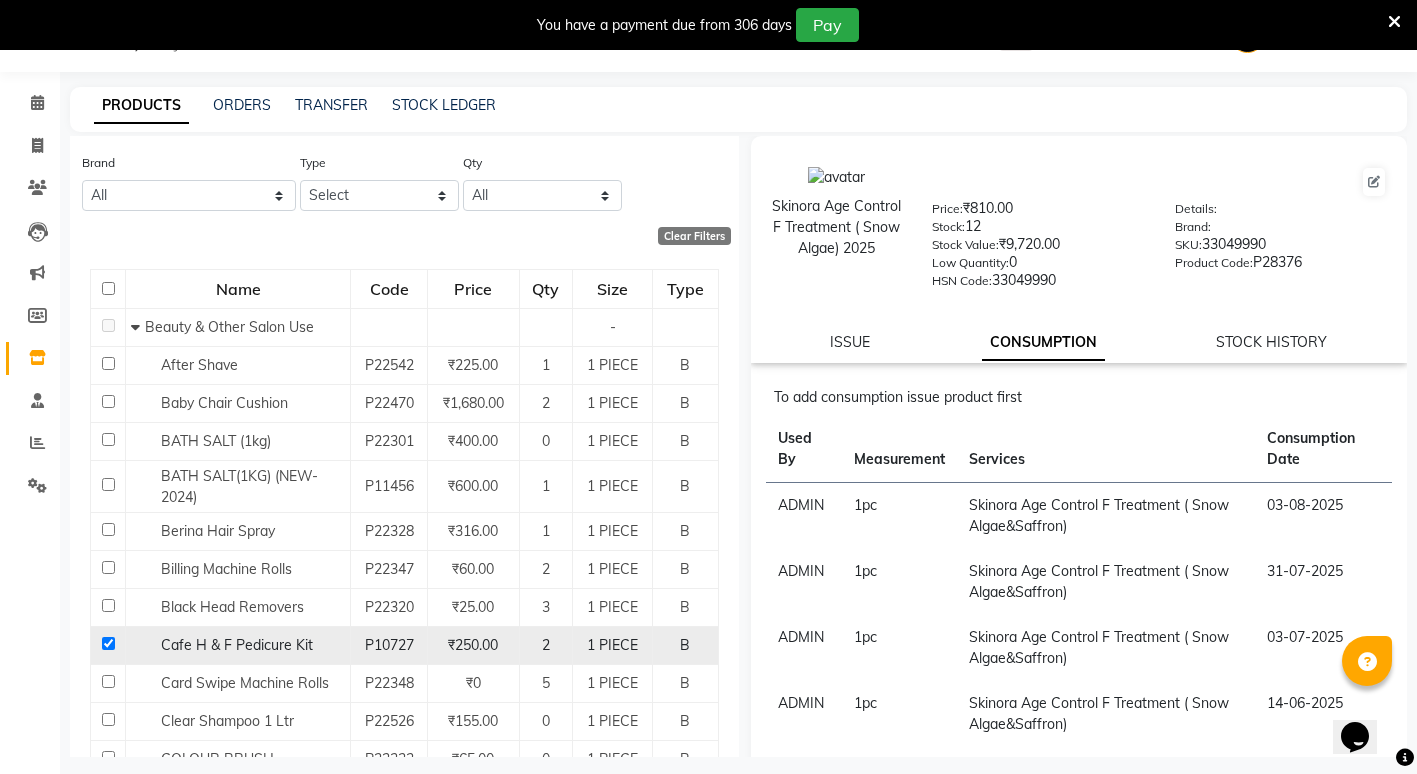 checkbox on "true" 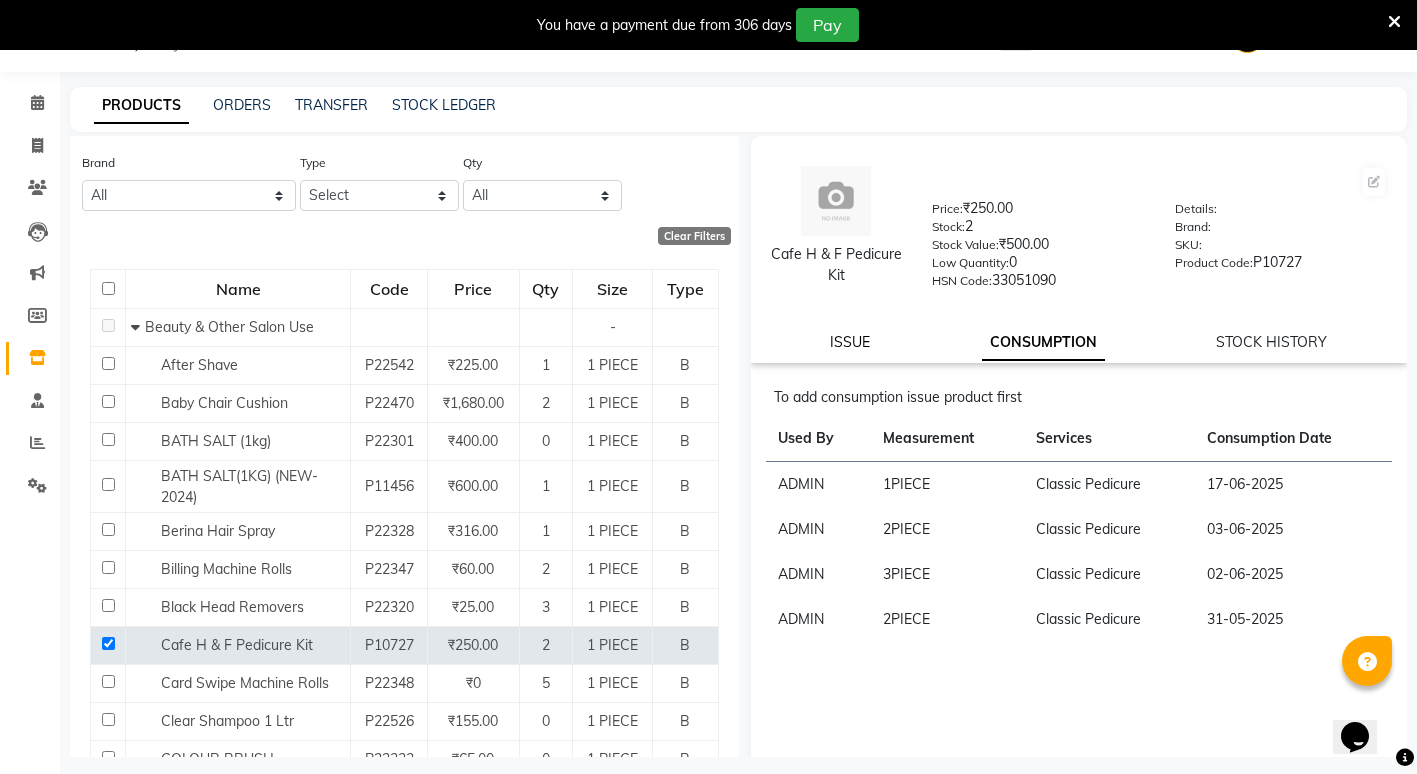 click on "ISSUE" 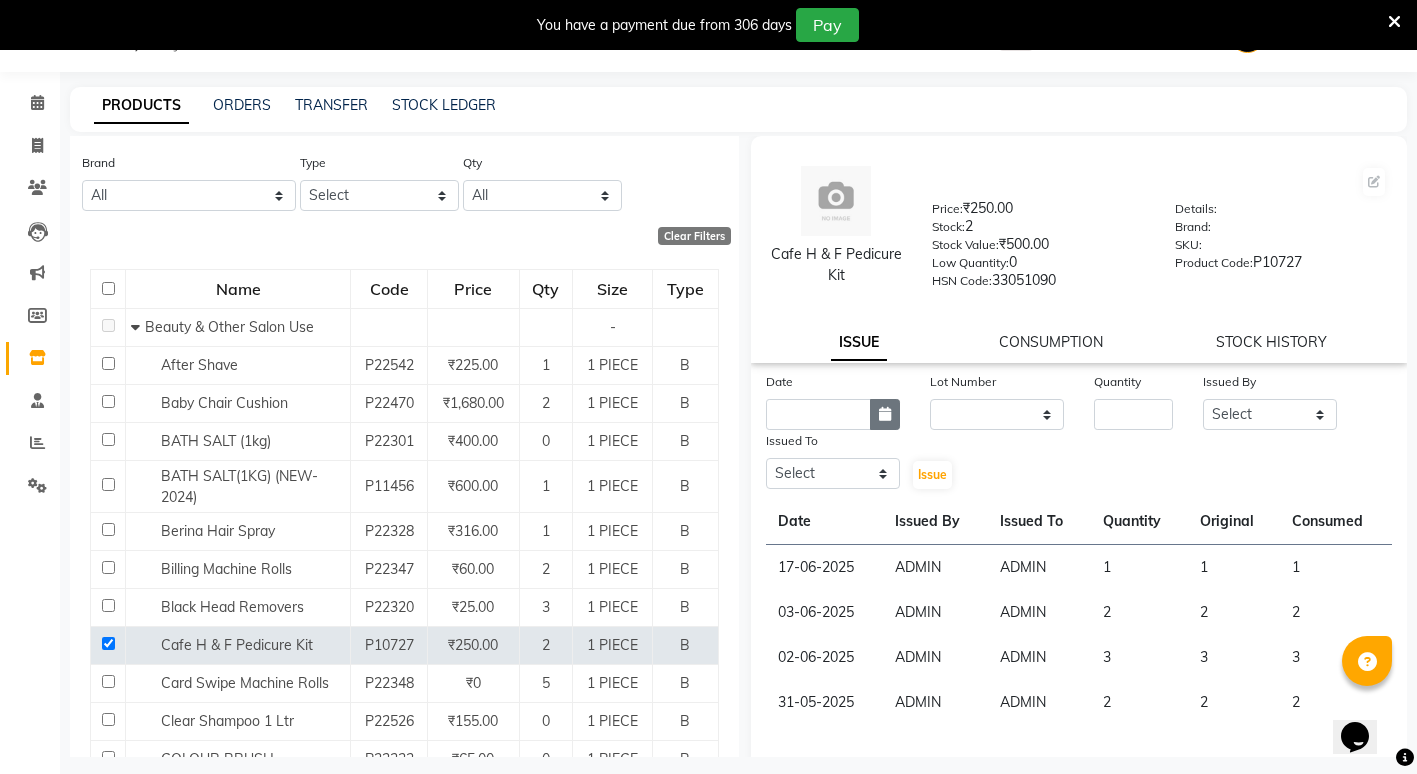 click 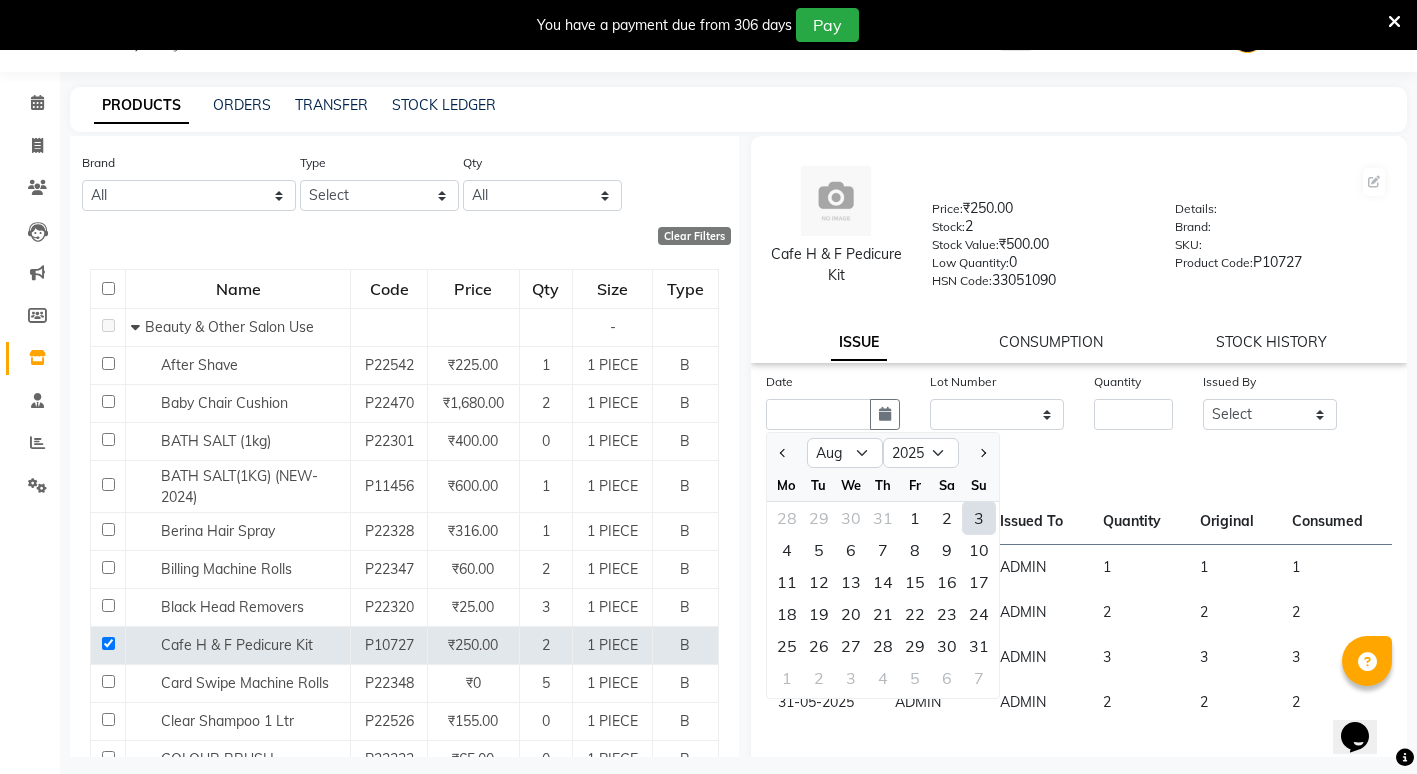 click on "3" 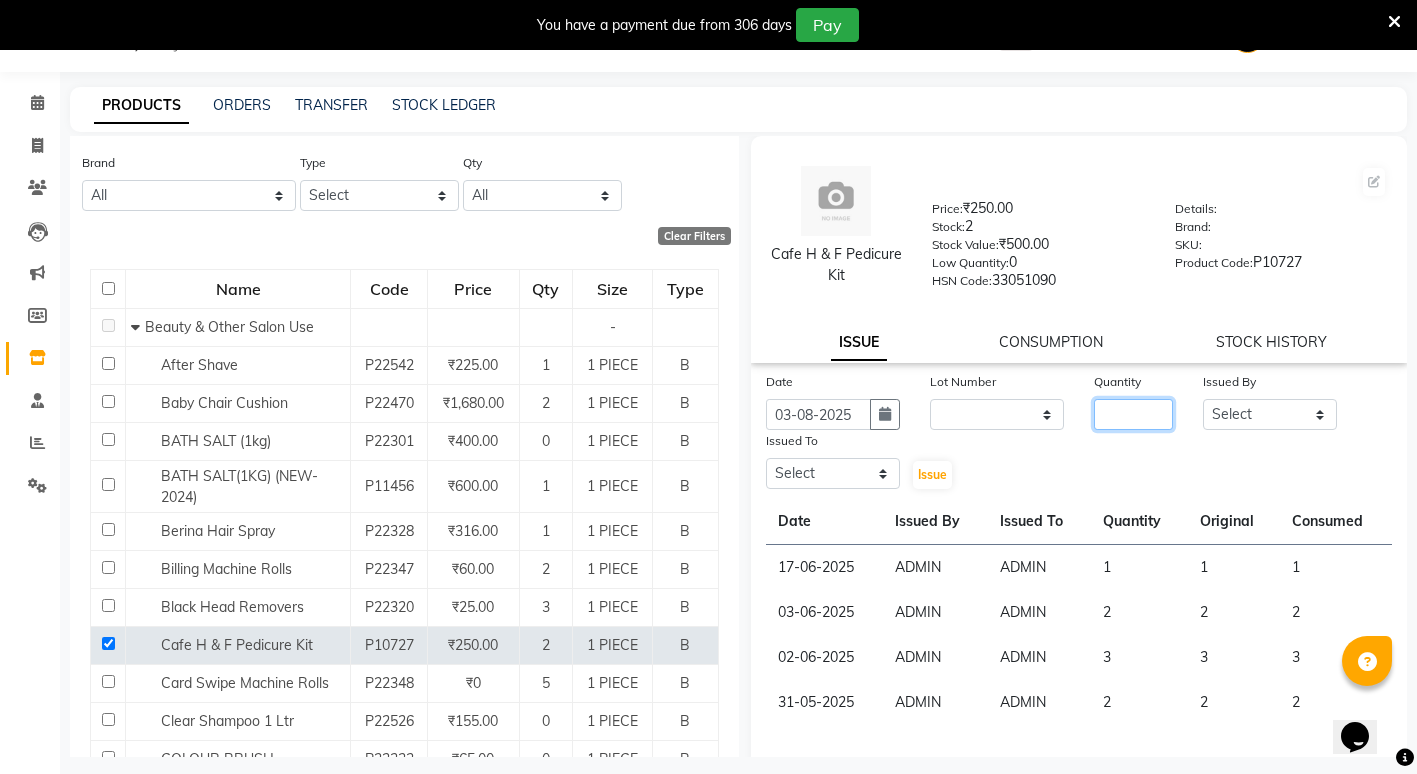 click 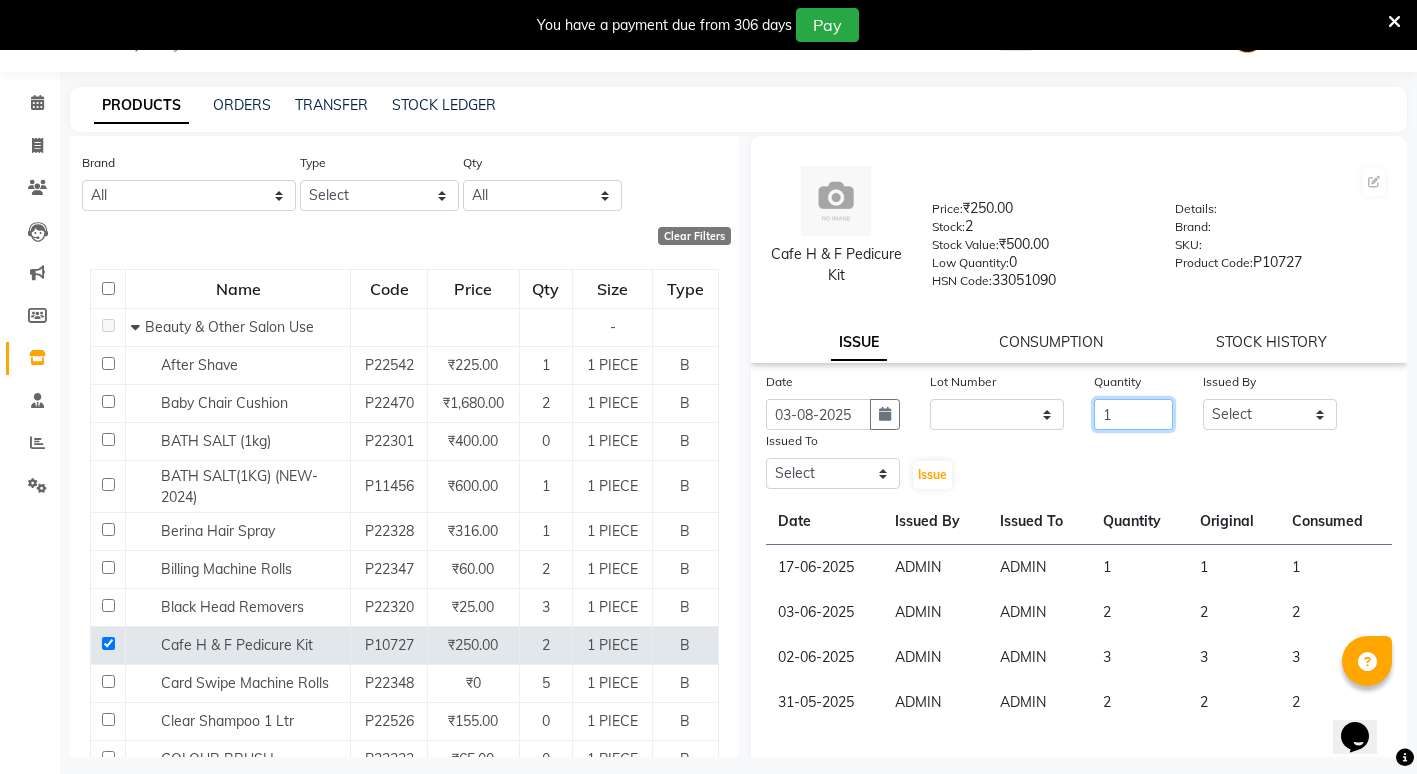 type on "1" 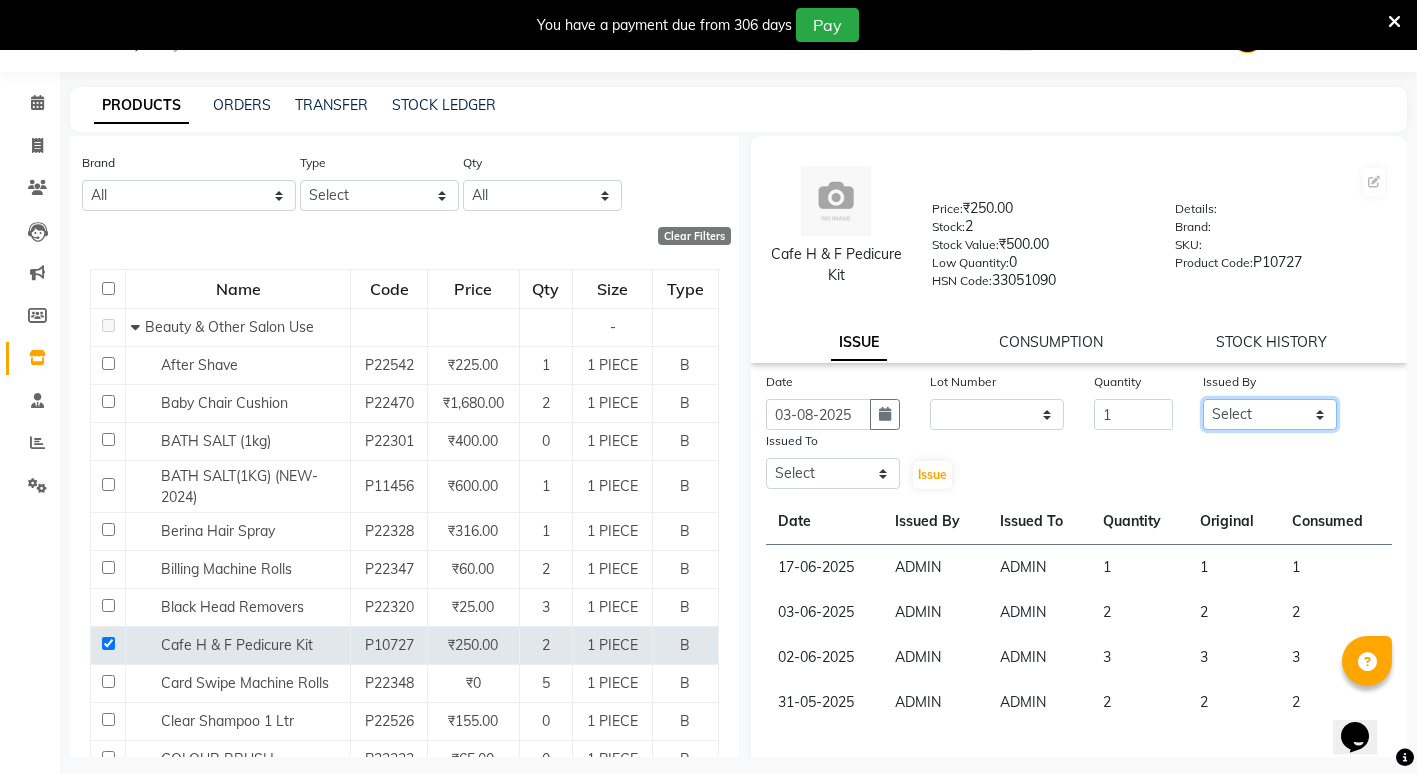 click on "Select ADMIN ANIKET BAGDE BHASKAR KAWDE GAURAV KHOBRAGADE Gondia Capello NIKHIL KANETKAR  NITIN TANDE priyanshi yewatkar Rahul Suryawanshi SHUBHANGI BANSOD Uma Khandare (M) YAKSHITA KURVE" 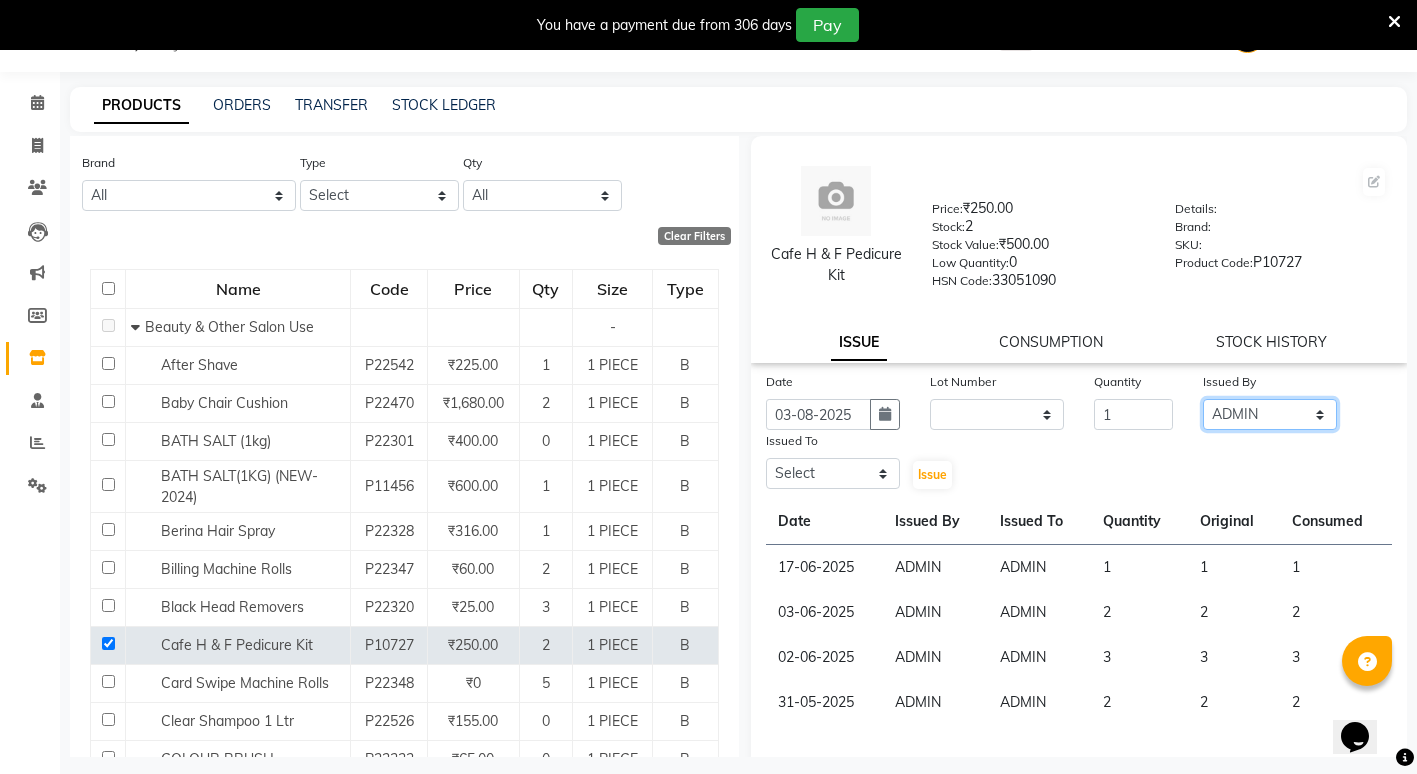 click on "Select ADMIN ANIKET BAGDE BHASKAR KAWDE GAURAV KHOBRAGADE Gondia Capello NIKHIL KANETKAR  NITIN TANDE priyanshi yewatkar Rahul Suryawanshi SHUBHANGI BANSOD Uma Khandare (M) YAKSHITA KURVE" 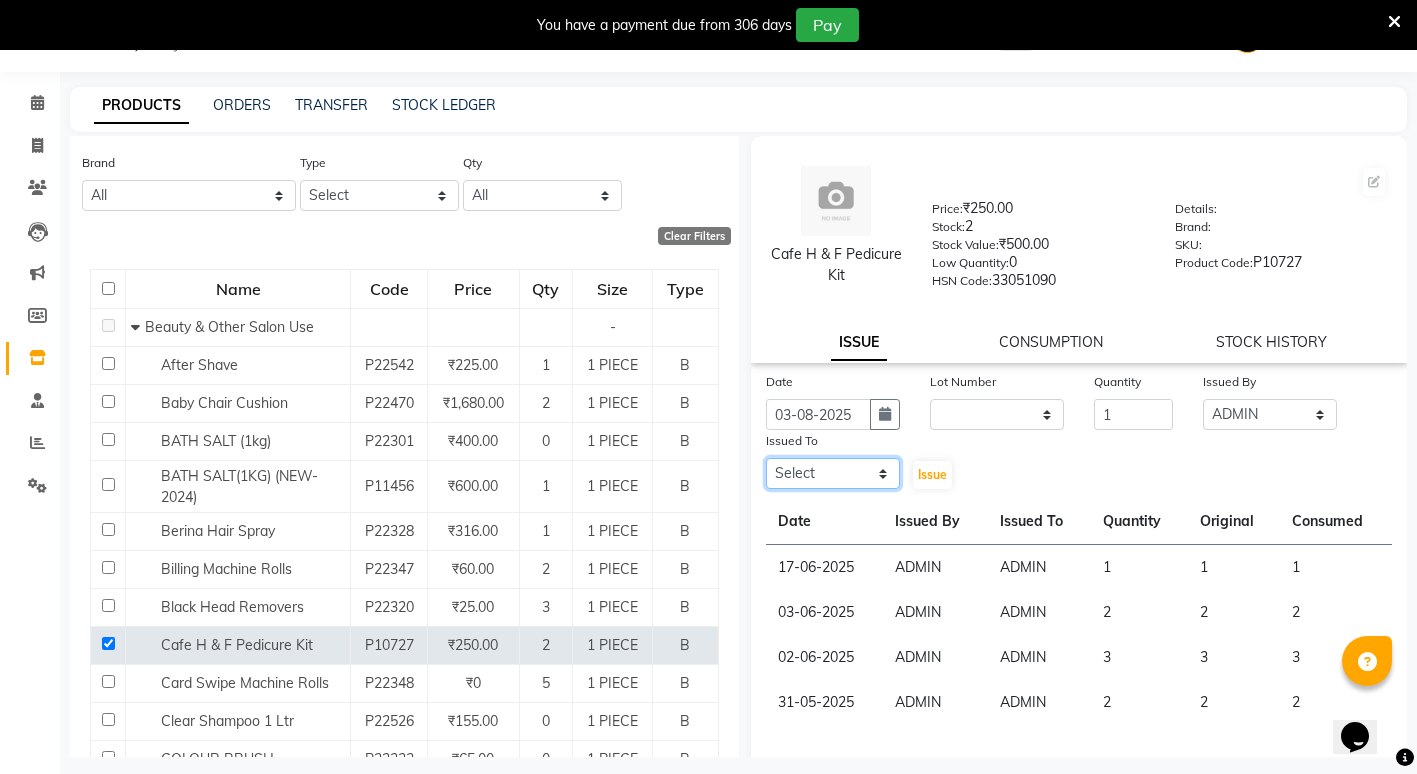 click on "Select ADMIN ANIKET BAGDE BHASKAR KAWDE GAURAV KHOBRAGADE Gondia Capello NIKHIL KANETKAR  NITIN TANDE priyanshi yewatkar Rahul Suryawanshi SHUBHANGI BANSOD Uma Khandare (M) YAKSHITA KURVE" 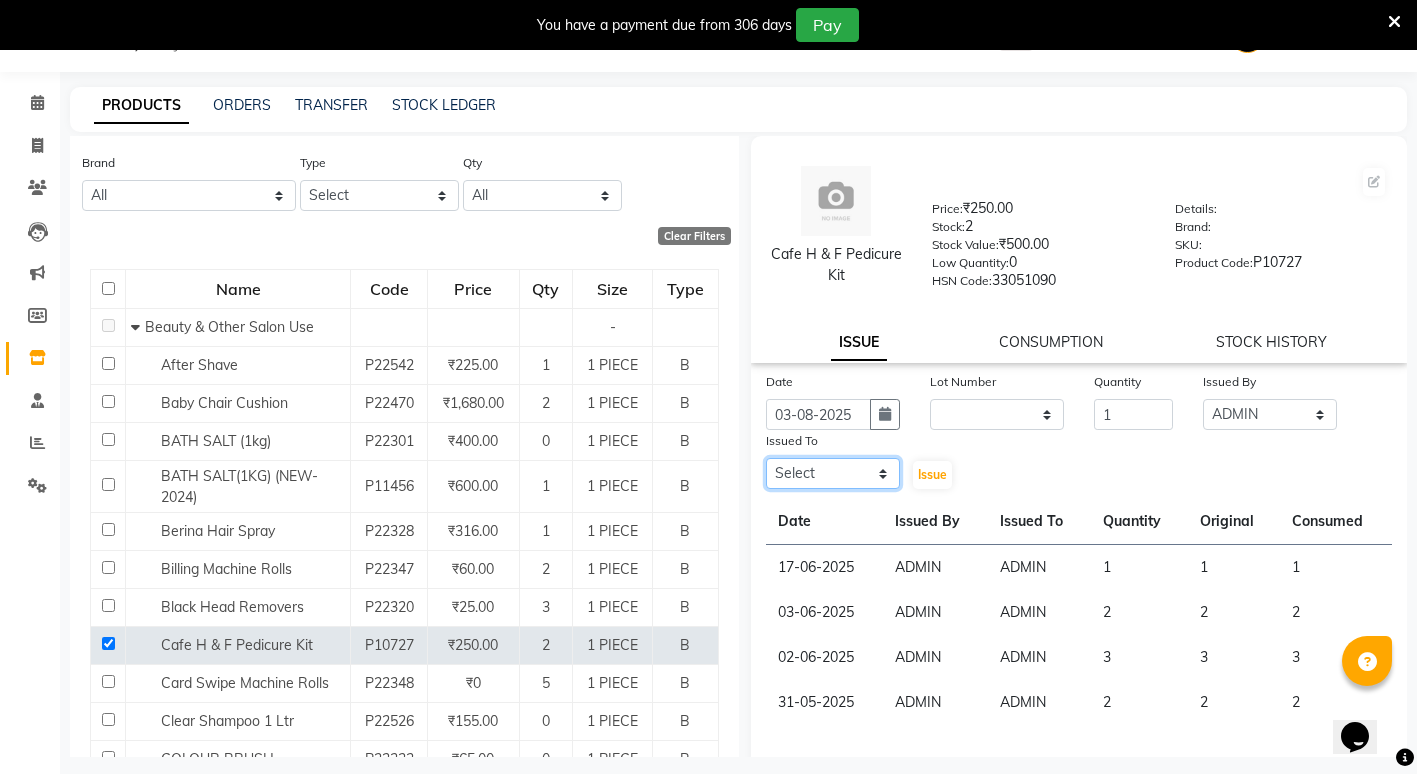 select on "14667" 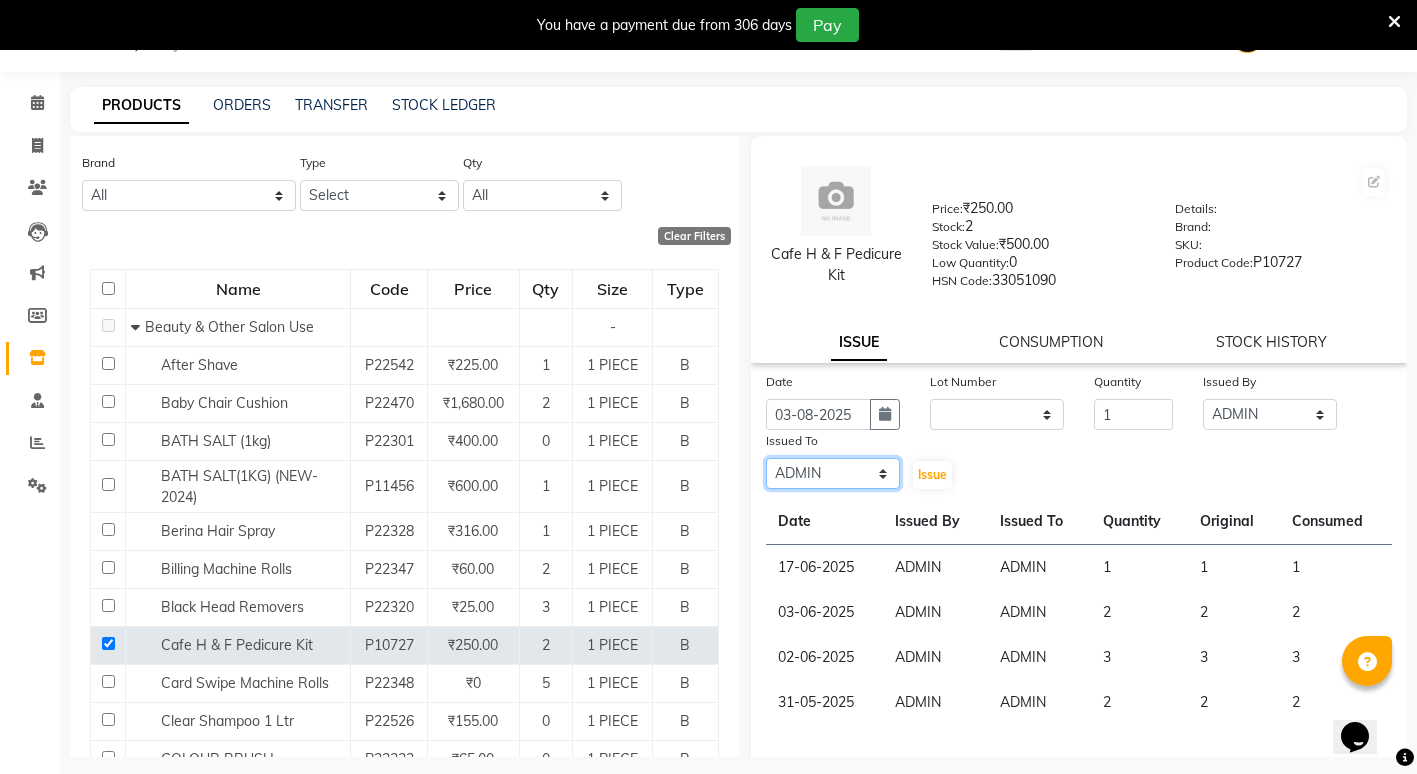 click on "Select ADMIN ANIKET BAGDE BHASKAR KAWDE GAURAV KHOBRAGADE Gondia Capello NIKHIL KANETKAR  NITIN TANDE priyanshi yewatkar Rahul Suryawanshi SHUBHANGI BANSOD Uma Khandare (M) YAKSHITA KURVE" 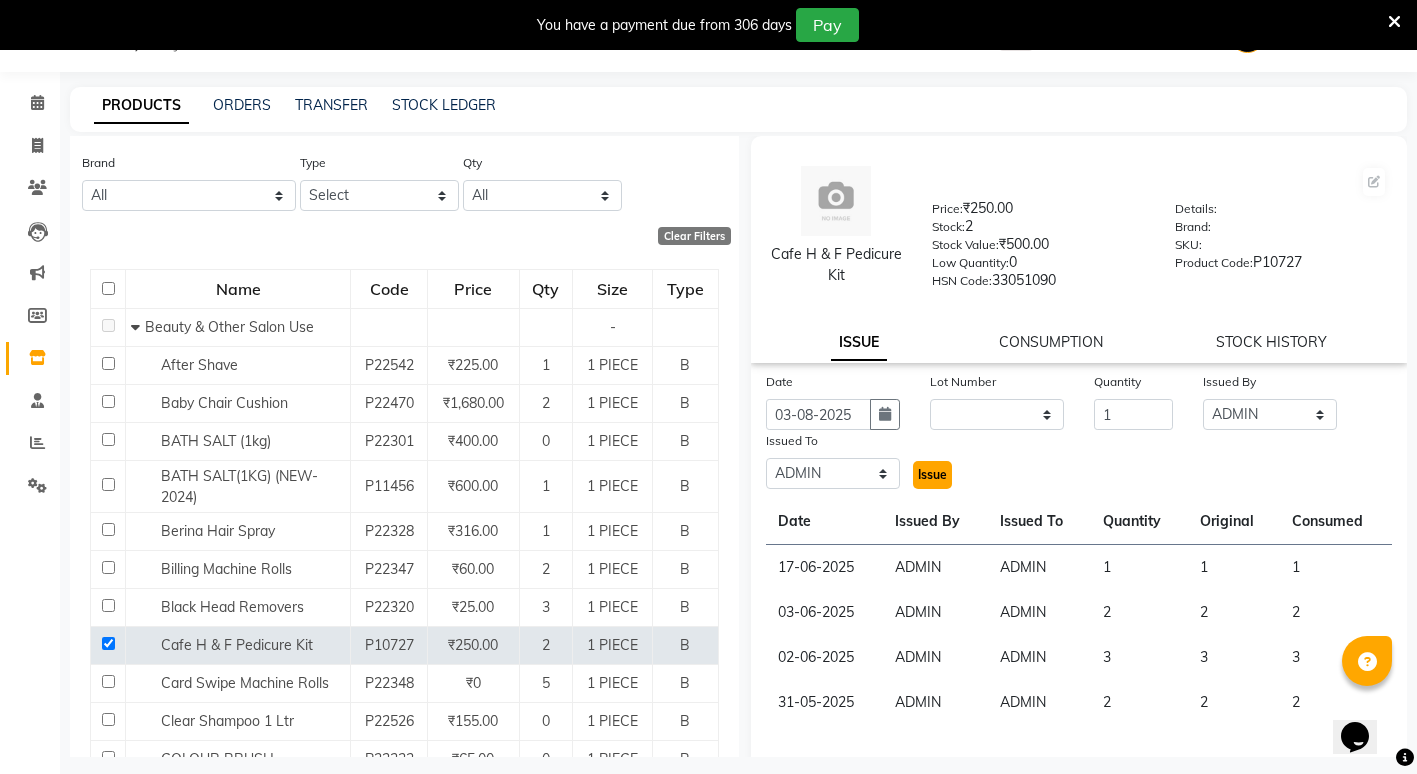click on "Issue" 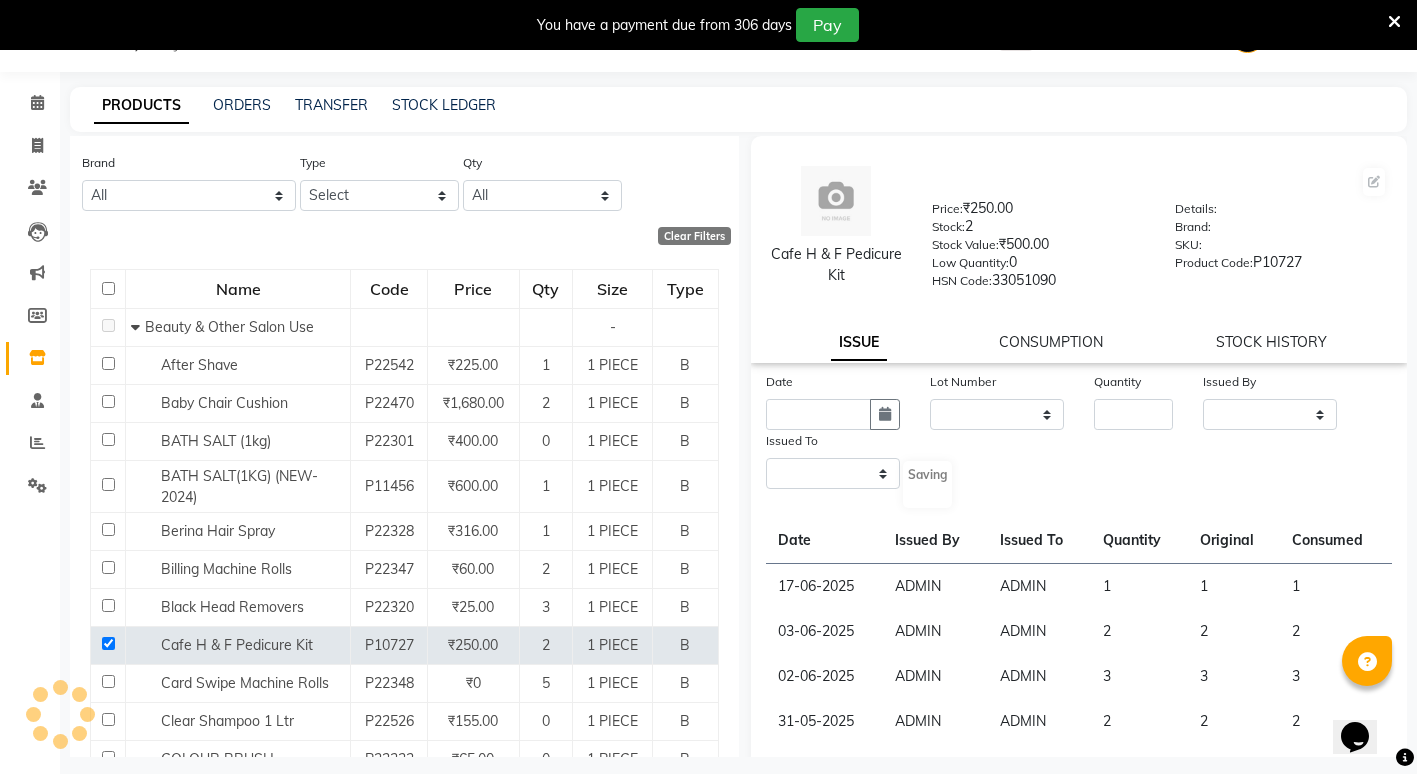 select 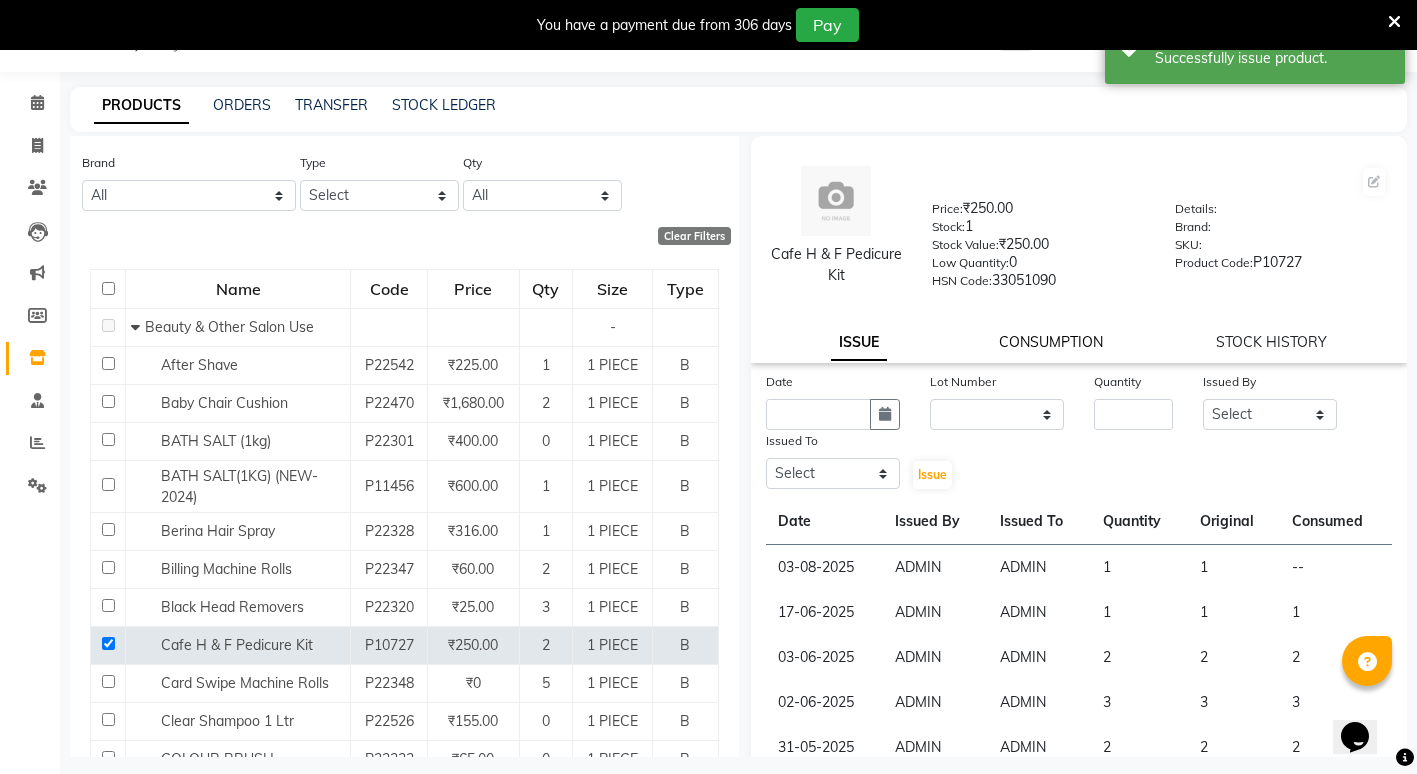 click on "CONSUMPTION" 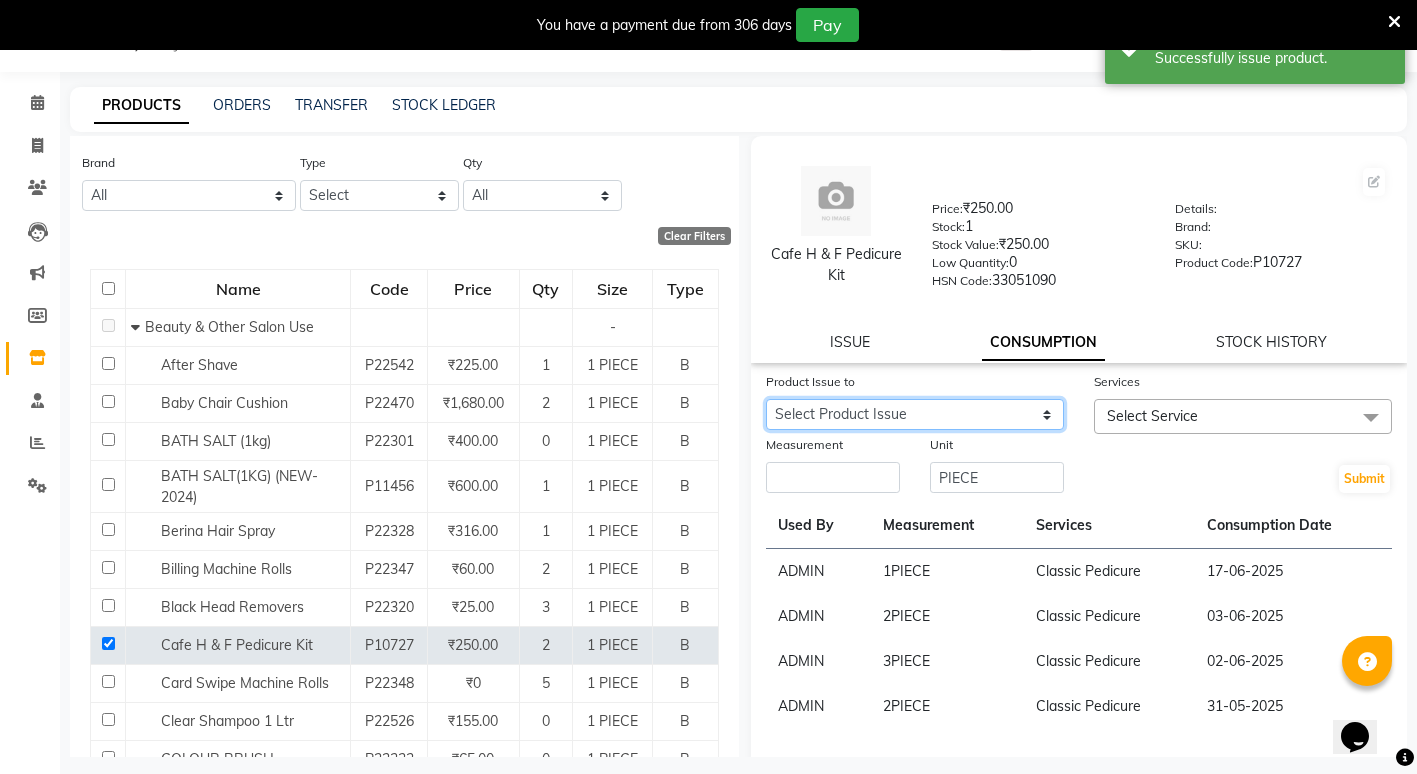 click on "Select Product Issue 2025-08-03, Issued to: ADMIN, Balance: 1" 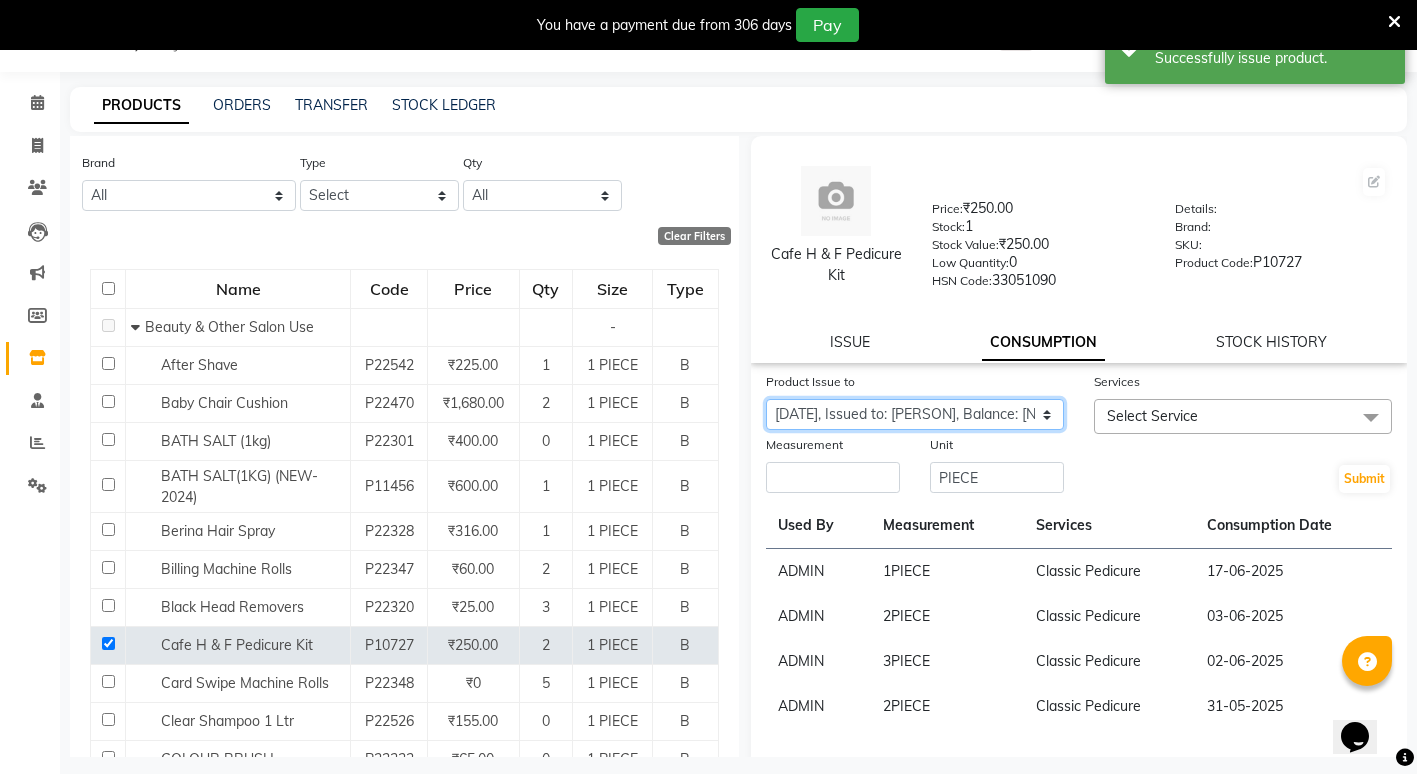click on "Select Product Issue 2025-08-03, Issued to: ADMIN, Balance: 1" 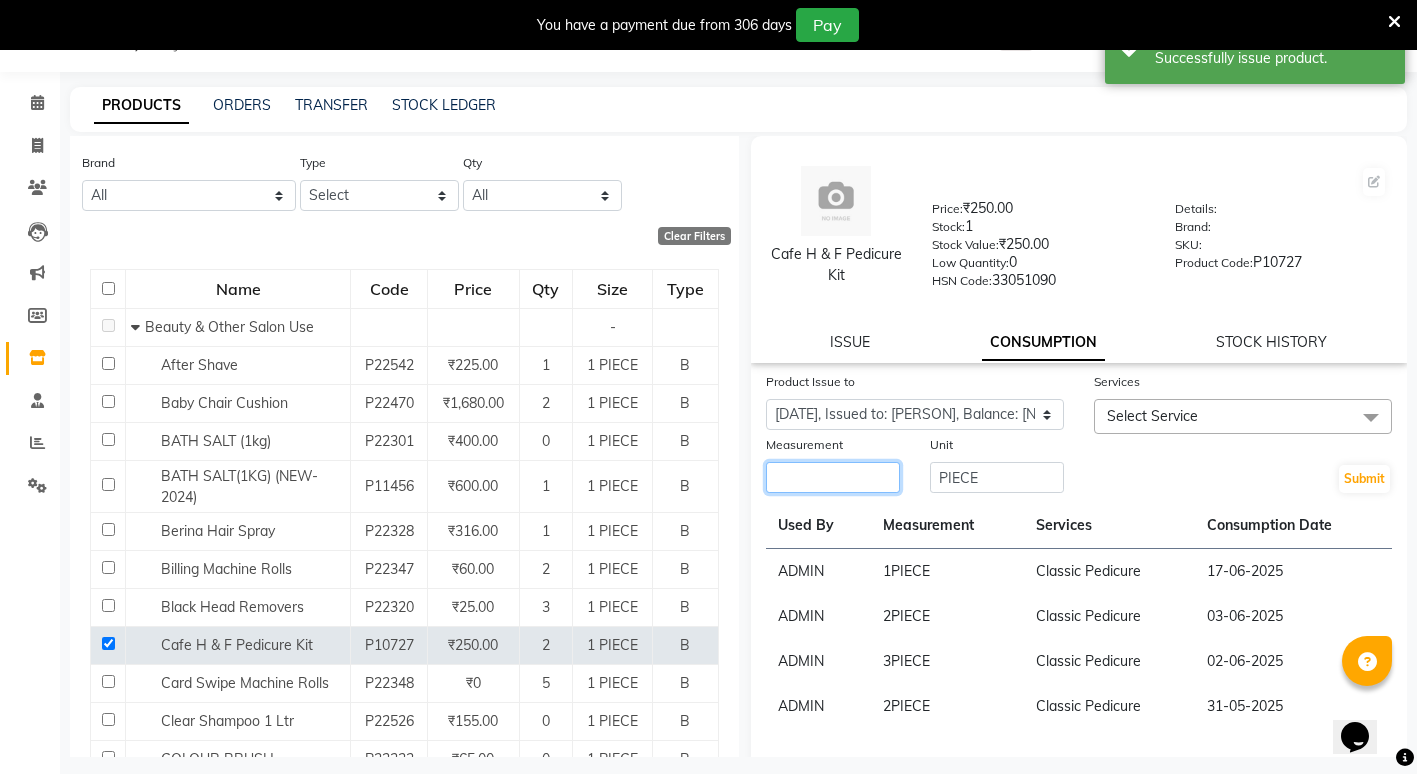 click 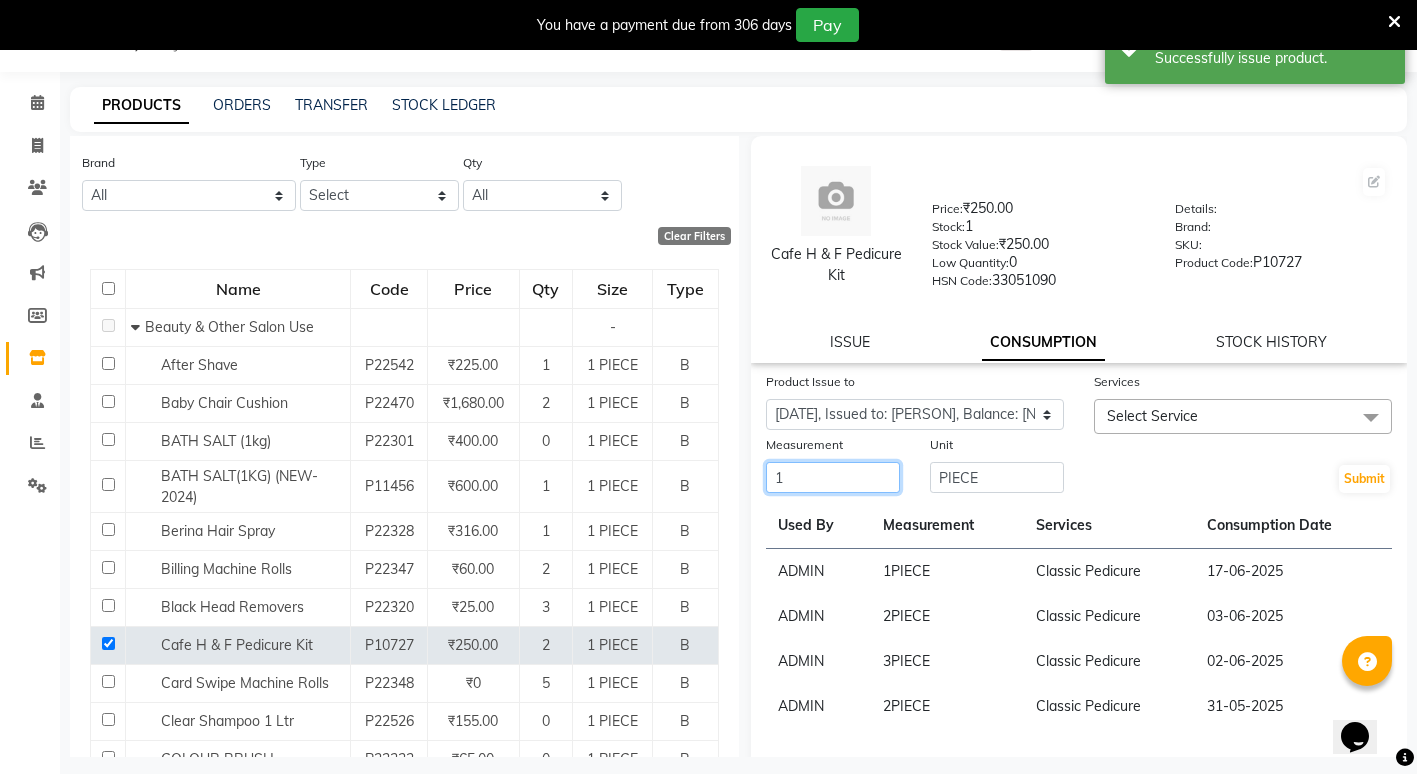 type on "1" 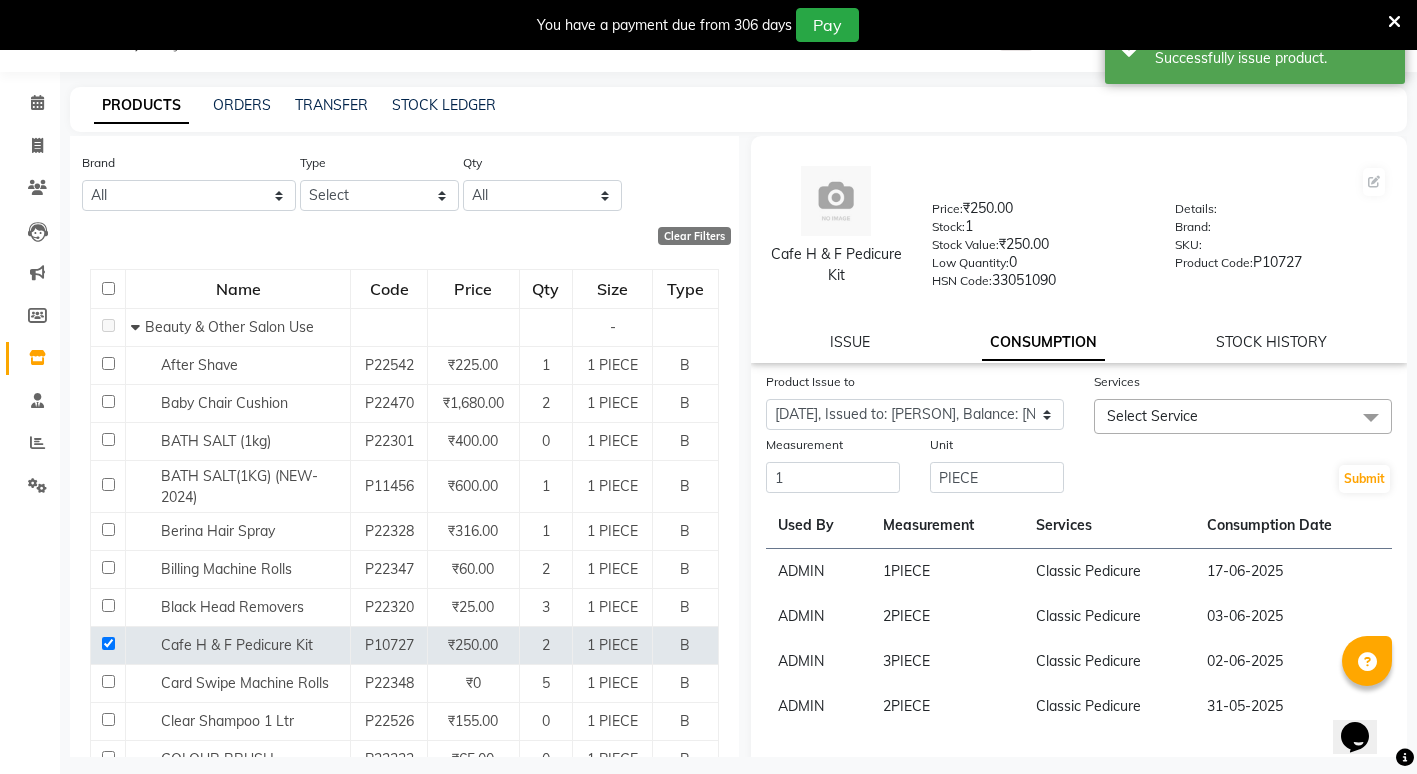 click on "Select Service" 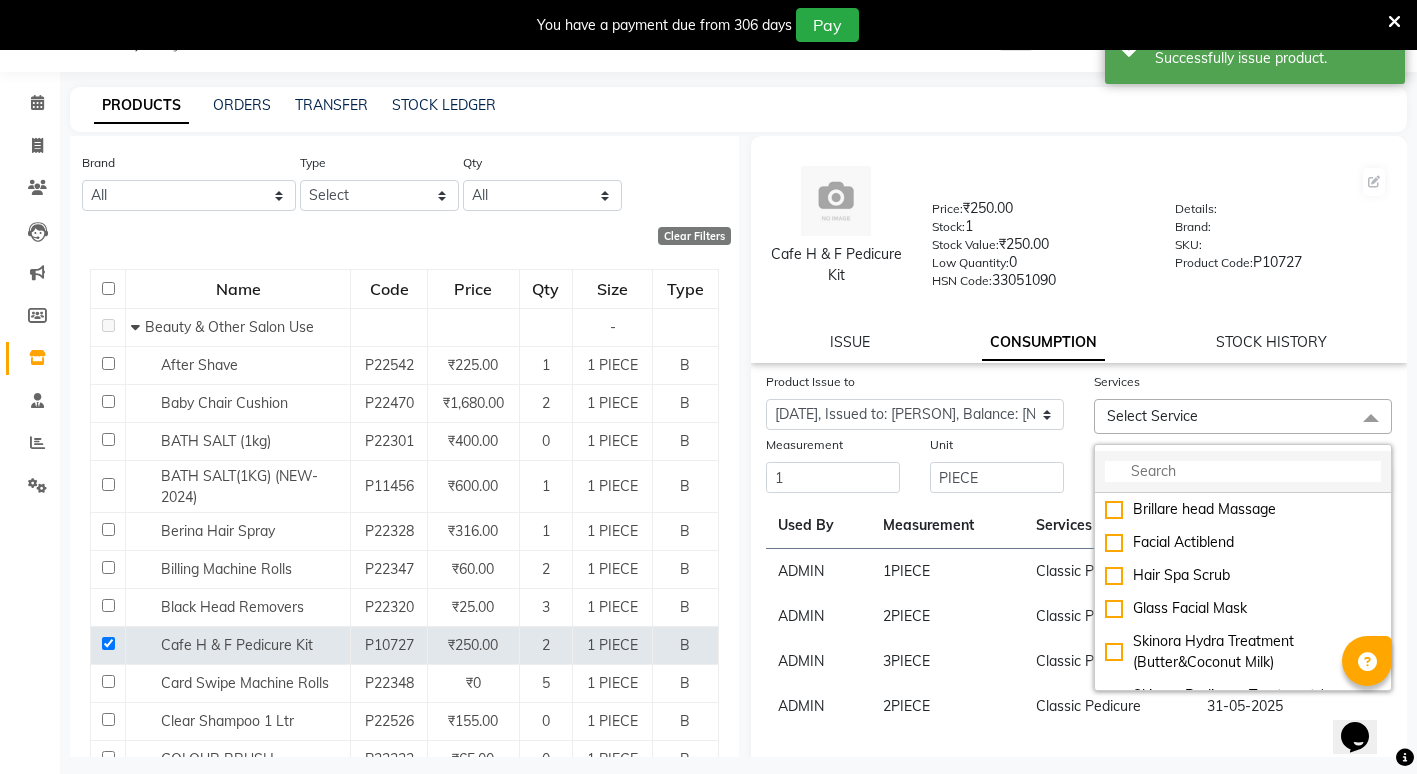 click 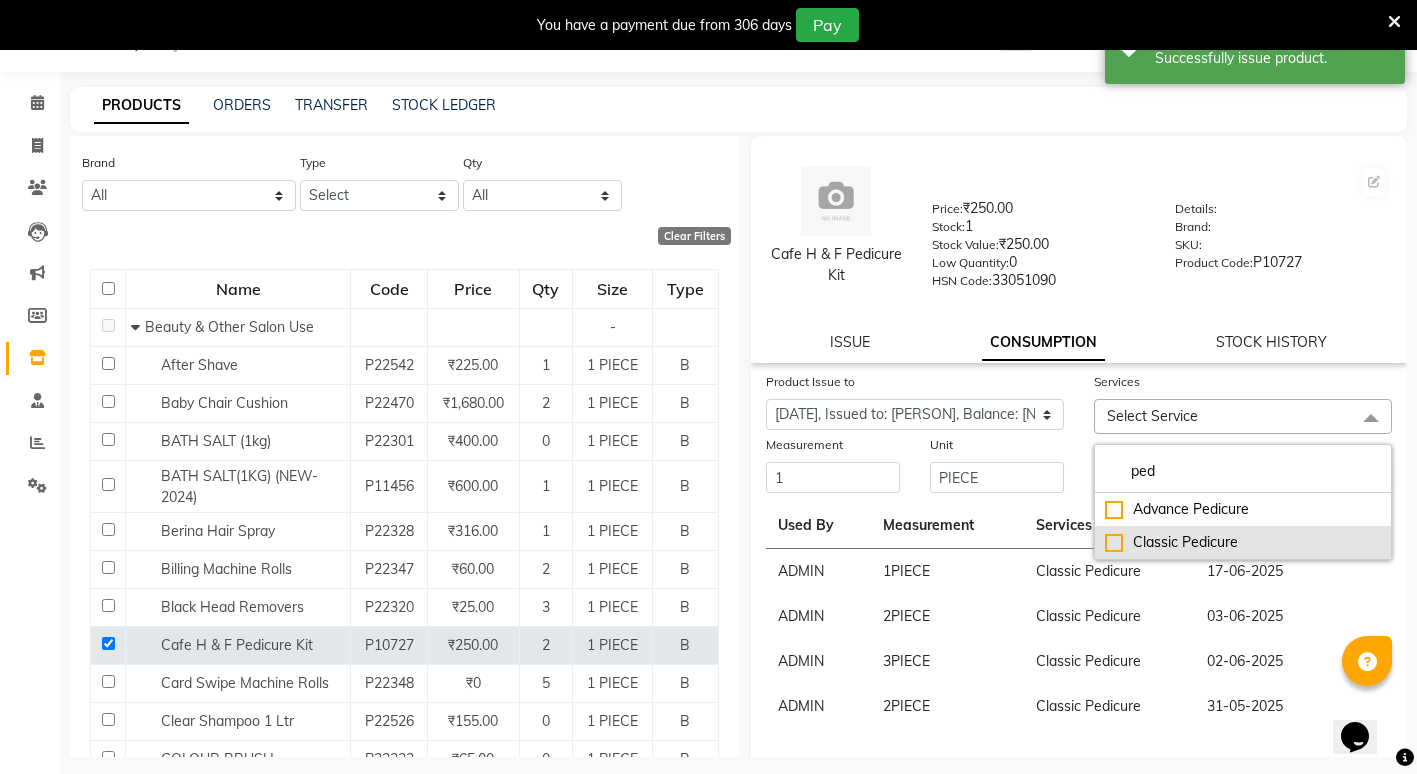type on "ped" 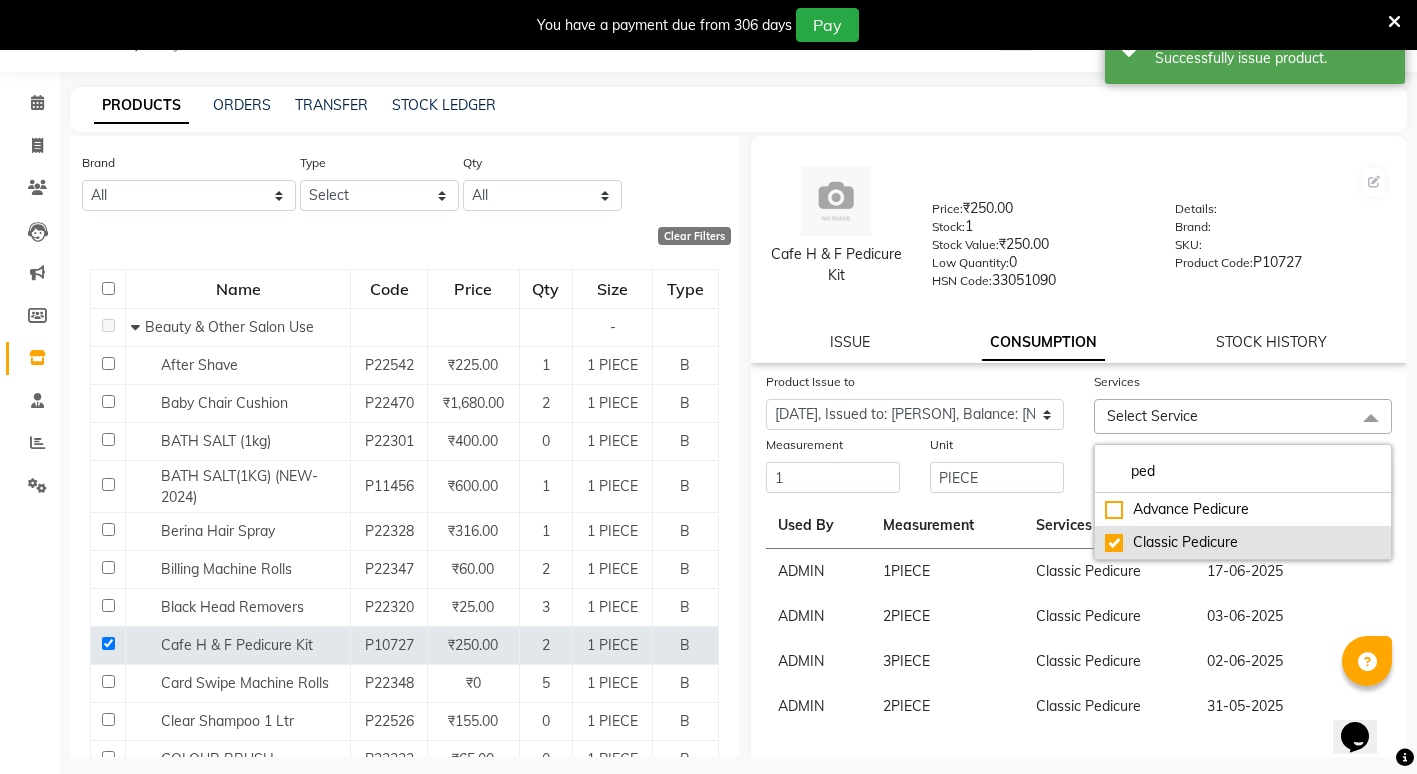 checkbox on "true" 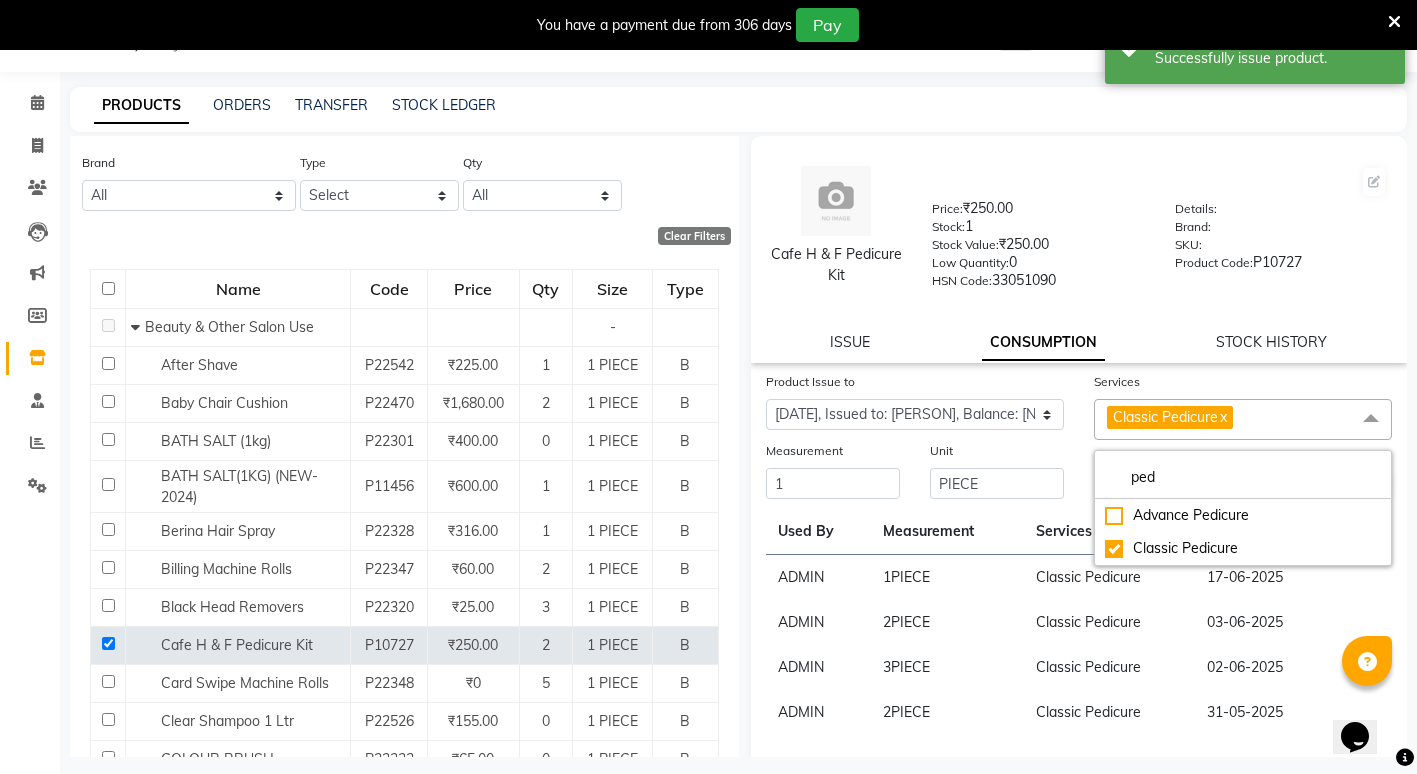 click on "Classic Pedicure" 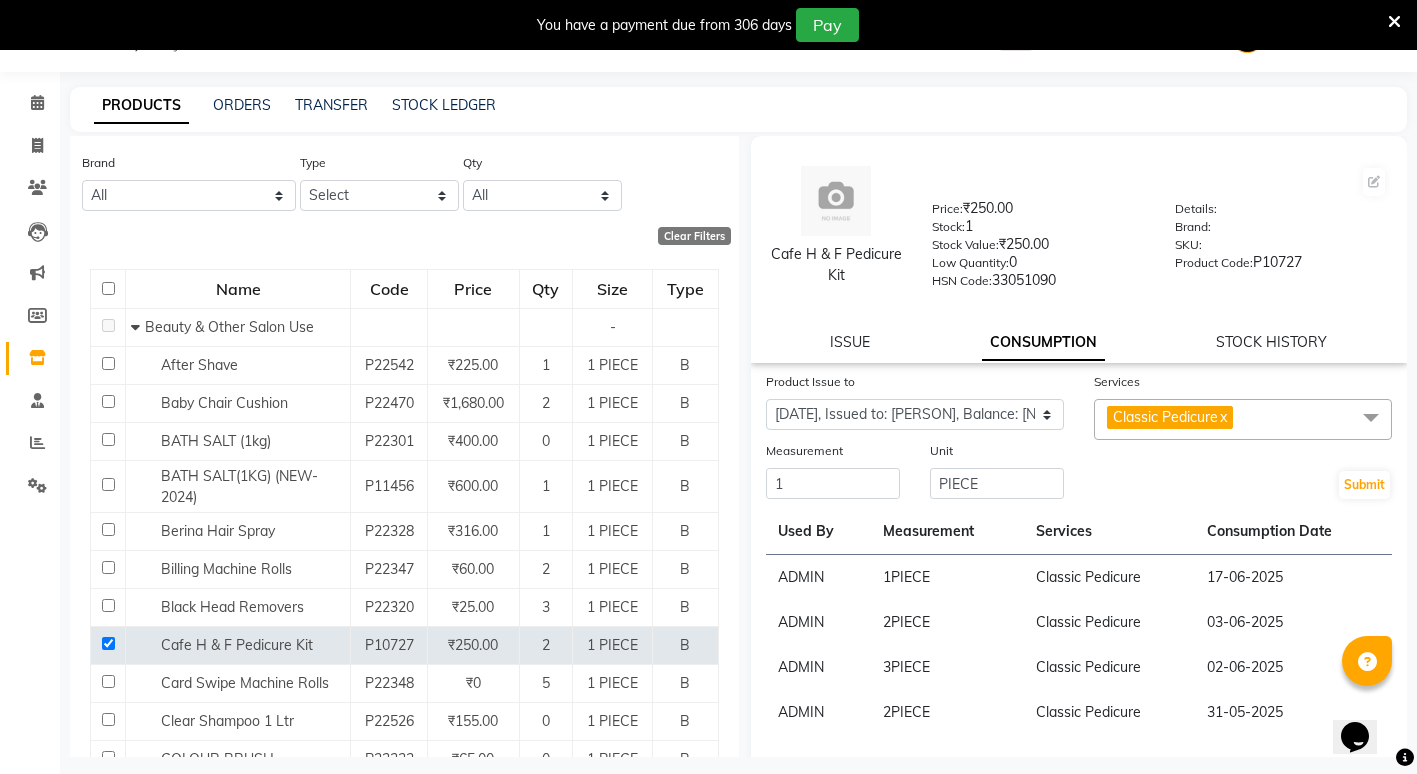 scroll, scrollTop: 14, scrollLeft: 0, axis: vertical 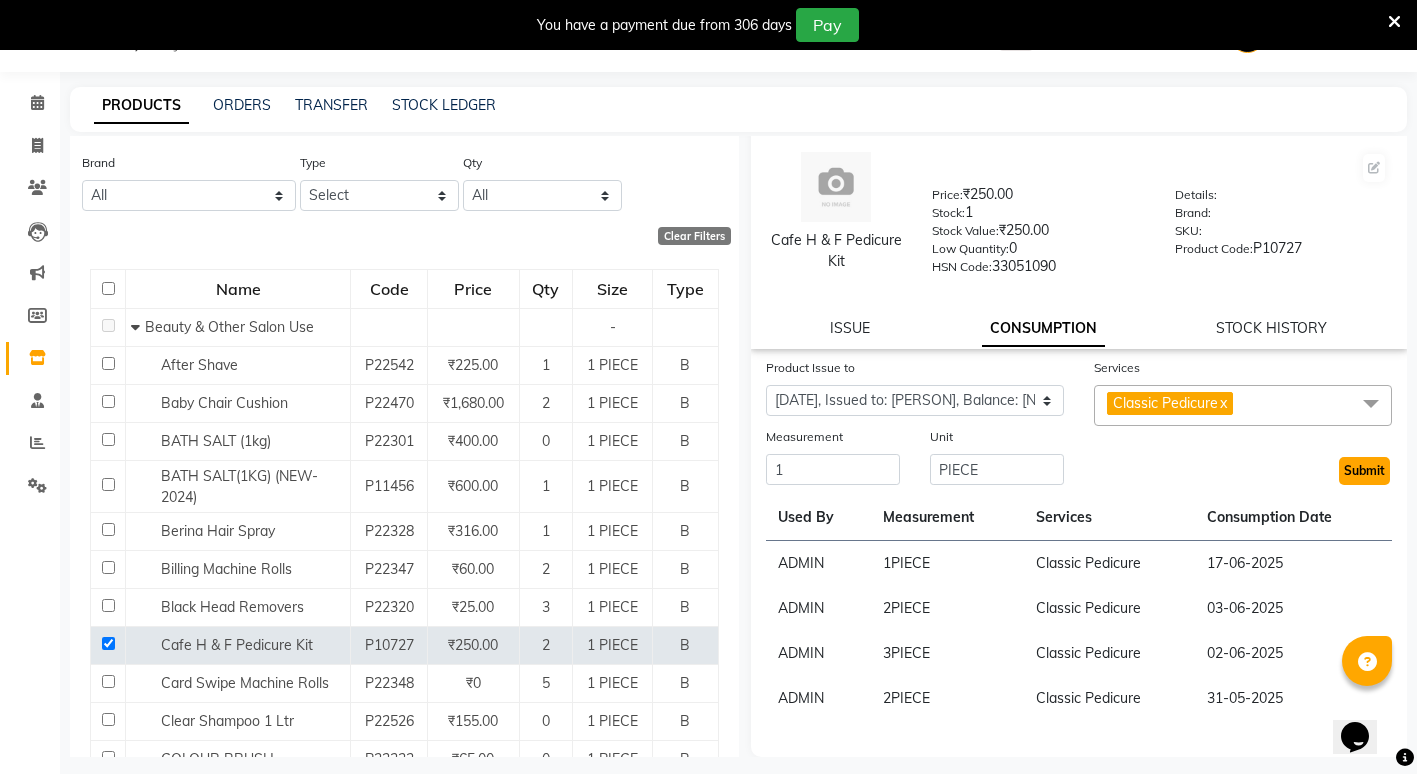 click on "Submit" 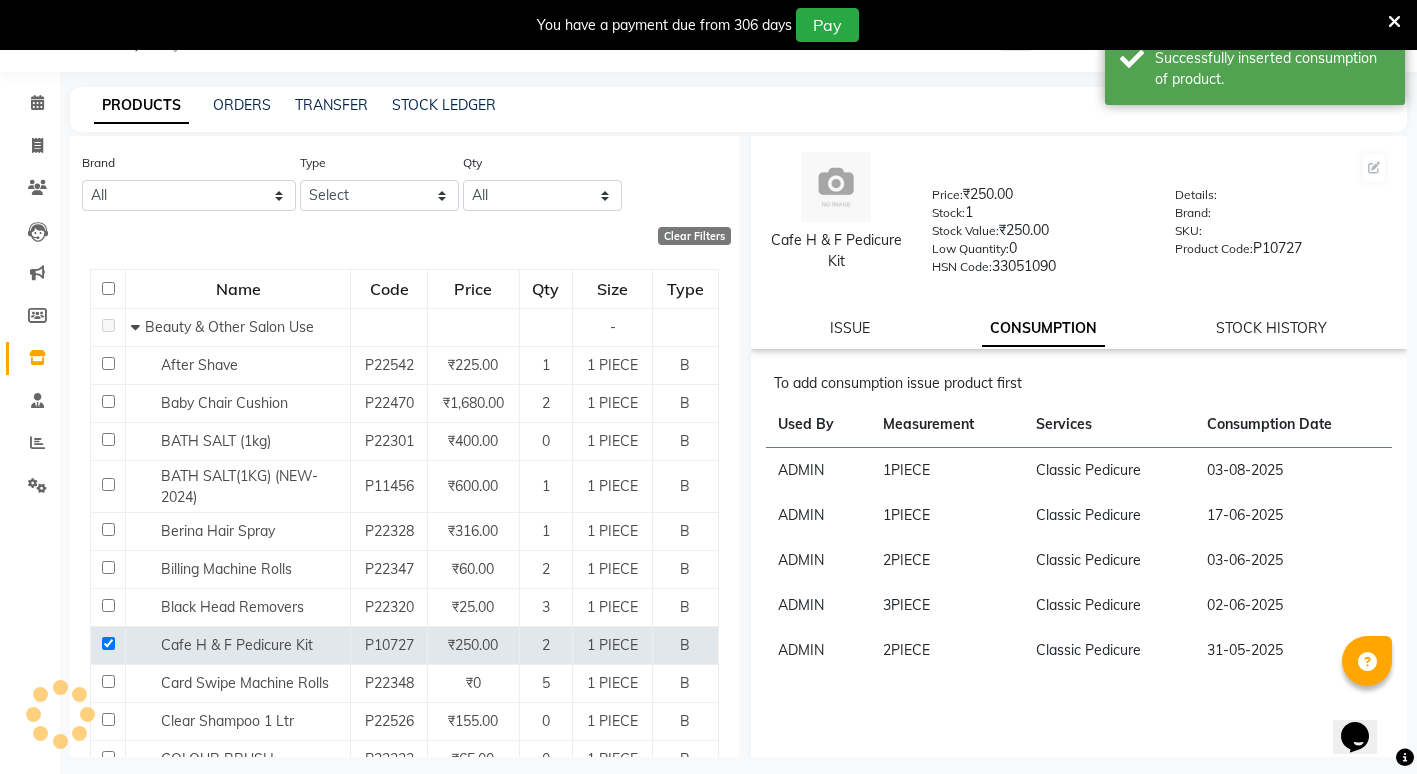 scroll, scrollTop: 0, scrollLeft: 0, axis: both 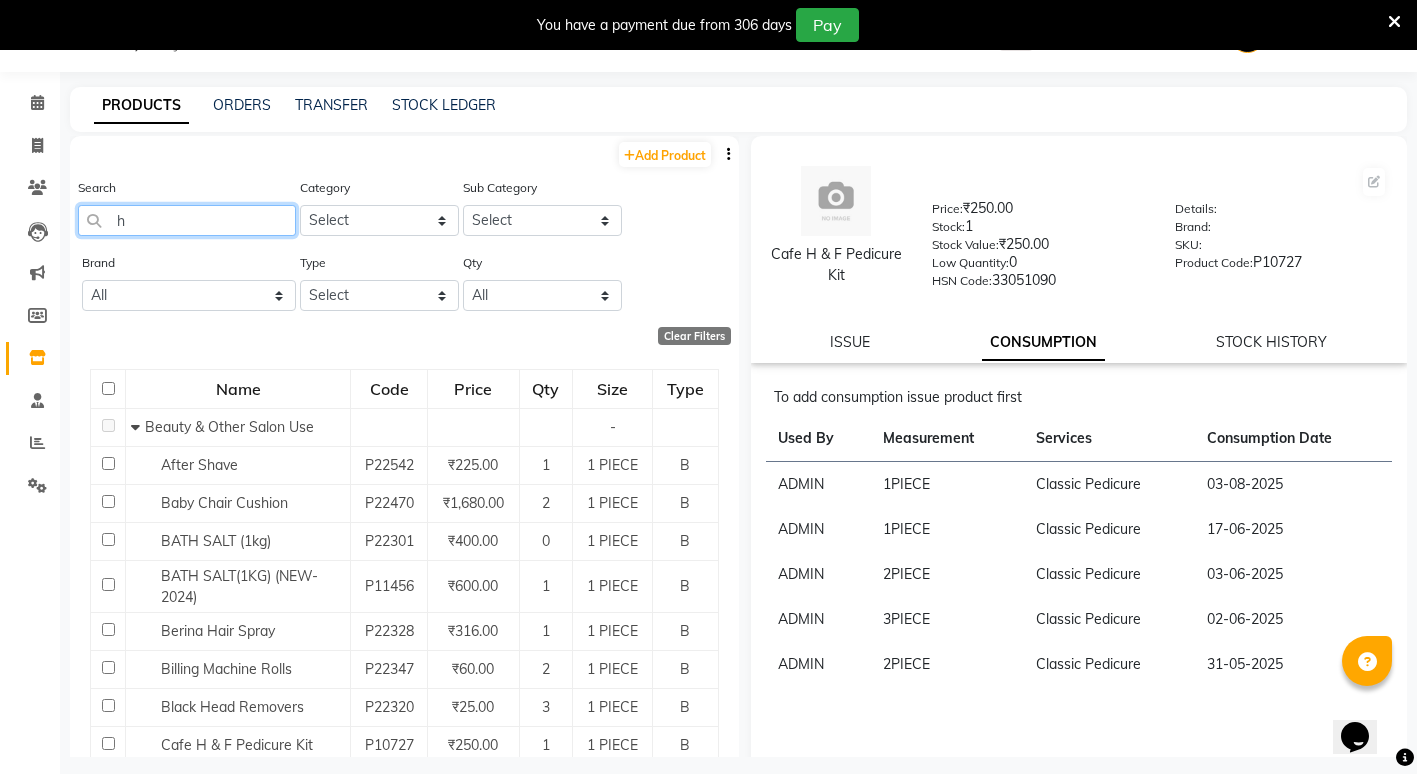 click on "h" 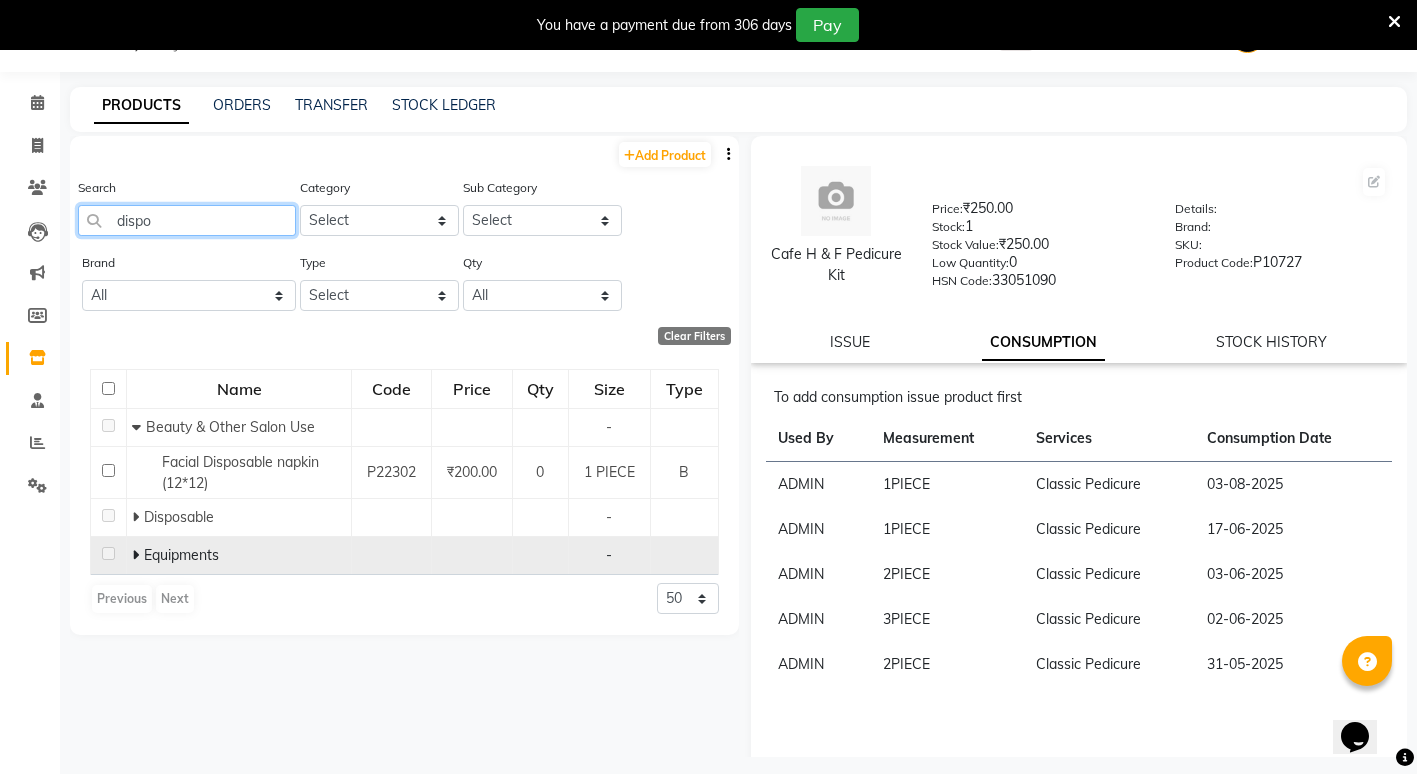 type on "dispo" 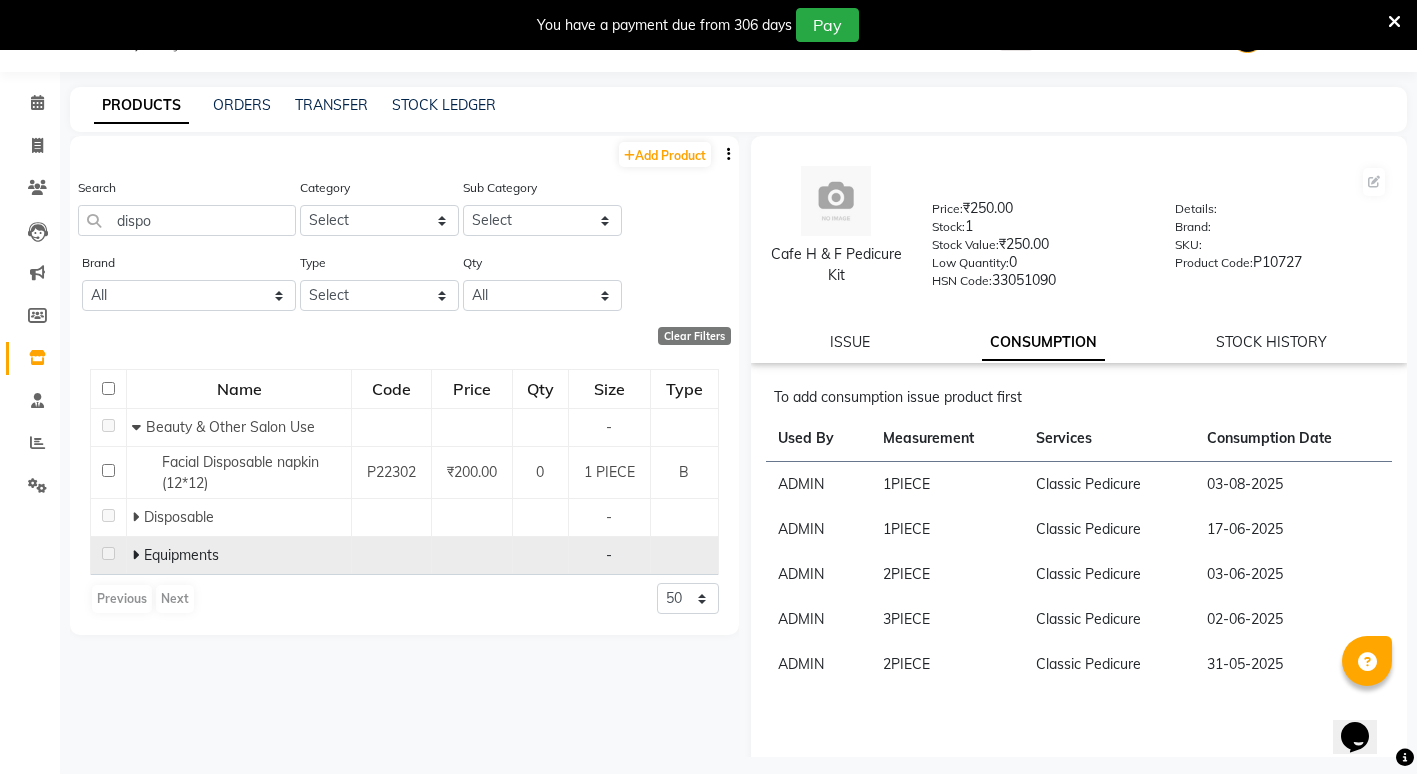 click on "Equipments" 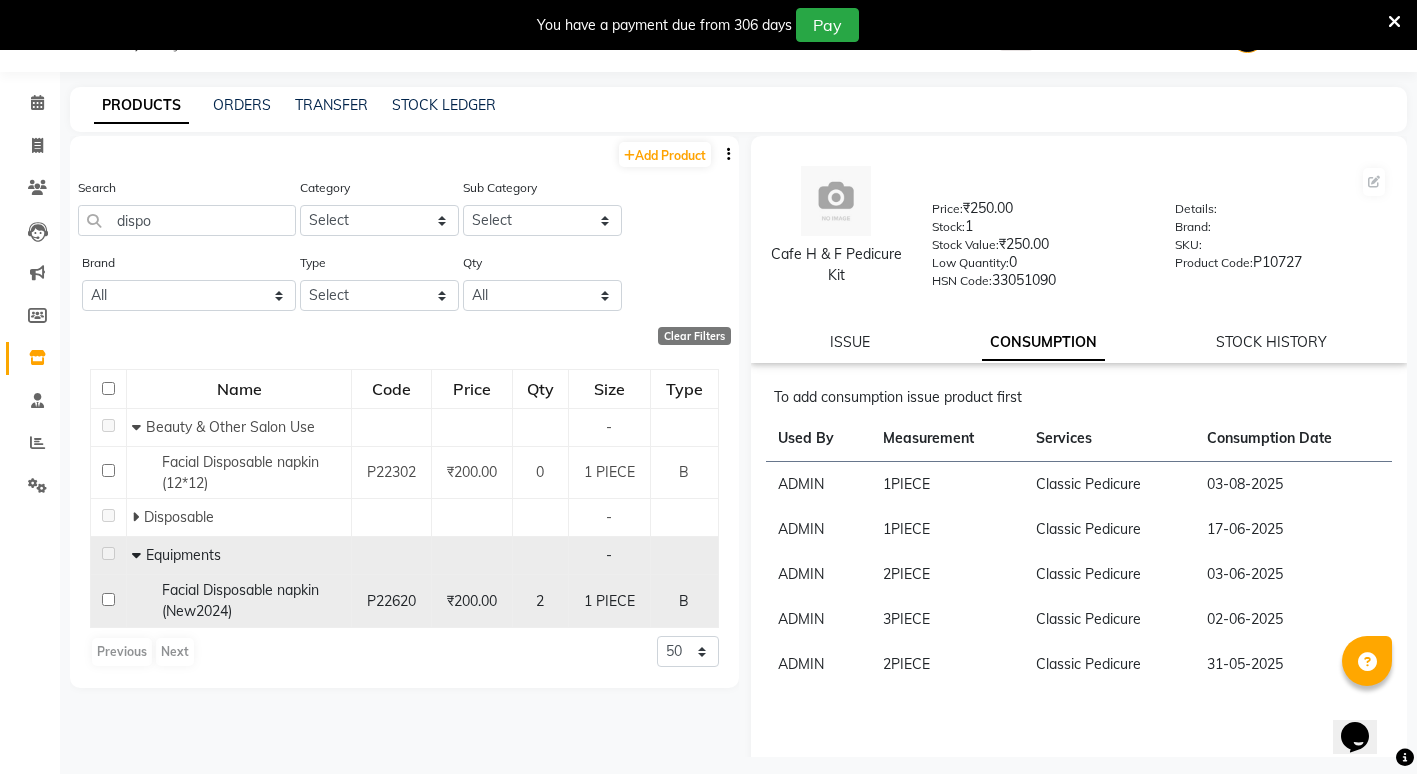 click 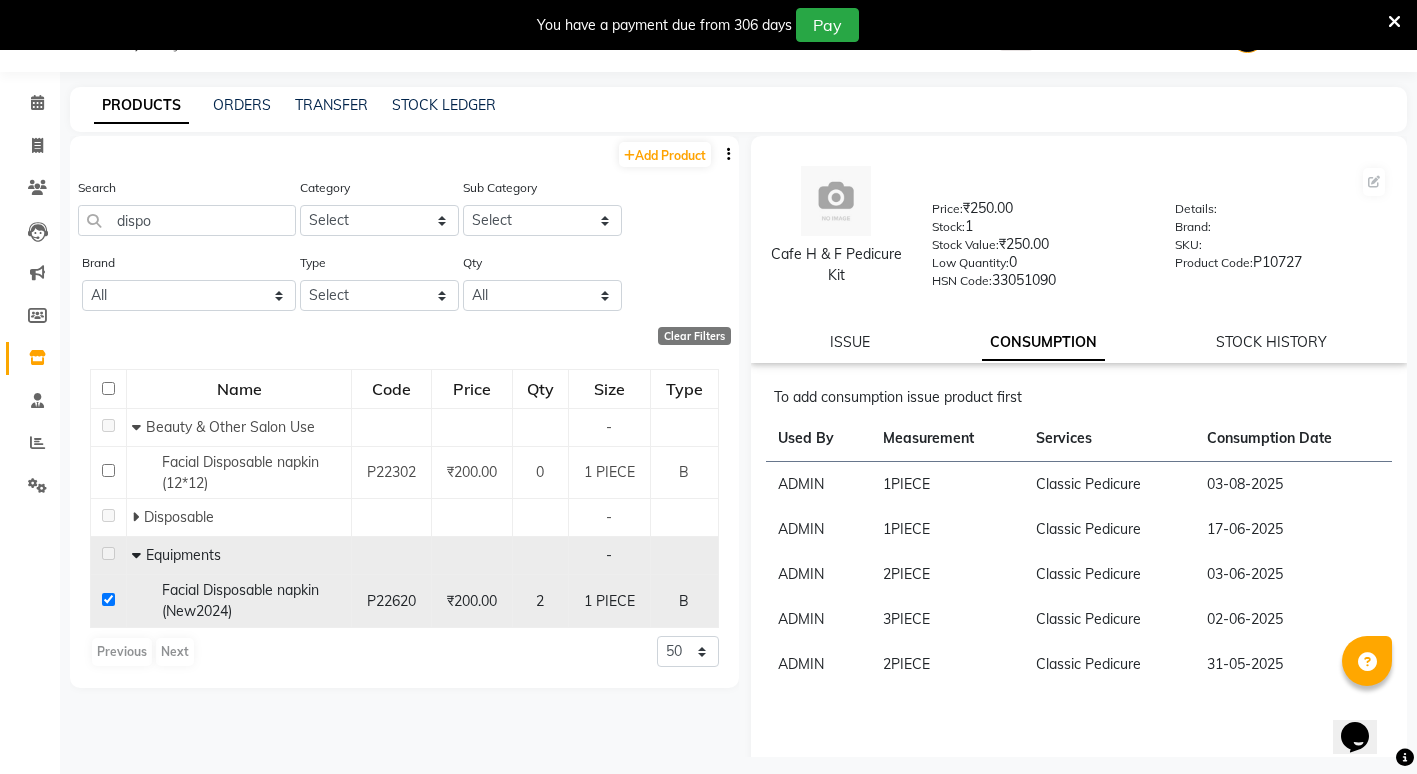 checkbox on "true" 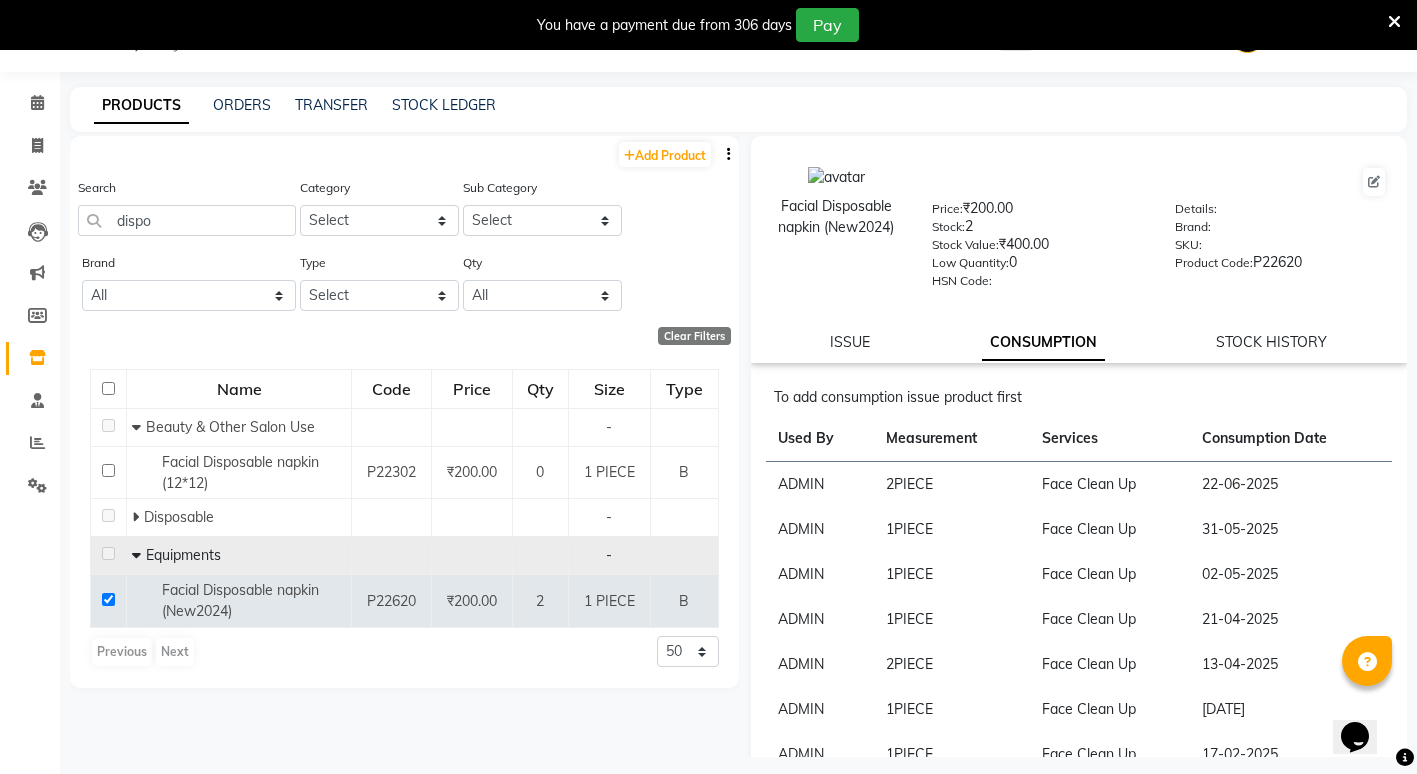 click on "Facial Disposable napkin (New2024)  Price:   ₹200.00  Stock:   2  Stock Value:   ₹400.00  Low Quantity:  0  HSN Code:    Details:     Brand:     SKU:     Product Code:   P22620  ISSUE CONSUMPTION STOCK HISTORY" 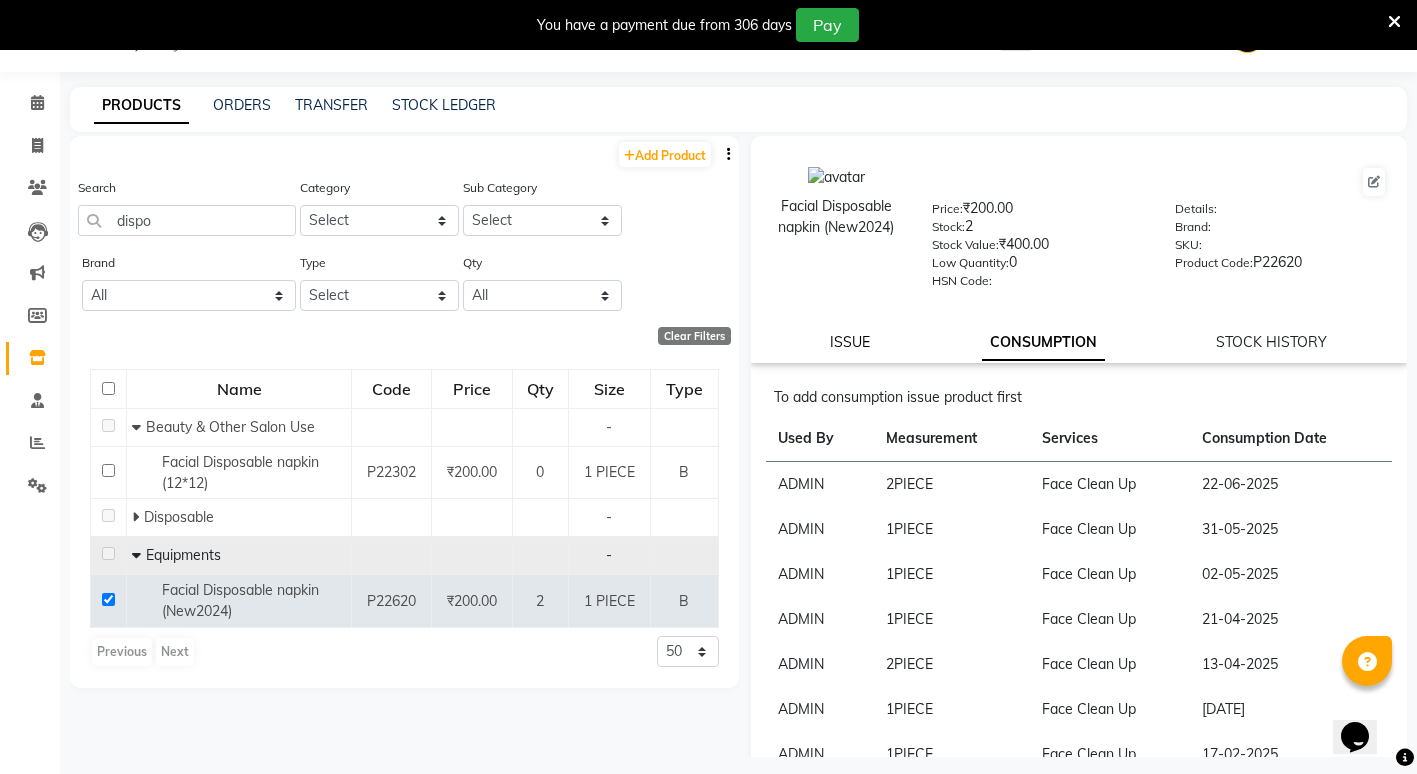 click on "ISSUE" 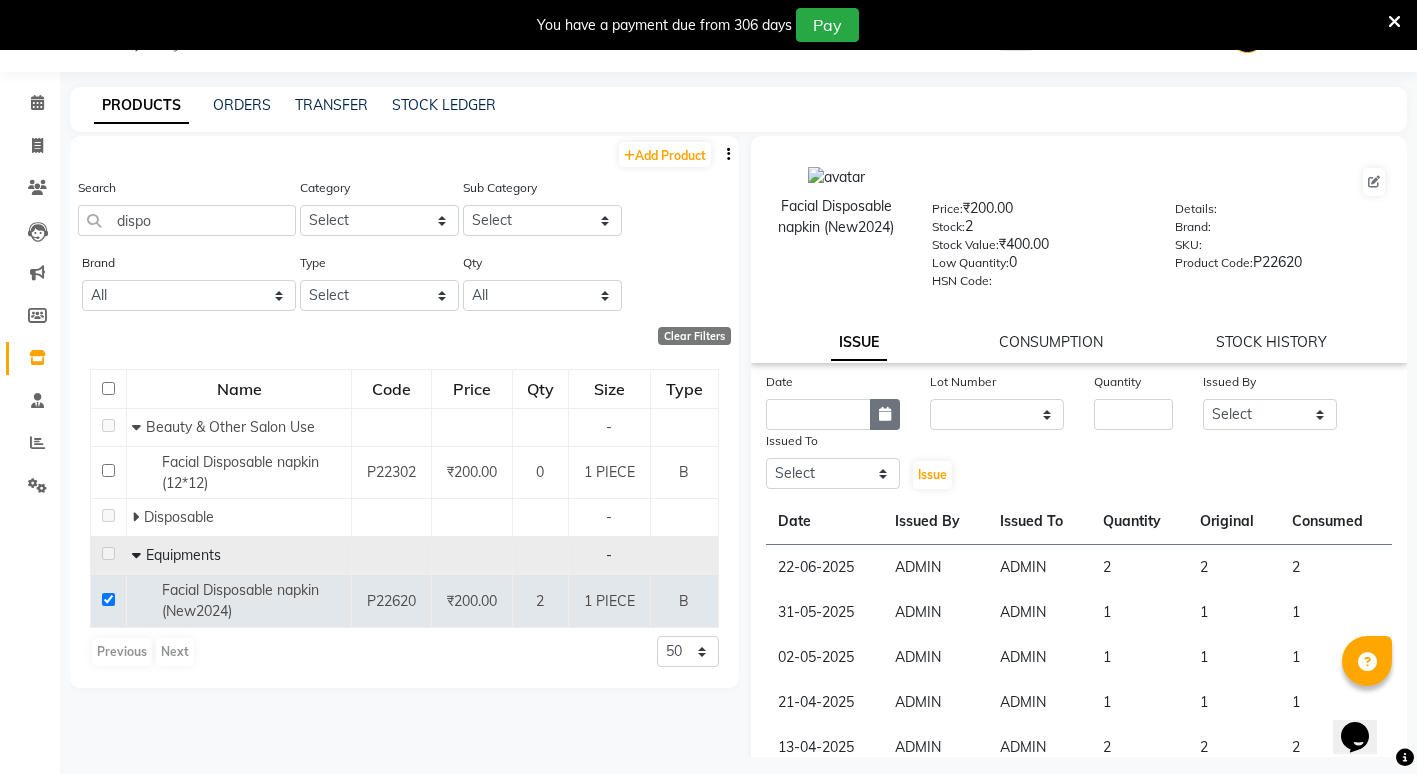 click 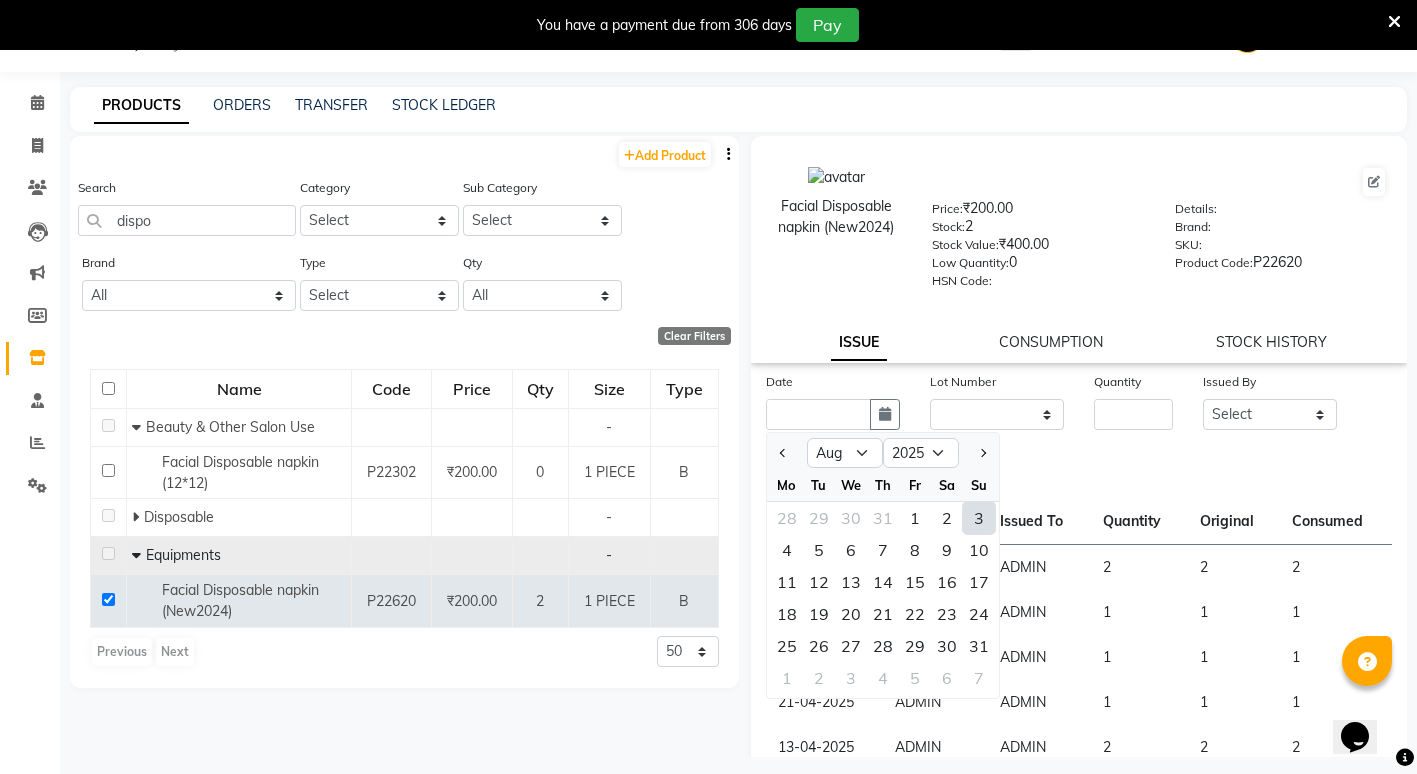 click on "3" 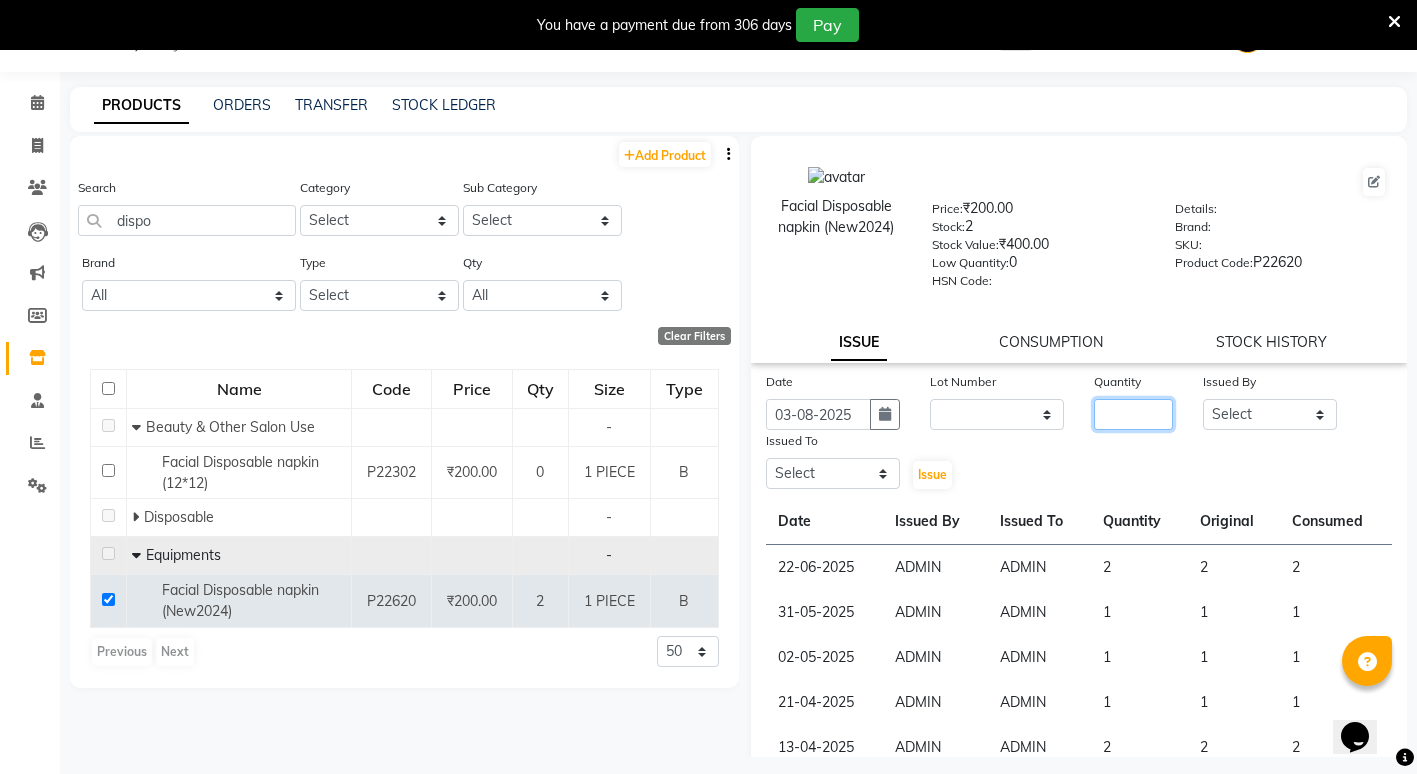 click 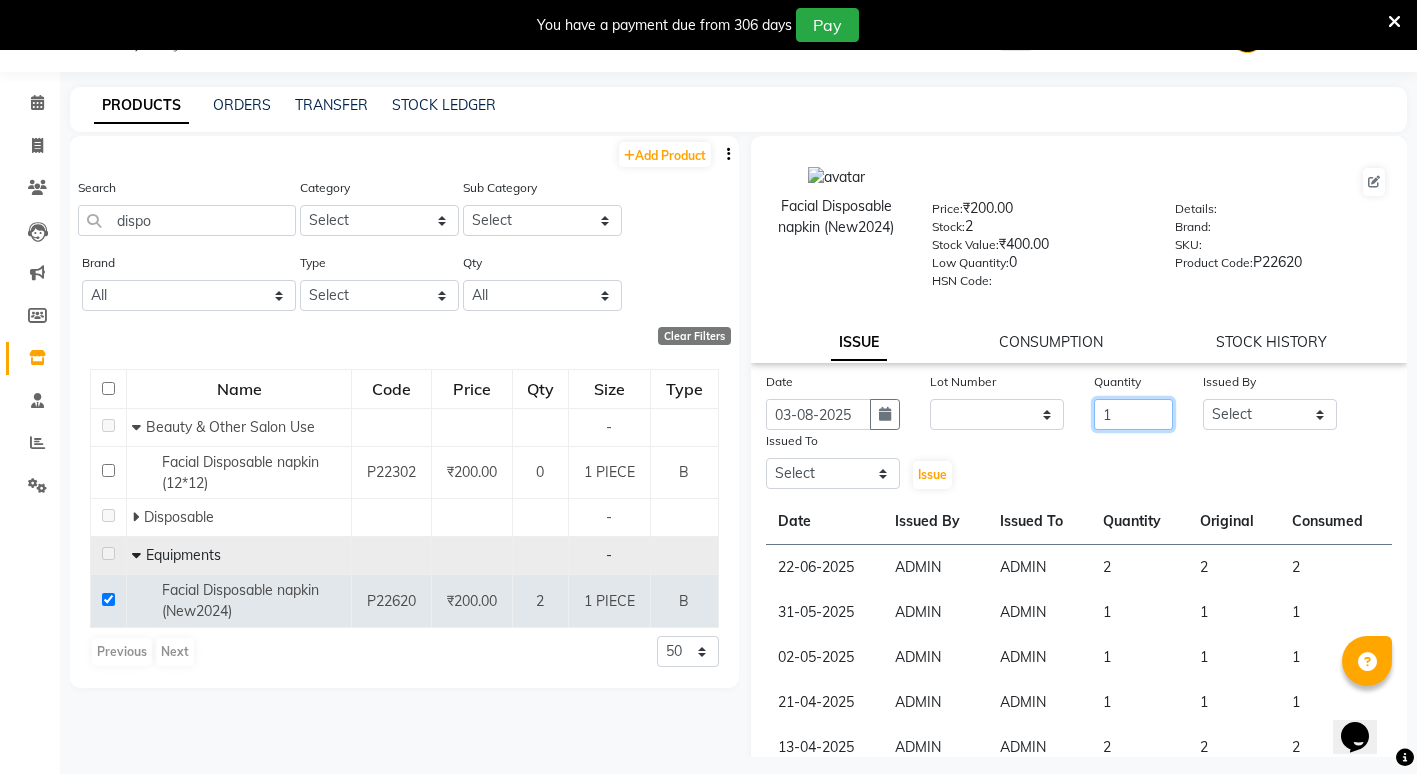 type on "1" 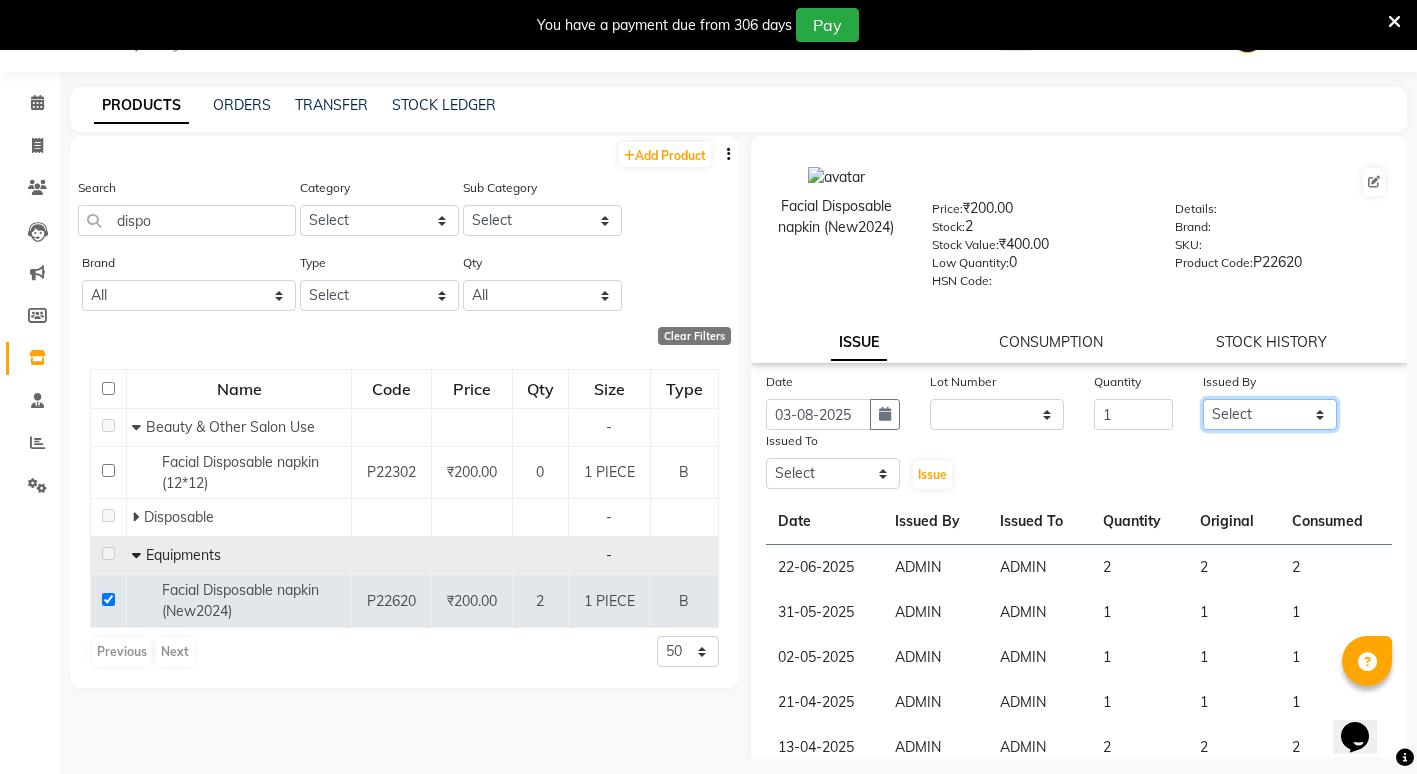 click on "Select ADMIN ANIKET BAGDE BHASKAR KAWDE GAURAV KHOBRAGADE Gondia Capello NIKHIL KANETKAR  NITIN TANDE priyanshi yewatkar Rahul Suryawanshi SHUBHANGI BANSOD Uma Khandare (M) YAKSHITA KURVE" 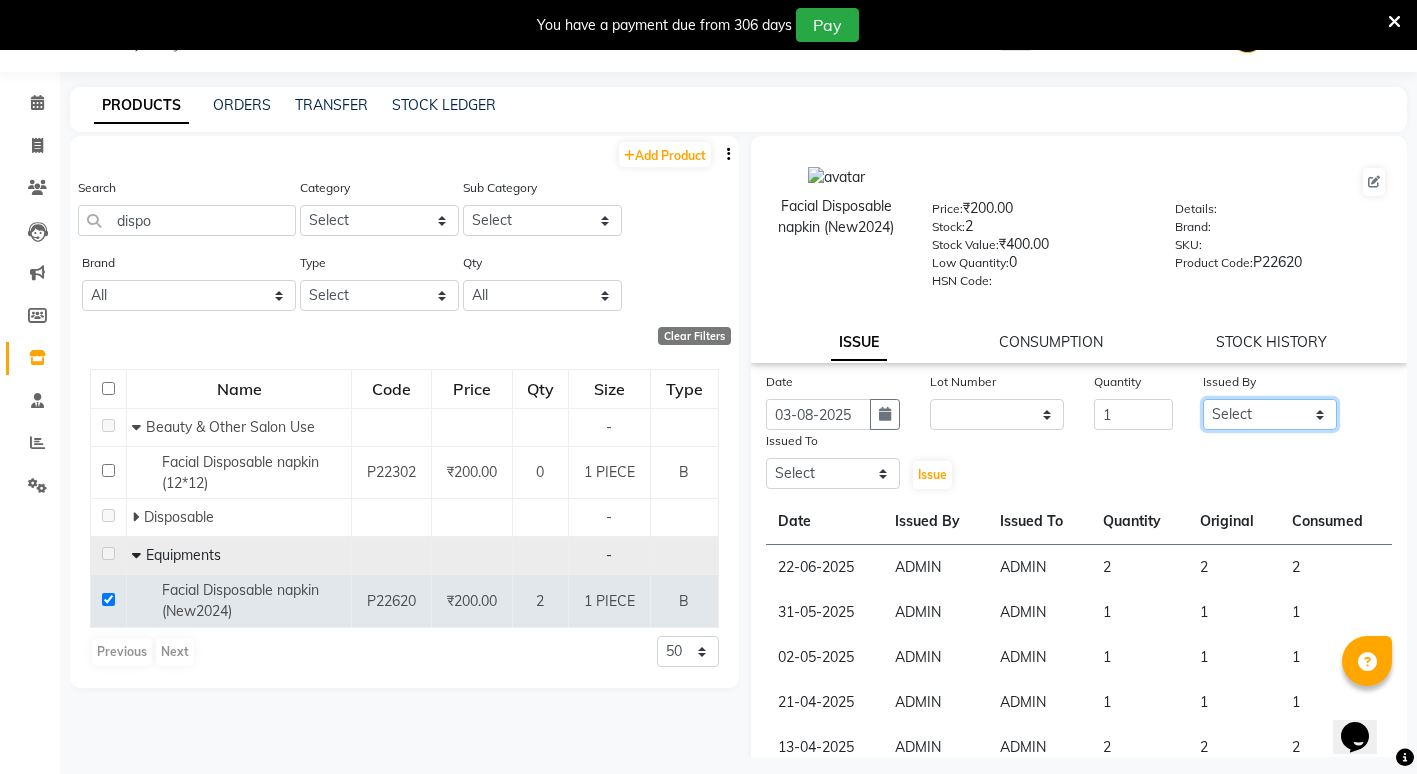 select on "14667" 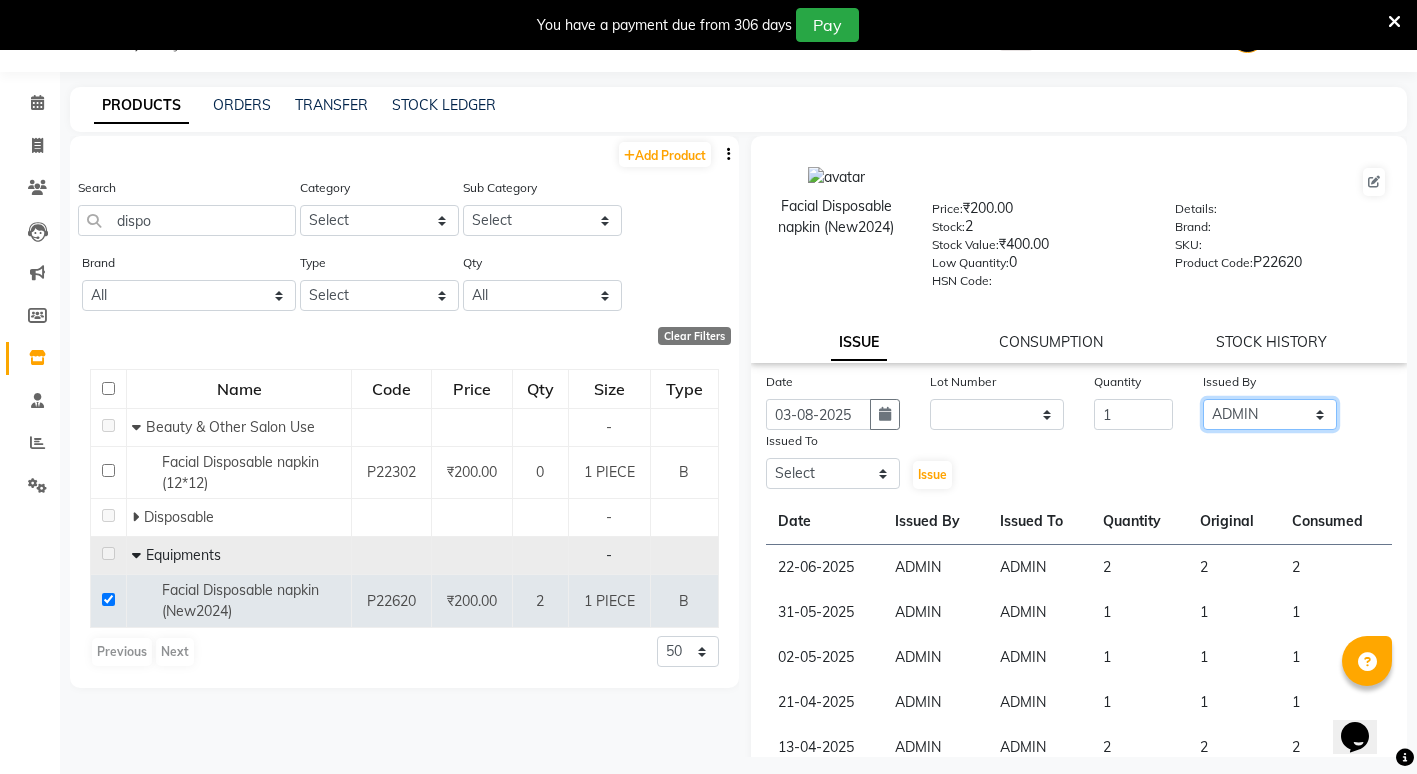 click on "Select ADMIN ANIKET BAGDE BHASKAR KAWDE GAURAV KHOBRAGADE Gondia Capello NIKHIL KANETKAR  NITIN TANDE priyanshi yewatkar Rahul Suryawanshi SHUBHANGI BANSOD Uma Khandare (M) YAKSHITA KURVE" 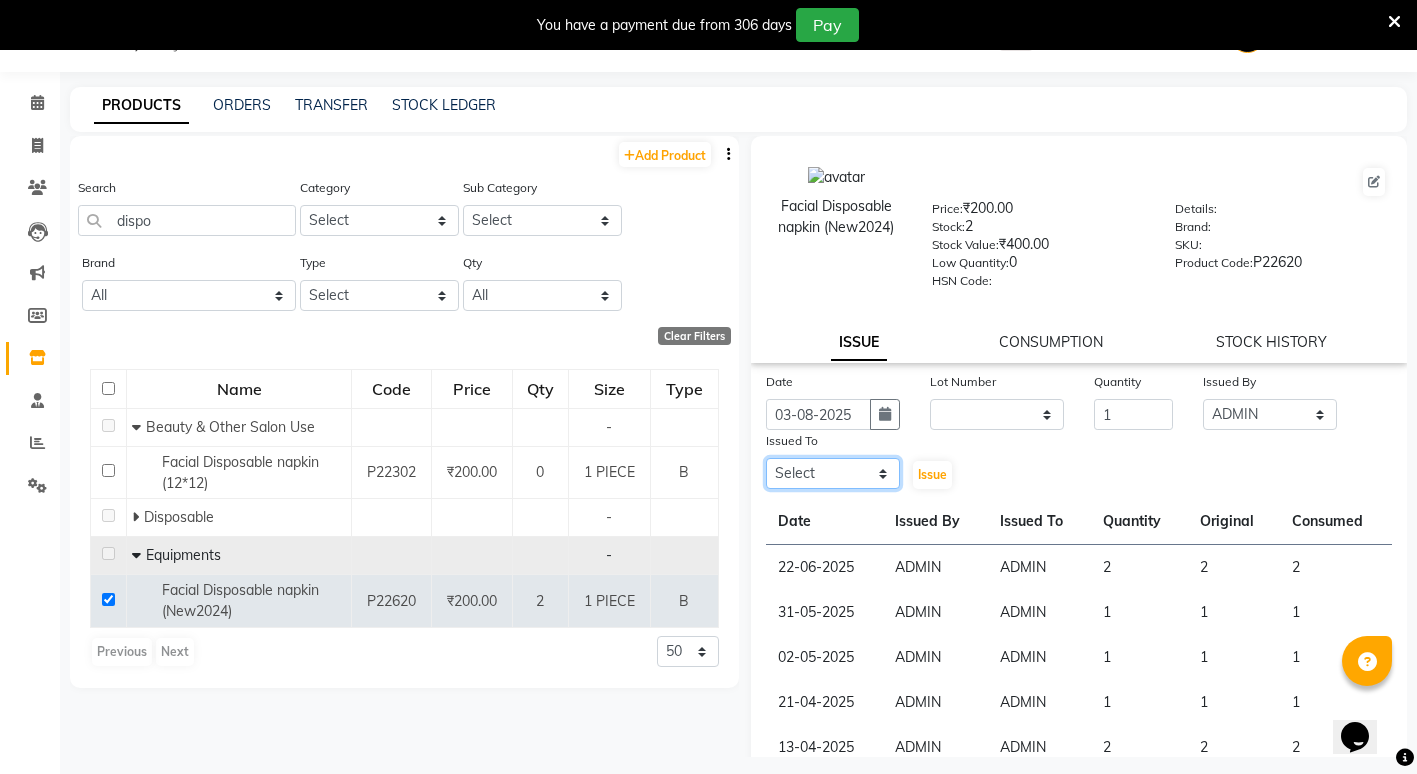 click on "Select ADMIN ANIKET BAGDE BHASKAR KAWDE GAURAV KHOBRAGADE Gondia Capello NIKHIL KANETKAR  NITIN TANDE priyanshi yewatkar Rahul Suryawanshi SHUBHANGI BANSOD Uma Khandare (M) YAKSHITA KURVE" 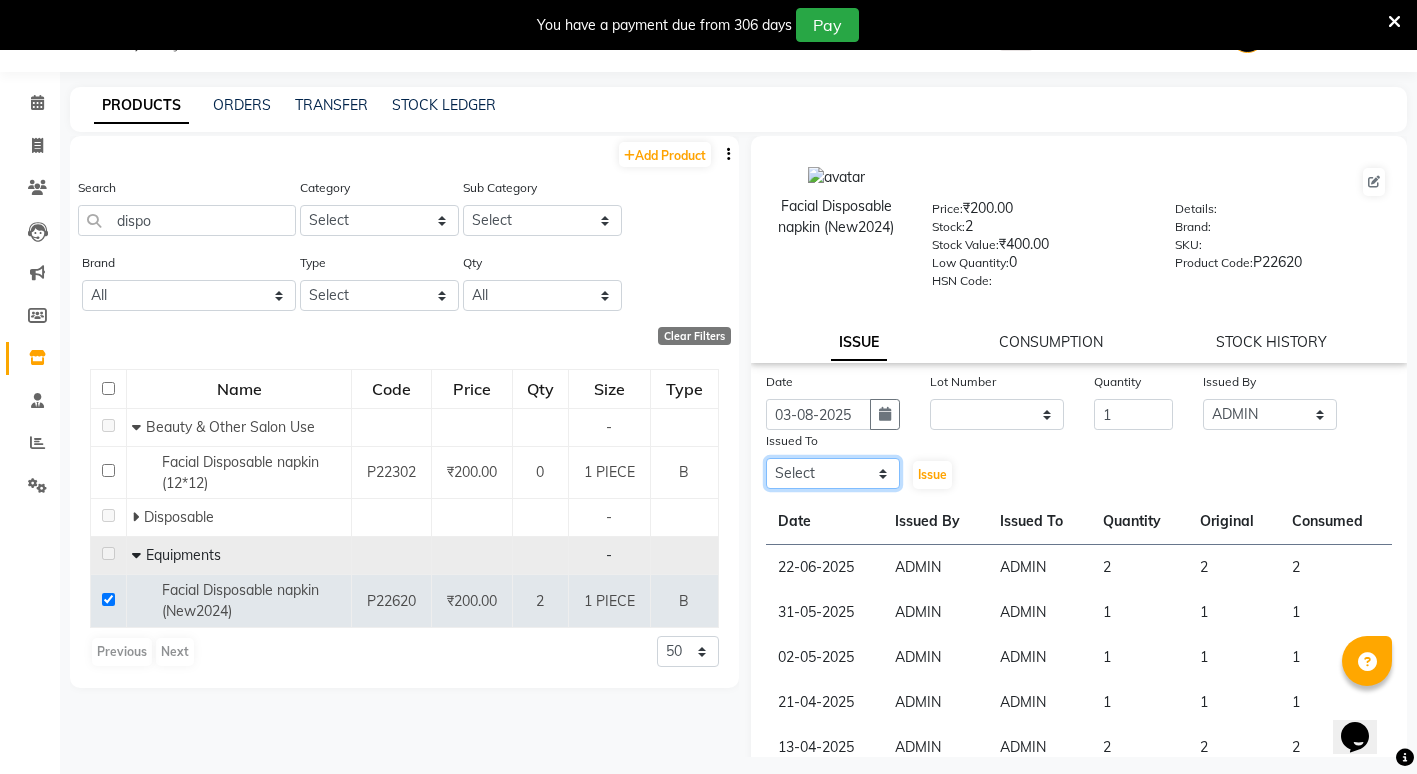 select on "14667" 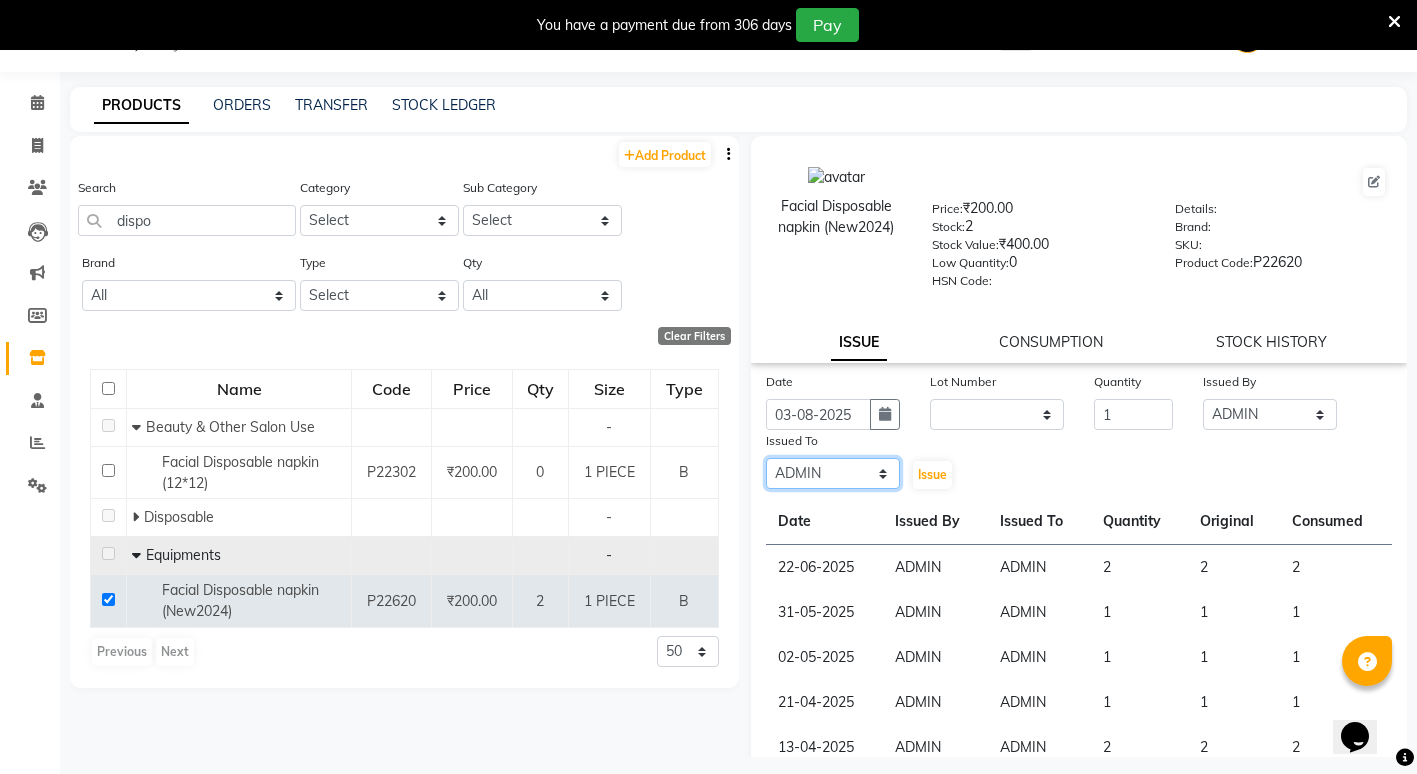 click on "Select ADMIN ANIKET BAGDE BHASKAR KAWDE GAURAV KHOBRAGADE Gondia Capello NIKHIL KANETKAR  NITIN TANDE priyanshi yewatkar Rahul Suryawanshi SHUBHANGI BANSOD Uma Khandare (M) YAKSHITA KURVE" 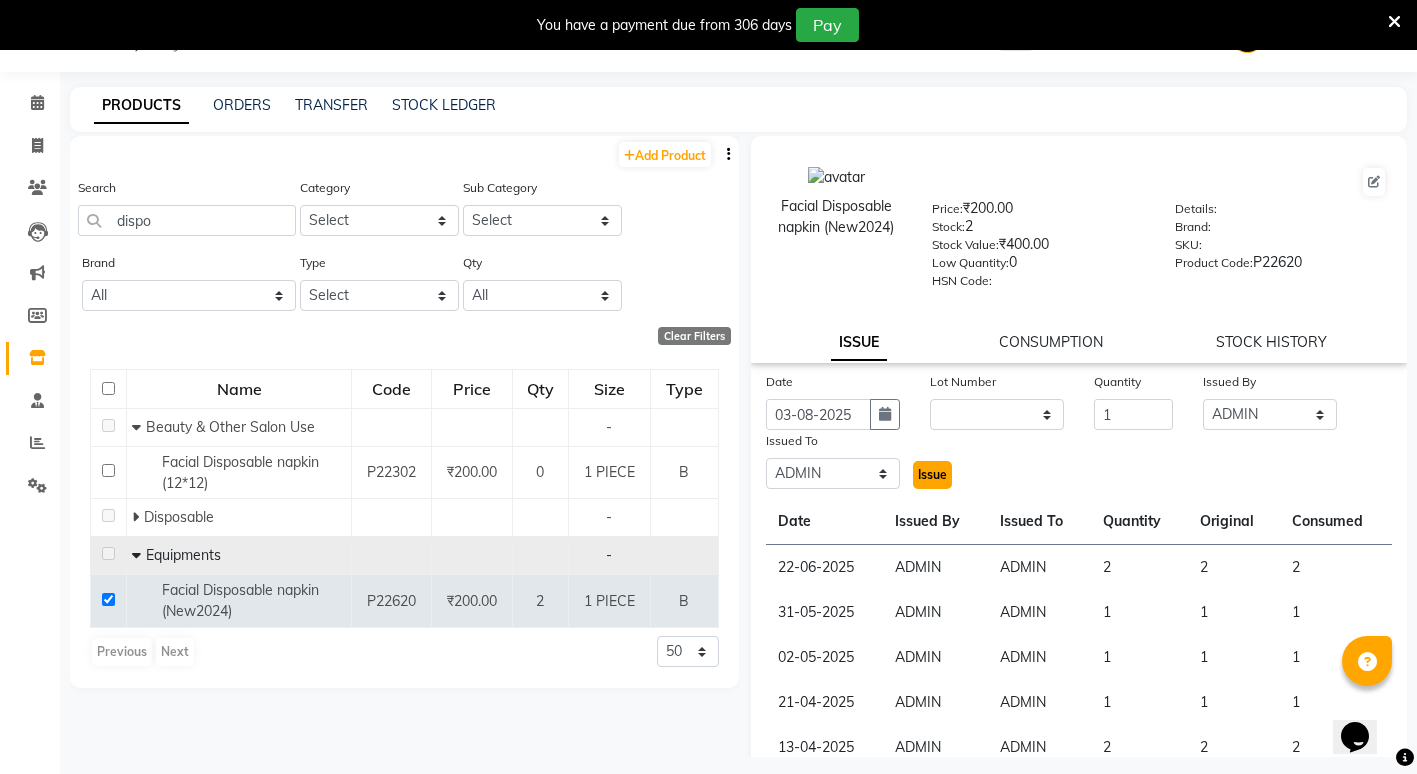 click on "Issue" 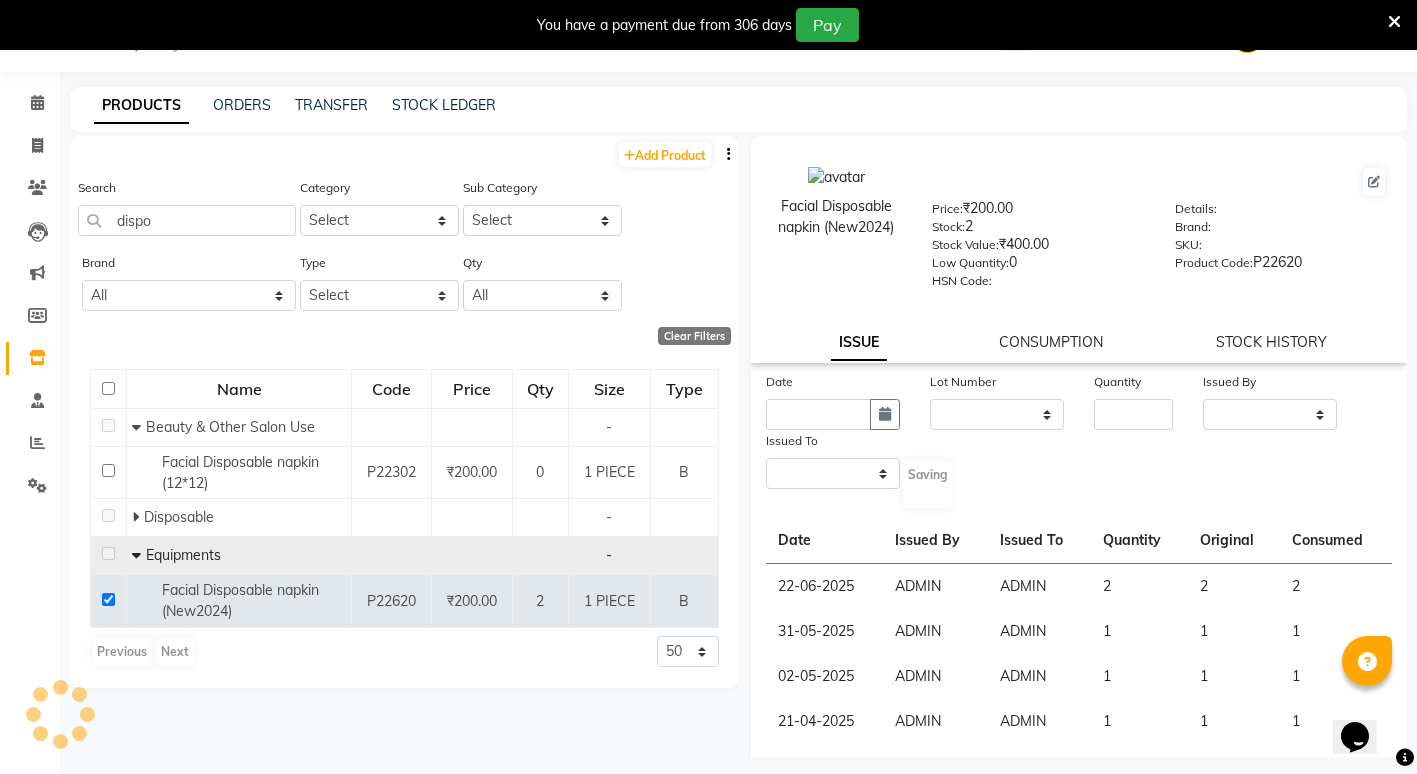 select 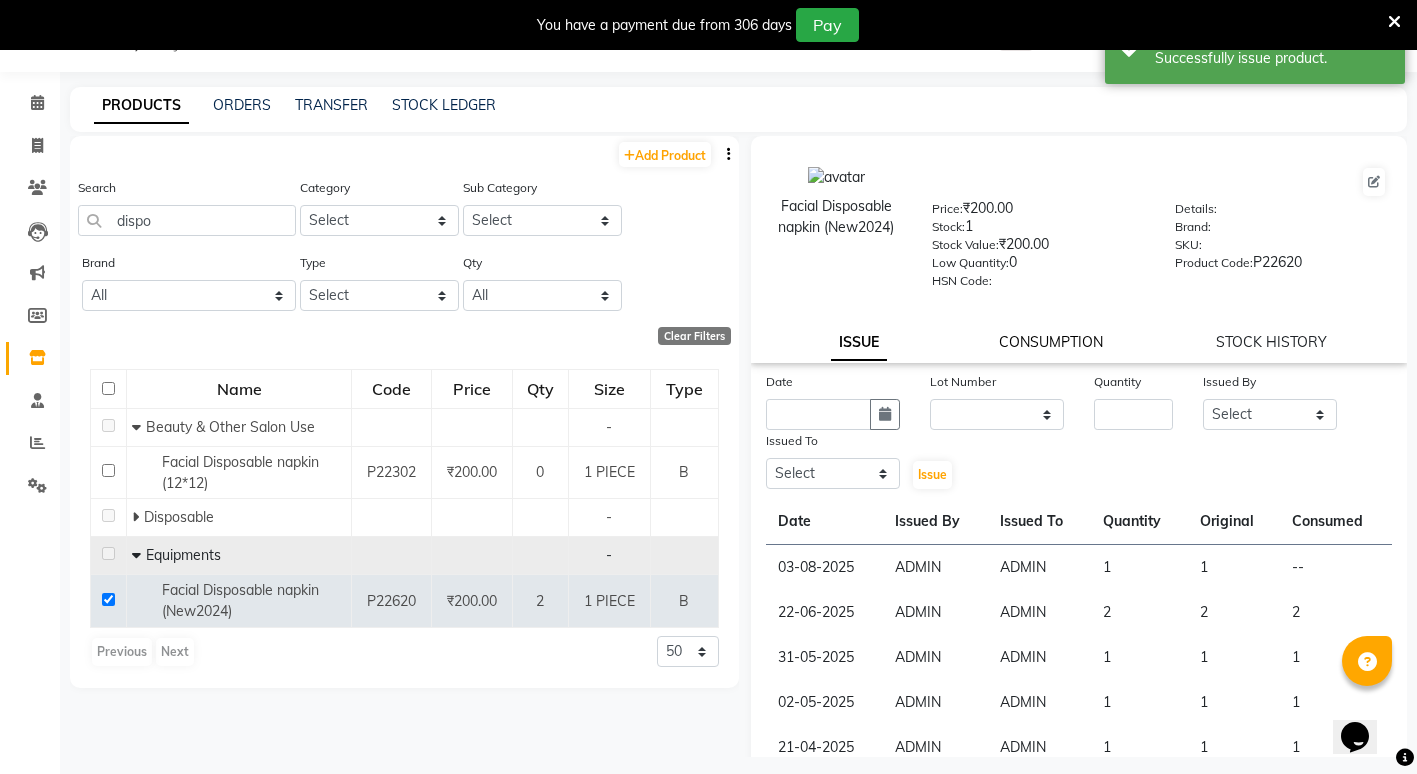 click on "CONSUMPTION" 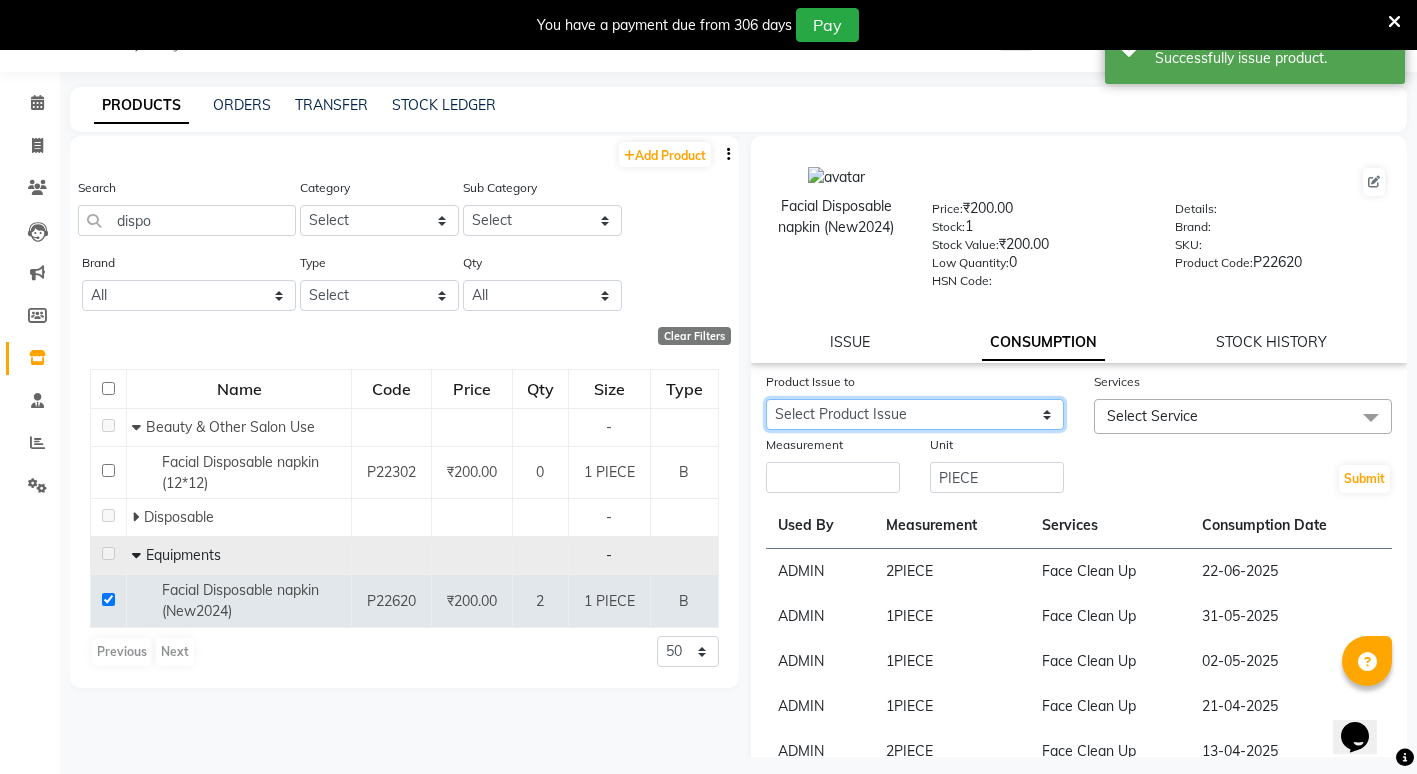 drag, startPoint x: 809, startPoint y: 409, endPoint x: 798, endPoint y: 428, distance: 21.954498 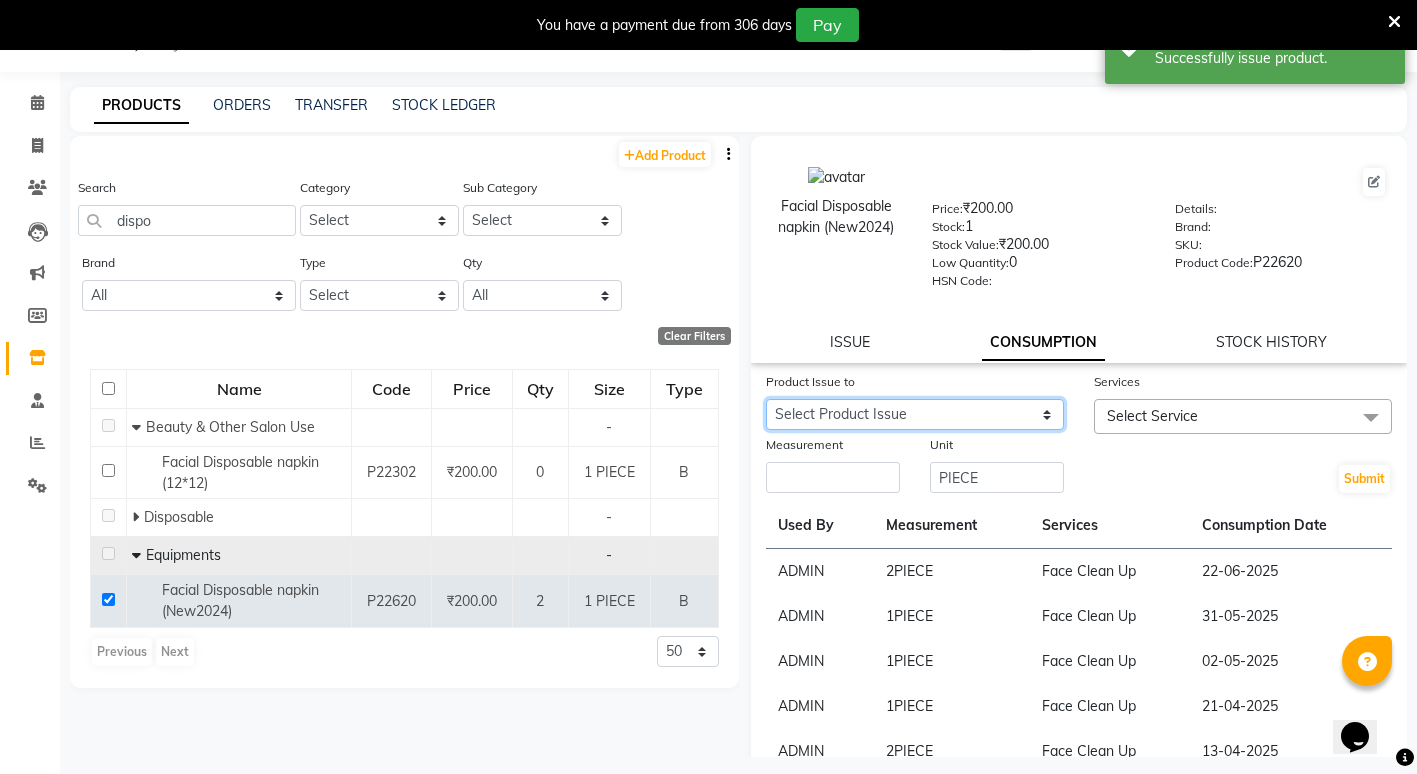 select on "1122688" 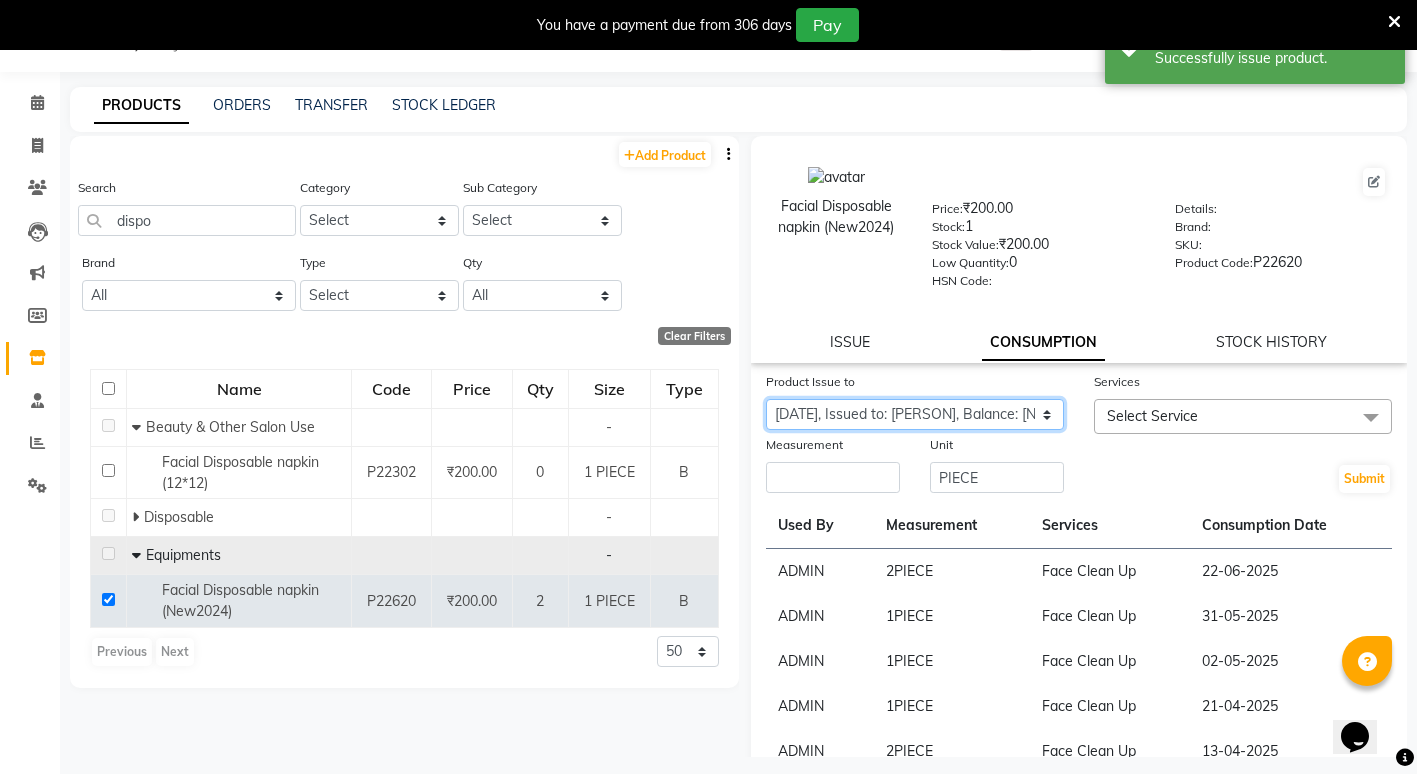 click on "Select Product Issue 2025-08-03, Issued to: ADMIN, Balance: 1" 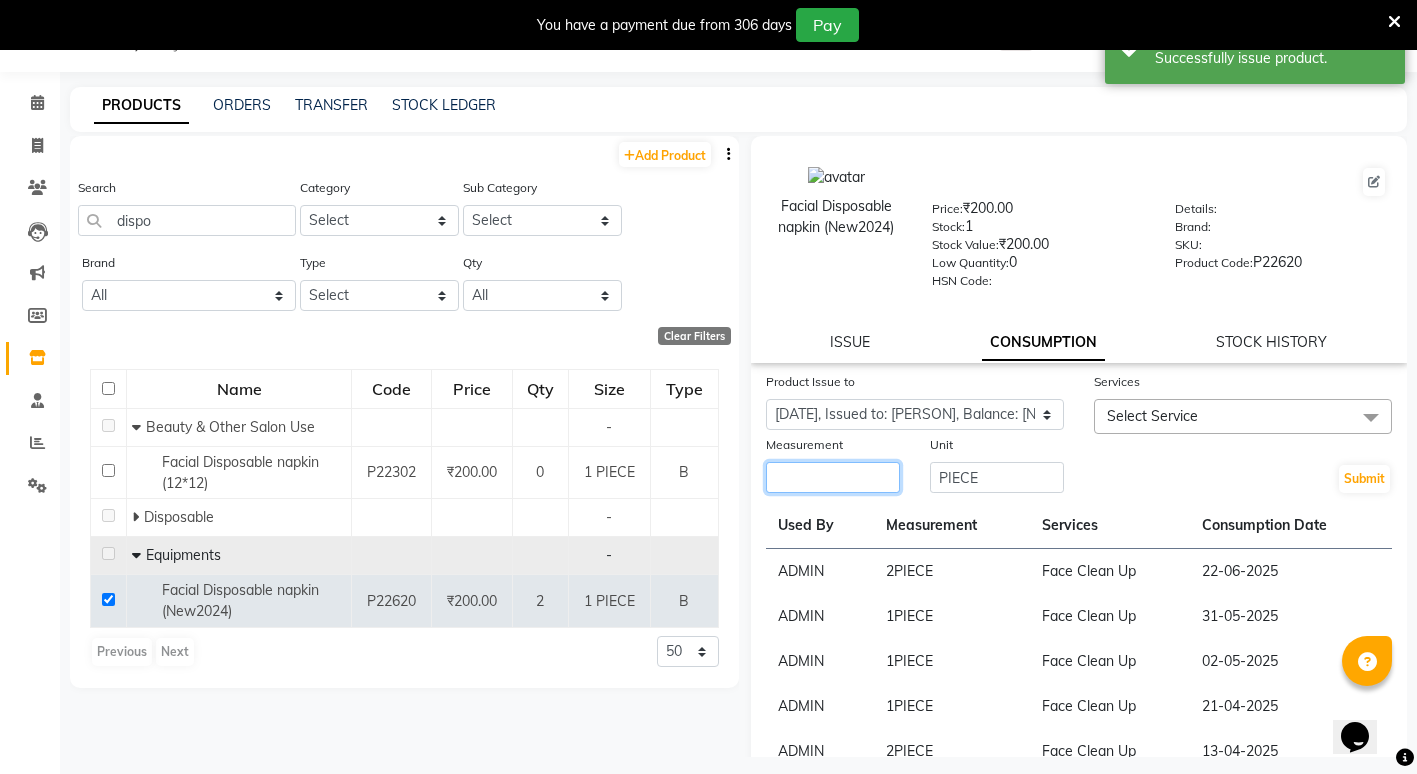click 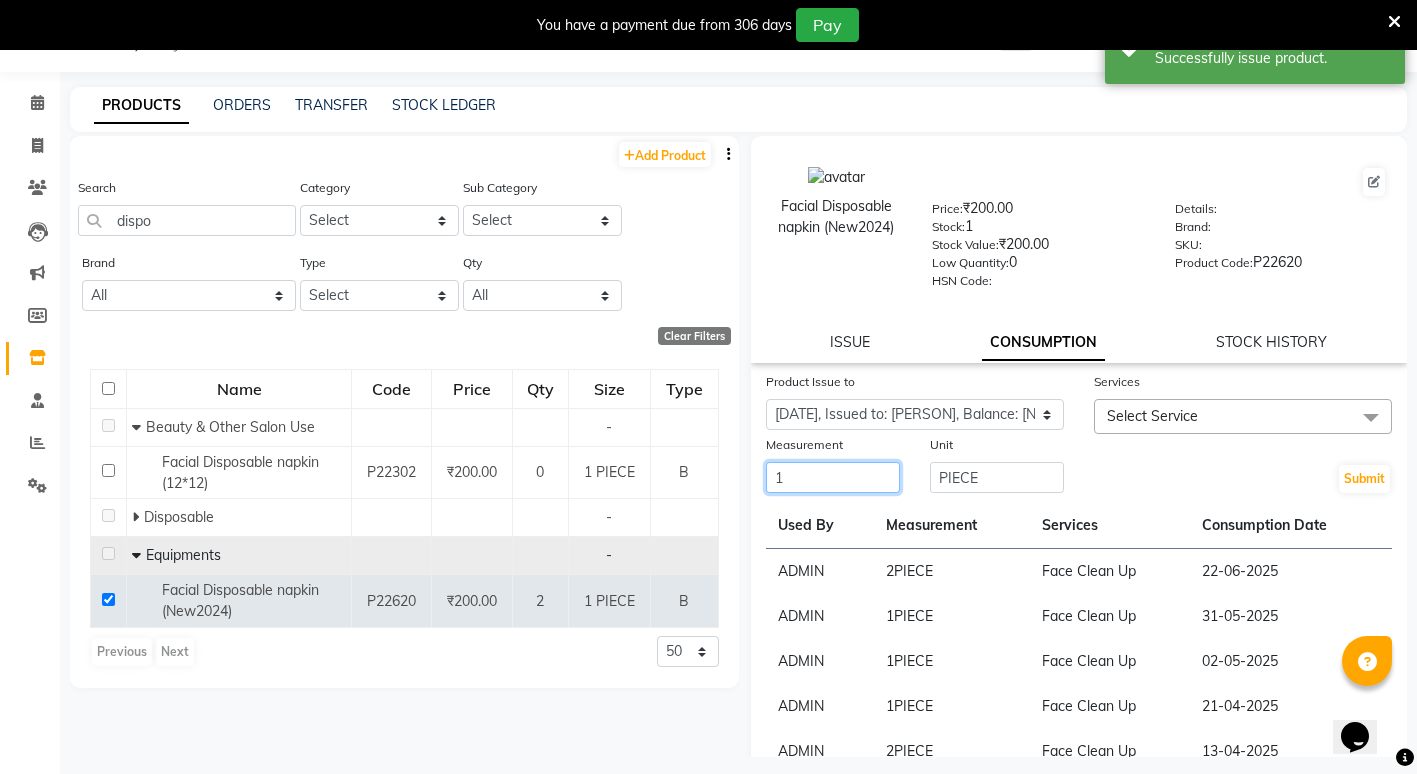type on "1" 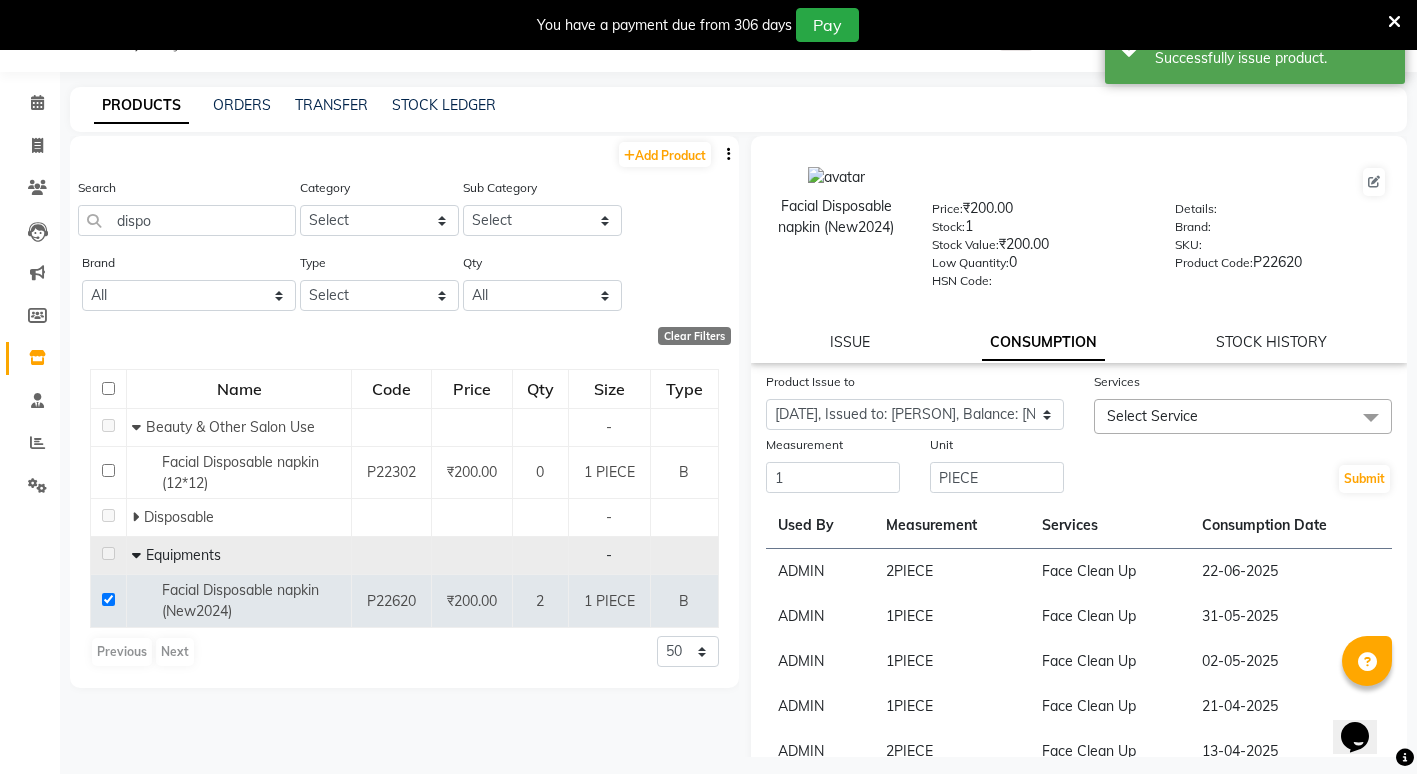 click on "Select Service" 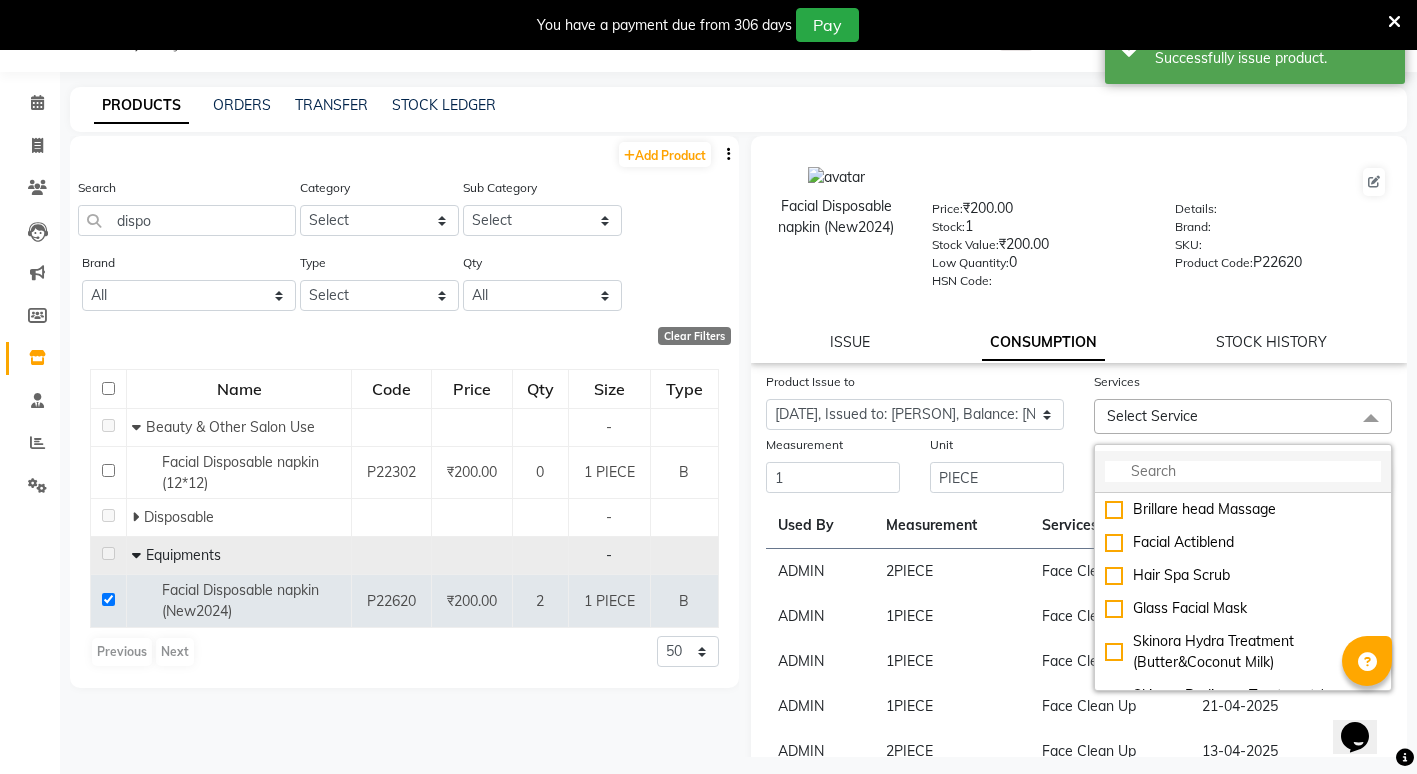 click 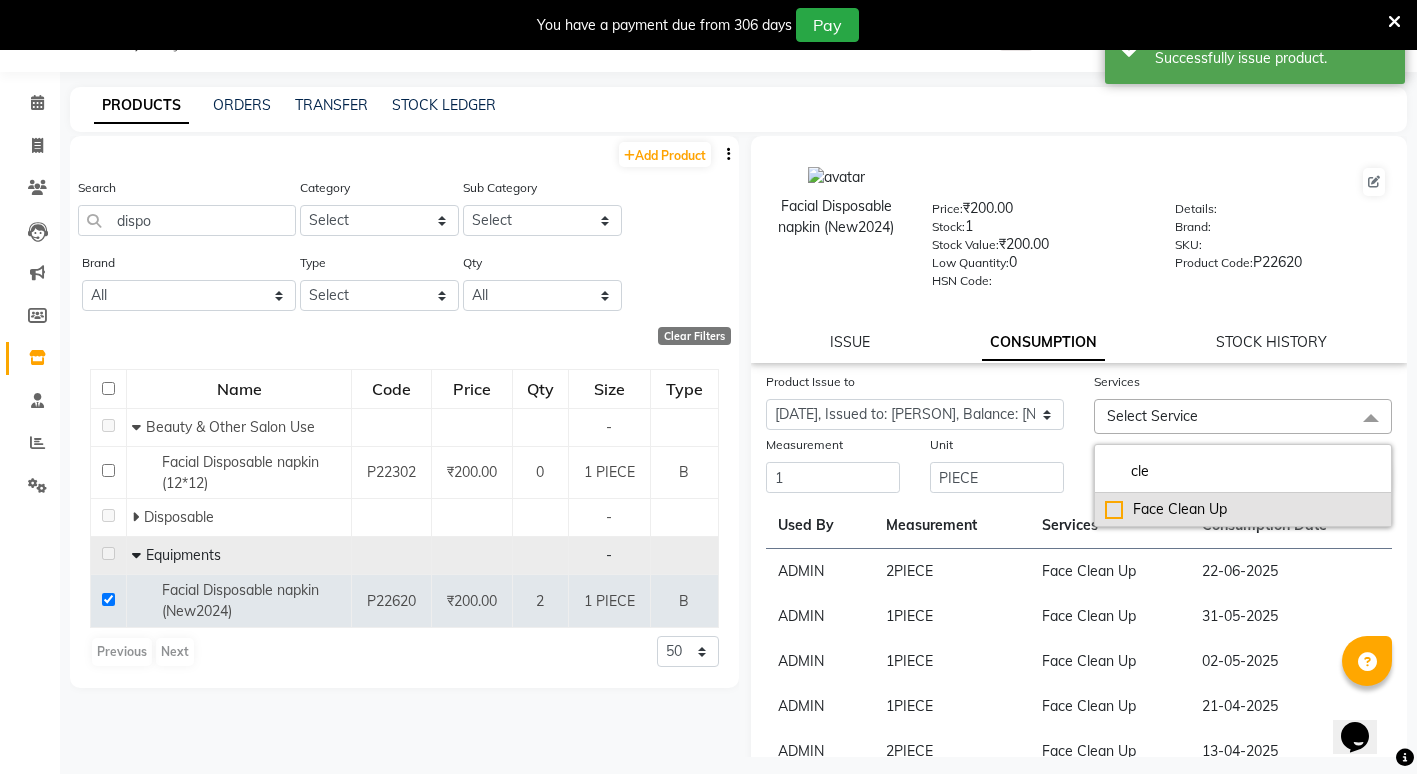 type on "cle" 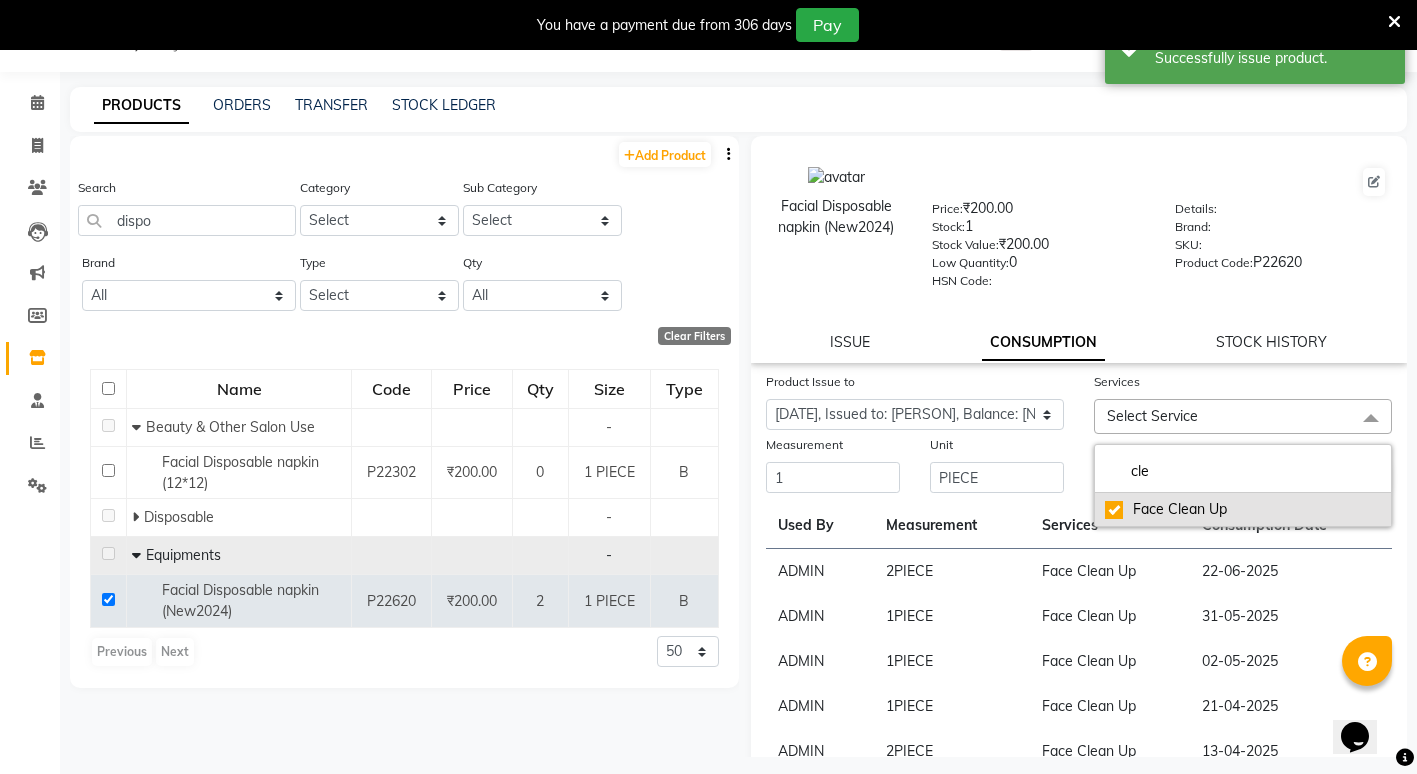 checkbox on "true" 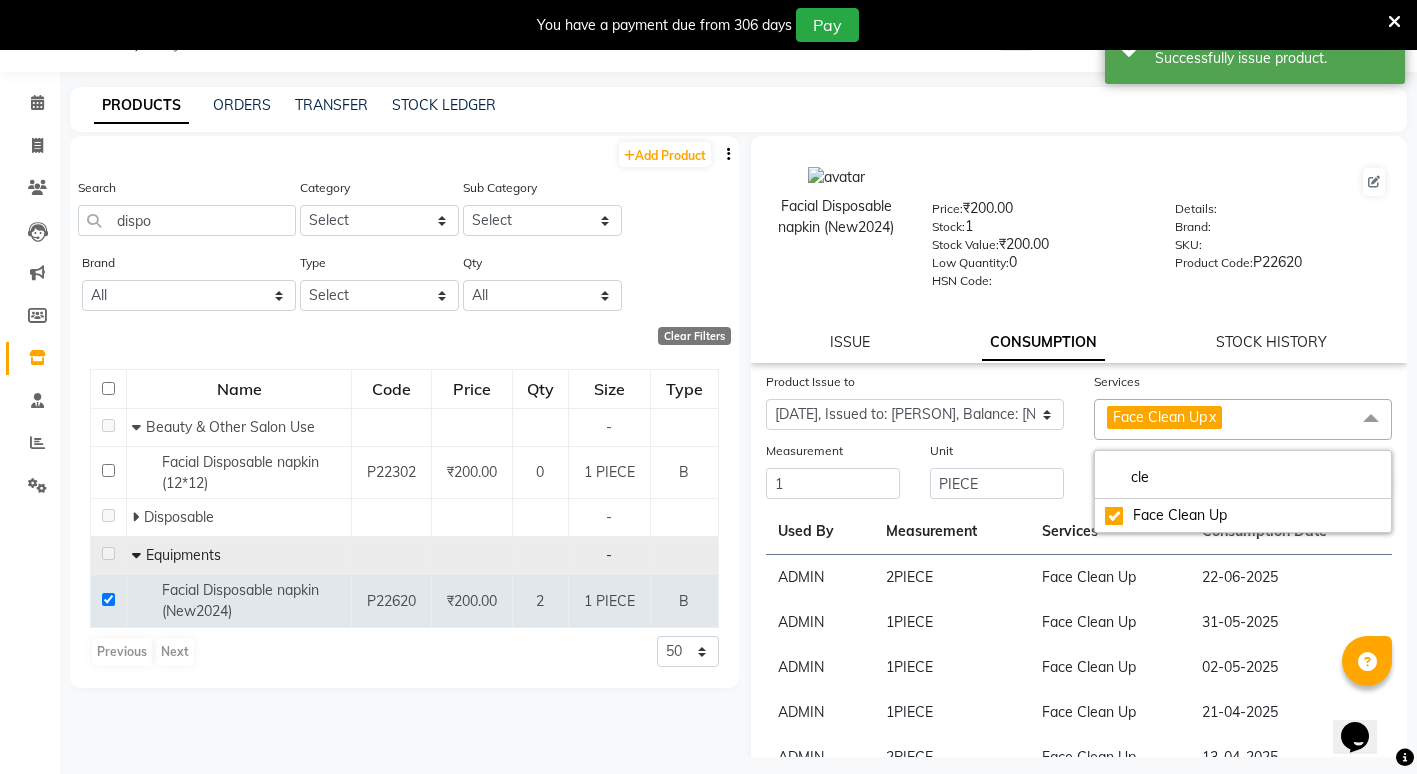 click on "Low Quantity:  0" 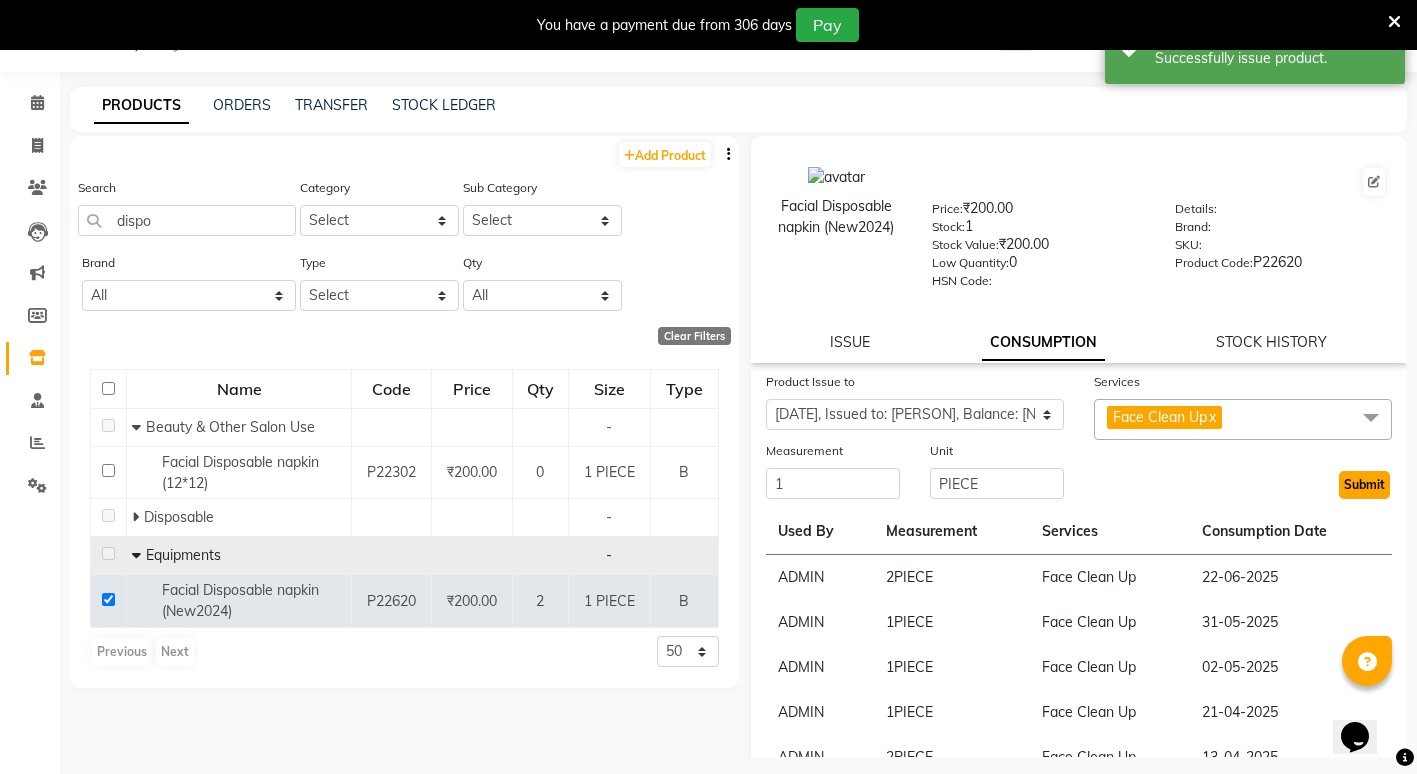 click on "Submit" 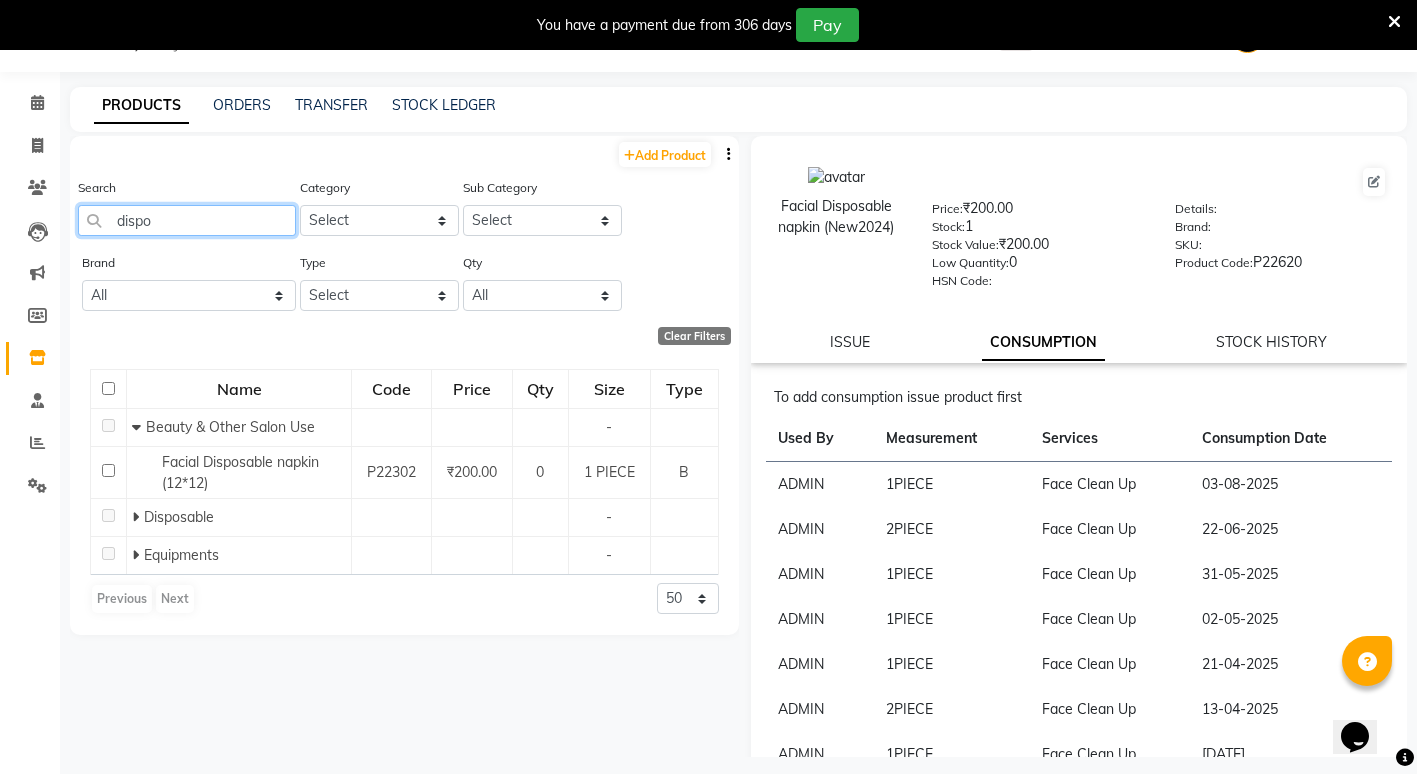 click on "dispo" 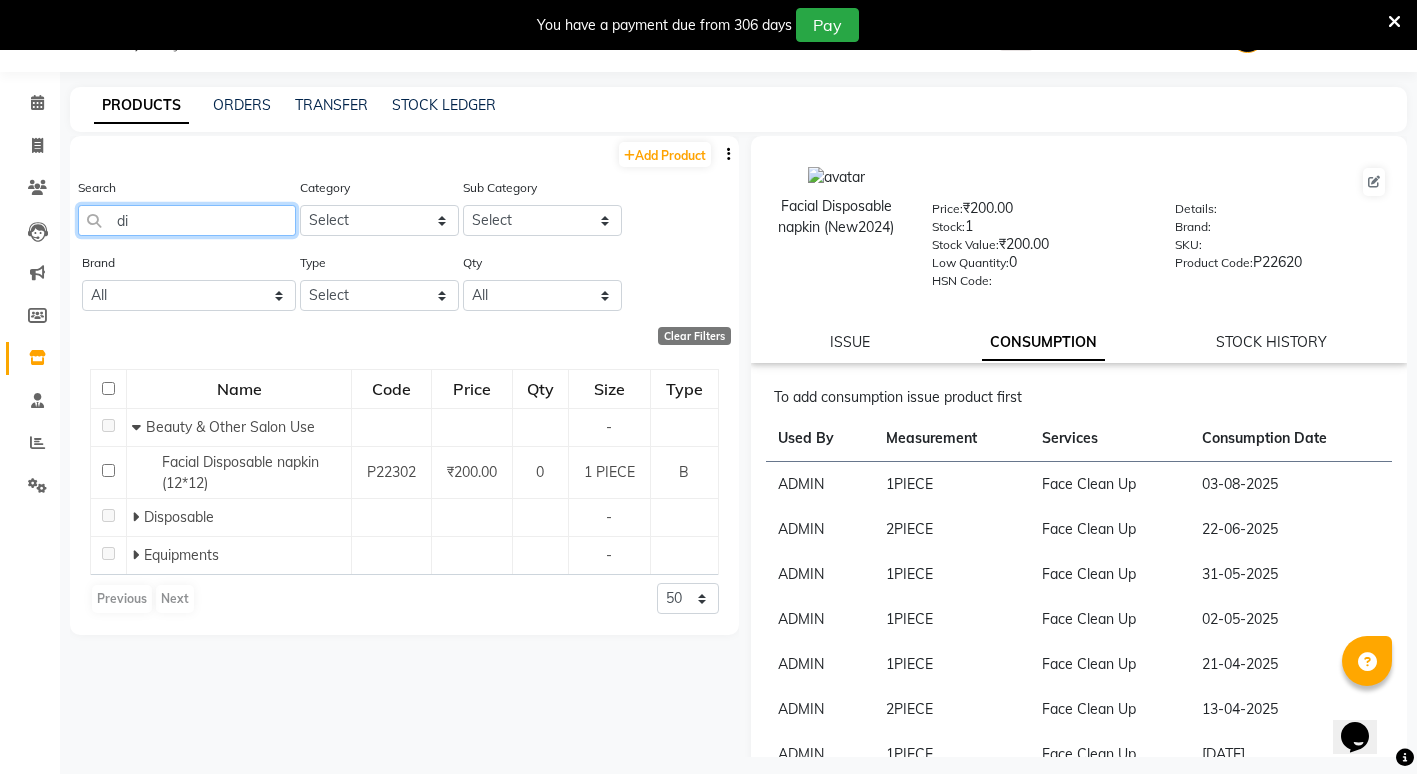 type on "d" 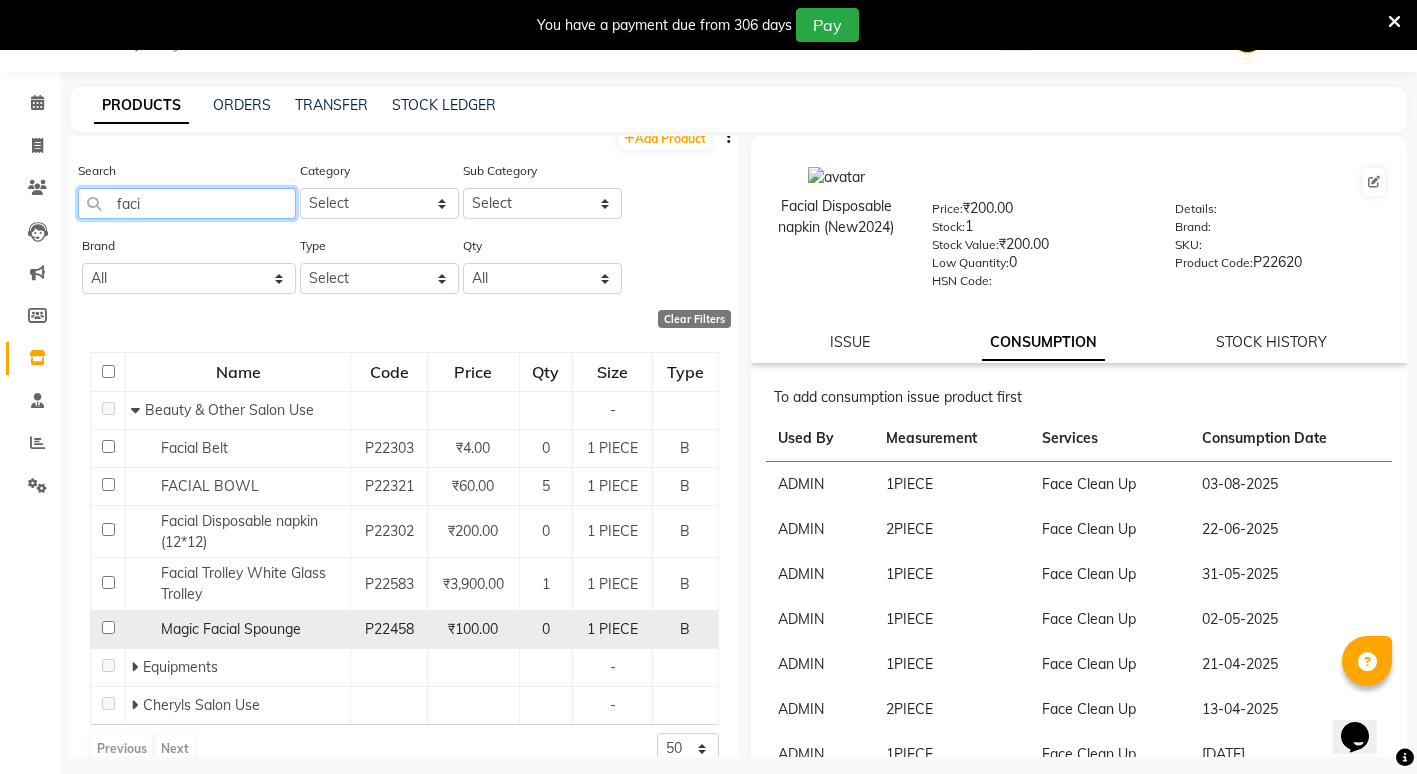 scroll, scrollTop: 45, scrollLeft: 0, axis: vertical 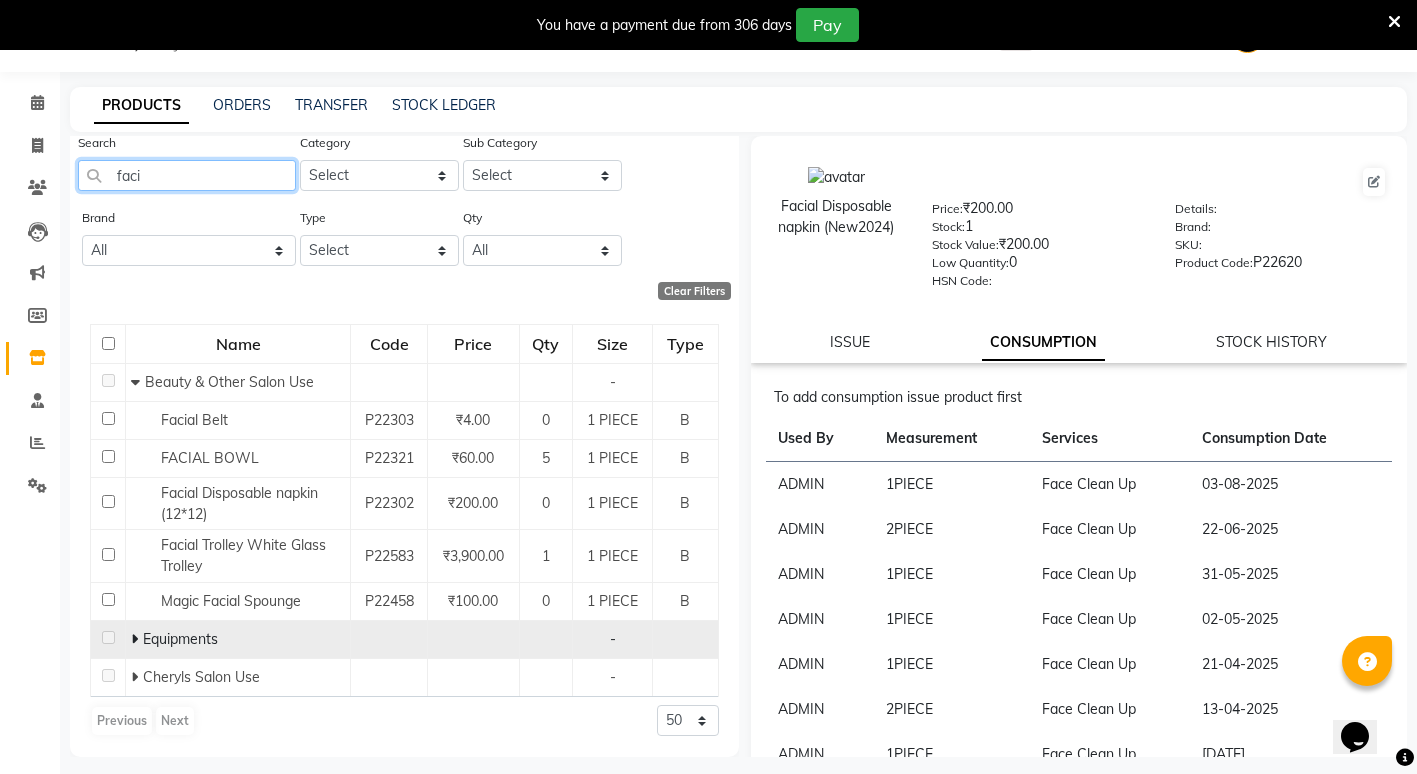 type on "faci" 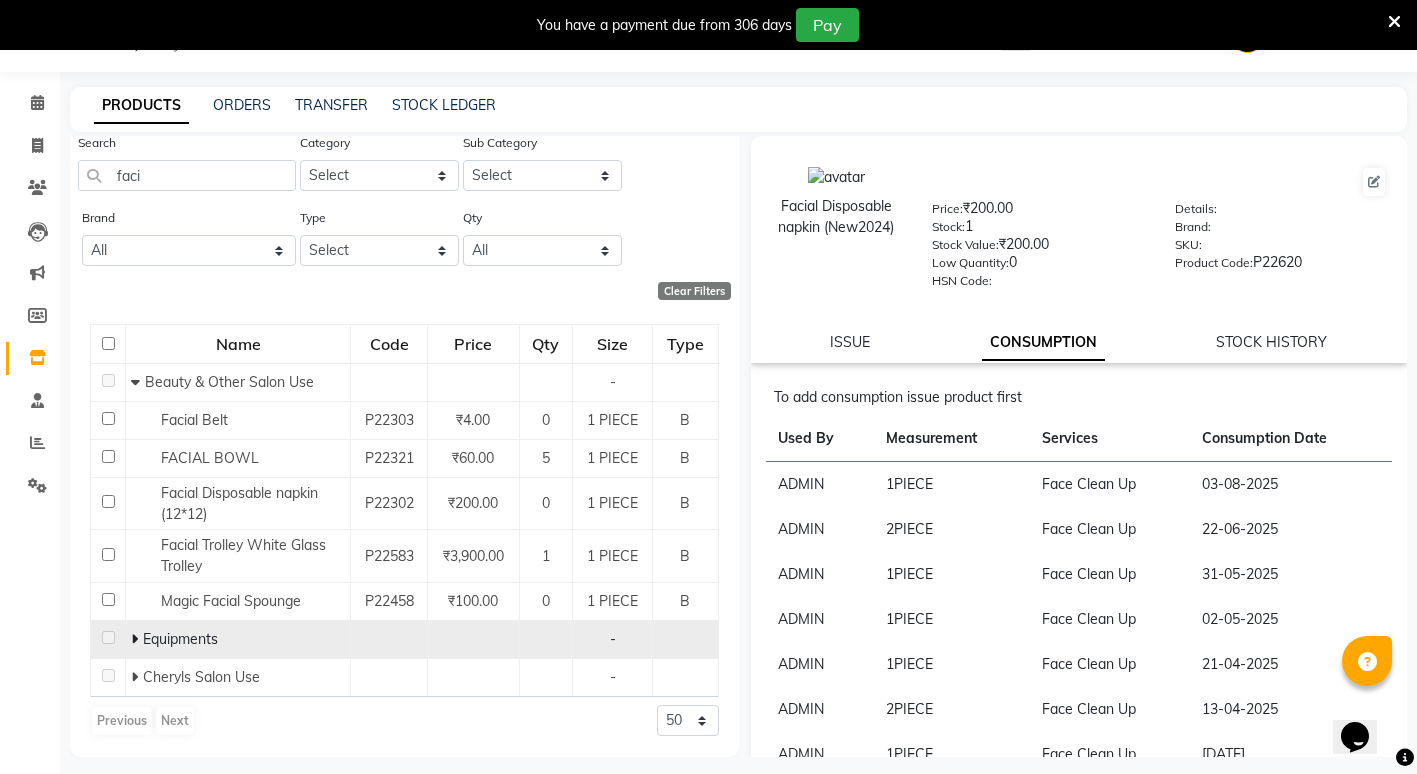 click 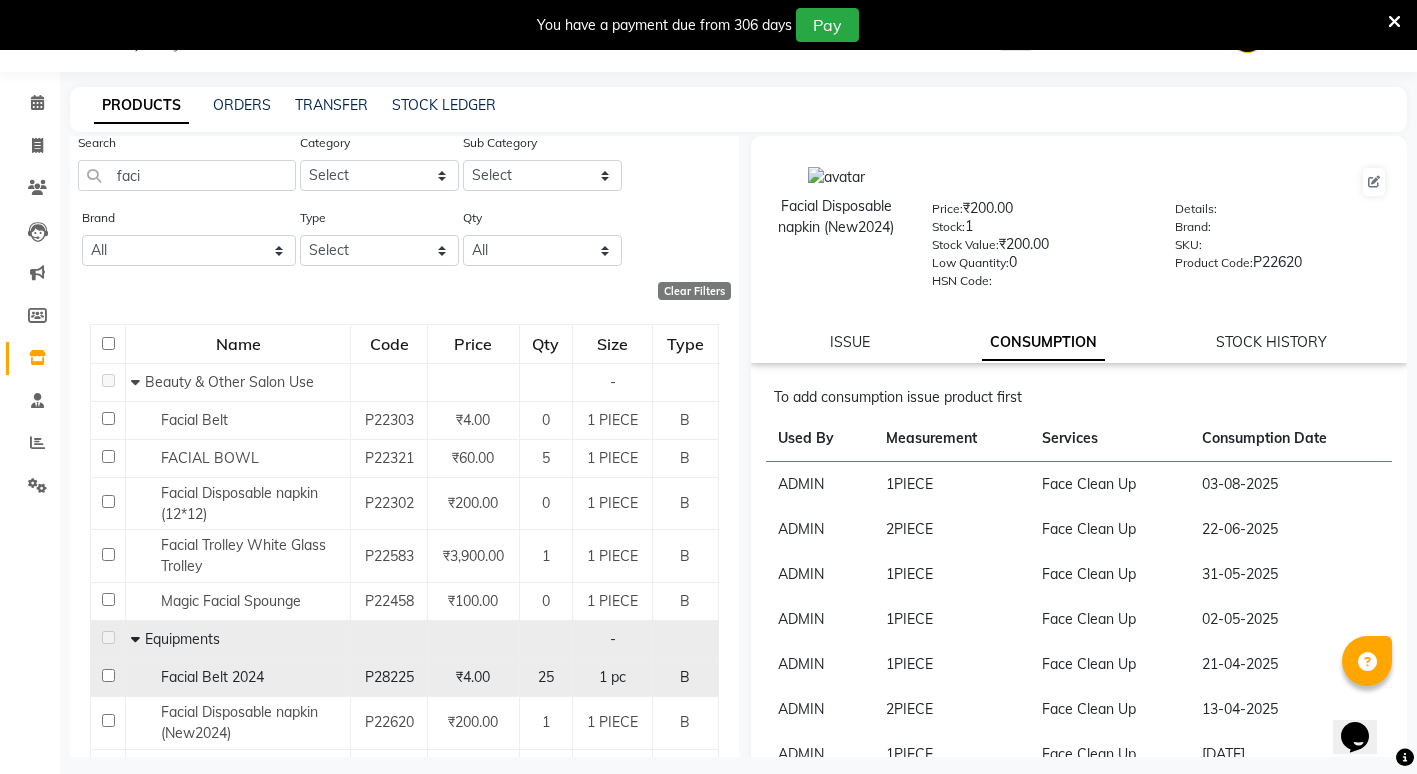 click 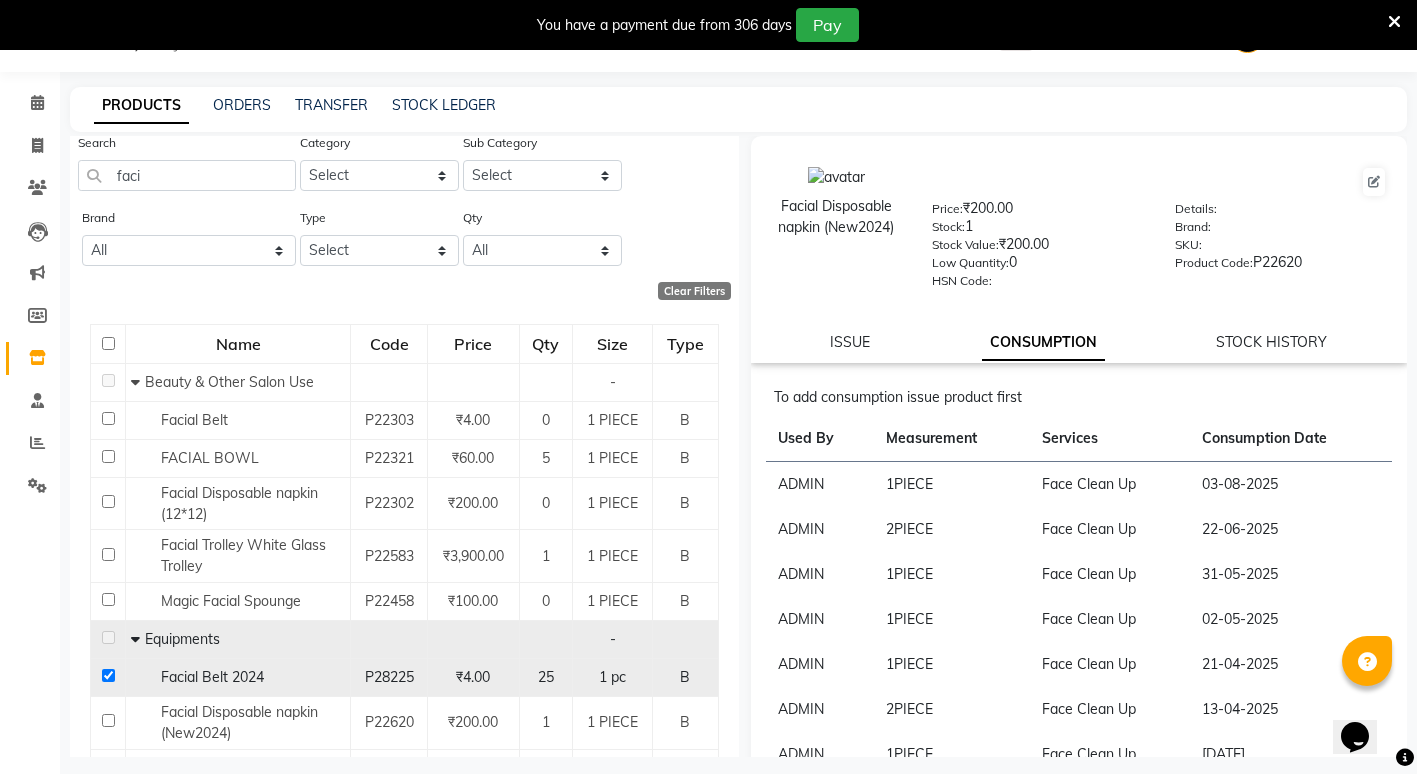 checkbox on "true" 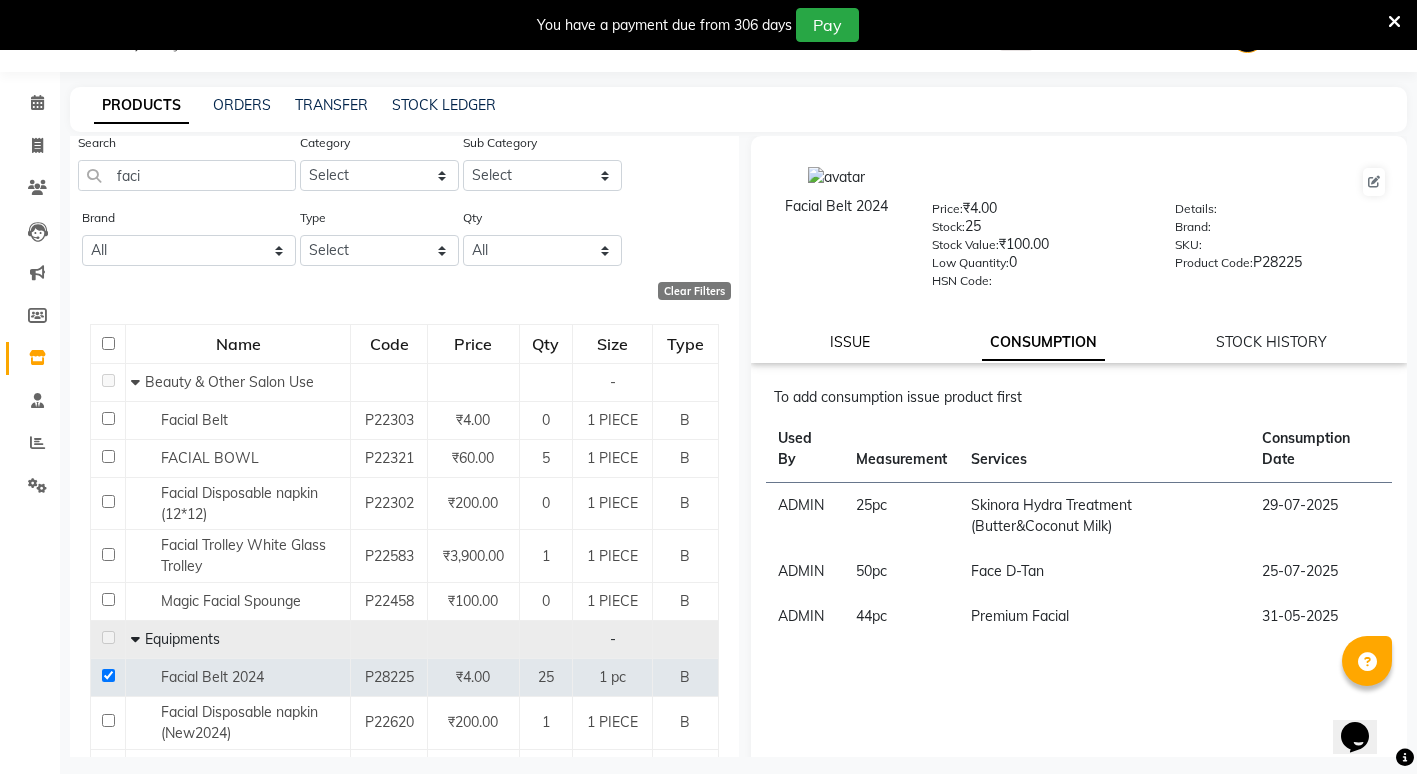 click on "ISSUE" 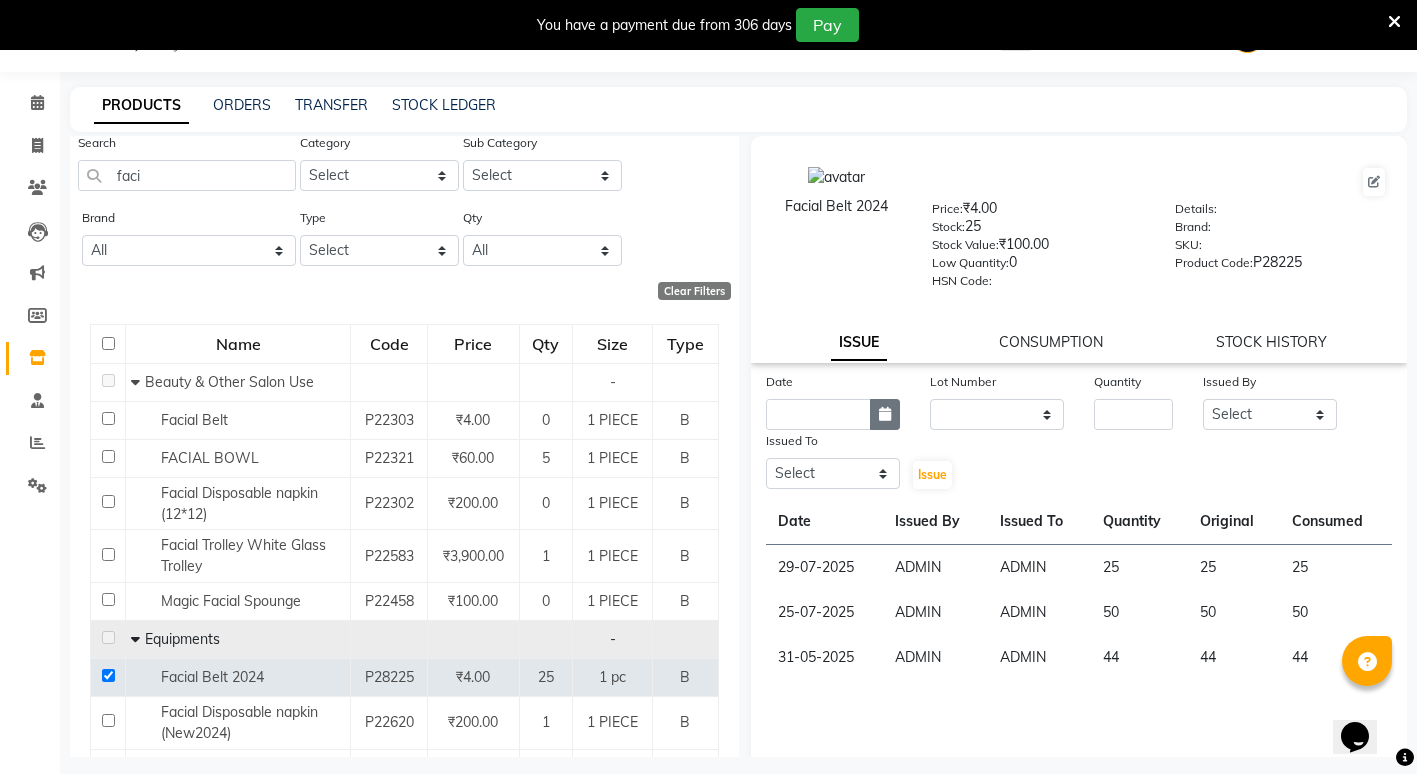click 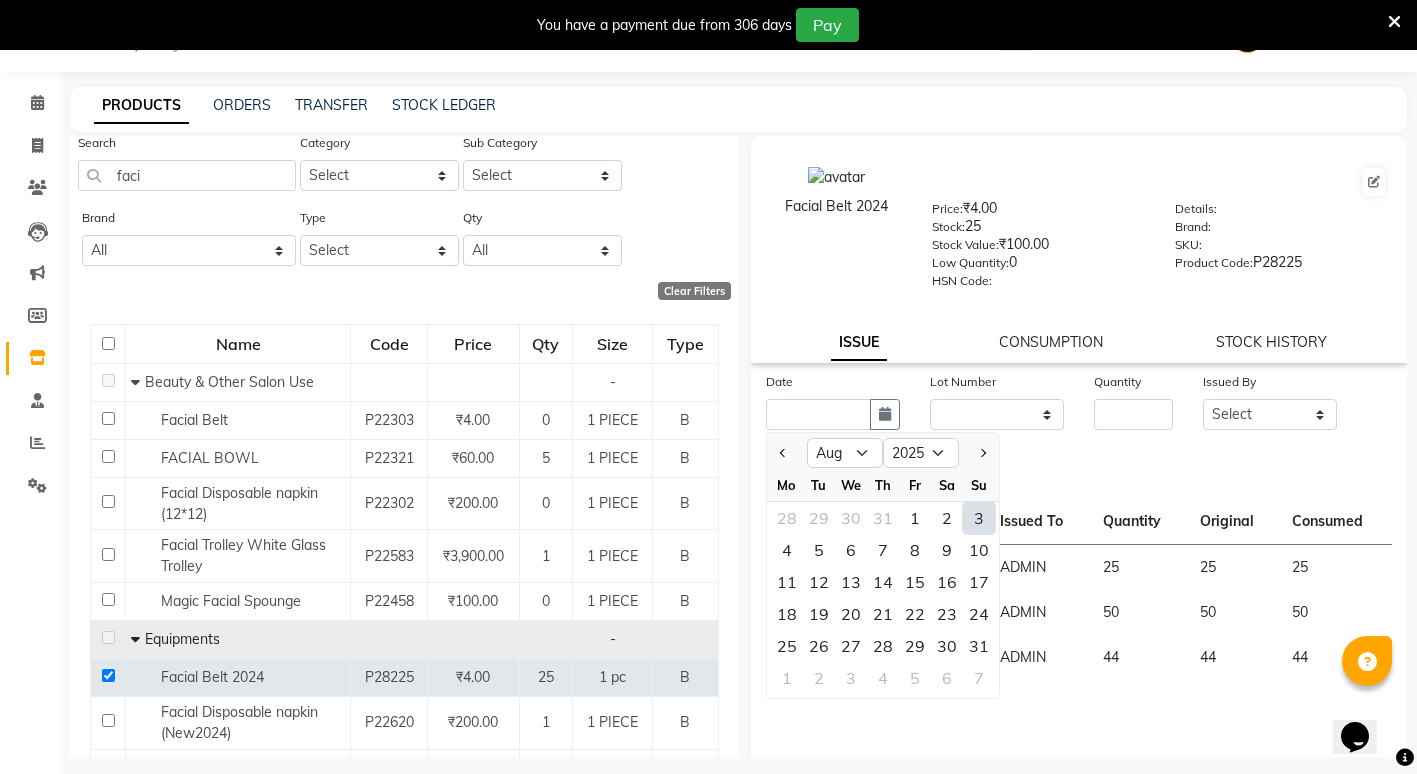 click on "3" 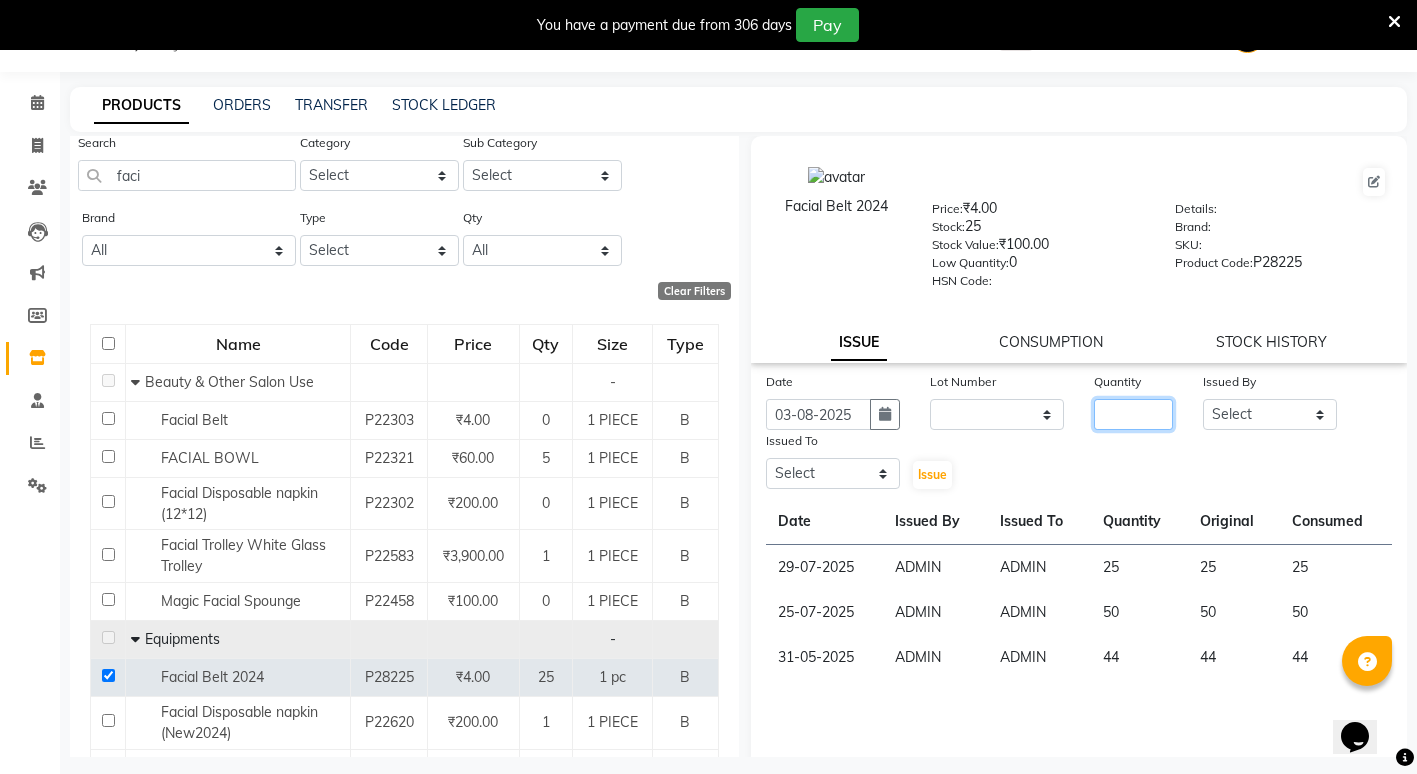 click 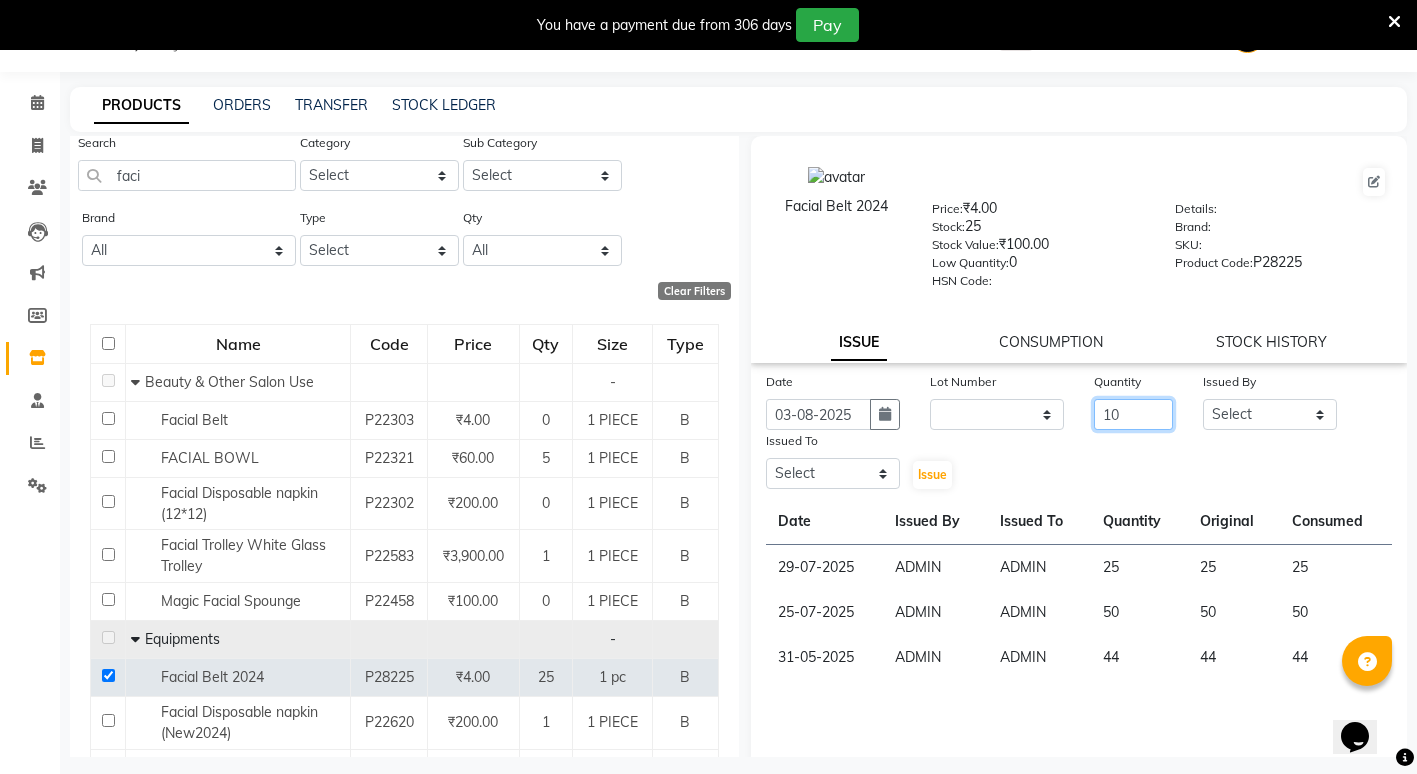 type on "10" 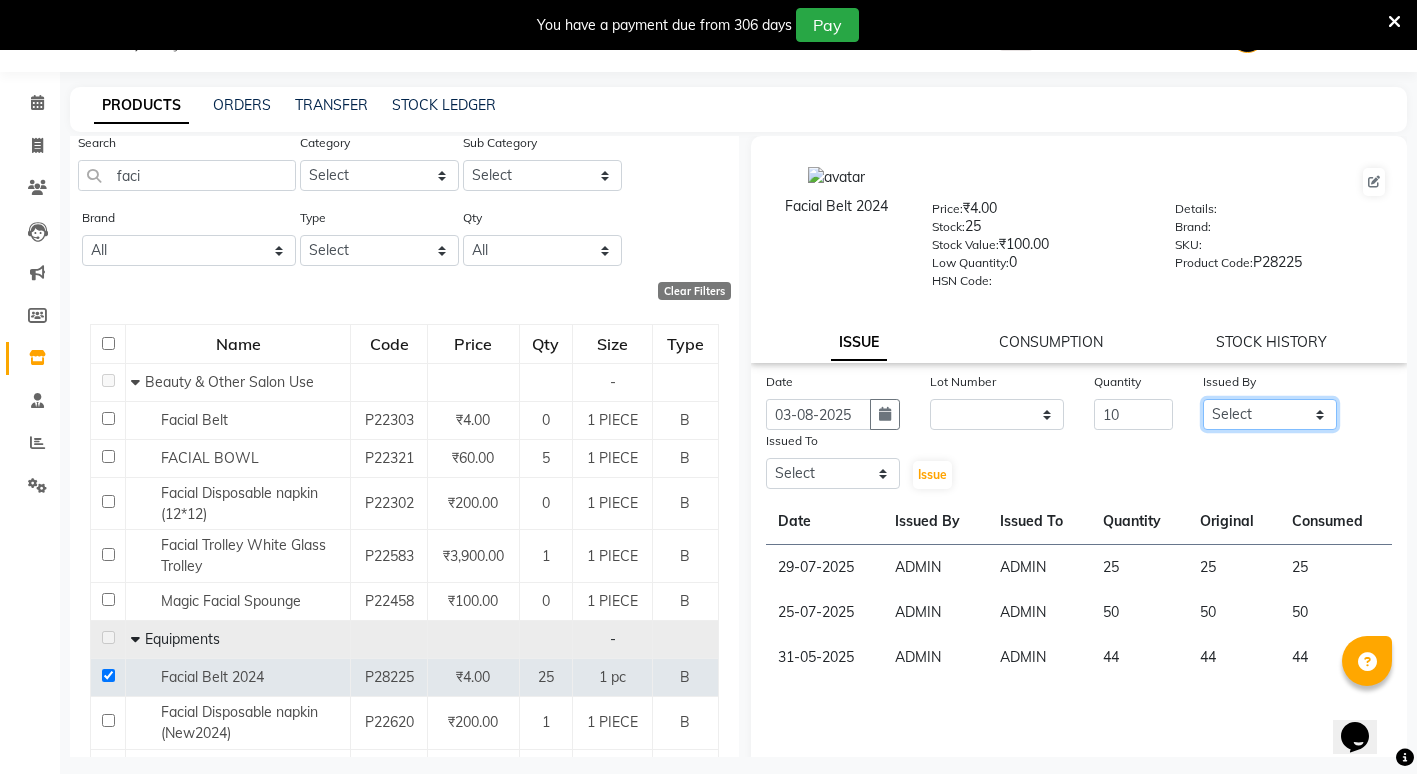 click on "Select ADMIN ANIKET BAGDE BHASKAR KAWDE GAURAV KHOBRAGADE Gondia Capello NIKHIL KANETKAR  NITIN TANDE priyanshi yewatkar Rahul Suryawanshi SHUBHANGI BANSOD Uma Khandare (M) YAKSHITA KURVE" 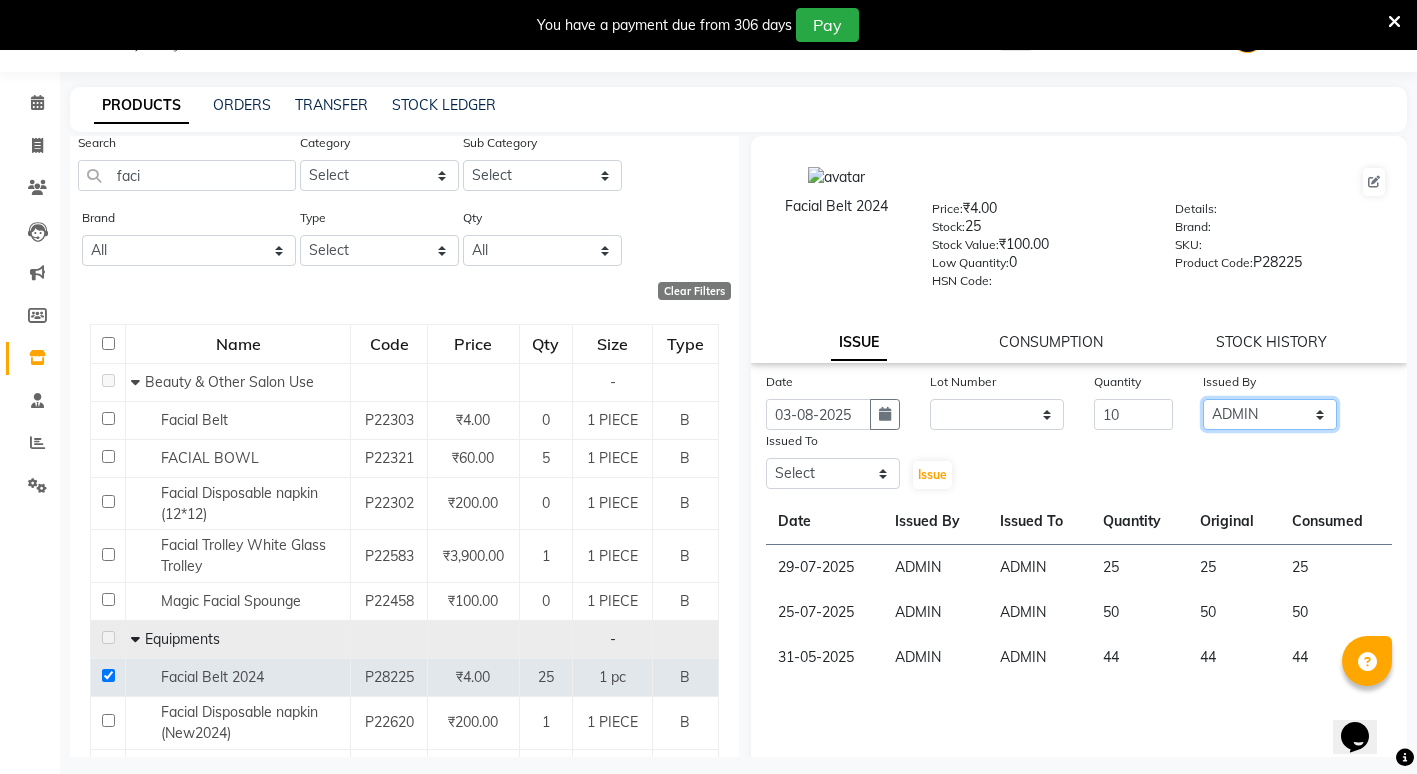 click on "Select ADMIN ANIKET BAGDE BHASKAR KAWDE GAURAV KHOBRAGADE Gondia Capello NIKHIL KANETKAR  NITIN TANDE priyanshi yewatkar Rahul Suryawanshi SHUBHANGI BANSOD Uma Khandare (M) YAKSHITA KURVE" 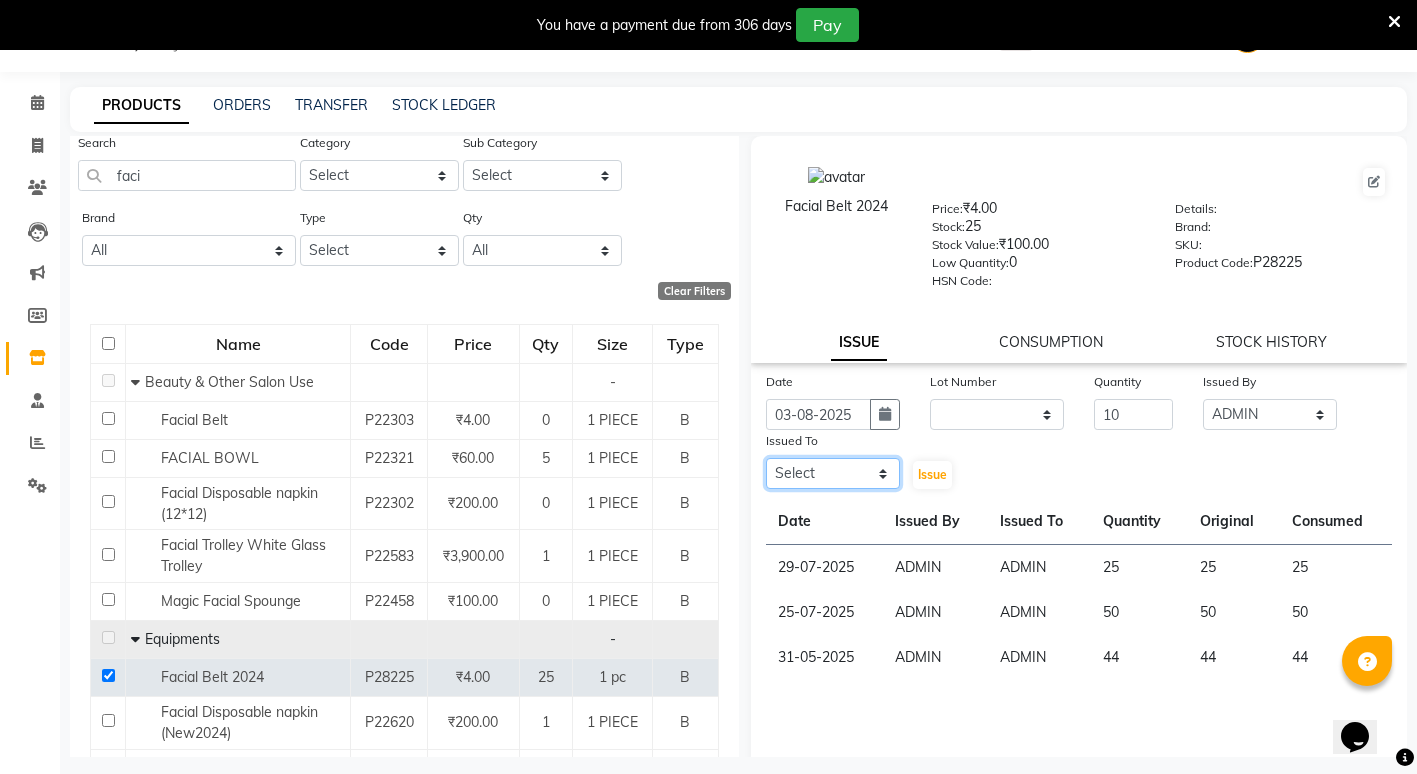 click on "Select ADMIN ANIKET BAGDE BHASKAR KAWDE GAURAV KHOBRAGADE Gondia Capello NIKHIL KANETKAR  NITIN TANDE priyanshi yewatkar Rahul Suryawanshi SHUBHANGI BANSOD Uma Khandare (M) YAKSHITA KURVE" 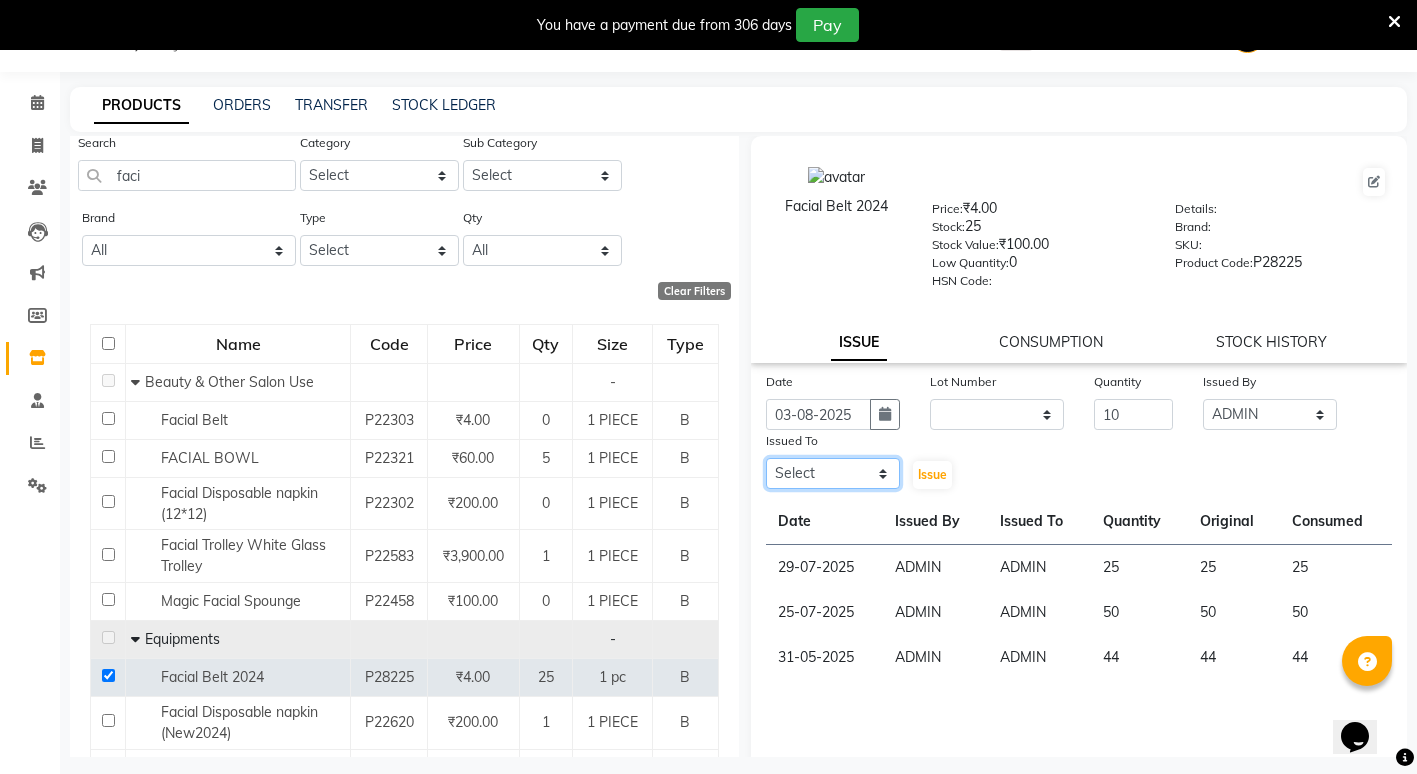 select on "14667" 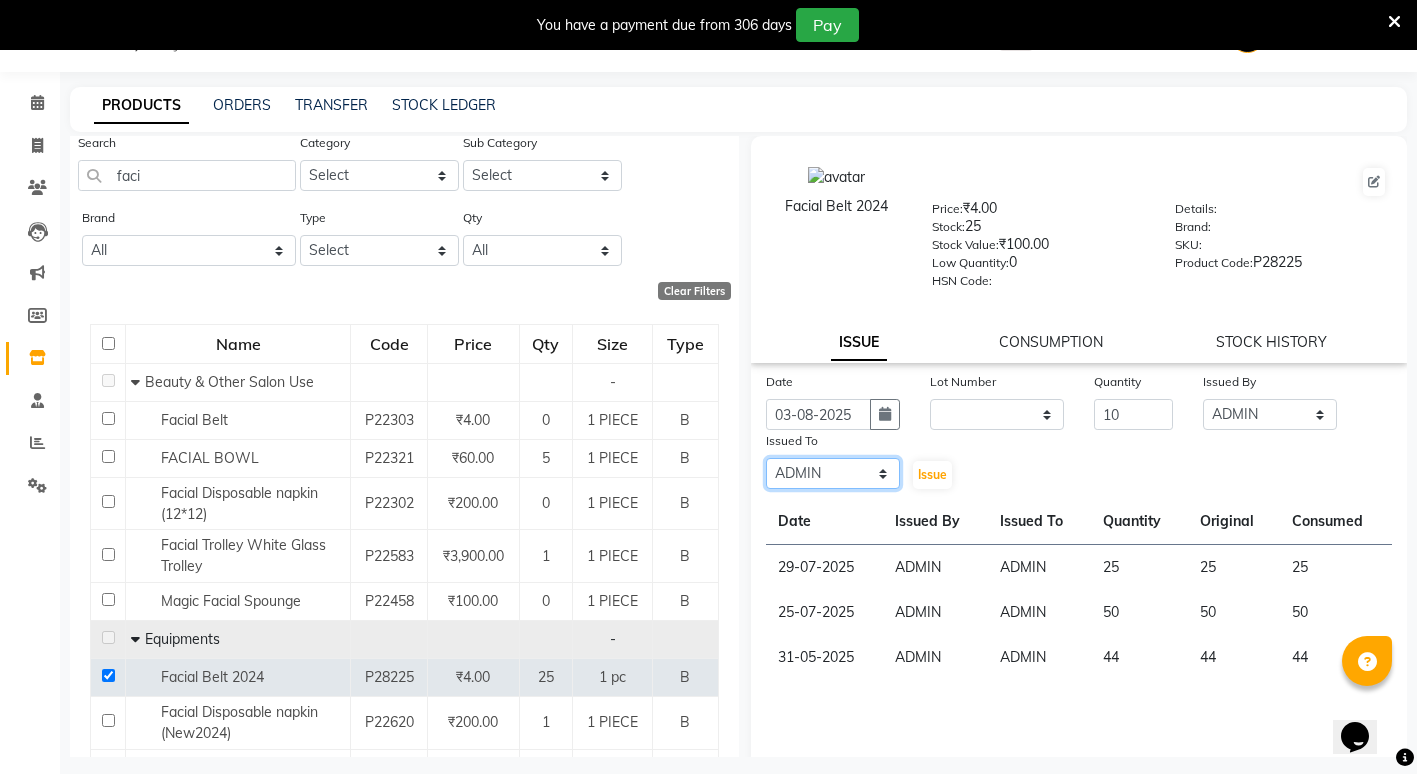 click on "Select ADMIN ANIKET BAGDE BHASKAR KAWDE GAURAV KHOBRAGADE Gondia Capello NIKHIL KANETKAR  NITIN TANDE priyanshi yewatkar Rahul Suryawanshi SHUBHANGI BANSOD Uma Khandare (M) YAKSHITA KURVE" 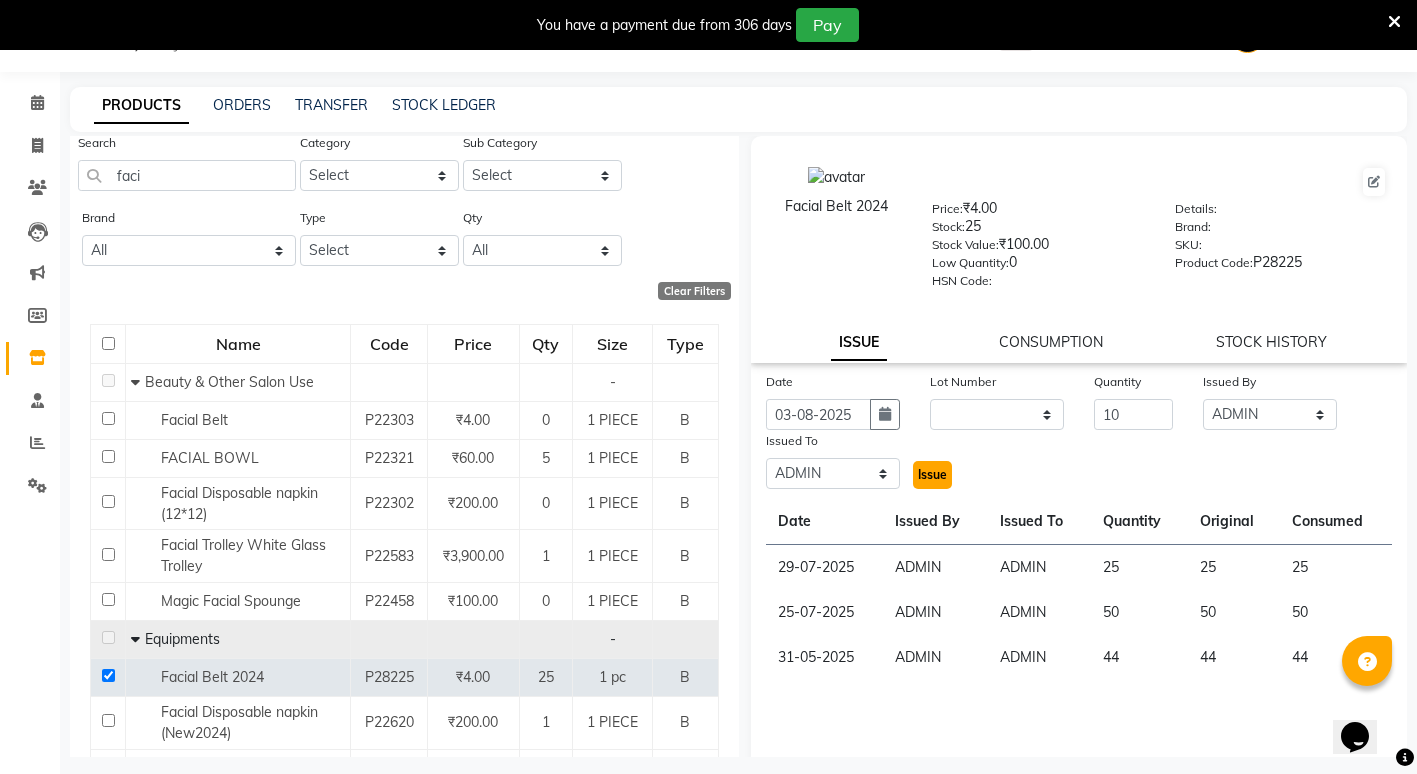 click on "Issue" 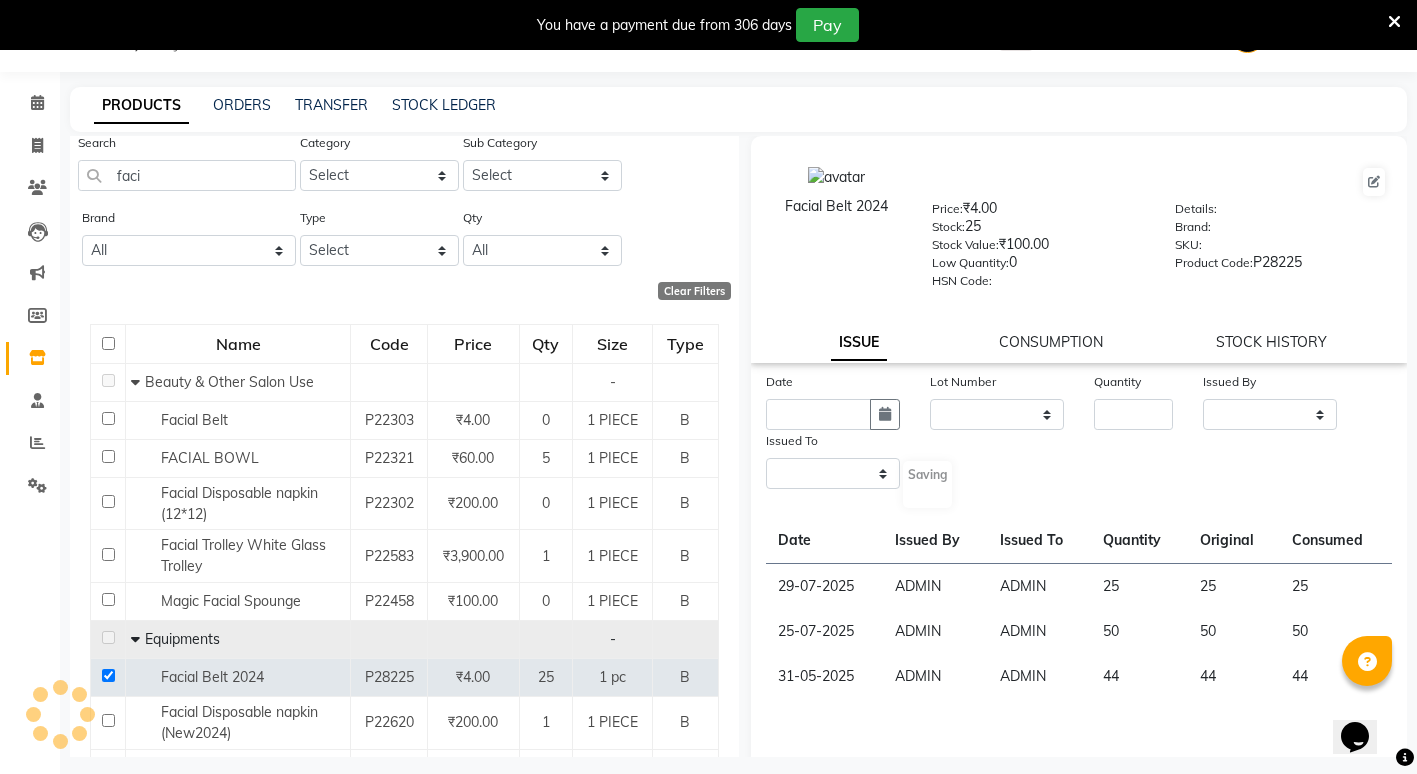 select 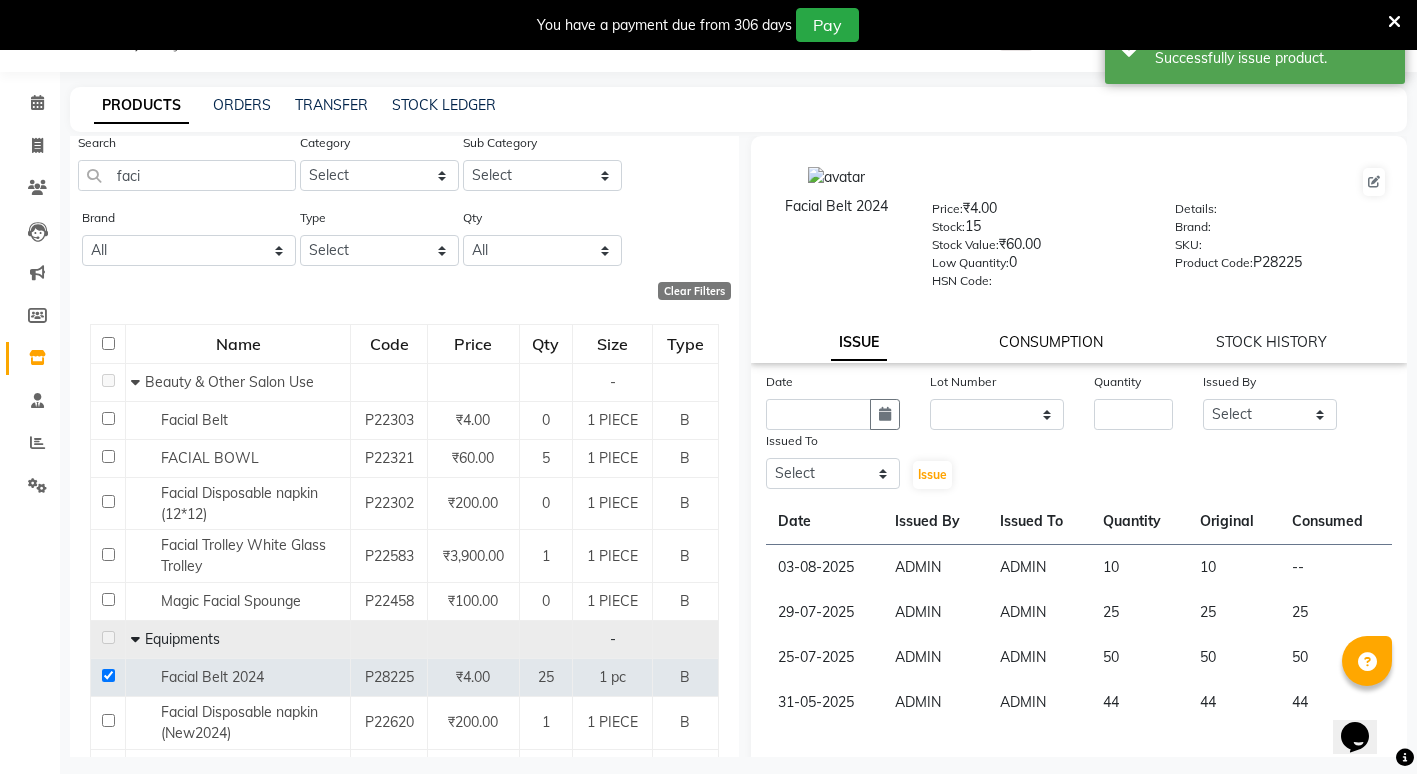 click on "CONSUMPTION" 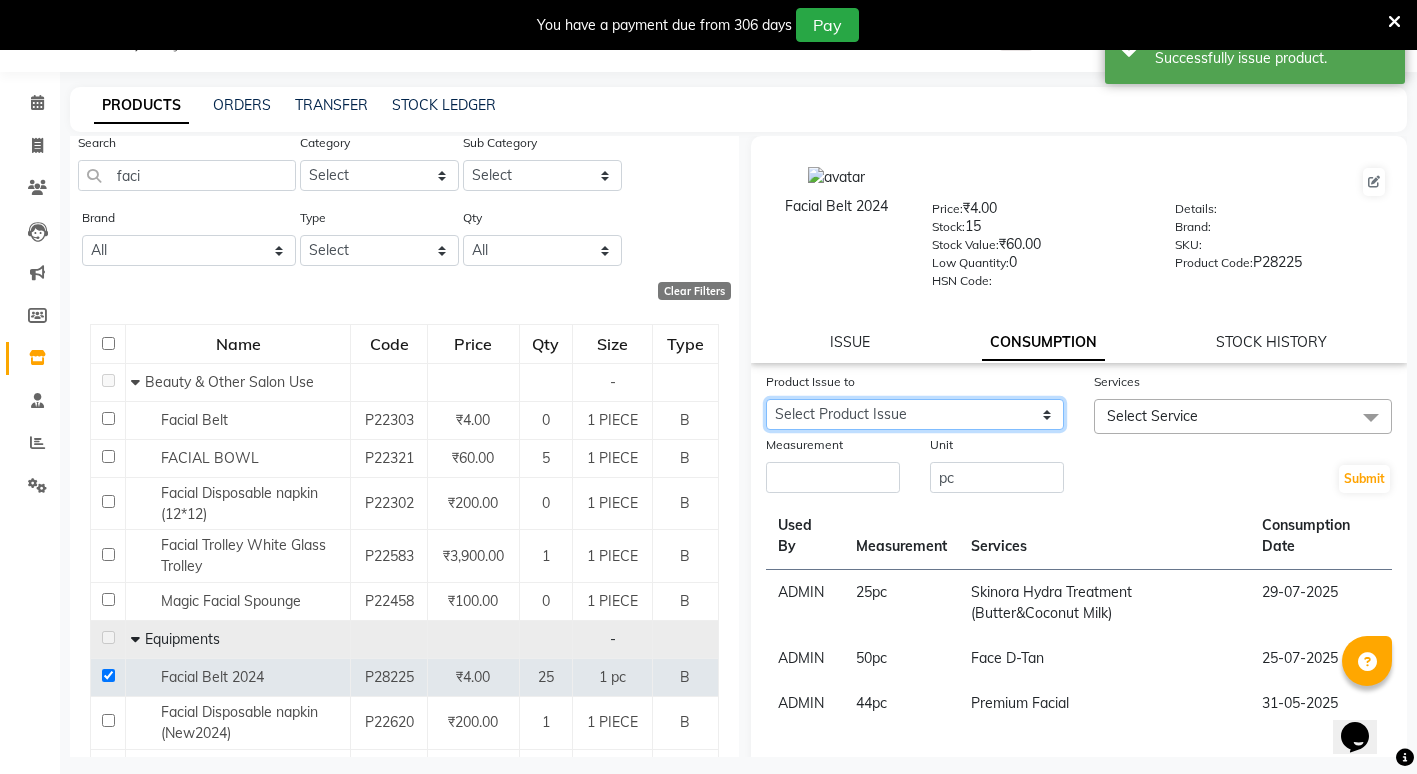 click on "Select Product Issue 2025-08-03, Issued to: ADMIN, Balance: 10" 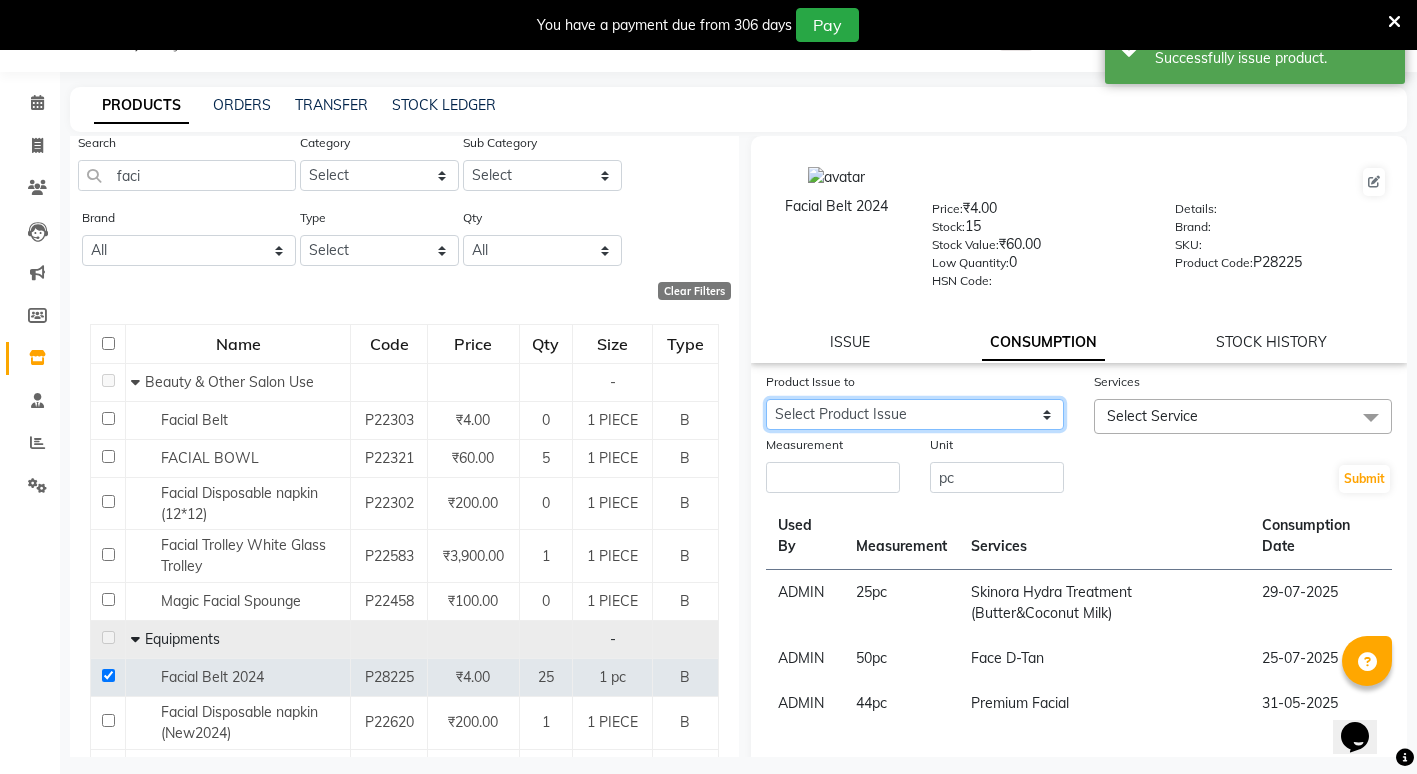select on "1122689" 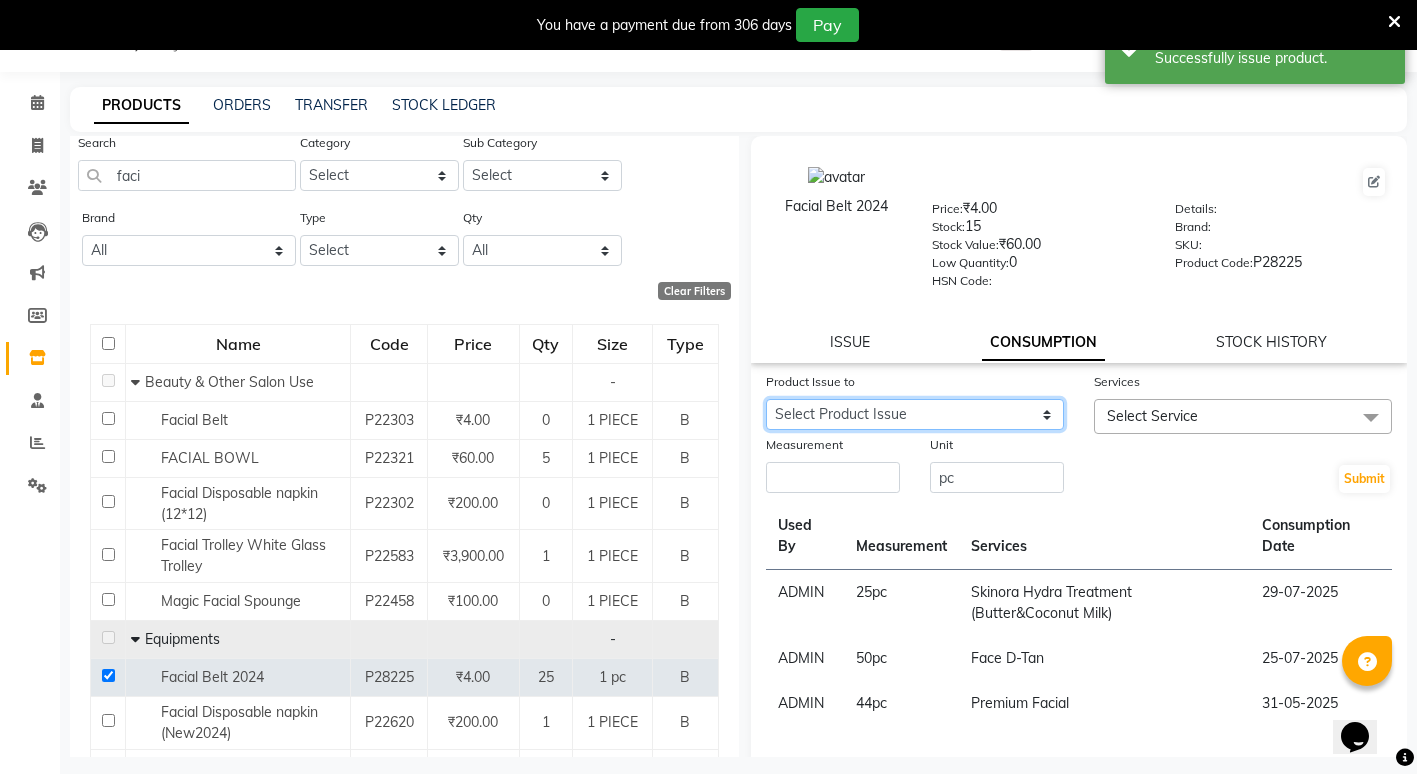 click on "Select Product Issue 2025-08-03, Issued to: ADMIN, Balance: 10" 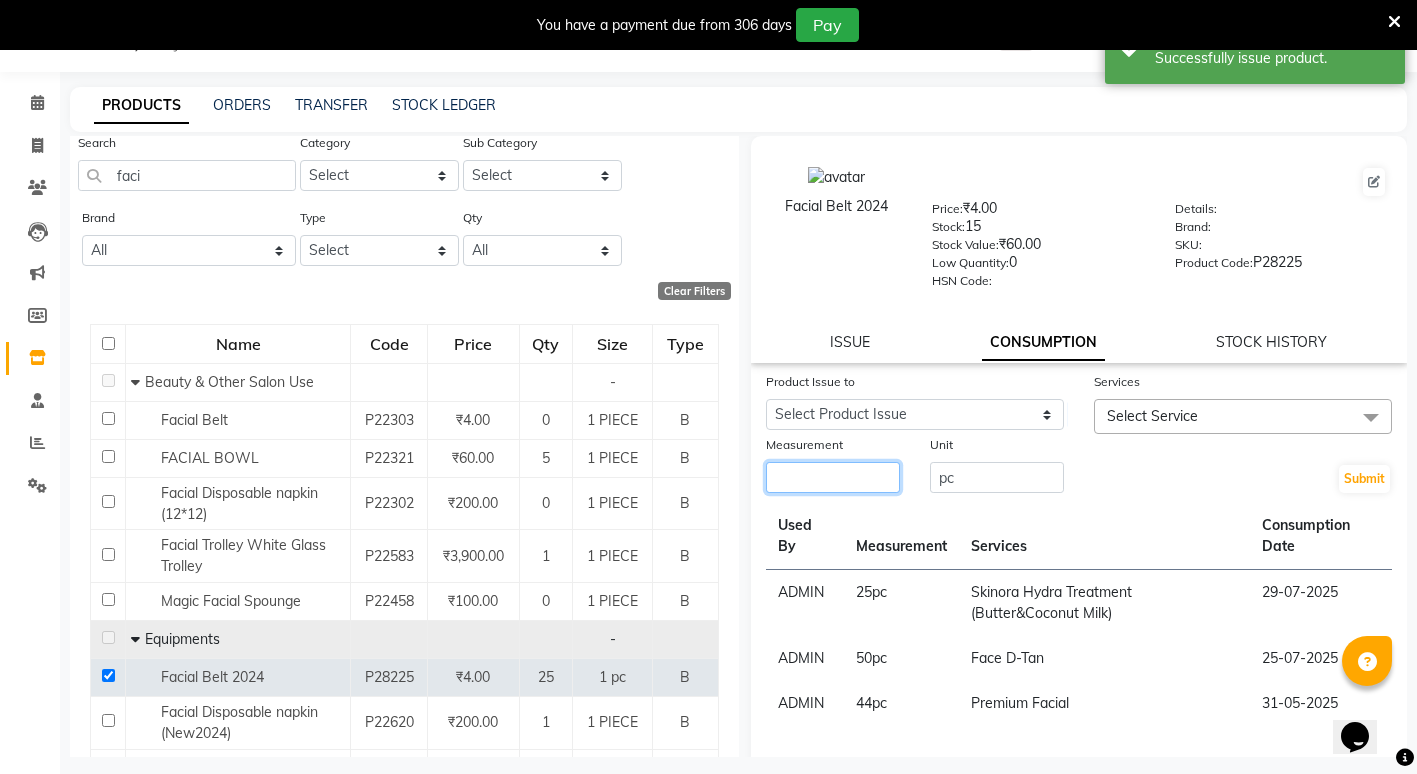 click 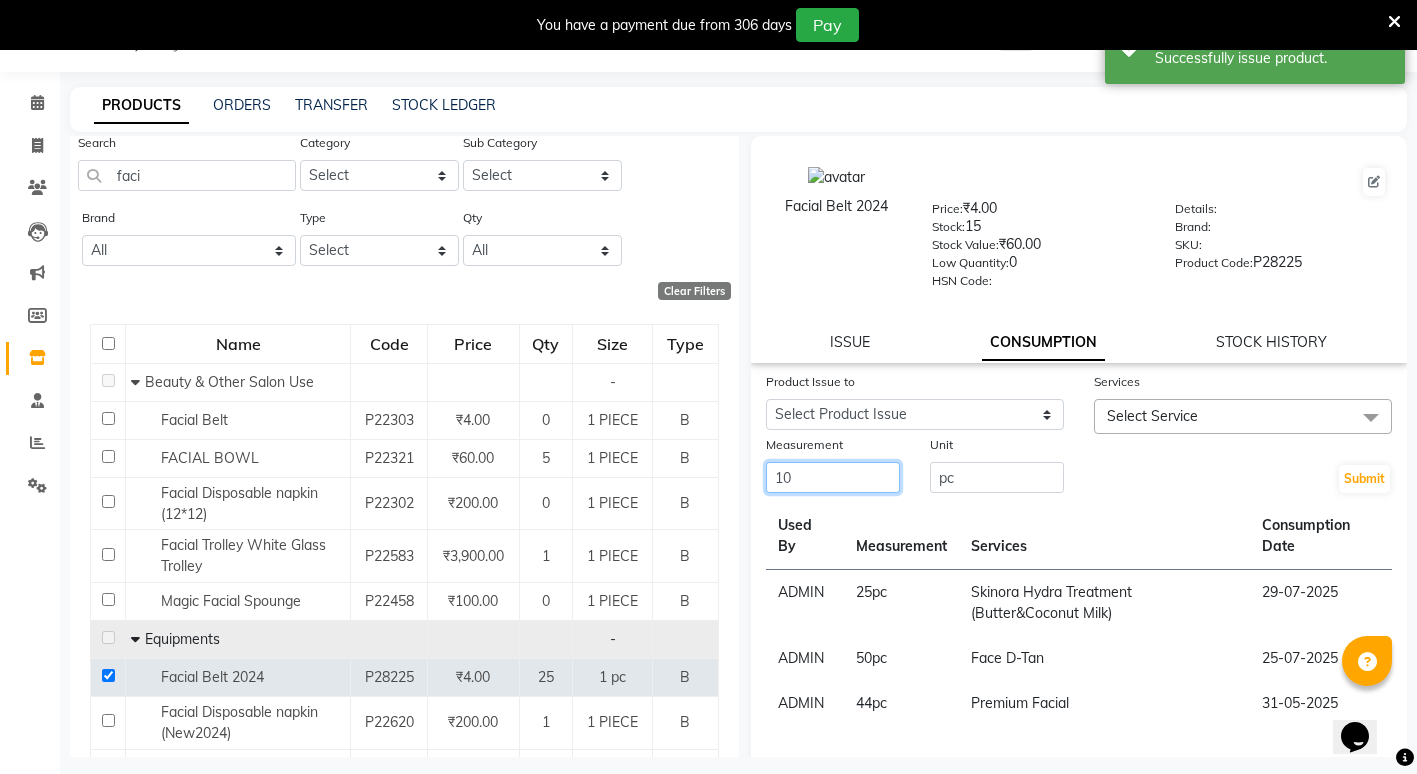 type on "10" 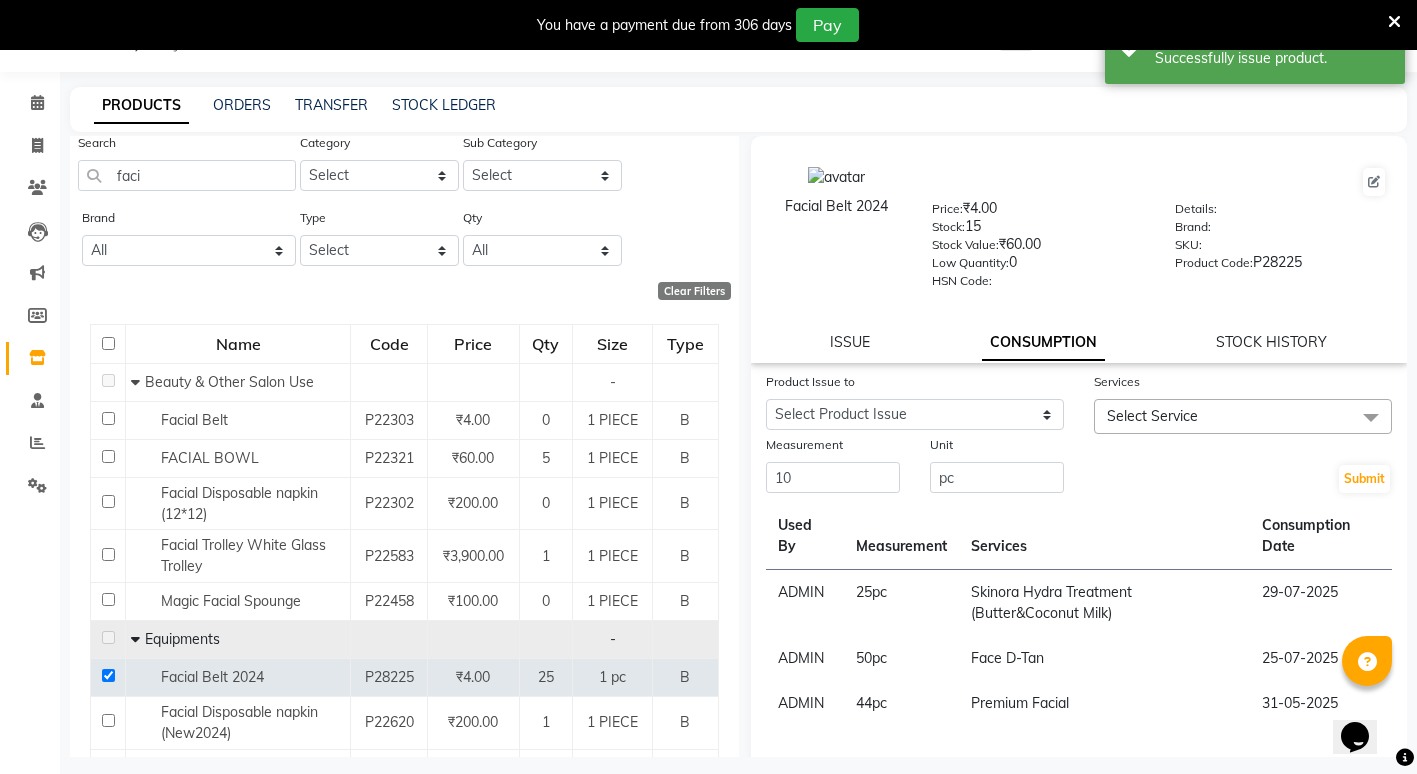 click on "Select Service" 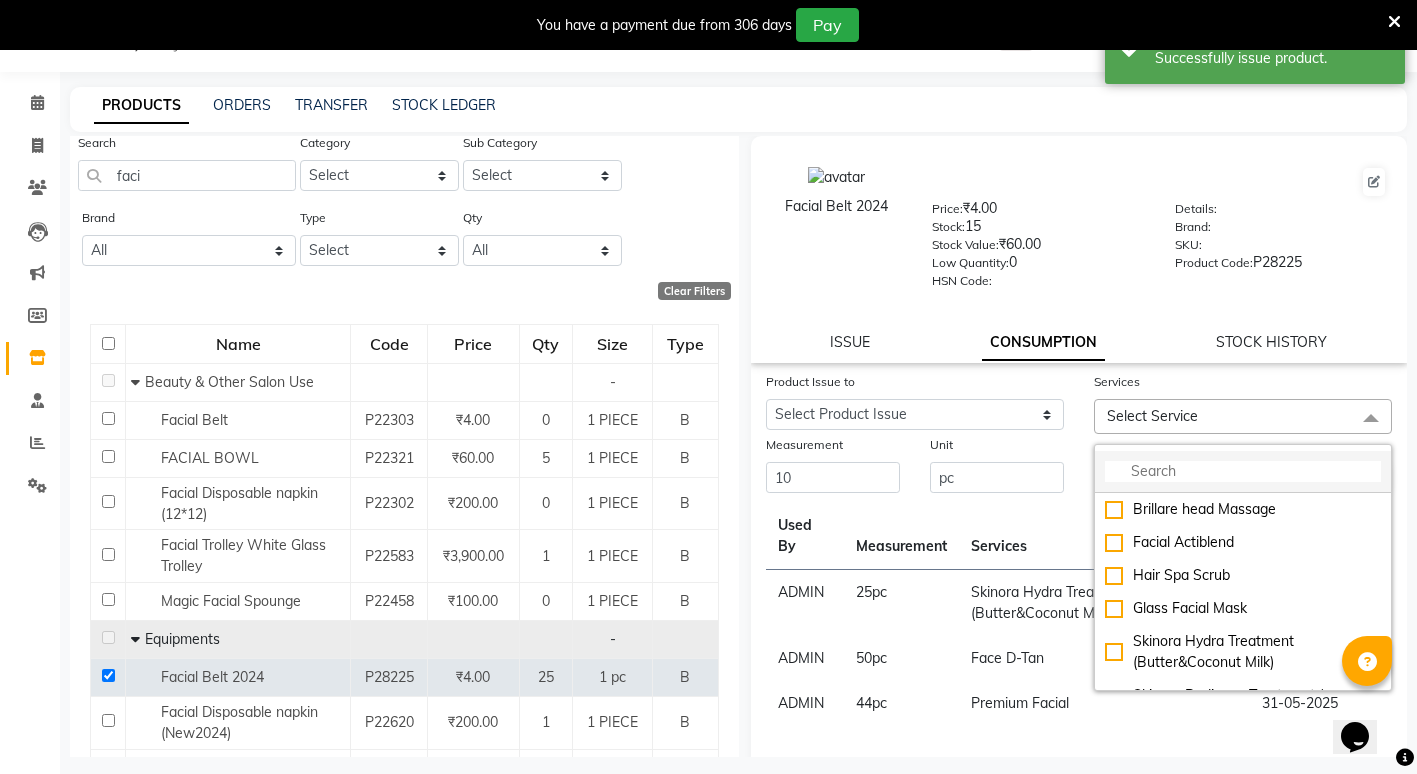 click 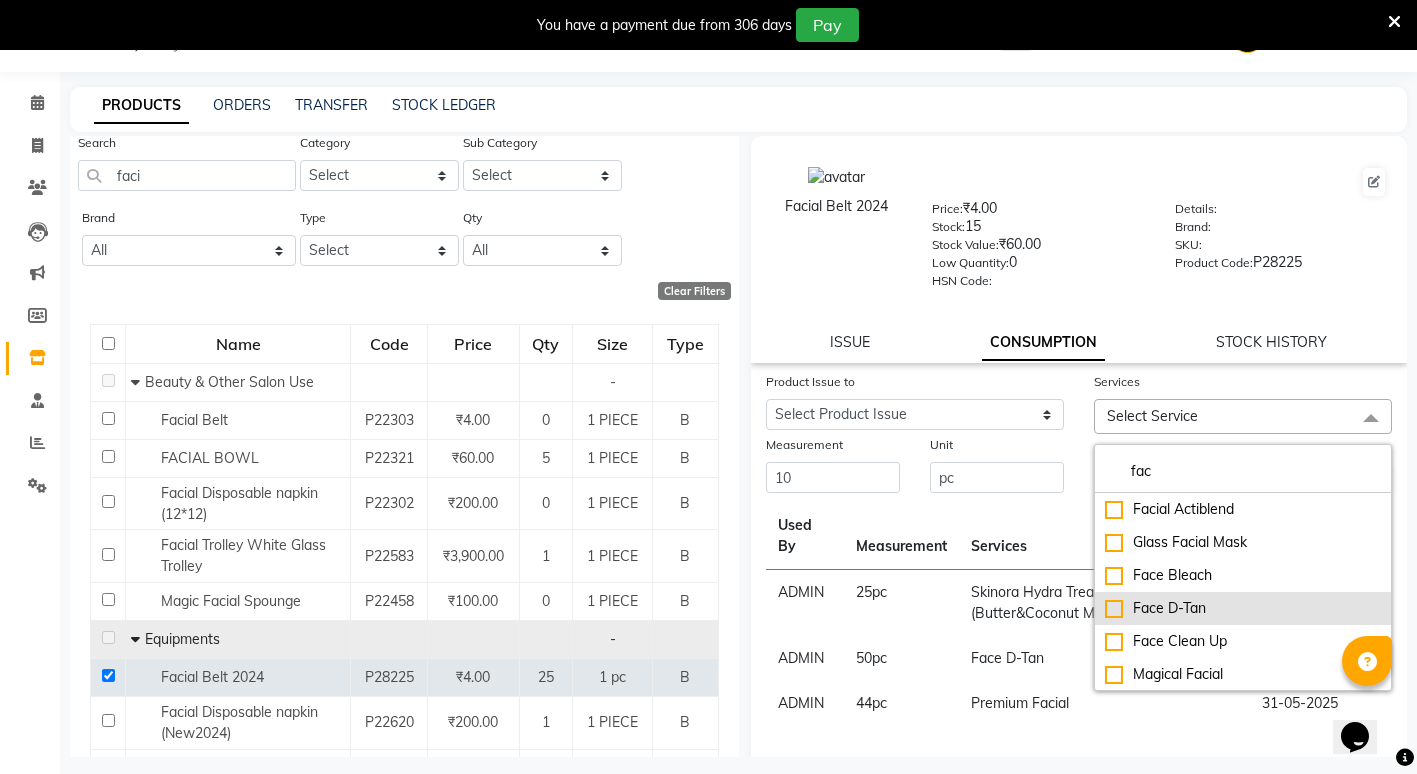 type on "fac" 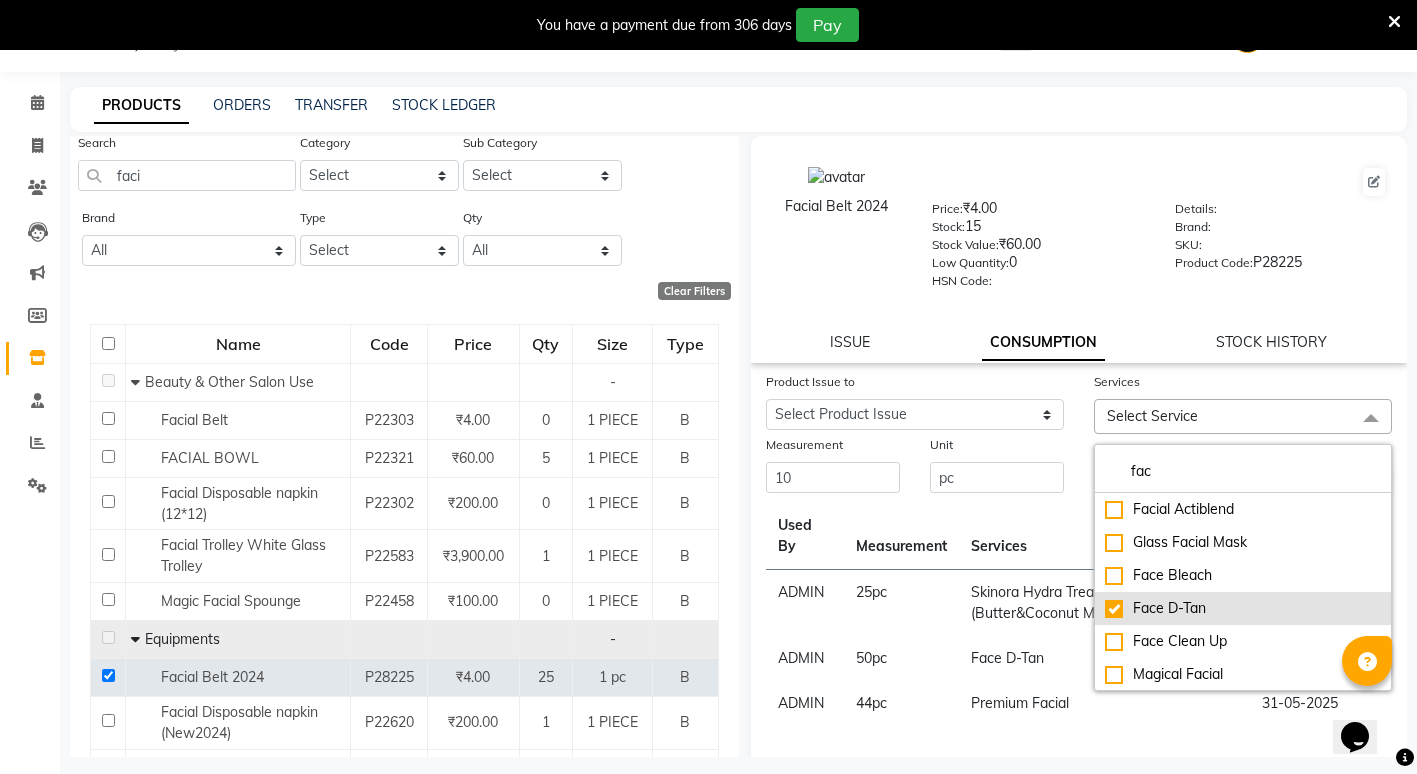 checkbox on "true" 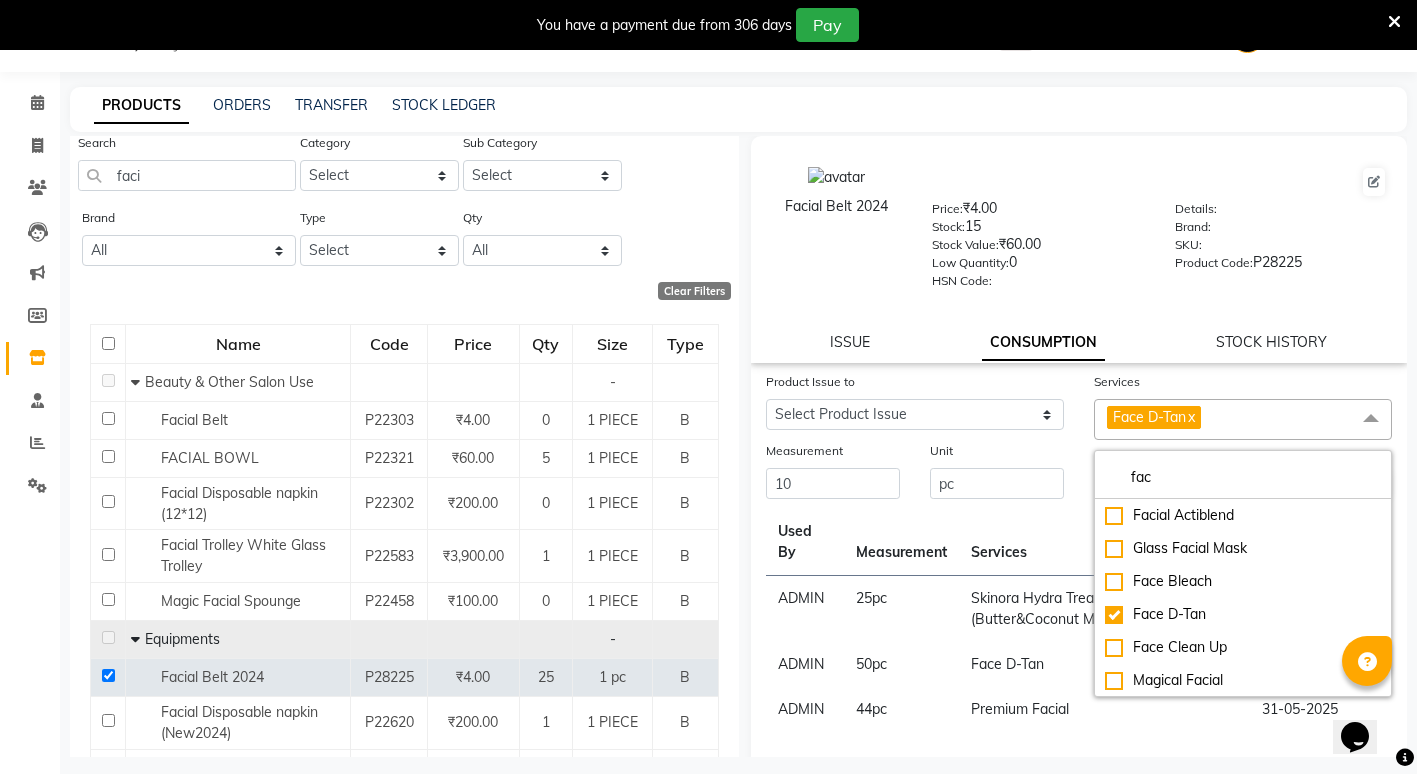 click on "Low Quantity:  0" 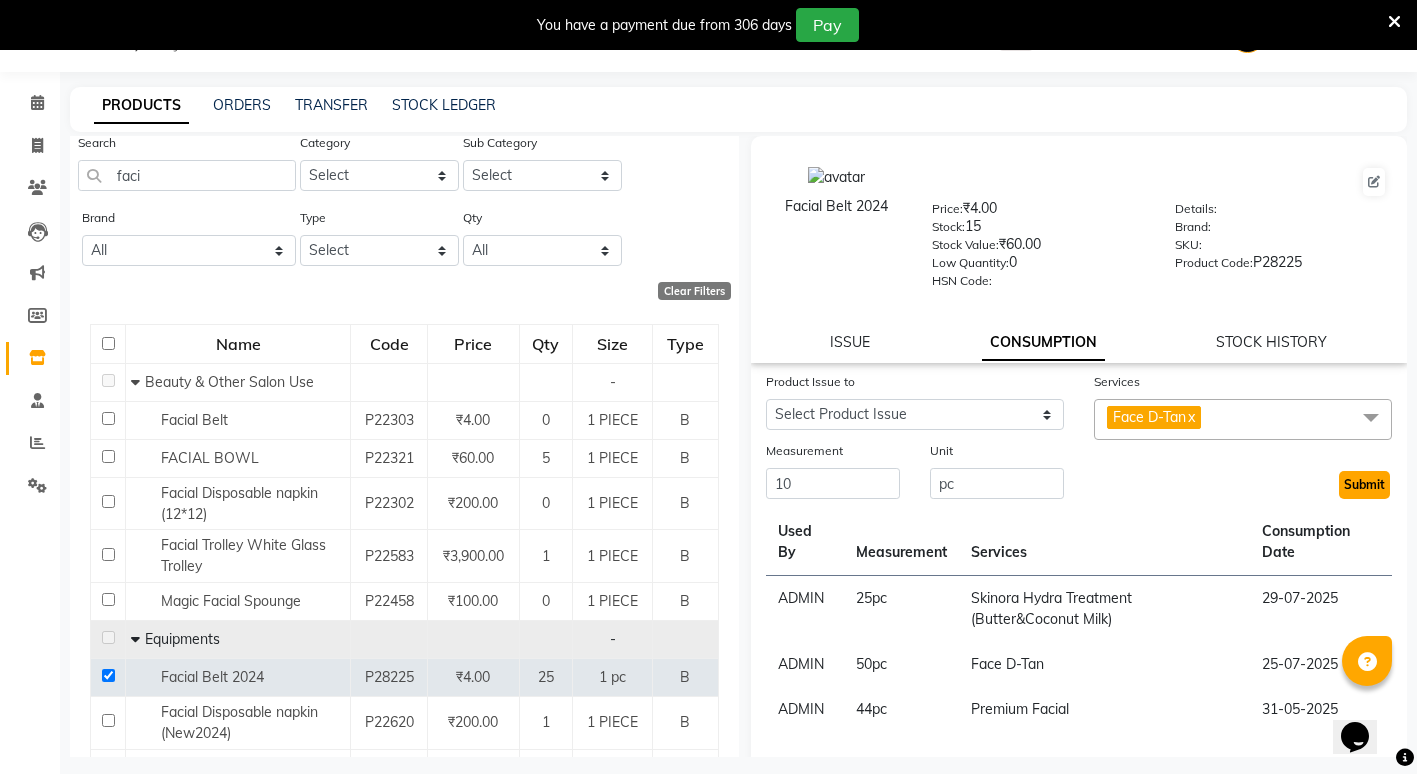 click on "Submit" 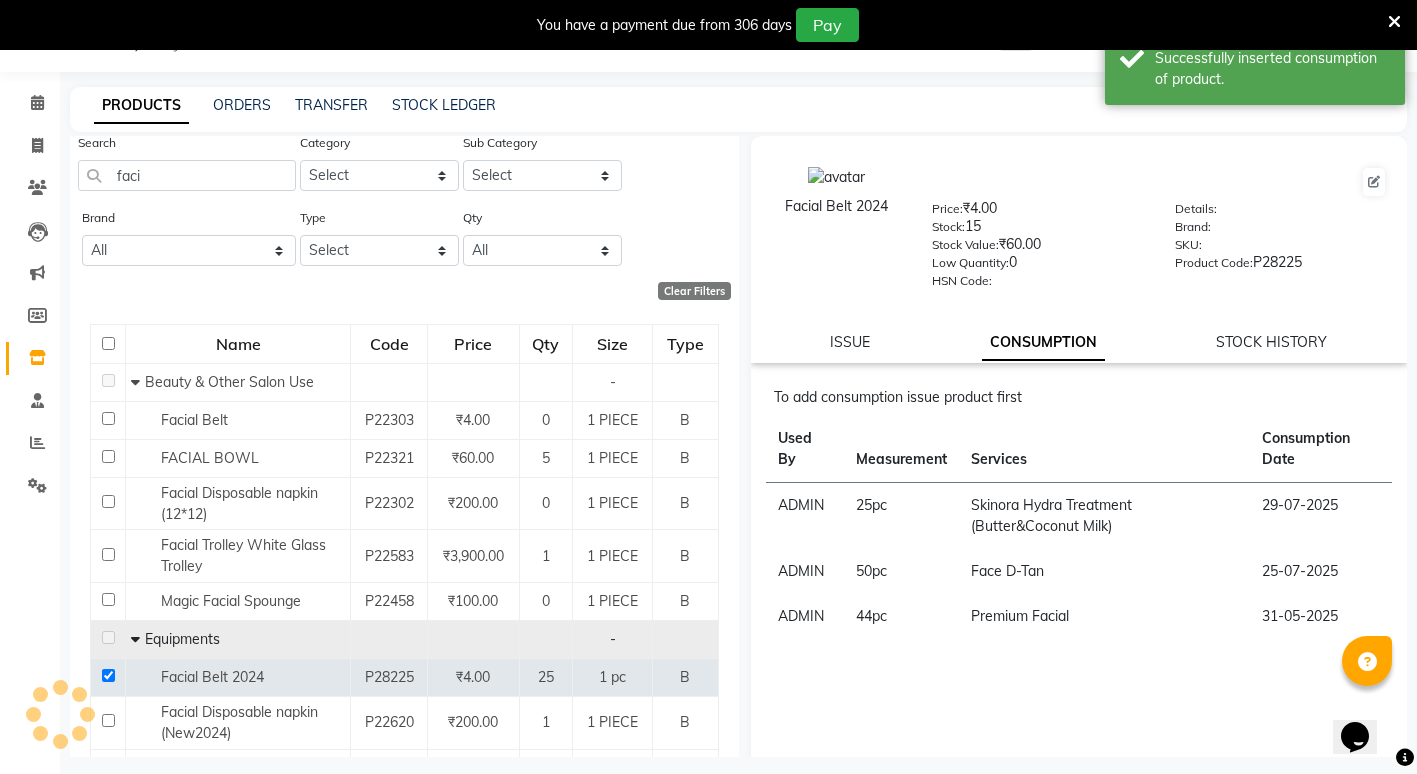 scroll, scrollTop: 0, scrollLeft: 0, axis: both 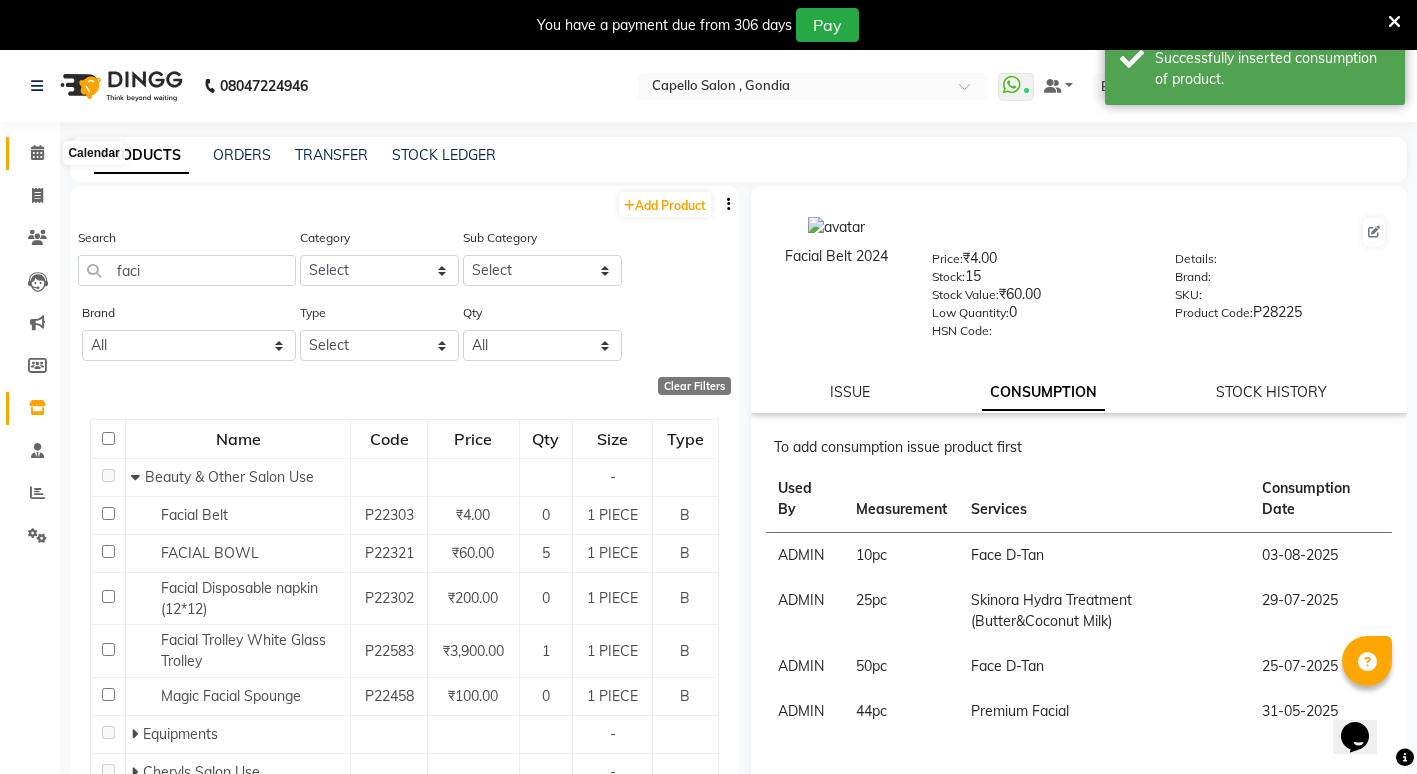 click 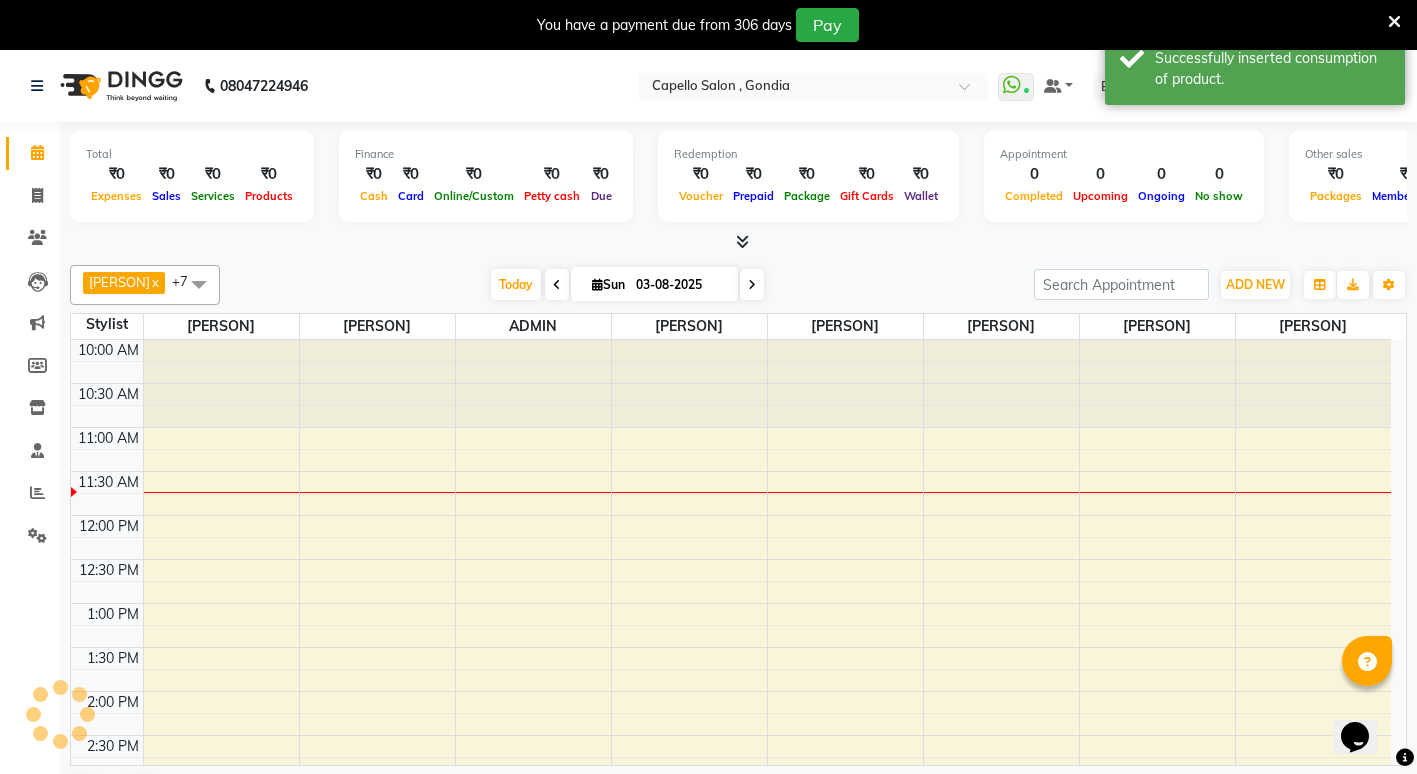 scroll, scrollTop: 0, scrollLeft: 0, axis: both 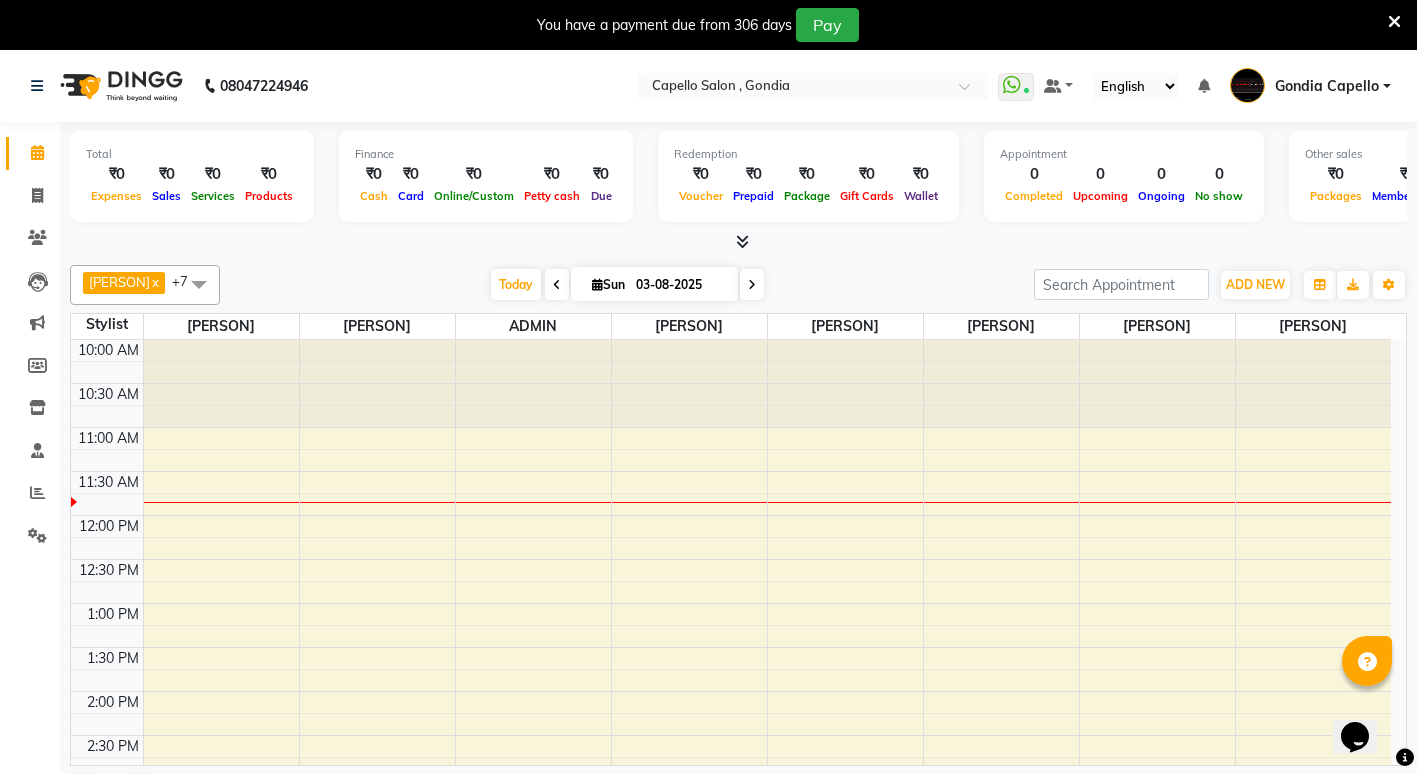 click on "ANIKET BAGDE  x BHASKAR KAWDE  x NIKHIL KANETKAR   x priyanshi yewatkar  x Rahul Suryawanshi  x SHUBHANGI BANSOD  x NITIN TANDE  x ADMIN  x +7 Select All ANIKET BAGDE priyanshi yewatkar Rahul Suryawanshi NITIN TANDE ADMIN BHASKAR KAWDE GAURAV KHOBRAGADE Gondia Capello NIKHIL KANETKAR  SHUBHANGI BANSOD Uma Khandare (M) YAKSHITA KURVE Today  Sun 03-08-2025 Toggle Dropdown Add Appointment Add Invoice Add Expense Add Attendance Add Client Add Transaction Toggle Dropdown Add Appointment Add Invoice Add Expense Add Attendance Add Client ADD NEW Toggle Dropdown Add Appointment Add Invoice Add Expense Add Attendance Add Client Add Transaction ANIKET BAGDE  x BHASKAR KAWDE  x NIKHIL KANETKAR   x priyanshi yewatkar  x Rahul Suryawanshi  x SHUBHANGI BANSOD  x NITIN TANDE  x ADMIN  x +7 Select All ANIKET BAGDE priyanshi yewatkar Rahul Suryawanshi NITIN TANDE ADMIN BHASKAR KAWDE GAURAV KHOBRAGADE Gondia Capello NIKHIL KANETKAR  SHUBHANGI BANSOD Uma Khandare (M) YAKSHITA KURVE Group By  Staff View  View as" 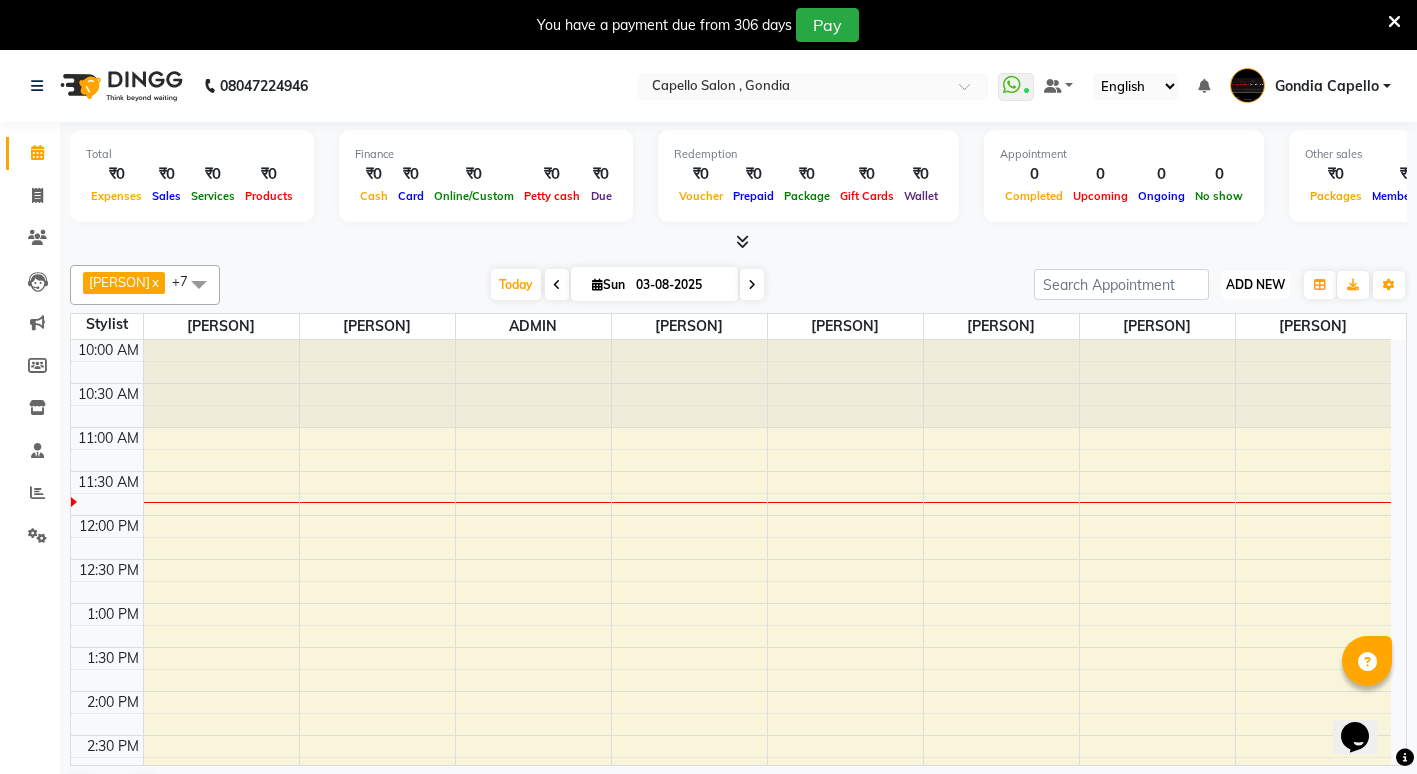 click on "ADD NEW Toggle Dropdown" at bounding box center [1255, 285] 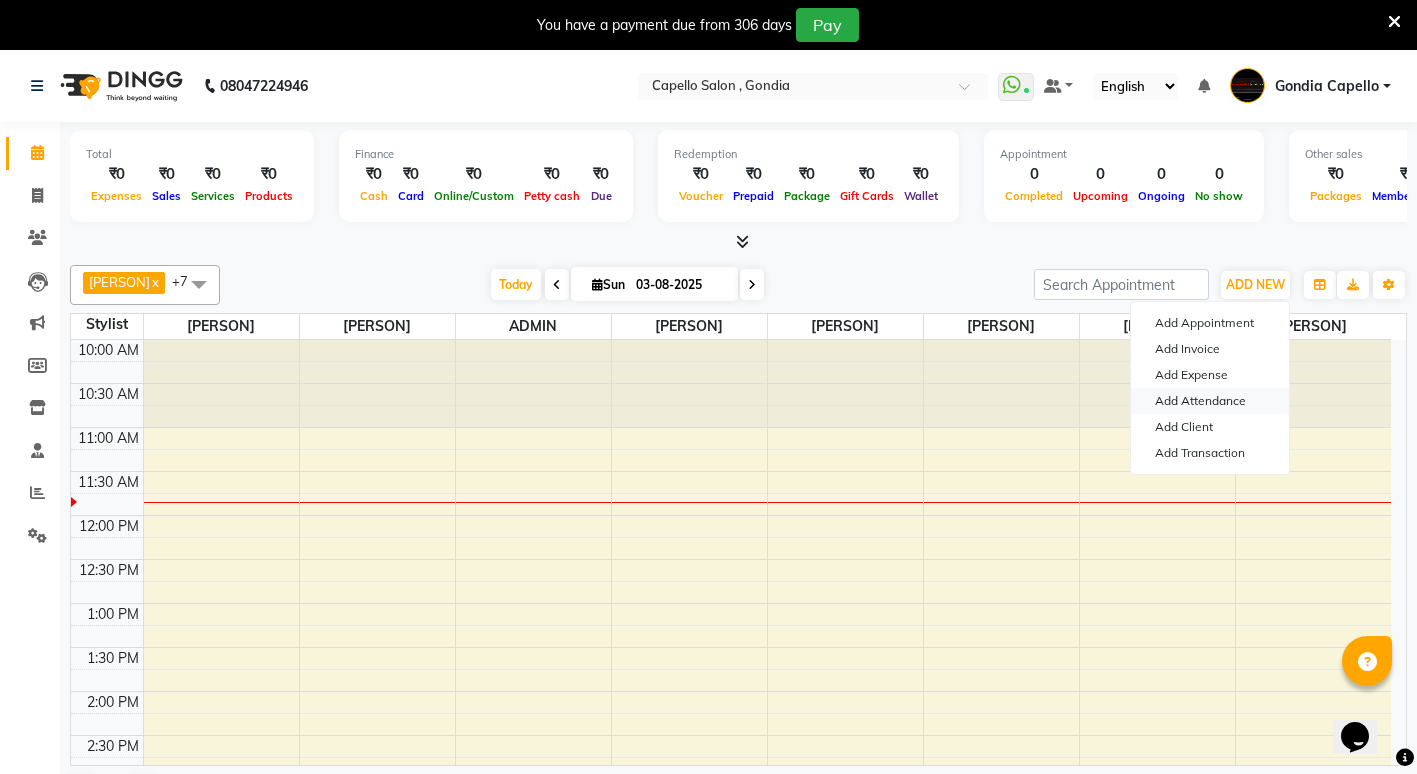 click on "Add Attendance" at bounding box center [1210, 401] 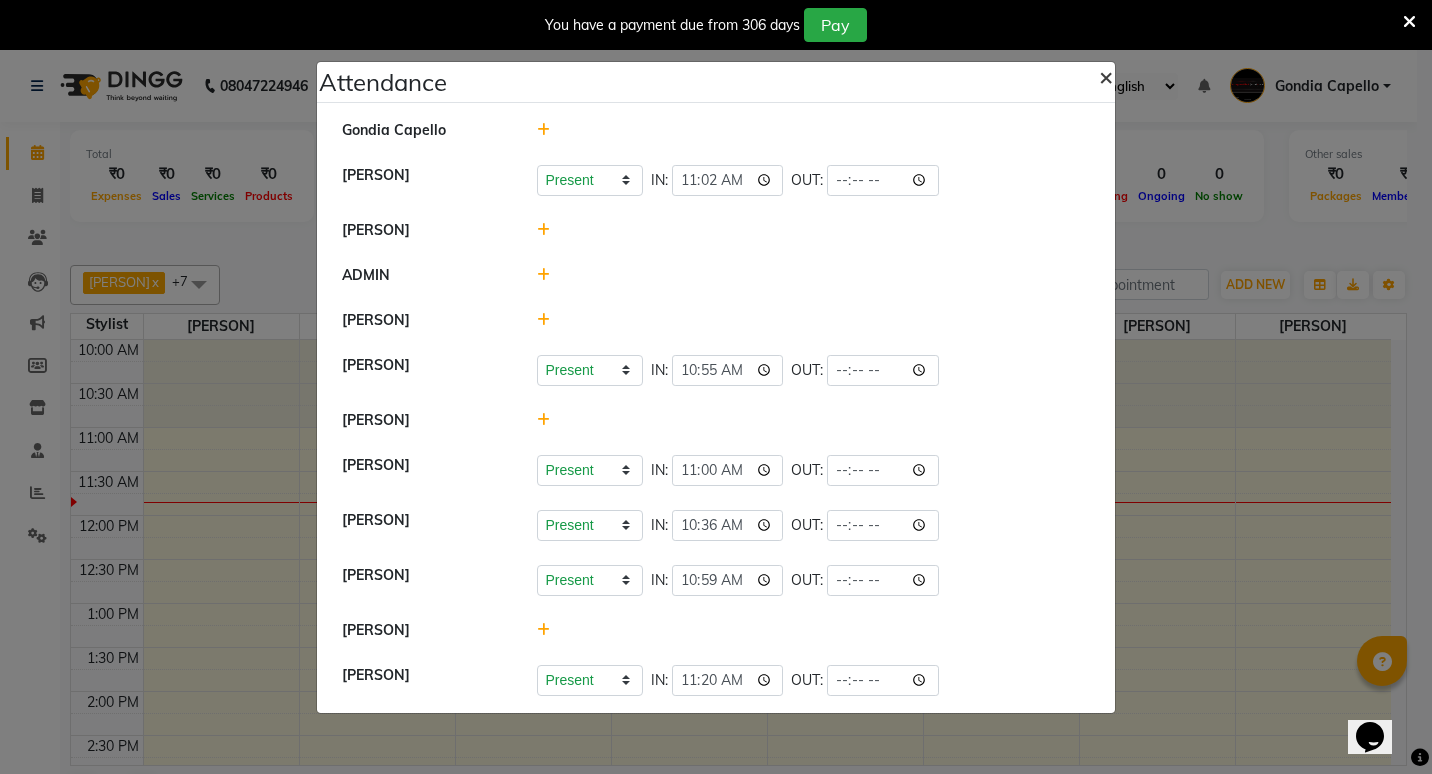 click on "×" 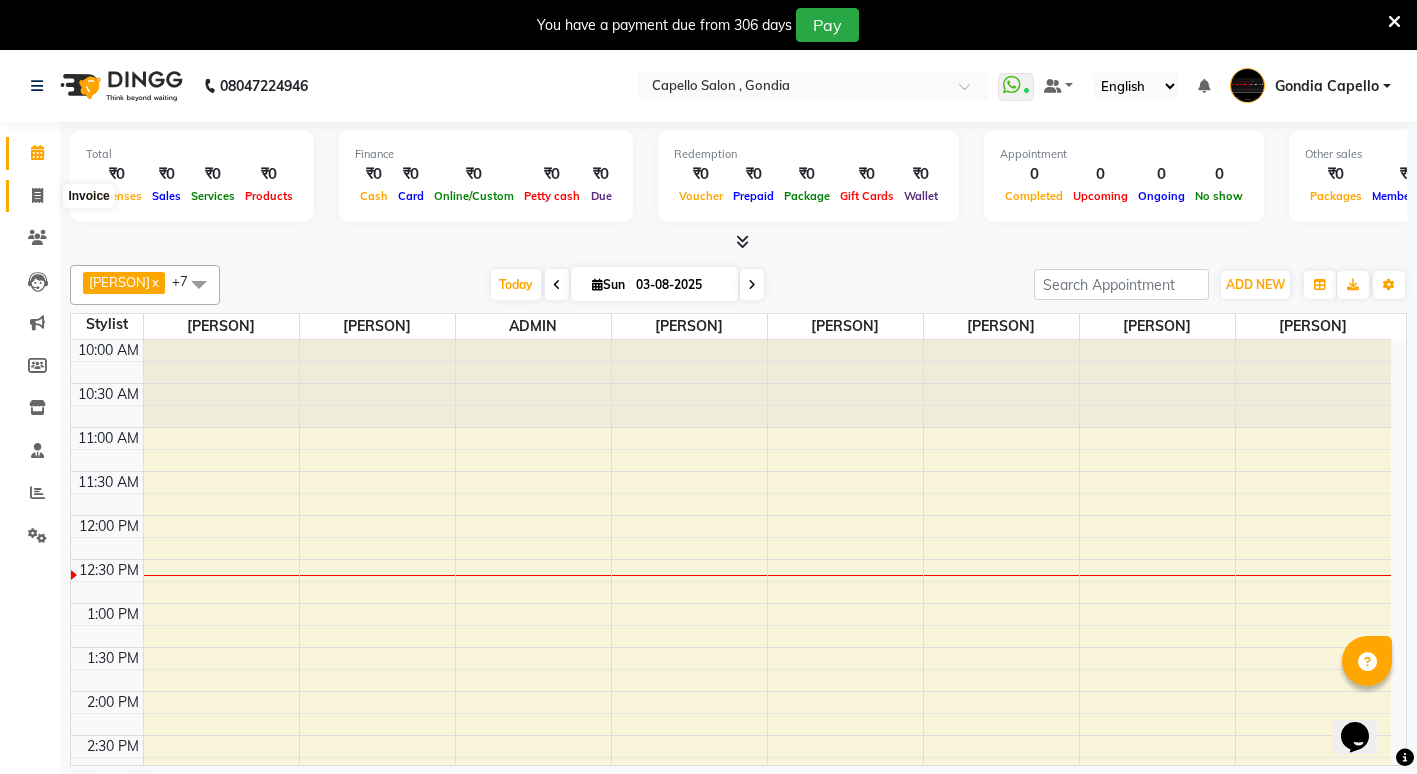 click 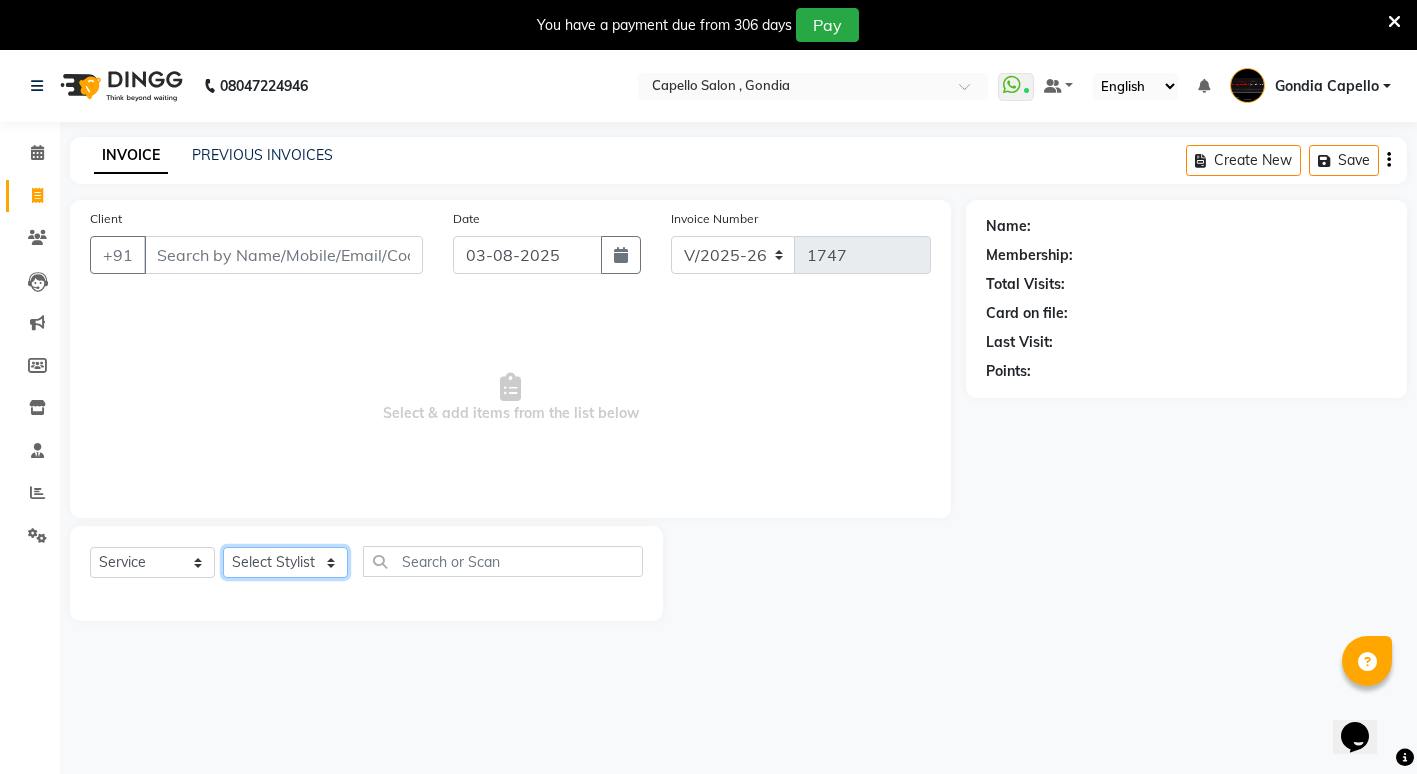click on "Select Stylist ADMIN ANIKET BAGDE BHASKAR KAWDE GAURAV KHOBRAGADE Gondia Capello NIKHIL KANETKAR  NITIN TANDE priyanshi yewatkar Rahul Suryawanshi SHUBHANGI BANSOD Uma Khandare (M) YAKSHITA KURVE" 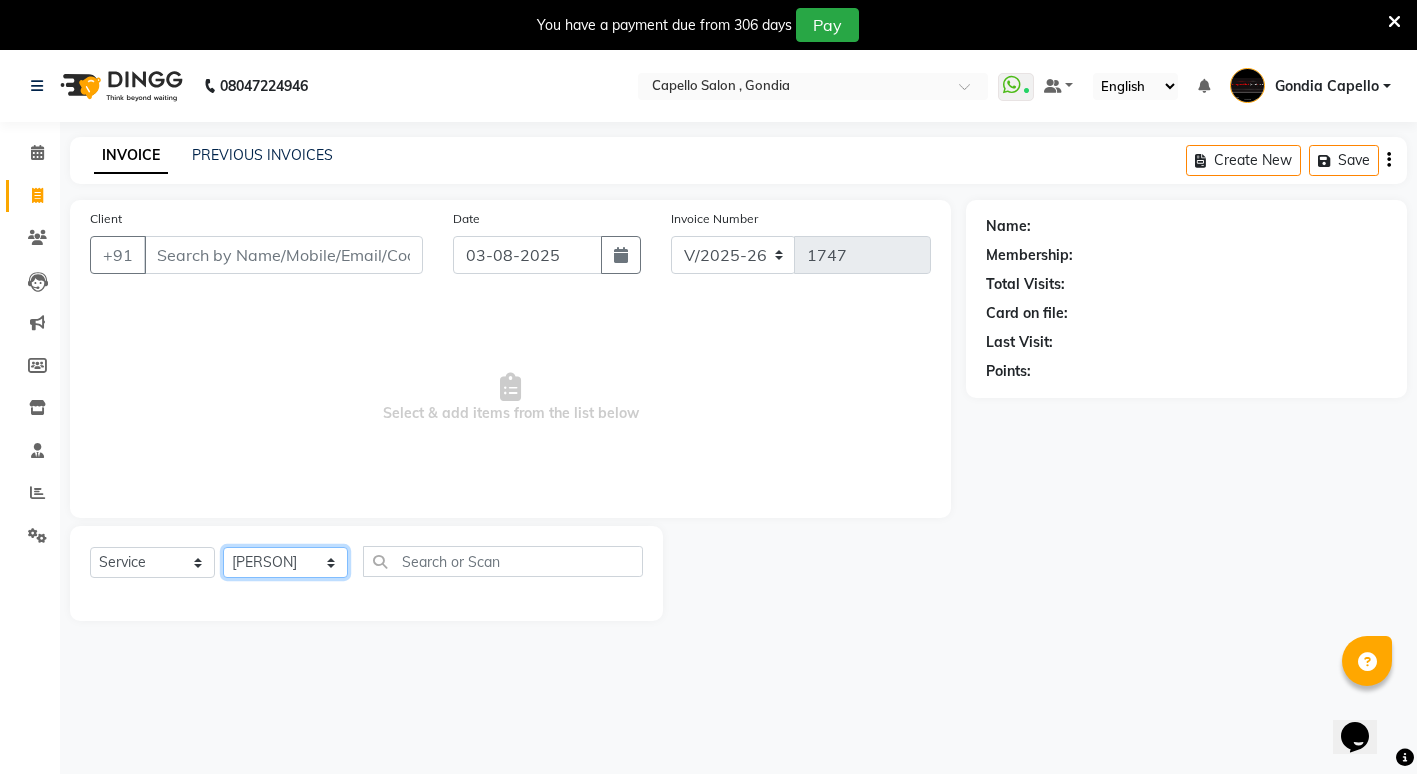 click on "Select Stylist ADMIN ANIKET BAGDE BHASKAR KAWDE GAURAV KHOBRAGADE Gondia Capello NIKHIL KANETKAR  NITIN TANDE priyanshi yewatkar Rahul Suryawanshi SHUBHANGI BANSOD Uma Khandare (M) YAKSHITA KURVE" 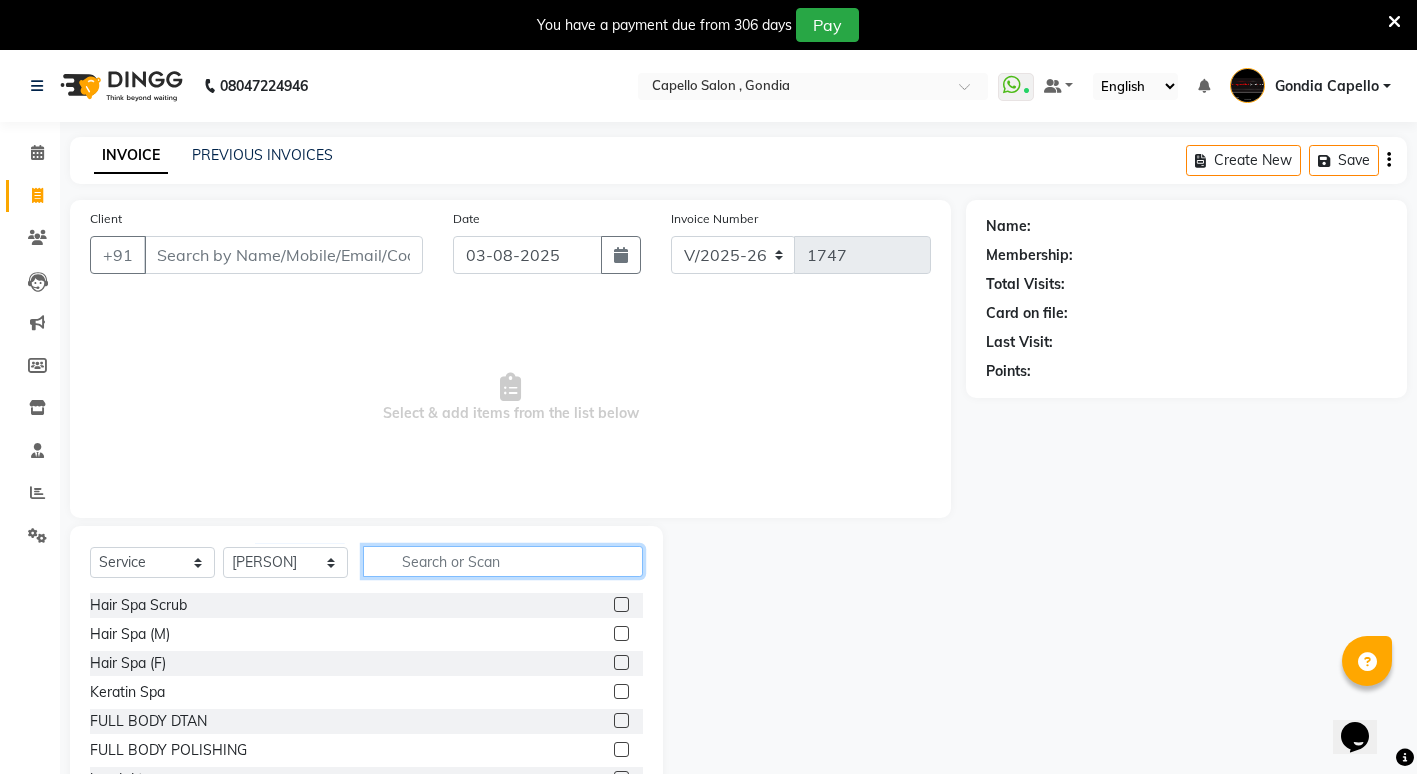 click 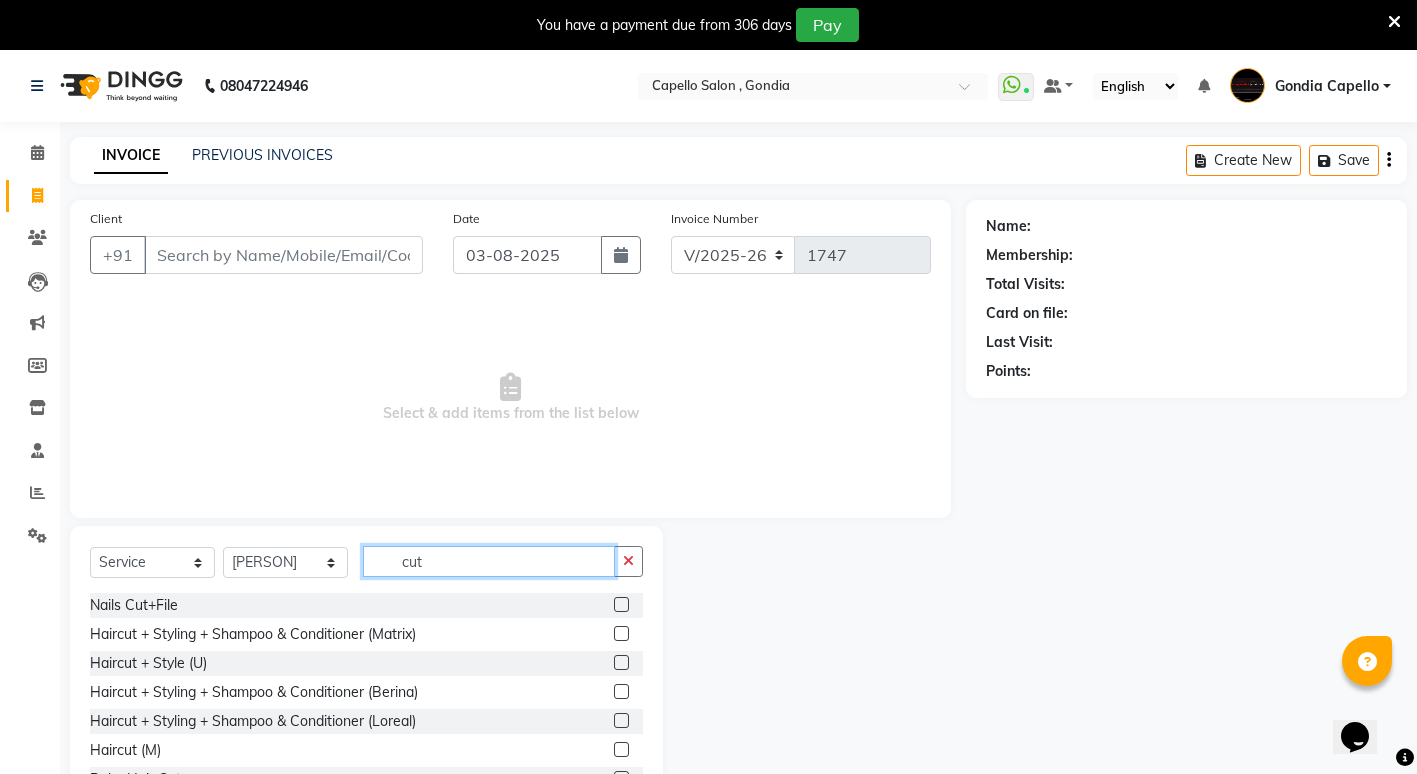 type on "cut" 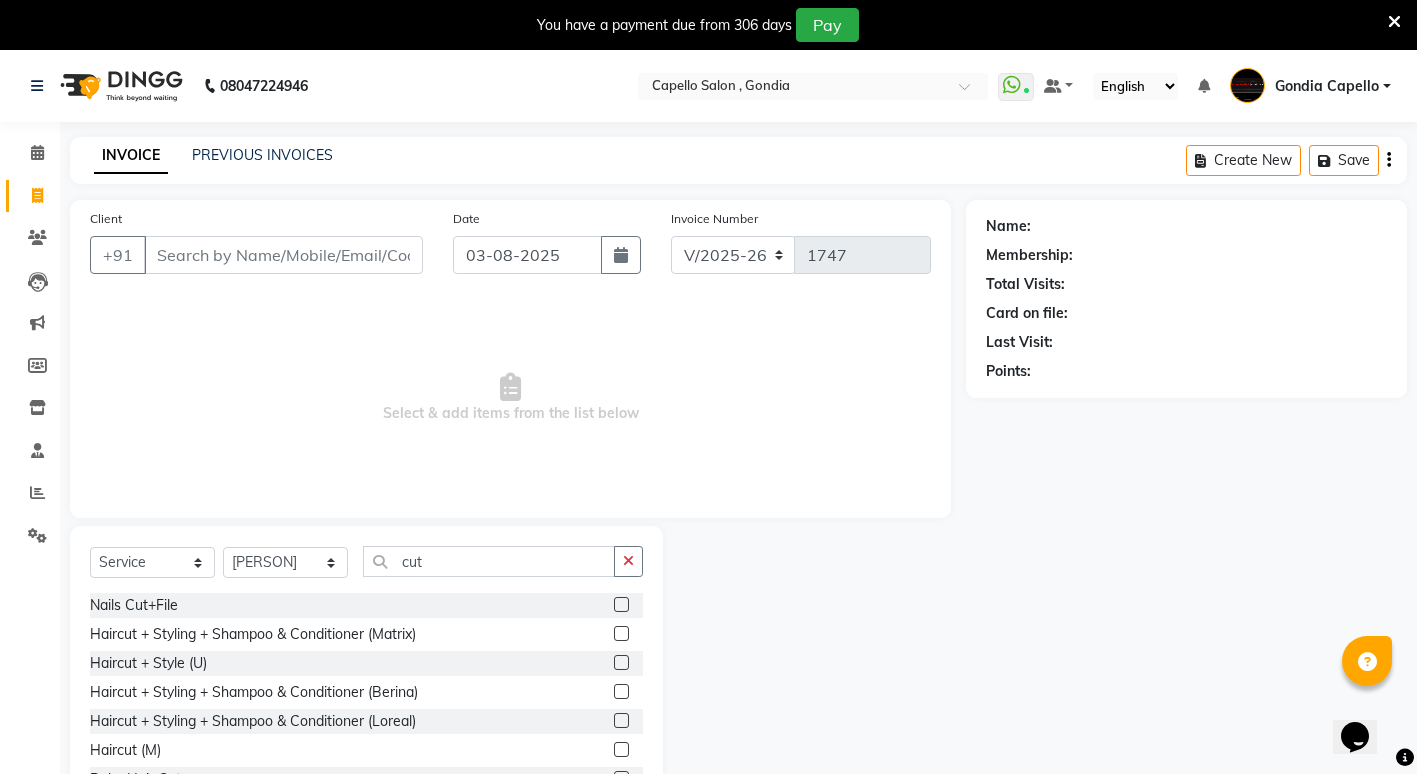 click 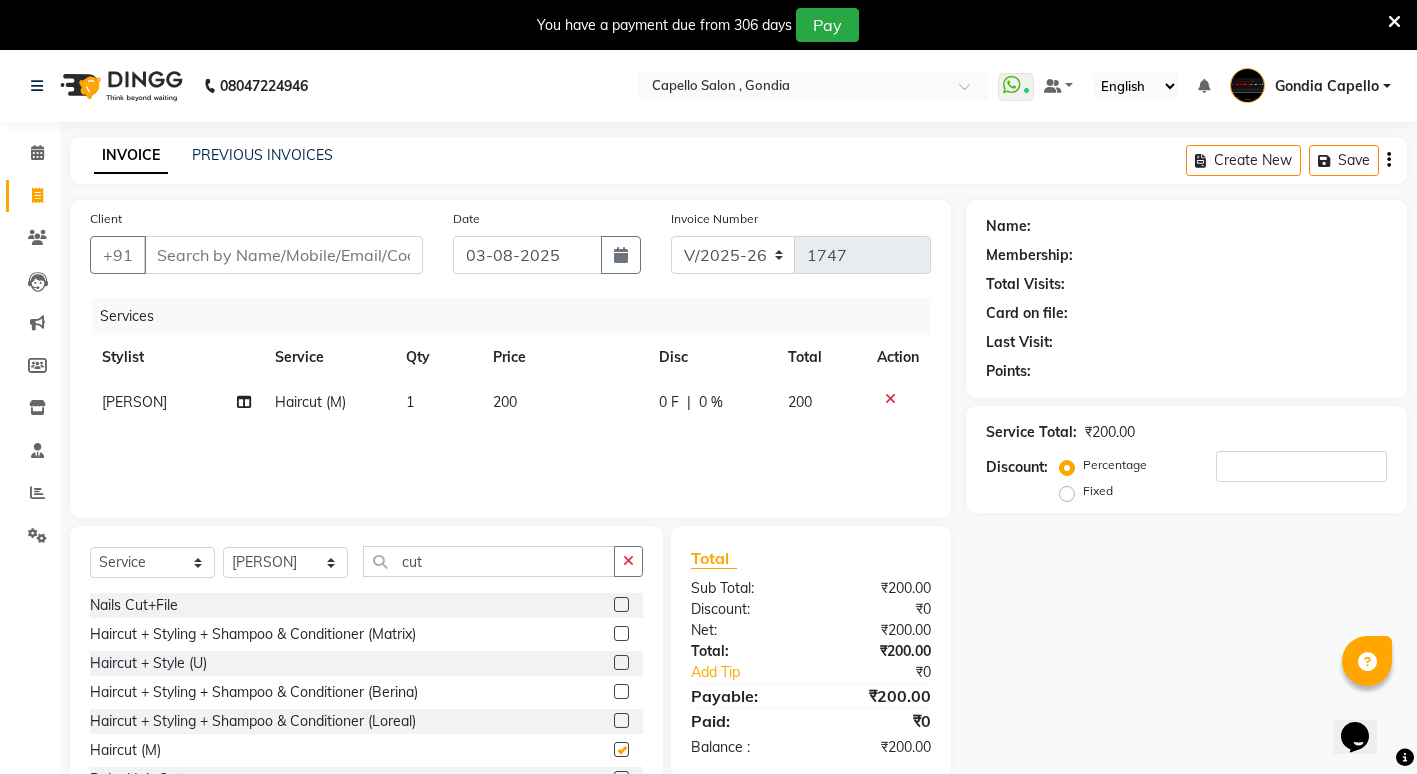 checkbox on "false" 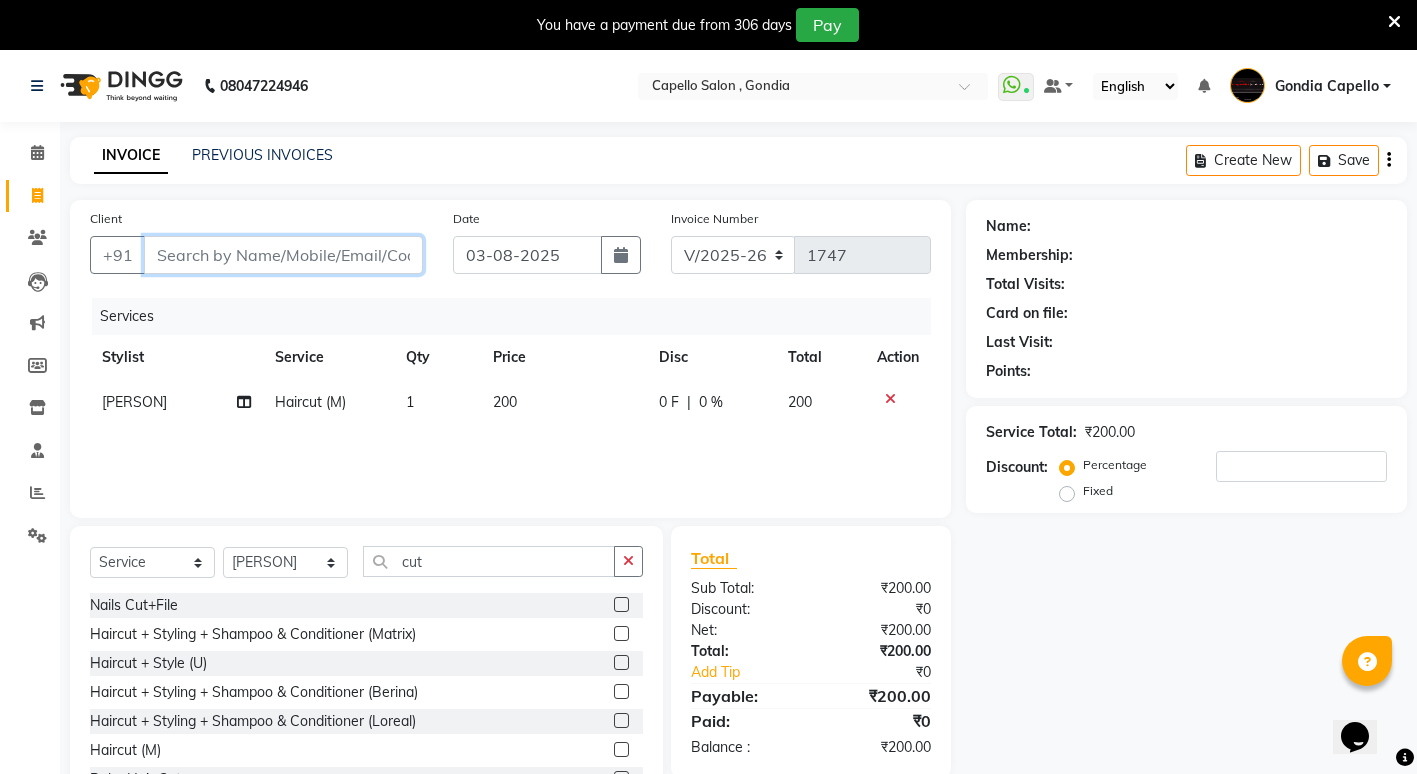 click on "Client" at bounding box center [283, 255] 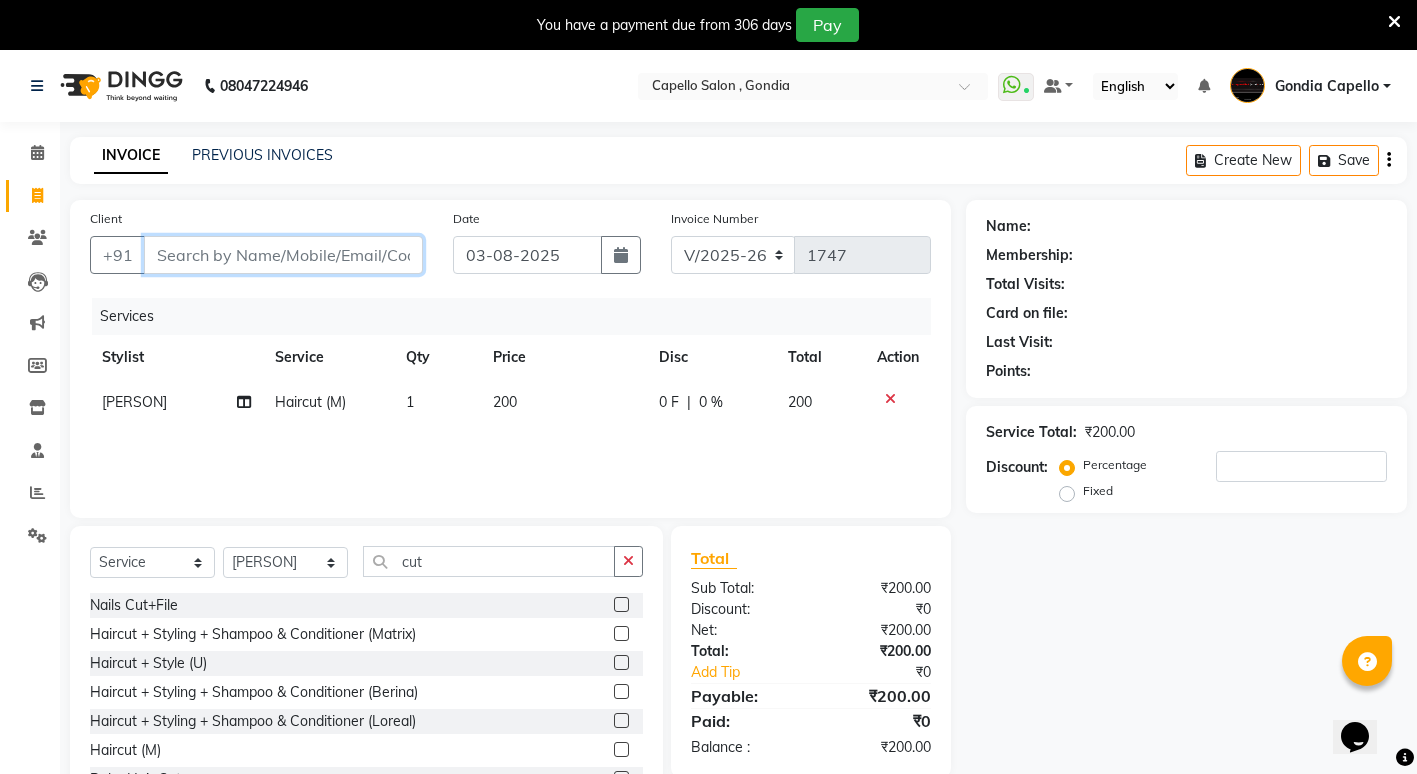 type on "7" 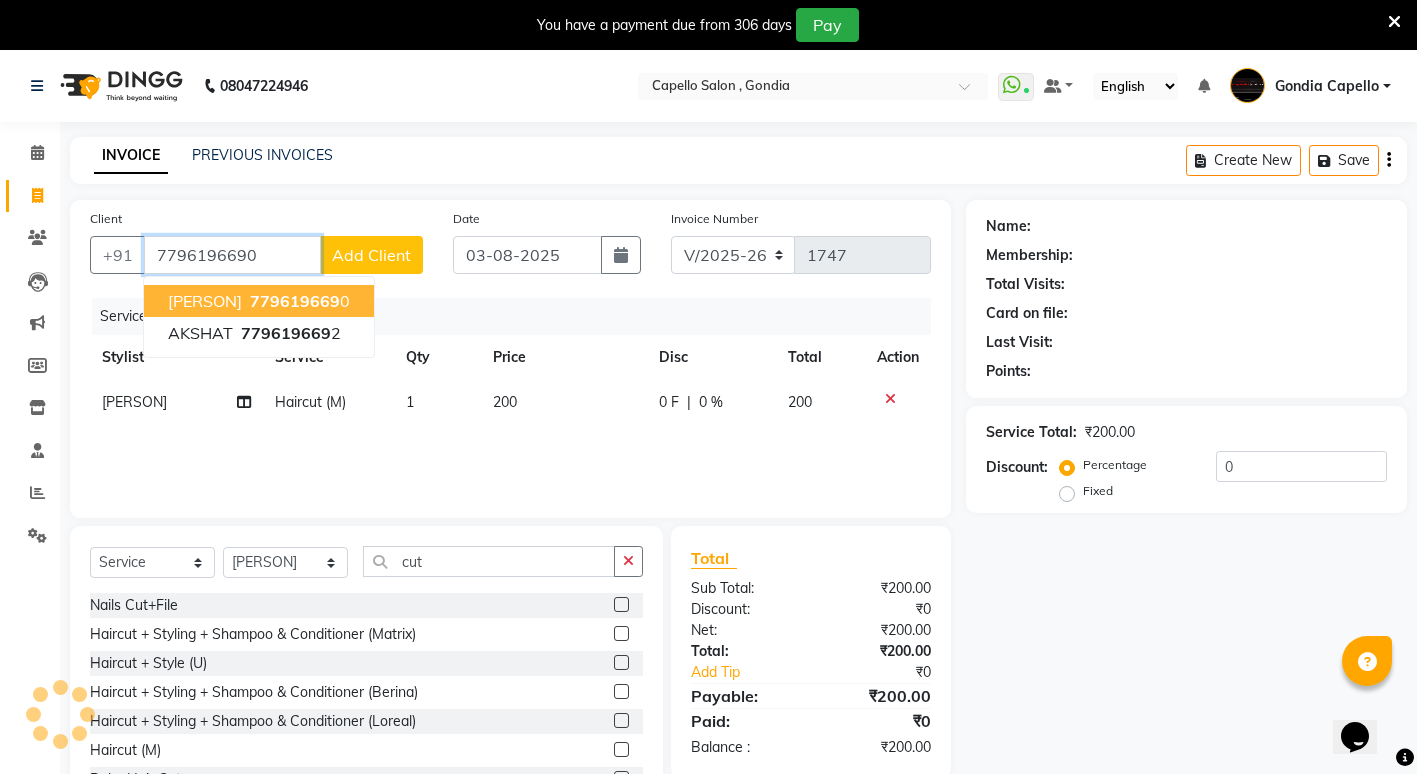 type on "7796196690" 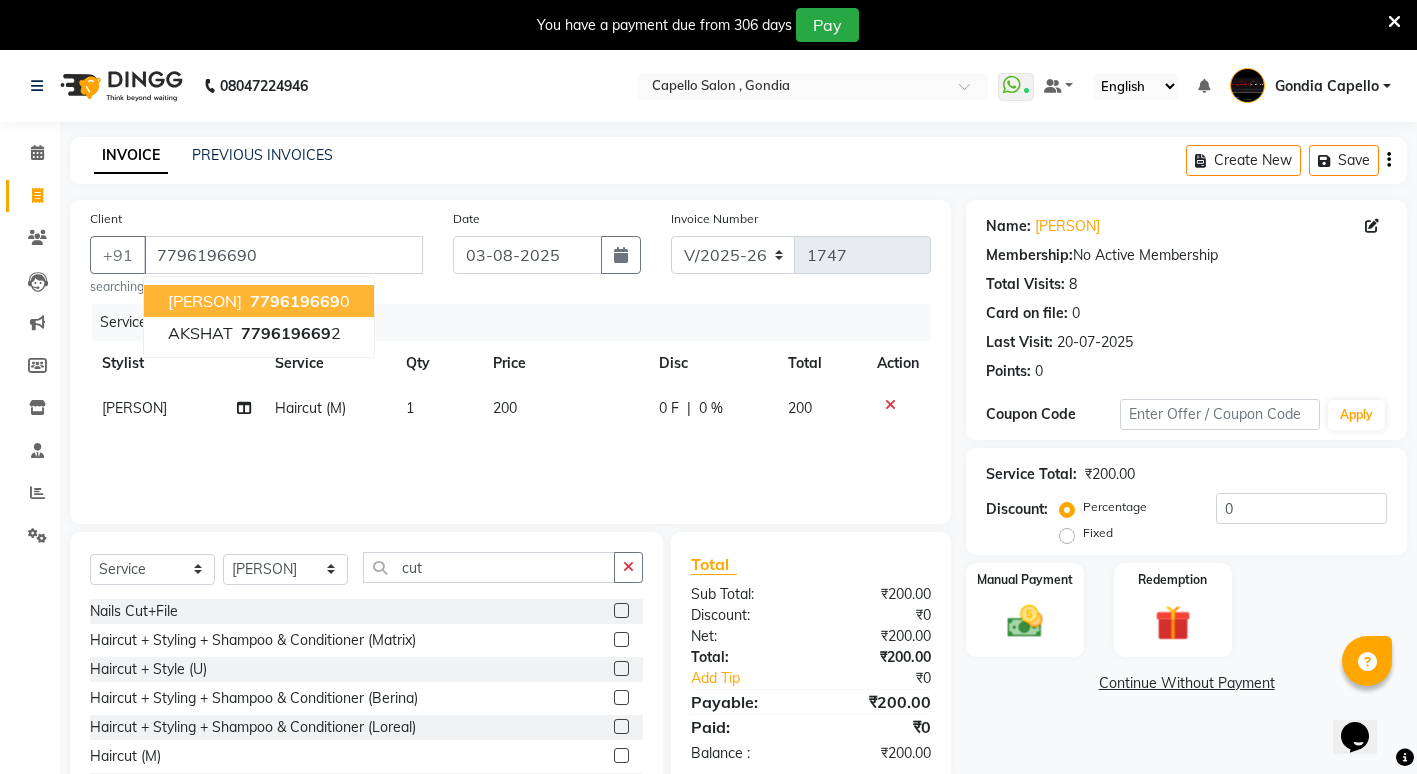 click on "Continue Without Payment" 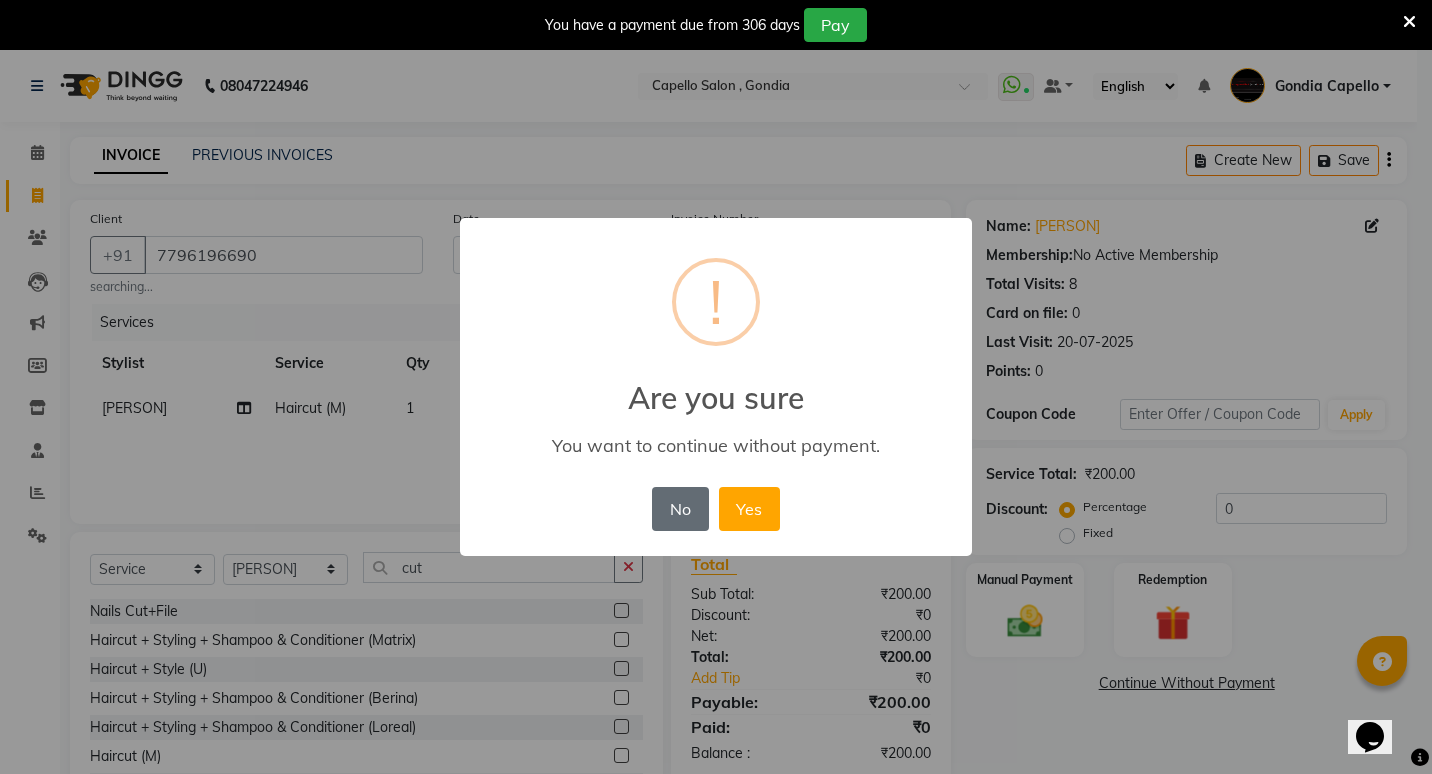 click on "No" at bounding box center (680, 509) 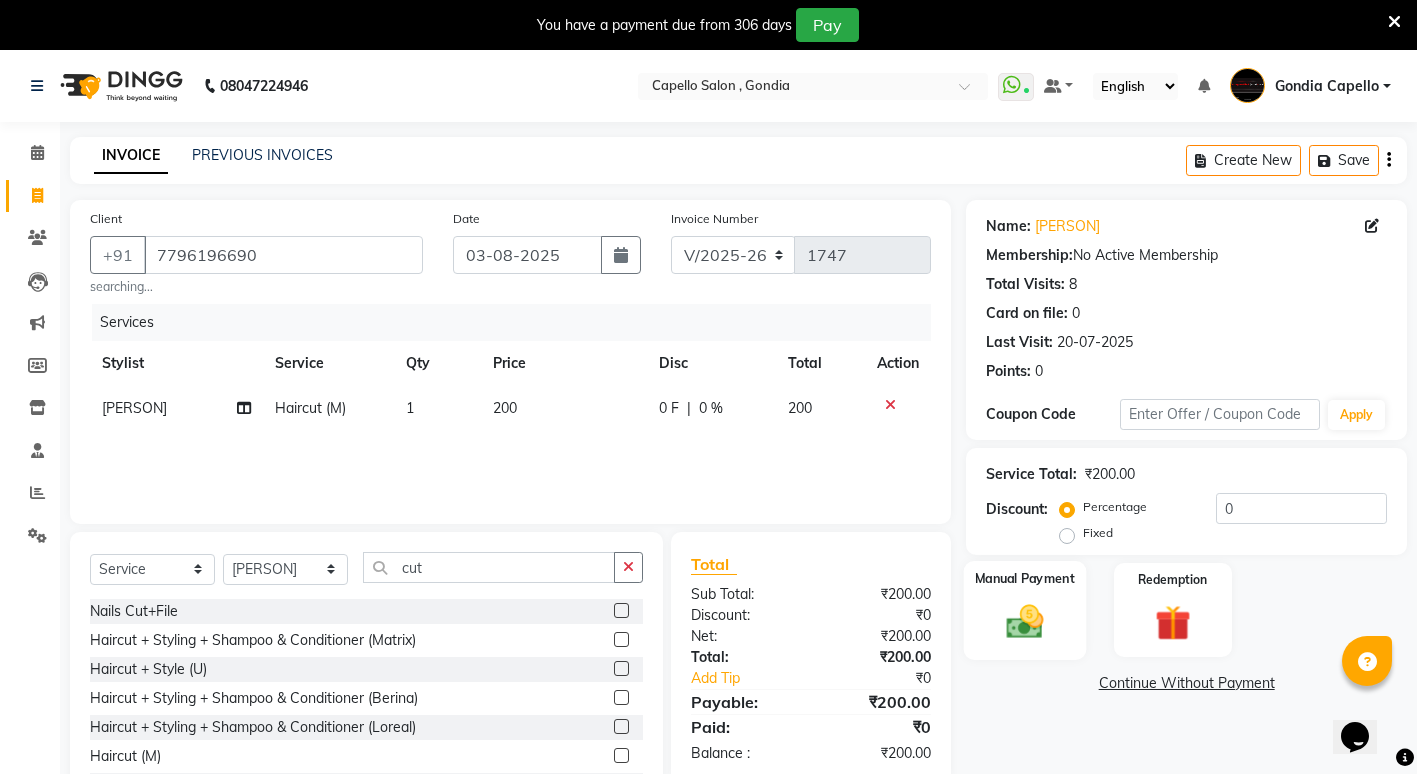 click 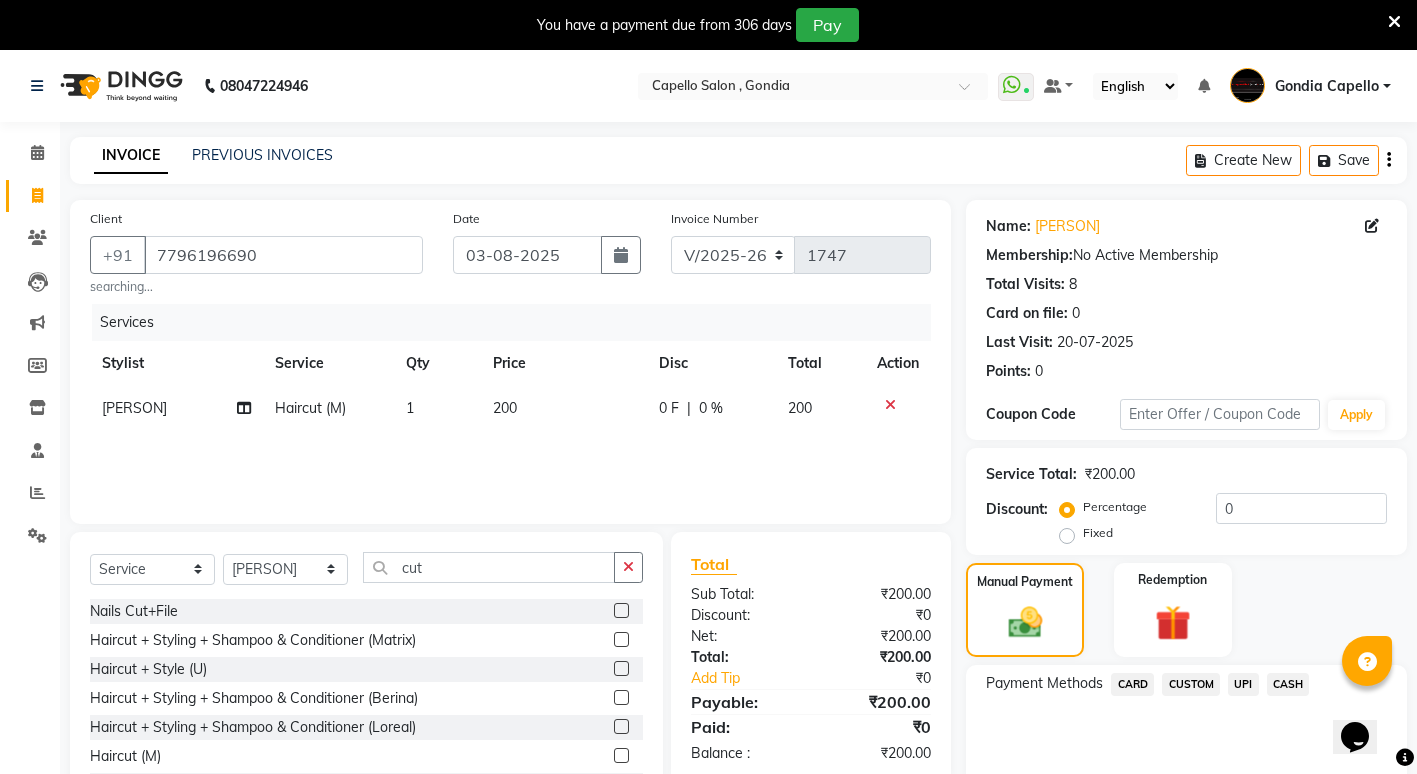 click on "CASH" 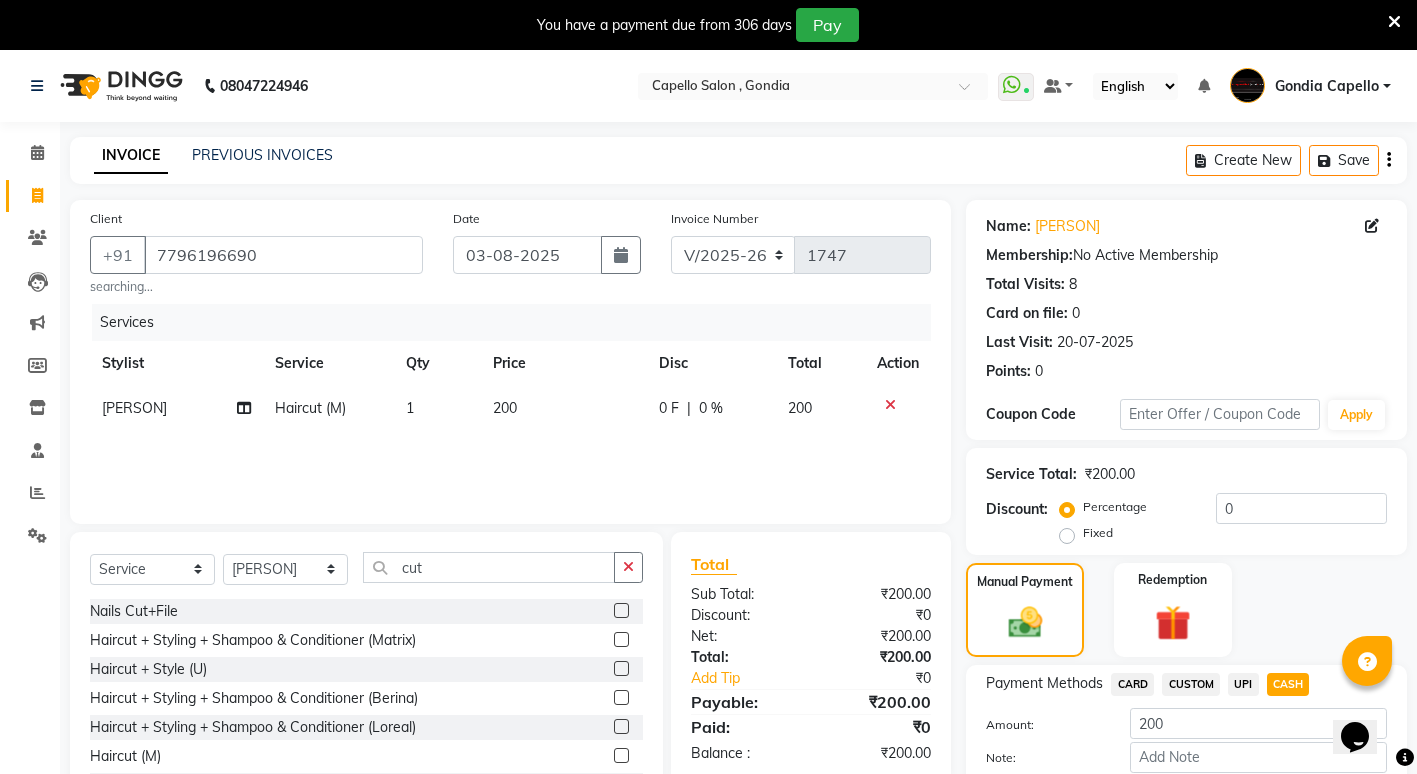 scroll, scrollTop: 111, scrollLeft: 0, axis: vertical 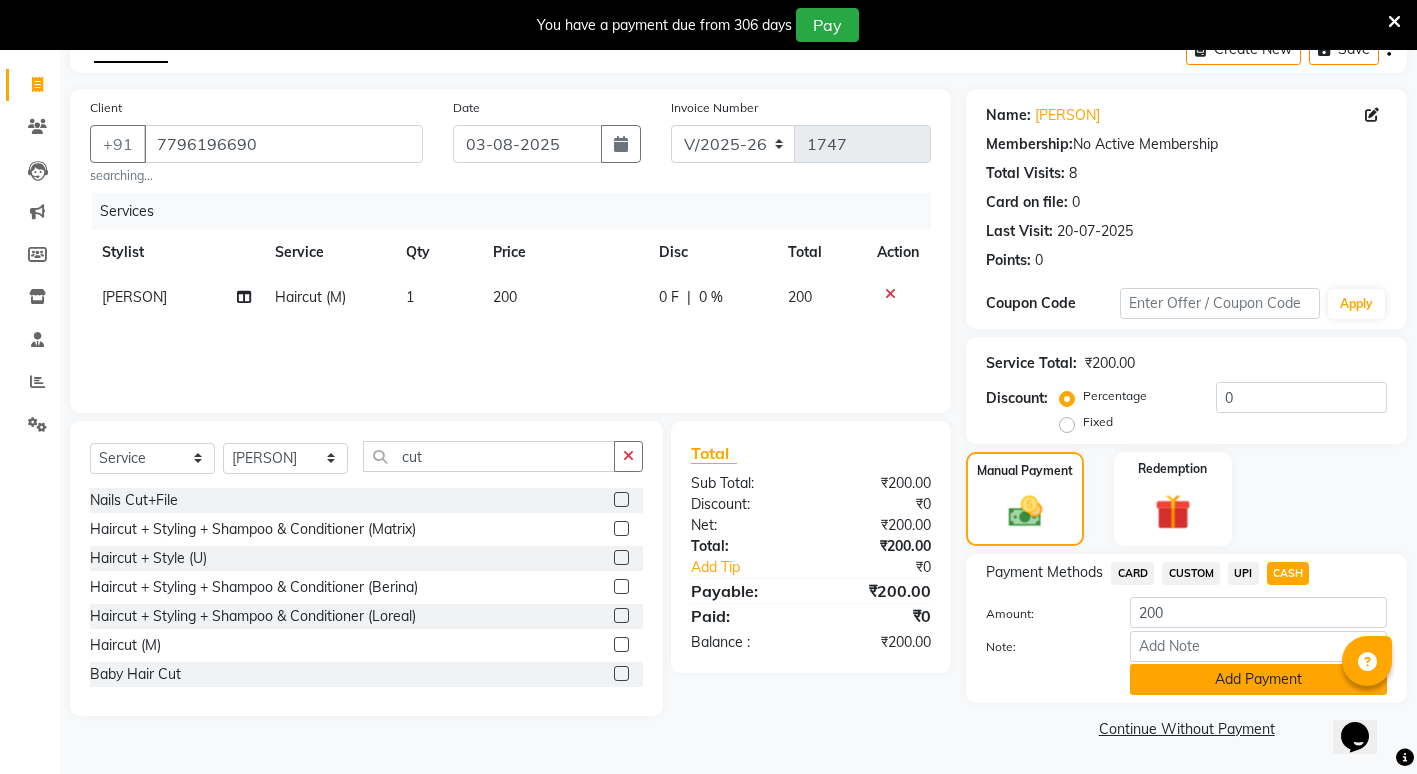 click on "Add Payment" 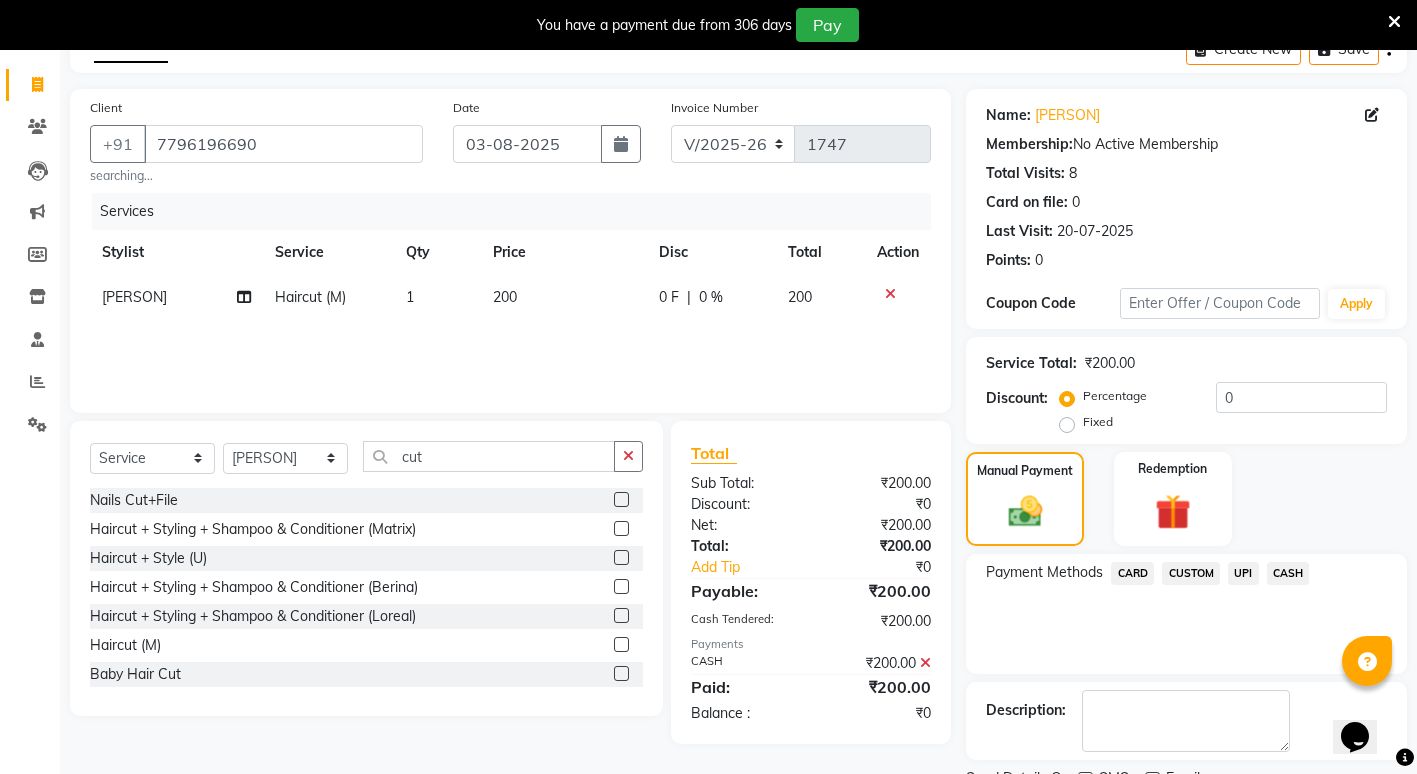 scroll, scrollTop: 195, scrollLeft: 0, axis: vertical 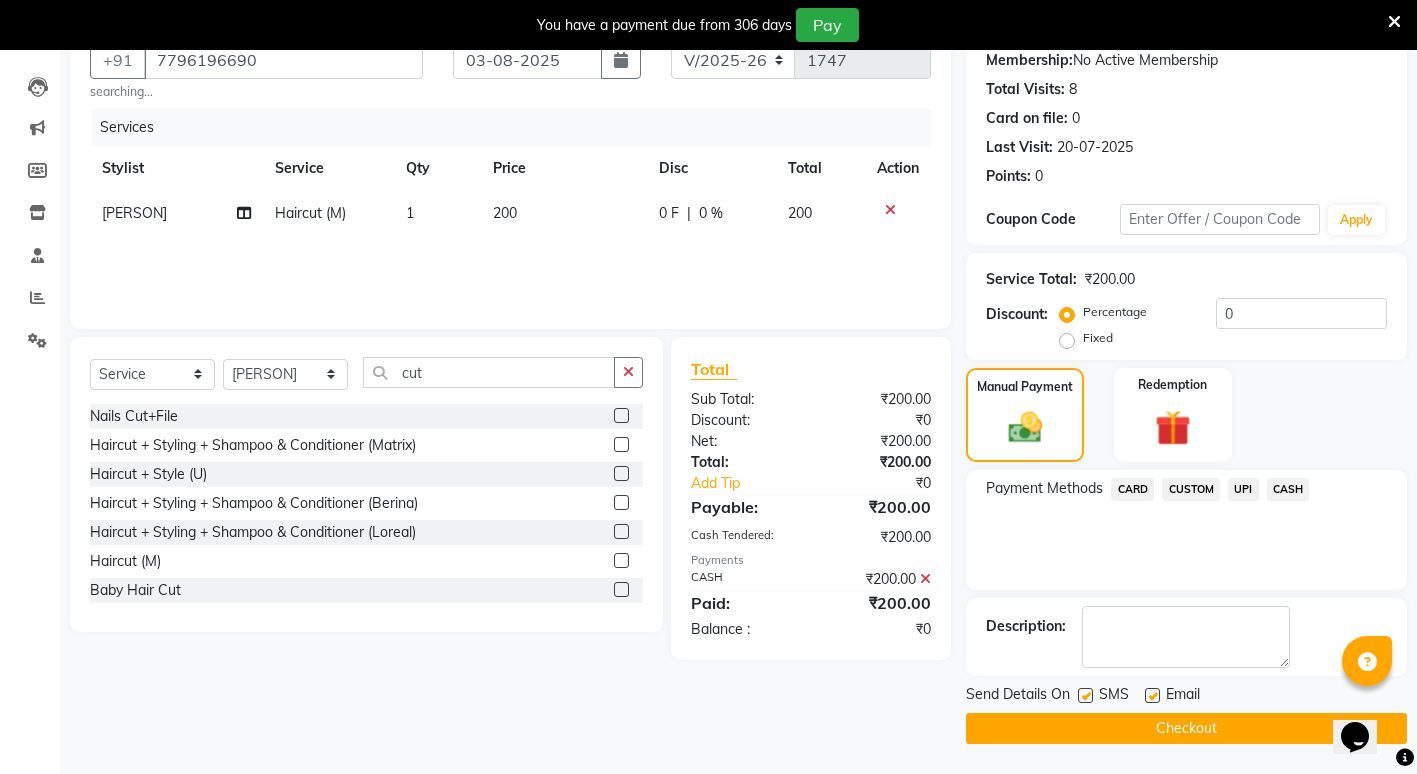 click on "Checkout" 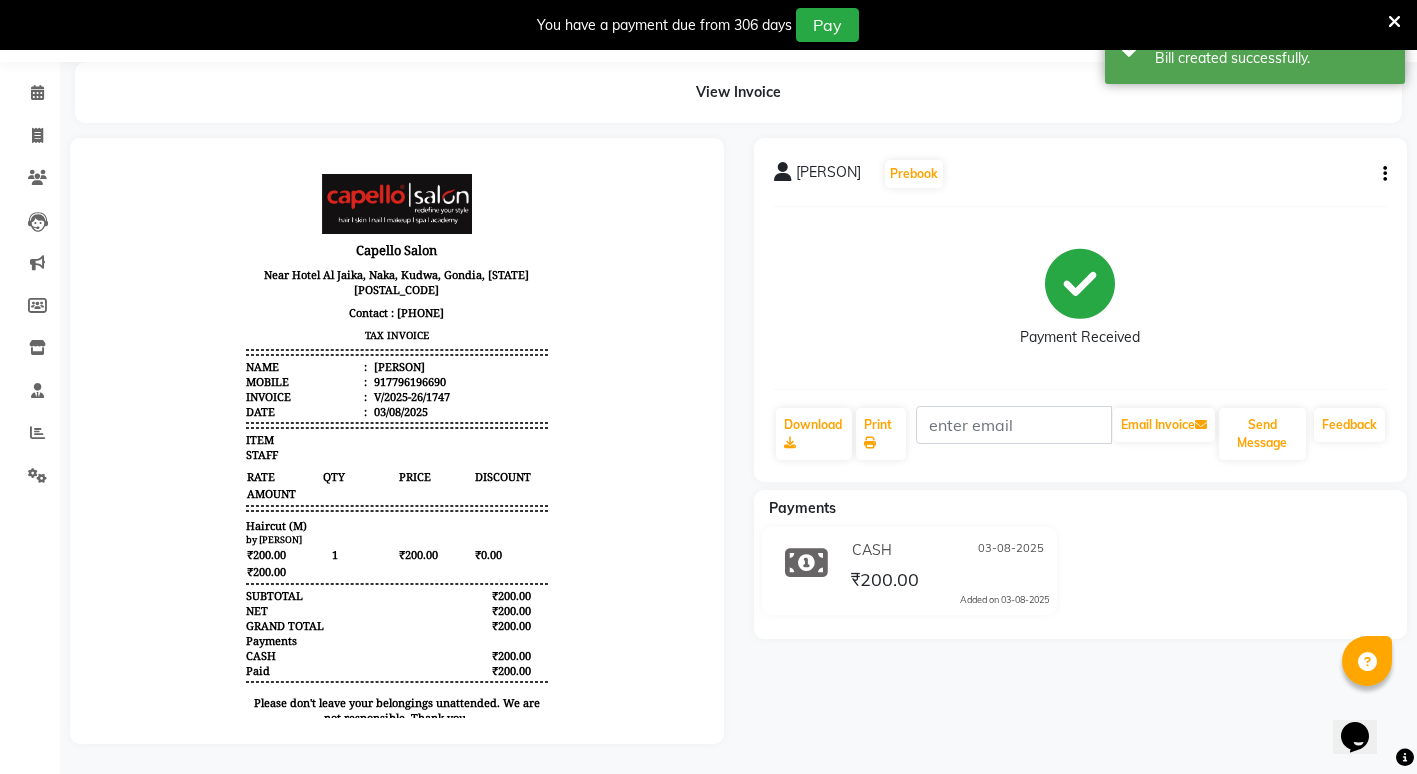scroll, scrollTop: 0, scrollLeft: 0, axis: both 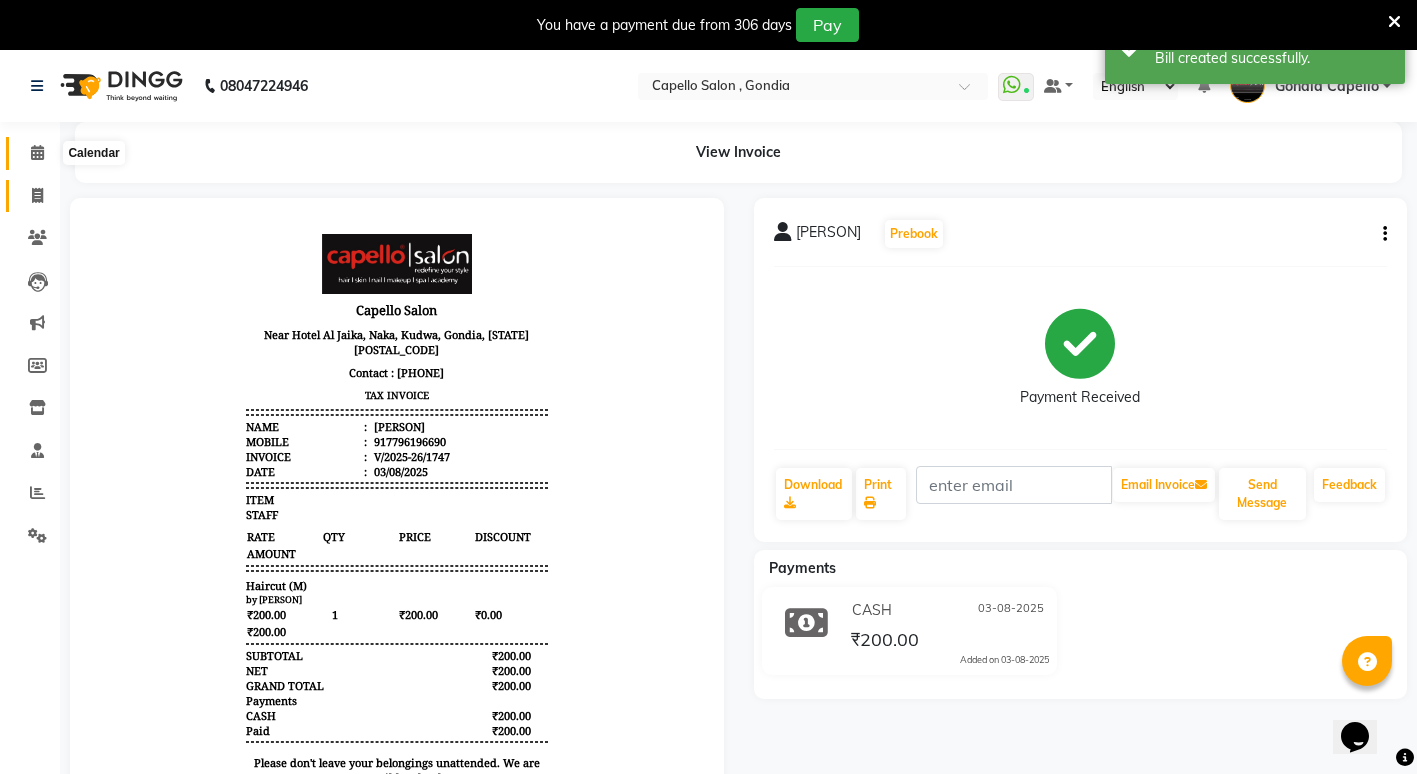 drag, startPoint x: 37, startPoint y: 160, endPoint x: 40, endPoint y: 182, distance: 22.203604 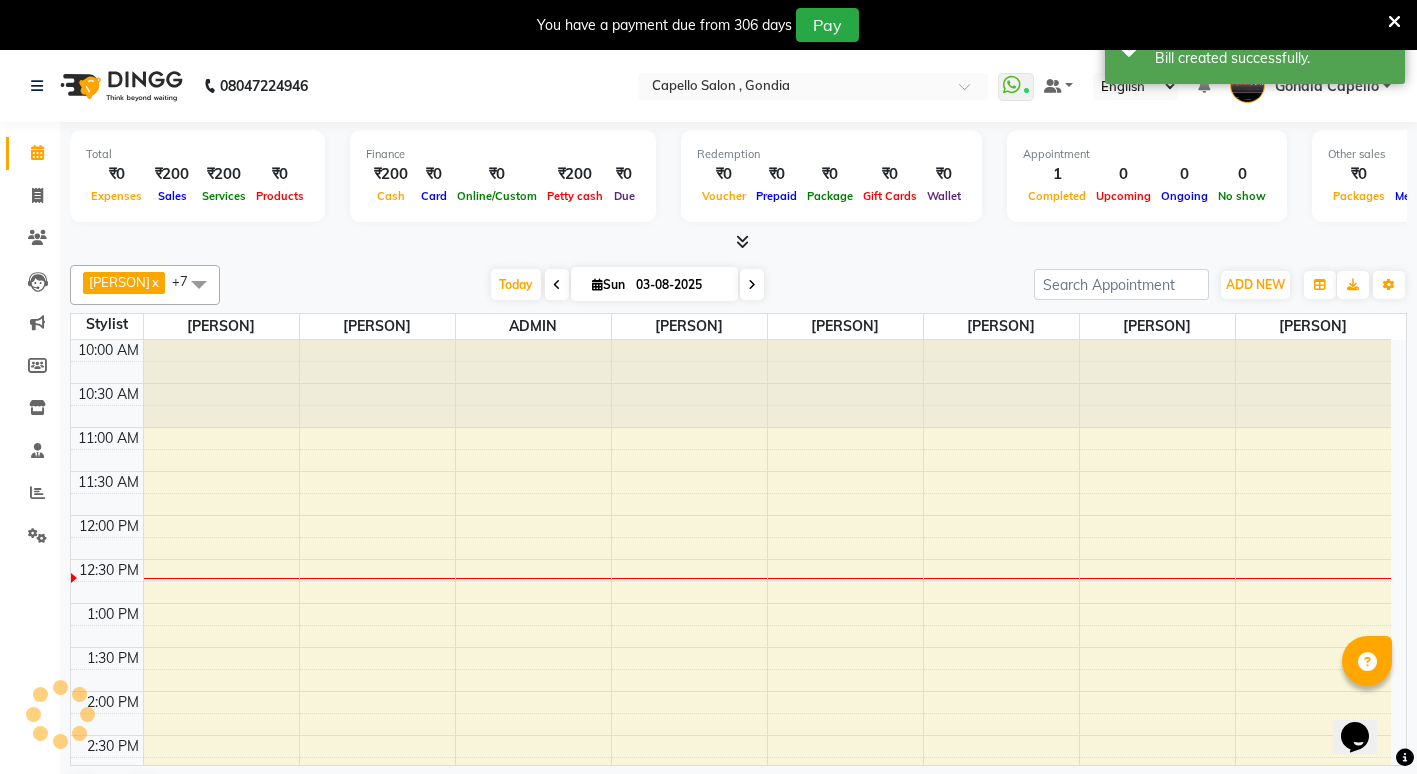 scroll, scrollTop: 0, scrollLeft: 0, axis: both 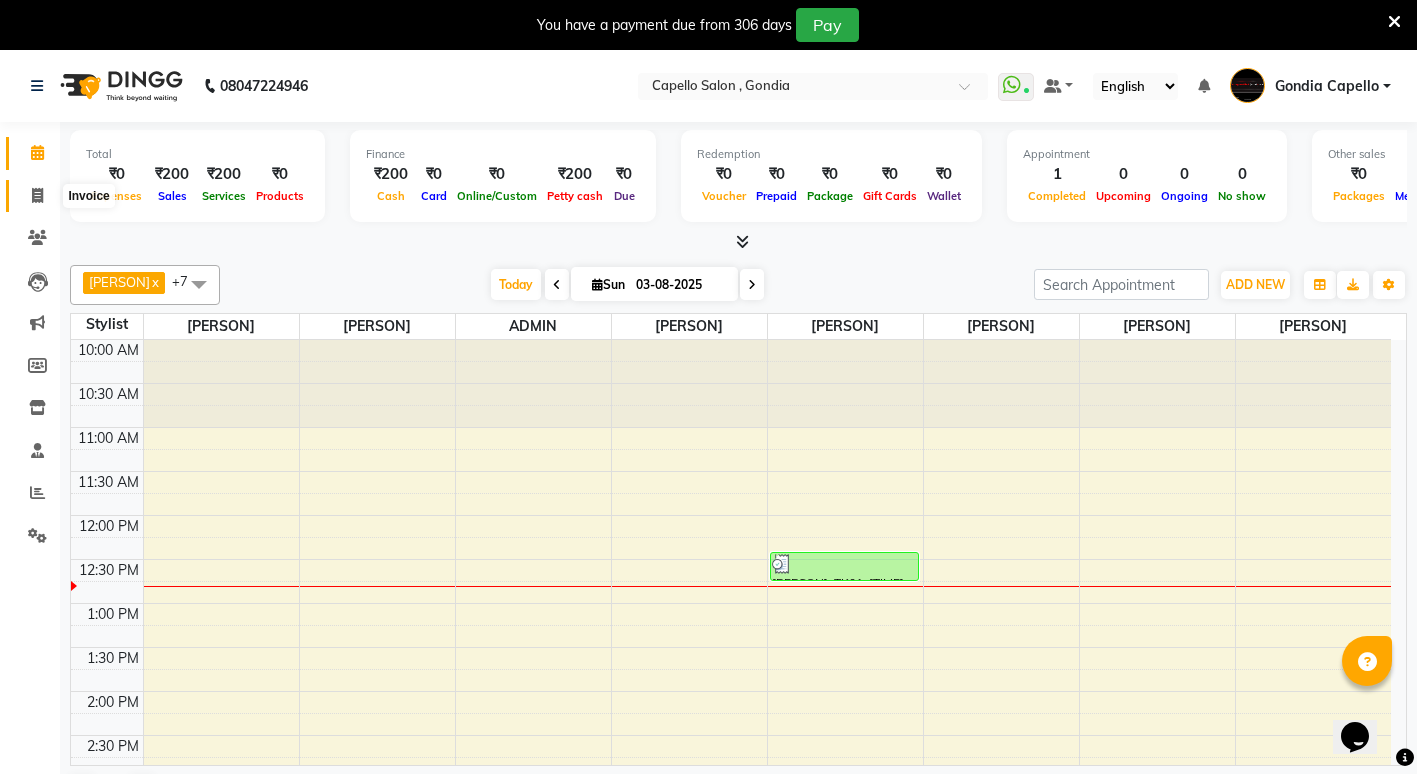 click 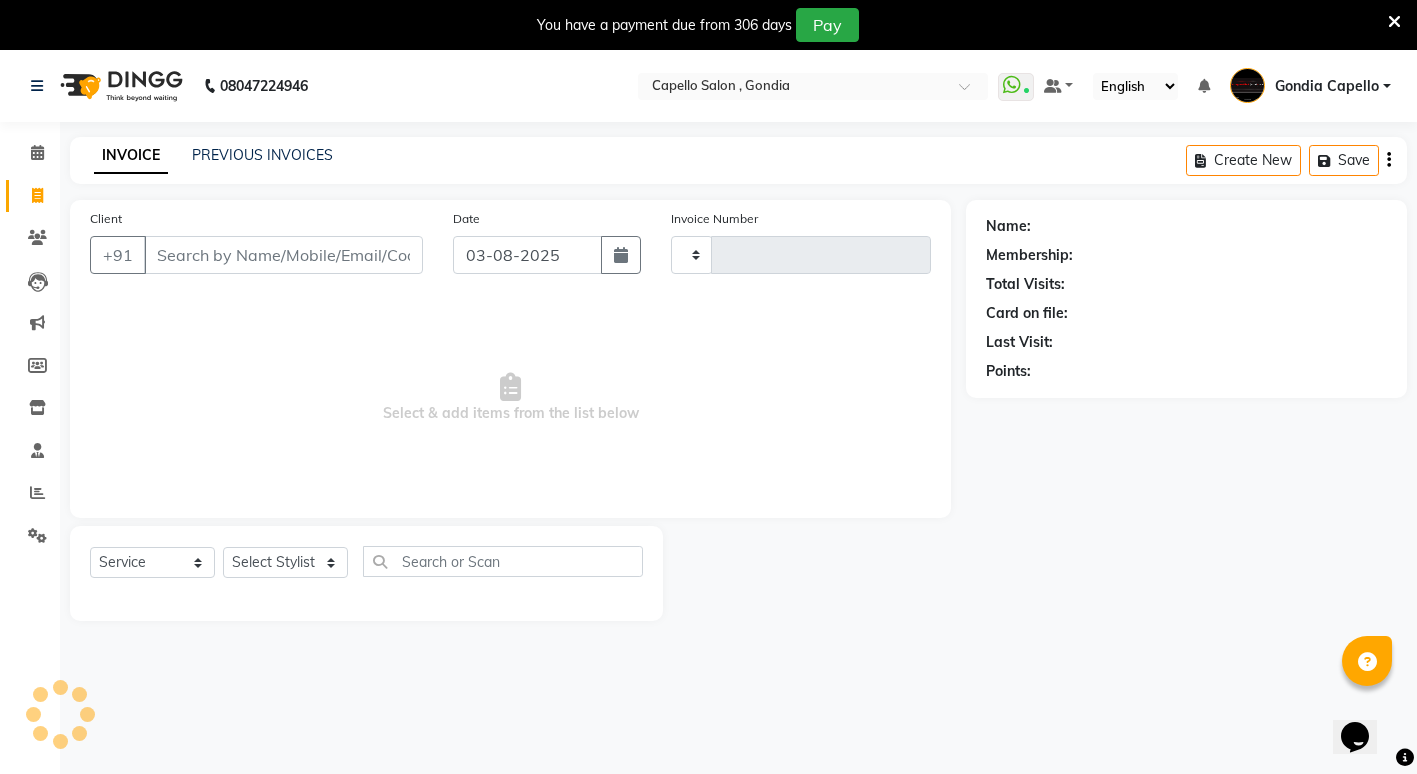 type on "1748" 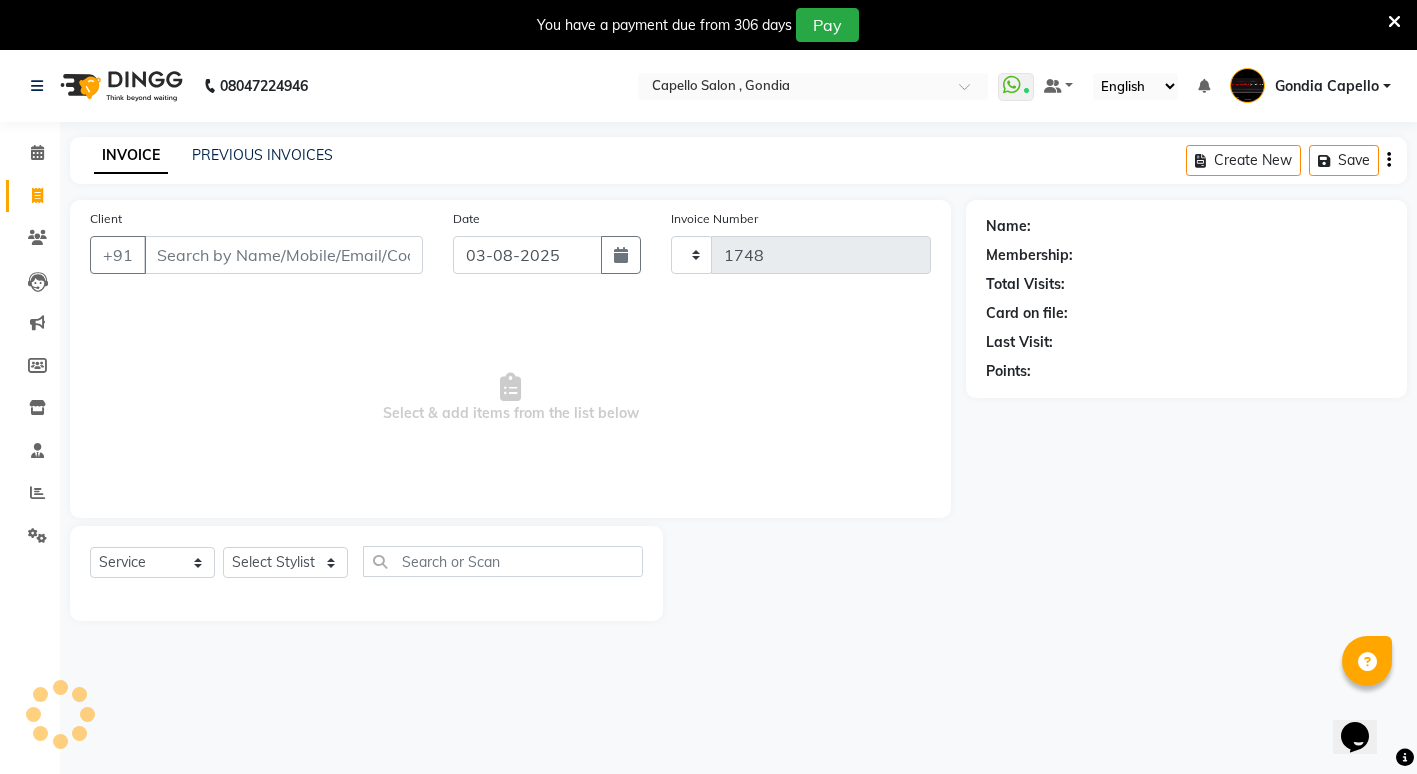 select on "853" 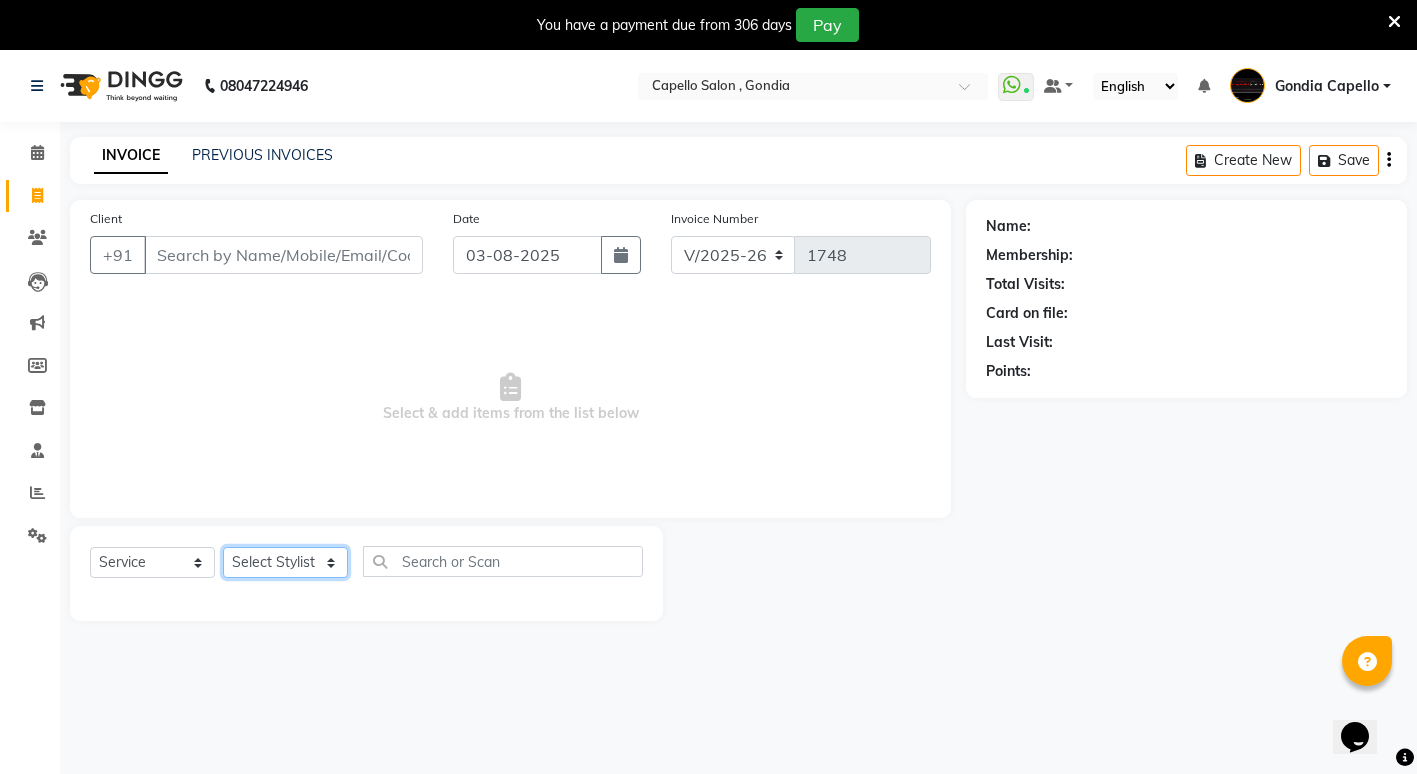 drag, startPoint x: 271, startPoint y: 569, endPoint x: 260, endPoint y: 552, distance: 20.248457 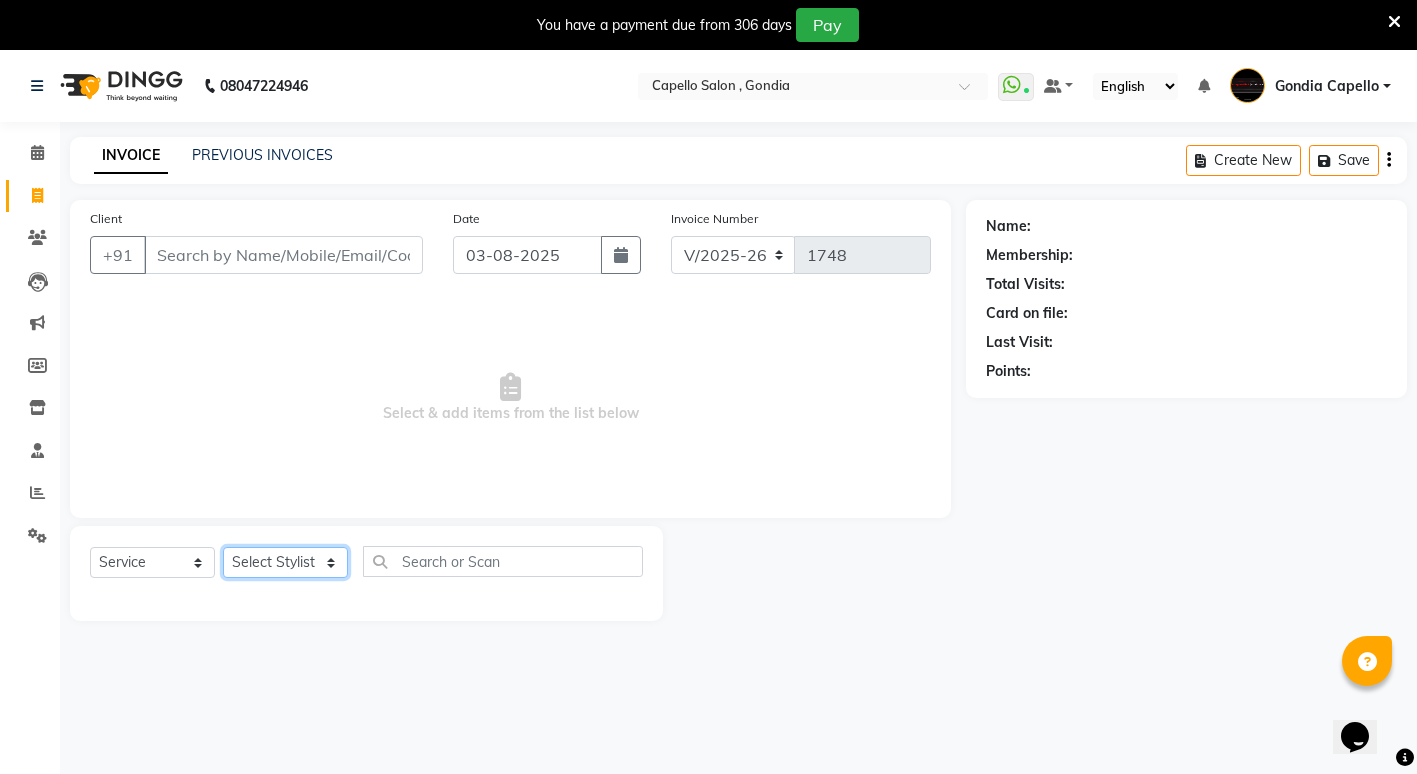 select on "16500" 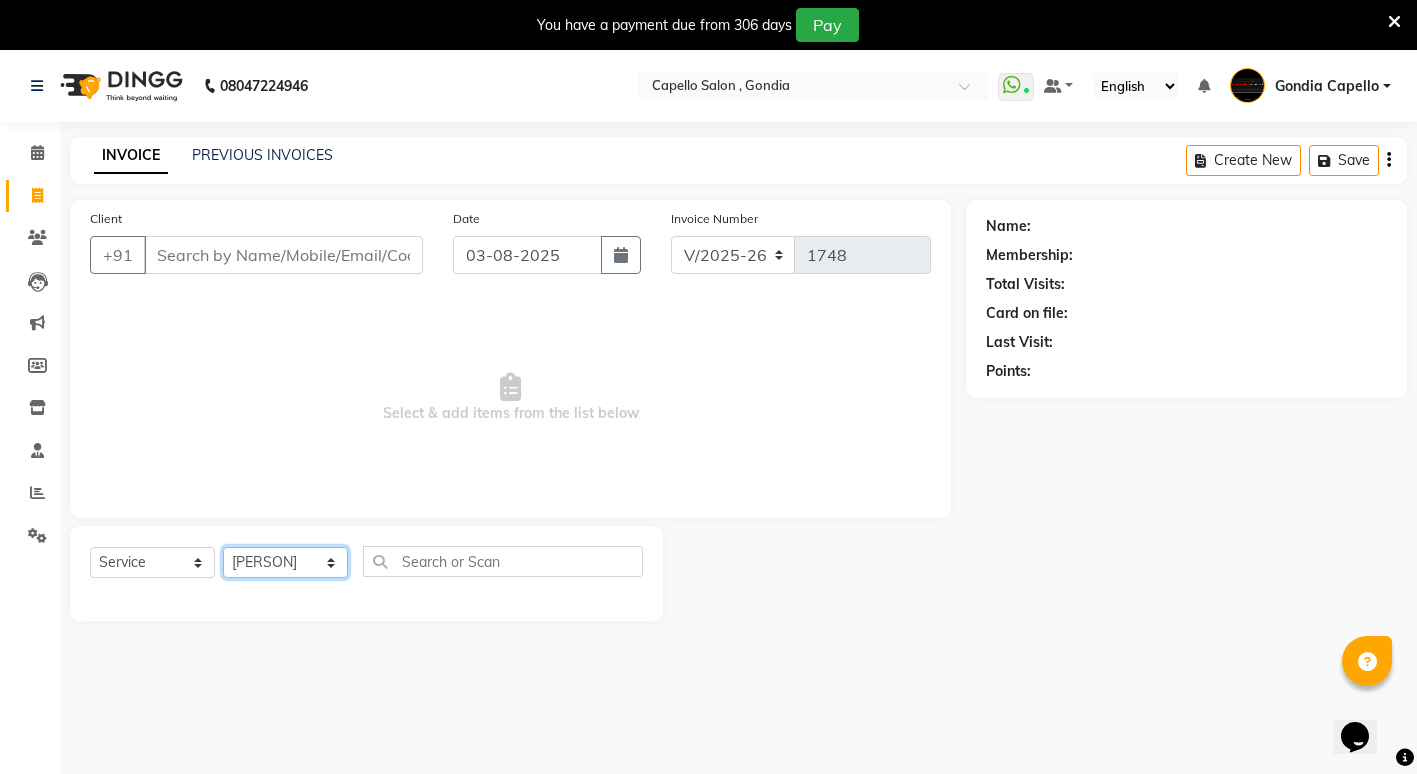 click on "Select Stylist ADMIN ANIKET BAGDE BHASKAR KAWDE GAURAV KHOBRAGADE Gondia Capello NIKHIL KANETKAR  NITIN TANDE priyanshi yewatkar Rahul Suryawanshi SHUBHANGI BANSOD Uma Khandare (M) YAKSHITA KURVE" 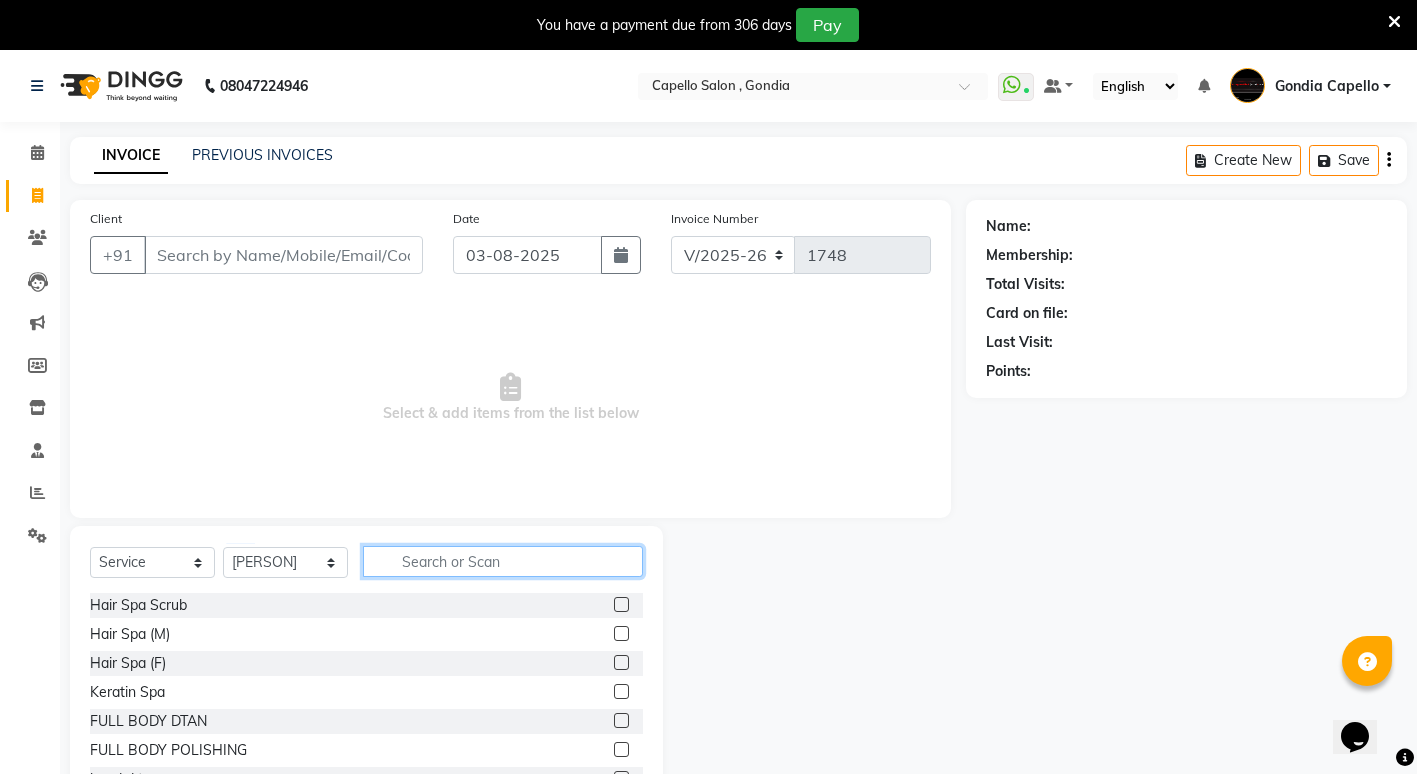 click 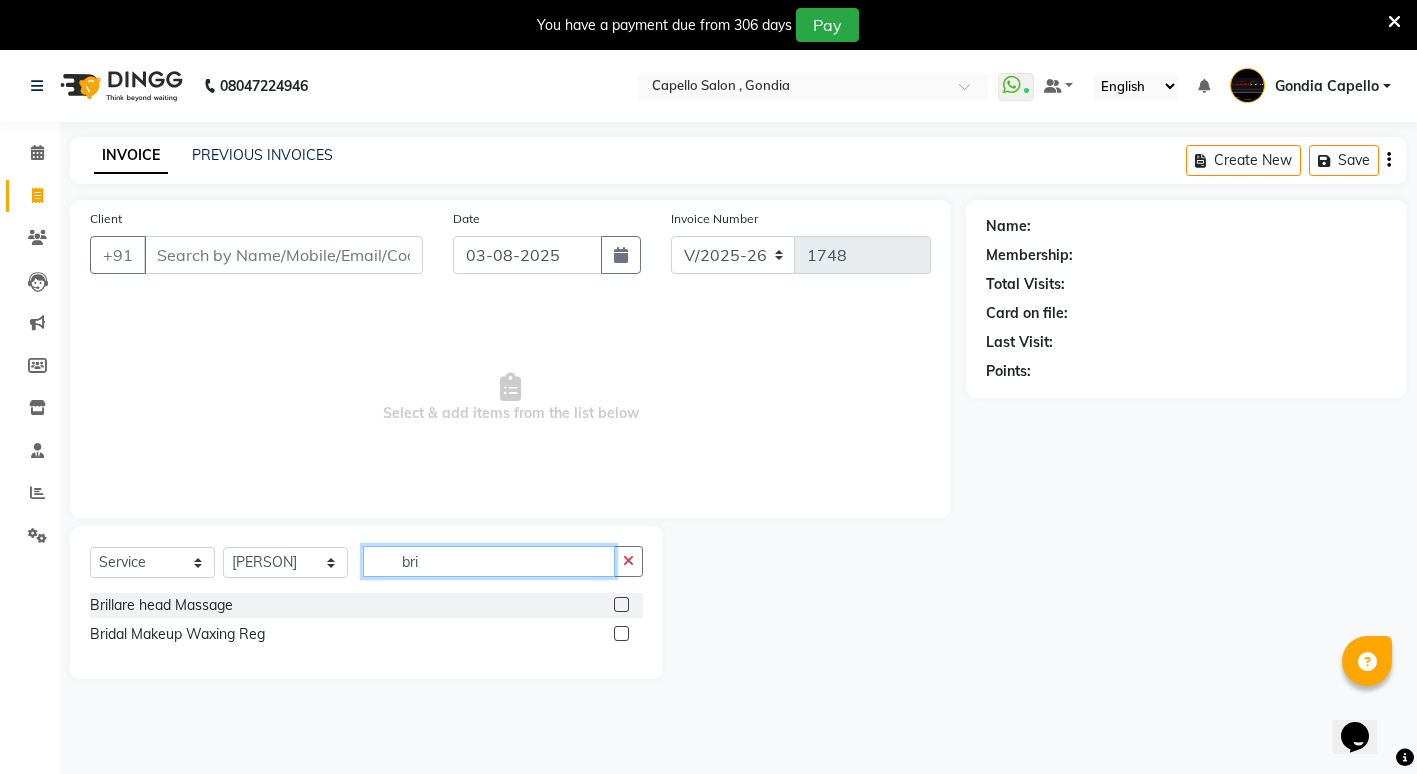 type on "bri" 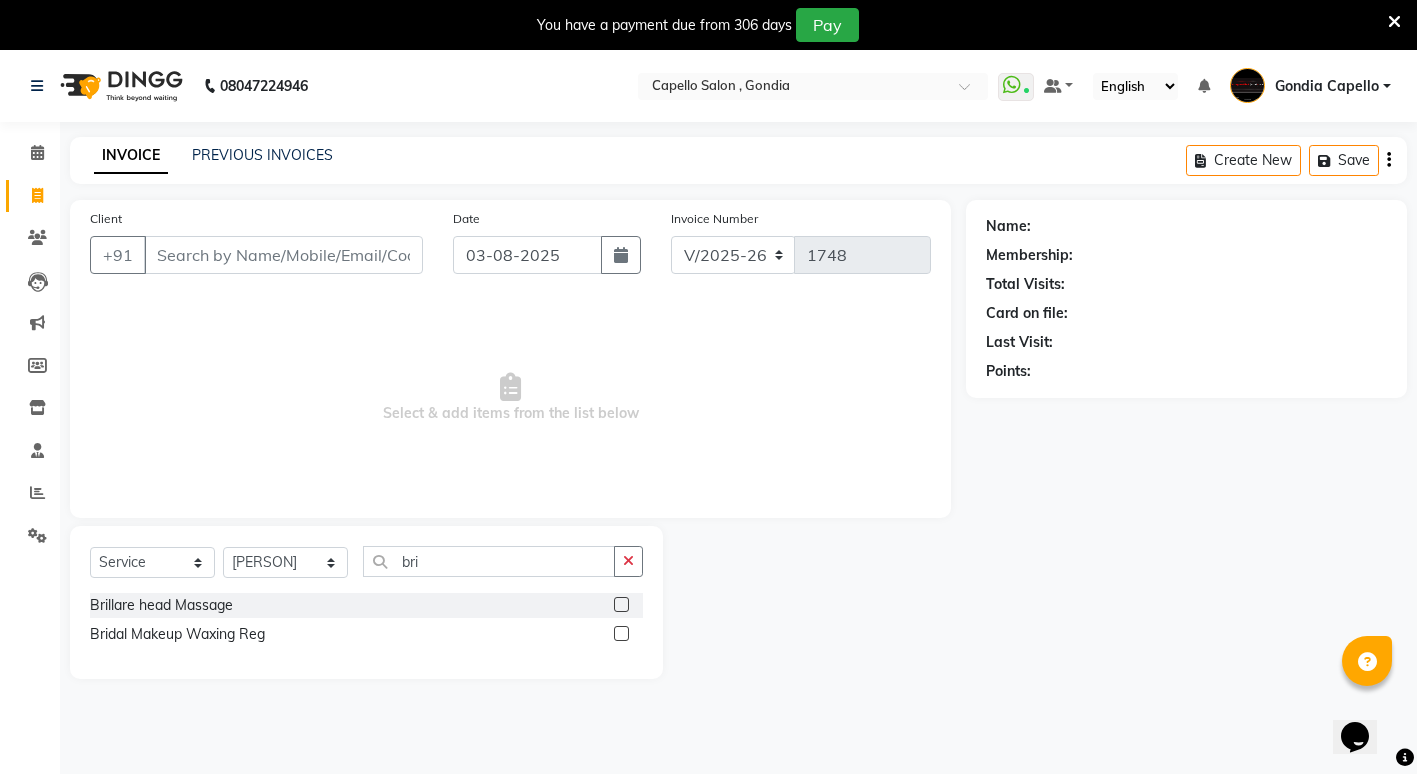 drag, startPoint x: 622, startPoint y: 598, endPoint x: 593, endPoint y: 608, distance: 30.675724 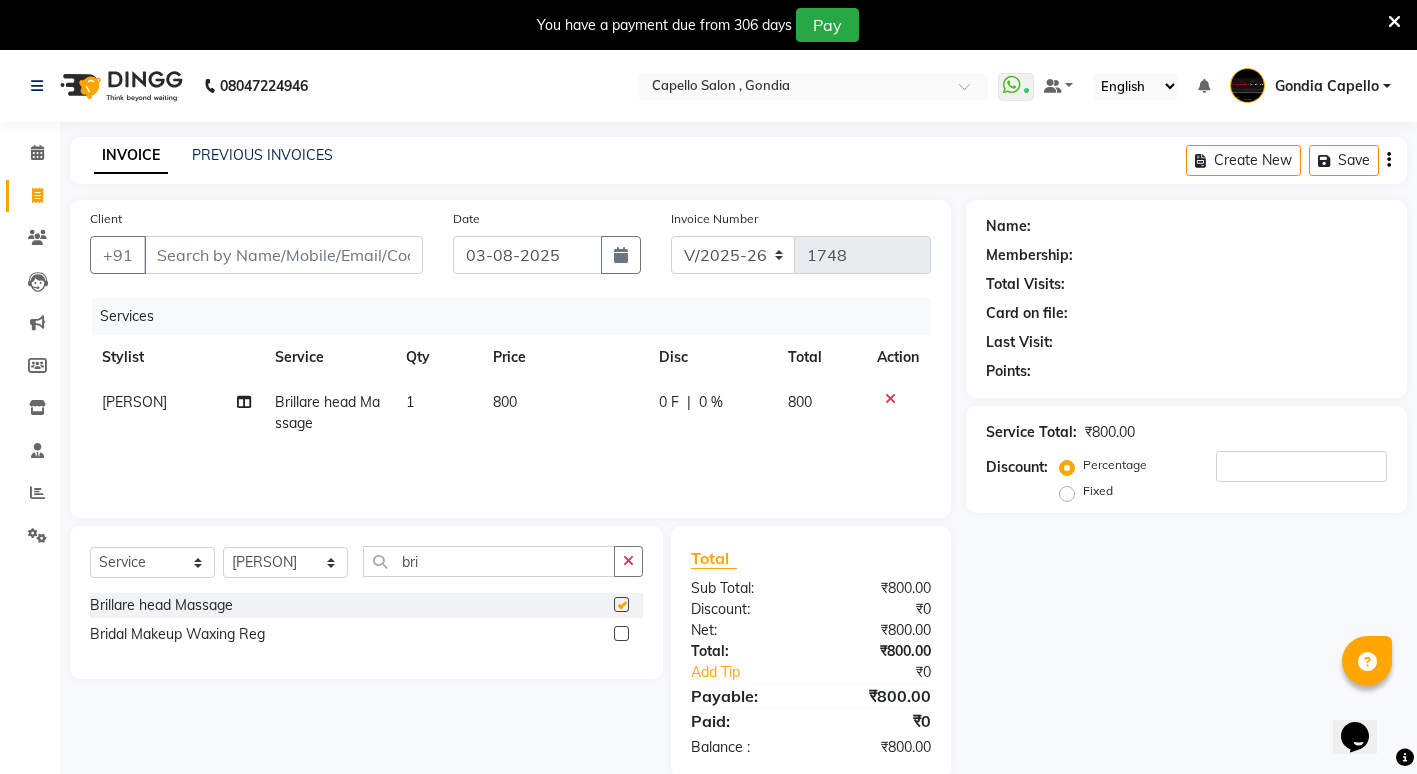checkbox on "false" 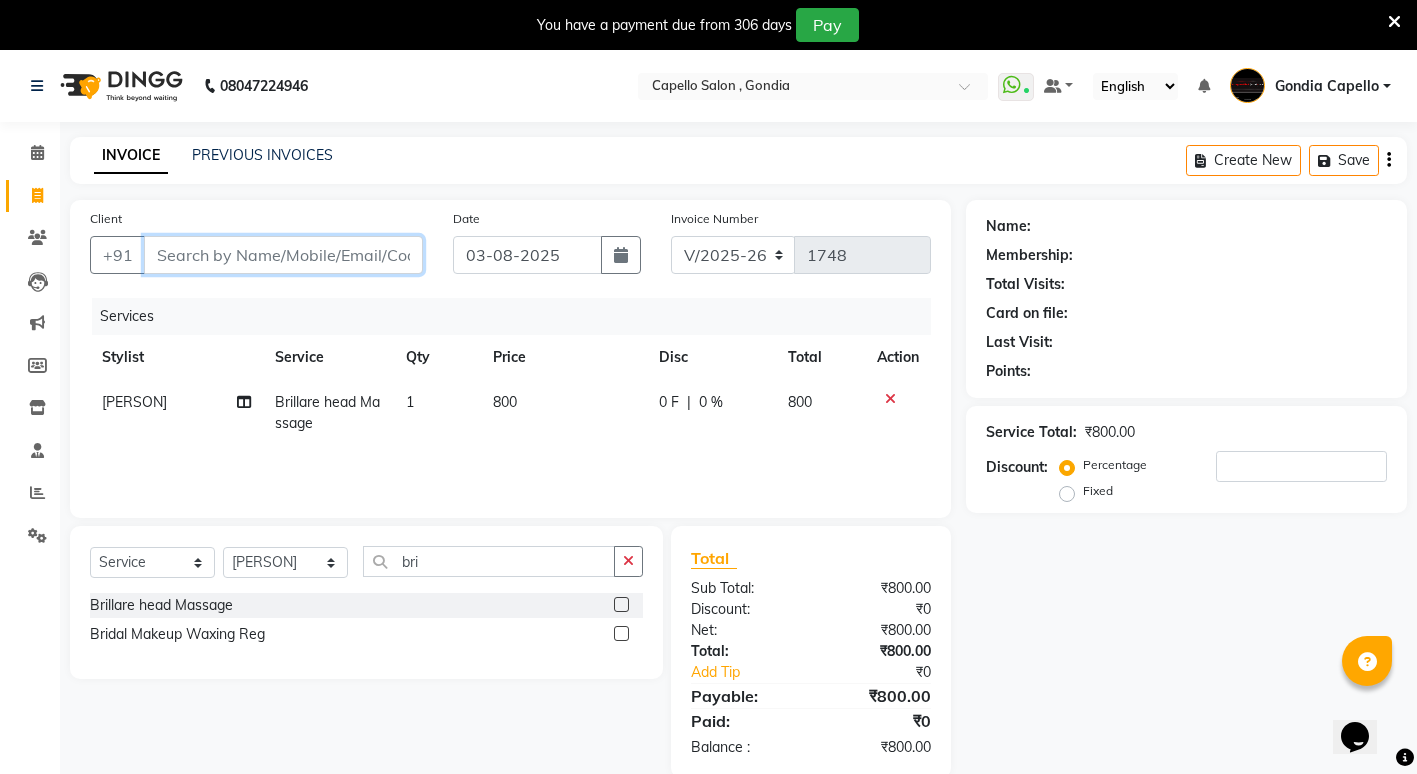 click on "Client" at bounding box center (283, 255) 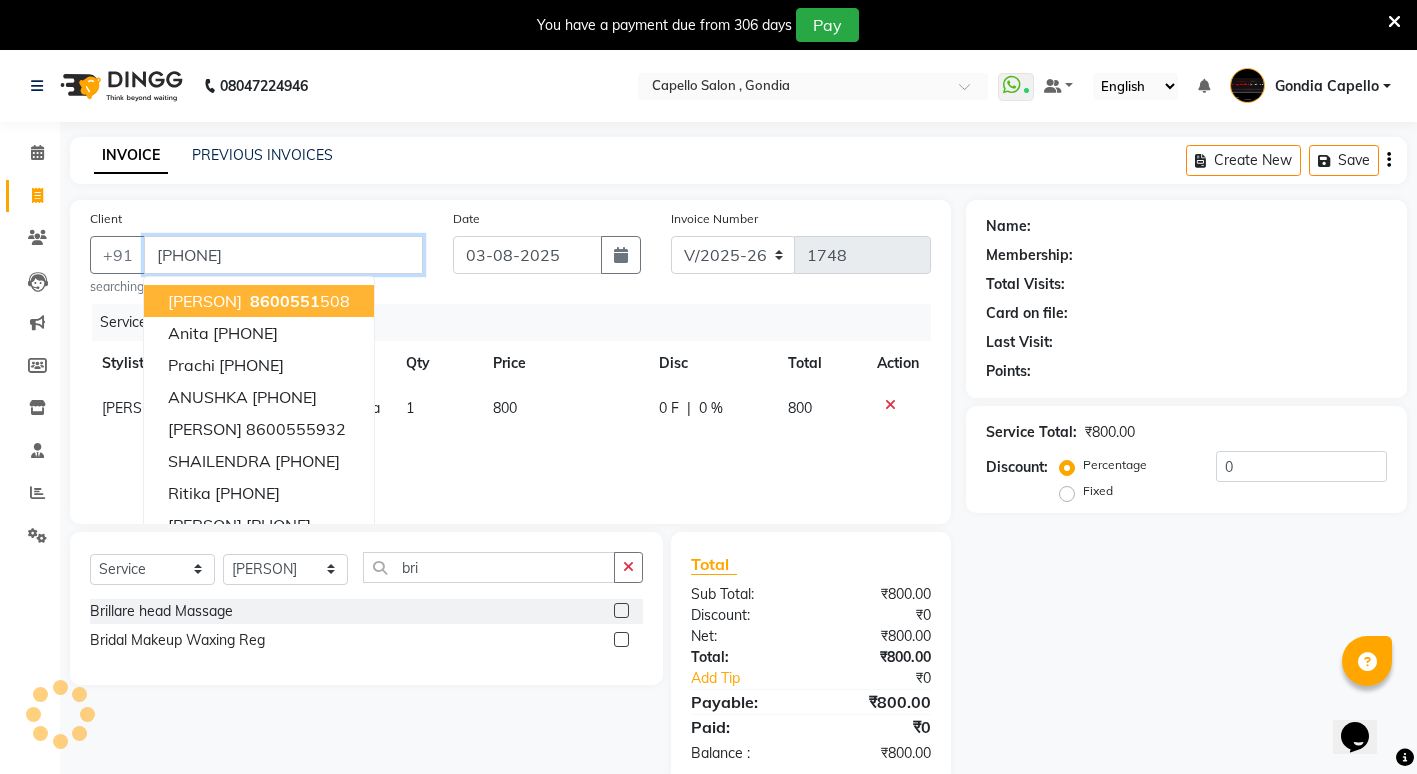 type on "[PHONE]" 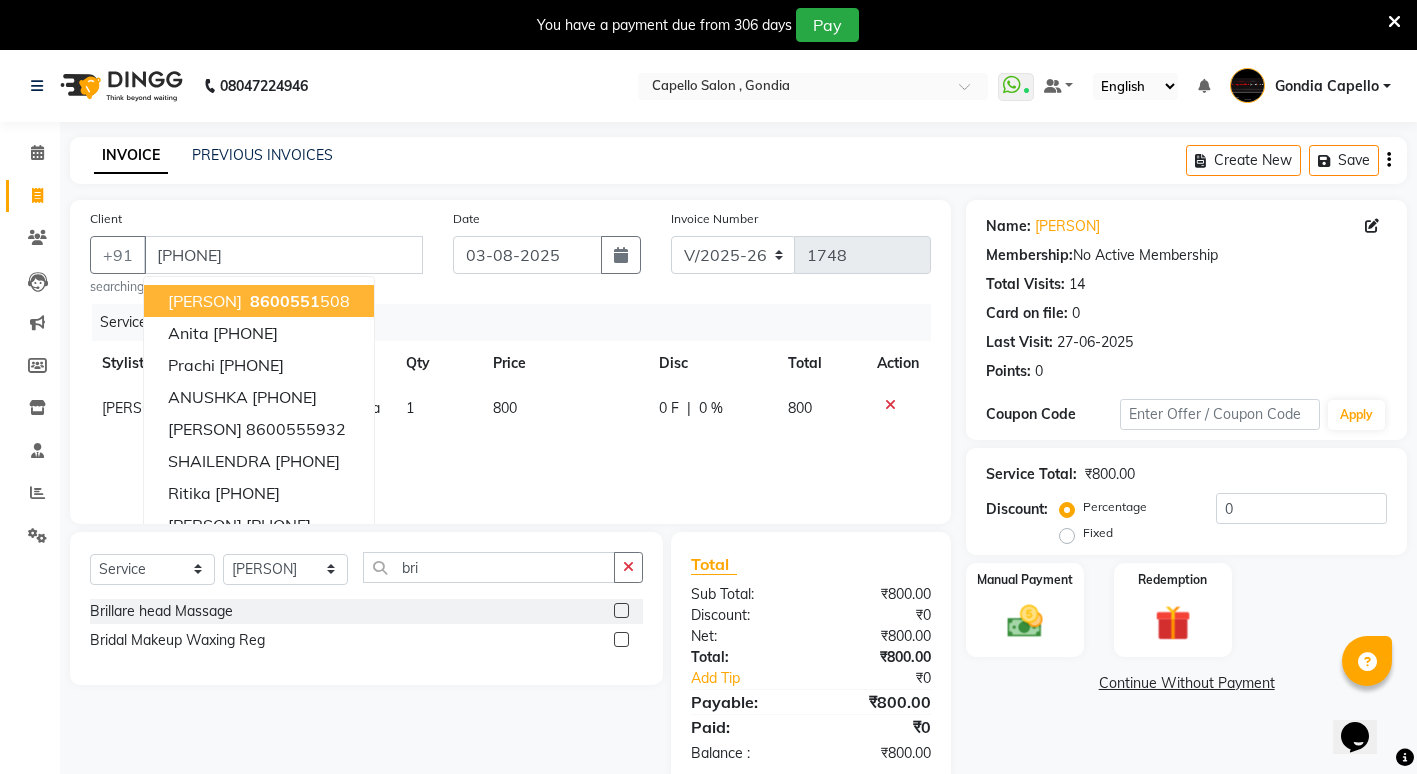 click on "Name: Sujal Dongre Membership:  No Active Membership  Total Visits:  14 Card on file:  0 Last Visit:   27-06-2025 Points:   0  Coupon Code Apply Service Total:  ₹800.00  Discount:  Percentage   Fixed  0 Manual Payment Redemption  Continue Without Payment" 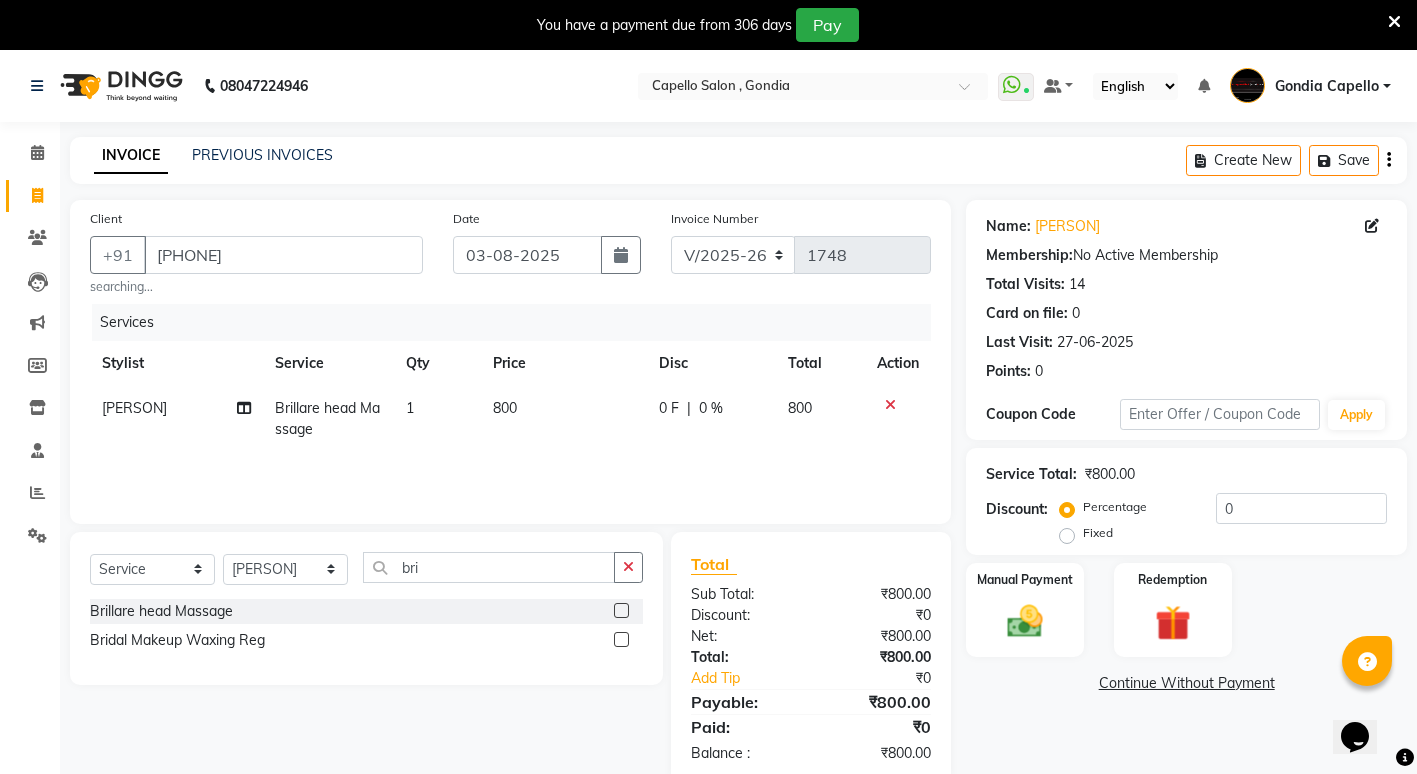 click on "800" 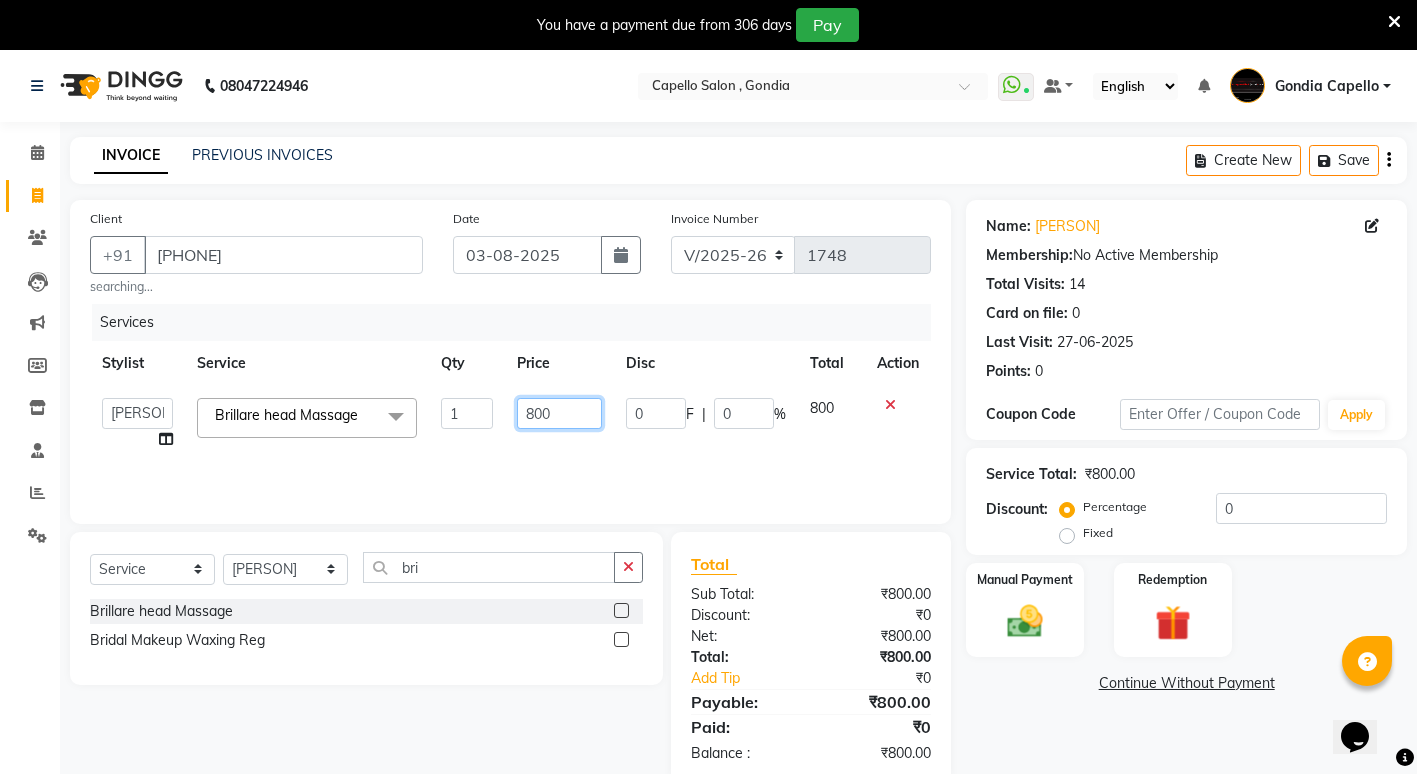 click on "800" 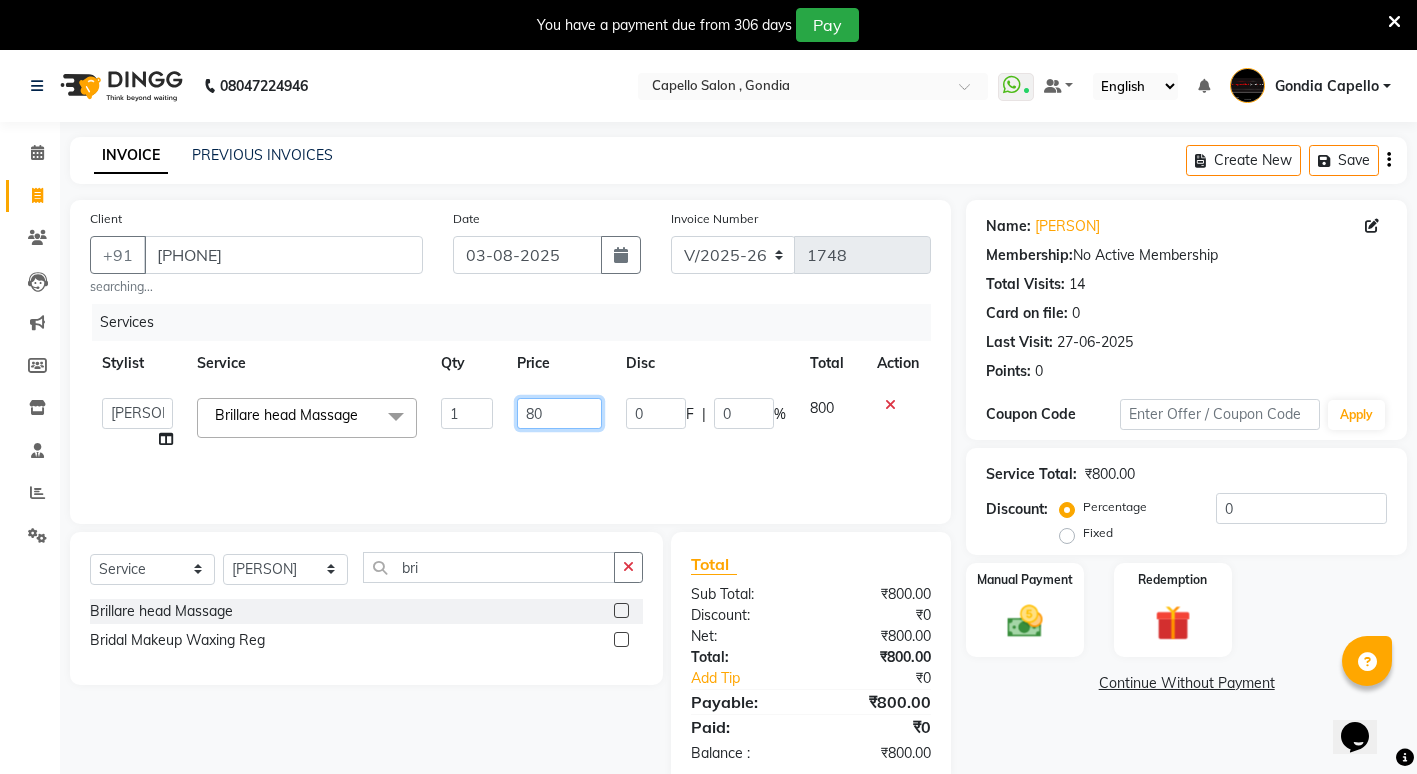 type on "8" 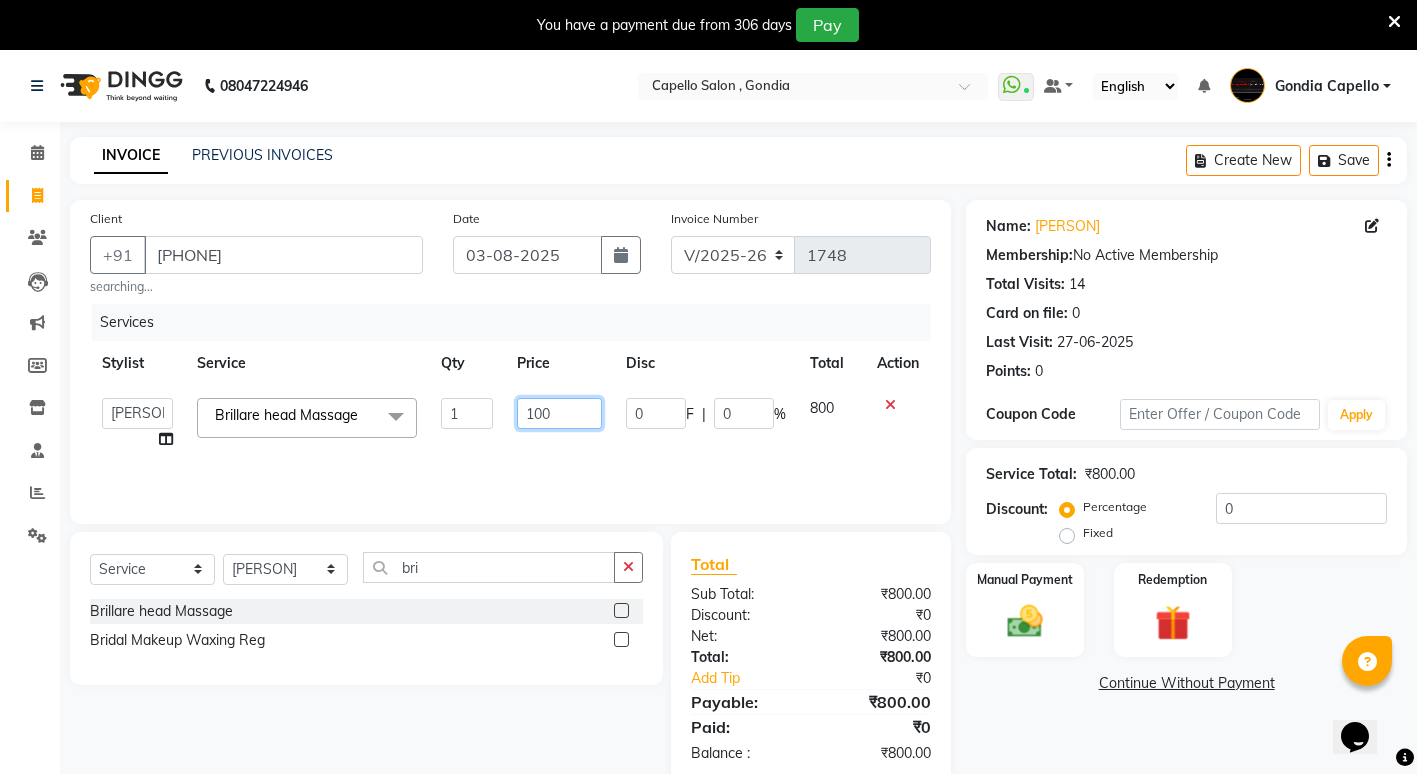 type on "1000" 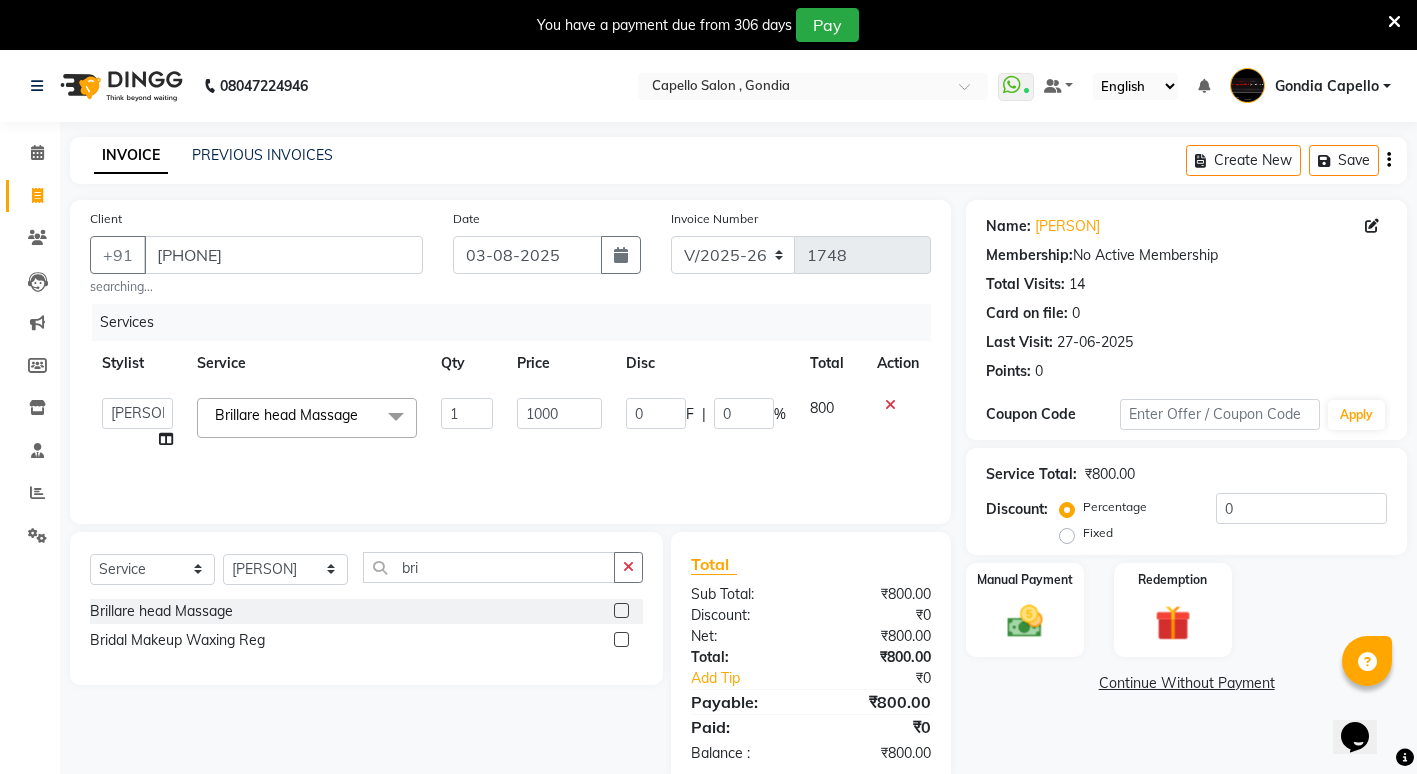 click on "Name: Sujal Dongre Membership:  No Active Membership  Total Visits:  14 Card on file:  0 Last Visit:   27-06-2025 Points:   0  Coupon Code Apply Service Total:  ₹800.00  Discount:  Percentage   Fixed  0 Manual Payment Redemption  Continue Without Payment" 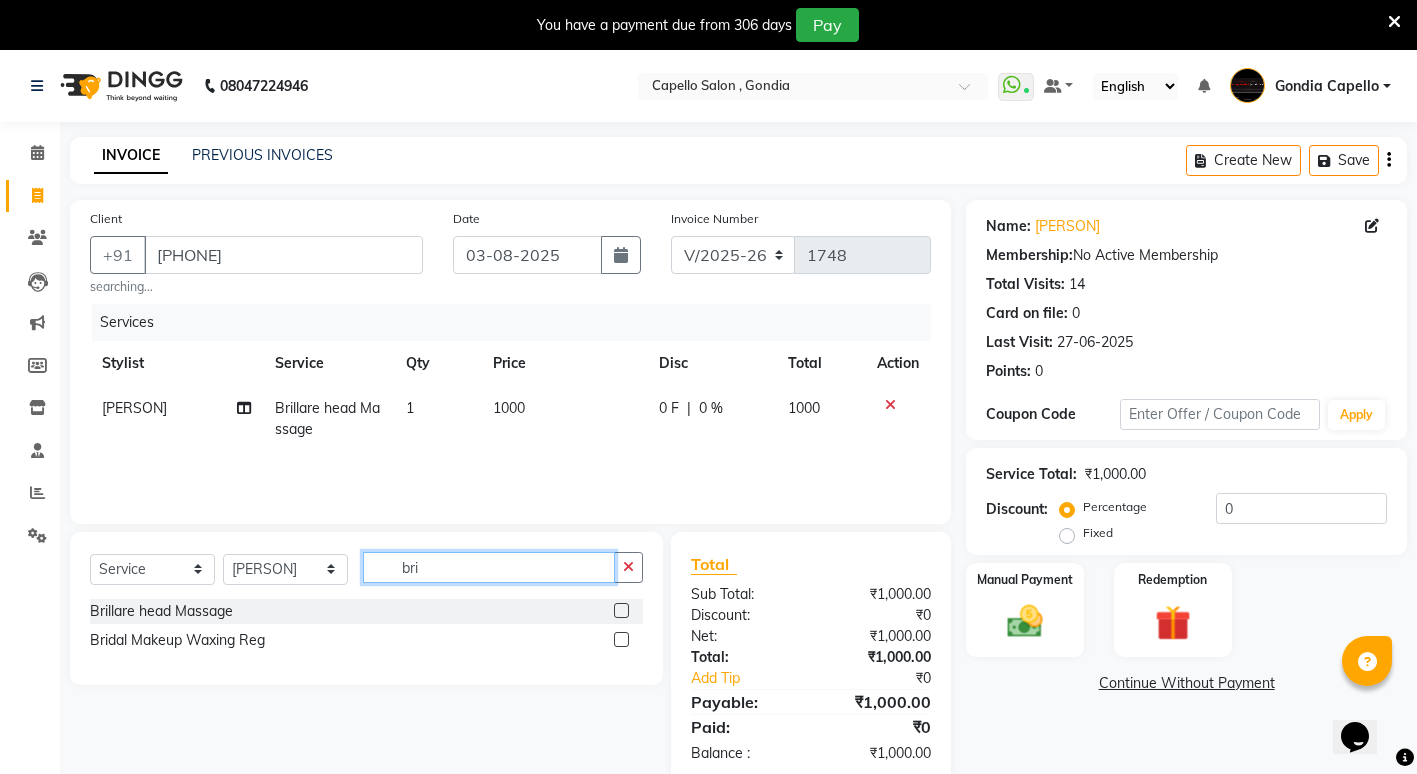 click on "bri" 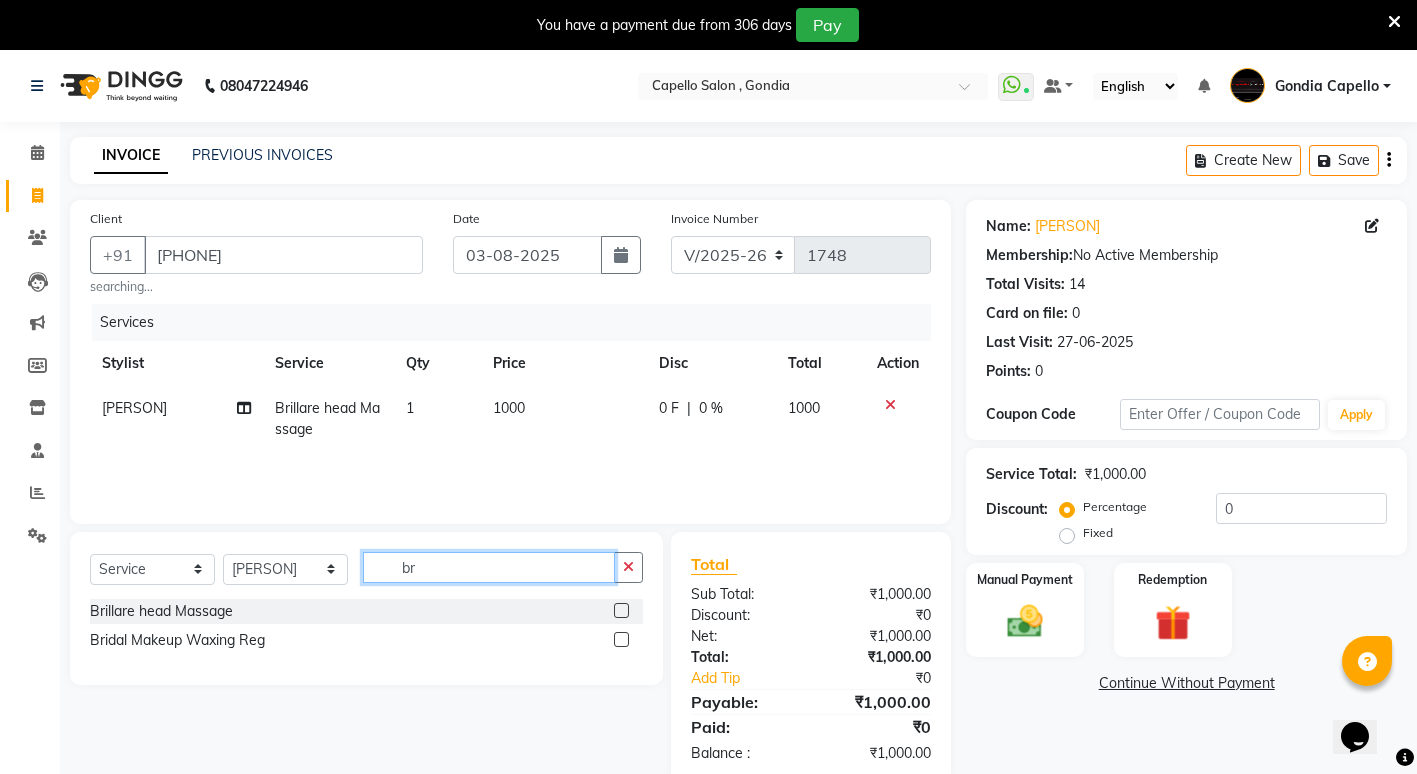 type on "b" 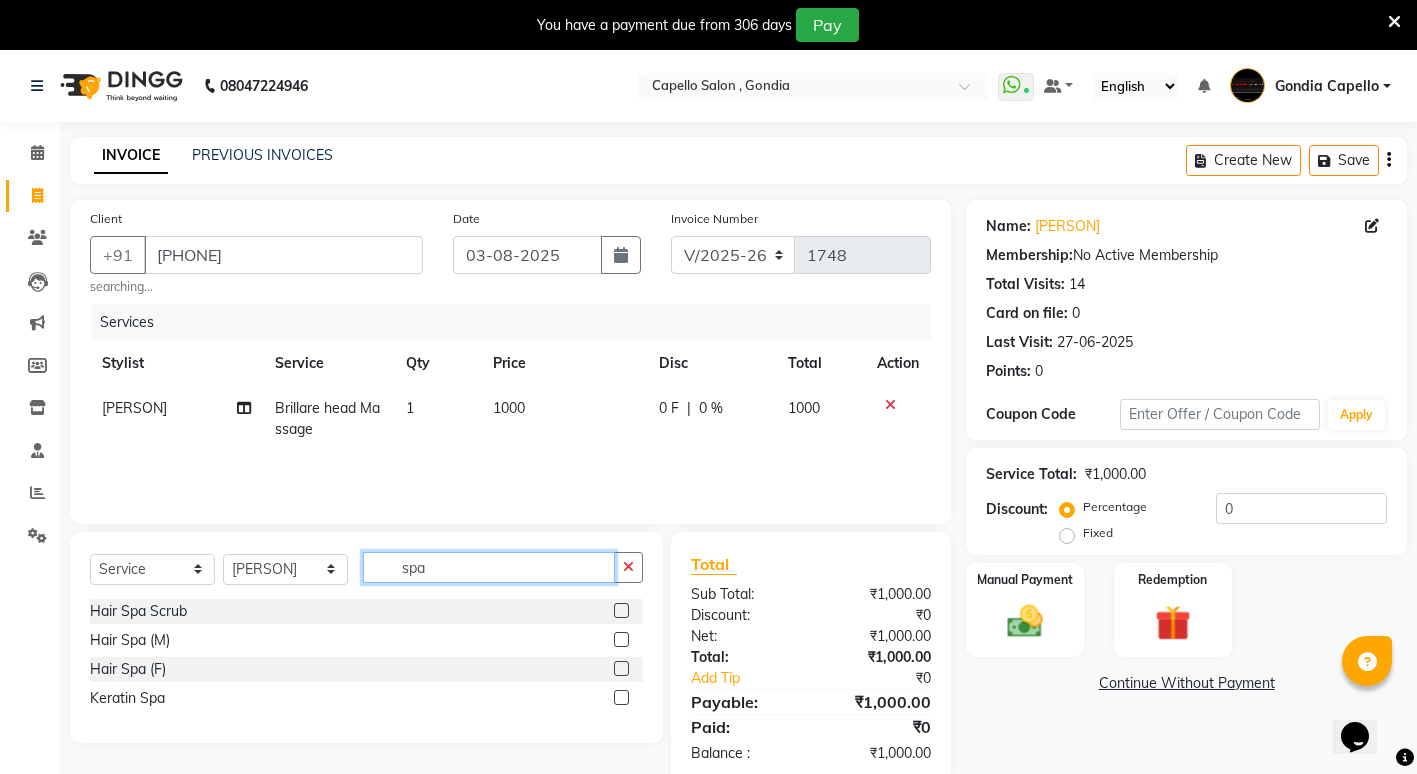 type on "spa" 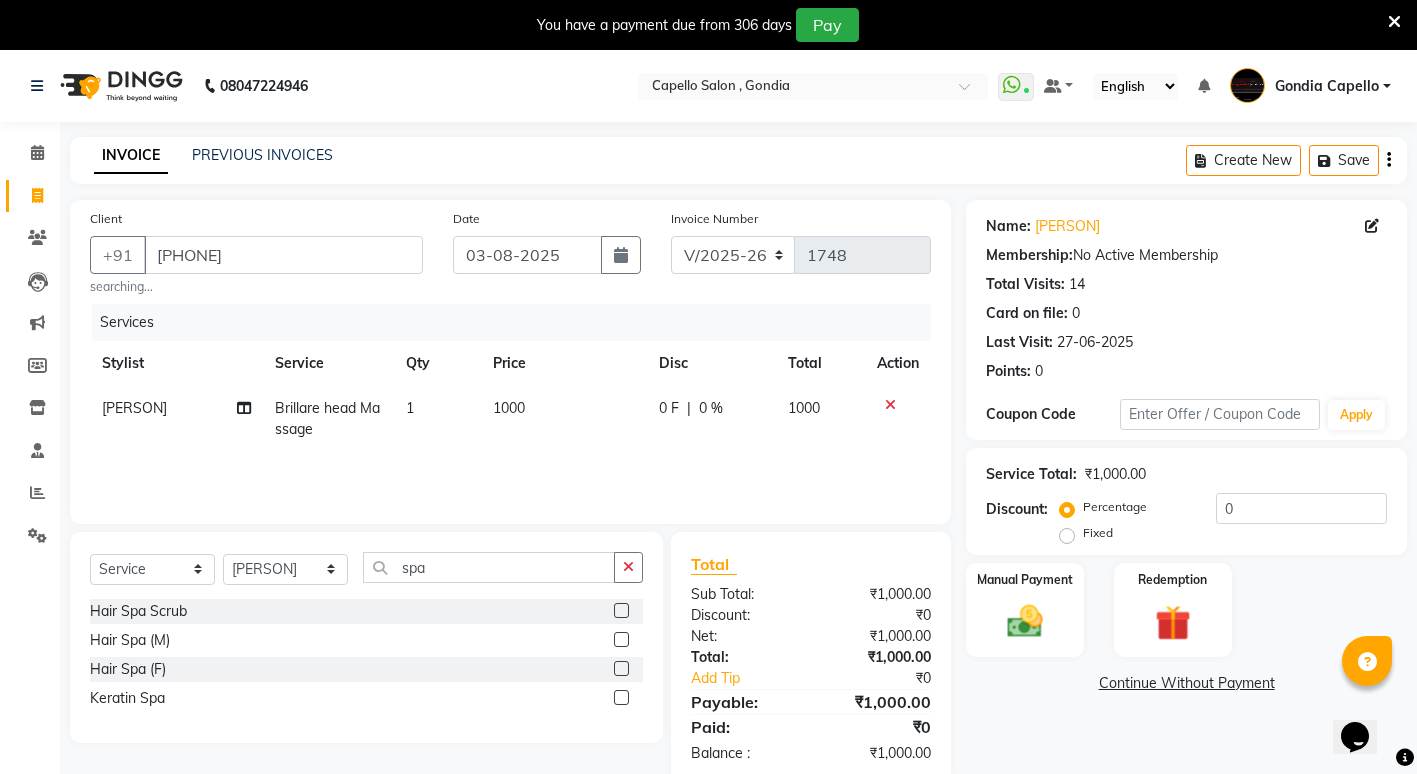 click 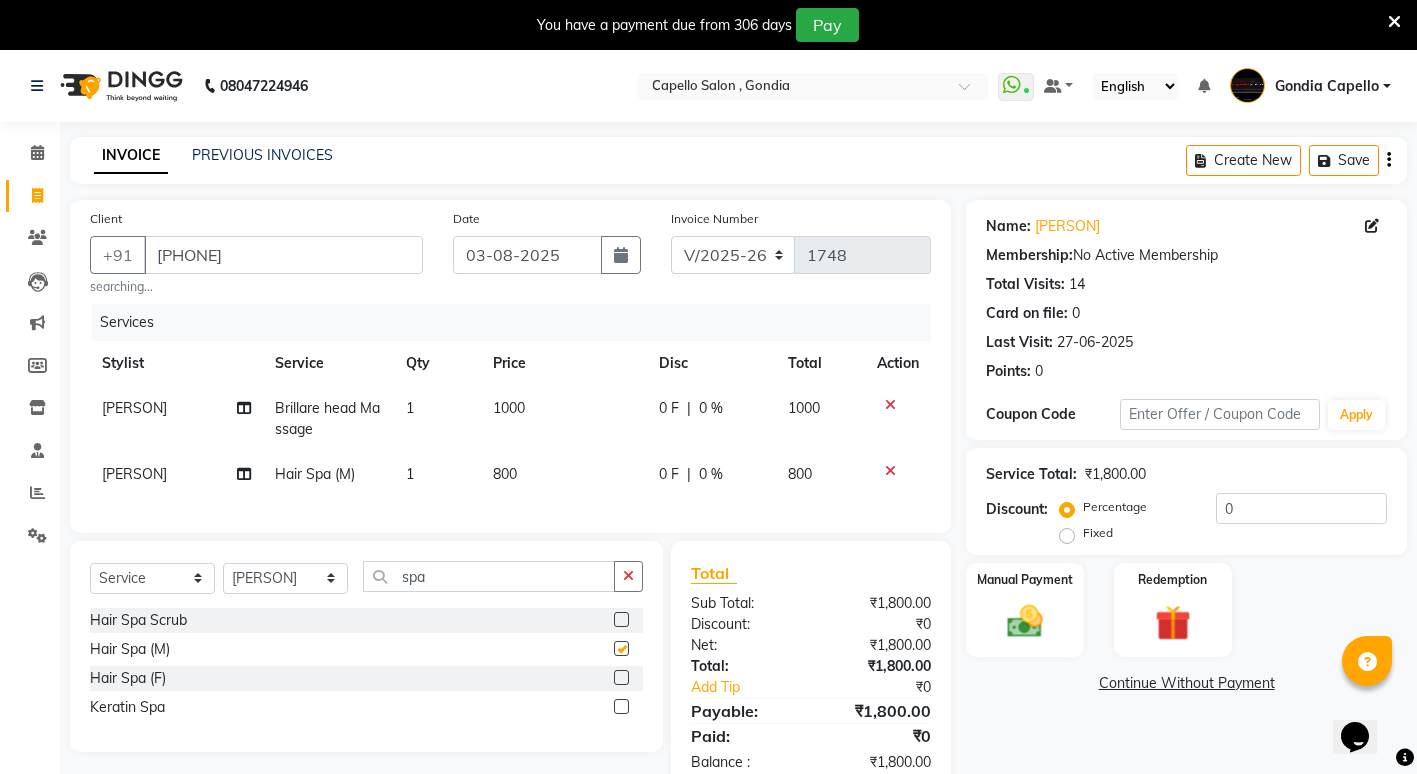 checkbox on "false" 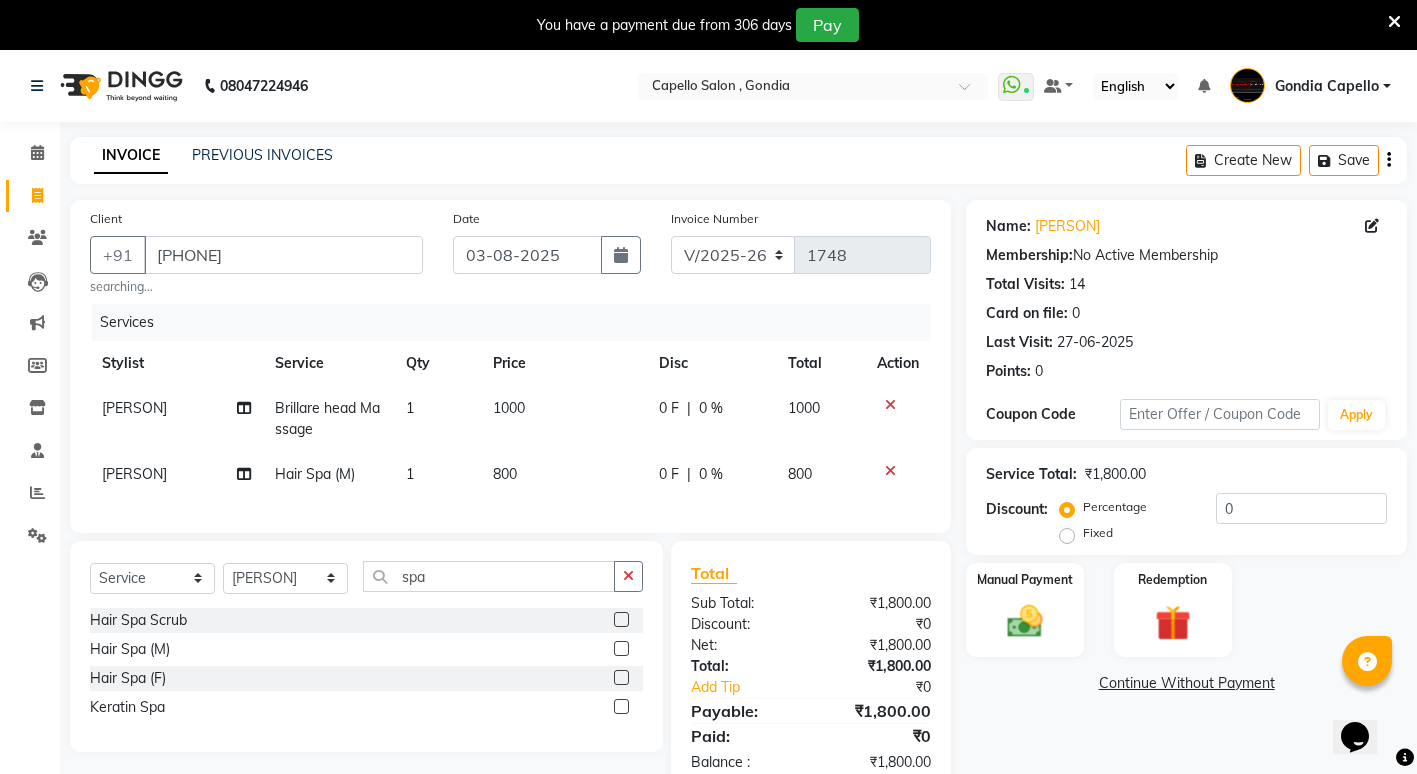 click on "800" 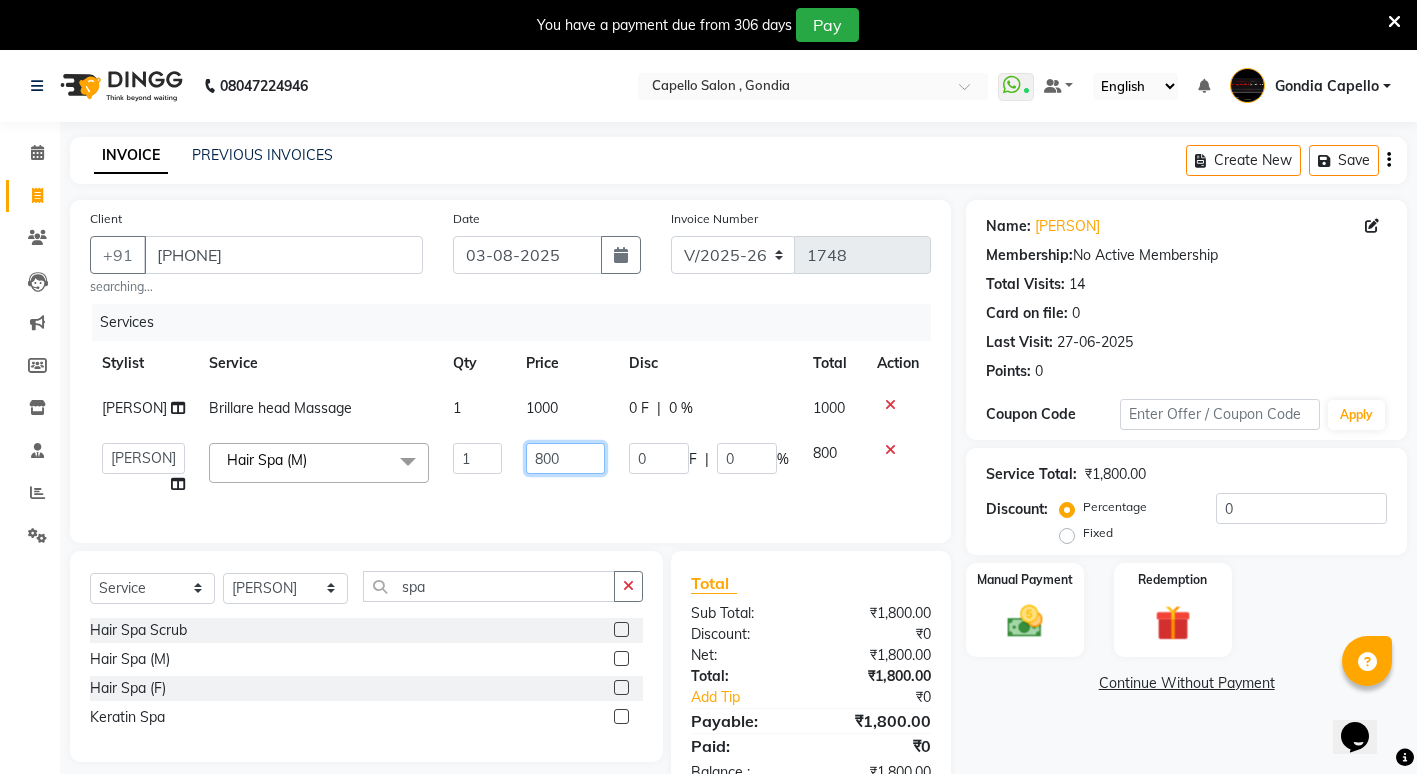click on "800" 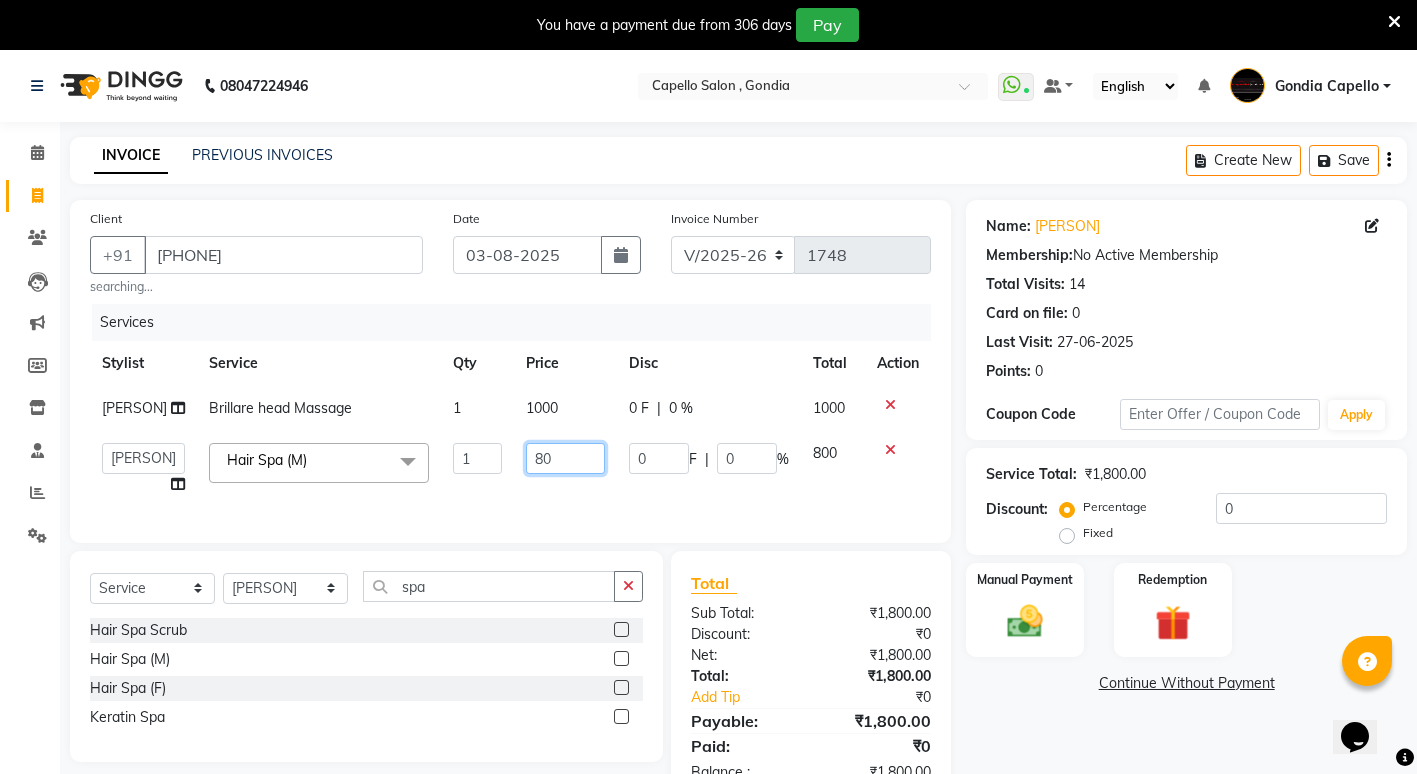type on "8" 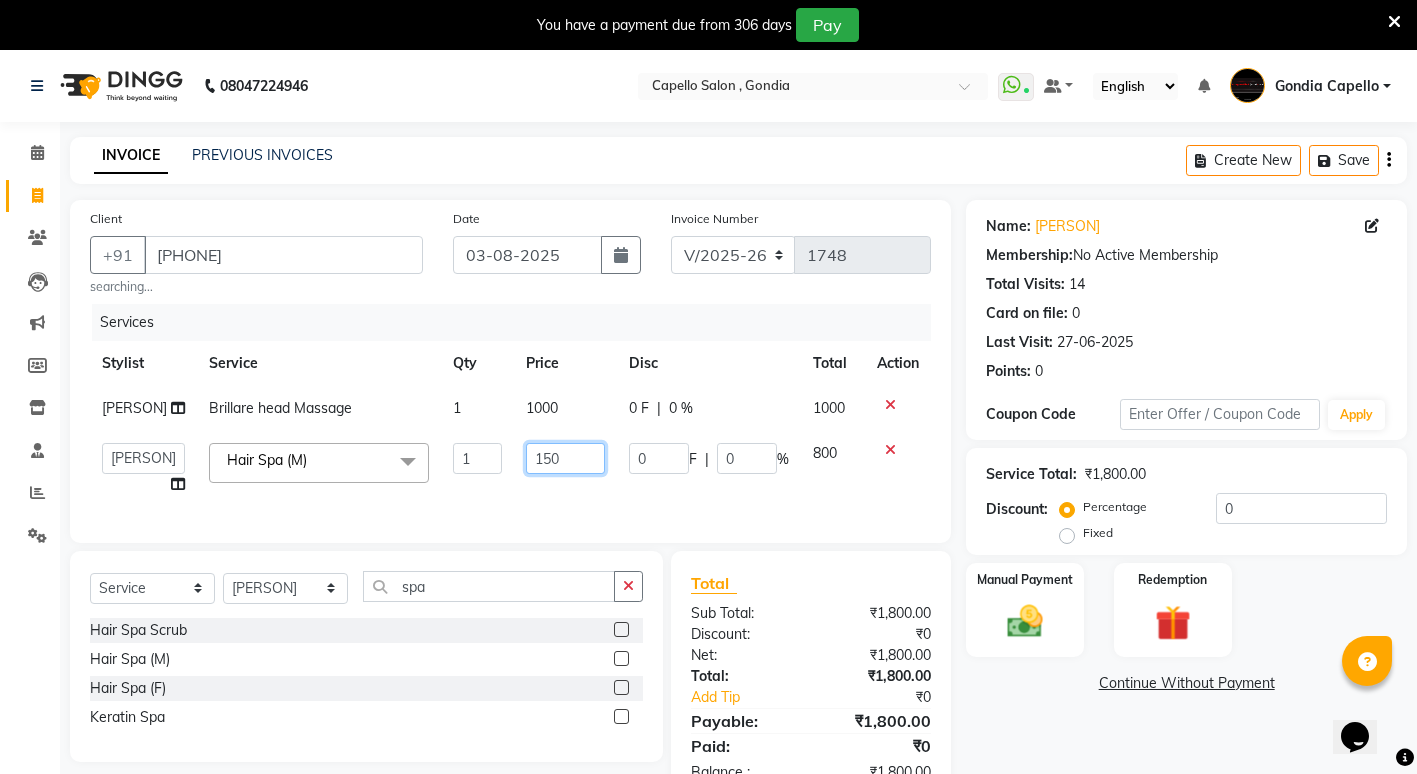 type on "1500" 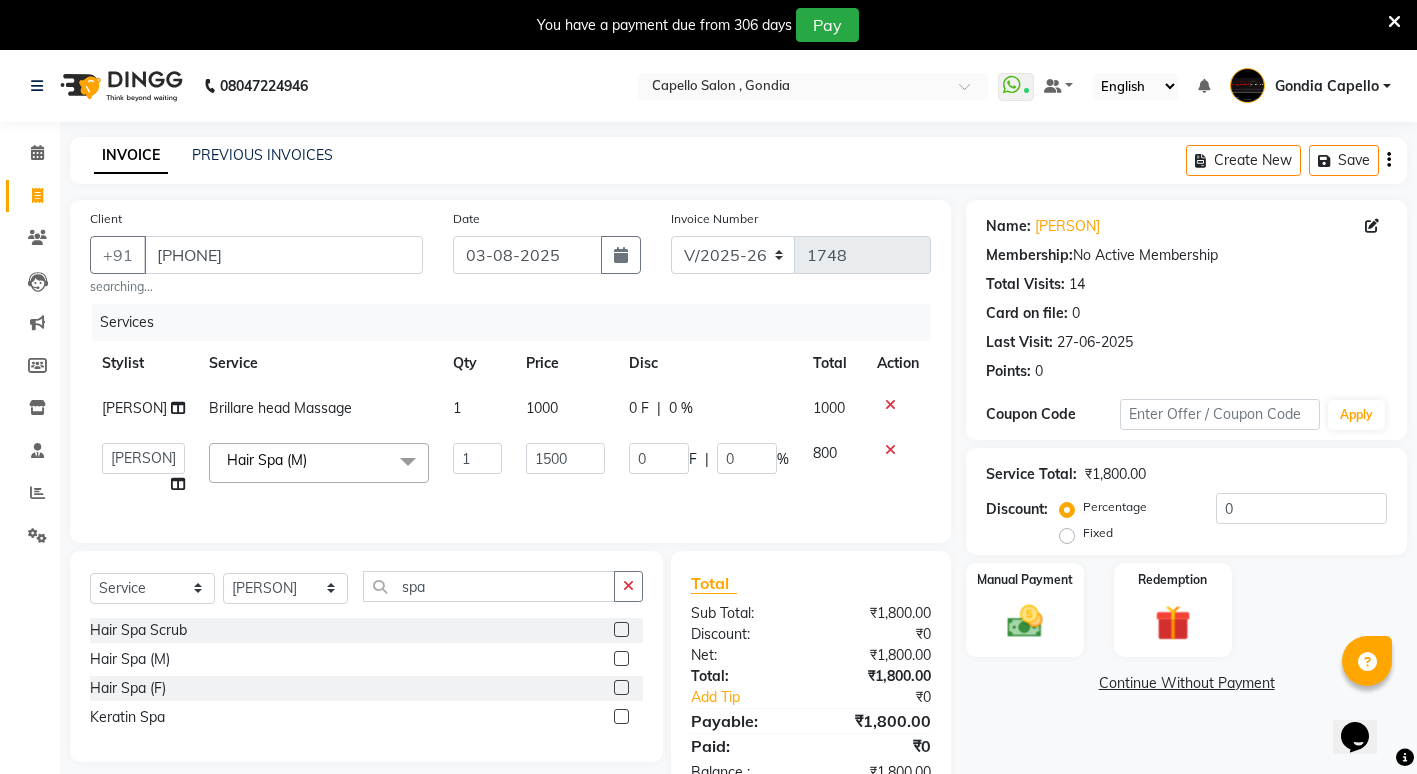 click on "Name: Sujal Dongre Membership:  No Active Membership  Total Visits:  14 Card on file:  0 Last Visit:   27-06-2025 Points:   0  Coupon Code Apply Service Total:  ₹1,800.00  Discount:  Percentage   Fixed  0 Manual Payment Redemption  Continue Without Payment" 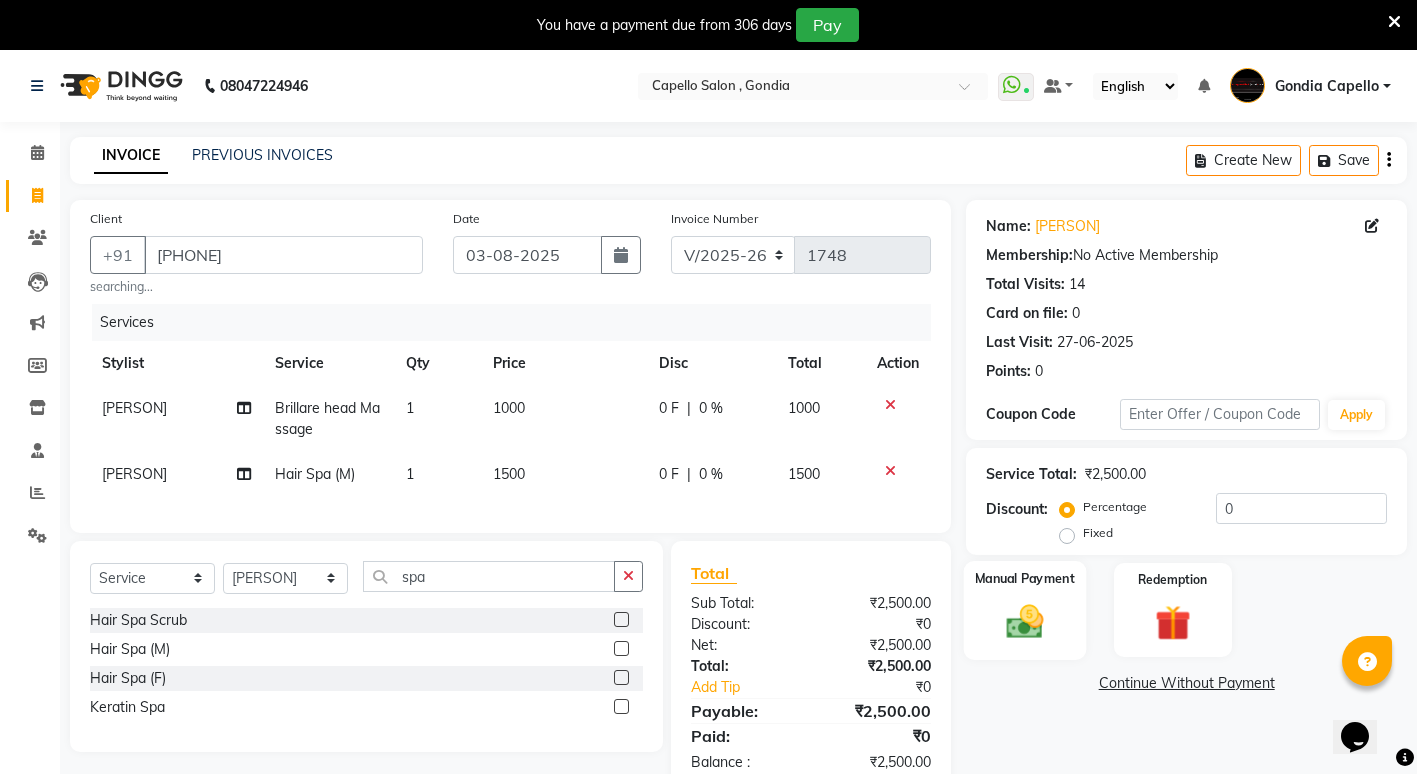 click on "Manual Payment" 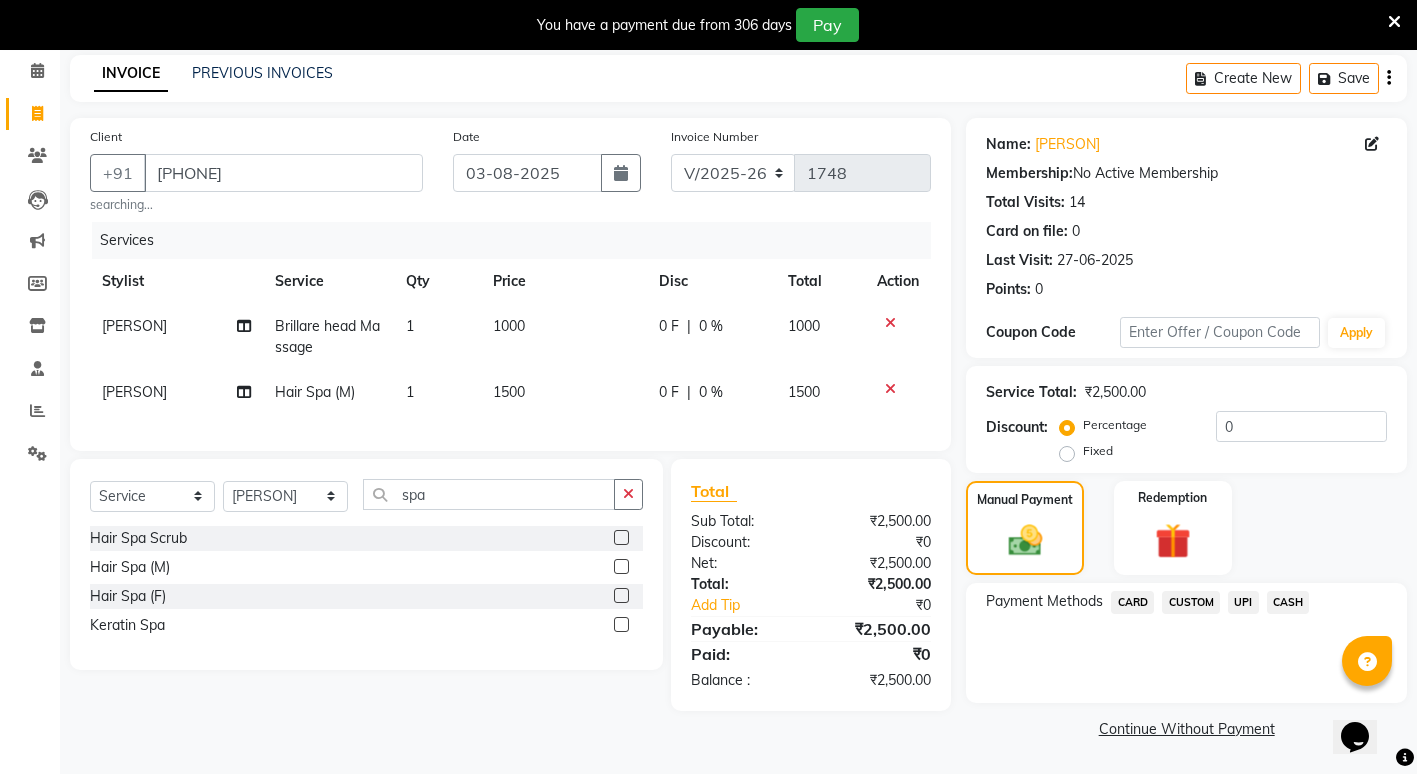 scroll, scrollTop: 0, scrollLeft: 0, axis: both 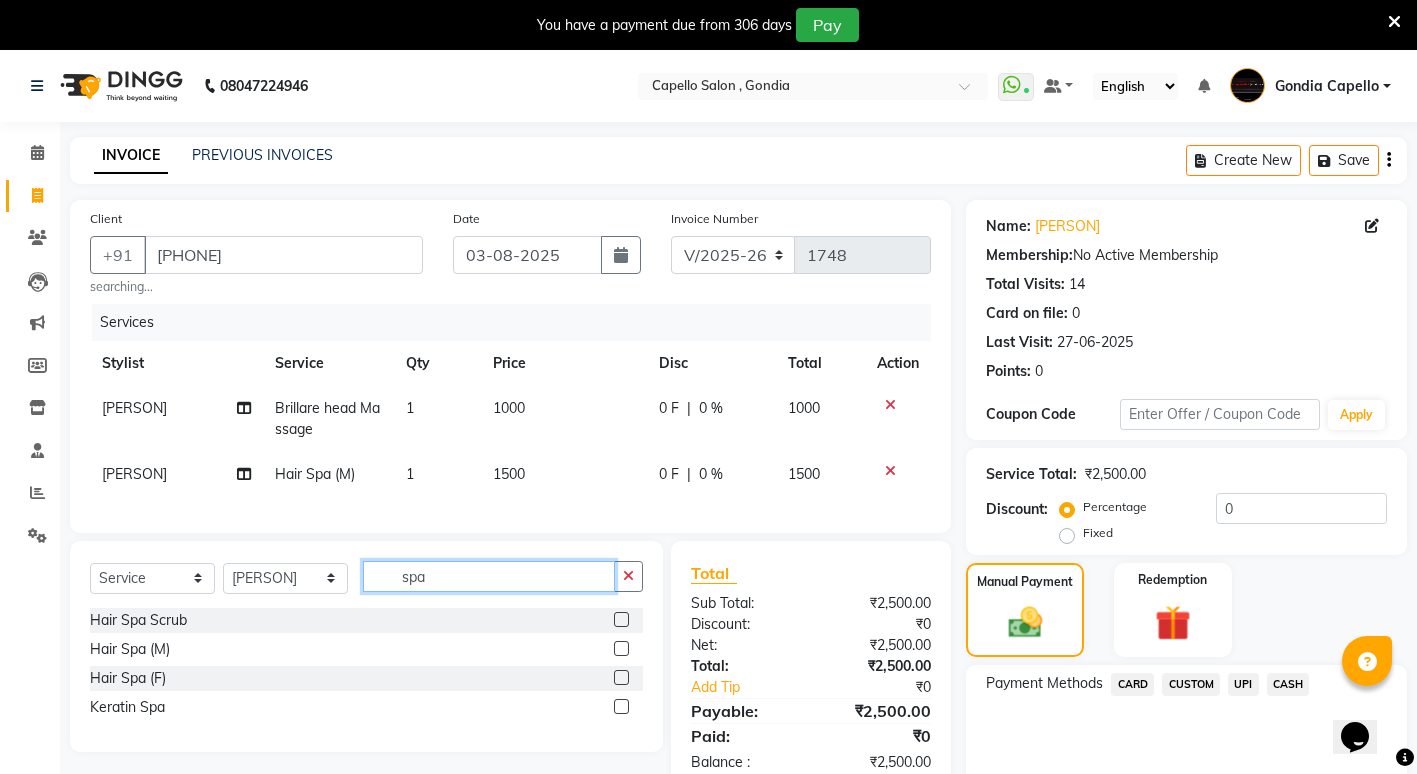 click on "spa" 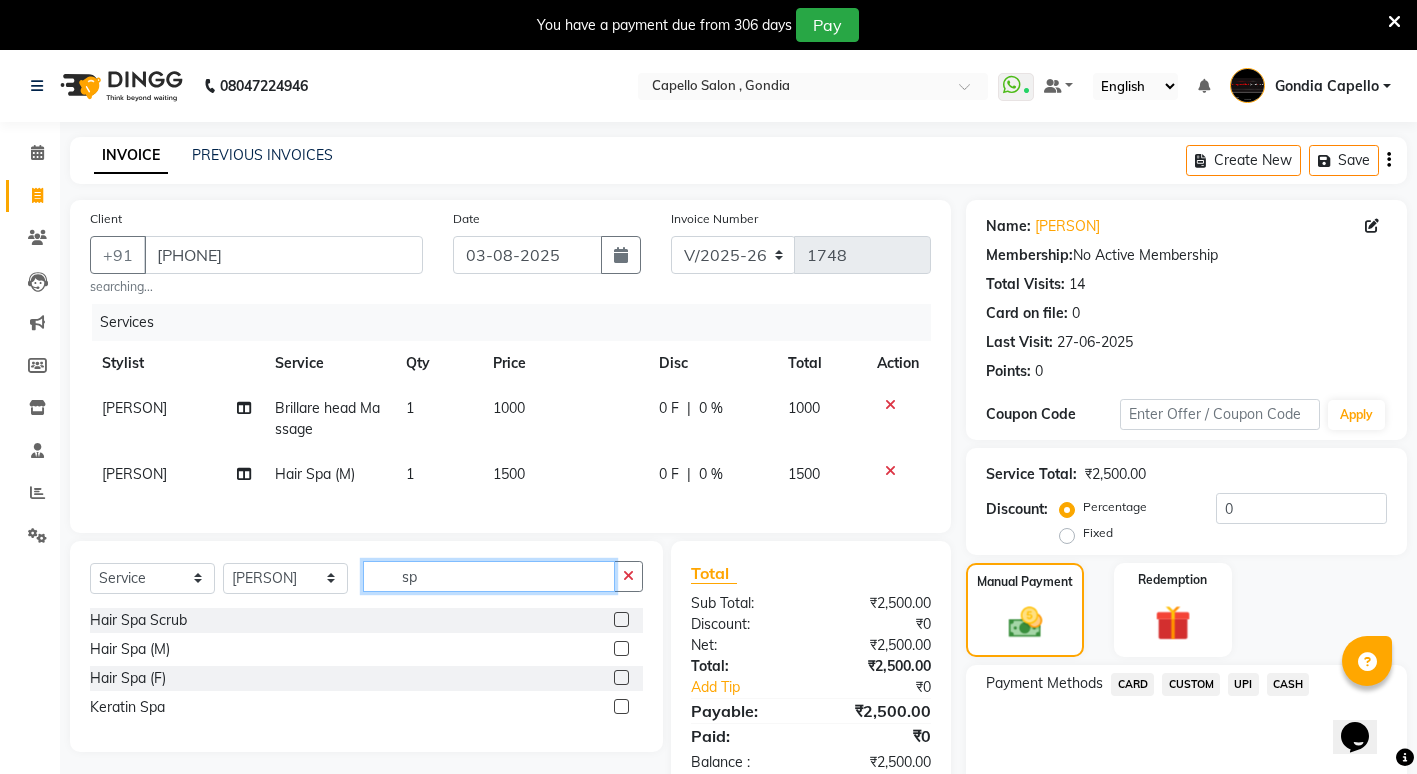 type on "s" 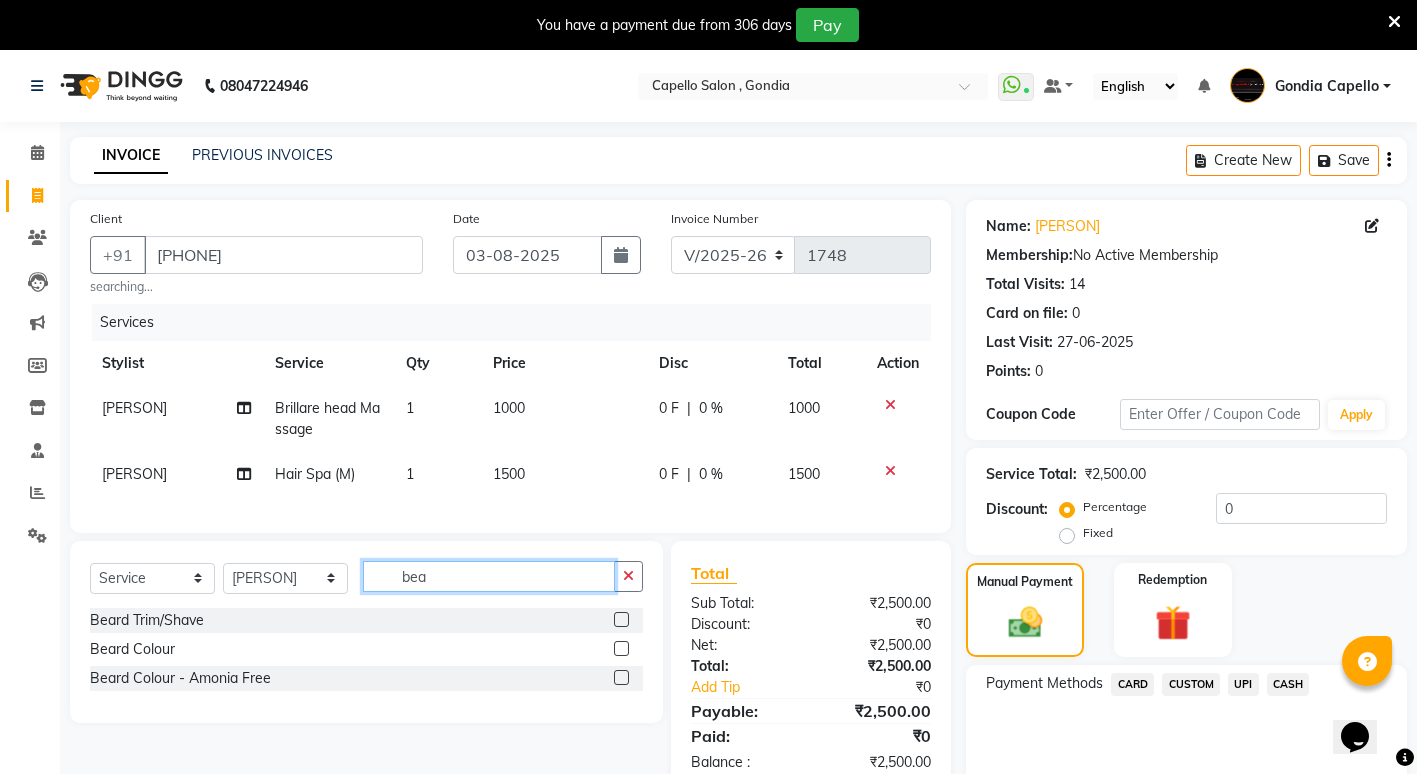 type on "bea" 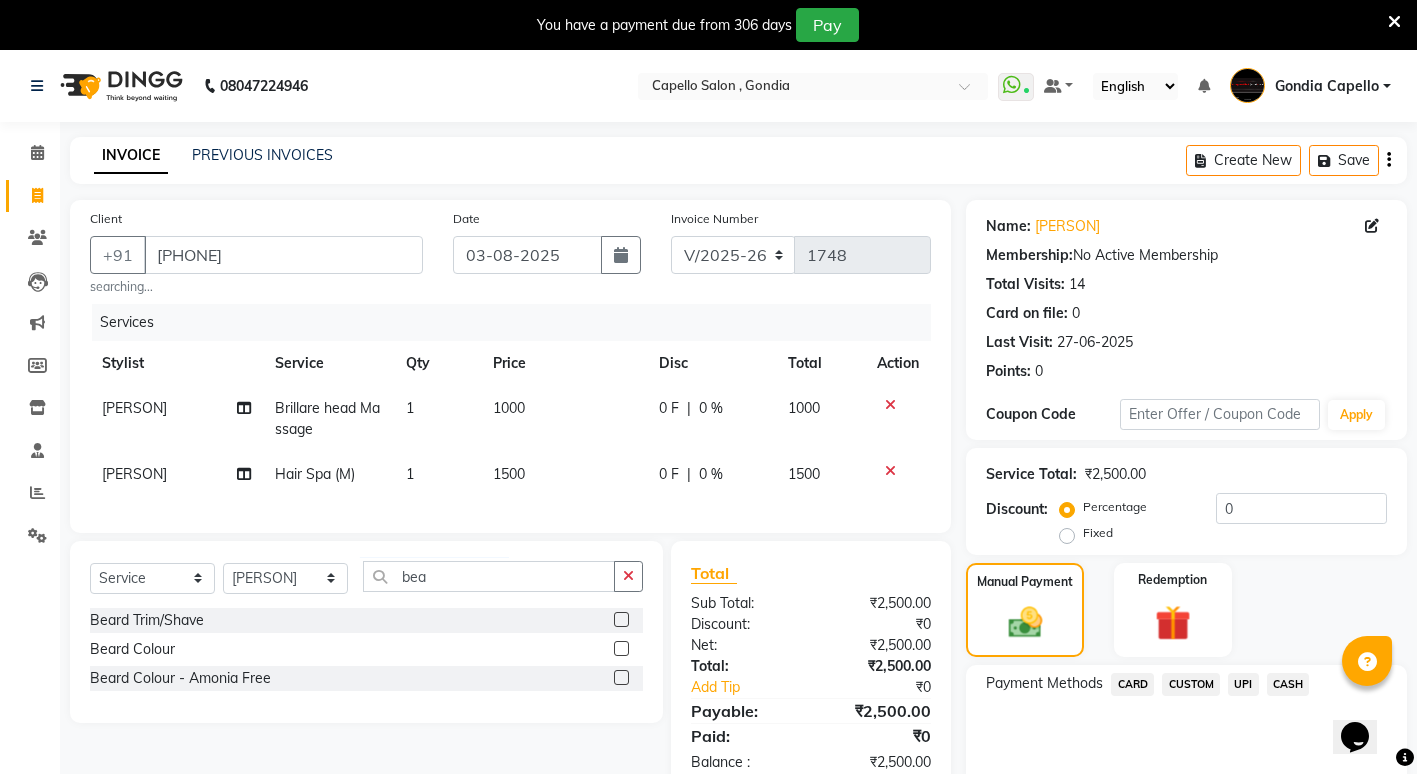 click 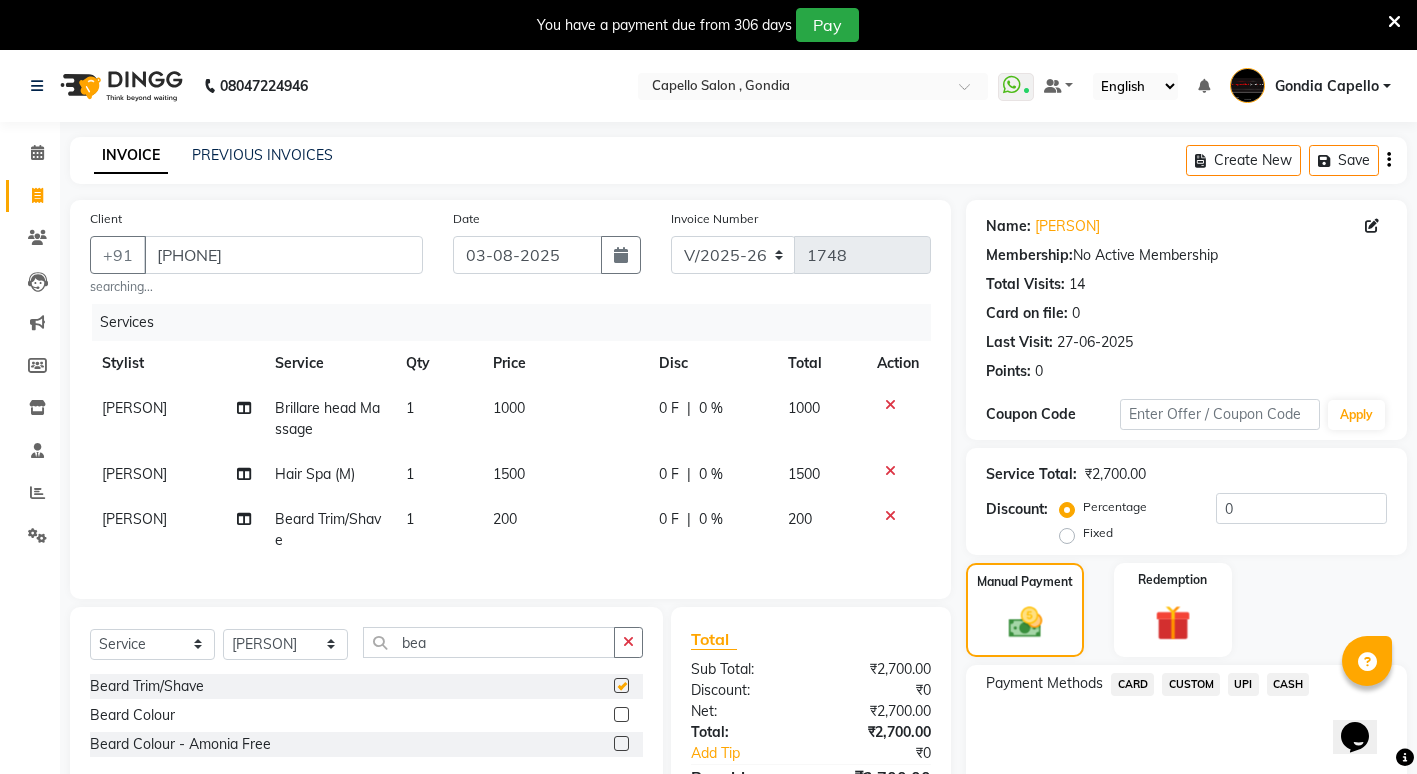 checkbox on "false" 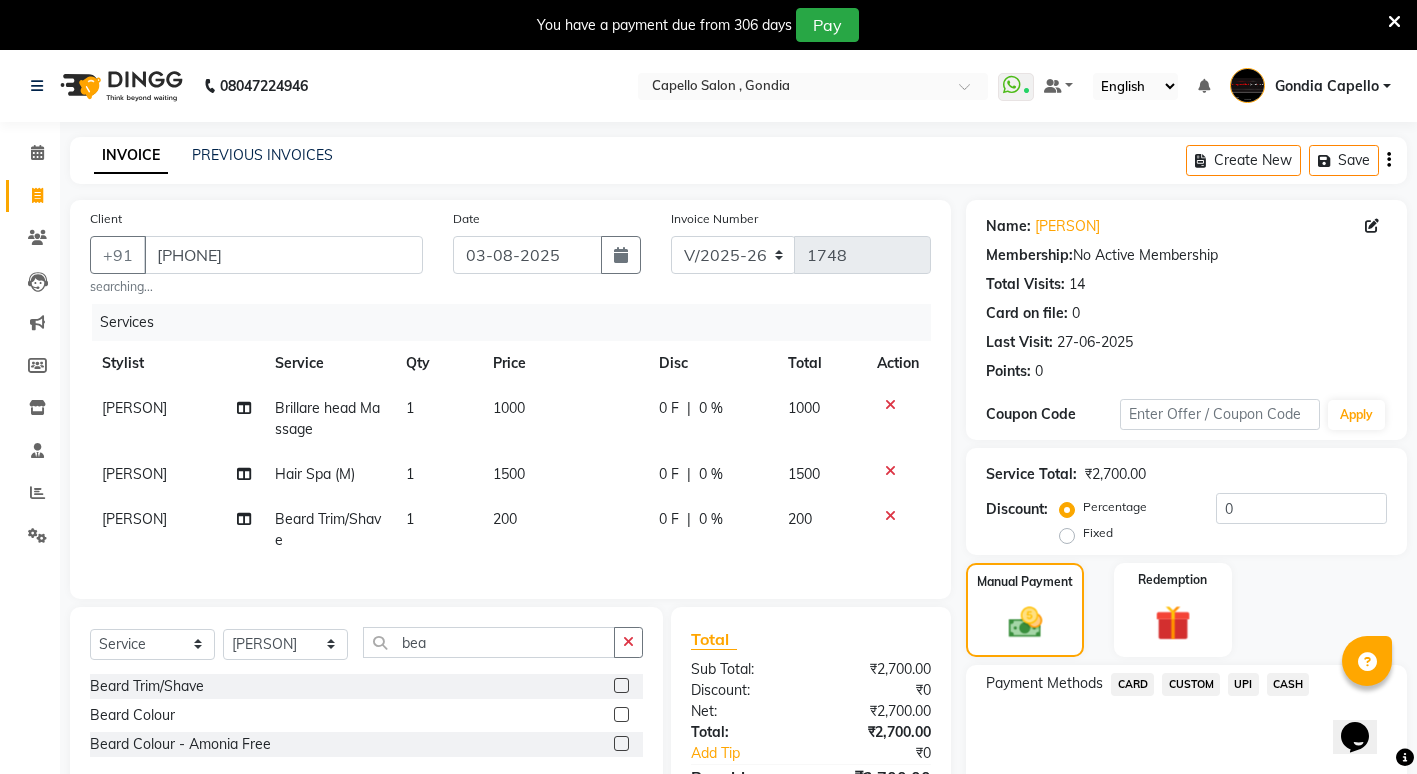 drag, startPoint x: 550, startPoint y: 429, endPoint x: 572, endPoint y: 488, distance: 62.968246 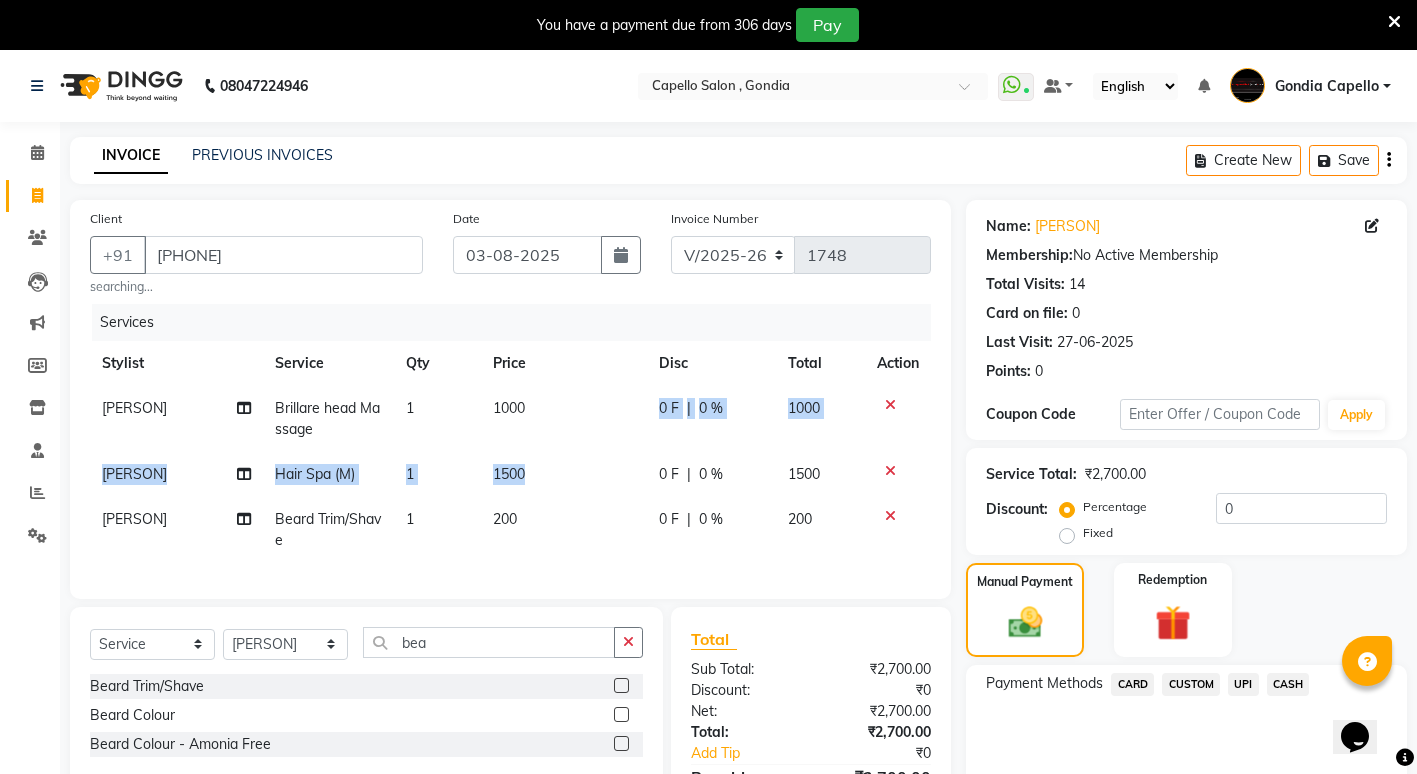 click on "1500" 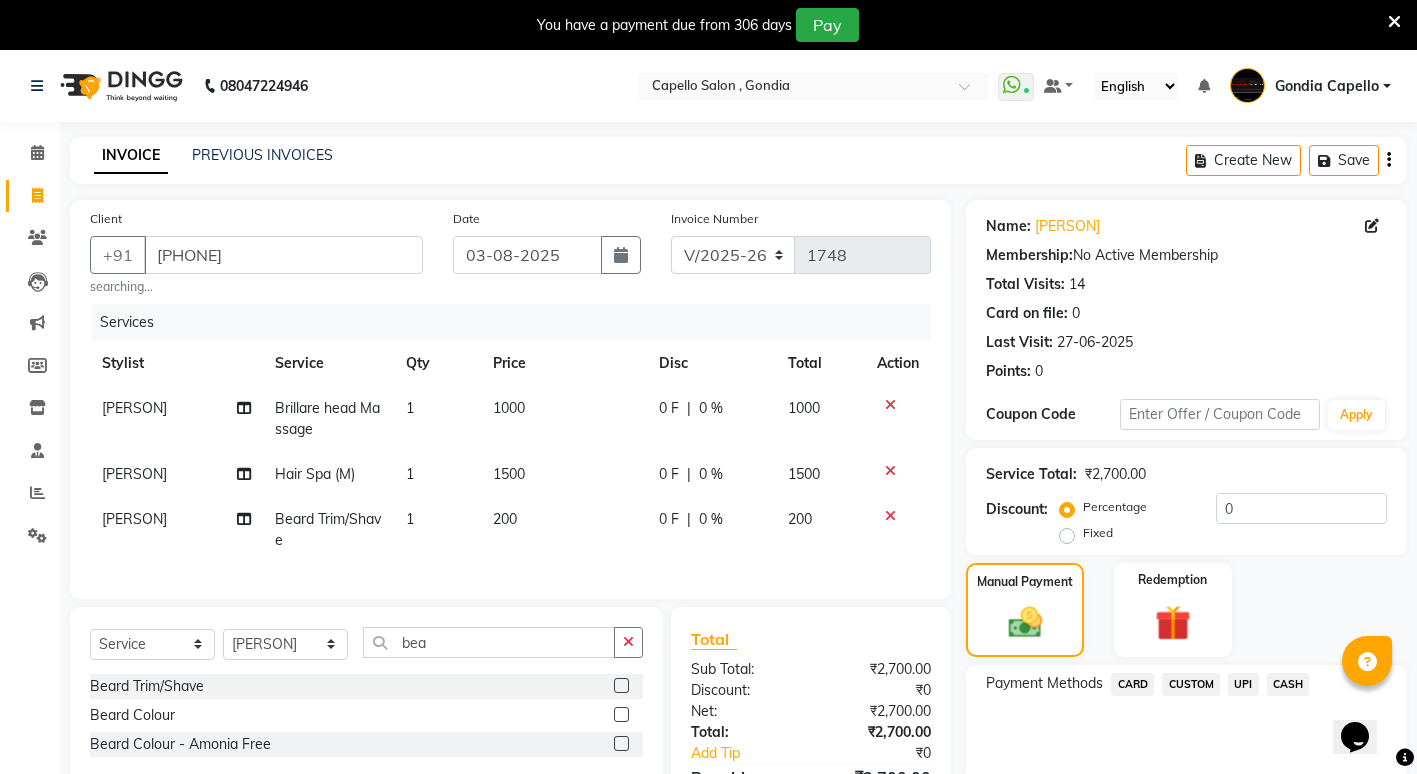 select on "16500" 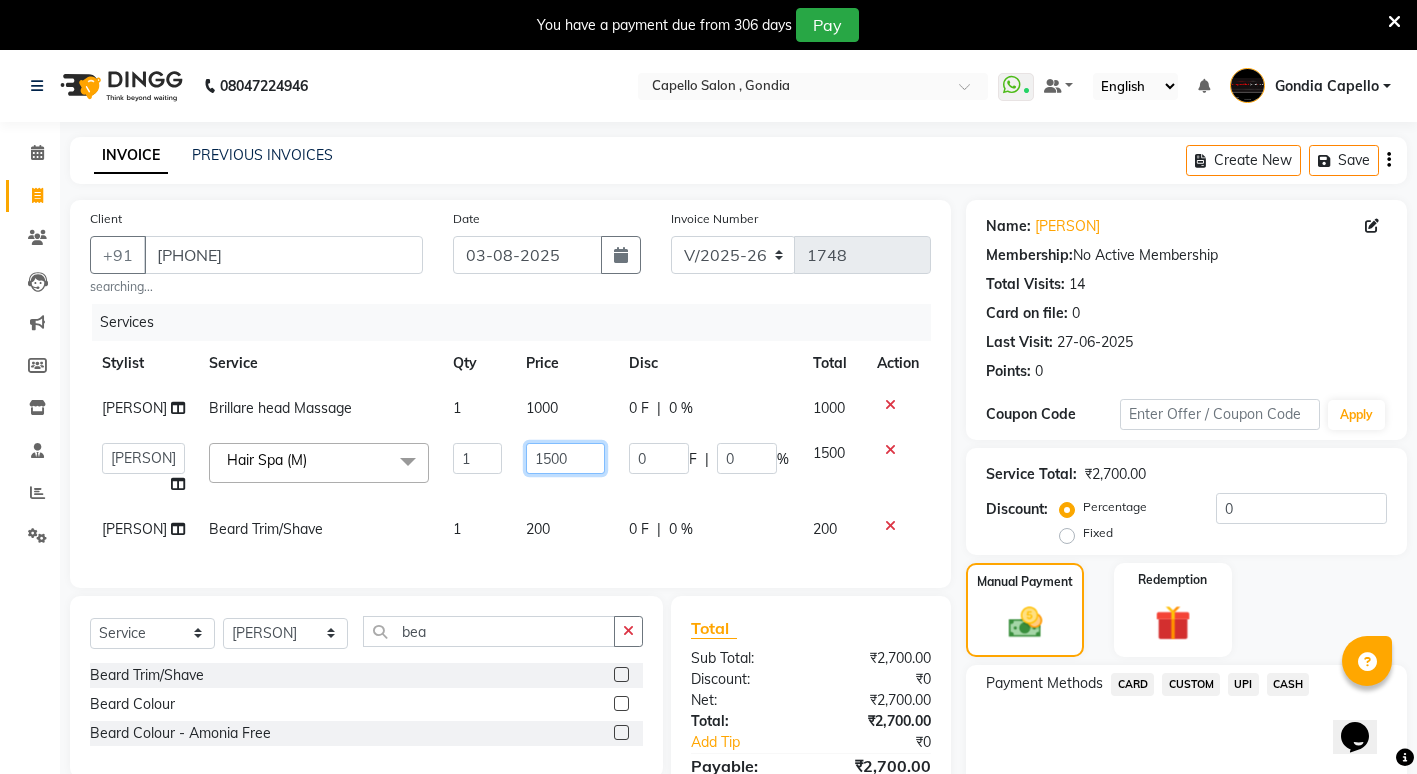 click on "1500" 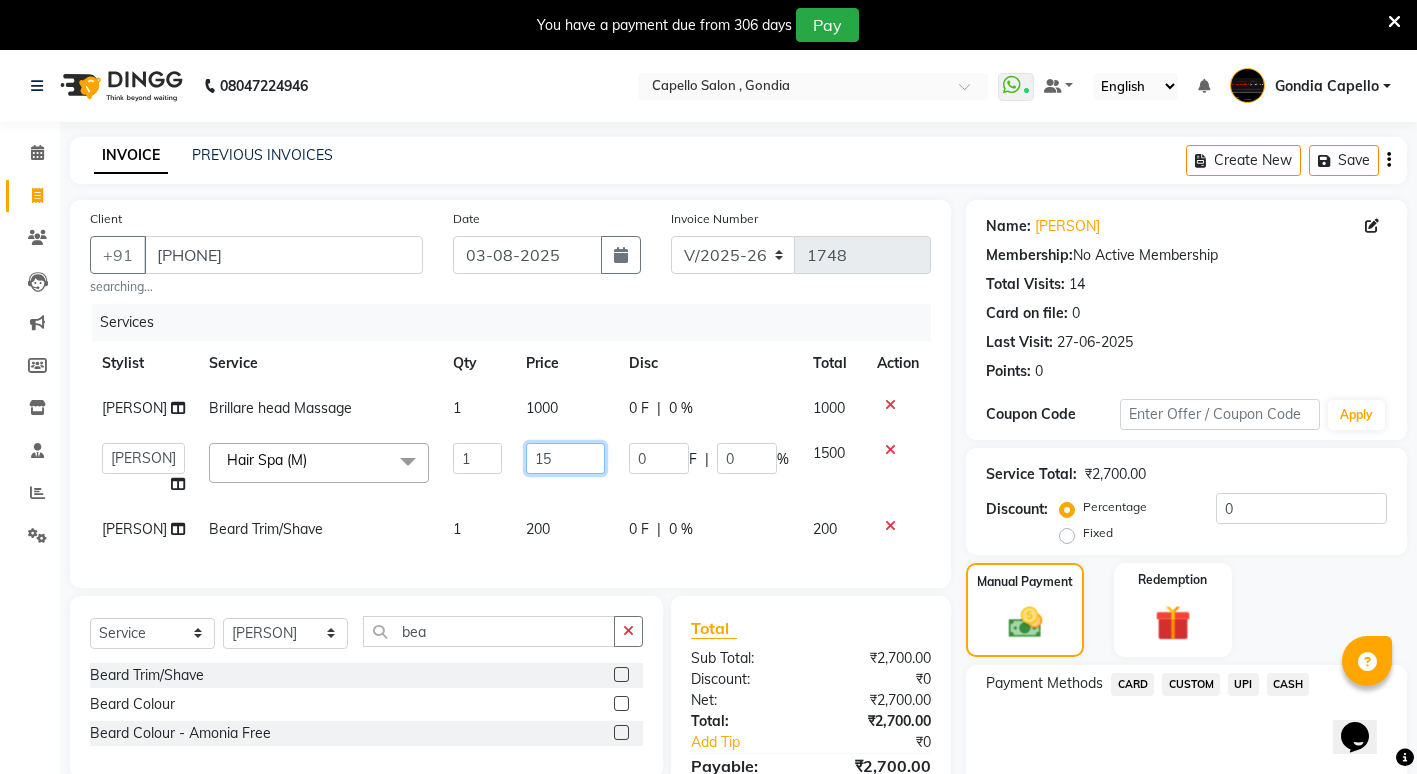 type on "1" 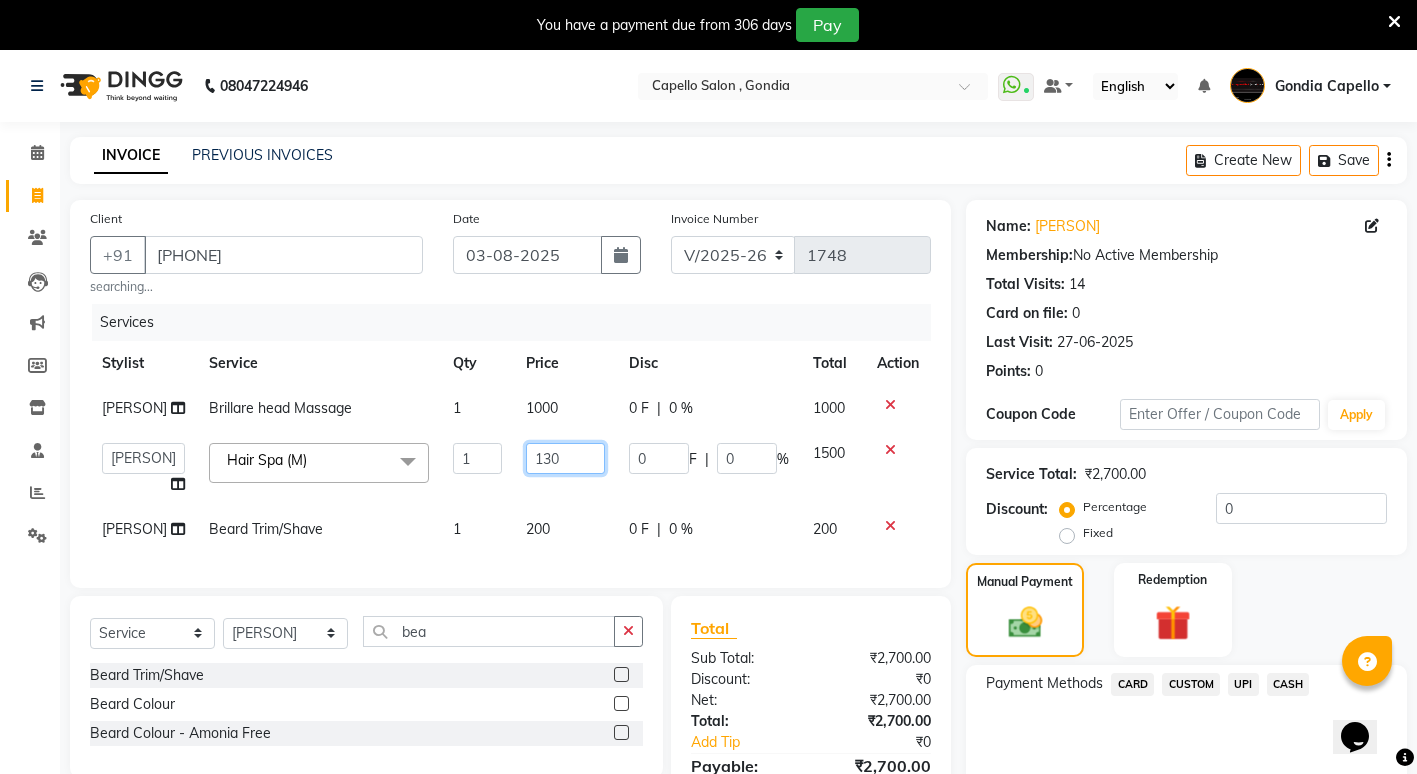 type on "1300" 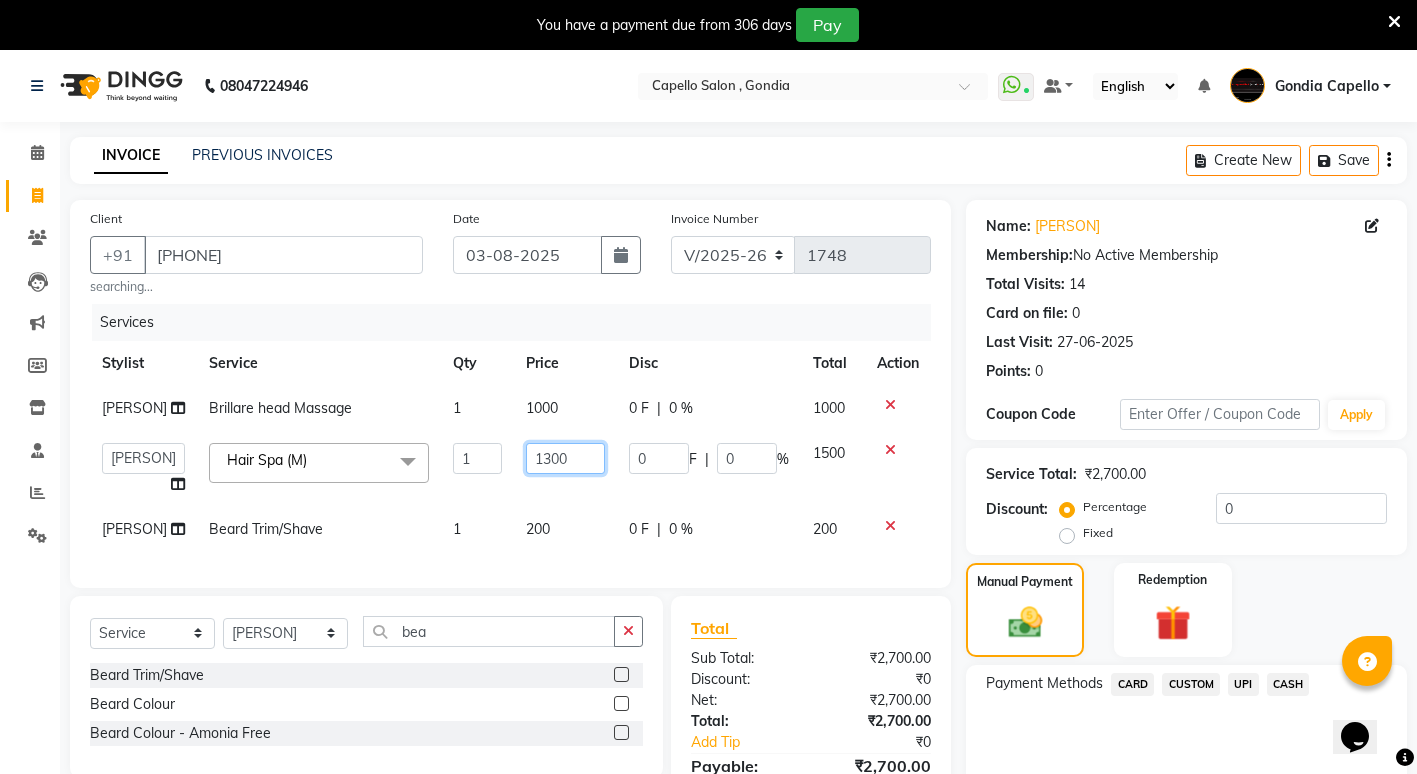 scroll, scrollTop: 203, scrollLeft: 0, axis: vertical 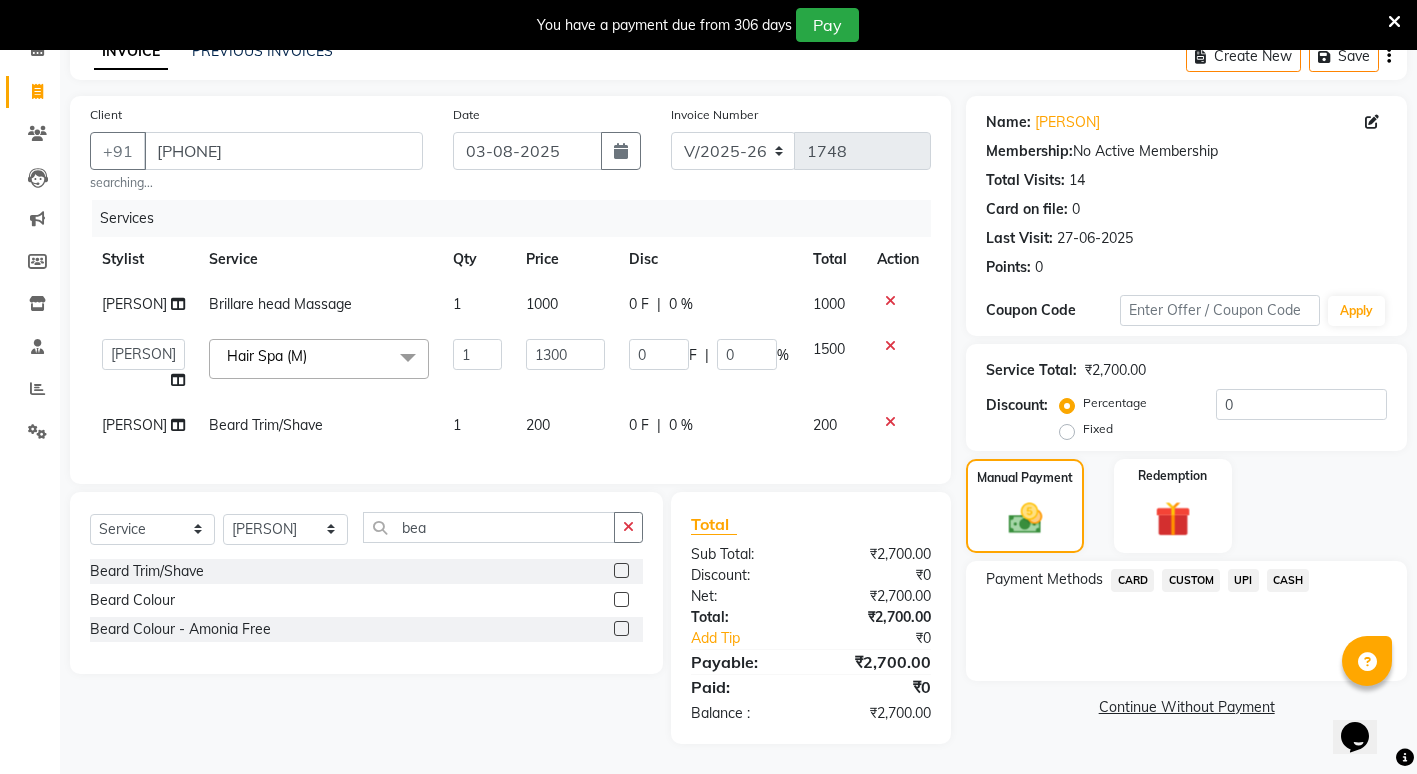 click on "Name: Sujal Dongre Membership:  No Active Membership  Total Visits:  14 Card on file:  0 Last Visit:   27-06-2025 Points:   0  Coupon Code Apply Service Total:  ₹2,700.00  Discount:  Percentage   Fixed  0 Manual Payment Redemption Payment Methods  CARD   CUSTOM   UPI   CASH   Continue Without Payment" 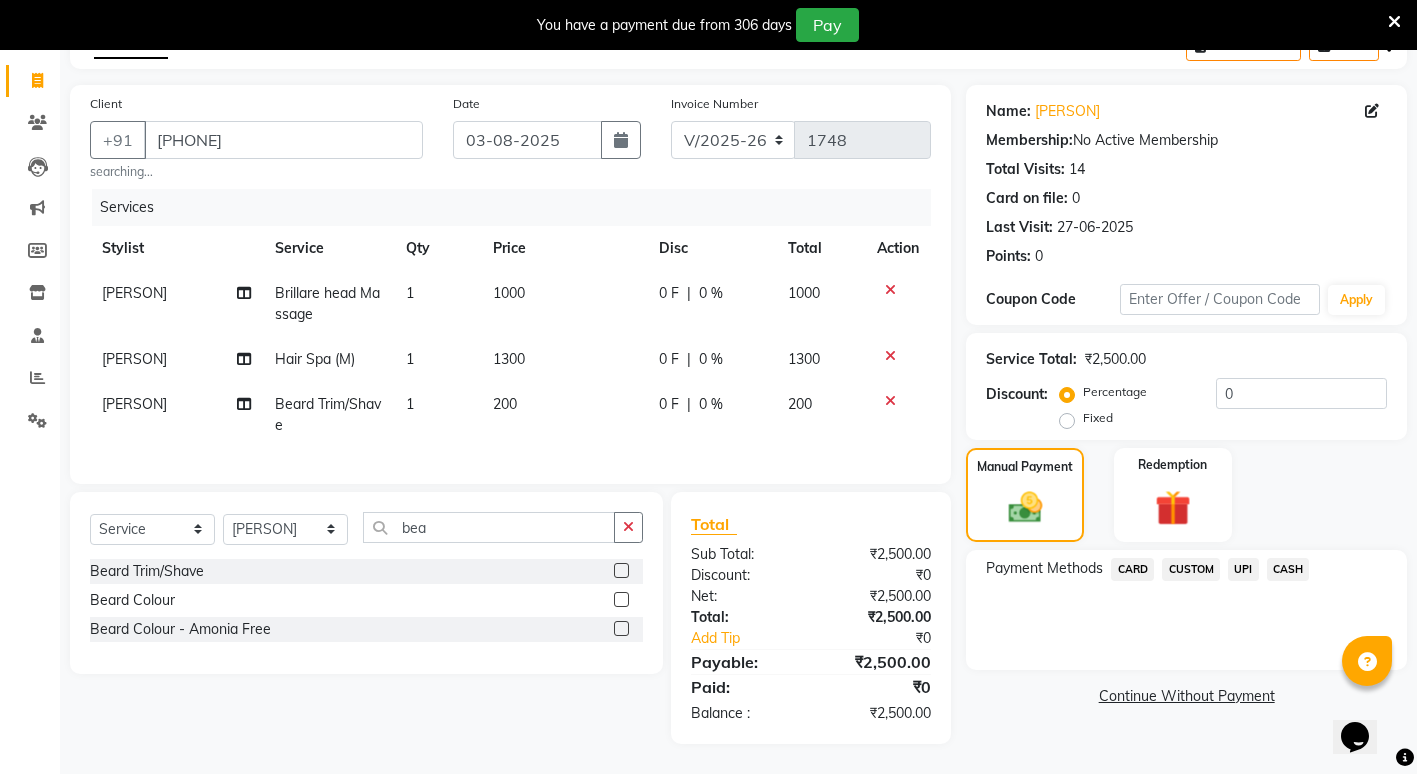 scroll, scrollTop: 130, scrollLeft: 0, axis: vertical 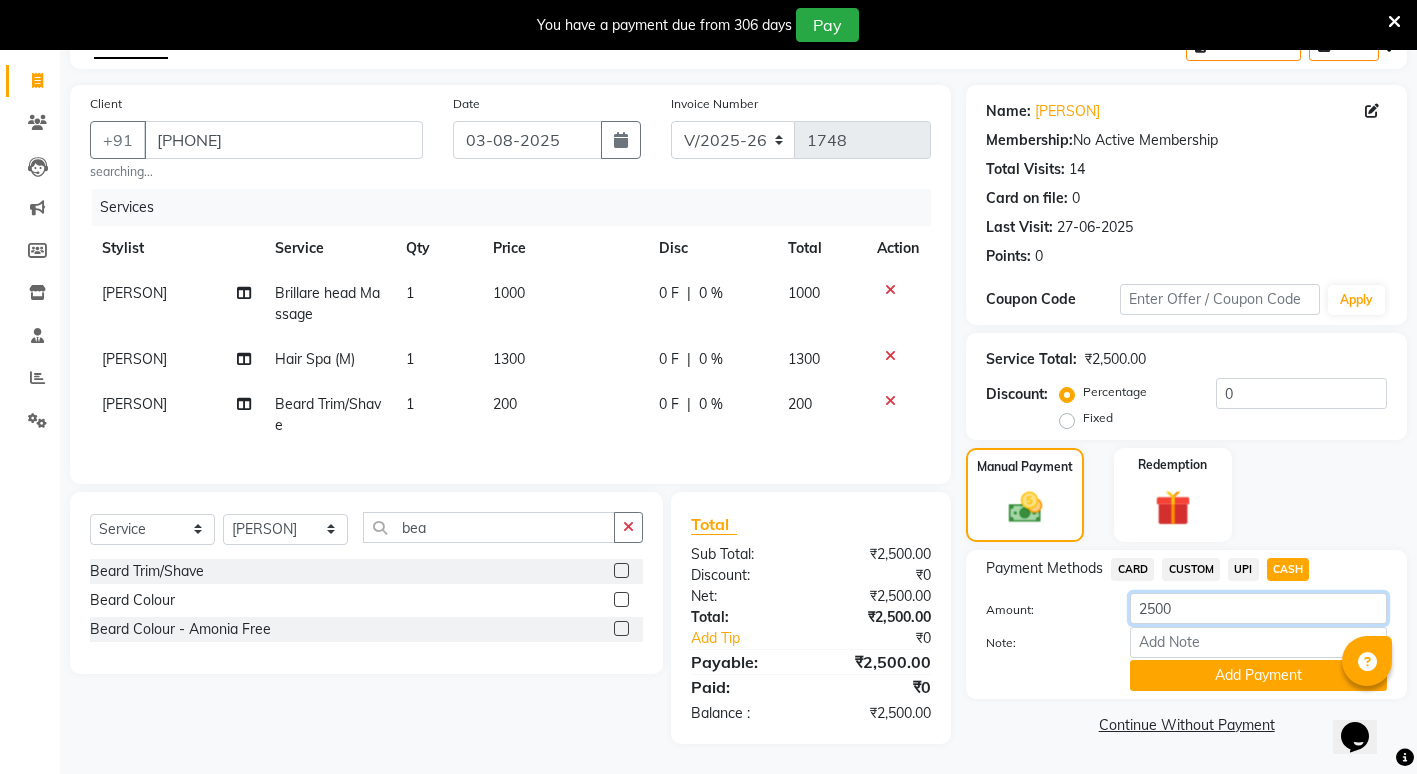 click on "2500" 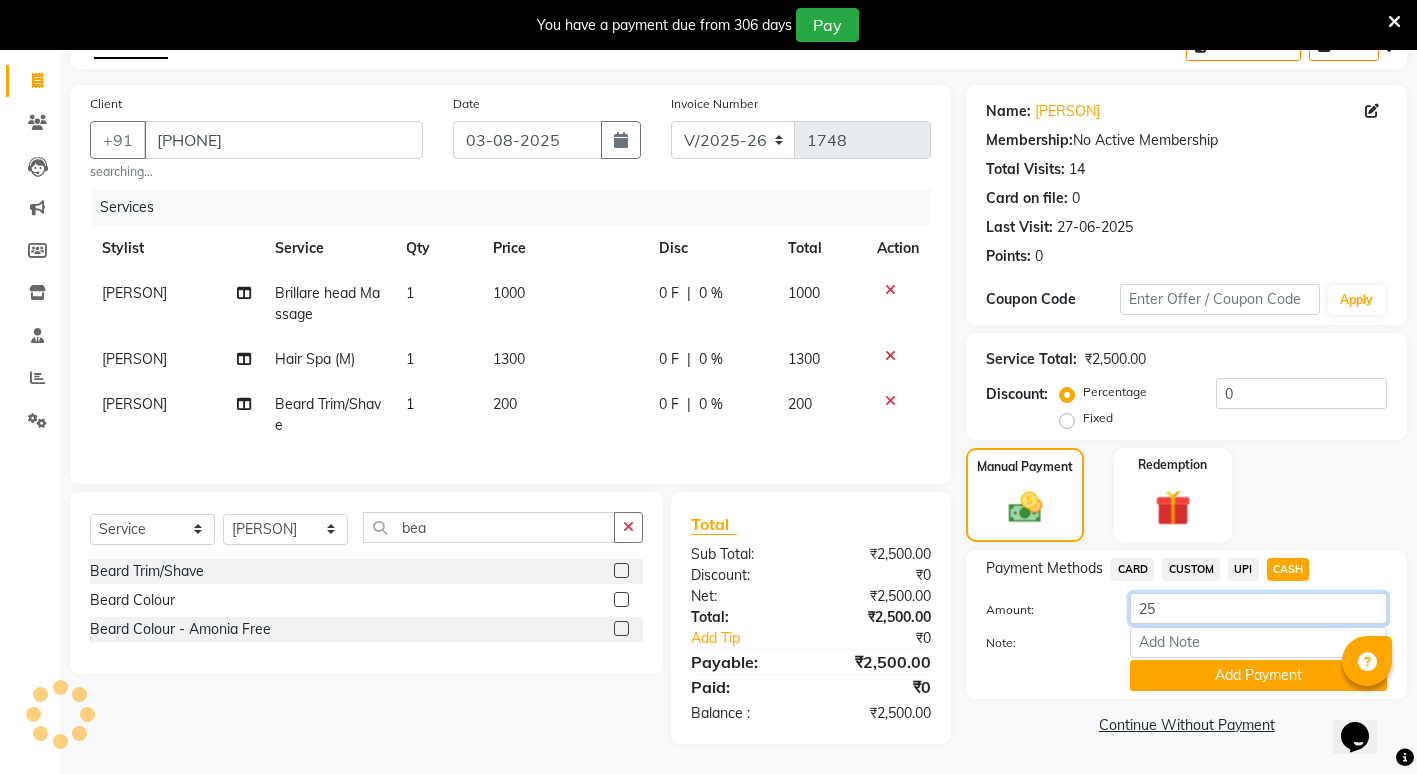 type on "2" 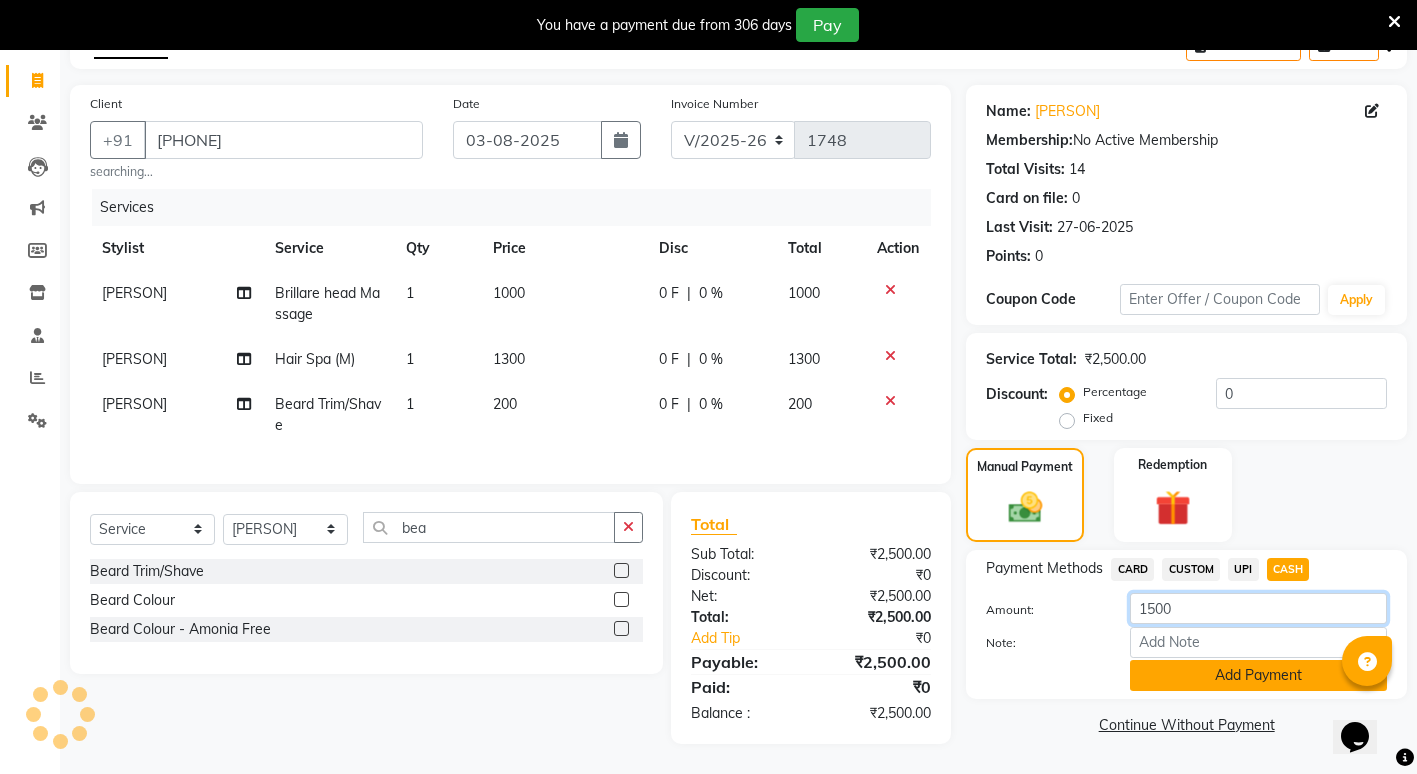 type on "1500" 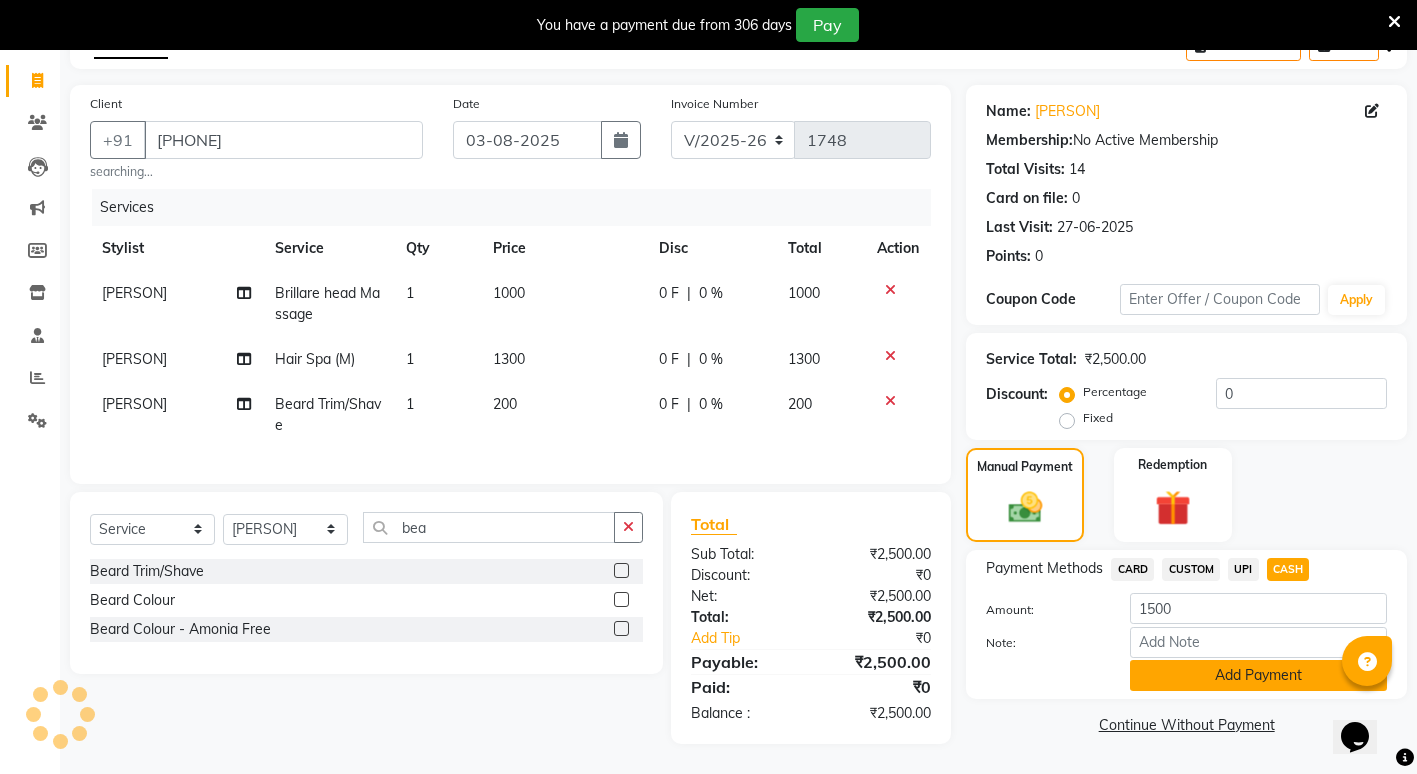 click on "Add Payment" 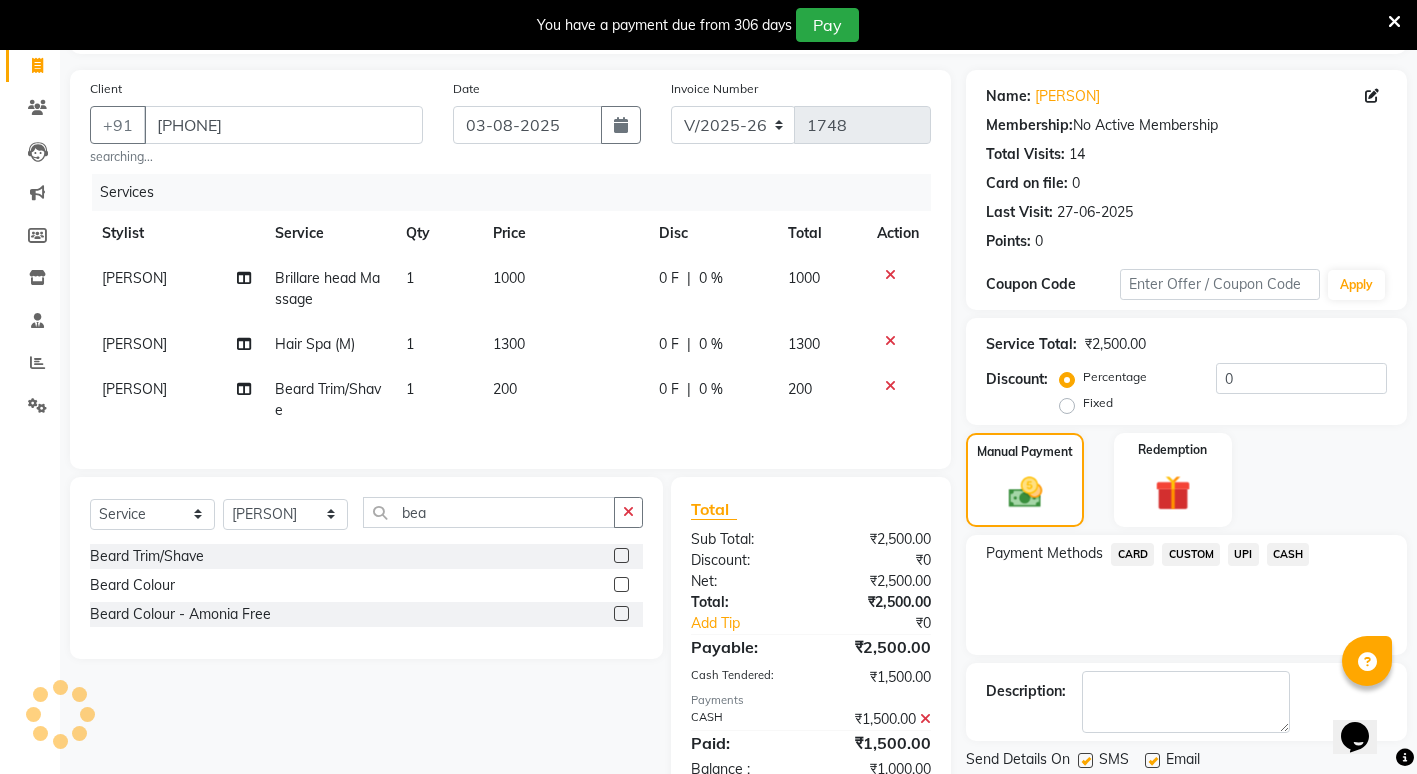 click on "UPI" 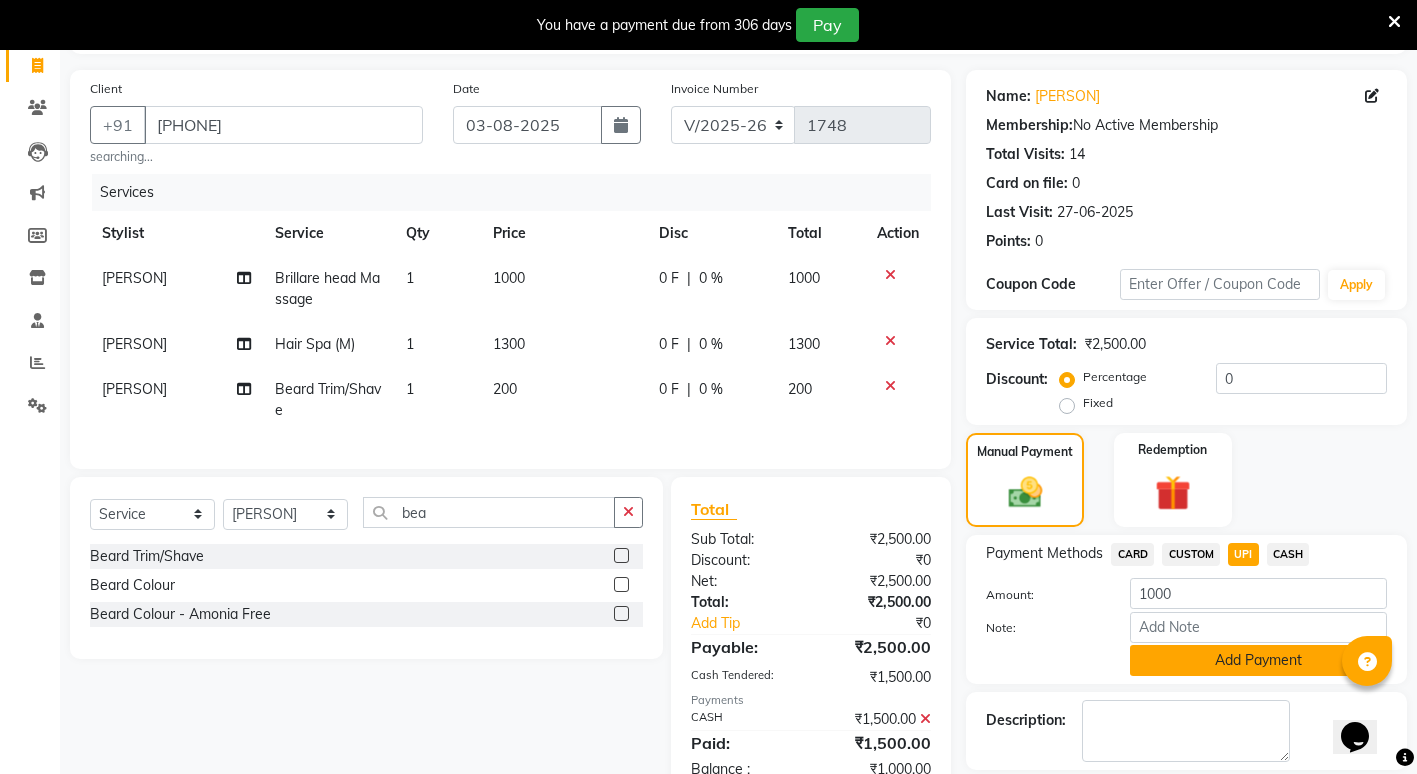 click on "Add Payment" 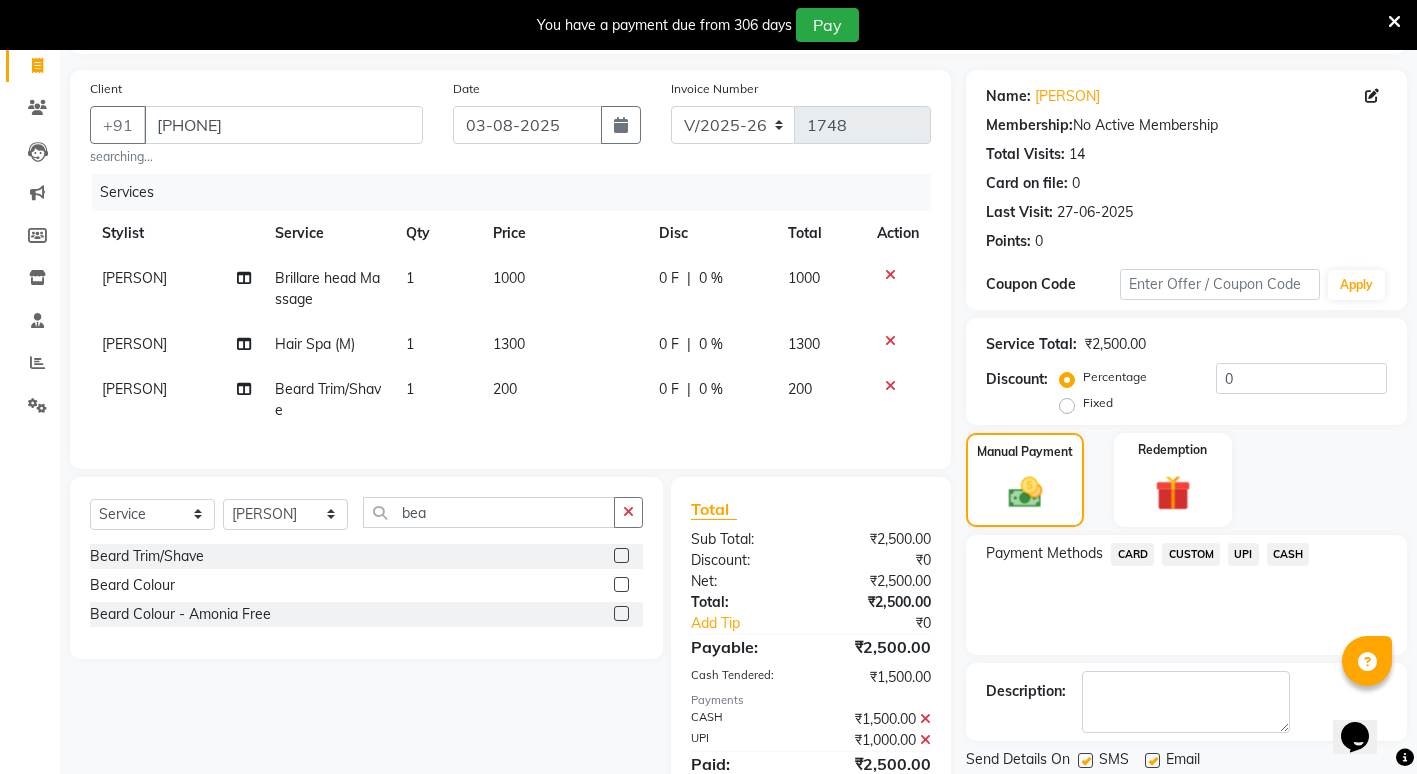 scroll, scrollTop: 222, scrollLeft: 0, axis: vertical 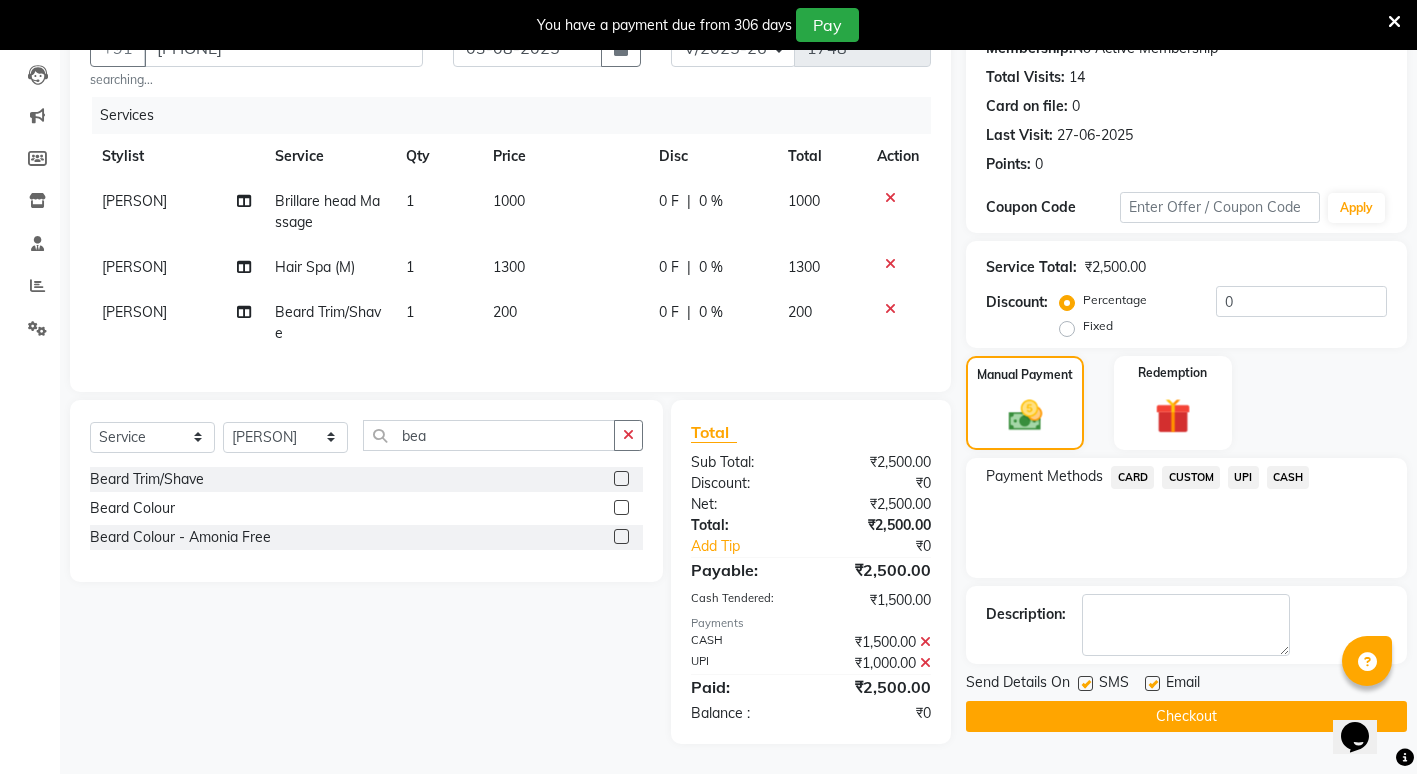 click 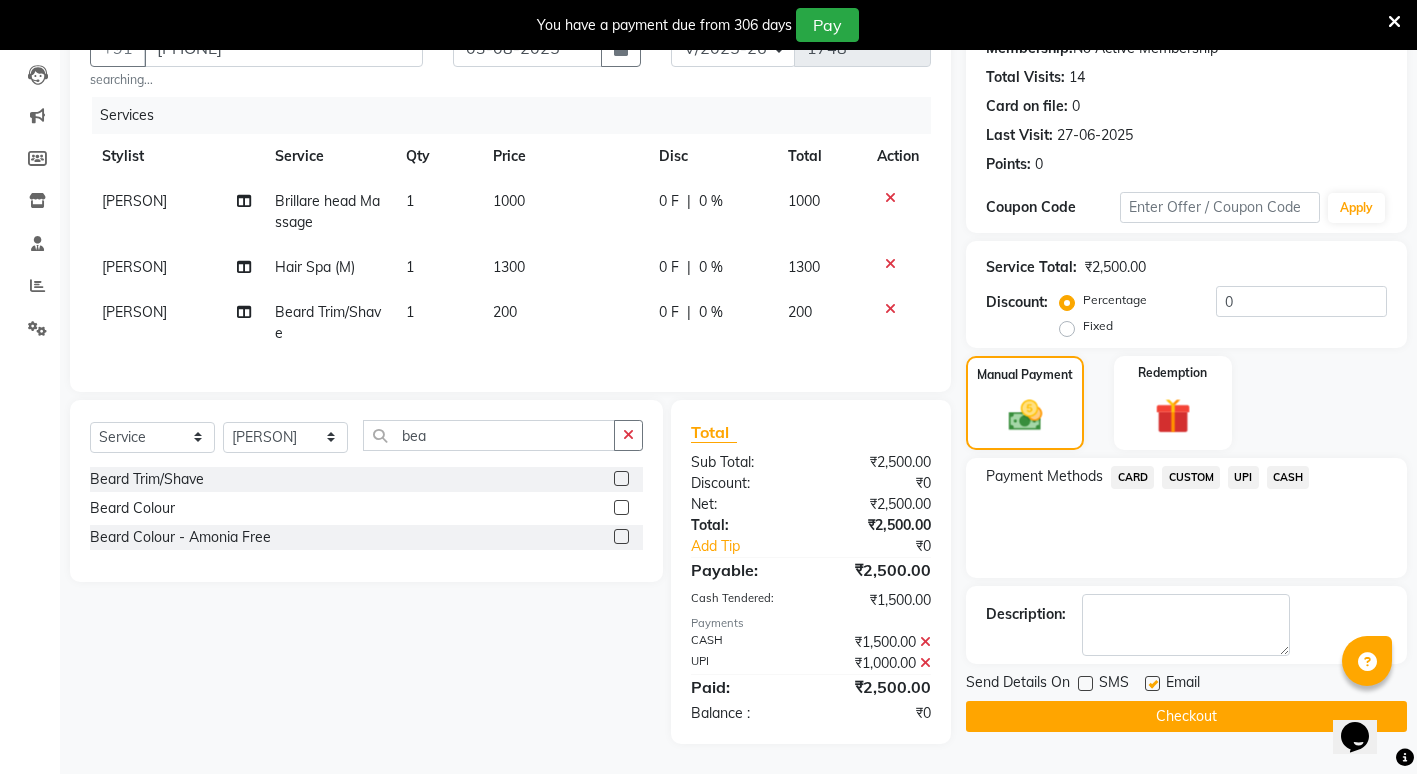 click 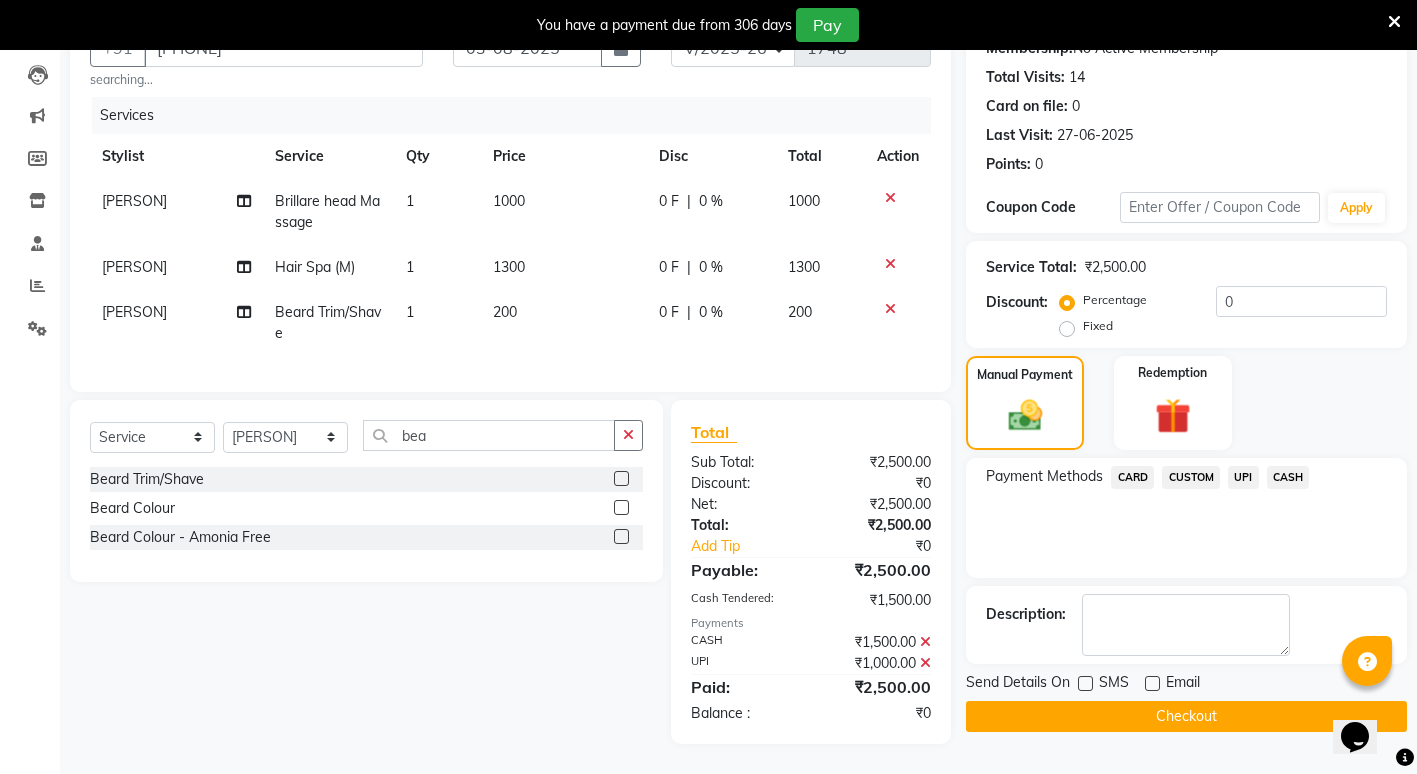 click 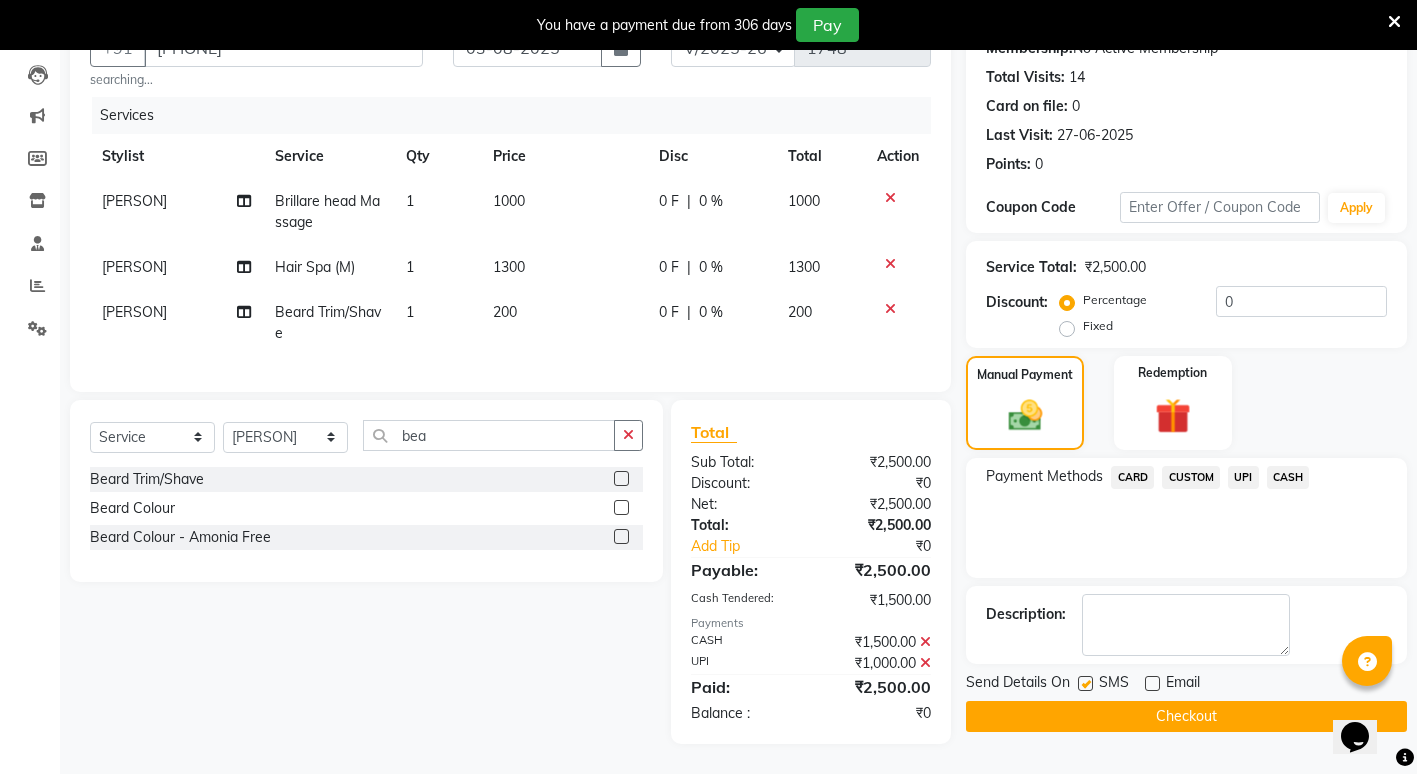 click 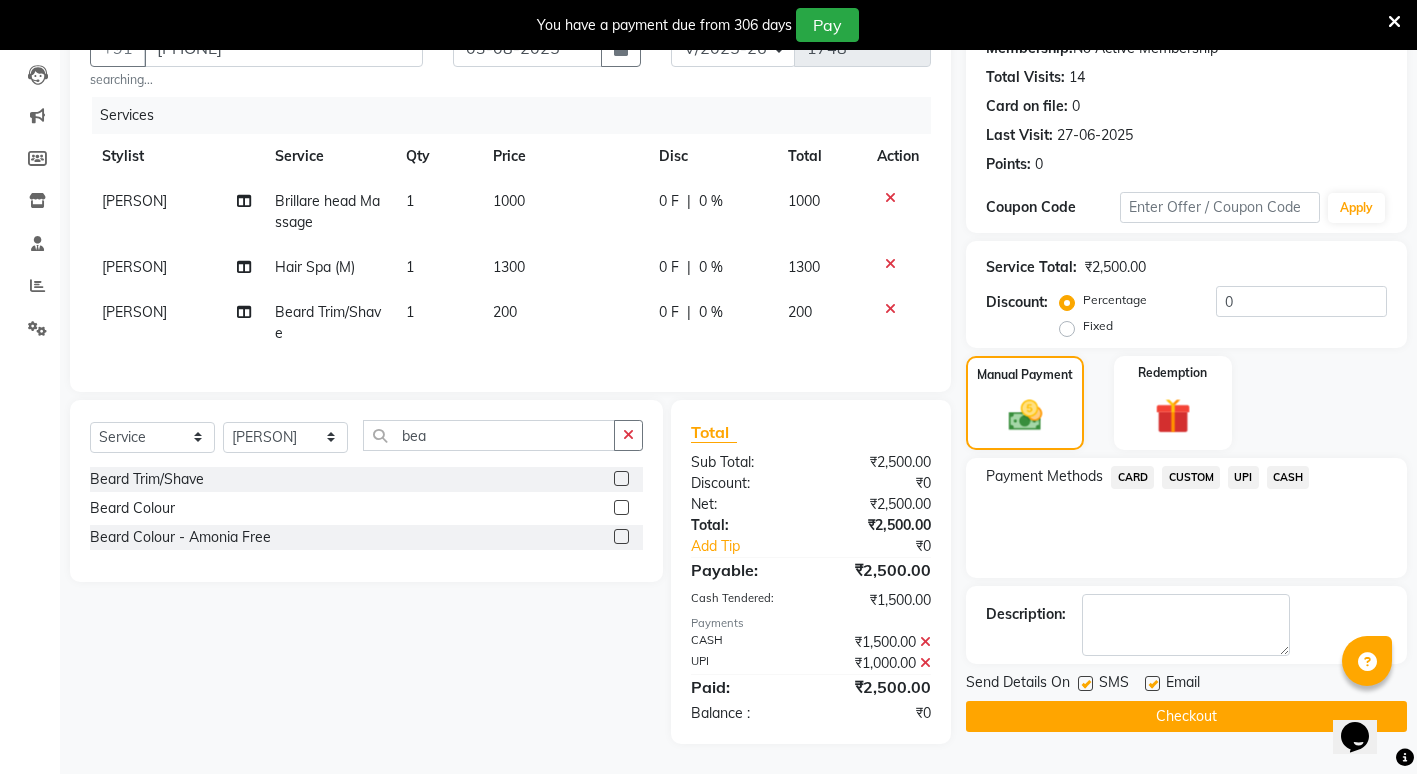click on "Checkout" 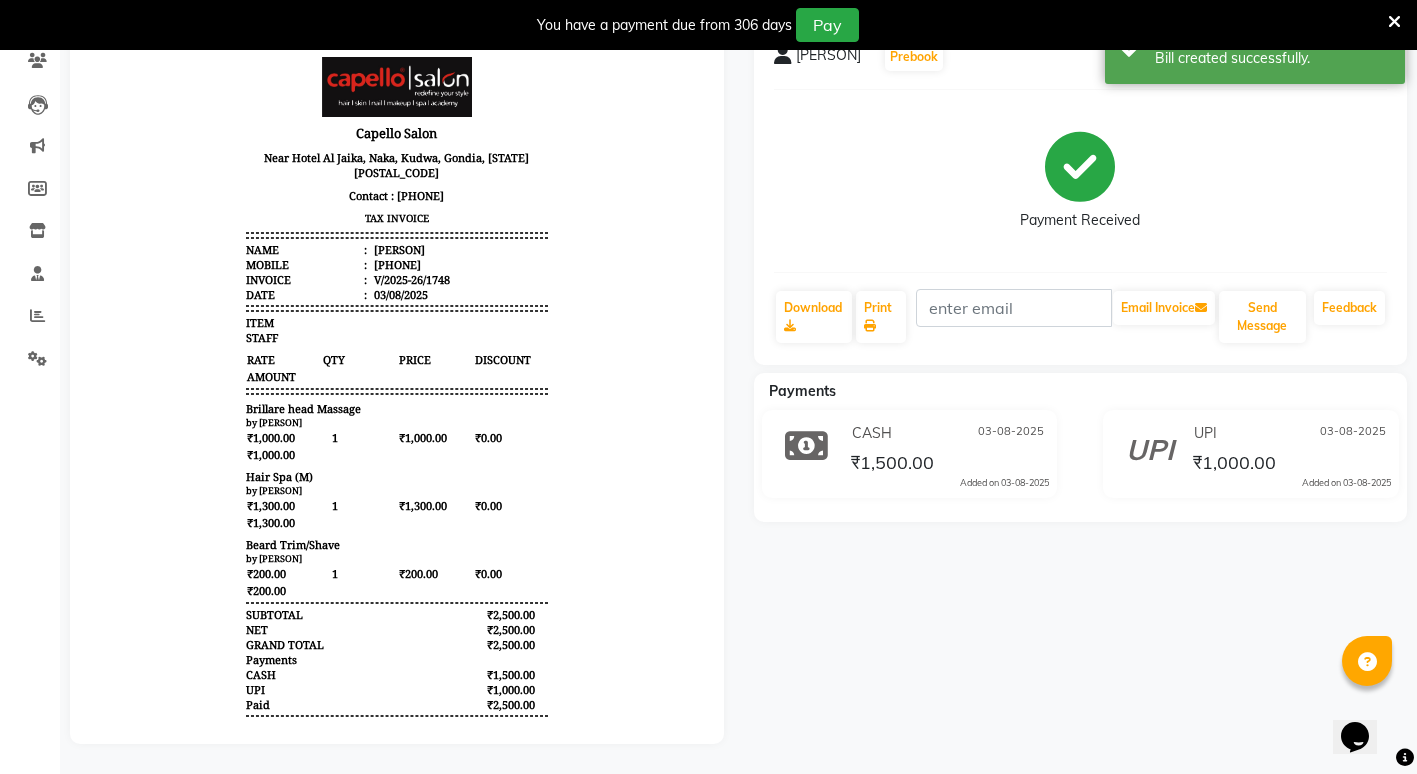 scroll, scrollTop: 0, scrollLeft: 0, axis: both 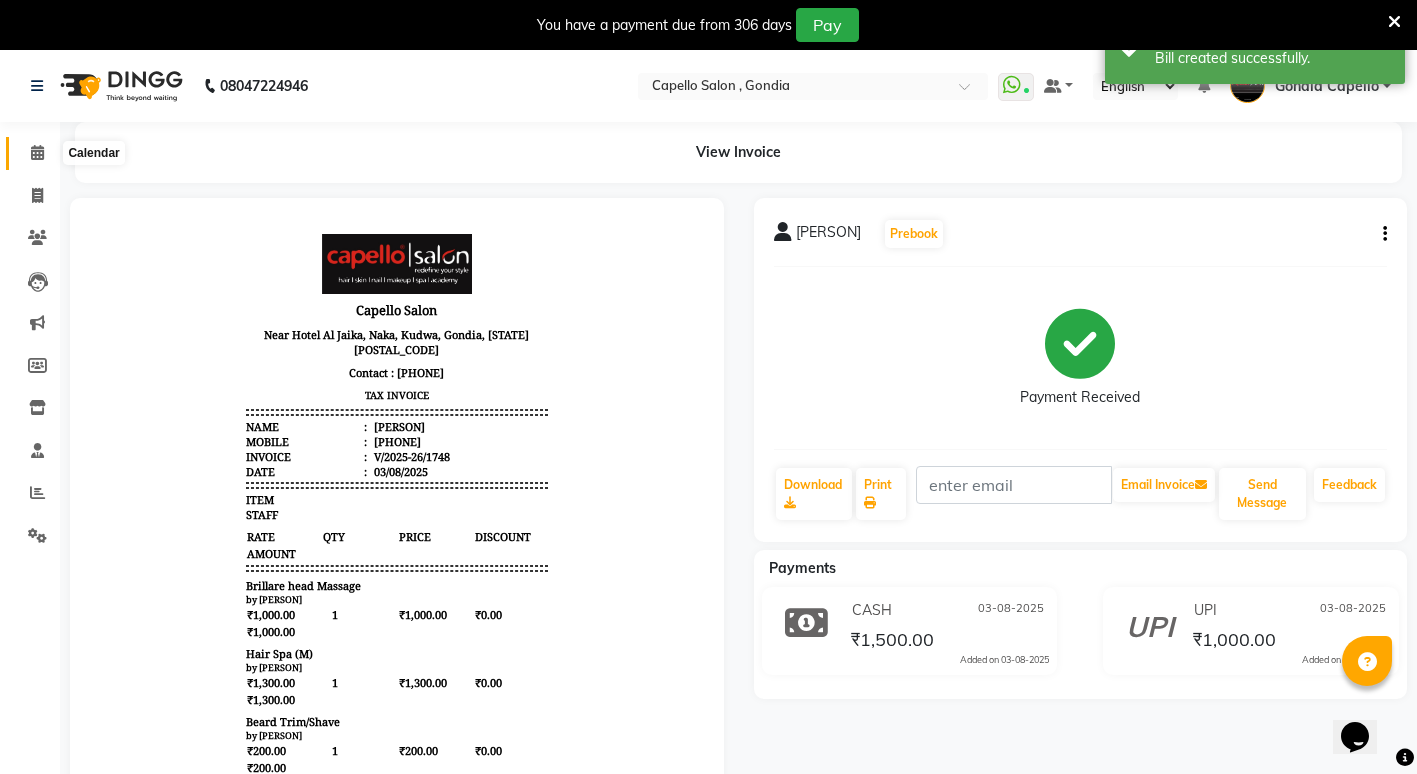 click 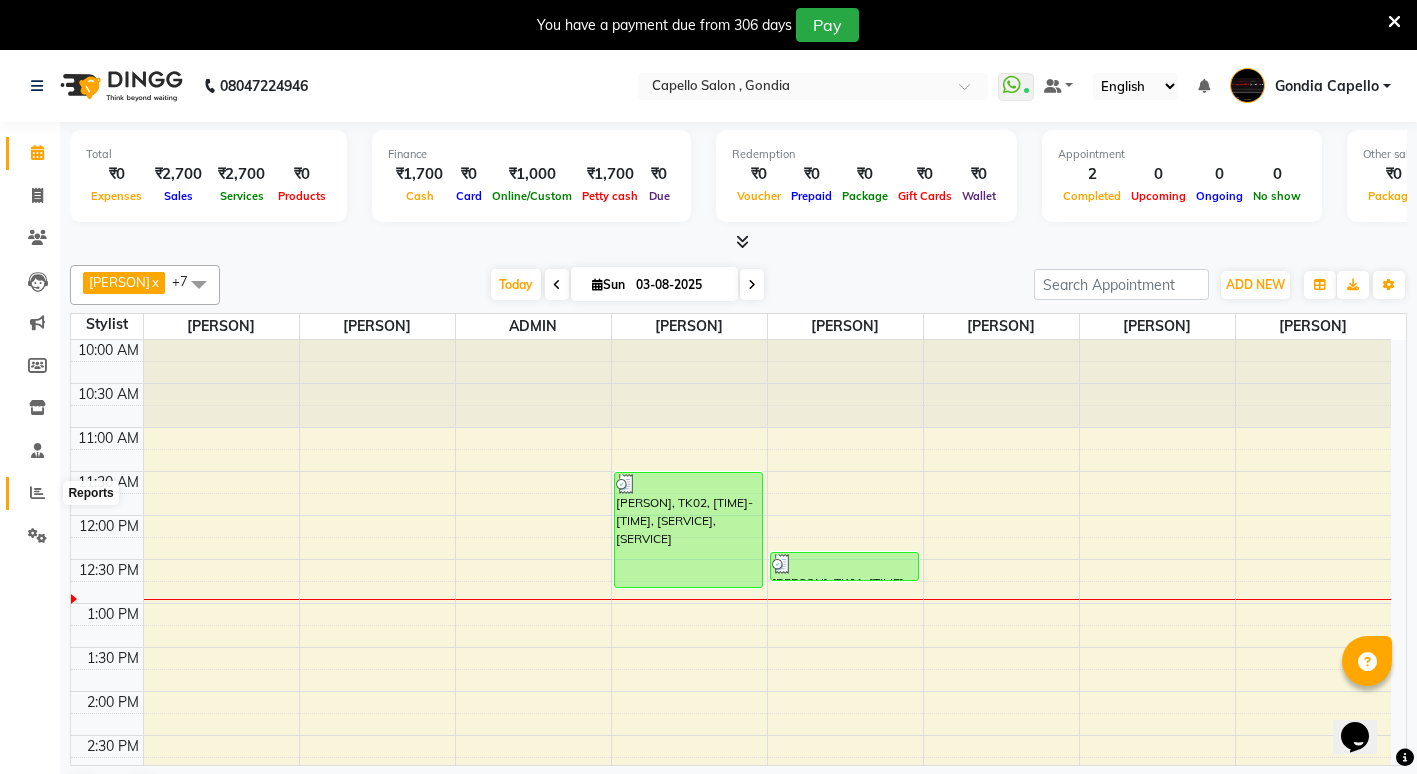 click 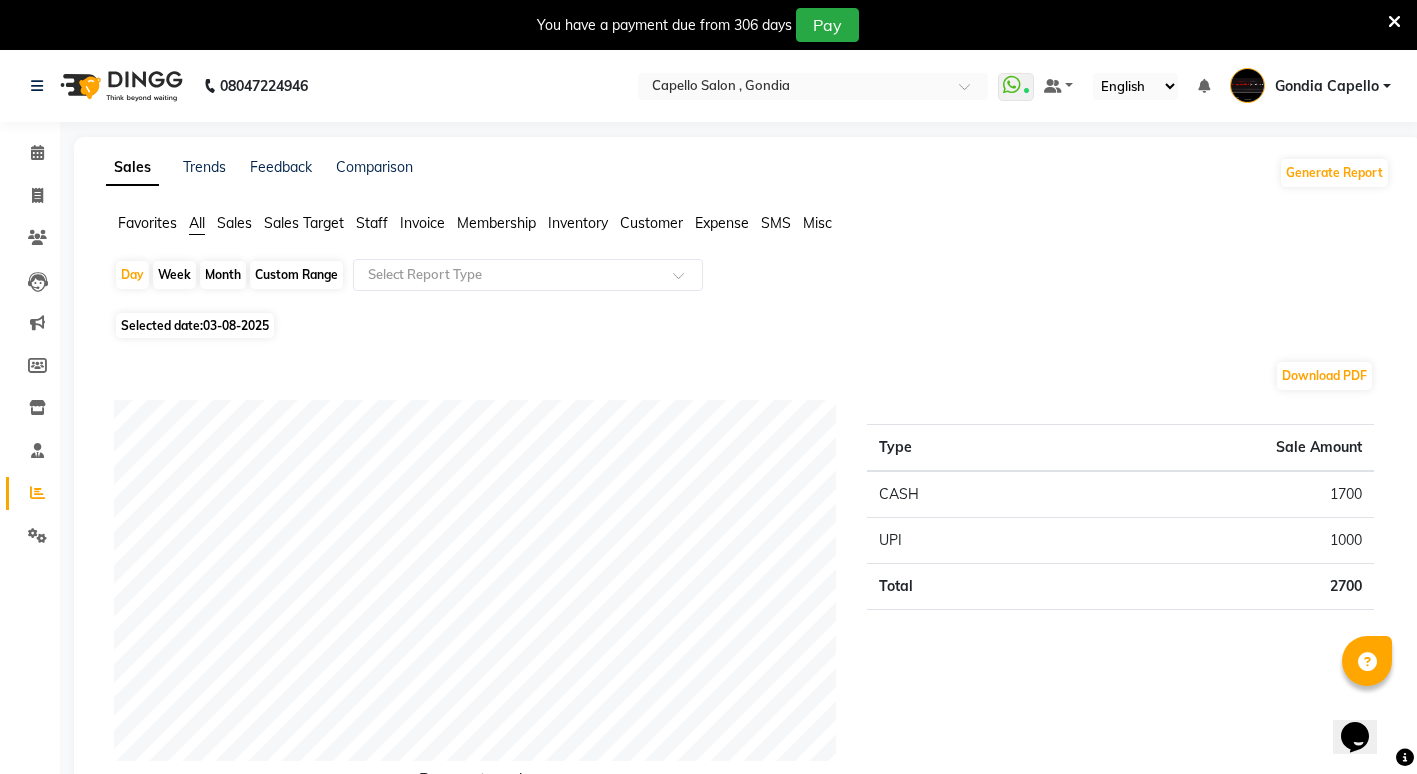click on "Month" 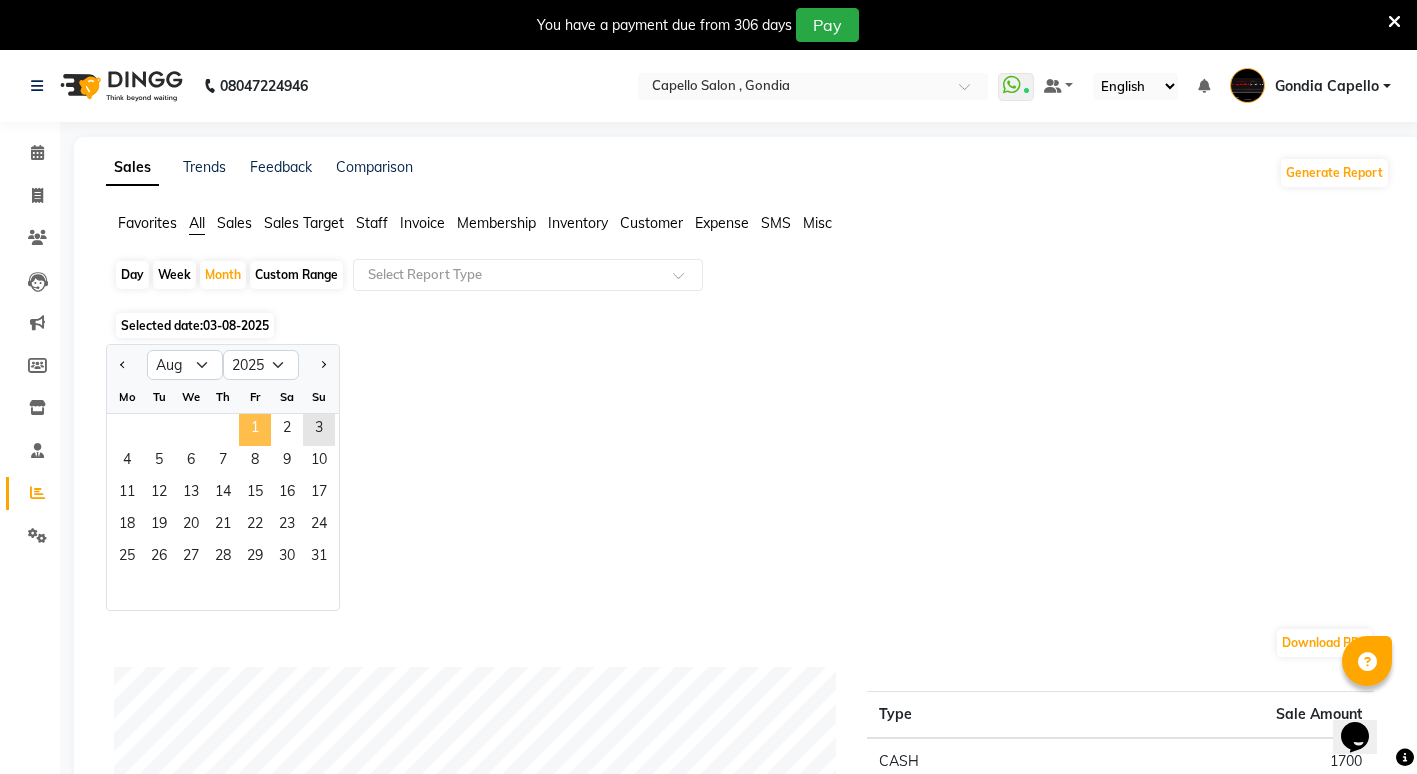 click on "1" 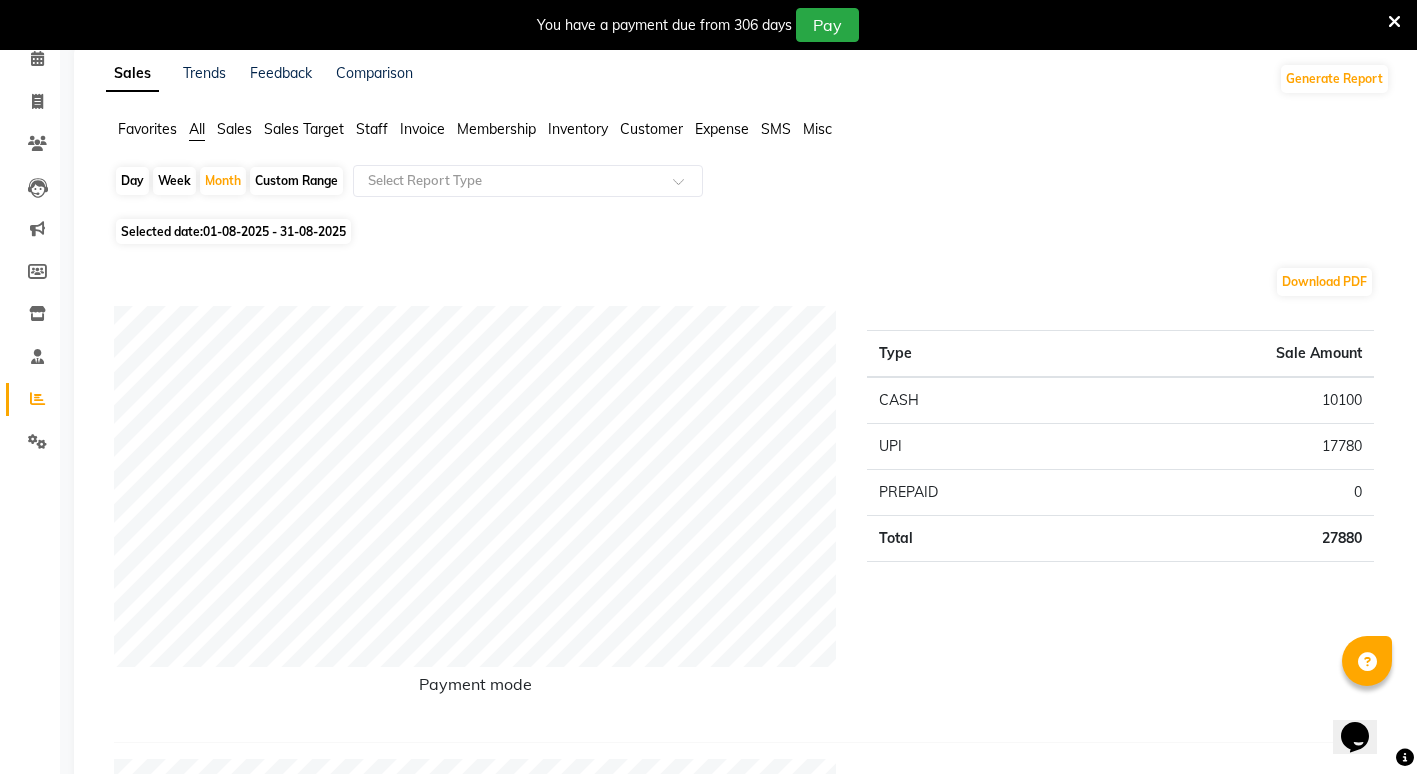 scroll, scrollTop: 0, scrollLeft: 0, axis: both 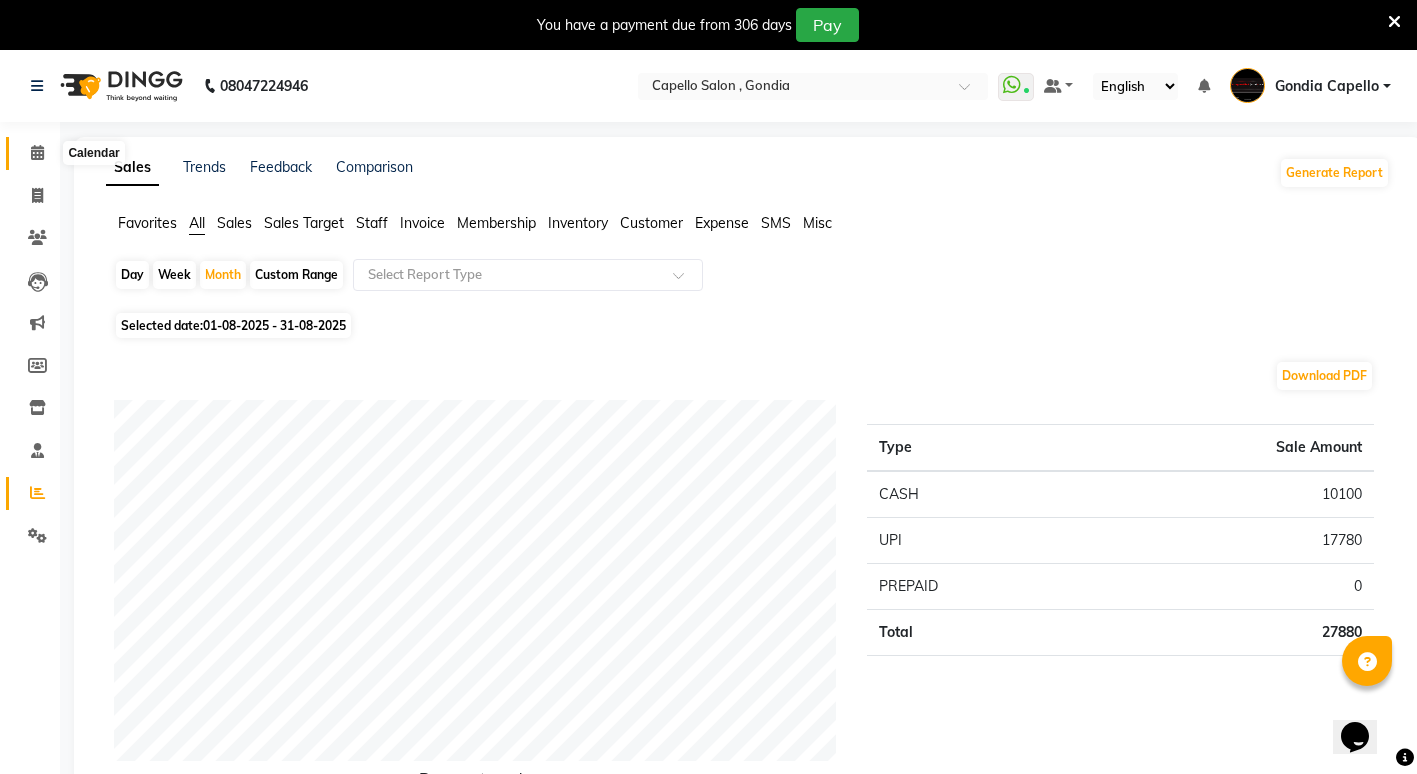click 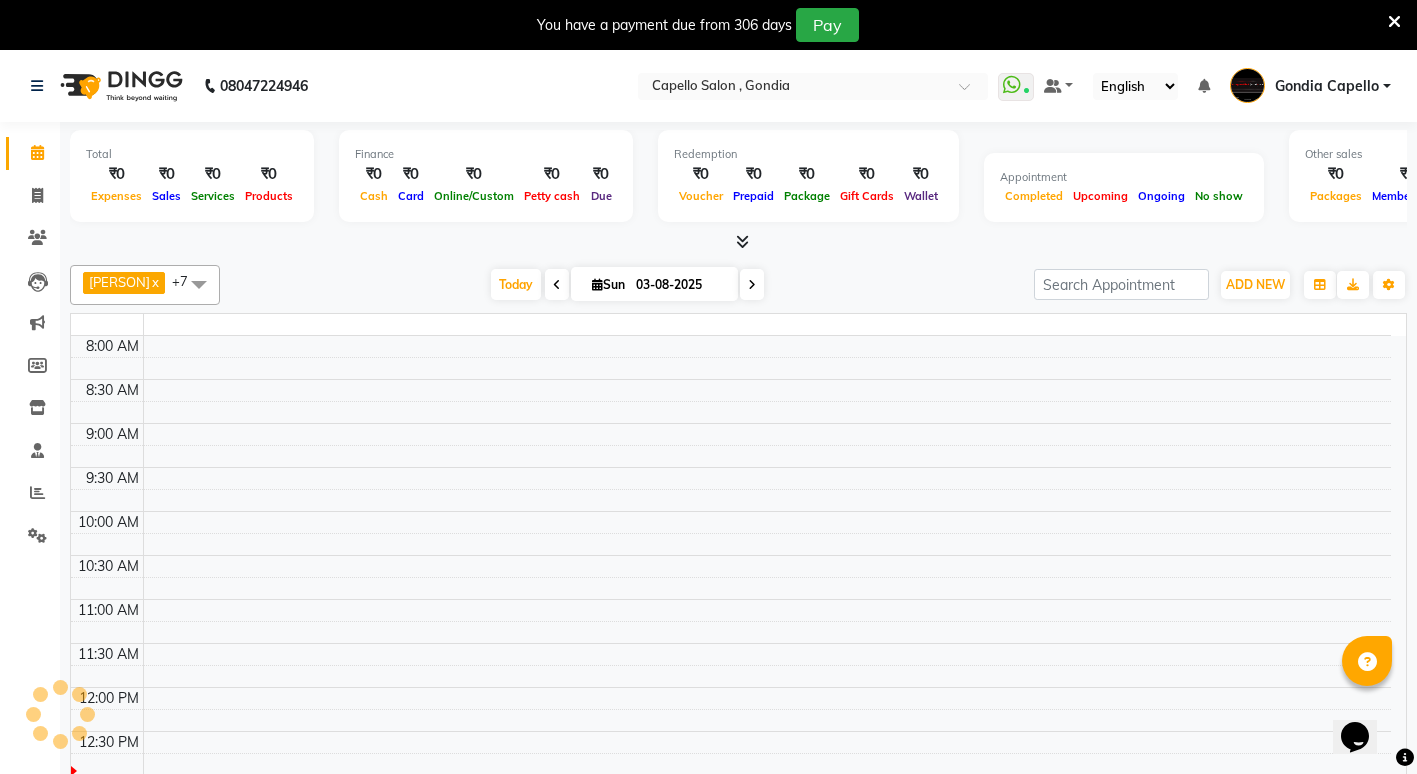 scroll, scrollTop: 0, scrollLeft: 0, axis: both 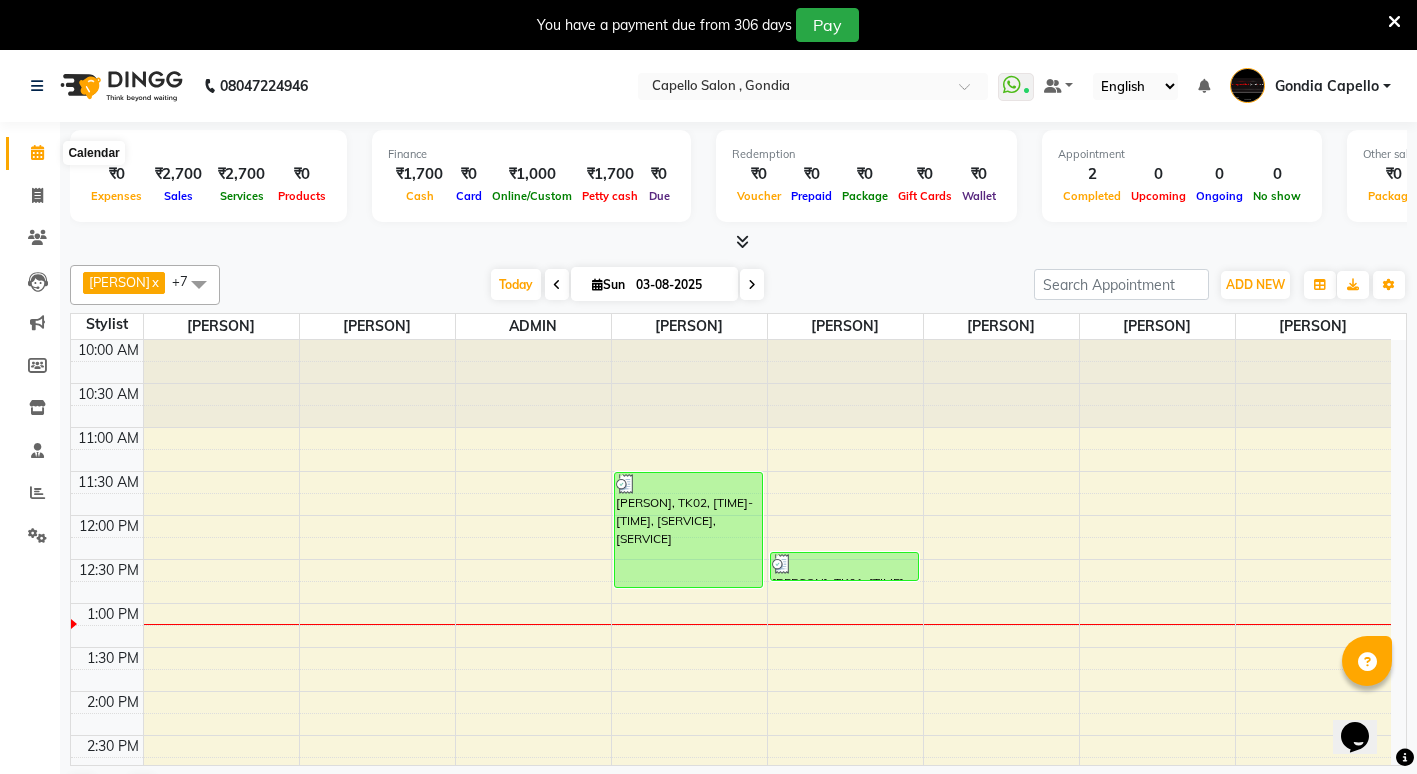 click 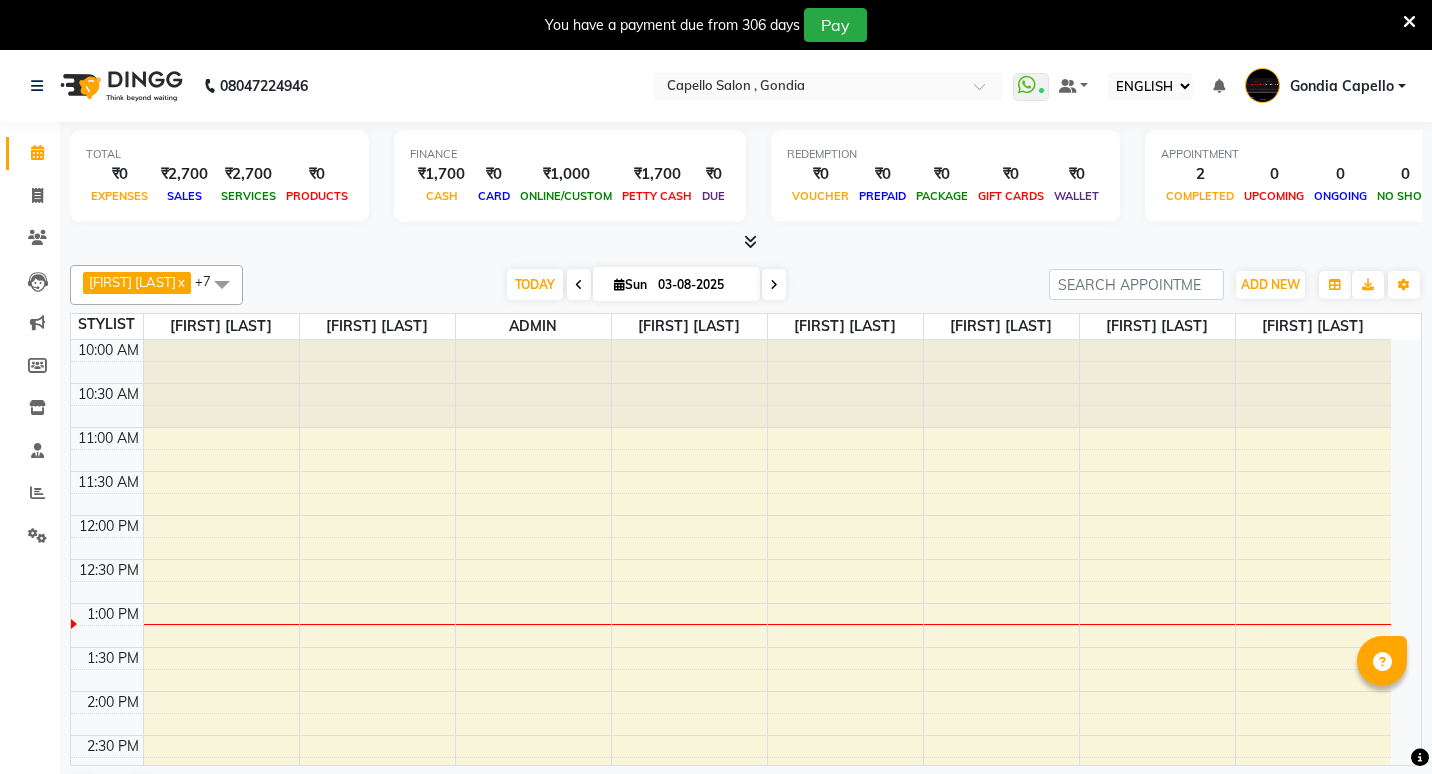 select on "ec" 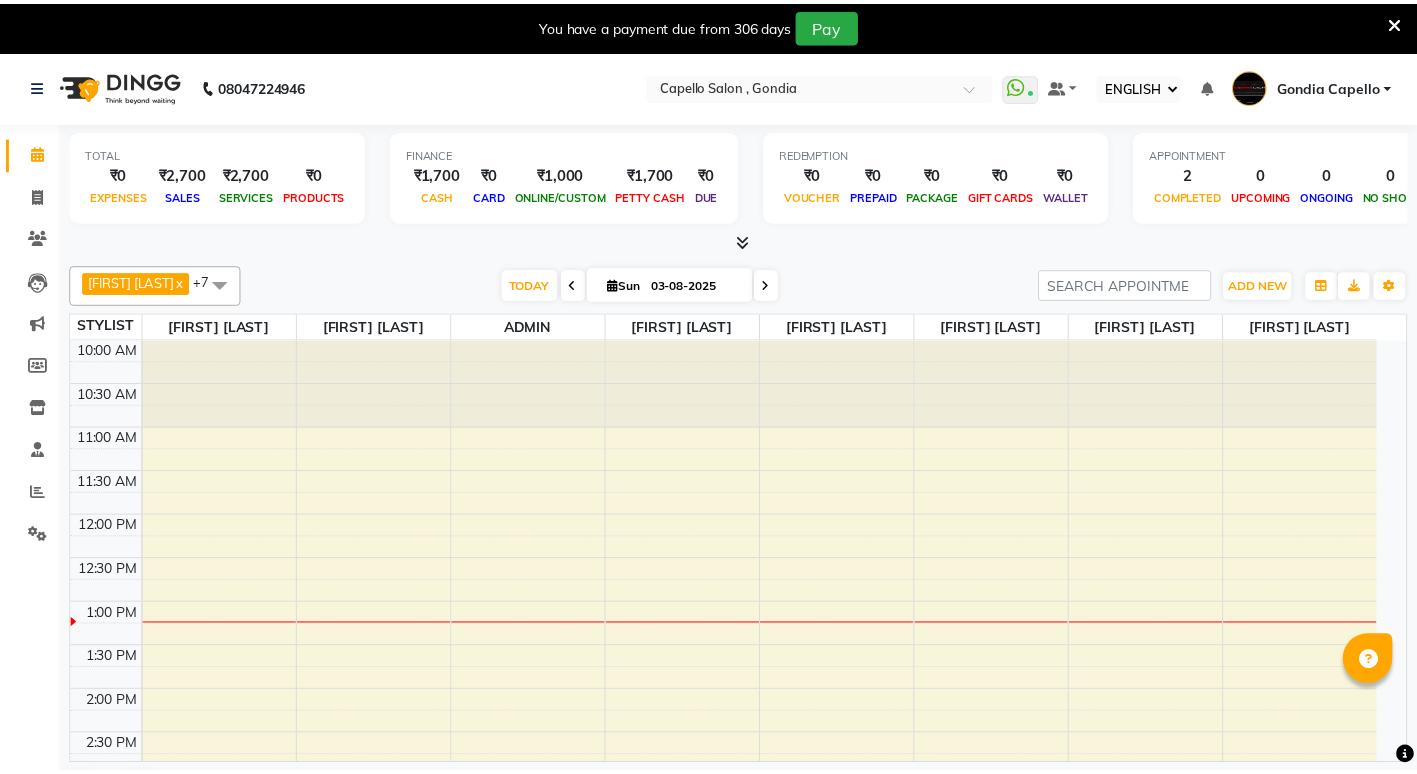 scroll, scrollTop: 0, scrollLeft: 0, axis: both 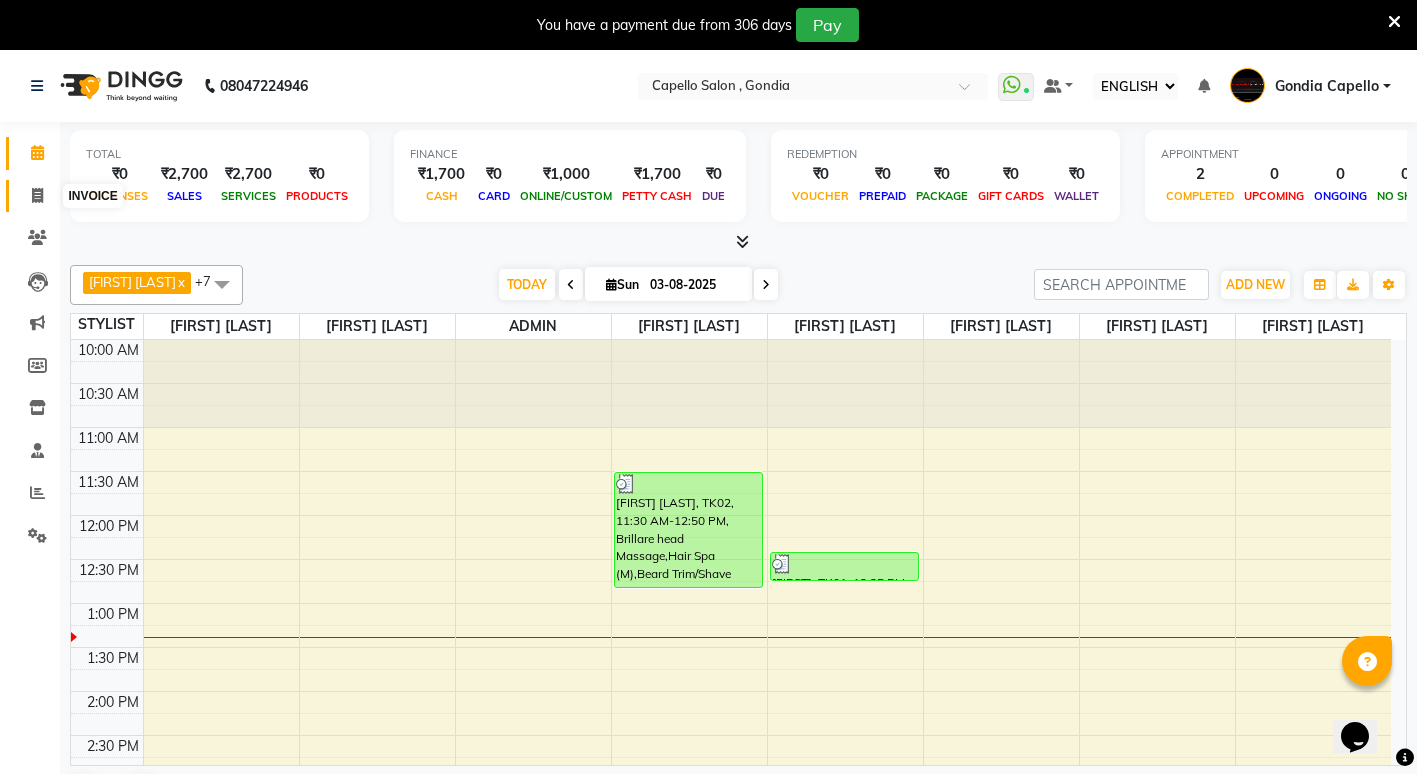 click 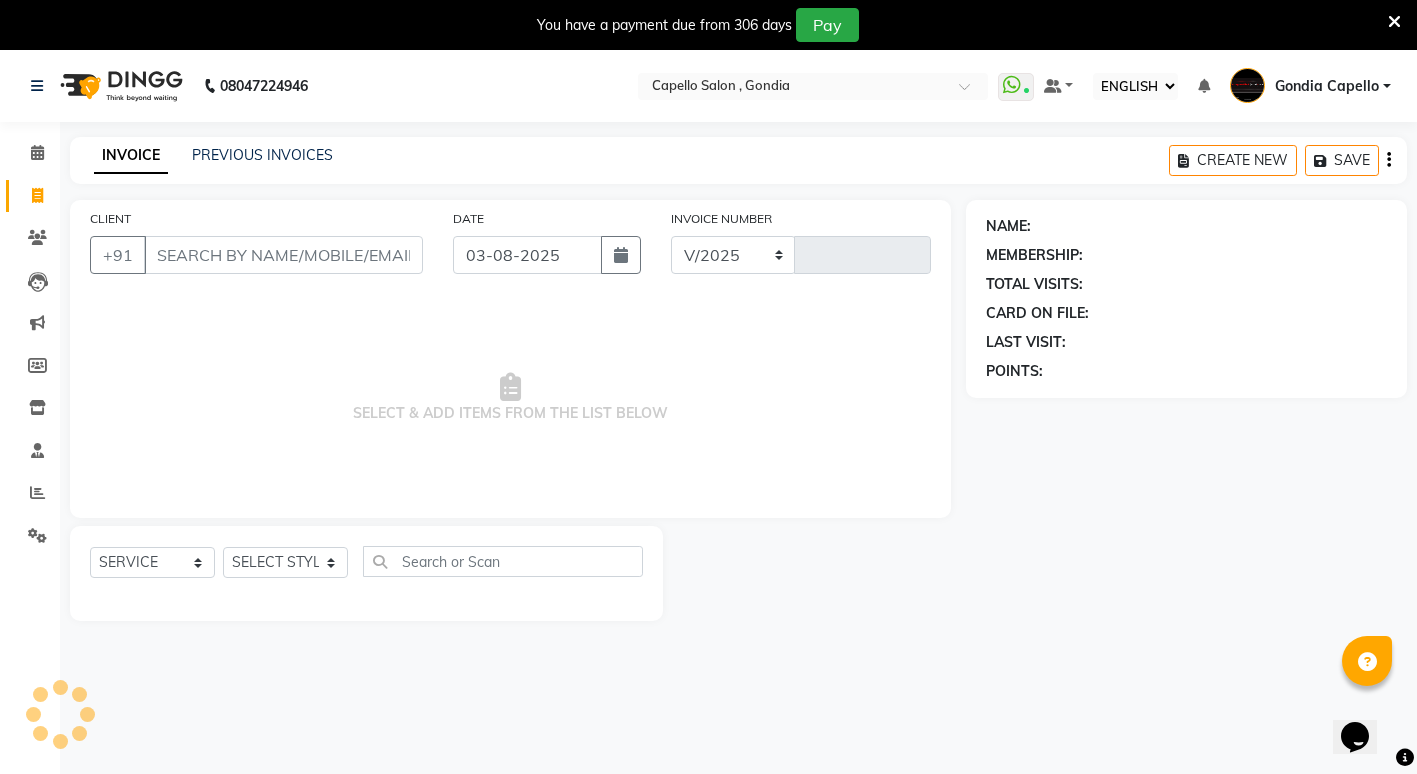 select on "853" 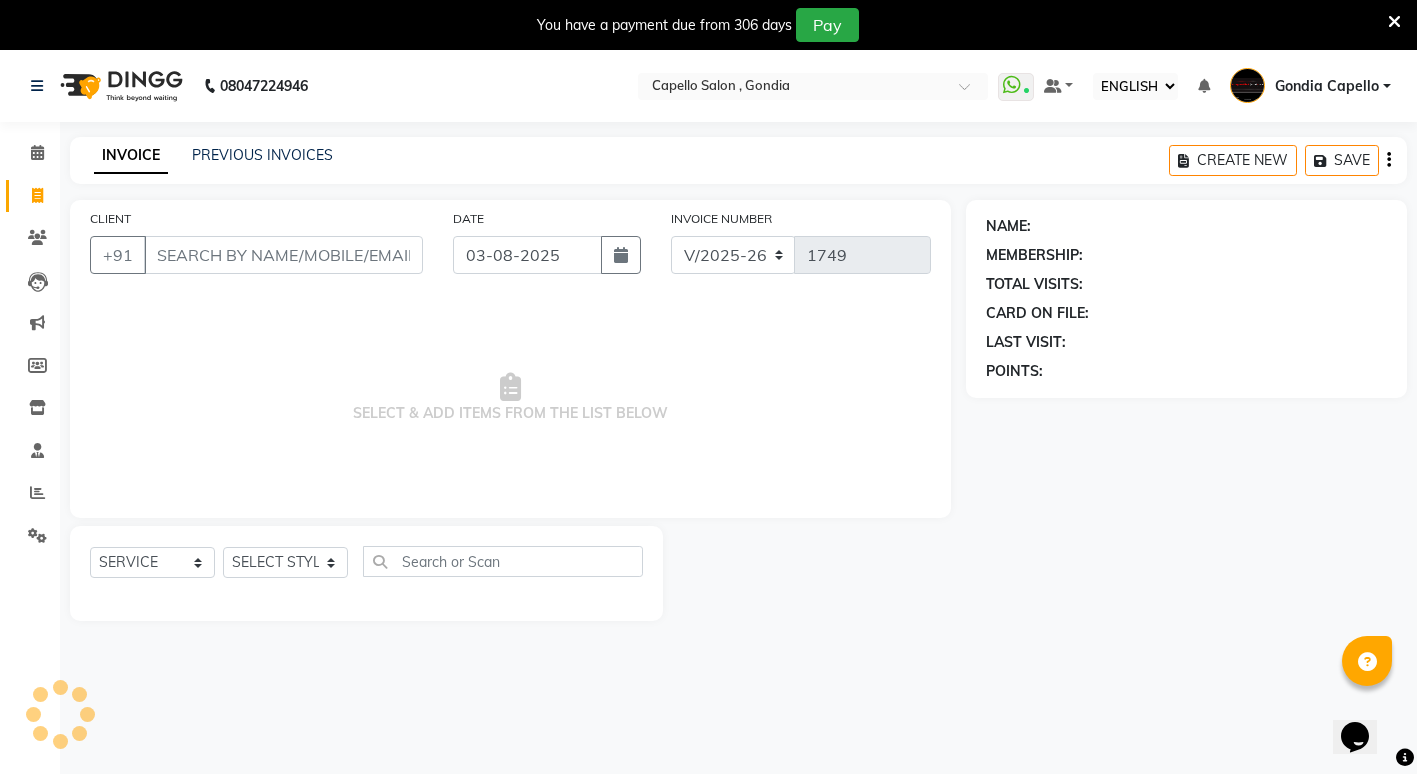 click on "CLIENT" at bounding box center [283, 255] 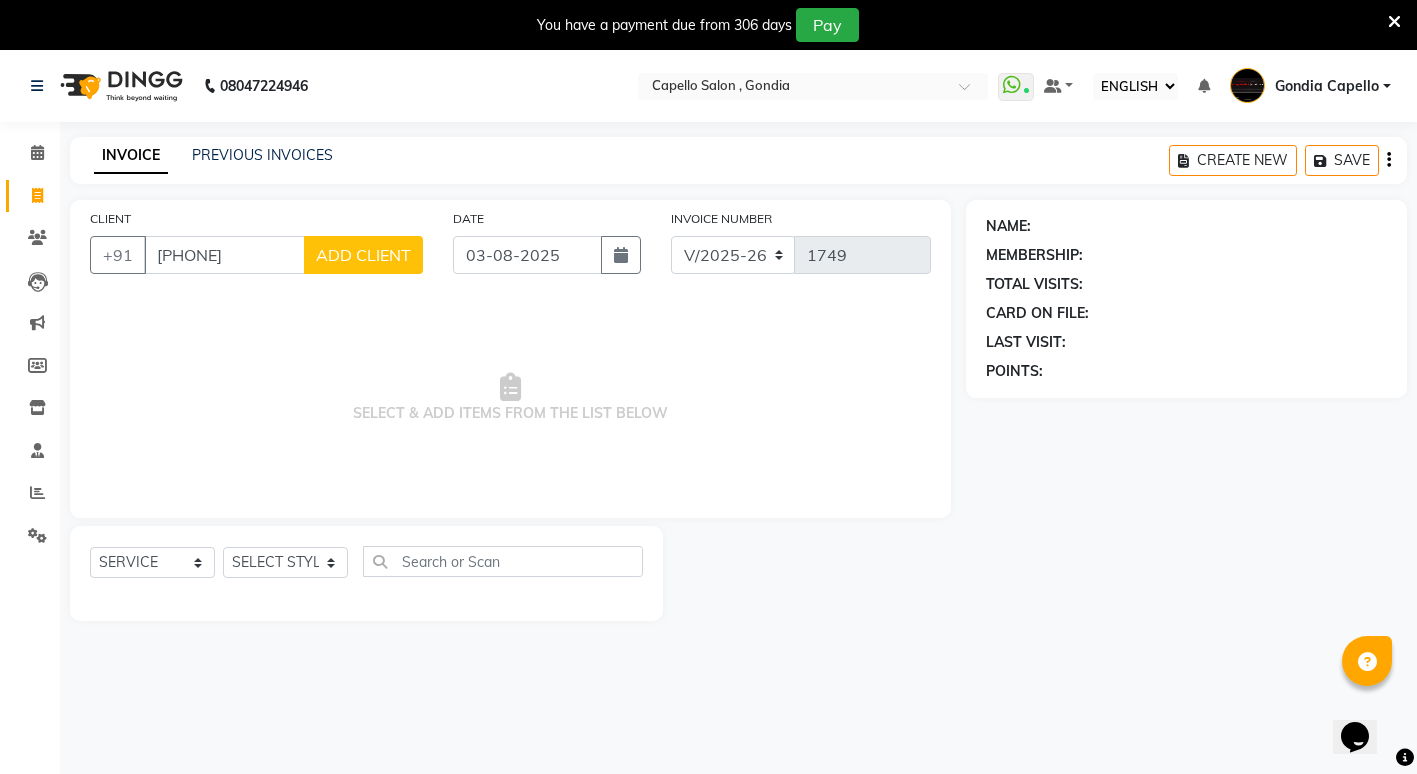 click on "[PHONE]" at bounding box center (224, 255) 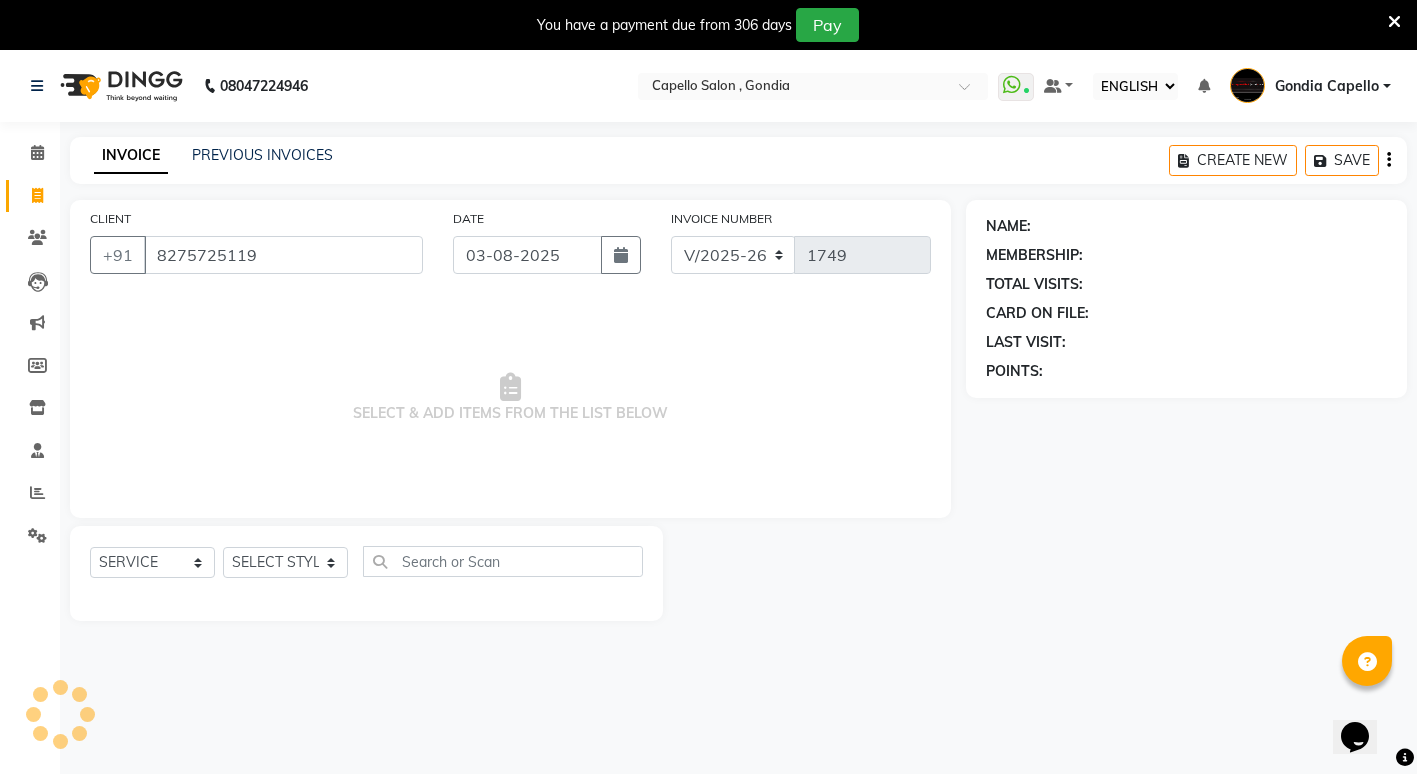 type on "8275725119" 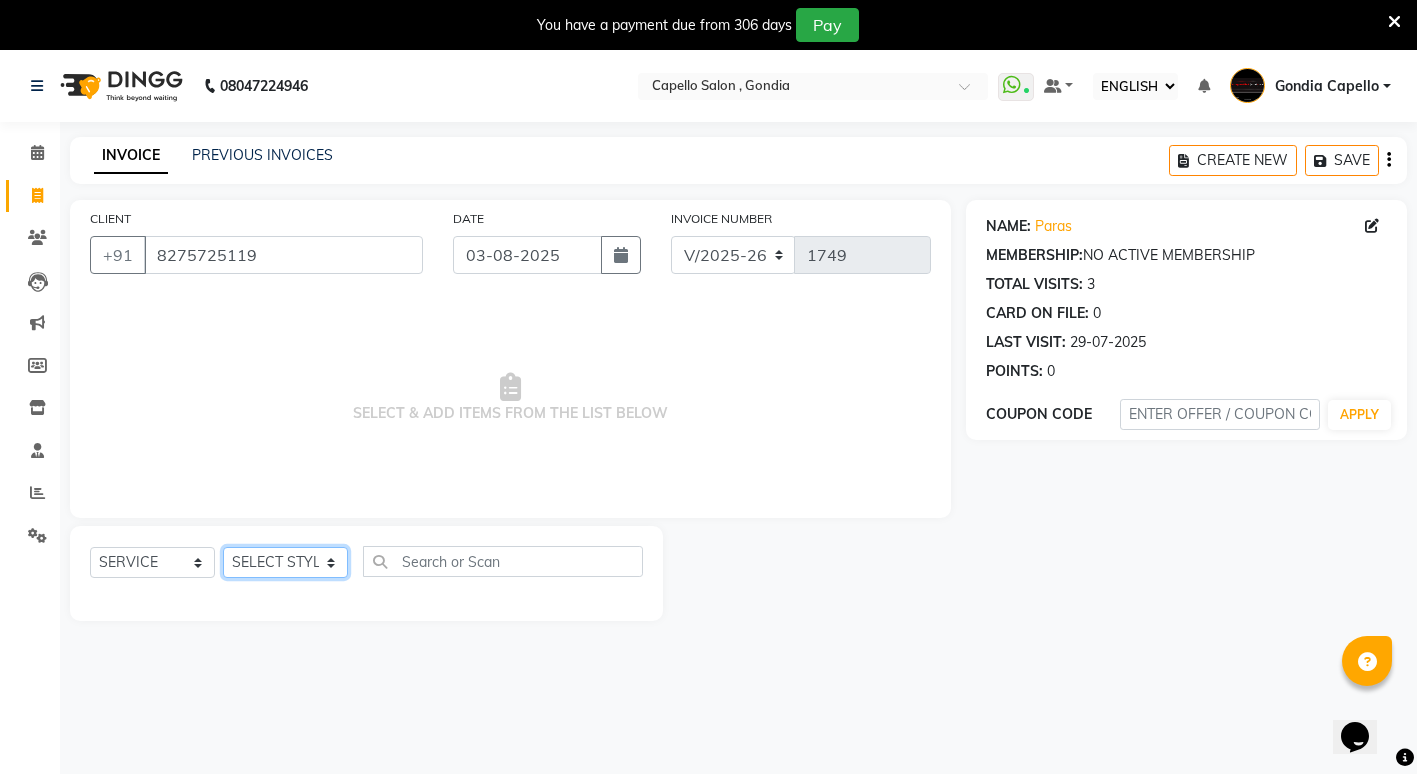 click on "SELECT STYLIST ADMIN [FIRST] [LAST] [FIRST] [LAST] [FIRST] [LAST] Gondia Capello [FIRST] [LAST] [FIRST] [LAST] [FIRST] [LAST] [FIRST] [LAST] [FIRST] [LAST] [FIRST] [LAST] [FIRST] [LAST] (M) [FIRST] [LAST]" 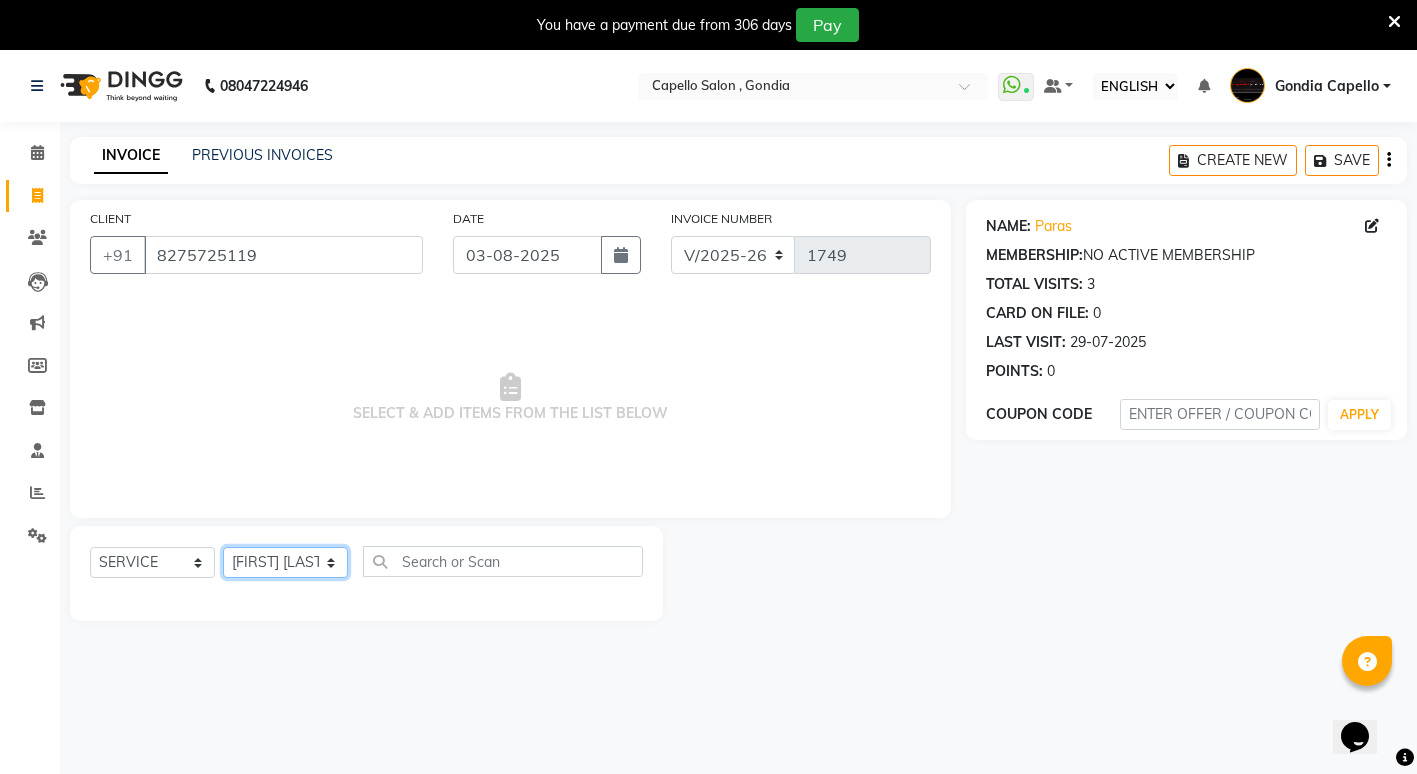 click on "SELECT STYLIST ADMIN [FIRST] [LAST] [FIRST] [LAST] [FIRST] [LAST] Gondia Capello [FIRST] [LAST] [FIRST] [LAST] [FIRST] [LAST] [FIRST] [LAST] [FIRST] [LAST] [FIRST] [LAST] [FIRST] [LAST] (M) [FIRST] [LAST]" 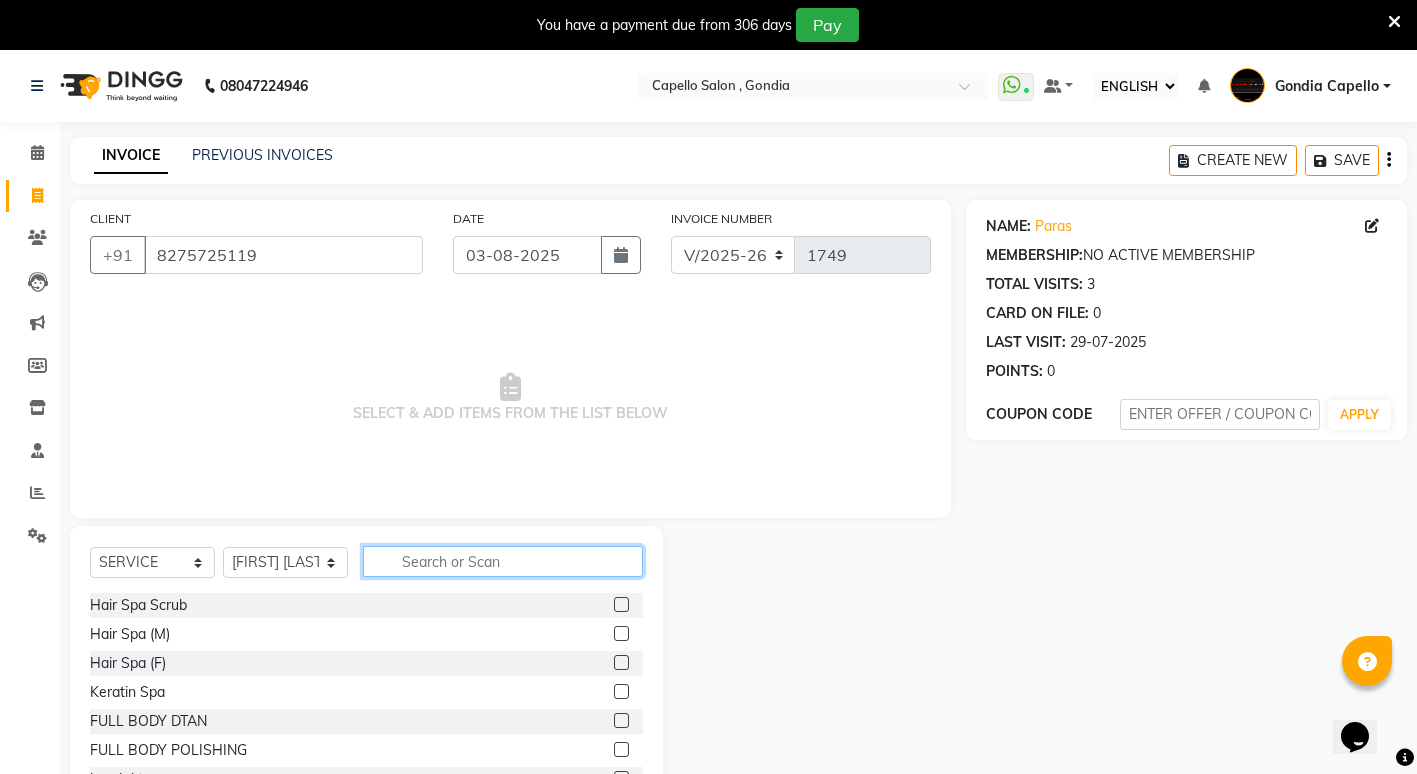 click 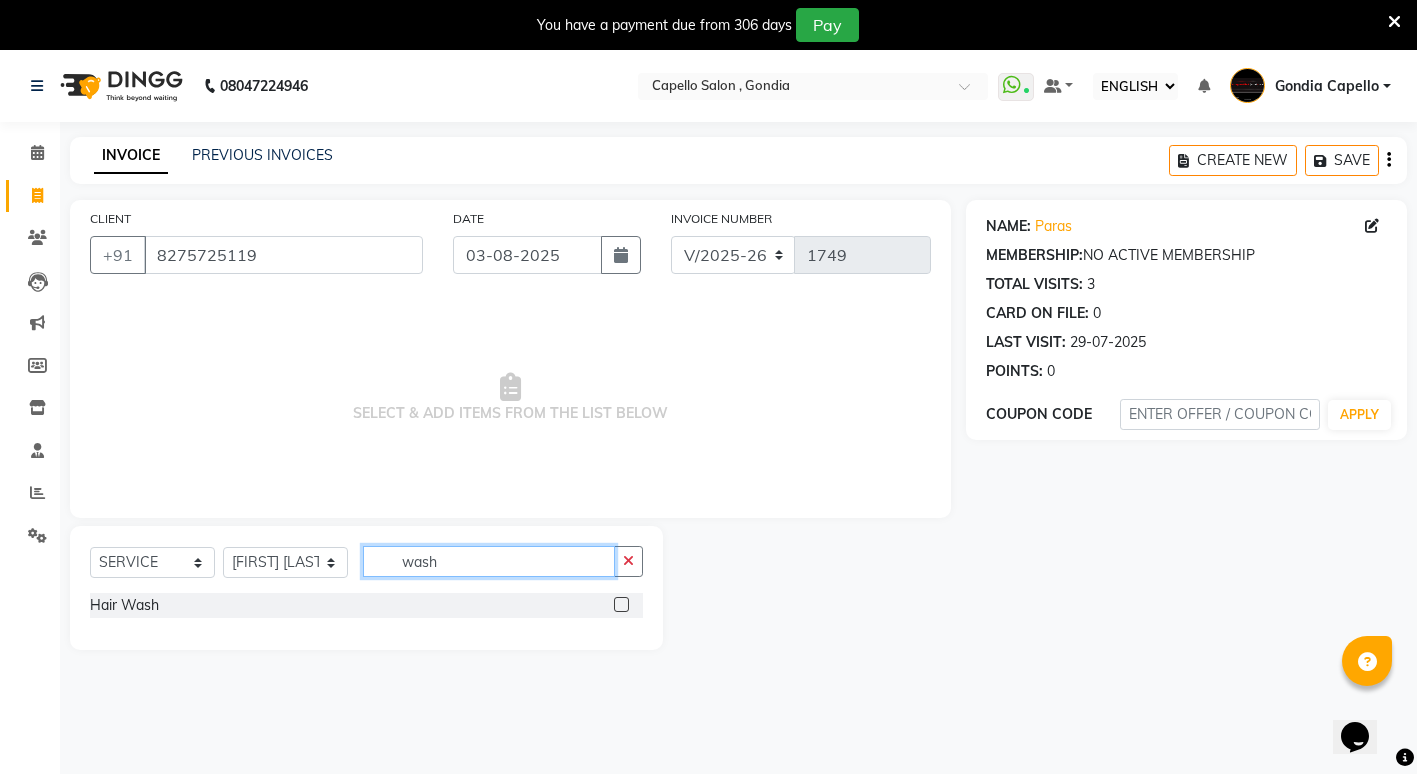 type on "wash" 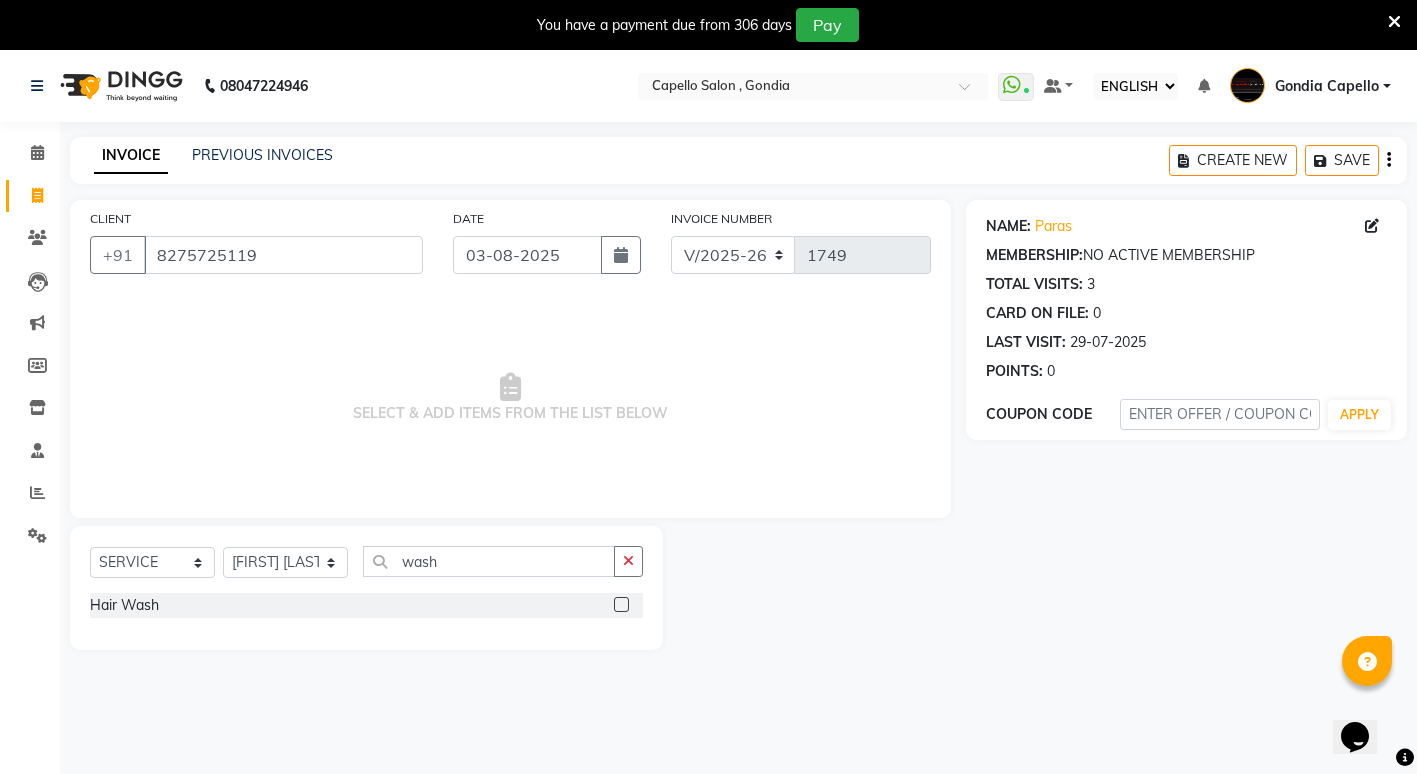 click 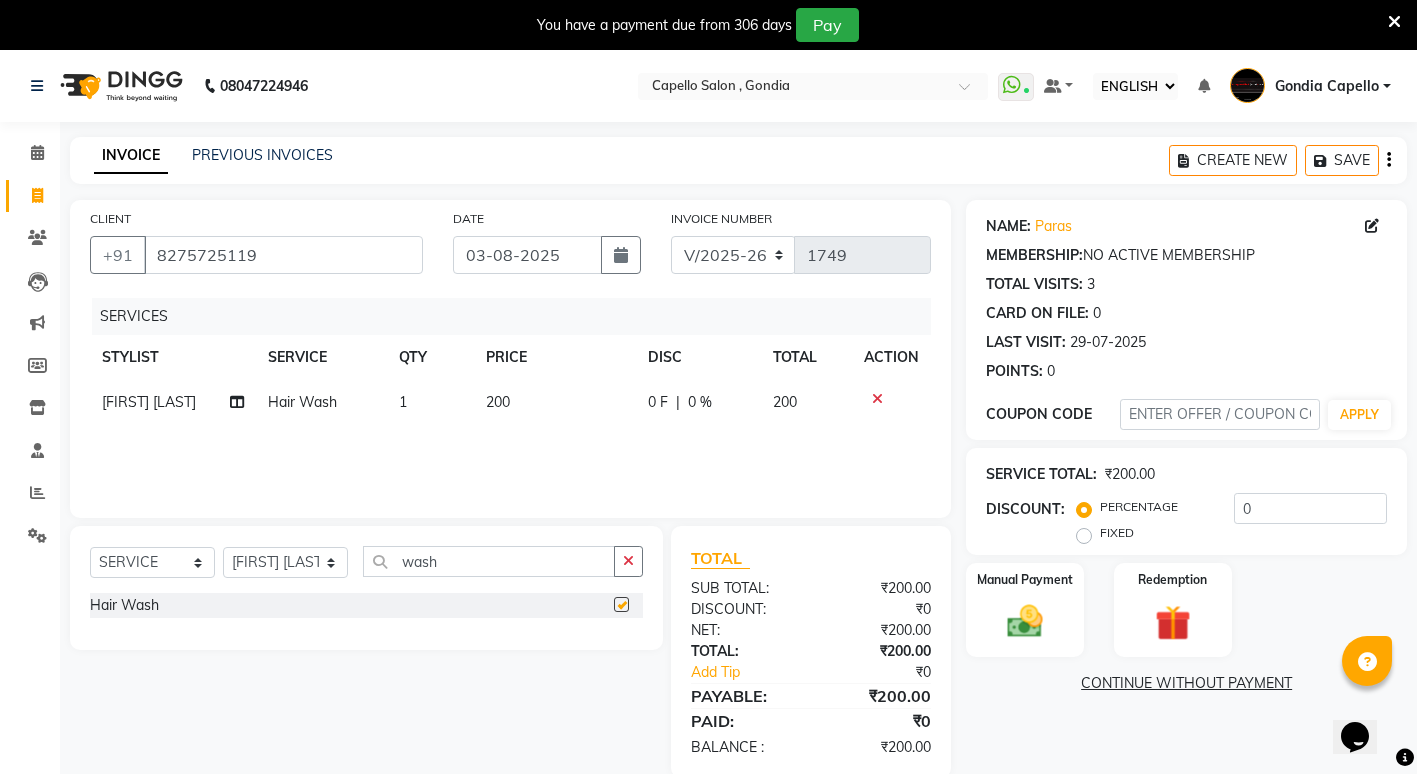 checkbox on "false" 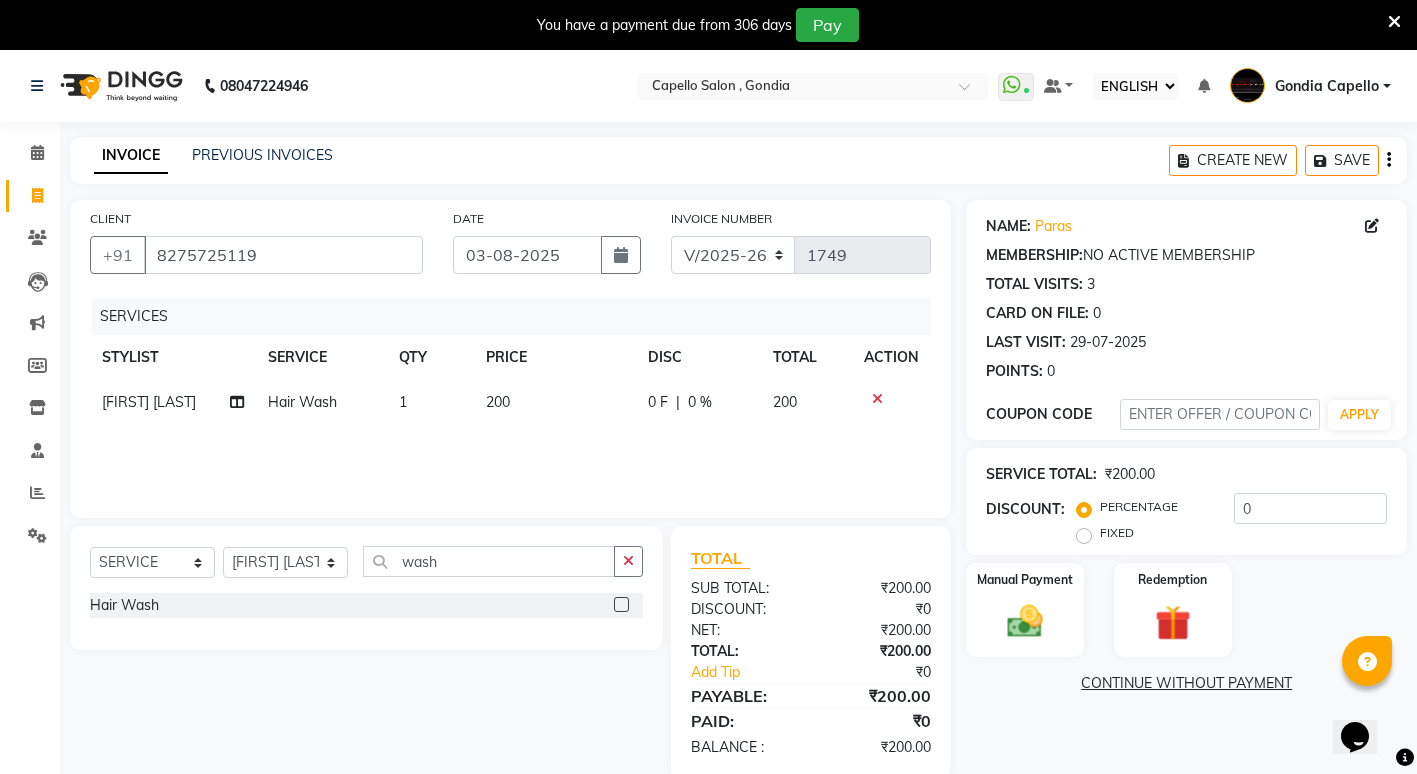 click on "200" 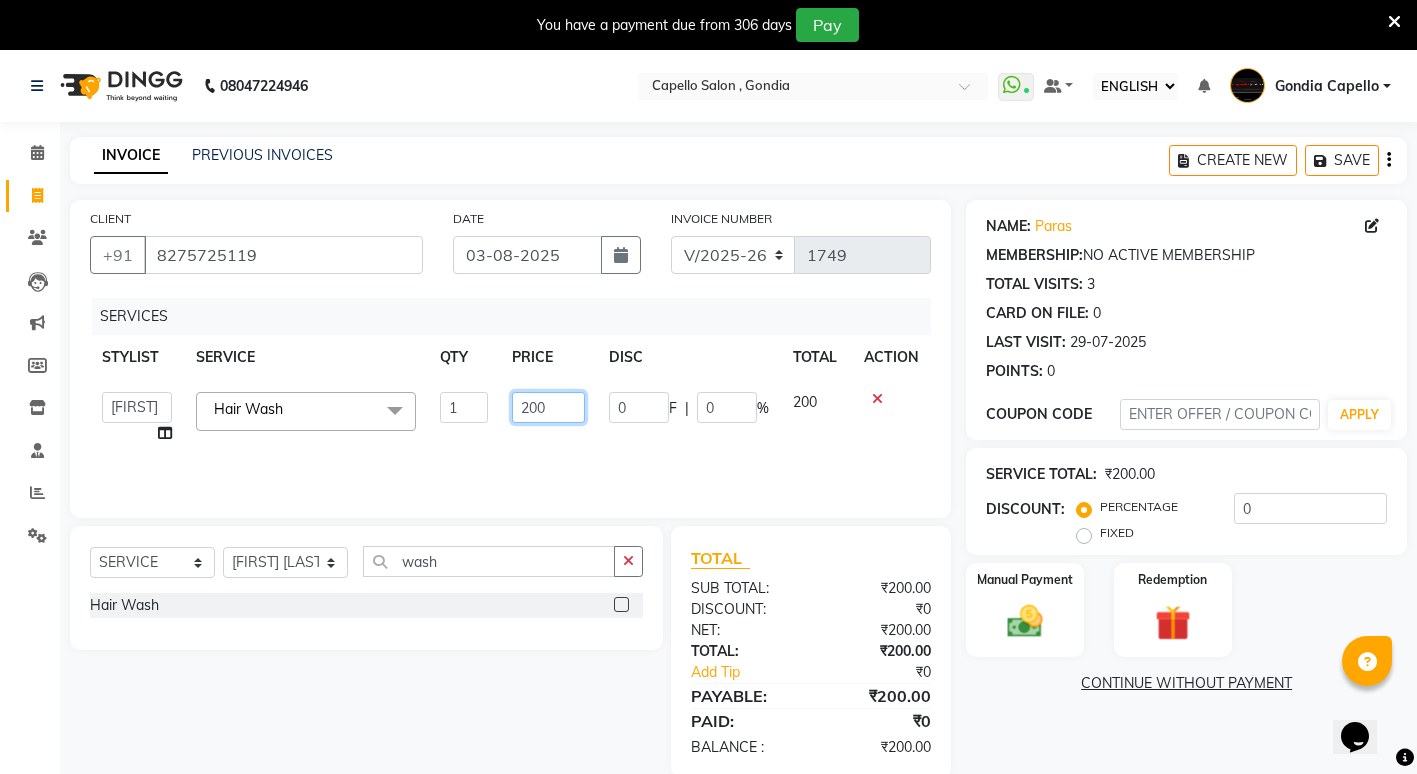 click on "200" 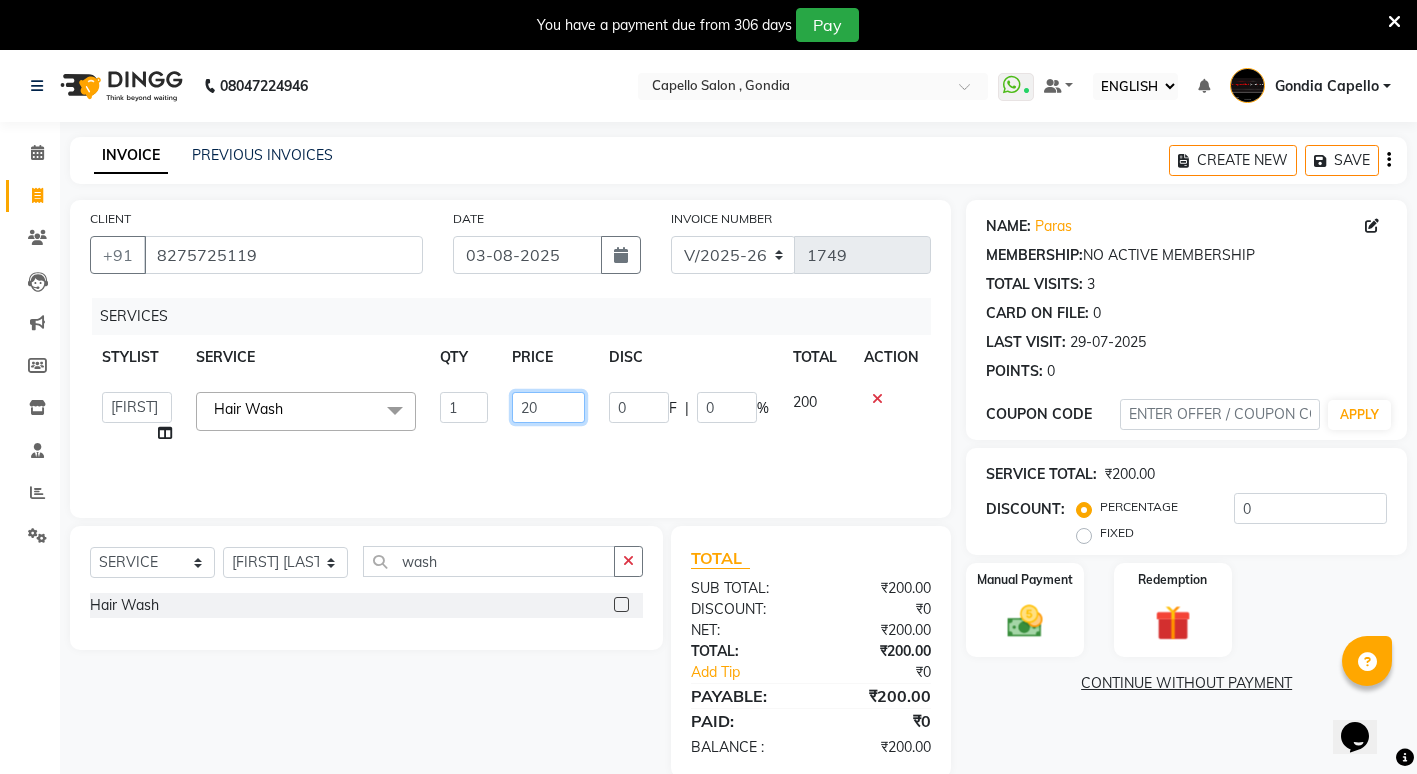 type on "2" 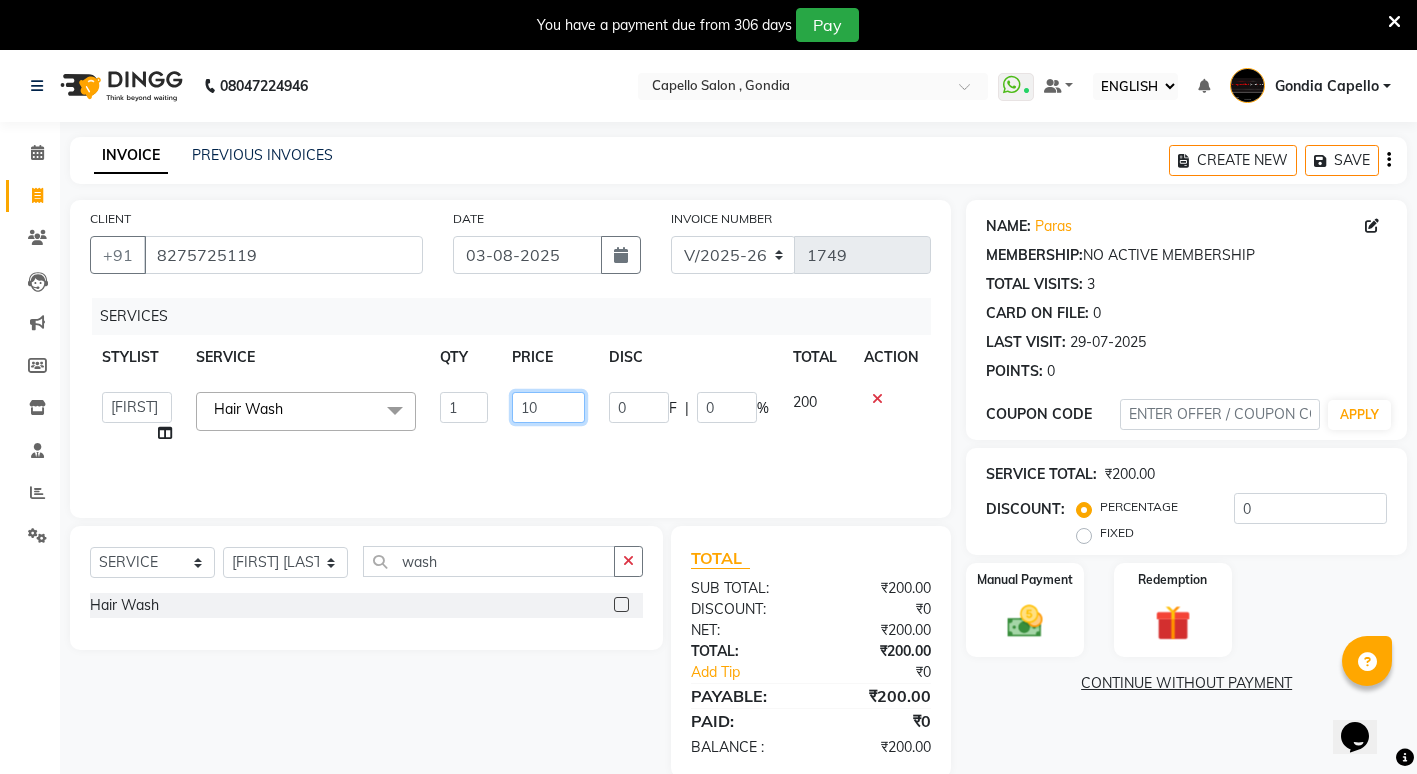 type on "100" 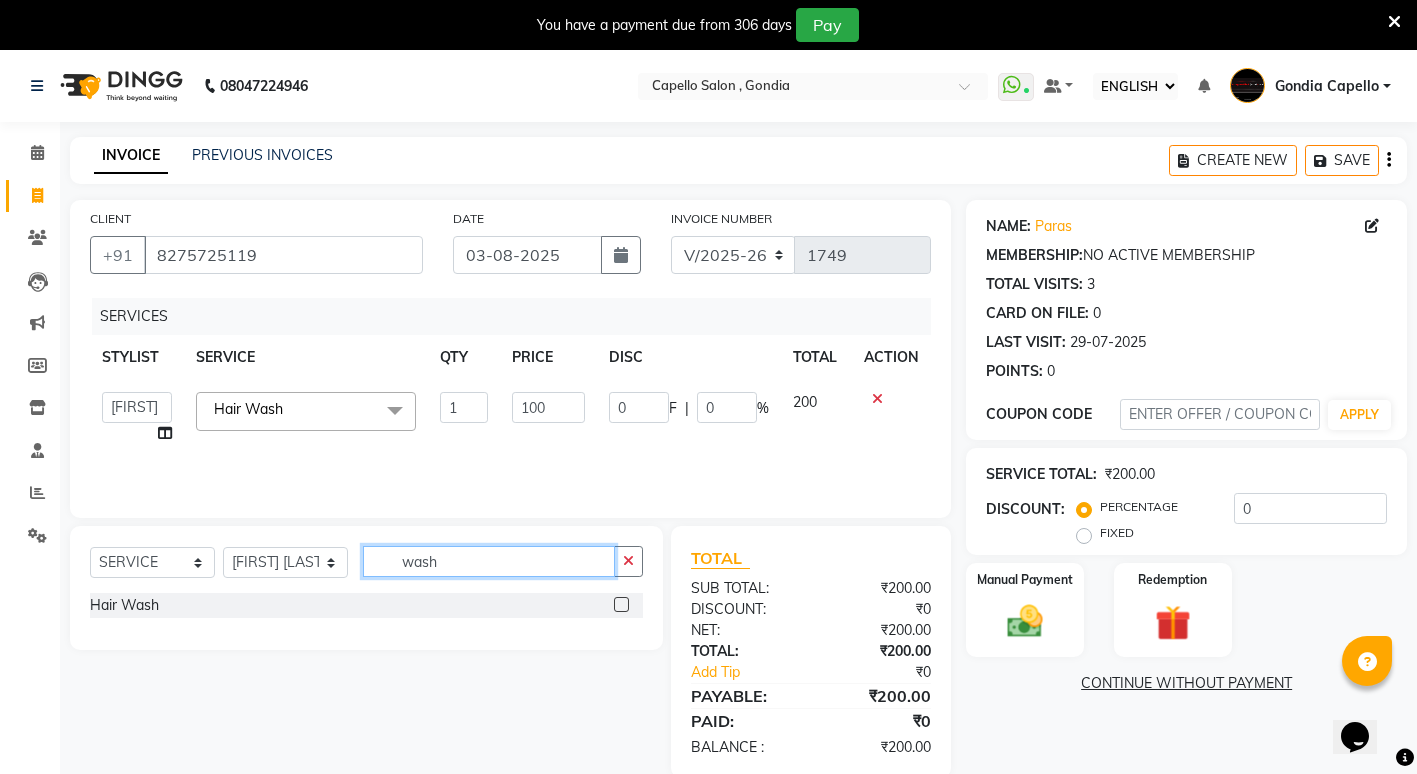 click on "wash" 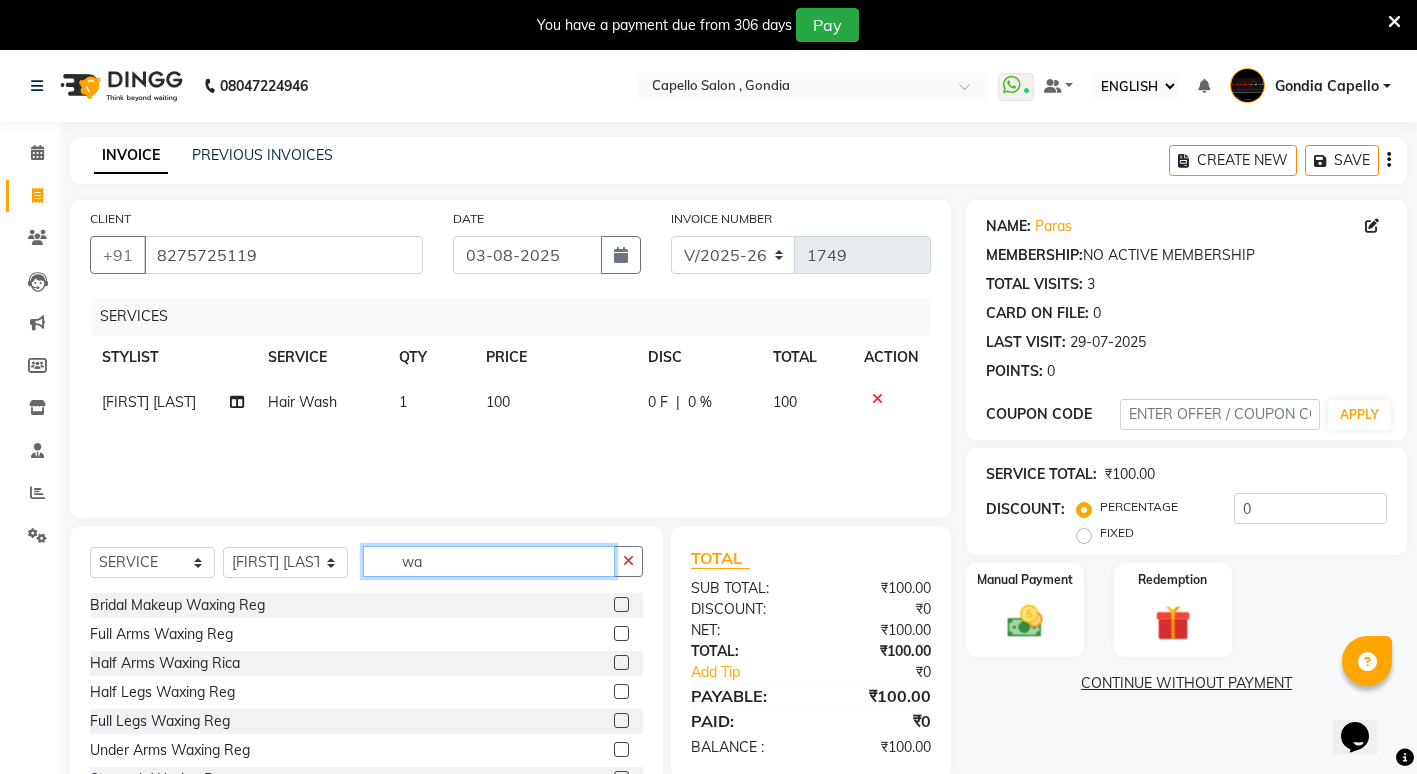 type on "w" 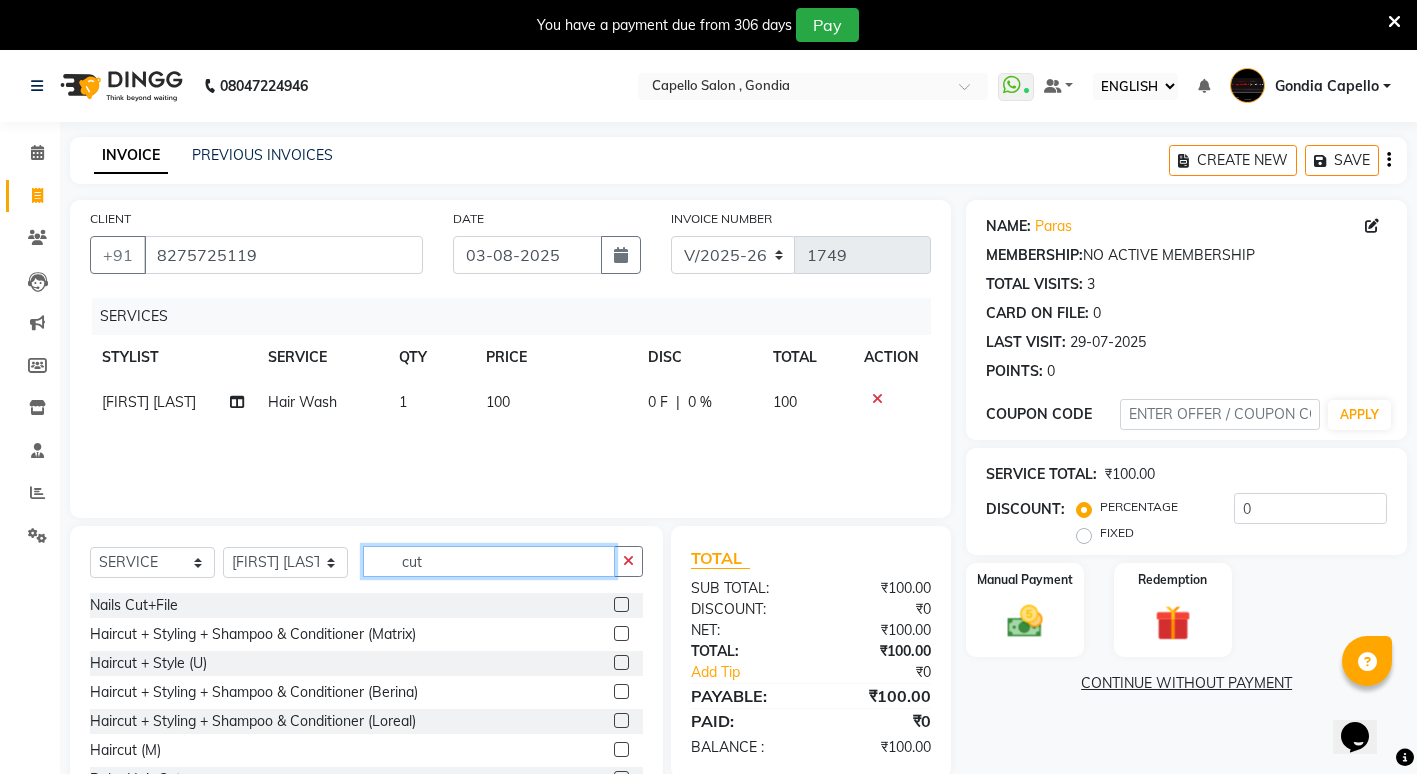 scroll, scrollTop: 77, scrollLeft: 0, axis: vertical 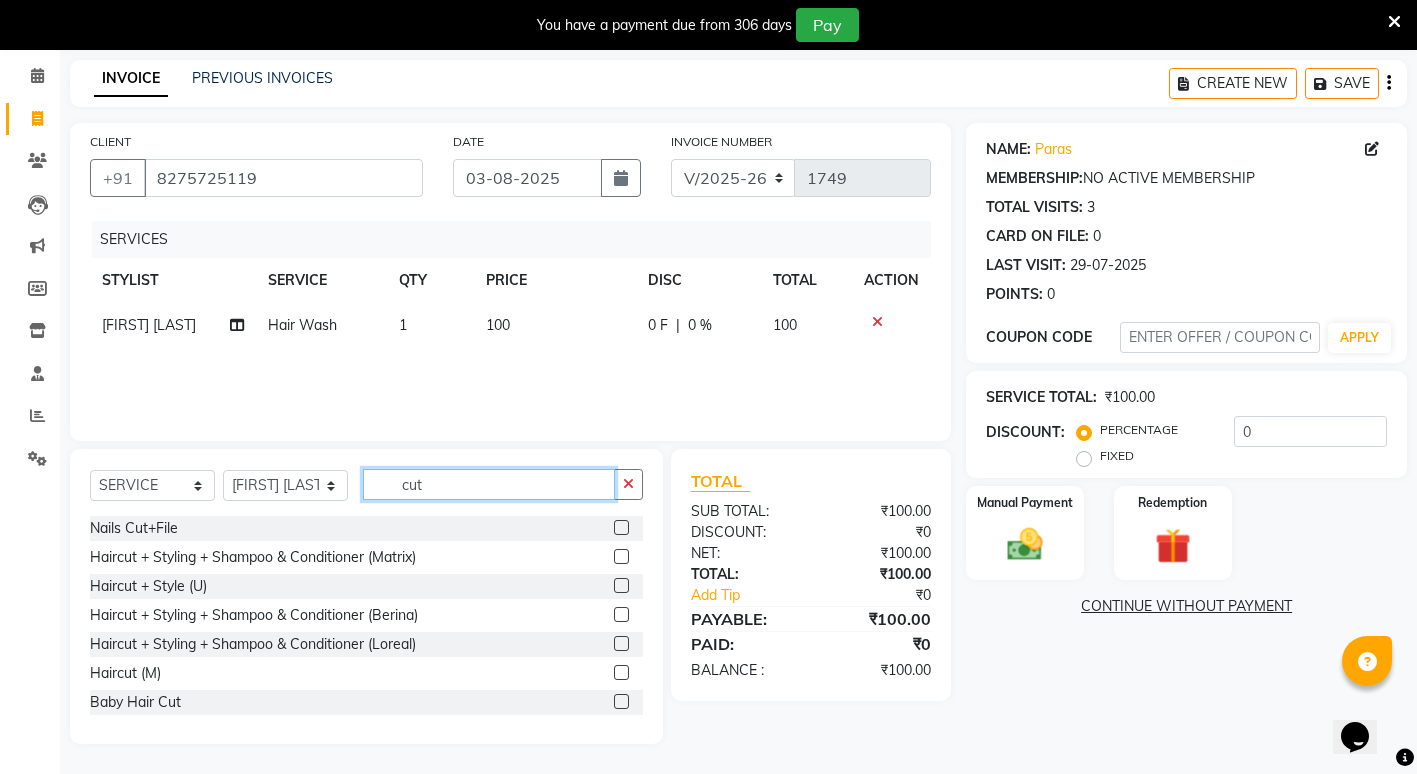 type on "cut" 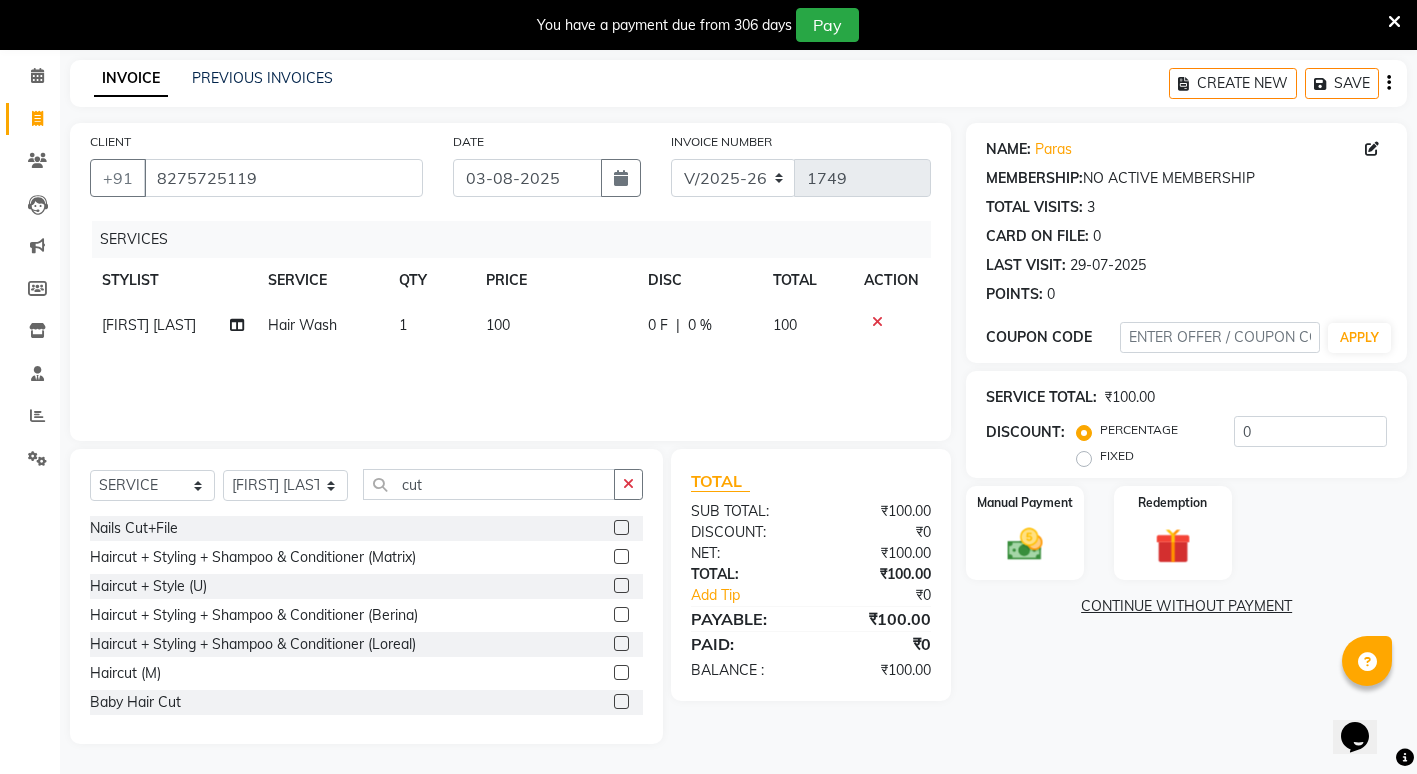 click 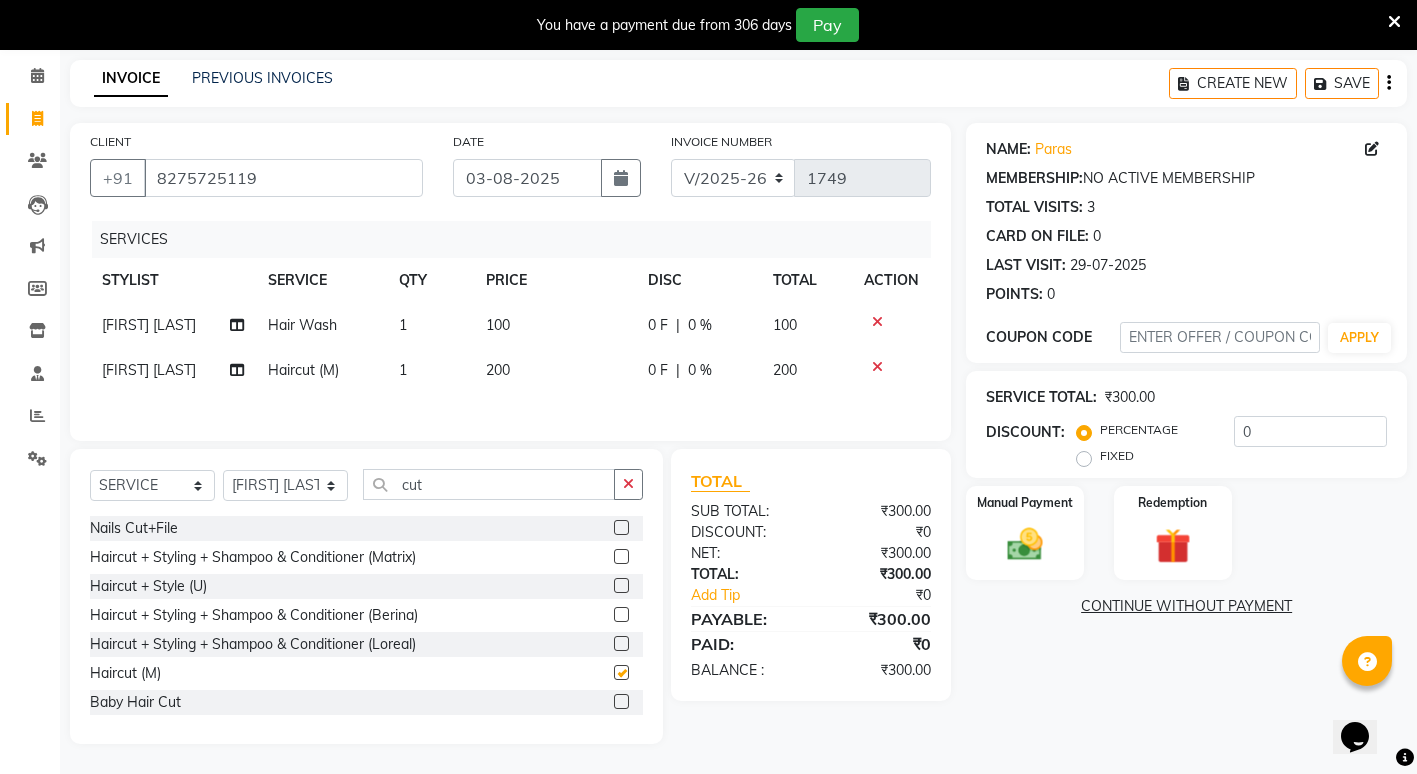 checkbox on "false" 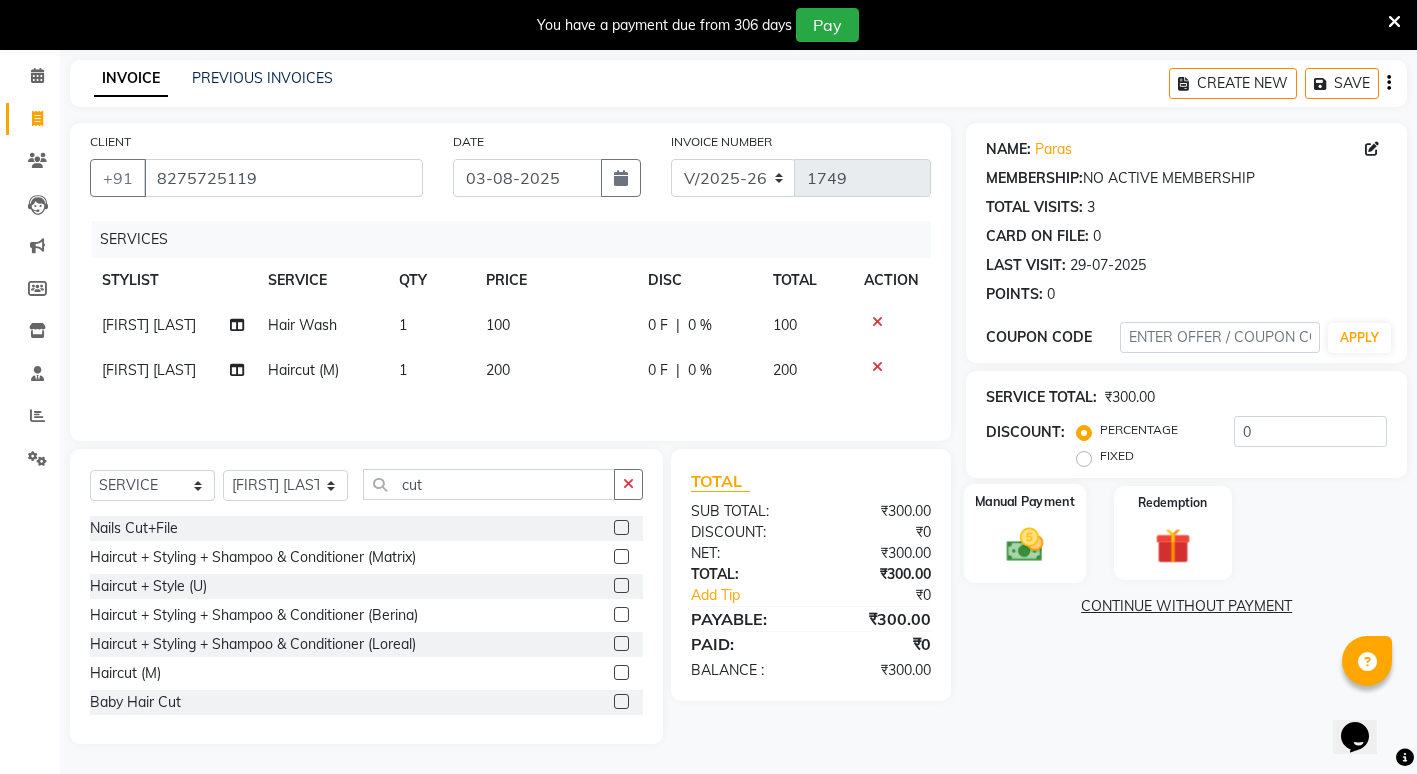 click 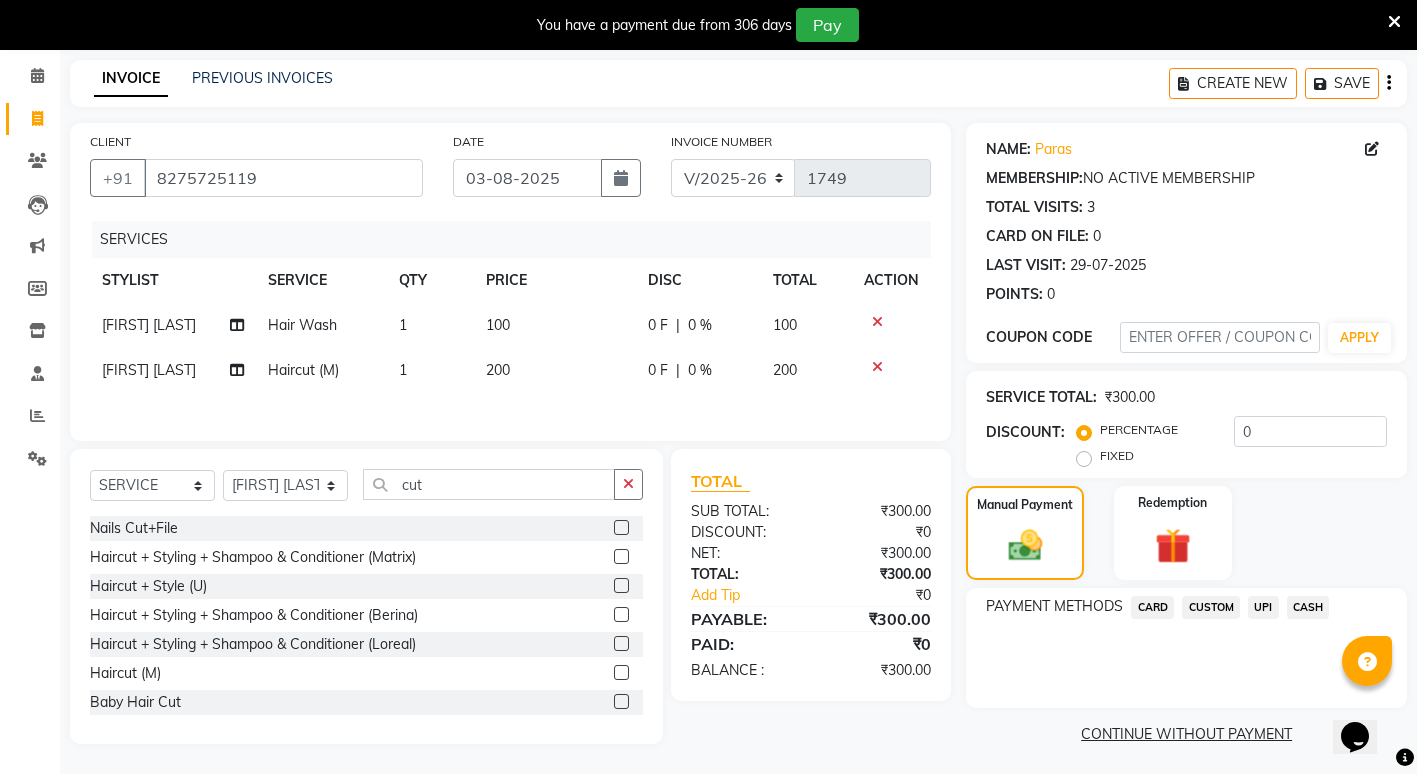 click on "CASH" 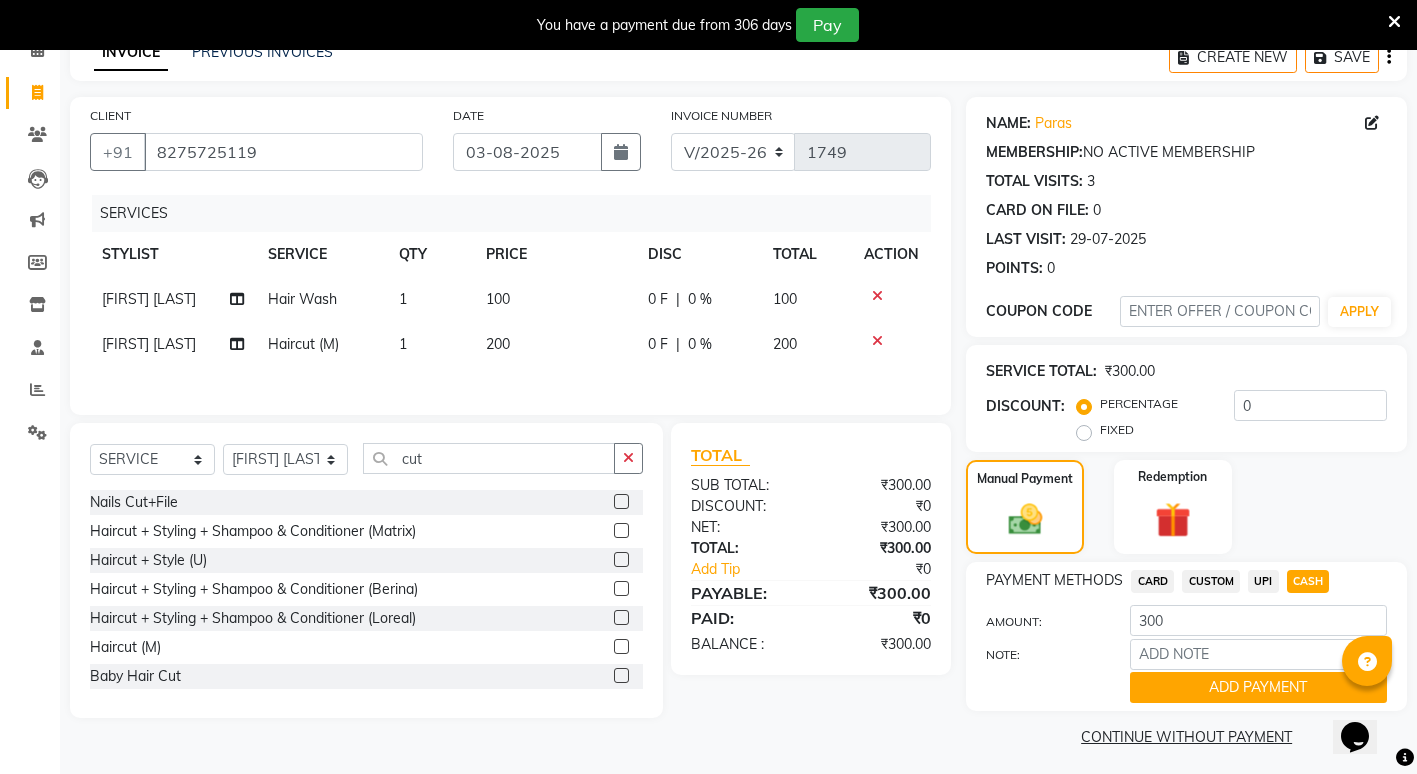 scroll, scrollTop: 111, scrollLeft: 0, axis: vertical 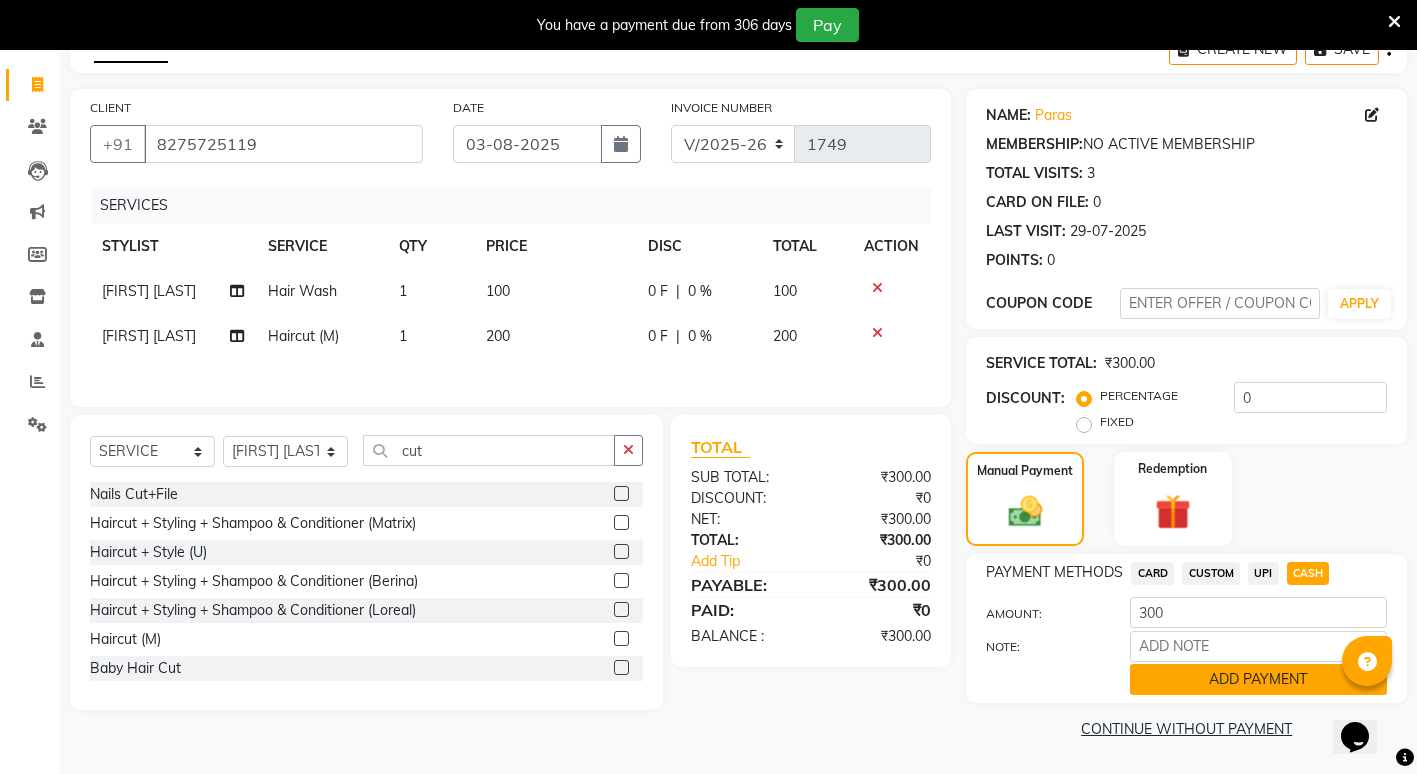 click on "ADD PAYMENT" 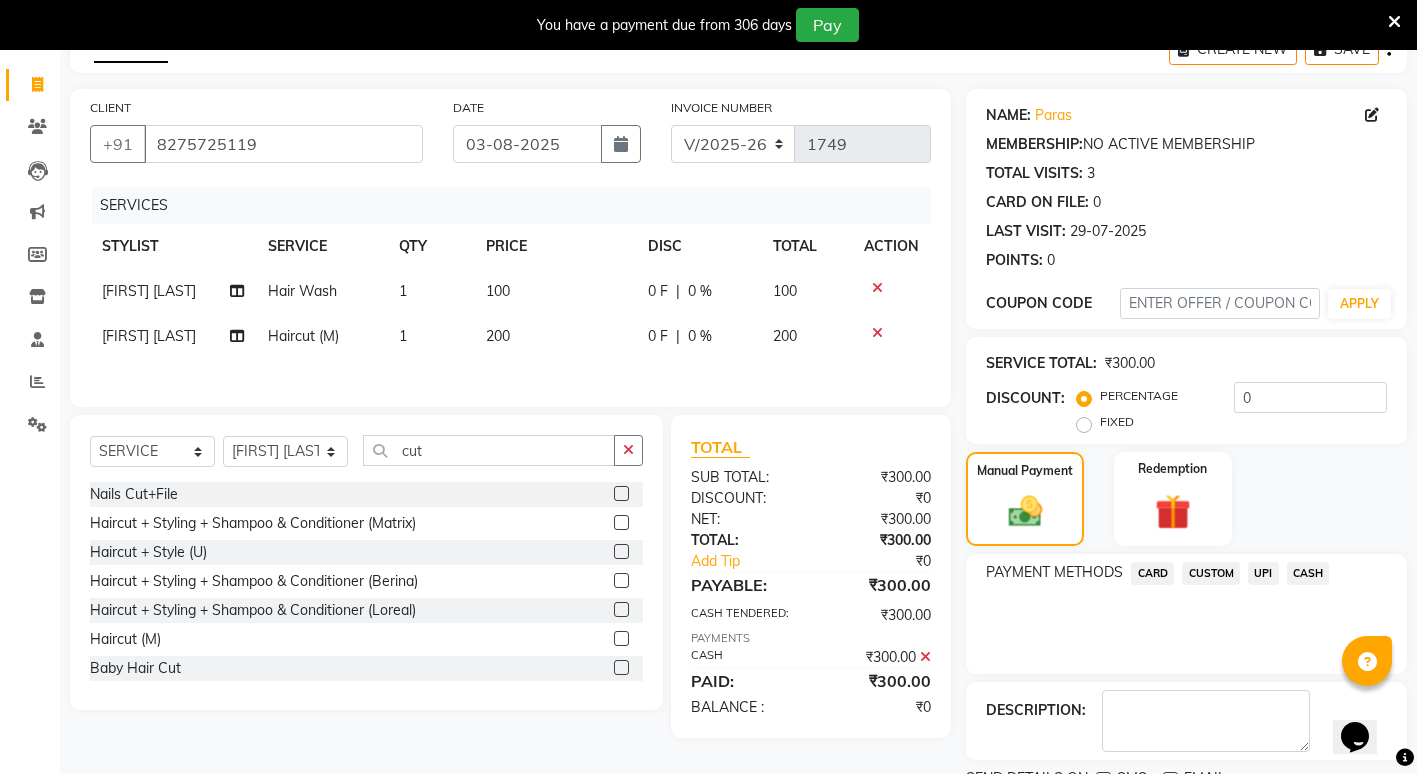 scroll, scrollTop: 195, scrollLeft: 0, axis: vertical 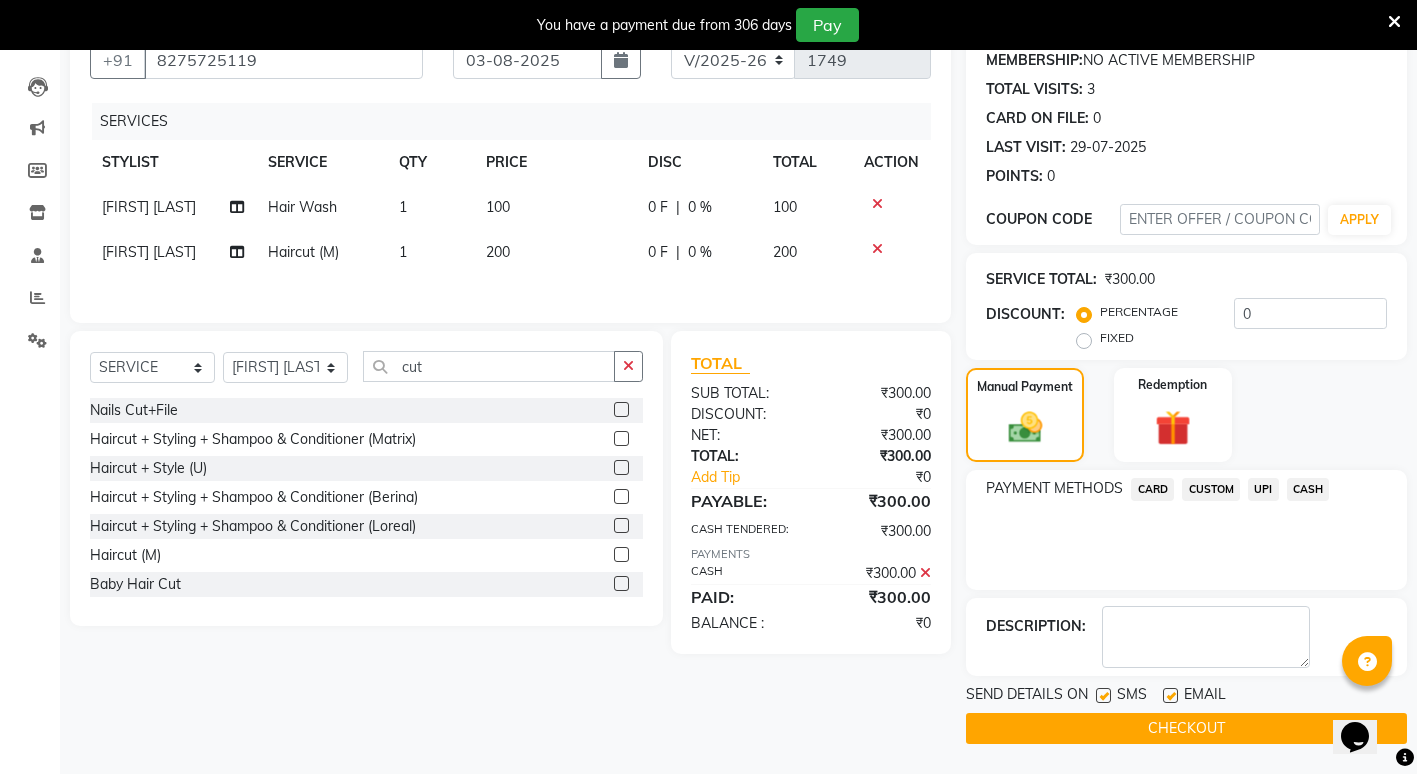 click on "CHECKOUT" 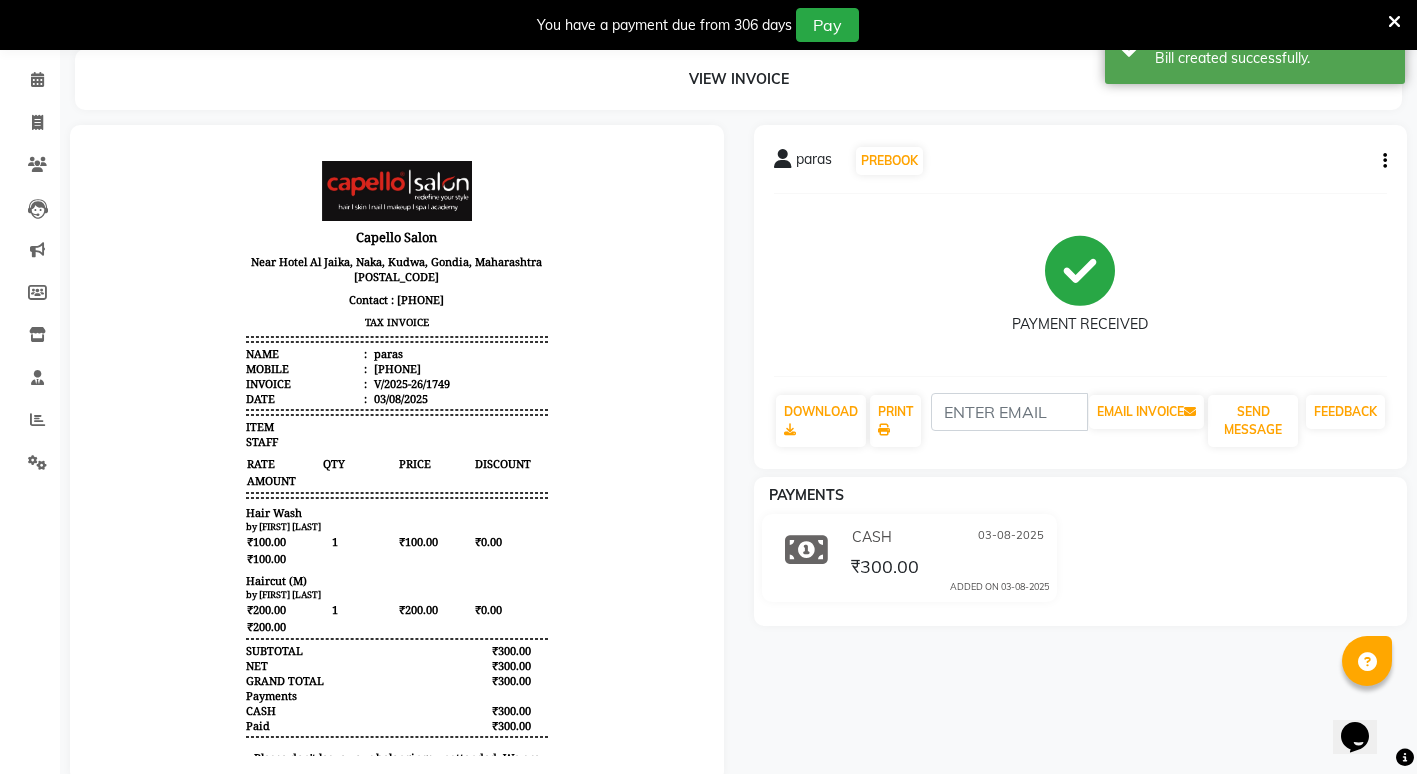 scroll, scrollTop: 0, scrollLeft: 0, axis: both 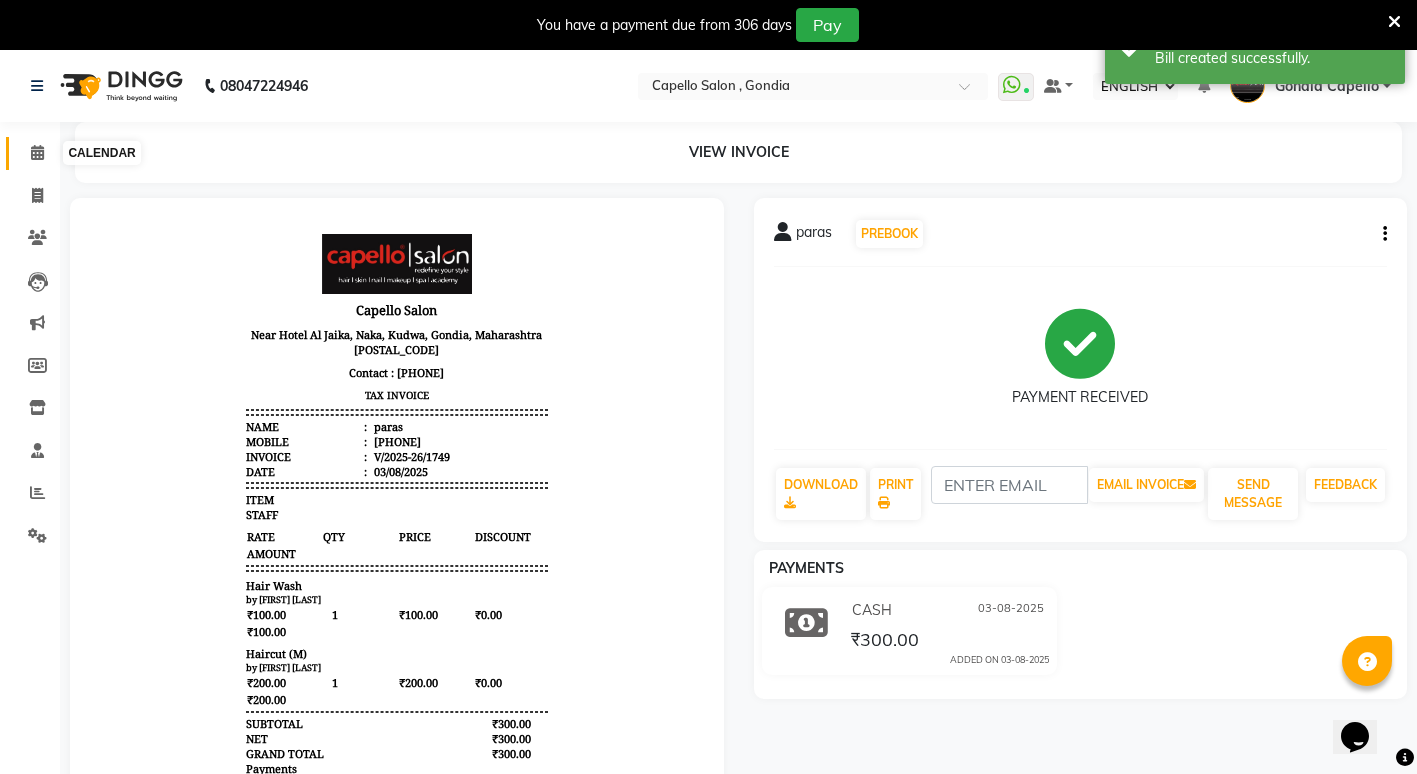 click 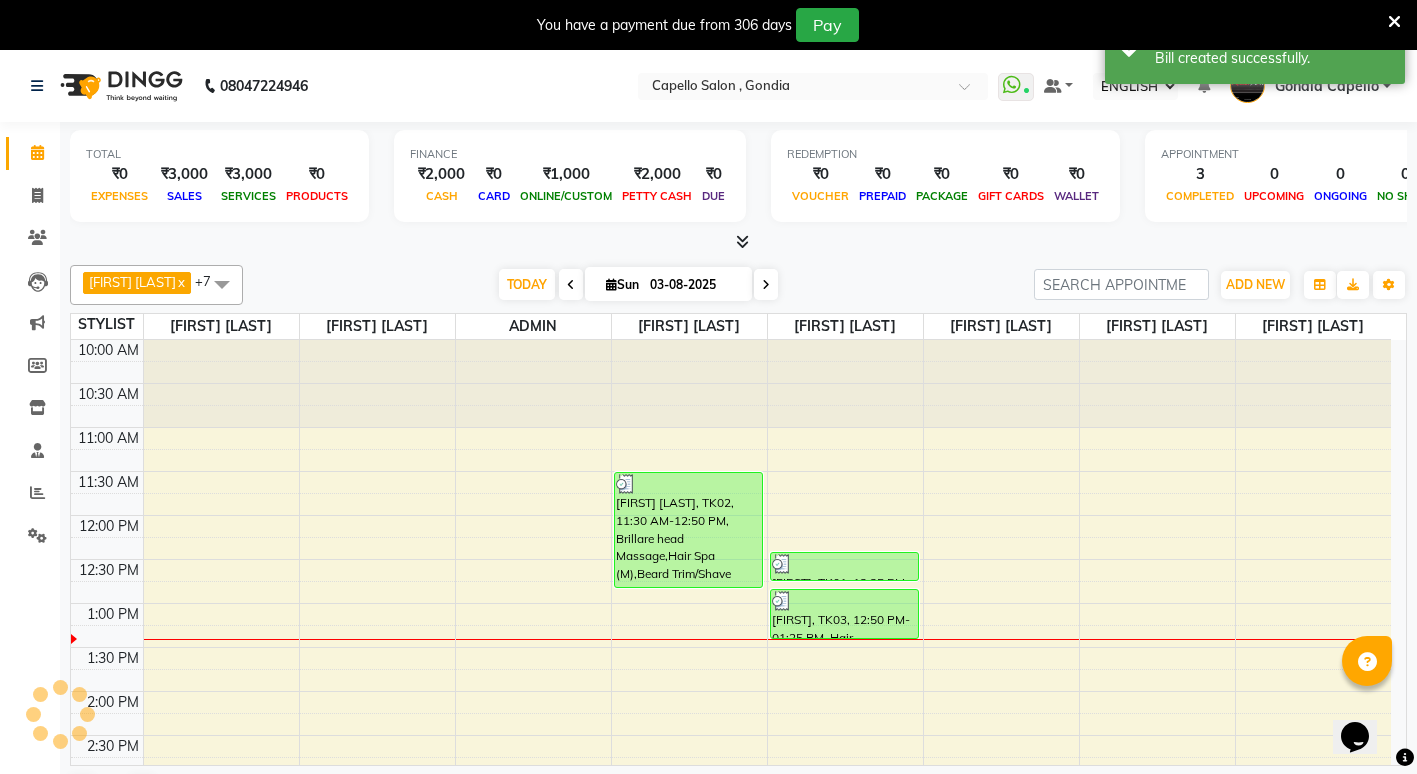 scroll, scrollTop: 0, scrollLeft: 0, axis: both 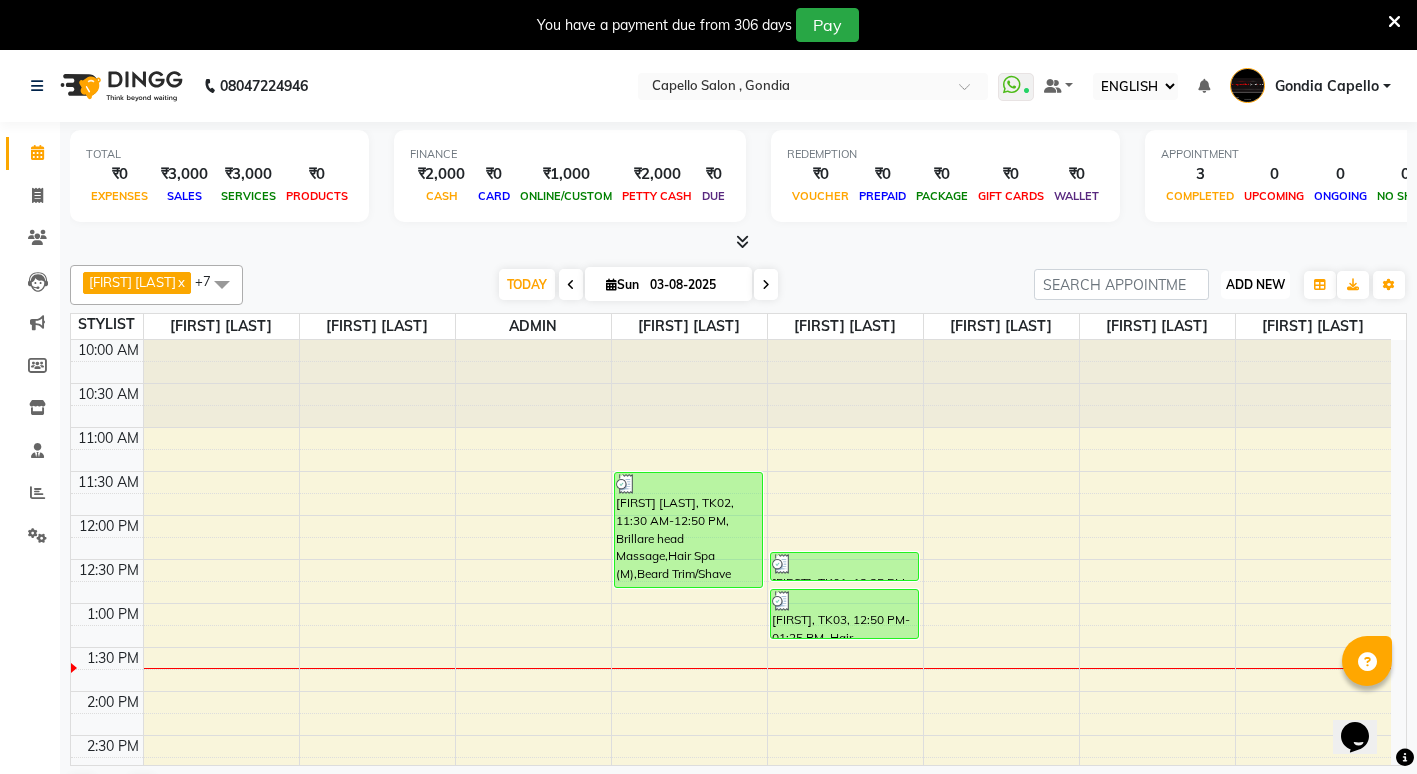 click on "ADD NEW Toggle Dropdown" at bounding box center [1255, 285] 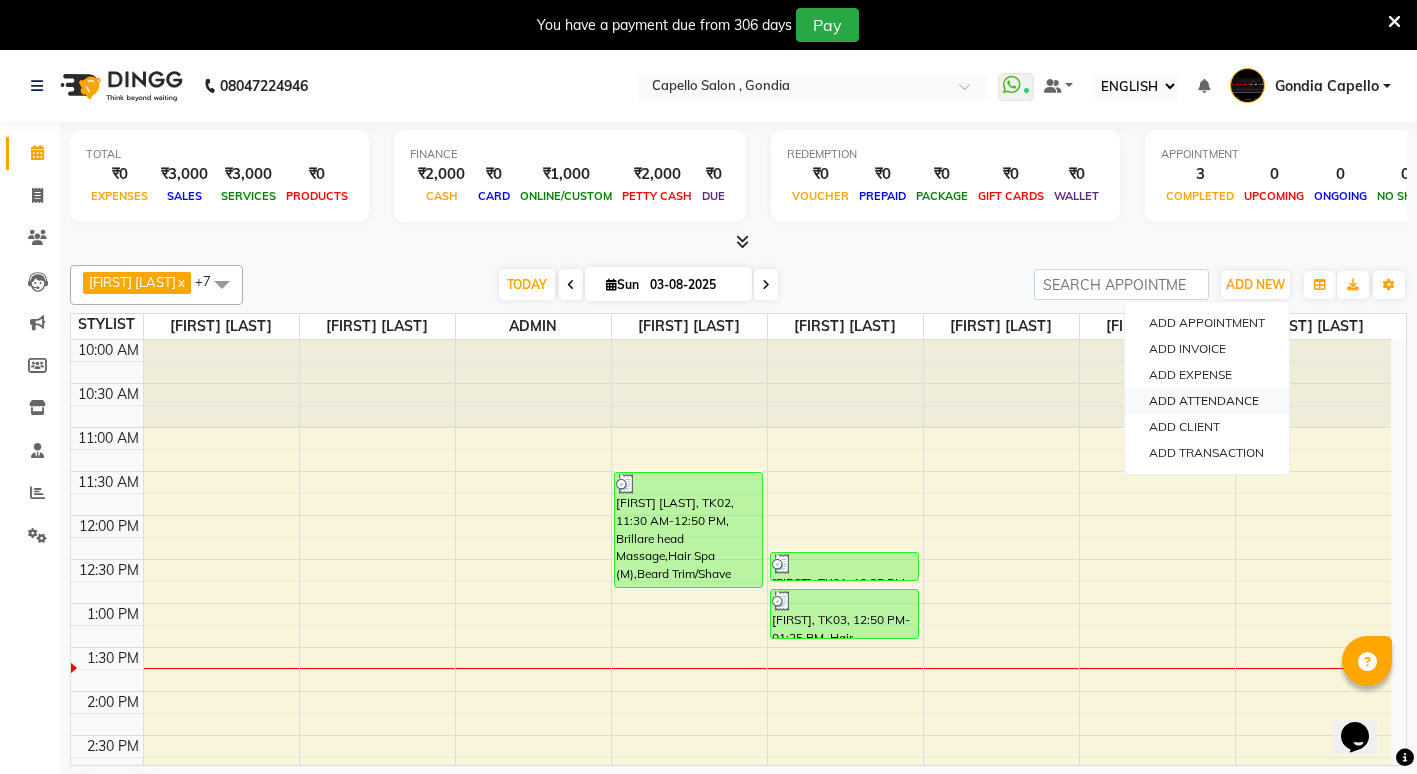 click on "ADD ATTENDANCE" at bounding box center (1207, 401) 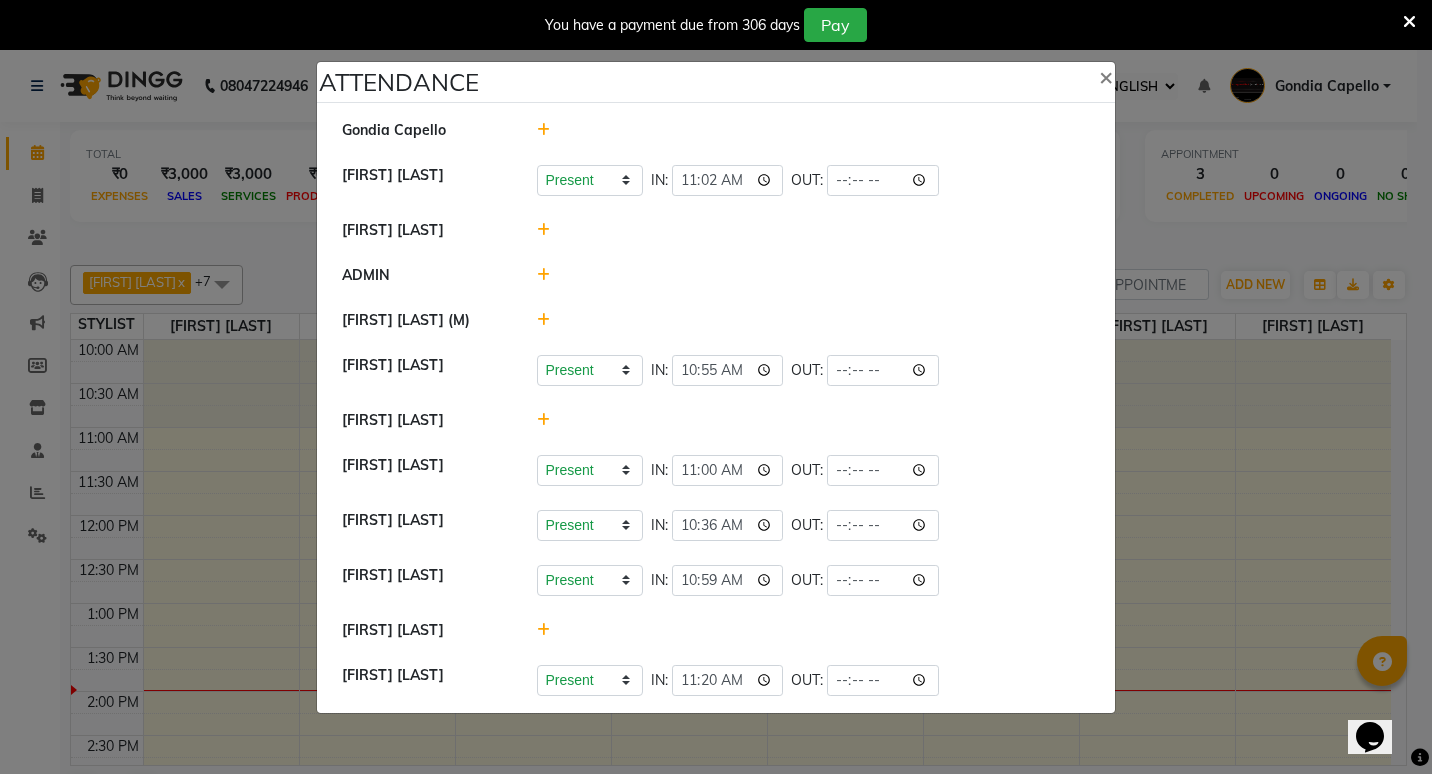 type 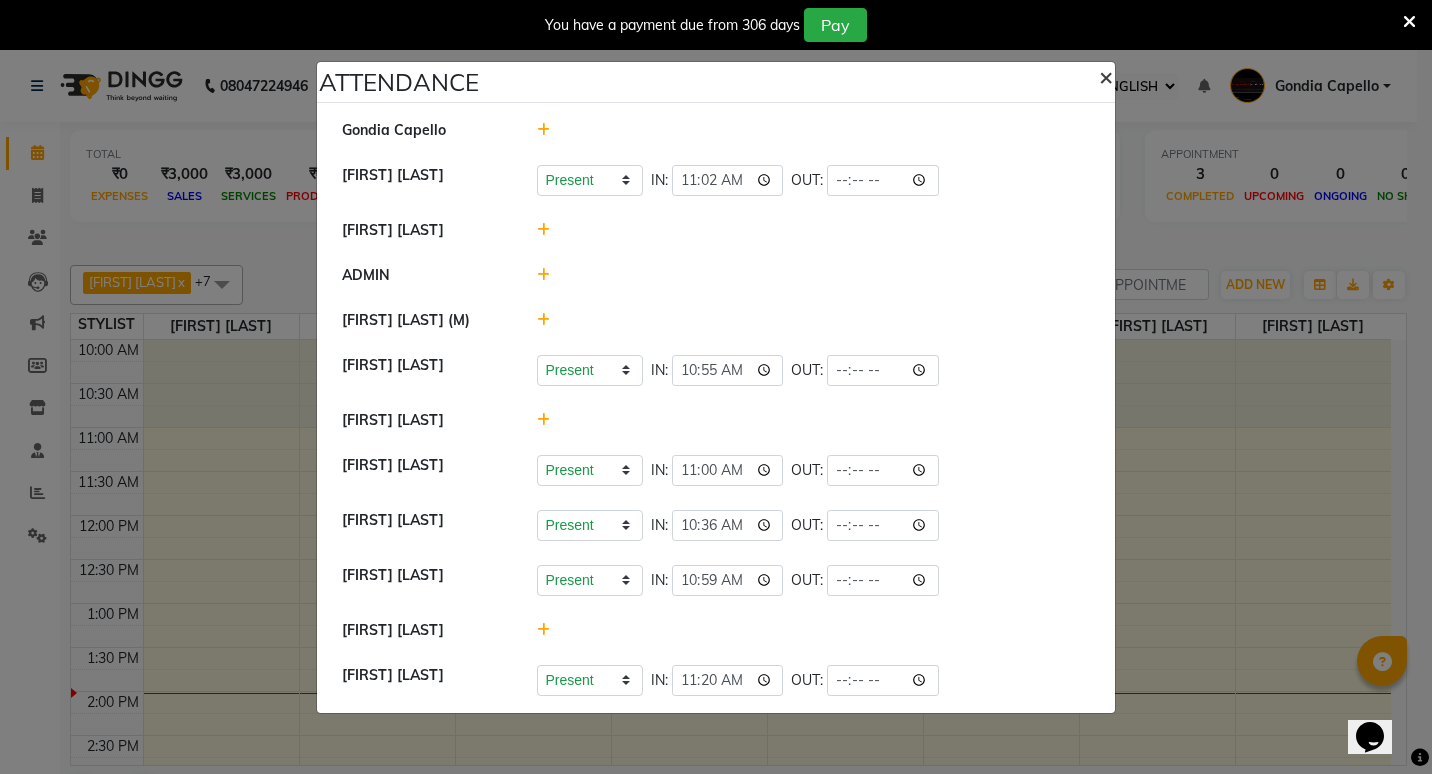 click on "×" 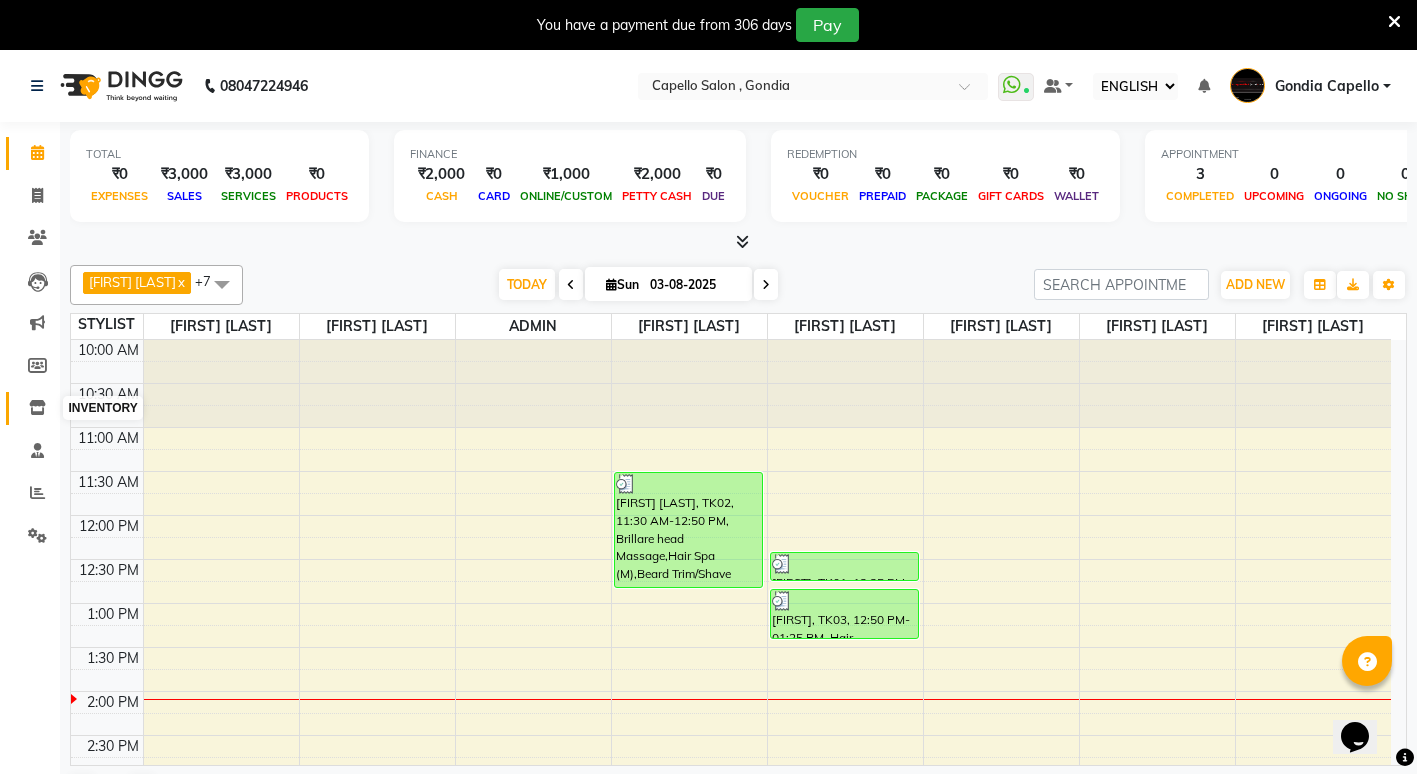 click 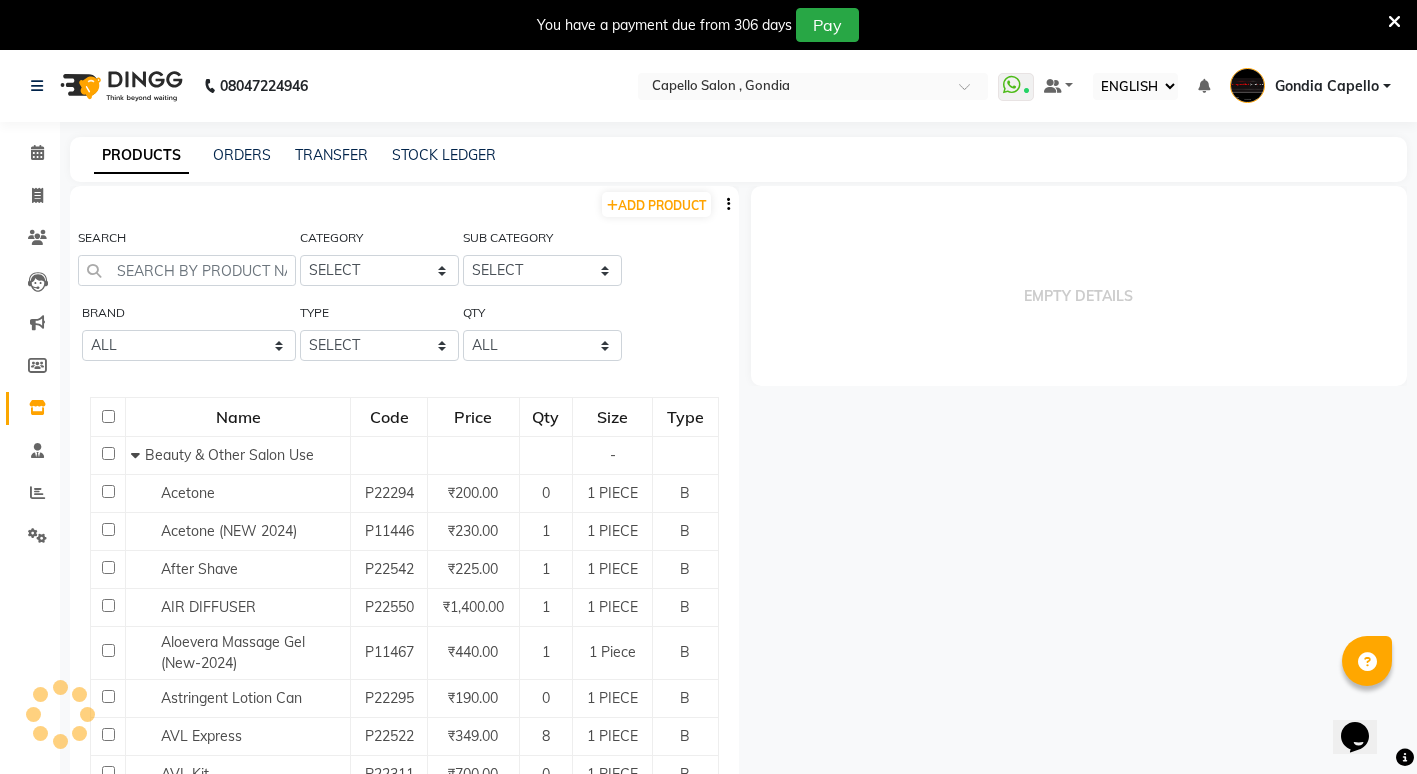select 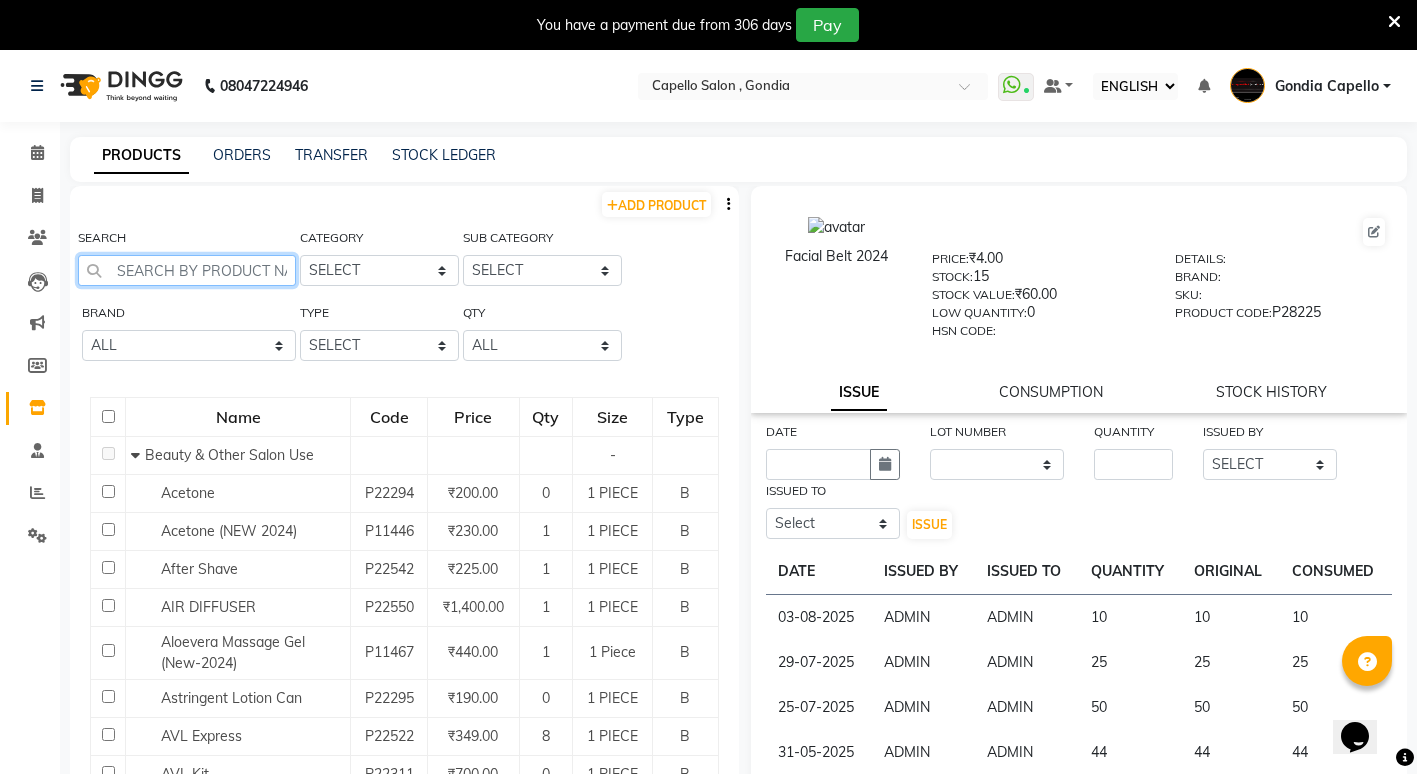 click 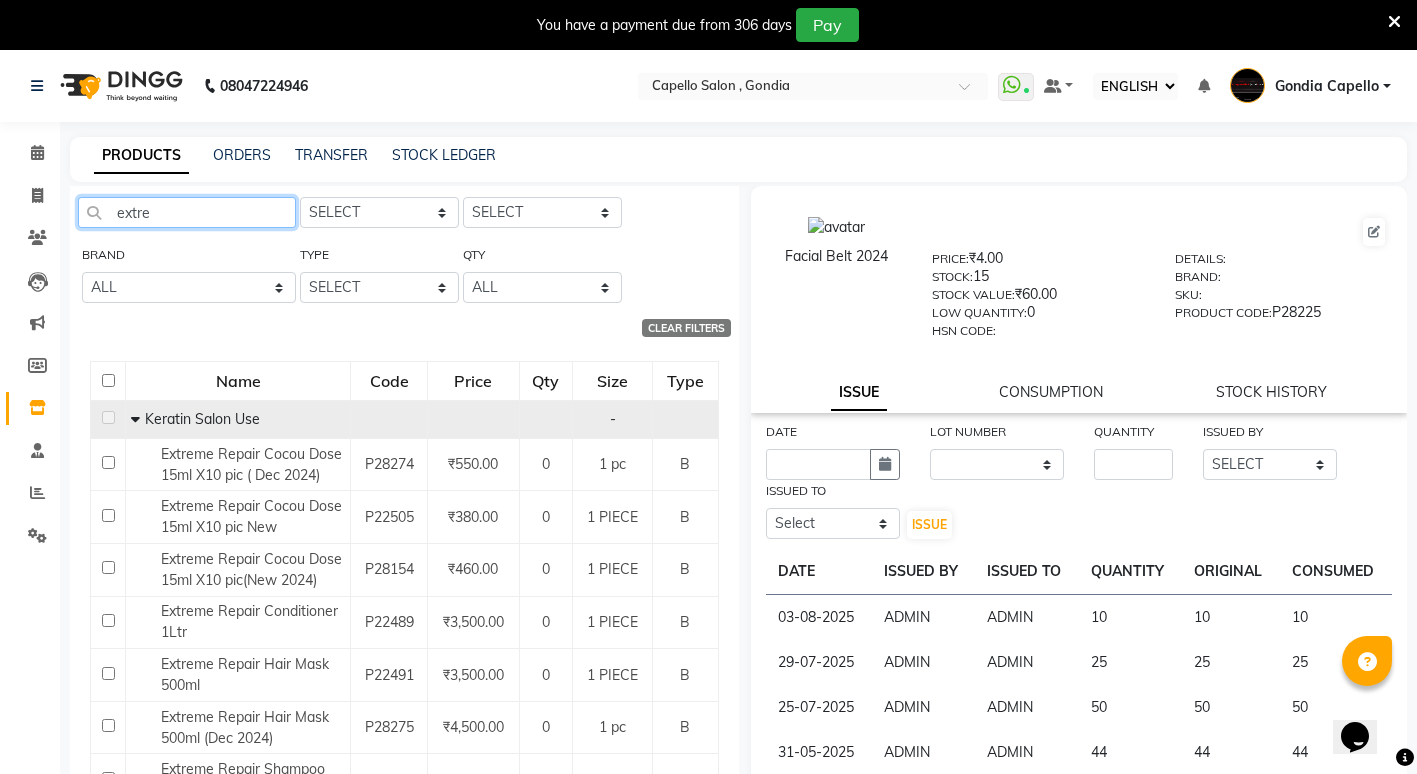 scroll, scrollTop: 0, scrollLeft: 0, axis: both 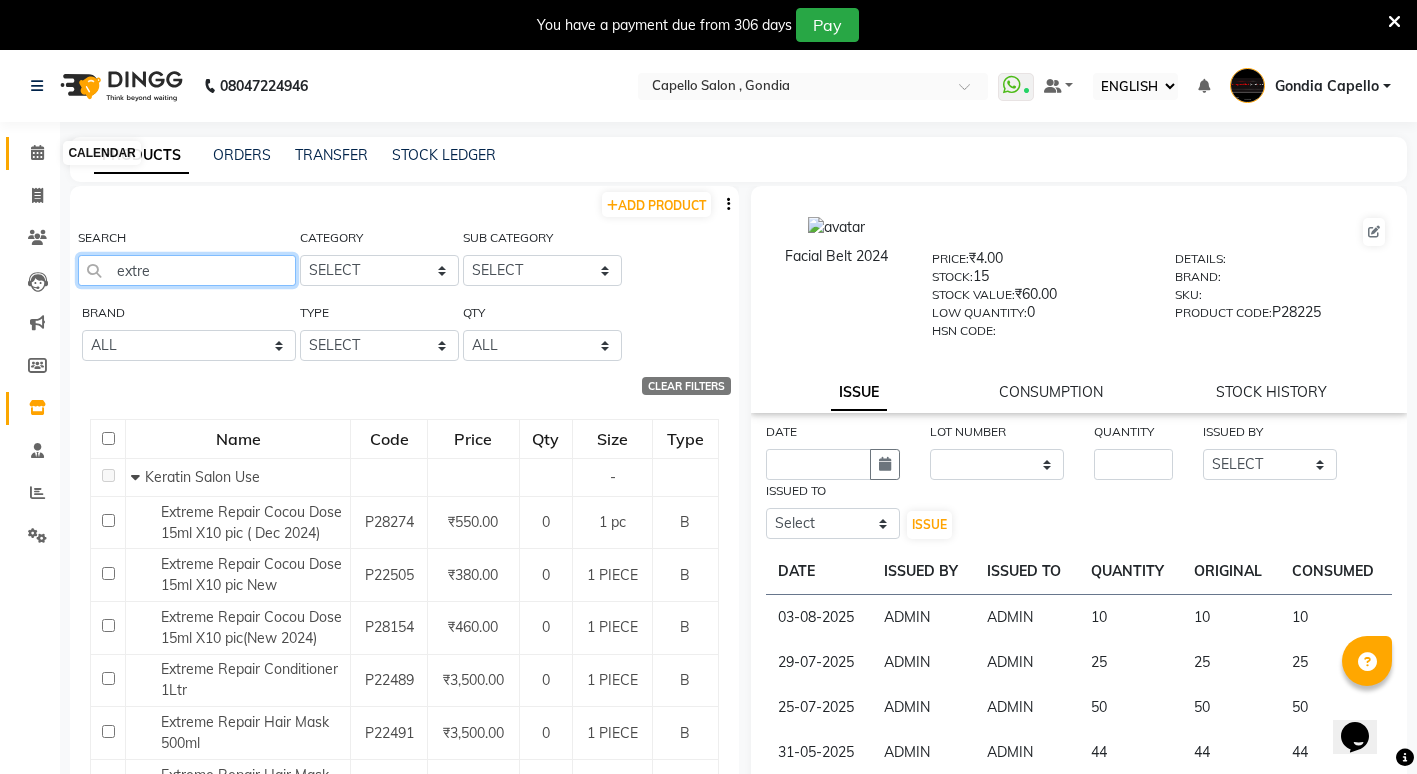 type on "extre" 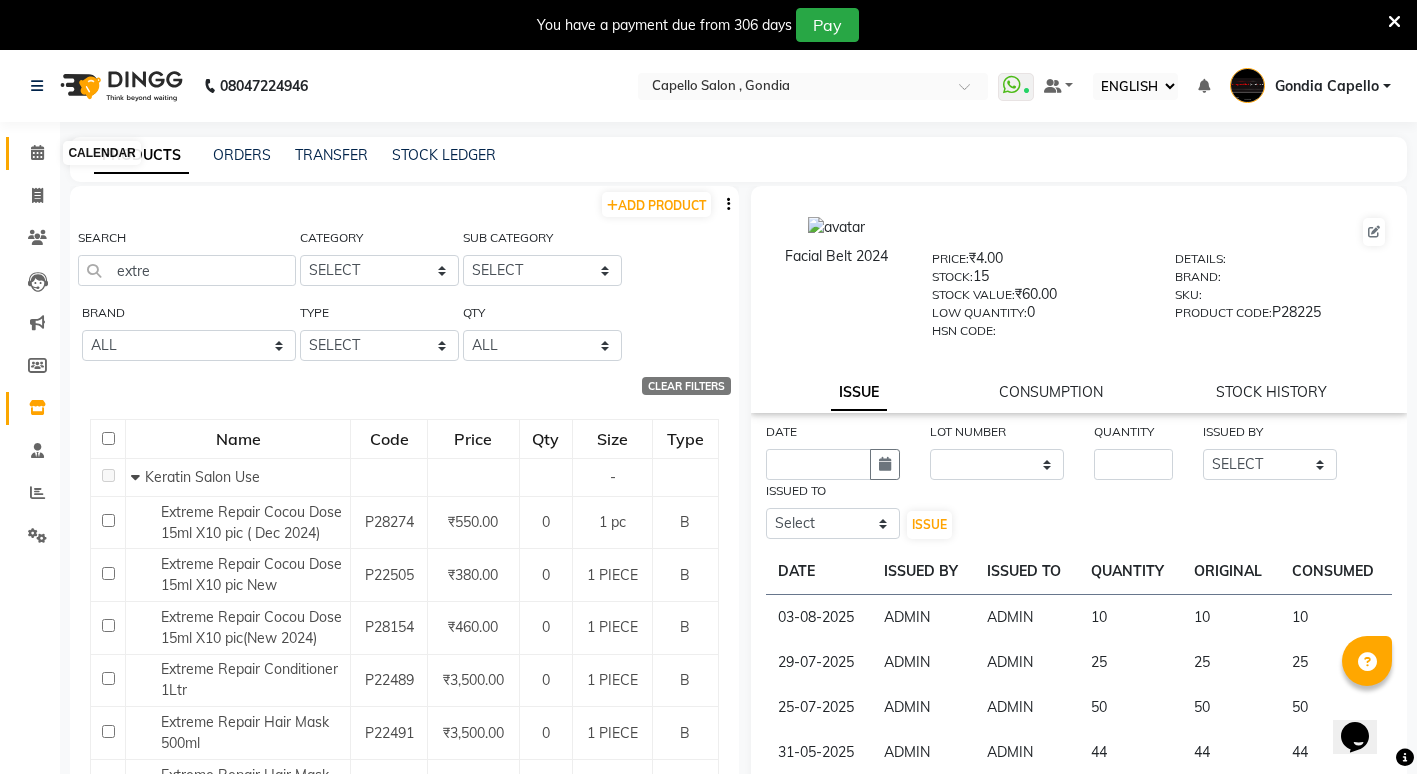 click 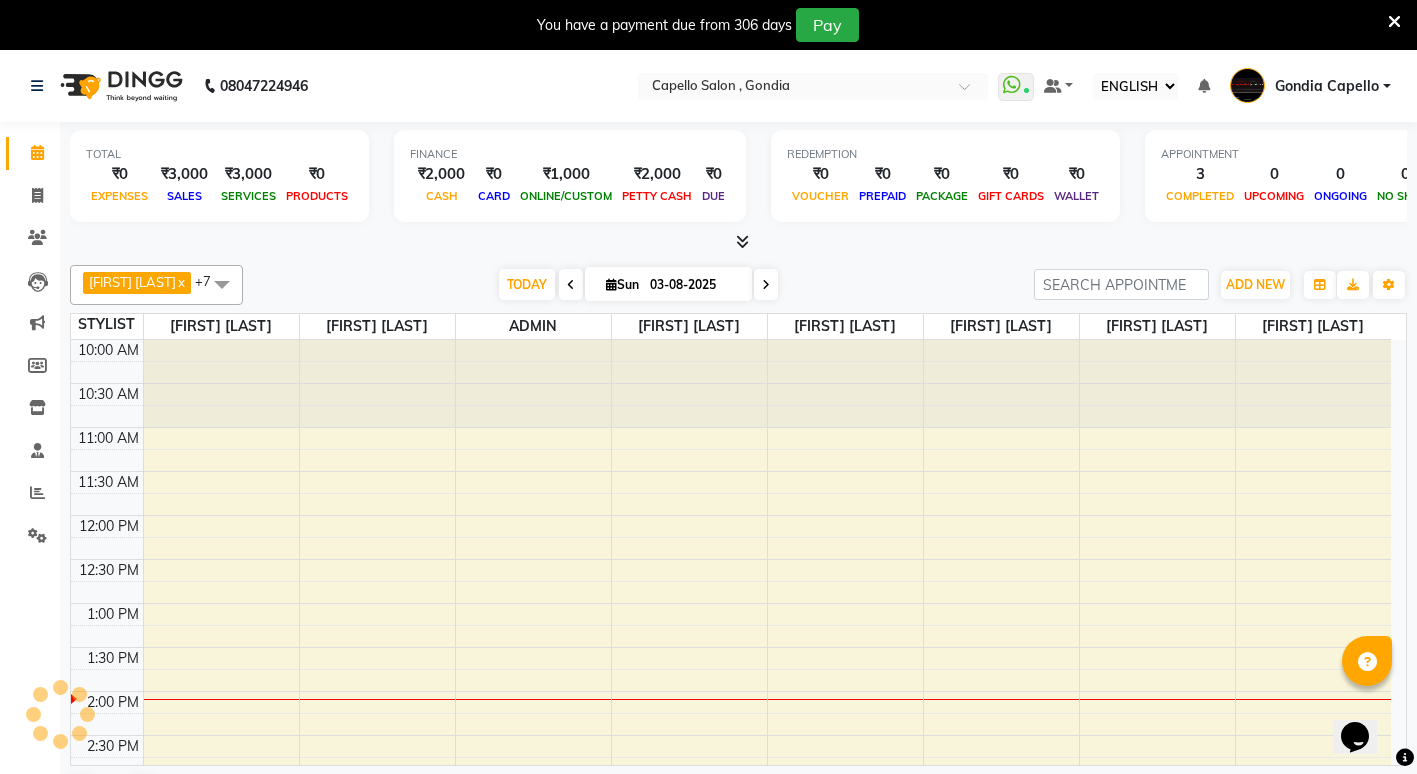 scroll, scrollTop: 0, scrollLeft: 0, axis: both 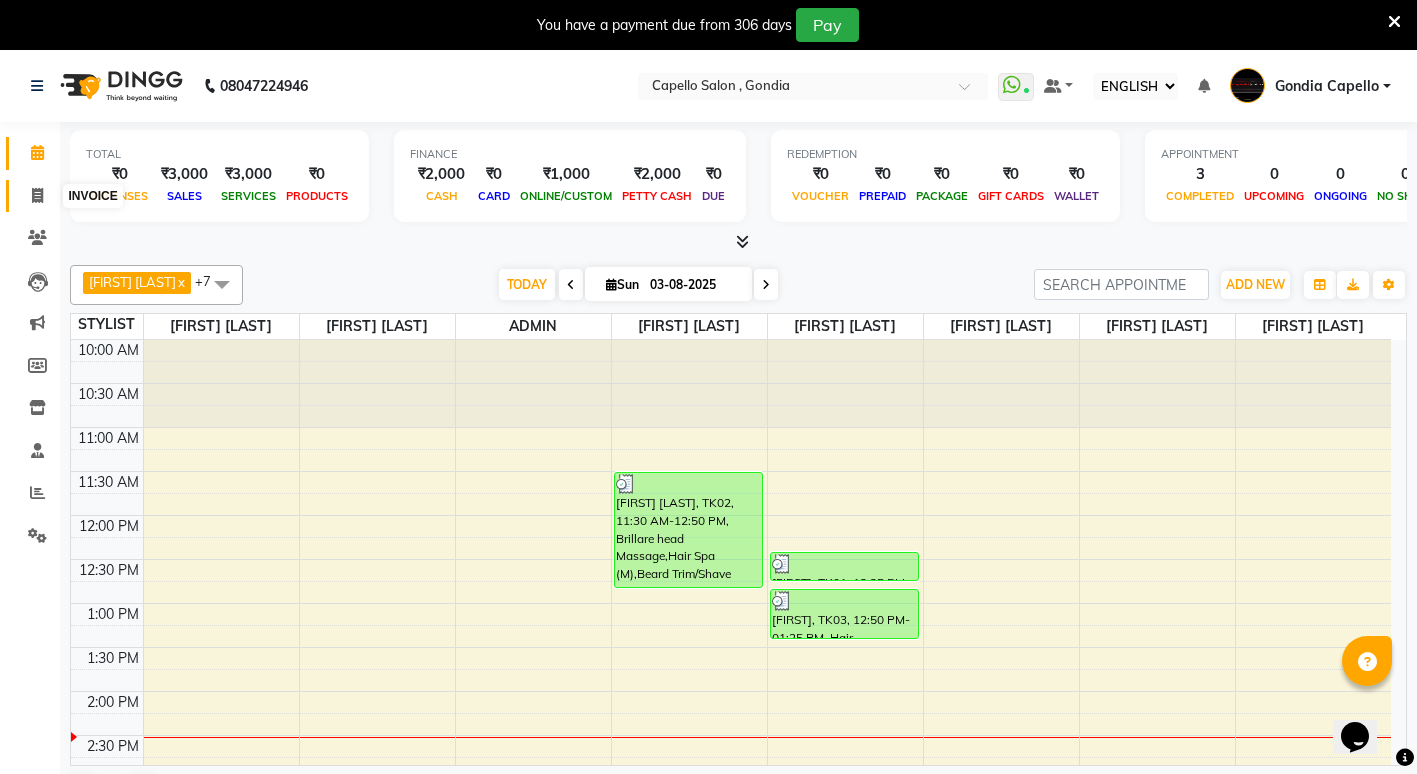 click 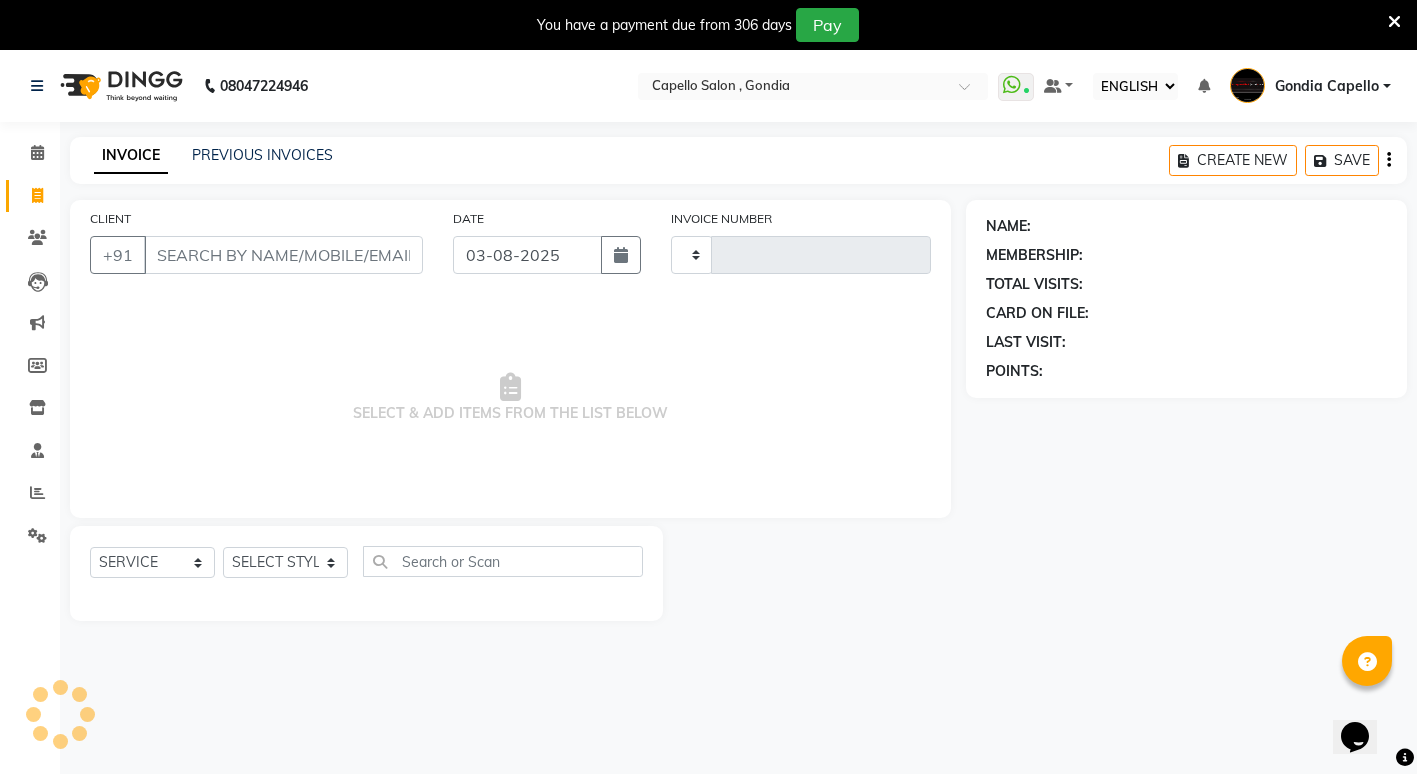 type on "1750" 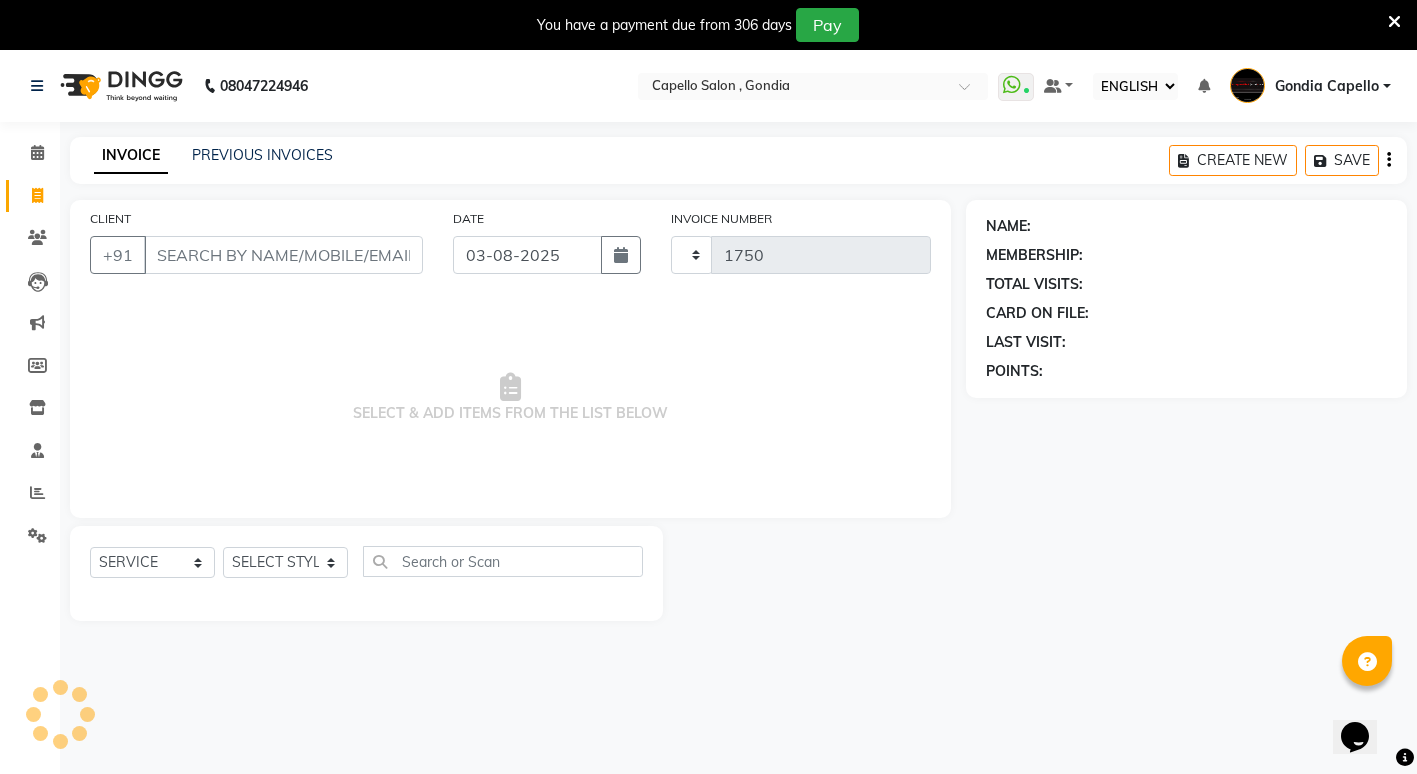 select on "853" 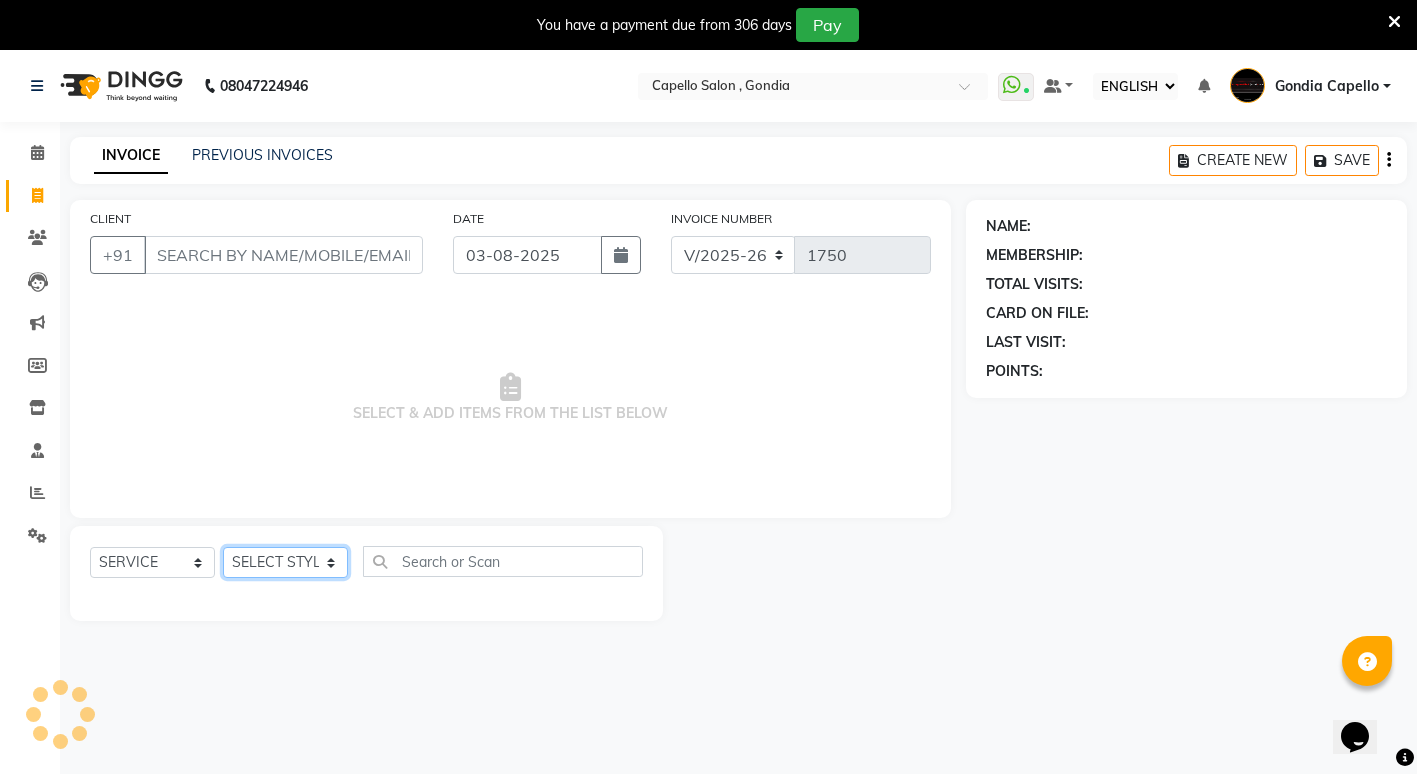 click on "SELECT STYLIST ADMIN [FIRST] [LAST] [FIRST] [LAST] [FIRST] [LAST] Gondia Capello [FIRST] [LAST] [FIRST] [LAST] [FIRST] [LAST] [FIRST] [LAST] [FIRST] [LAST] [FIRST] [LAST] [FIRST] [LAST] (M) [FIRST] [LAST]" 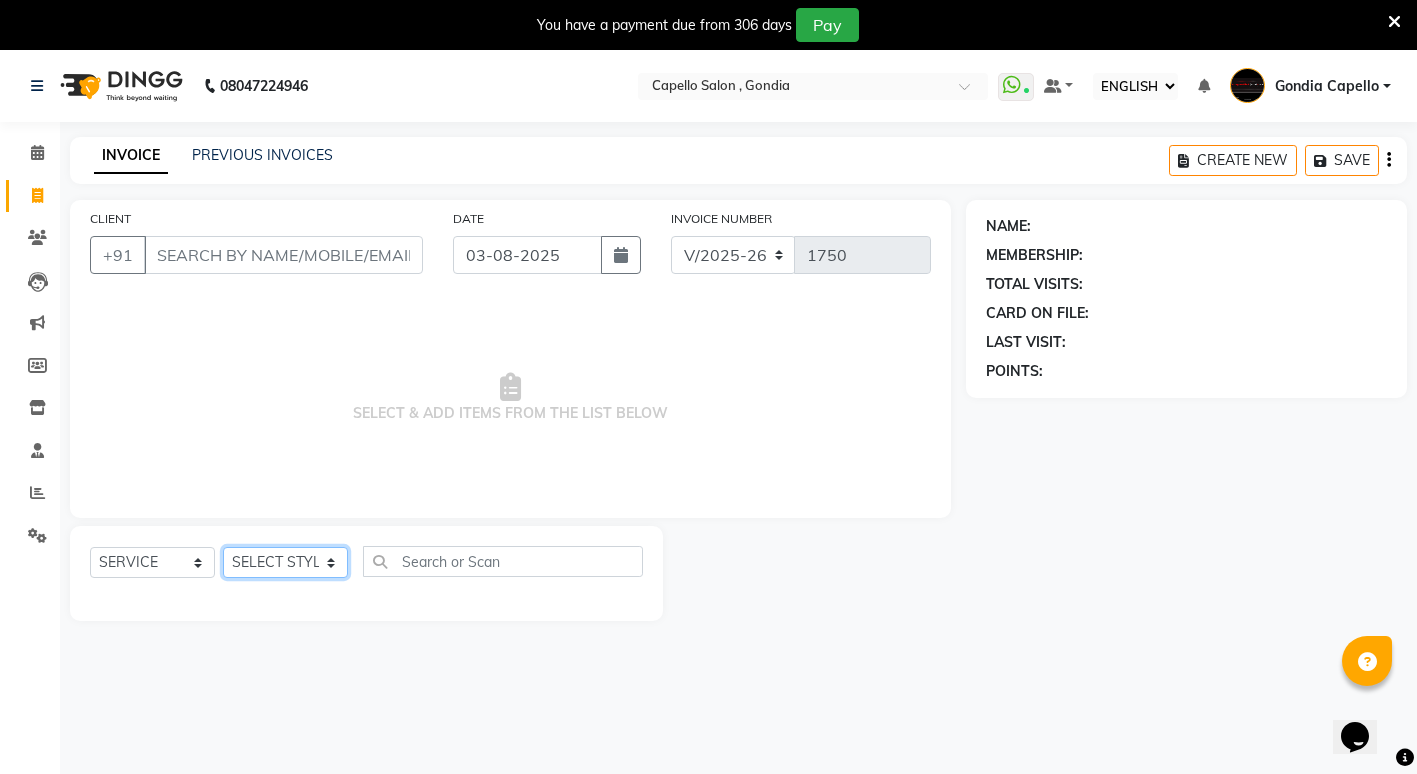 select on "16500" 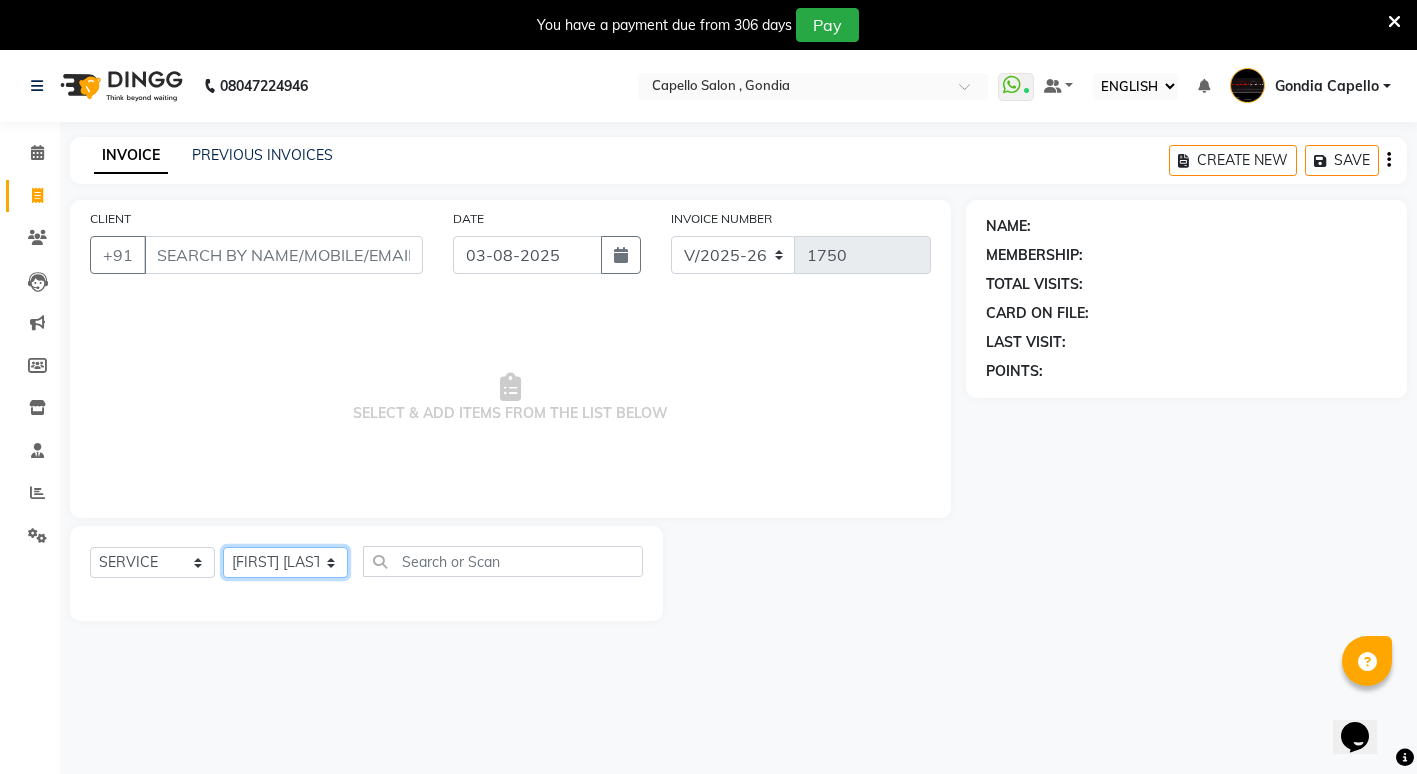 click on "SELECT STYLIST ADMIN [FIRST] [LAST] [FIRST] [LAST] [FIRST] [LAST] Gondia Capello [FIRST] [LAST] [FIRST] [LAST] [FIRST] [LAST] [FIRST] [LAST] [FIRST] [LAST] [FIRST] [LAST] [FIRST] [LAST] (M) [FIRST] [LAST]" 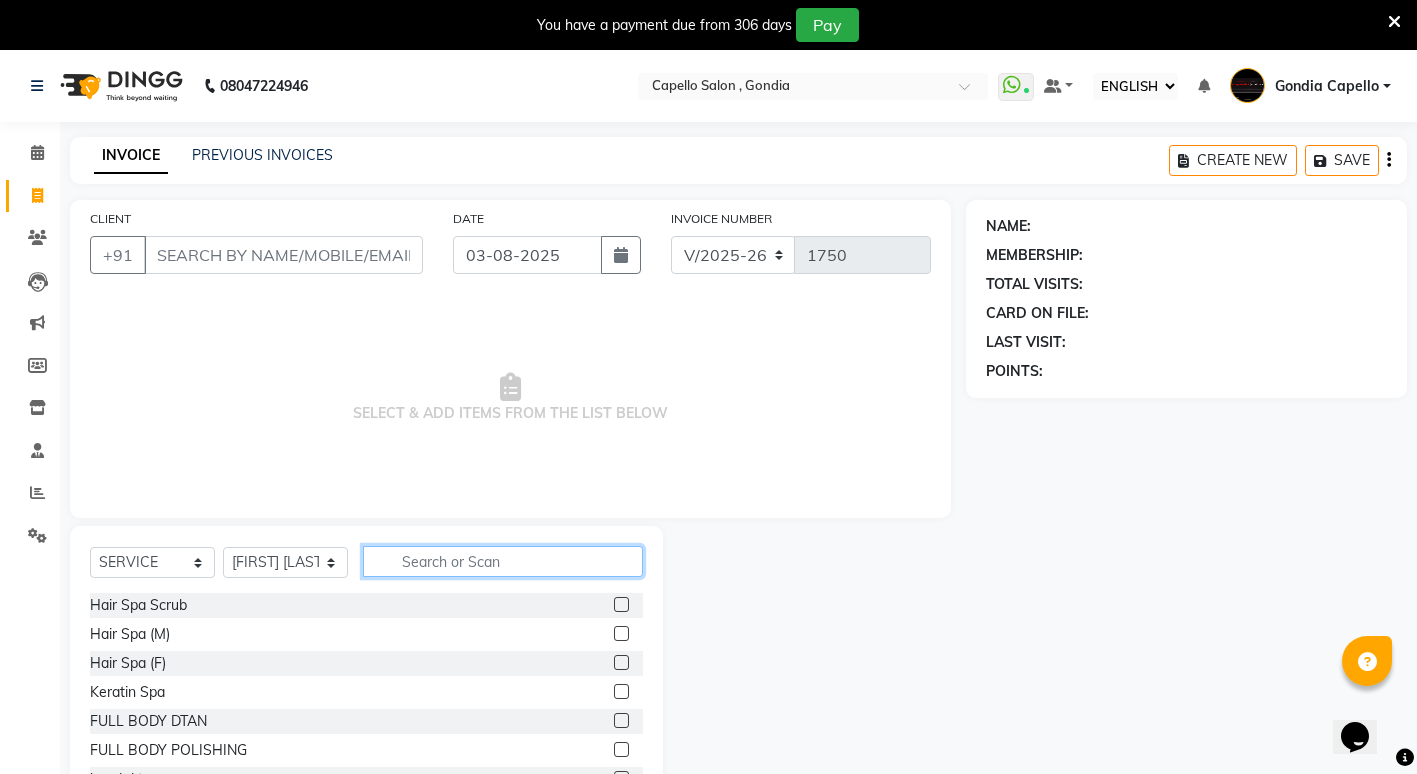 drag, startPoint x: 406, startPoint y: 554, endPoint x: 454, endPoint y: 567, distance: 49.729267 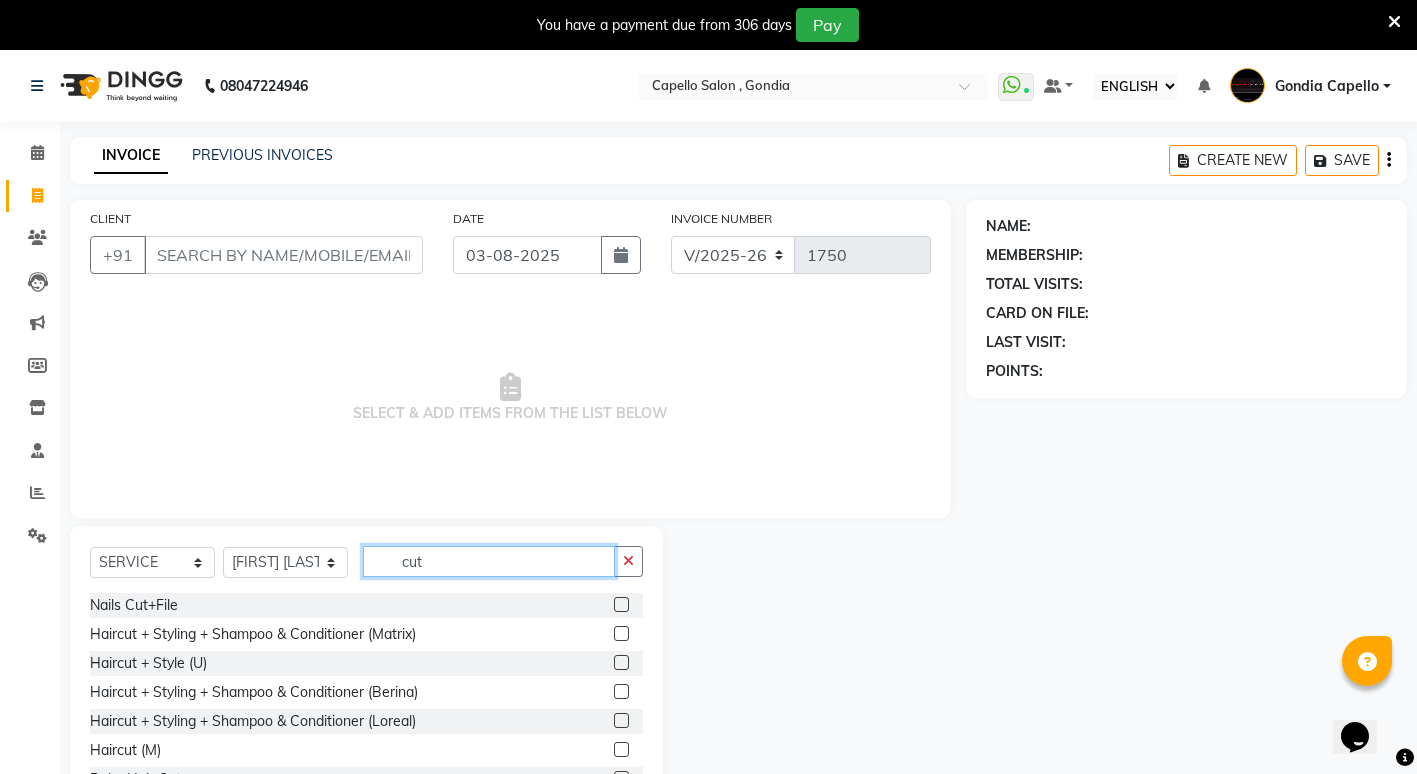 type on "cut" 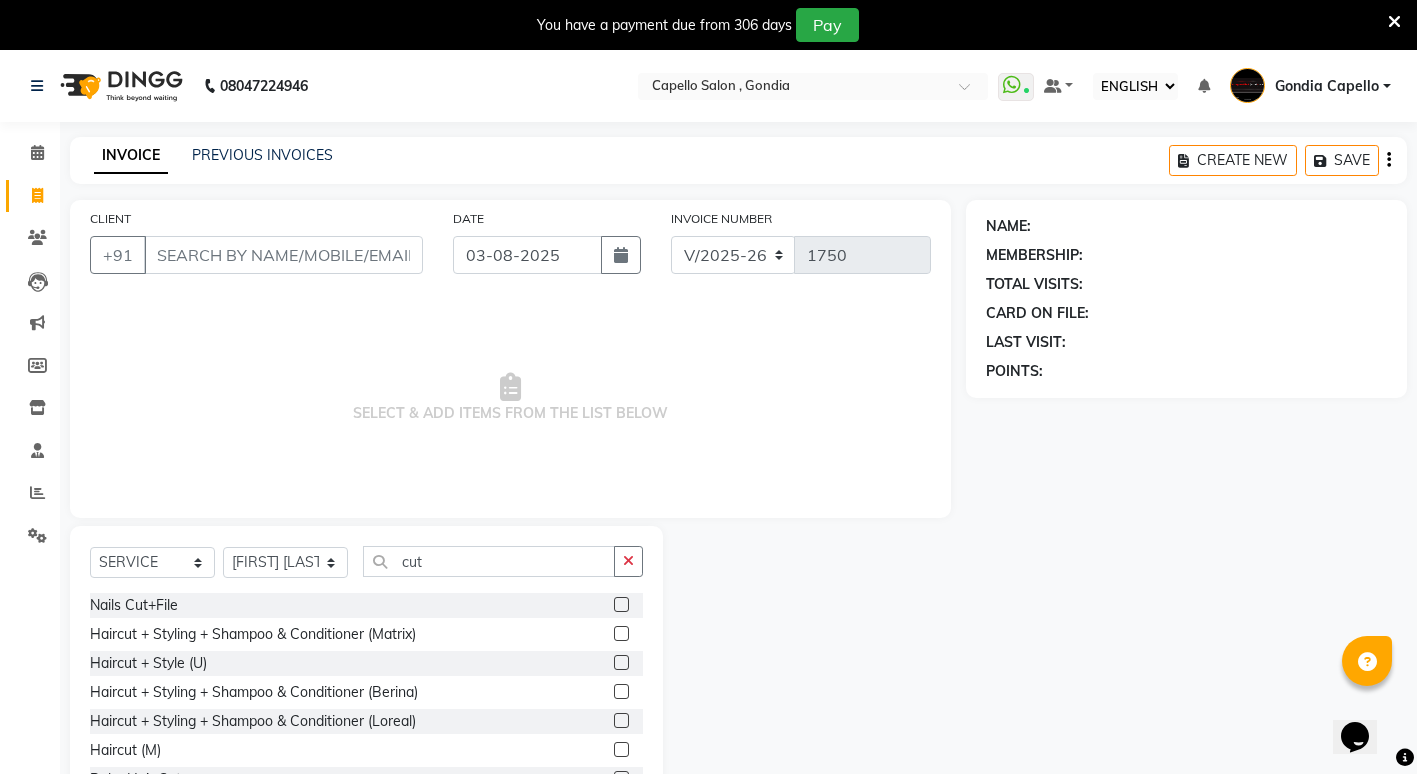click 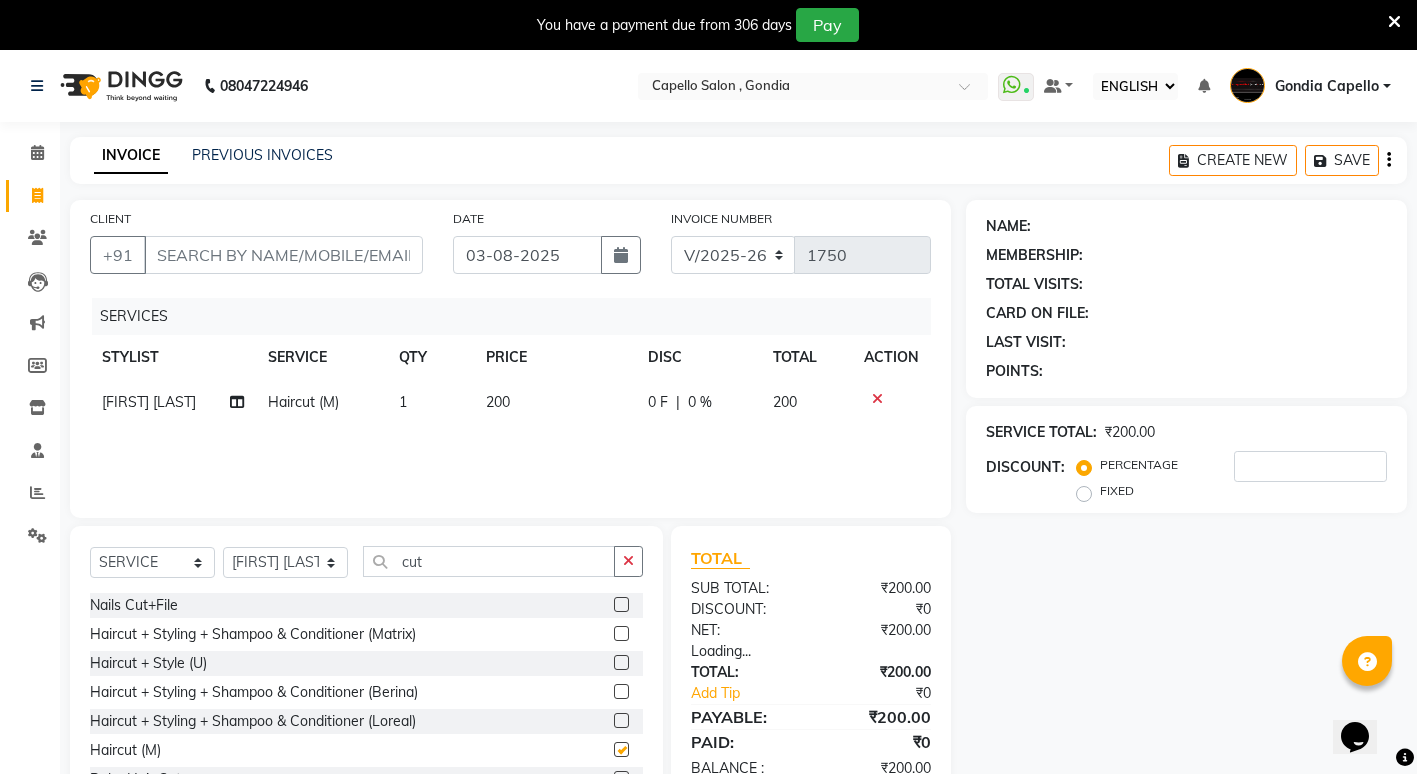 checkbox on "false" 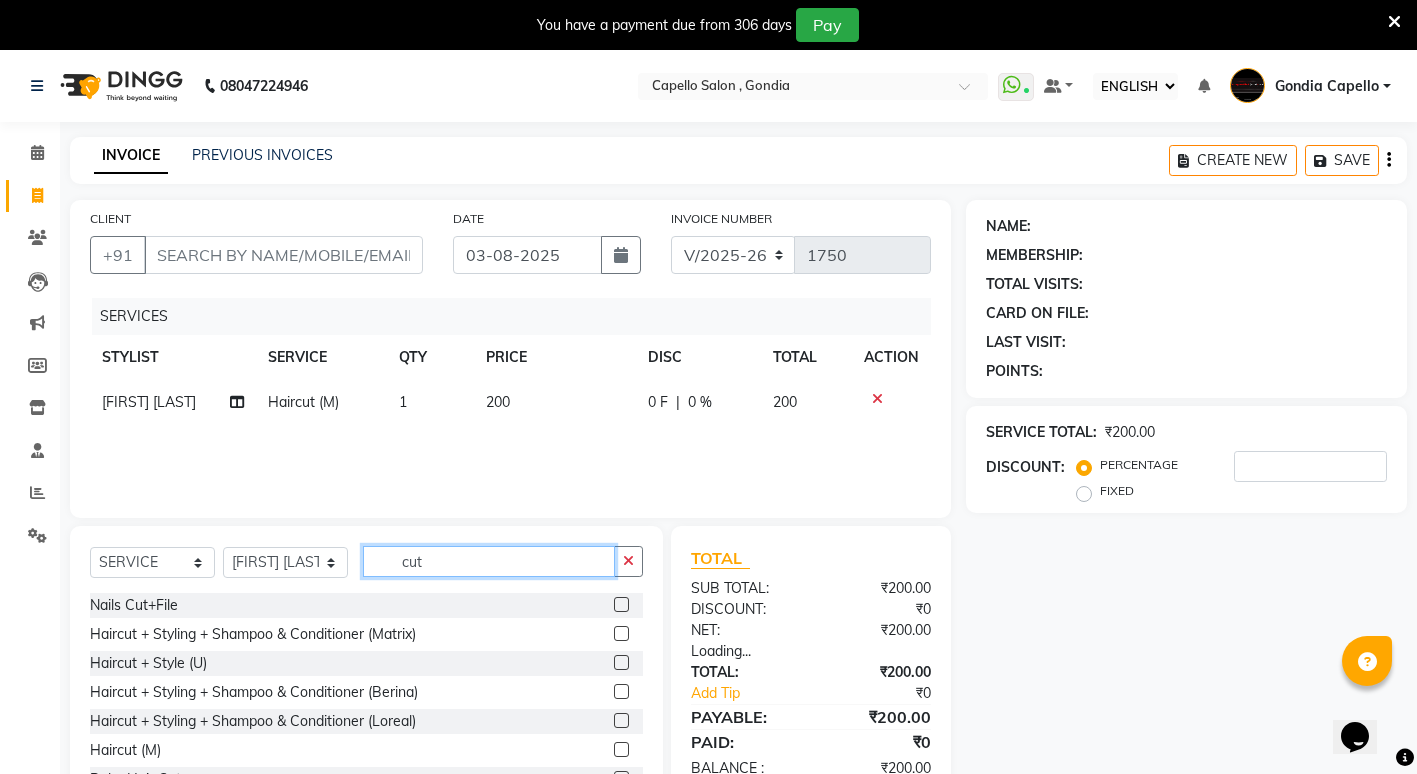 click on "cut" 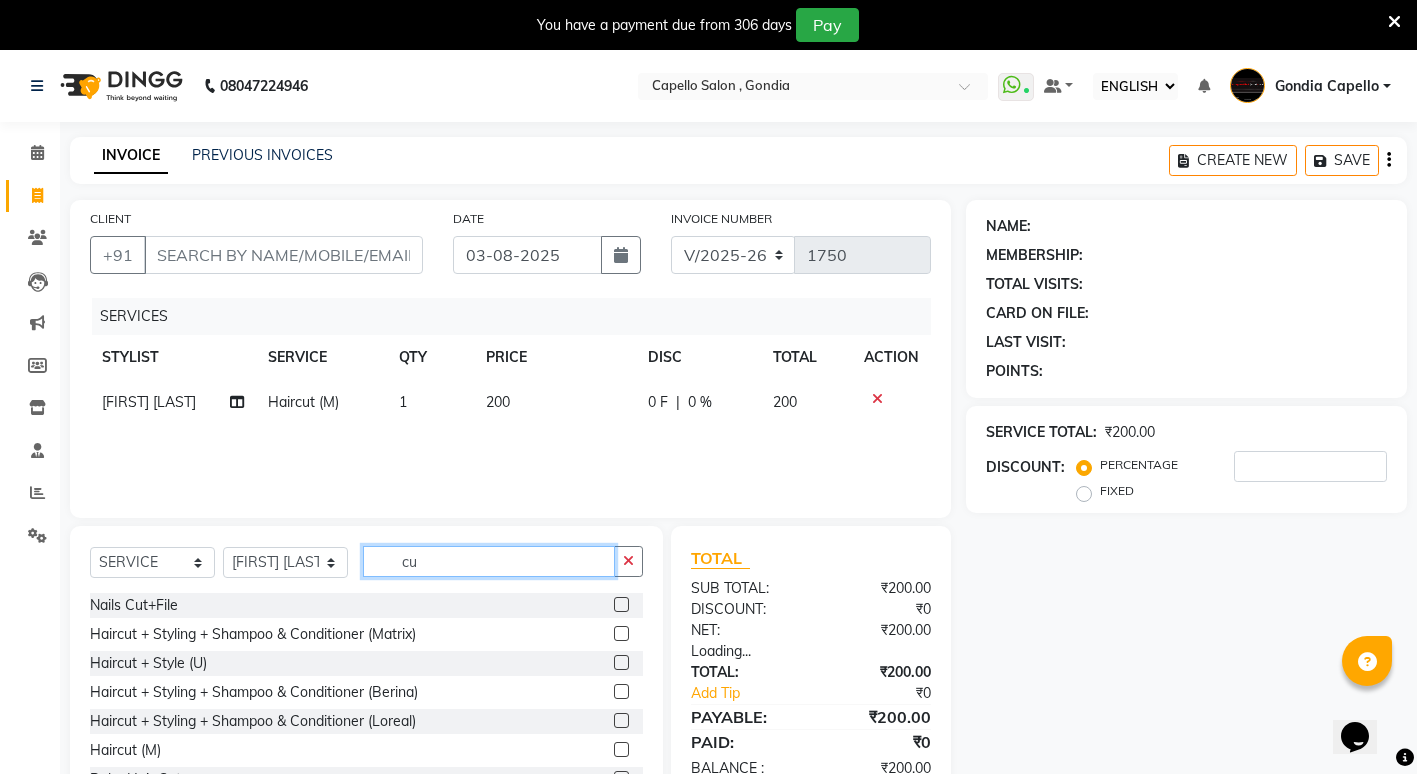 type on "c" 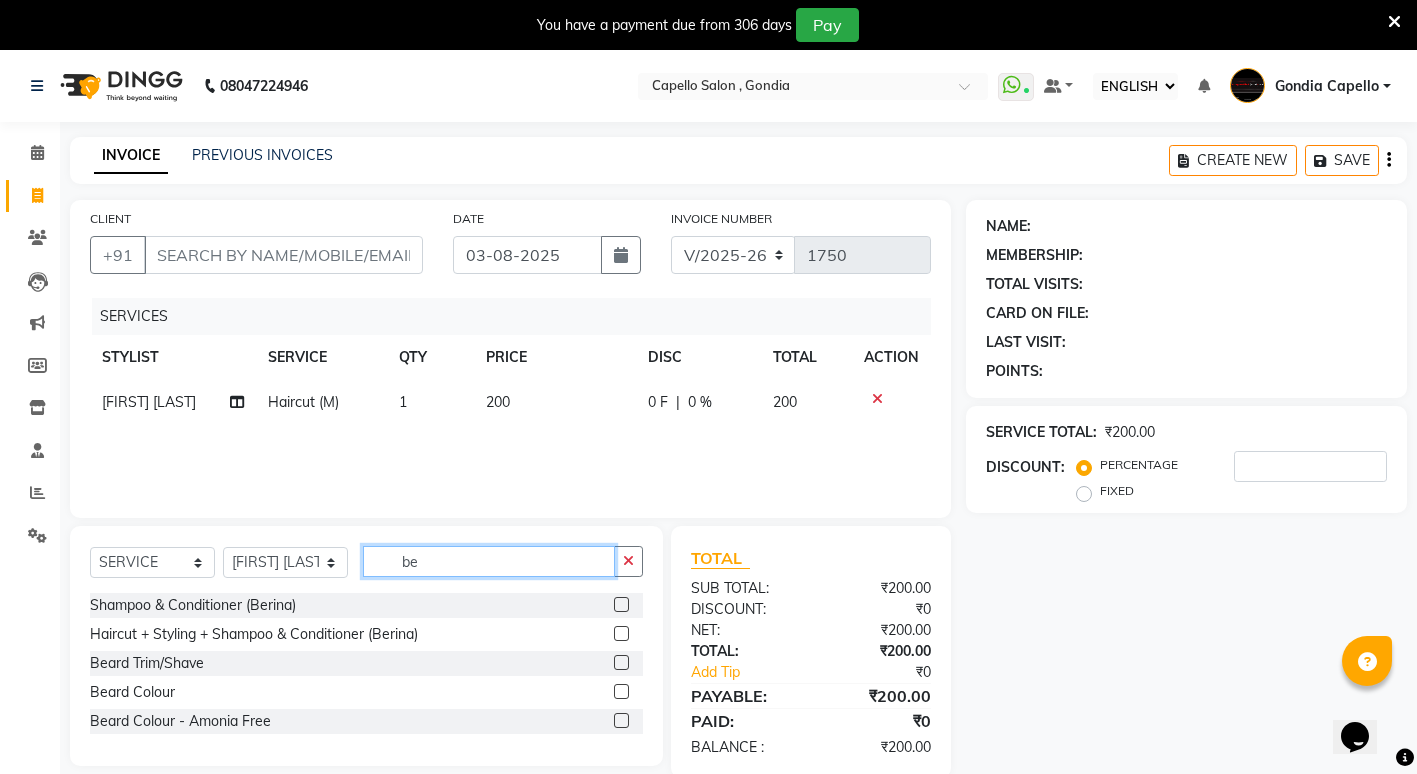 type on "be" 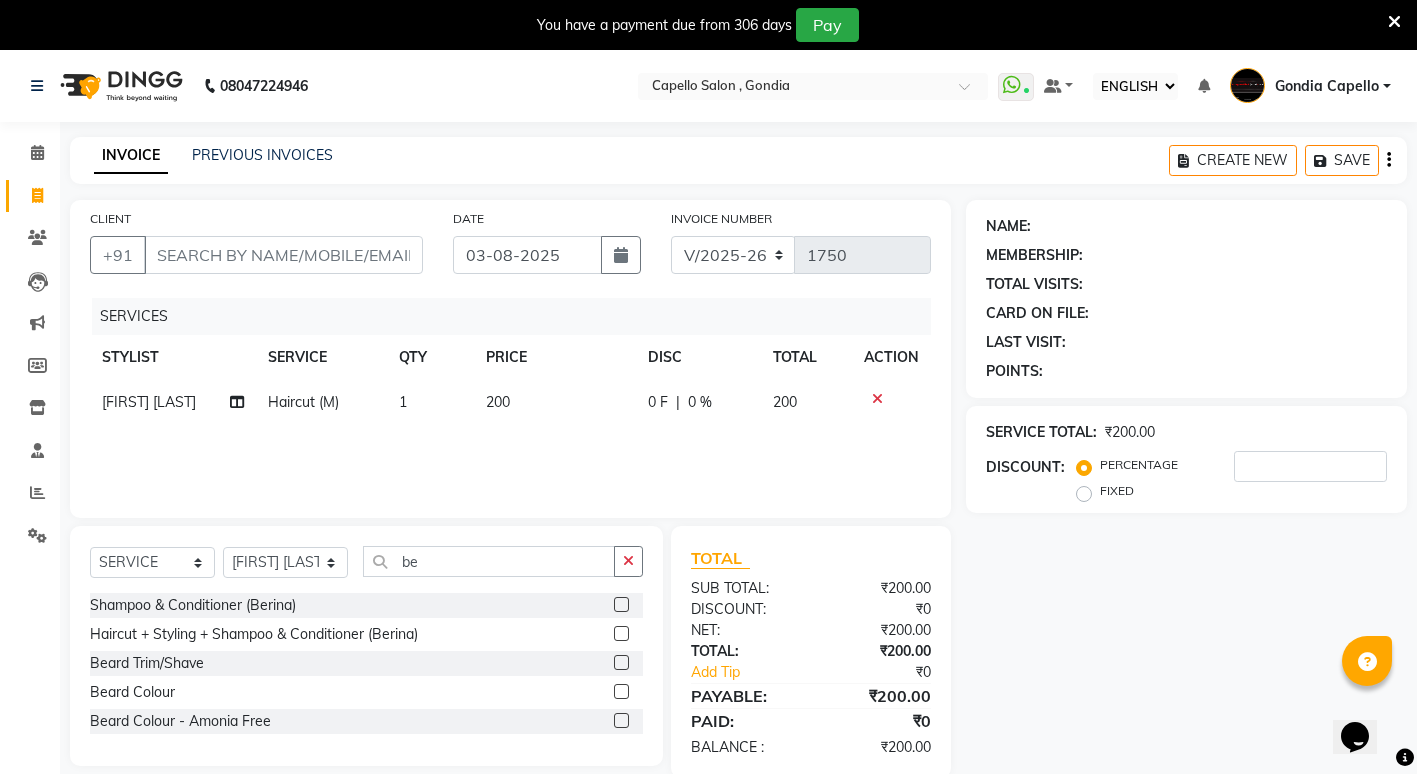 click 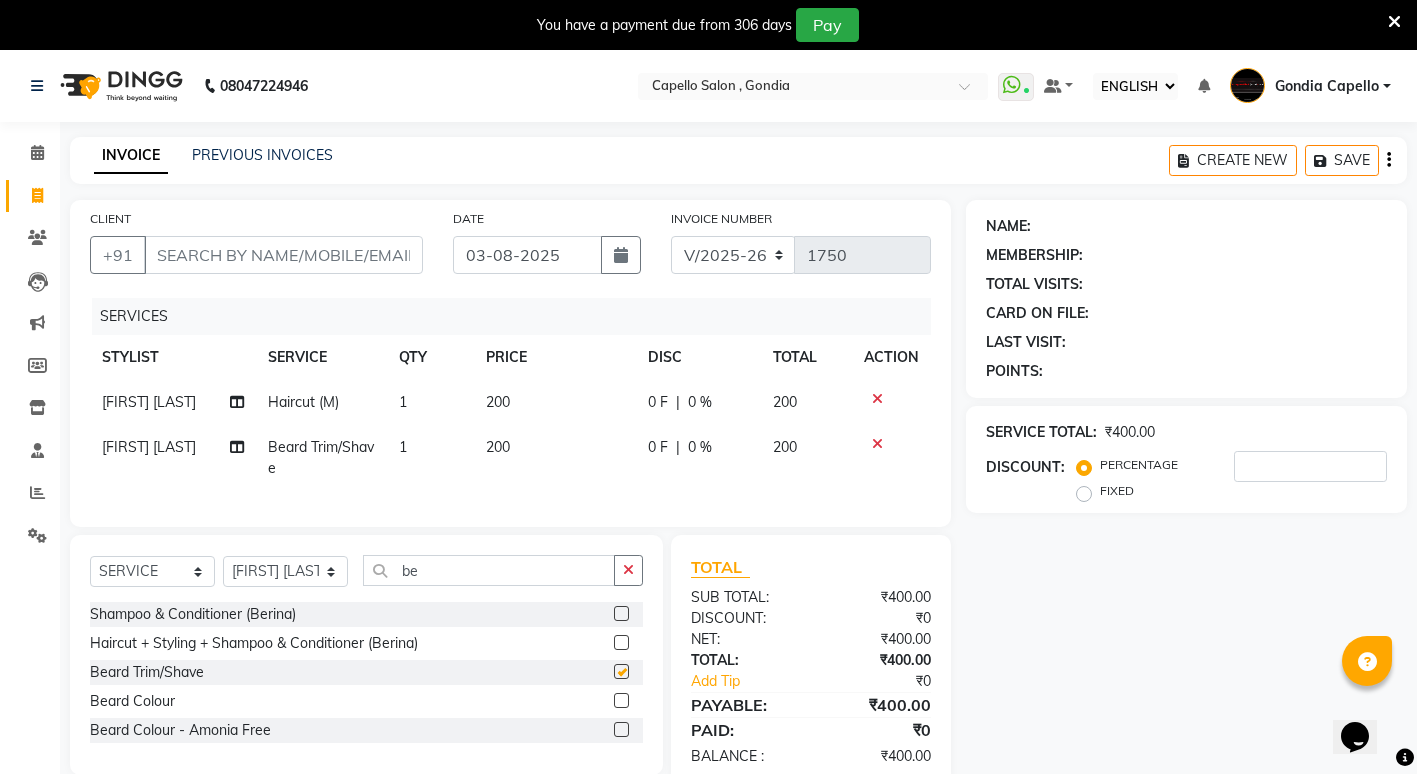 checkbox on "false" 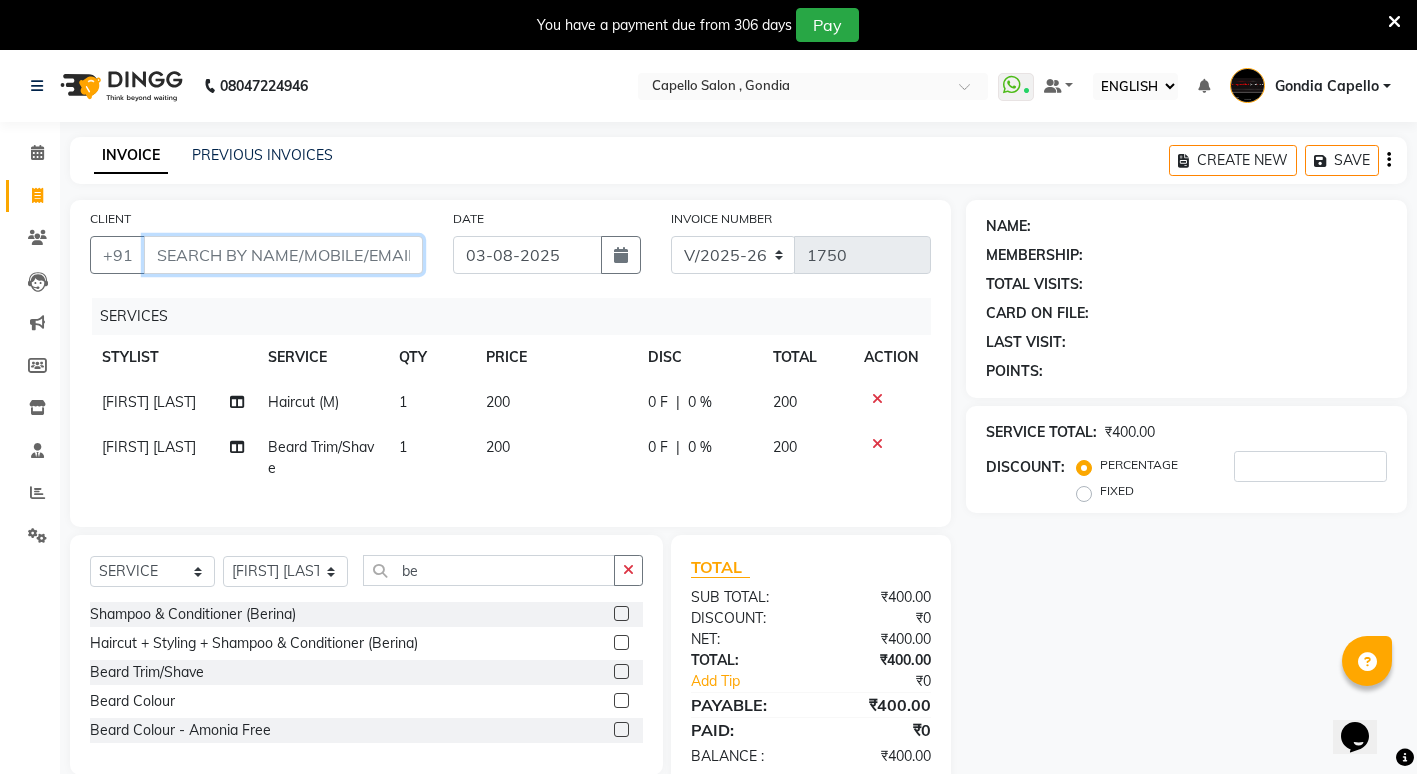 click on "CLIENT" at bounding box center (283, 255) 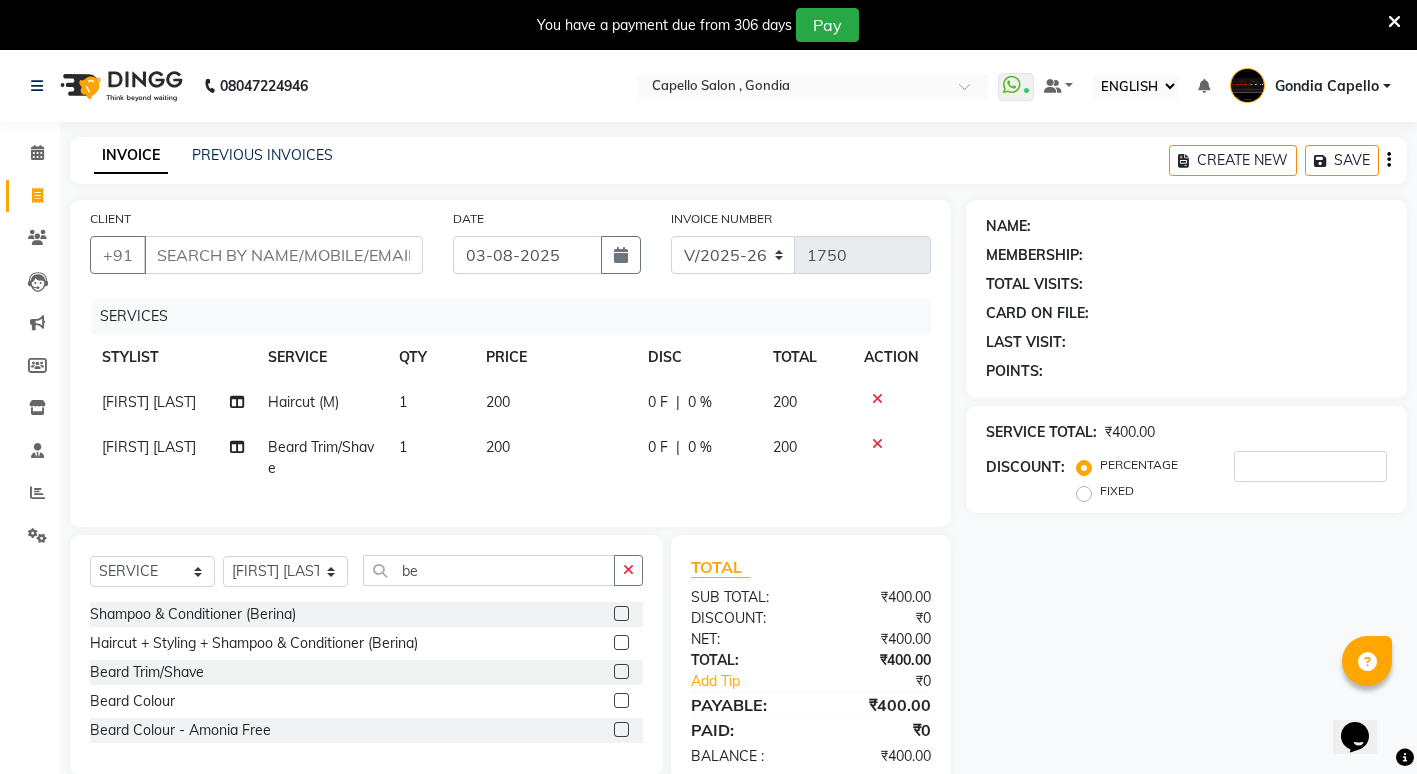 click 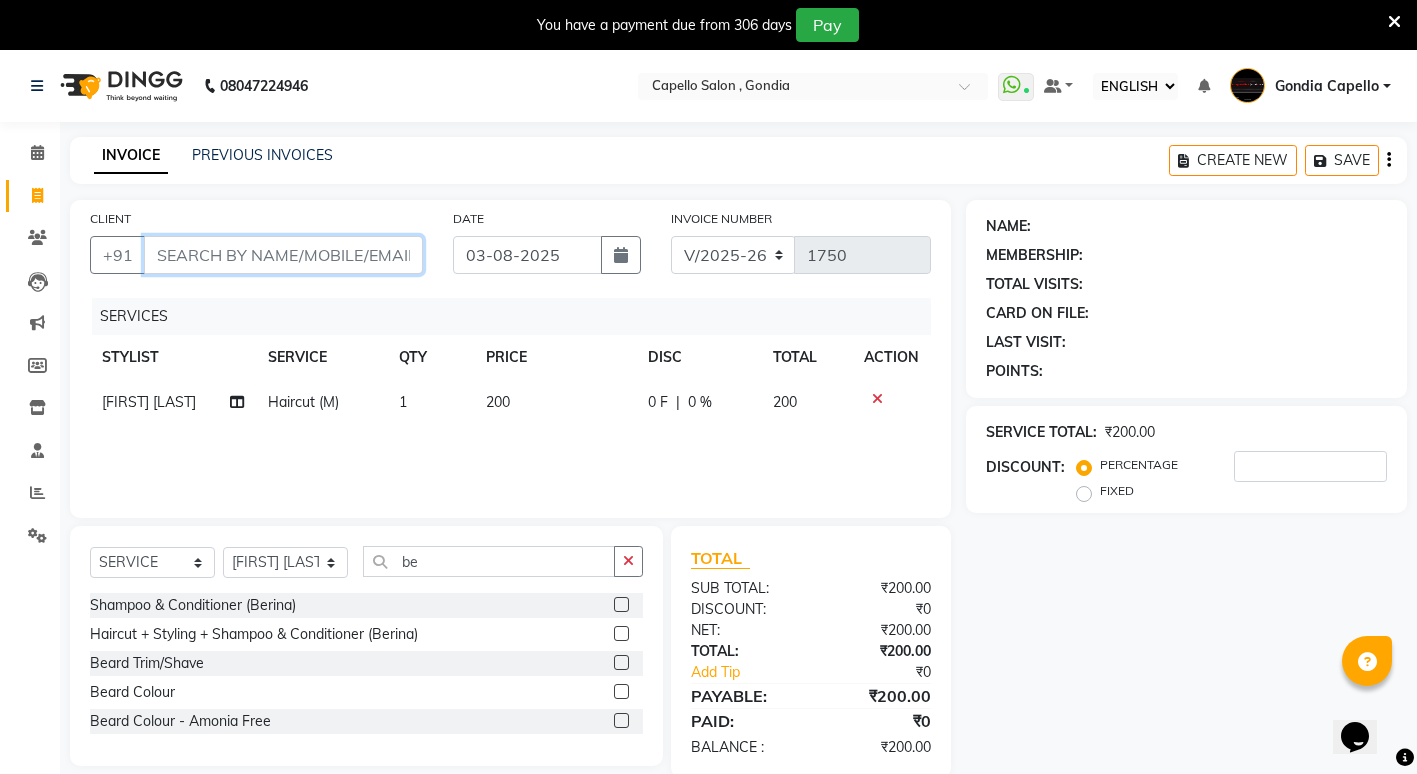 click on "CLIENT" at bounding box center (283, 255) 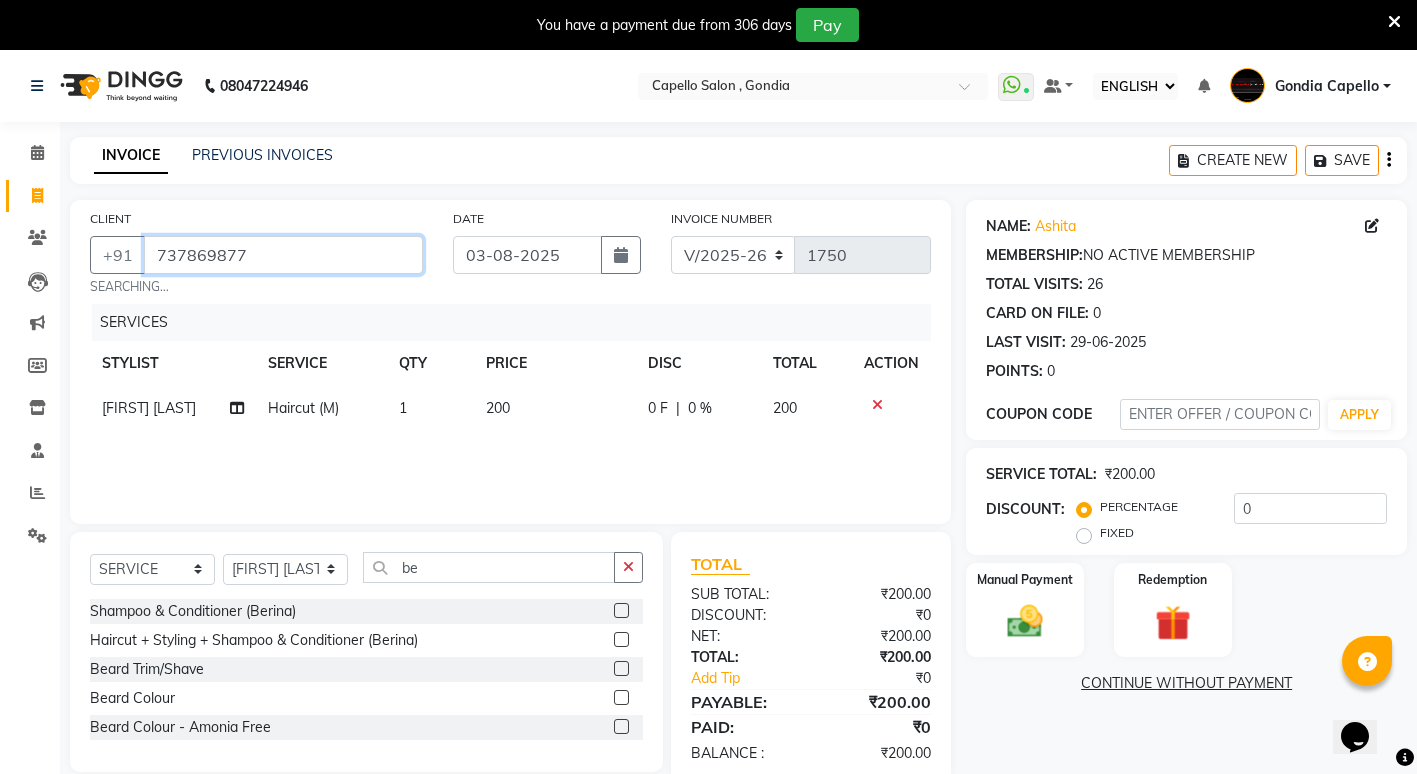 click on "737869877" at bounding box center (283, 255) 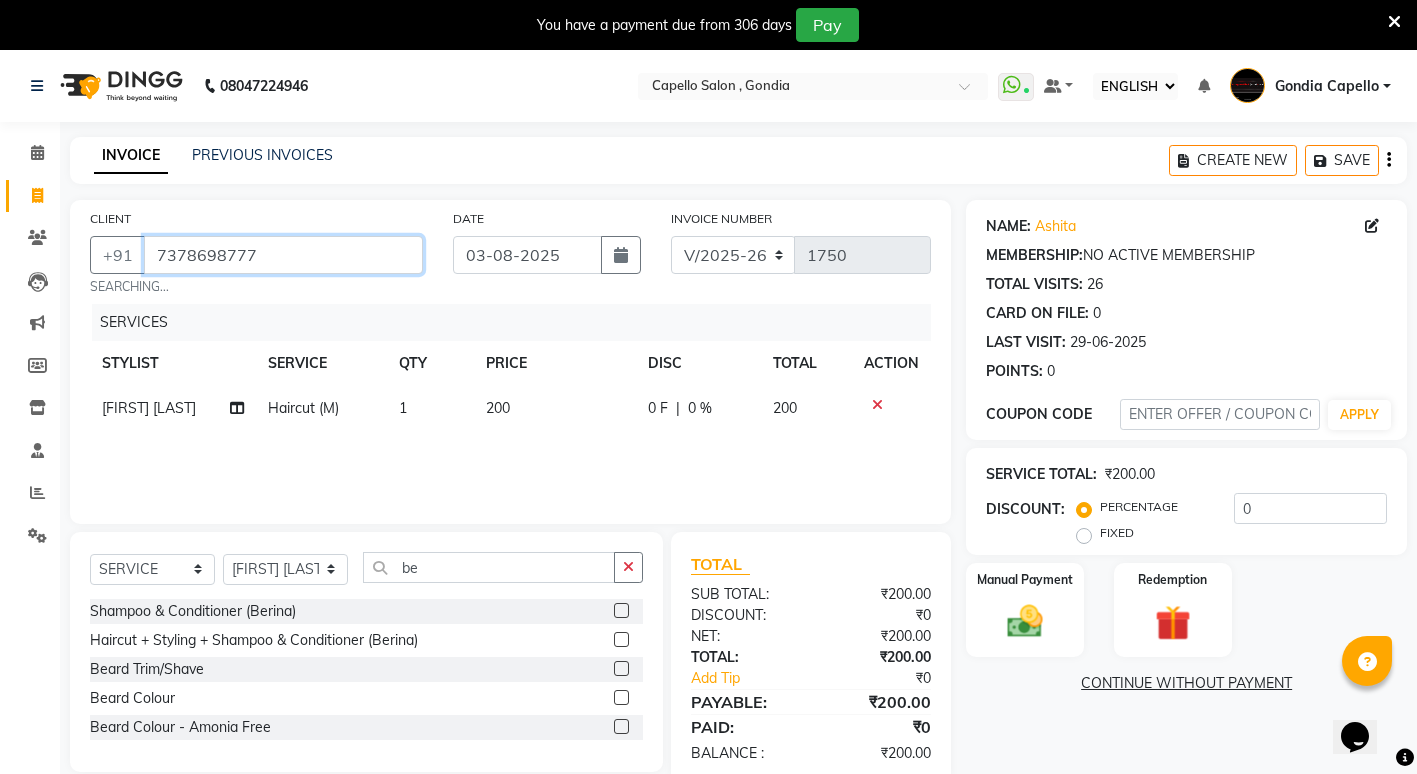 type on "7378698777" 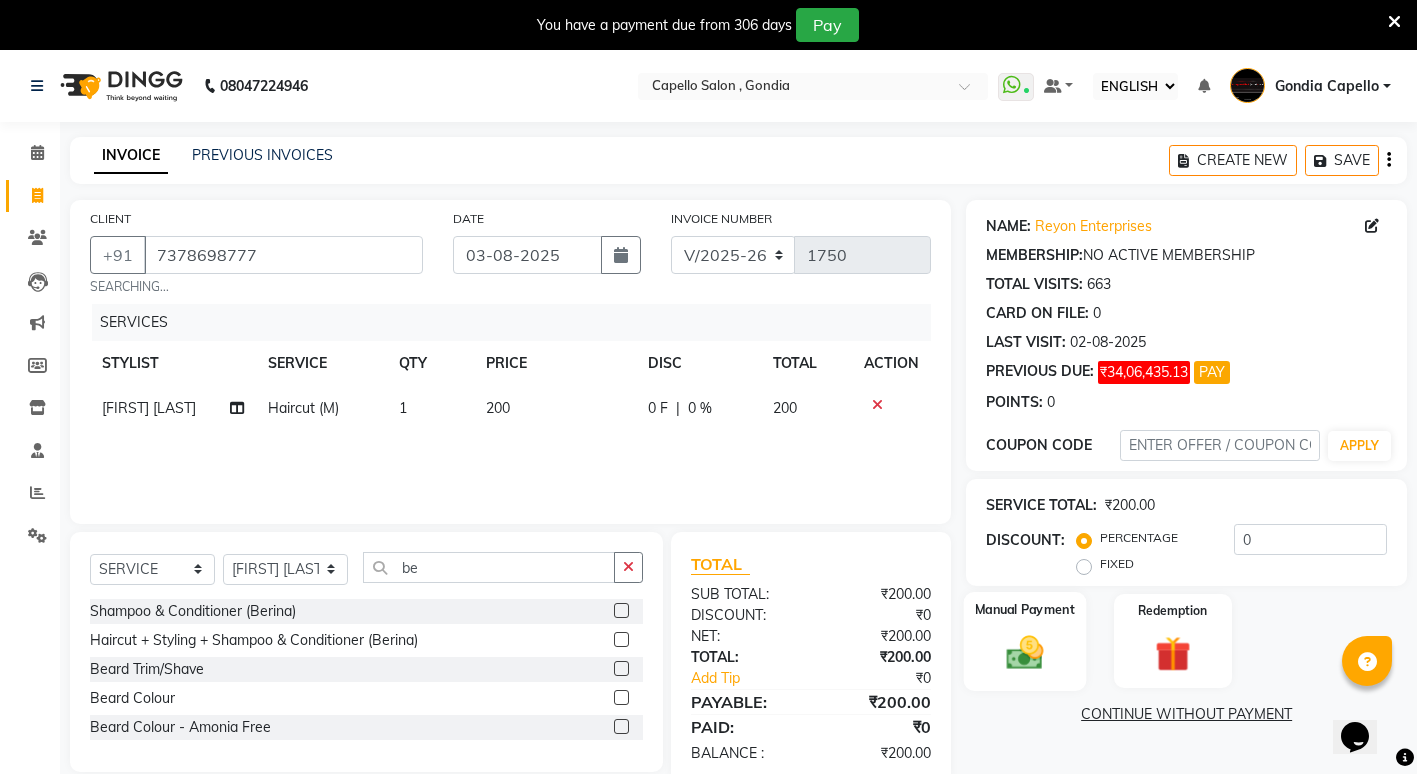 click 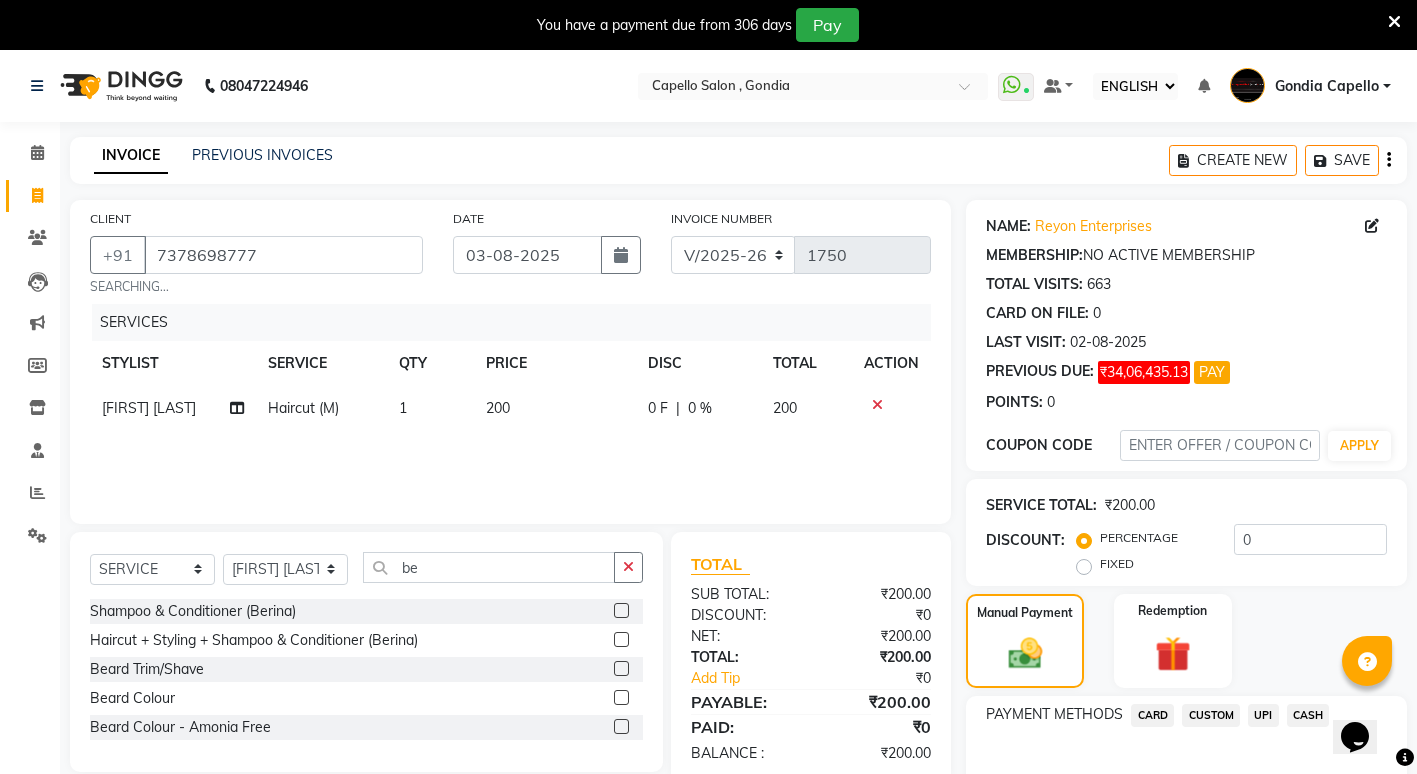click on "UPI" 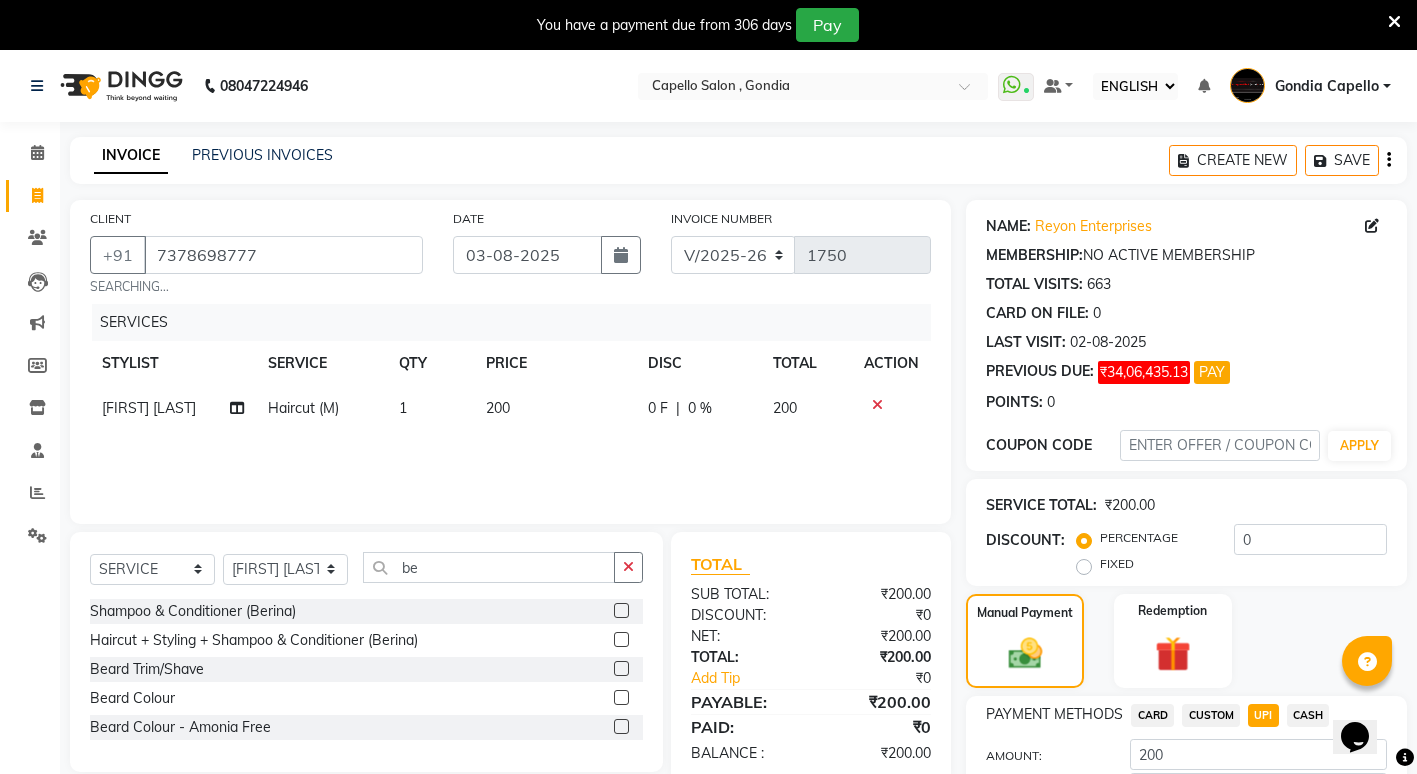 scroll, scrollTop: 142, scrollLeft: 0, axis: vertical 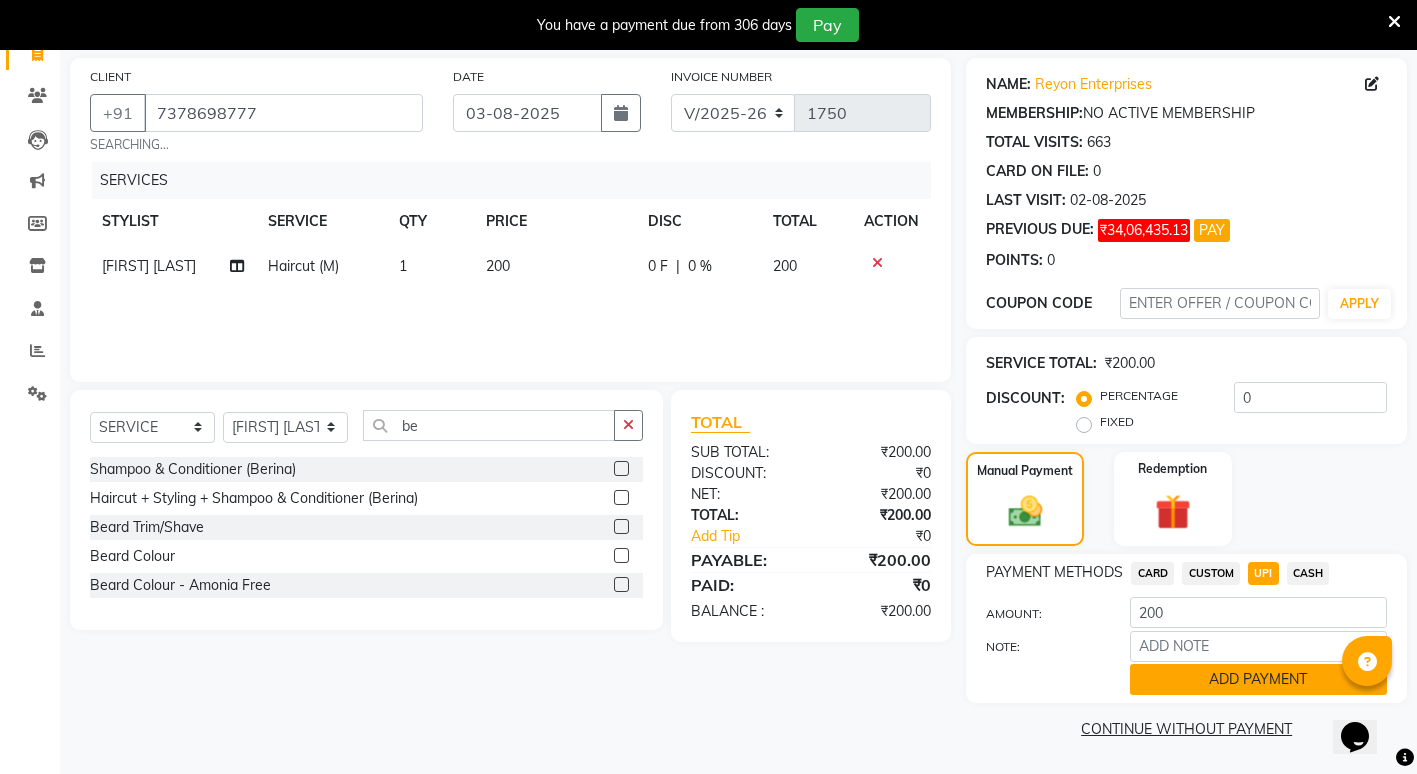 click on "ADD PAYMENT" 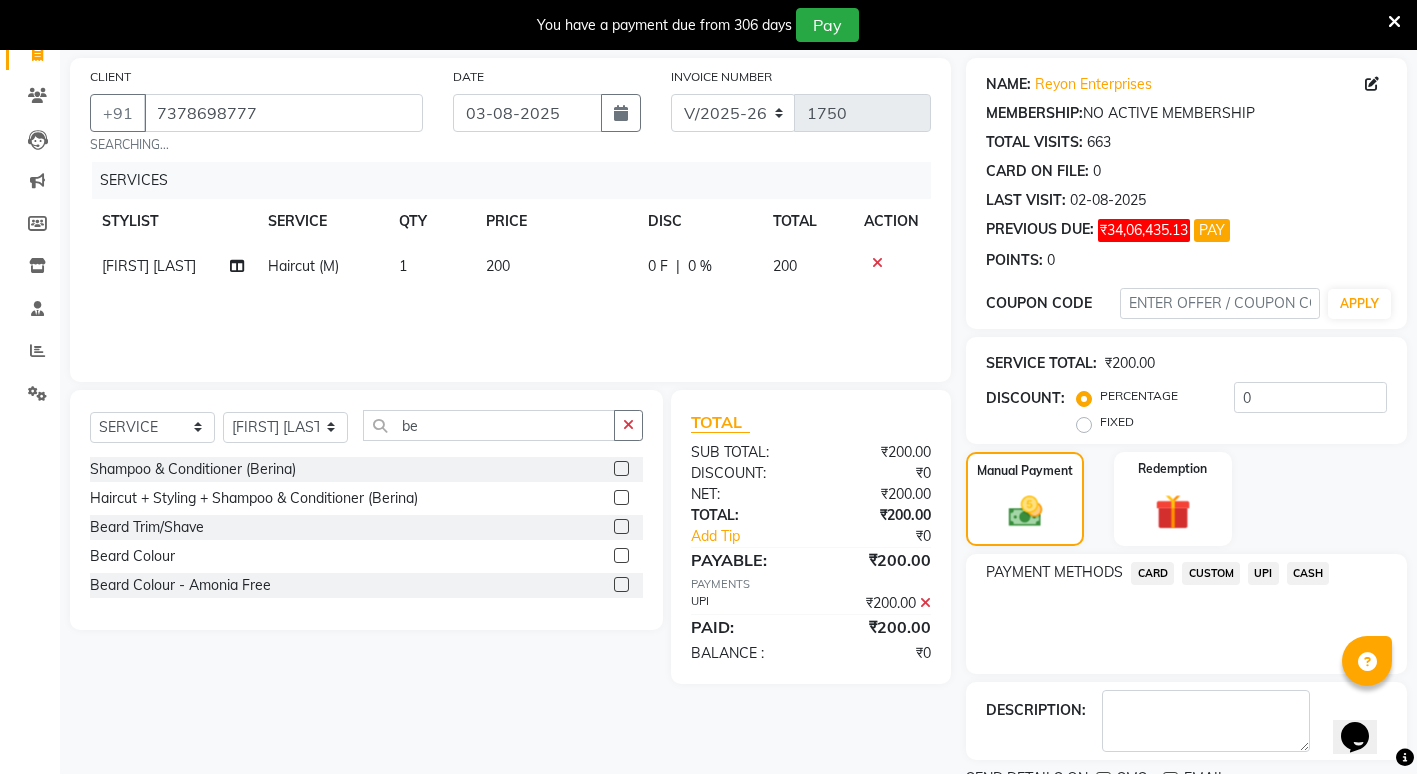 scroll, scrollTop: 226, scrollLeft: 0, axis: vertical 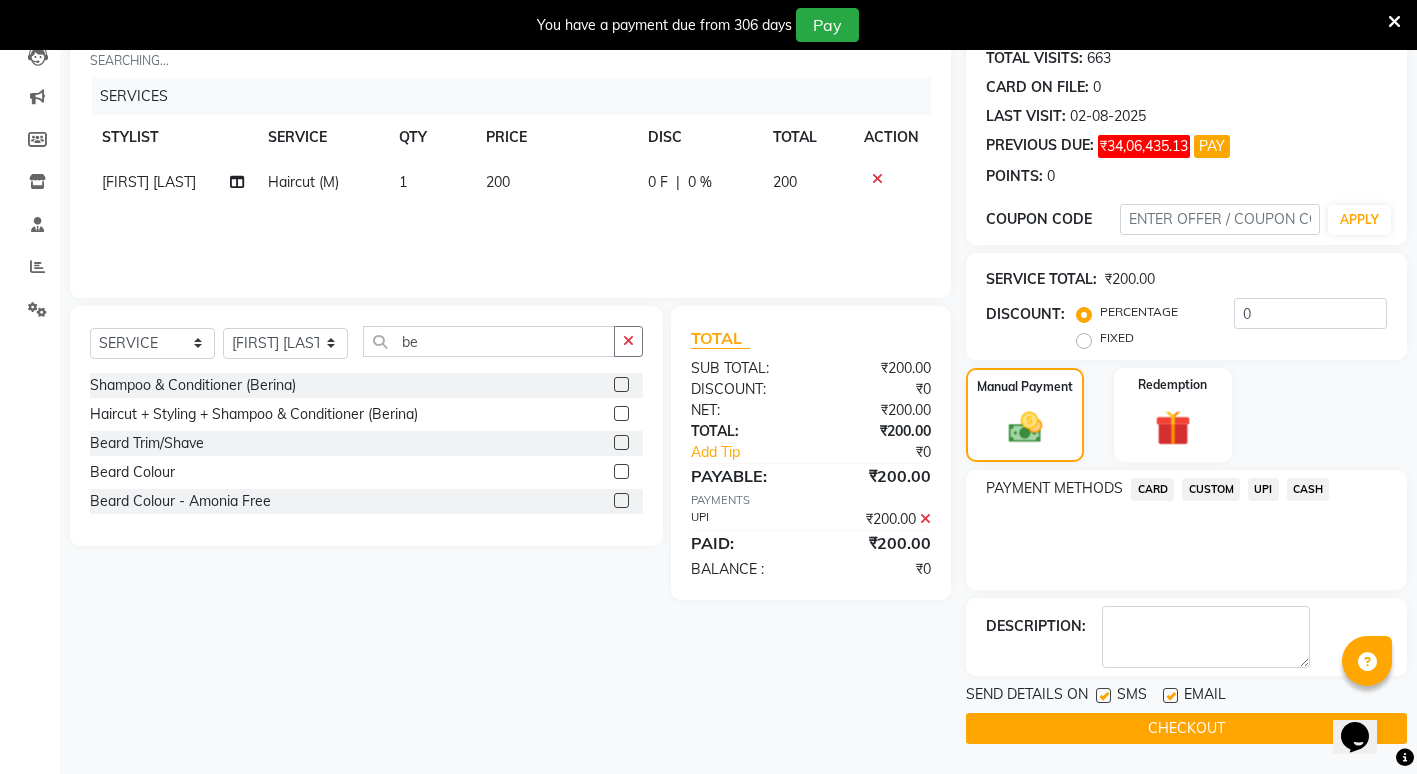 click on "CHECKOUT" 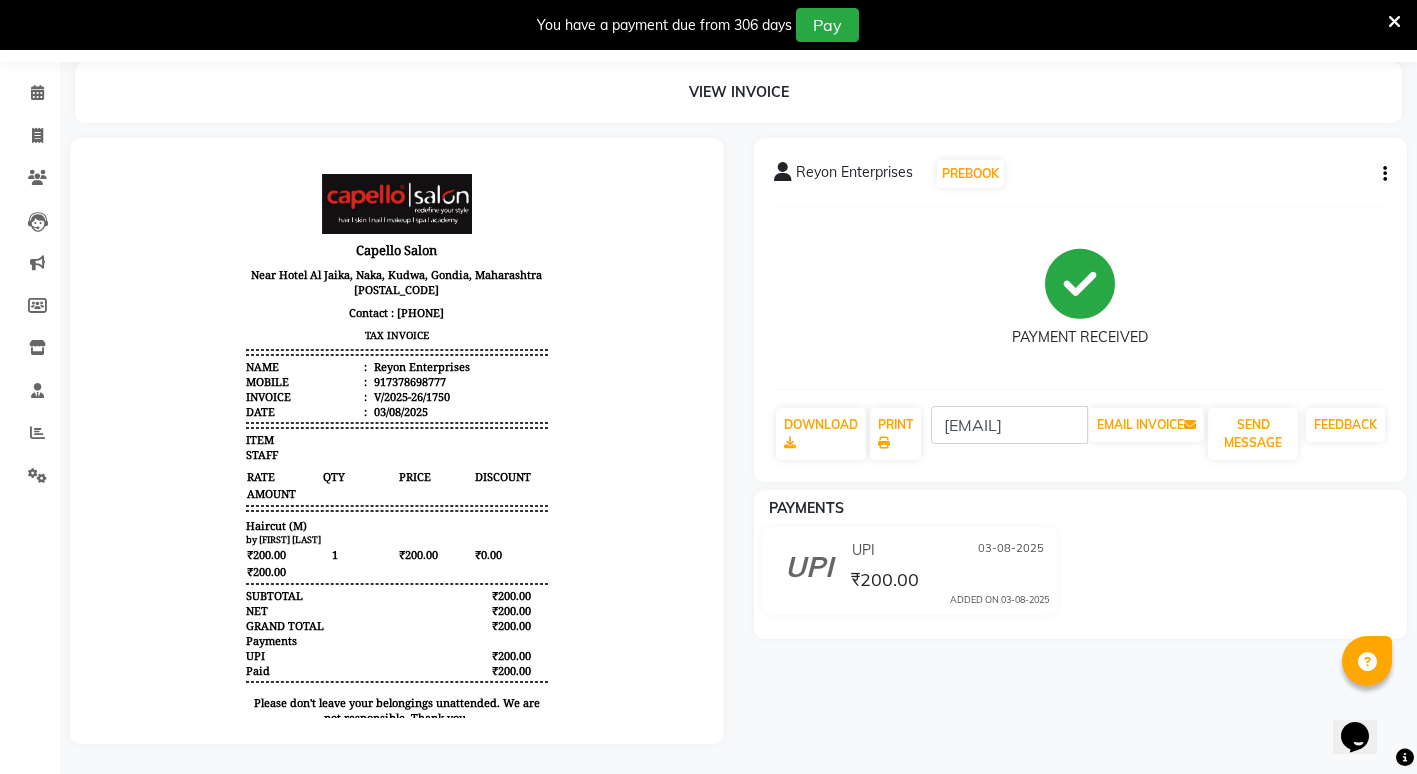 scroll, scrollTop: 0, scrollLeft: 0, axis: both 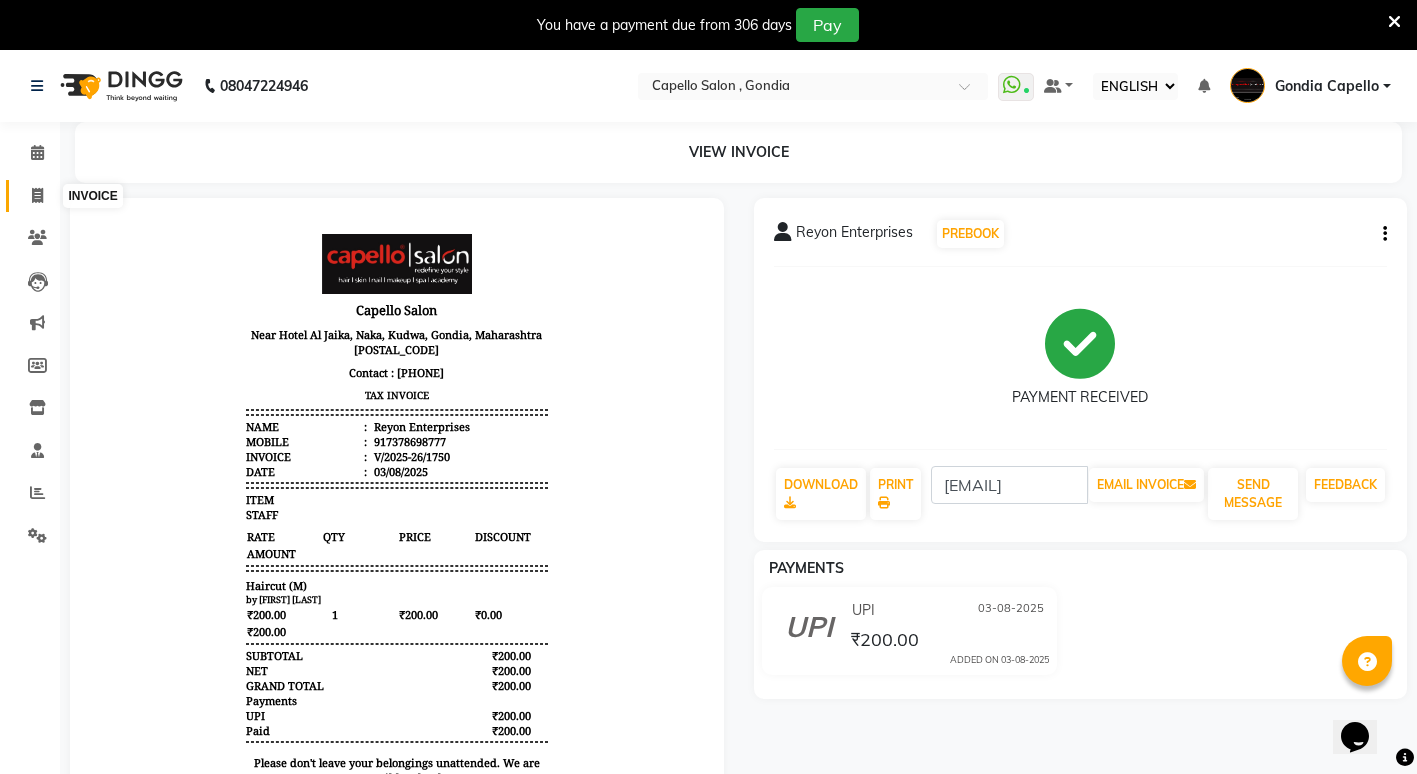 click 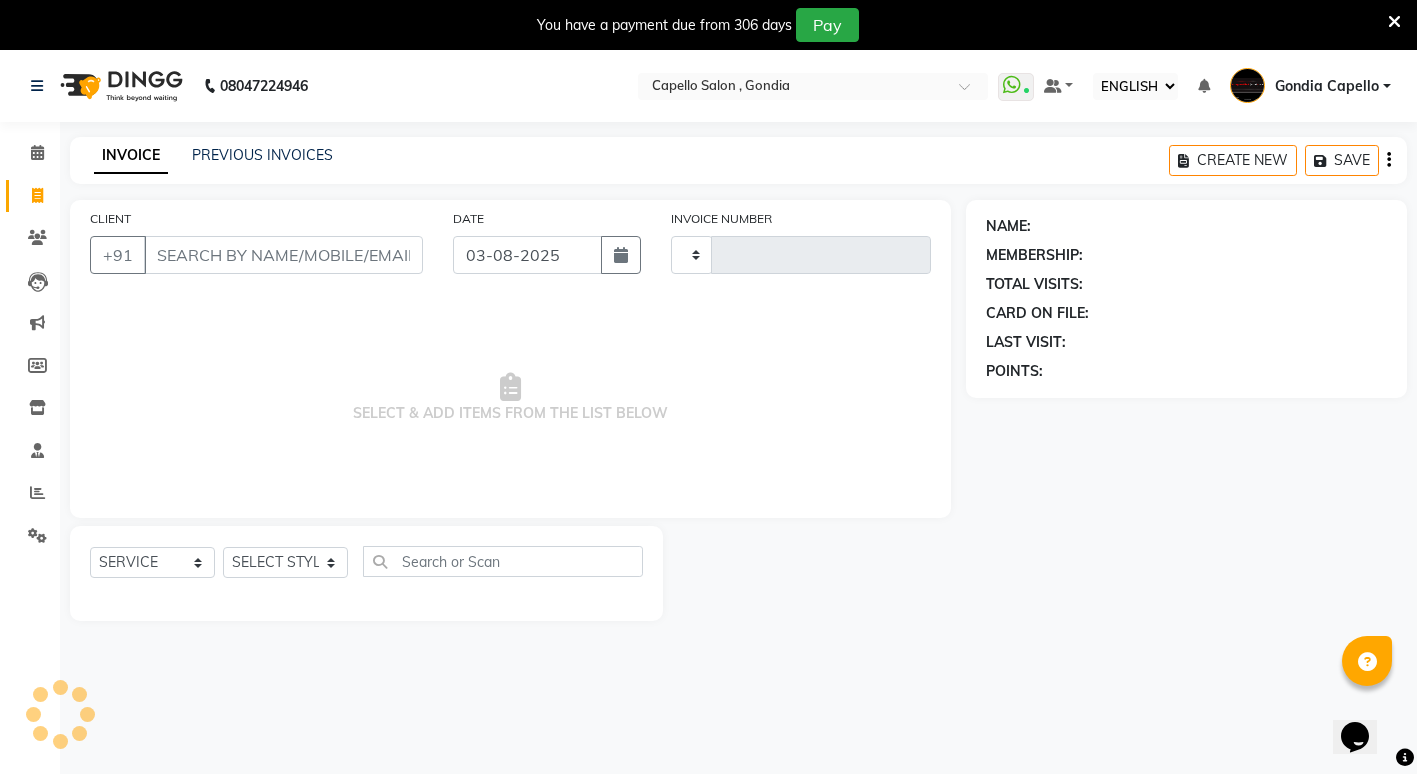 scroll, scrollTop: 50, scrollLeft: 0, axis: vertical 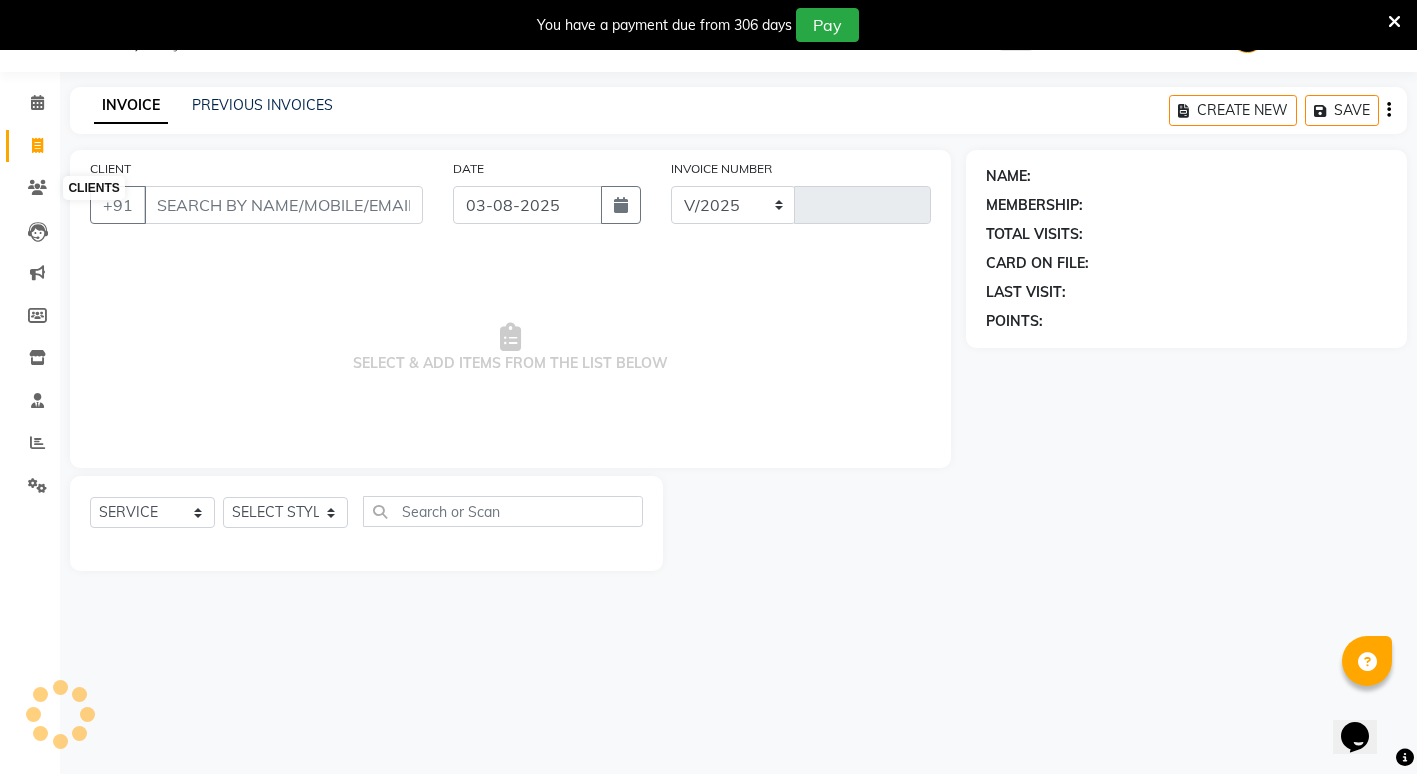 select on "853" 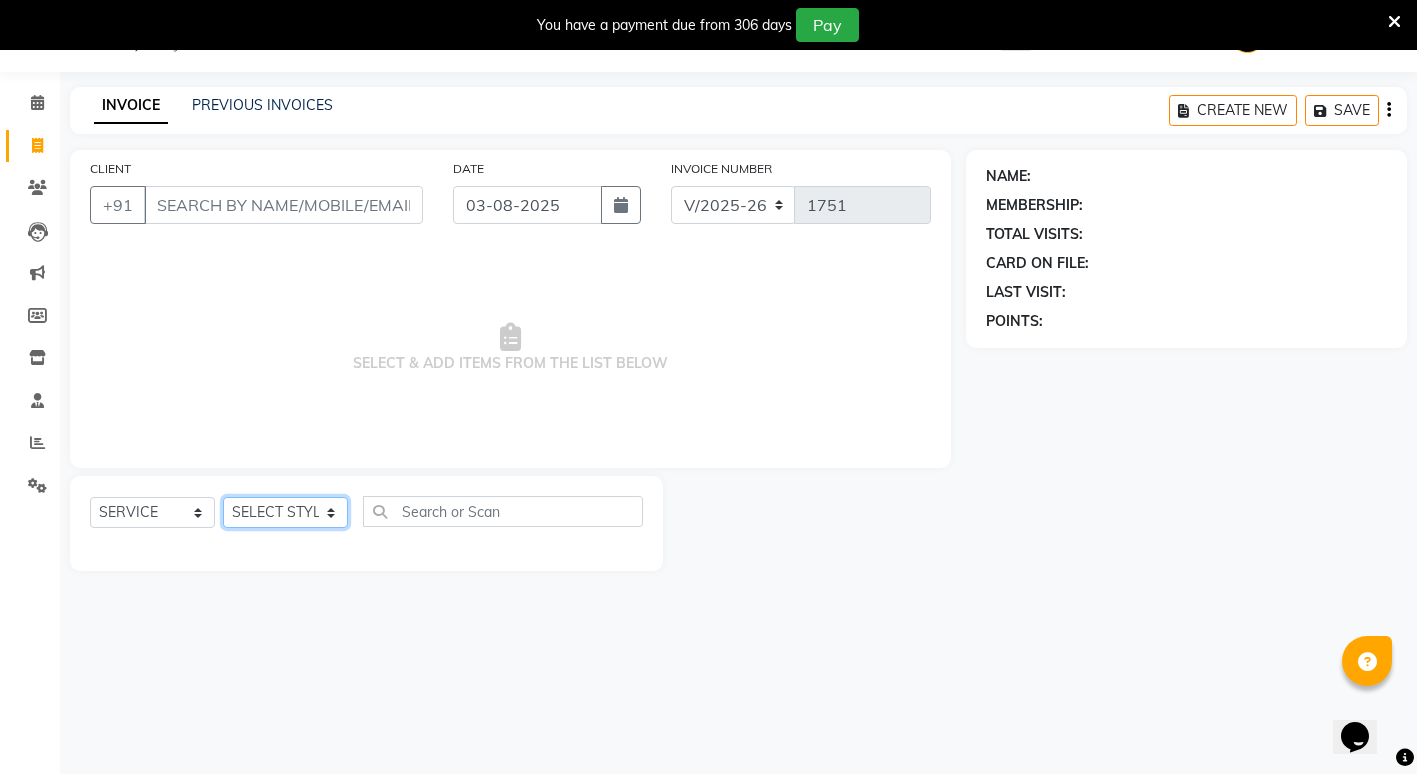 click on "SELECT STYLIST ADMIN [FIRST] [LAST] [FIRST] [LAST] [FIRST] [LAST] Gondia Capello [FIRST] [LAST] [FIRST] [LAST] [FIRST] [LAST] [FIRST] [LAST] [FIRST] [LAST] [FIRST] [LAST] [FIRST] [LAST] (M) [FIRST] [LAST]" 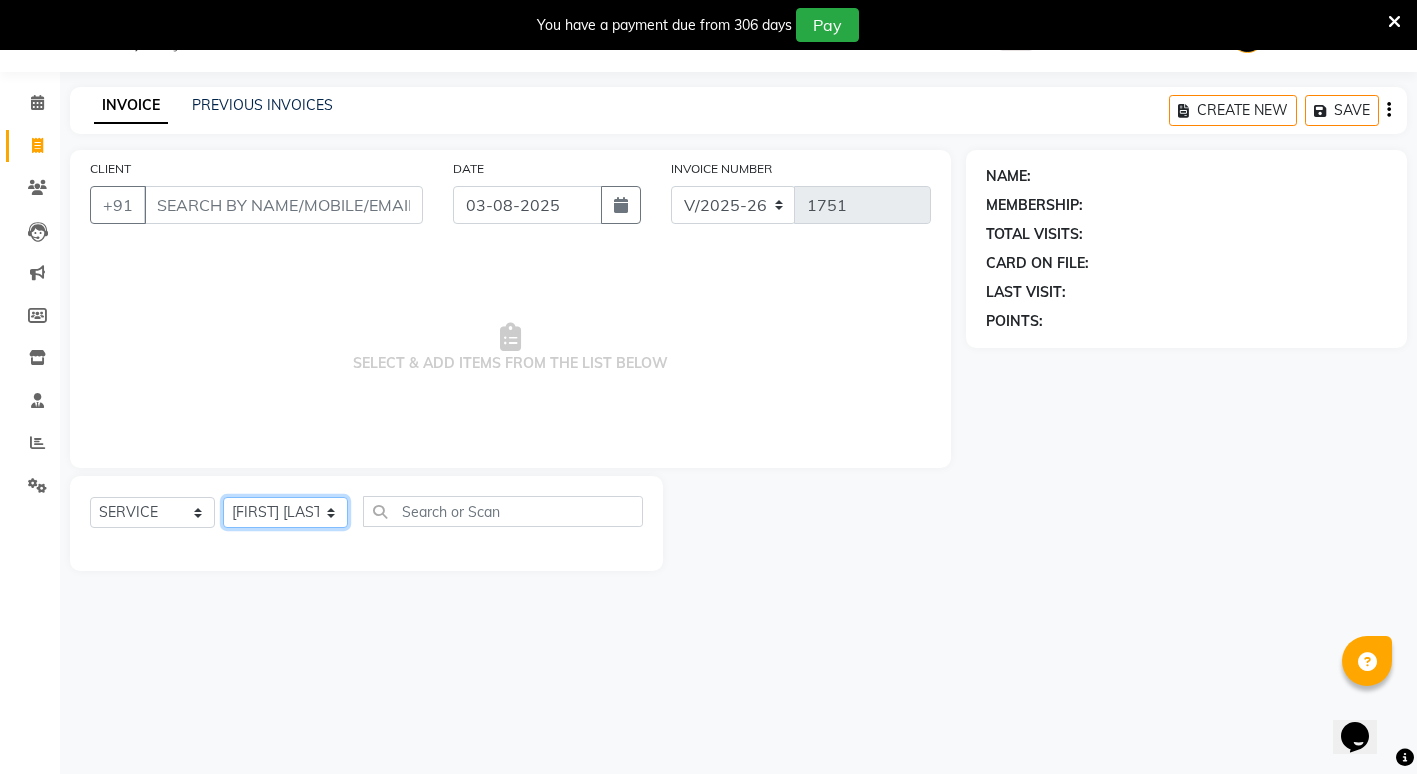 click on "SELECT STYLIST ADMIN [FIRST] [LAST] [FIRST] [LAST] [FIRST] [LAST] Gondia Capello [FIRST] [LAST] [FIRST] [LAST] [FIRST] [LAST] [FIRST] [LAST] [FIRST] [LAST] [FIRST] [LAST] [FIRST] [LAST] (M) [FIRST] [LAST]" 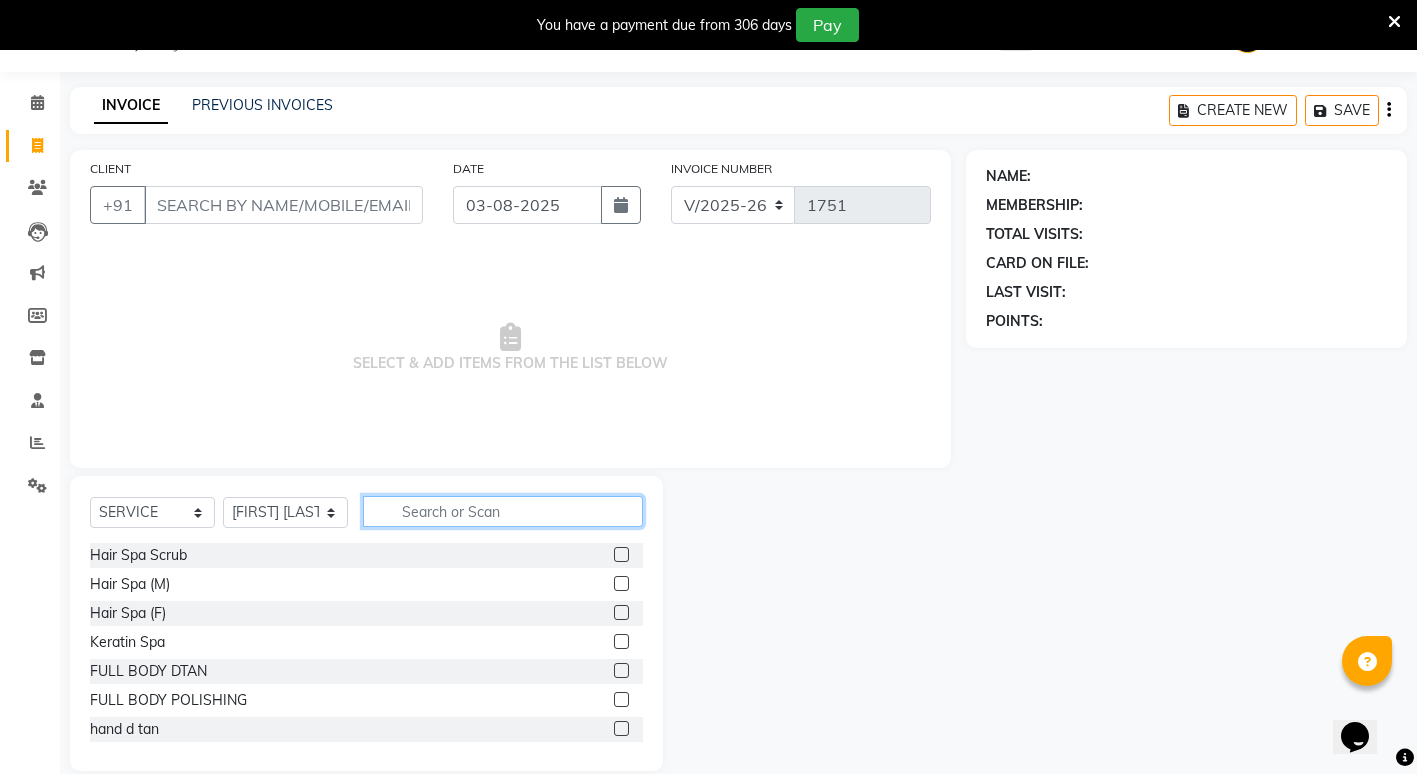 click 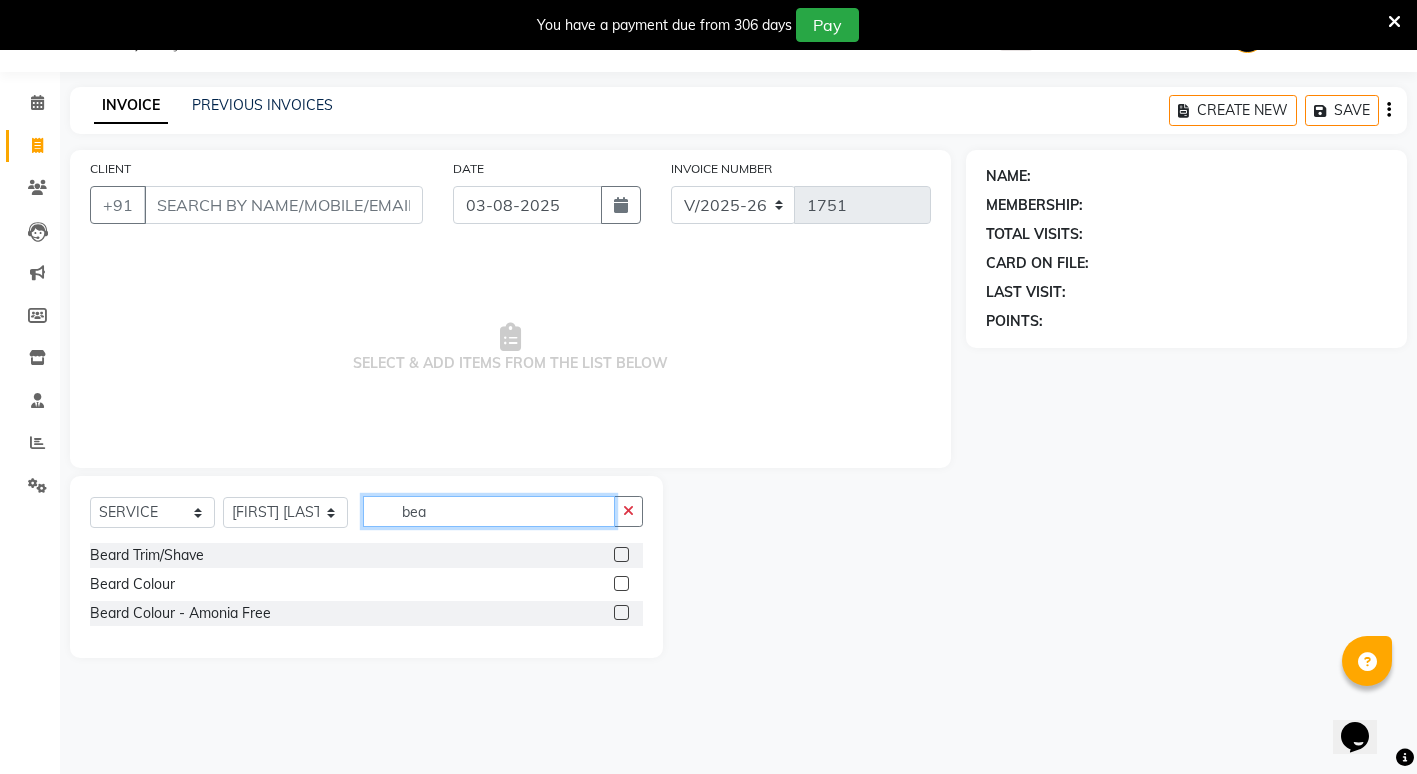 type on "bea" 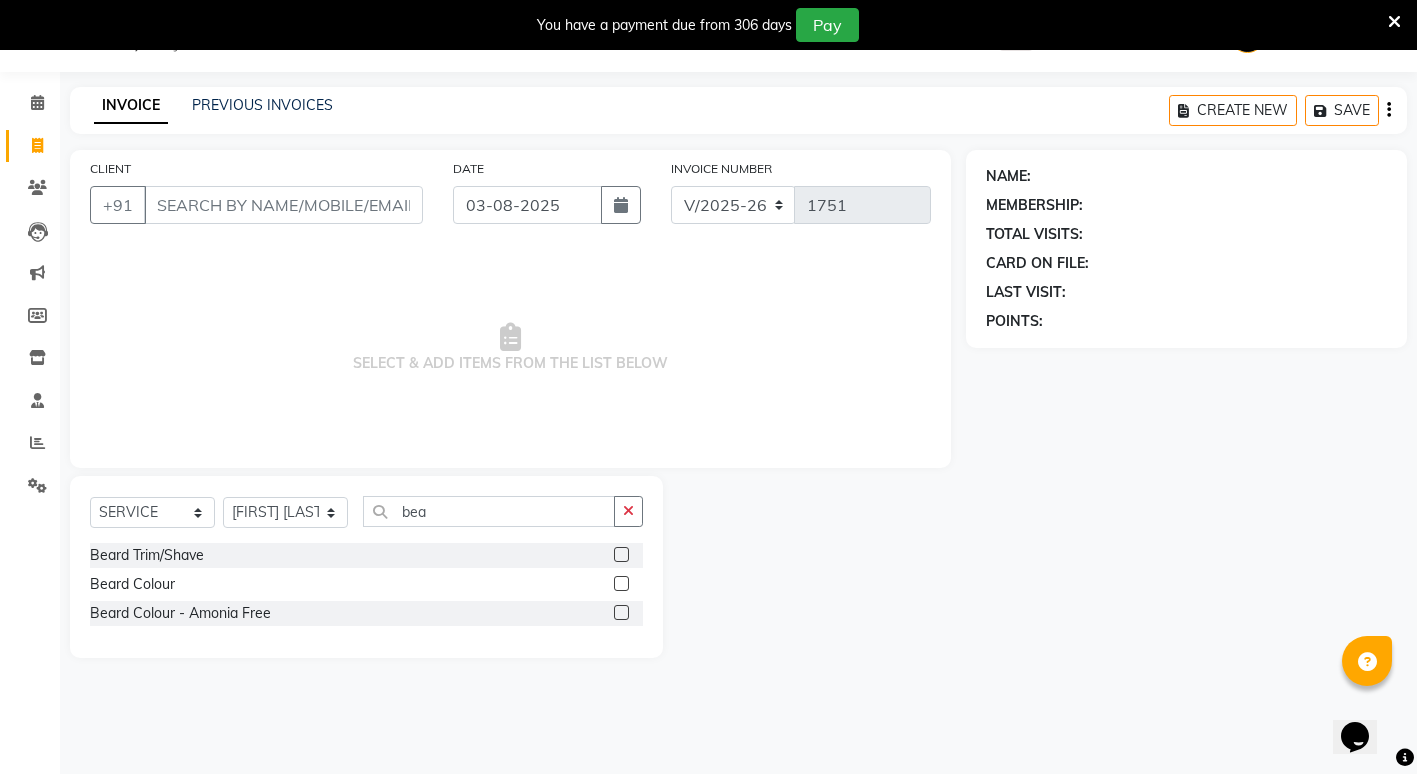 click 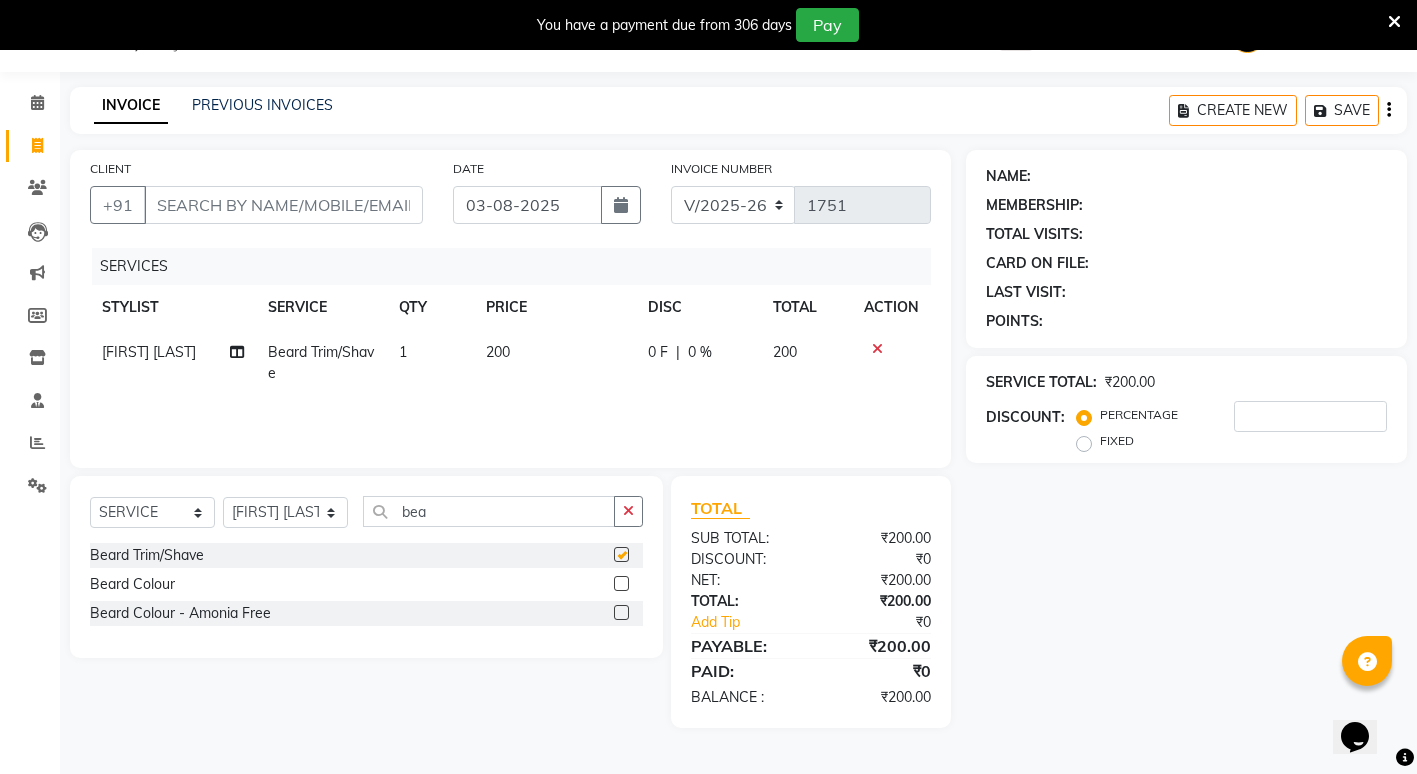 checkbox on "false" 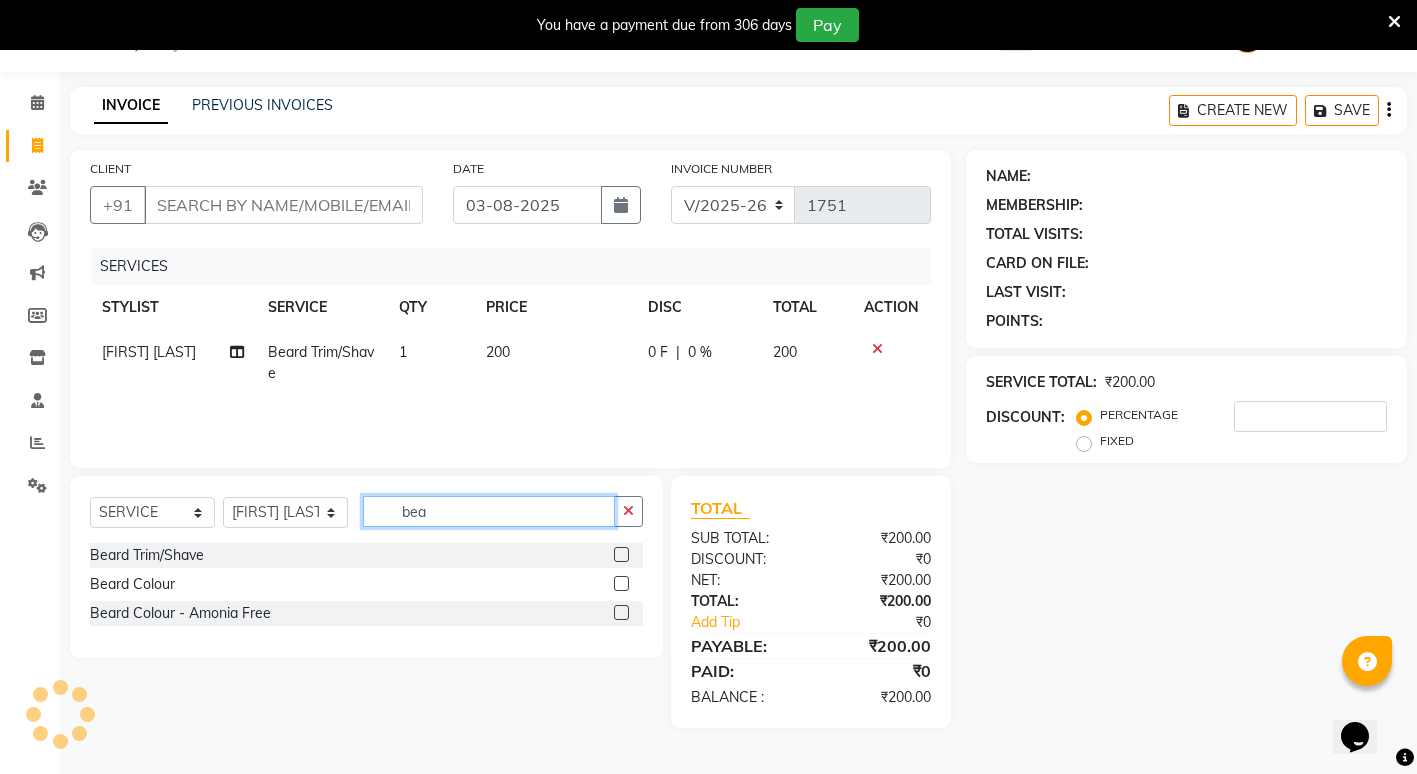 click on "bea" 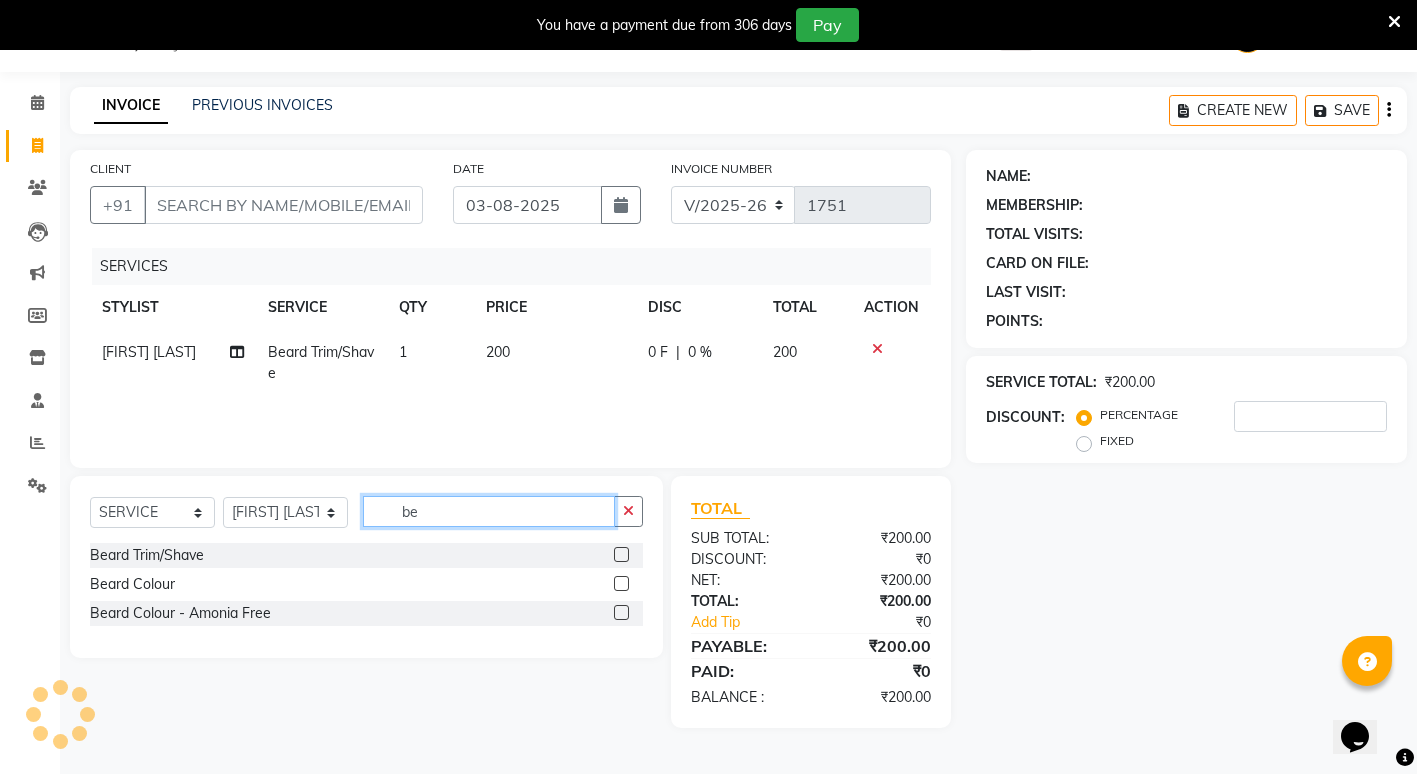 type on "b" 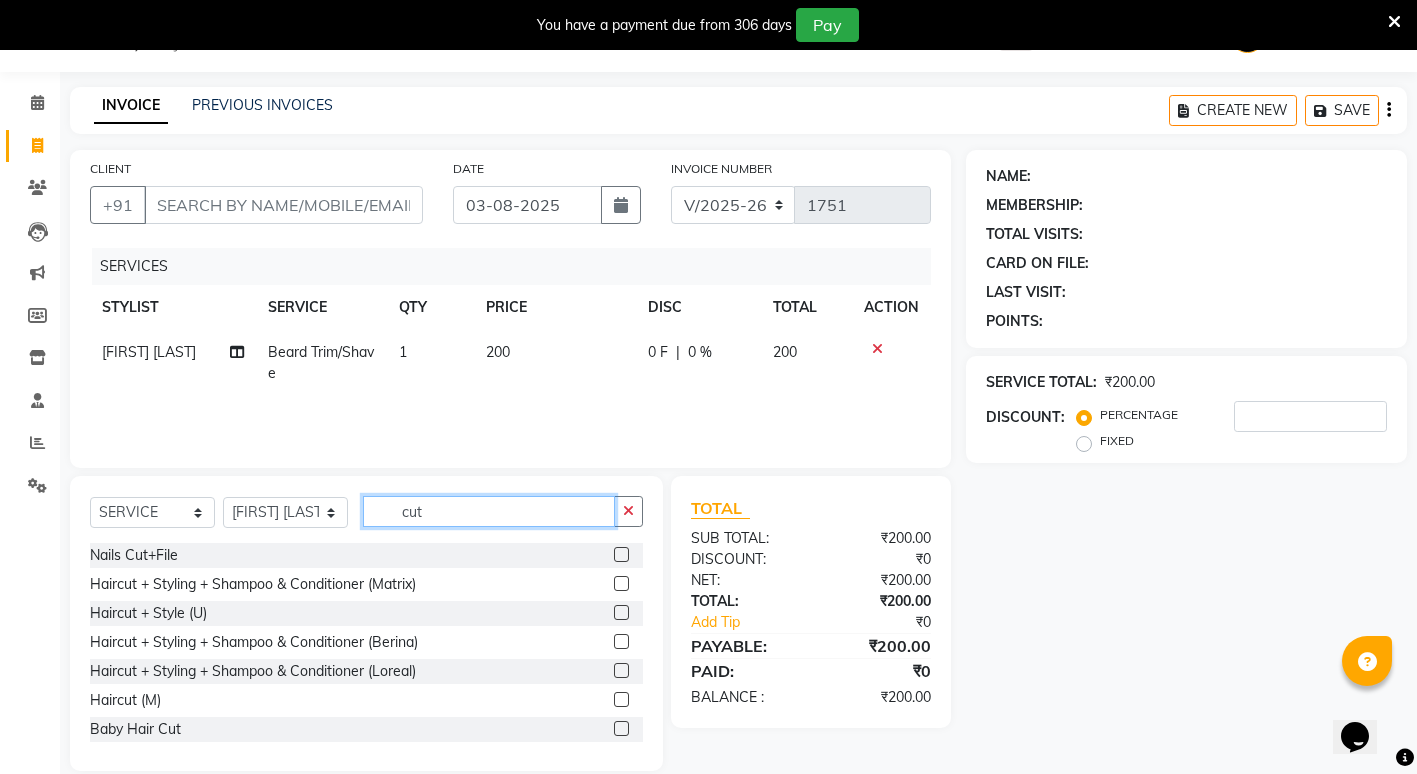 type on "cut" 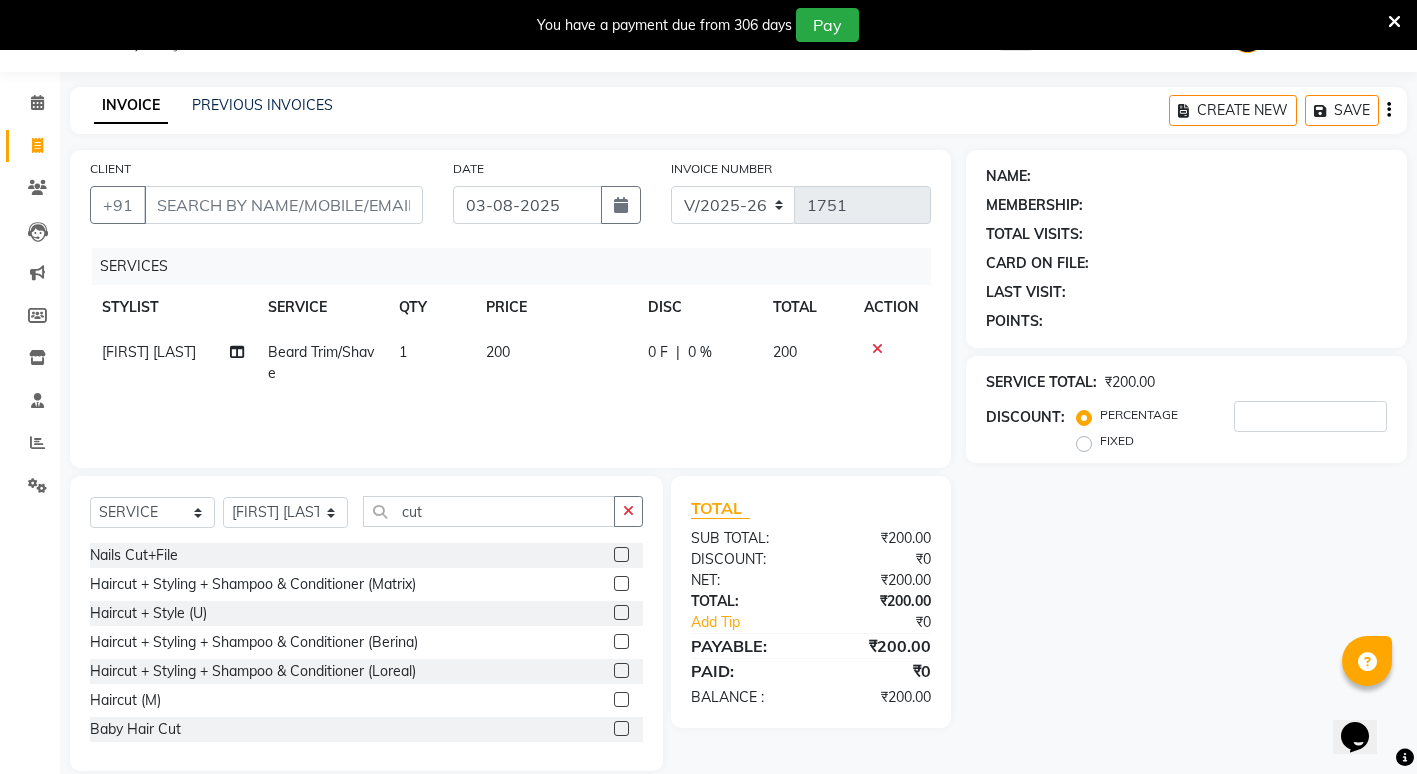 click 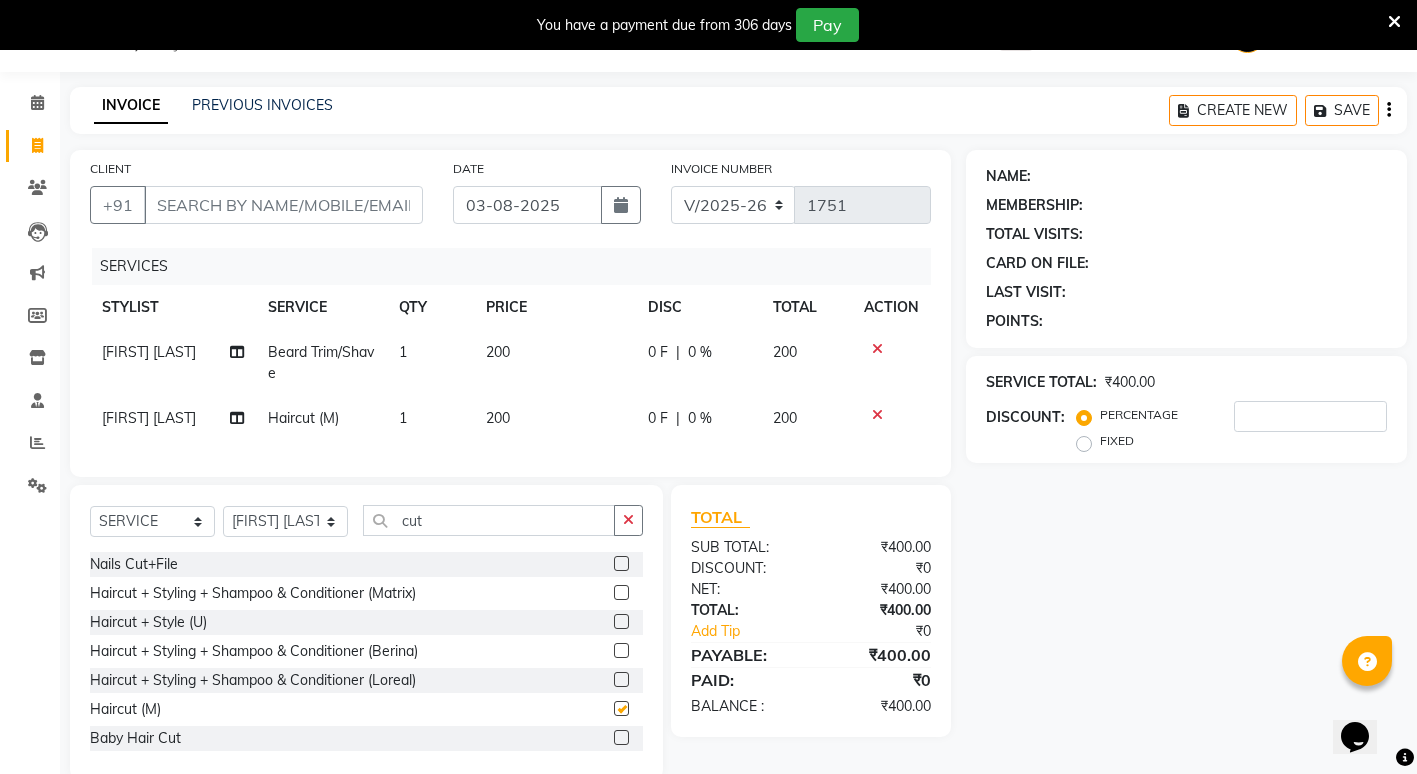 checkbox on "false" 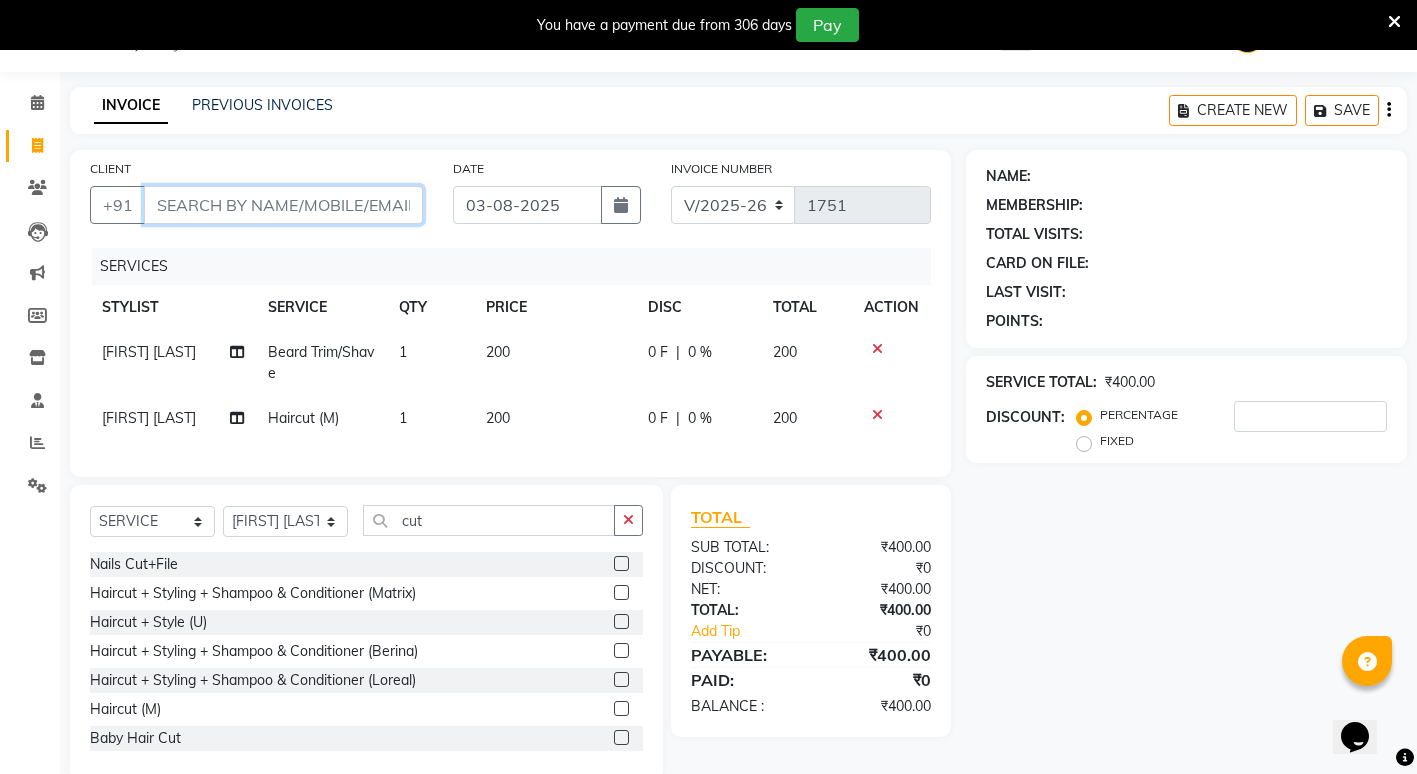 click on "CLIENT" at bounding box center [283, 205] 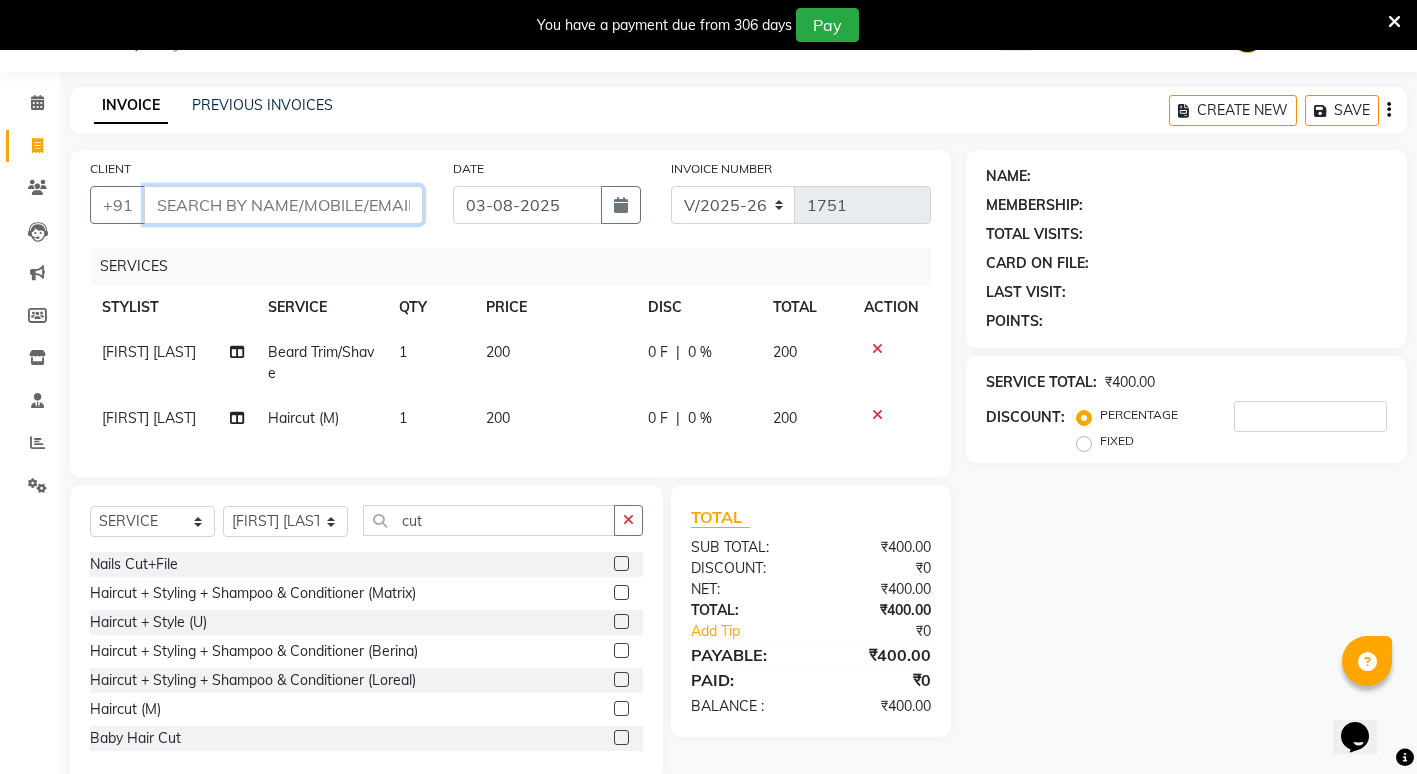 type on "8" 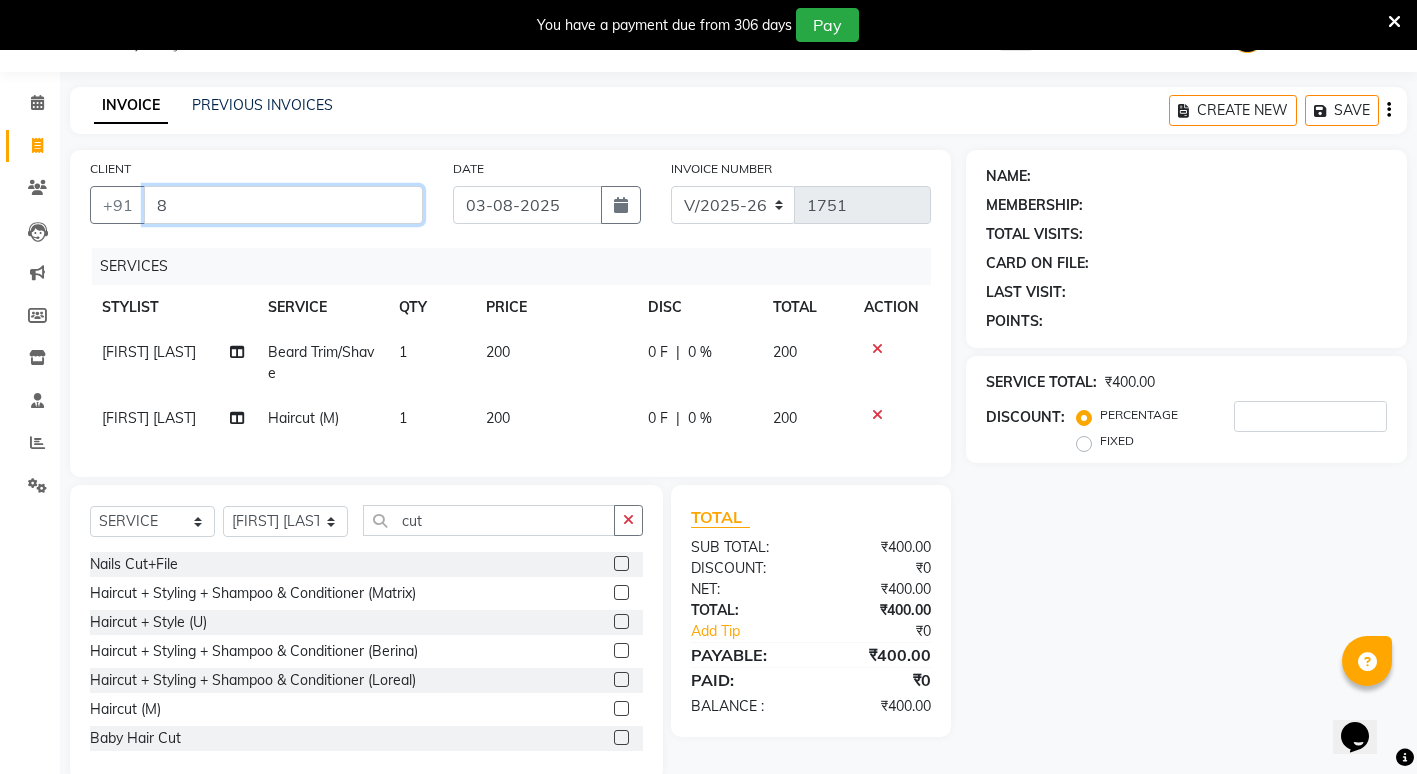 type on "0" 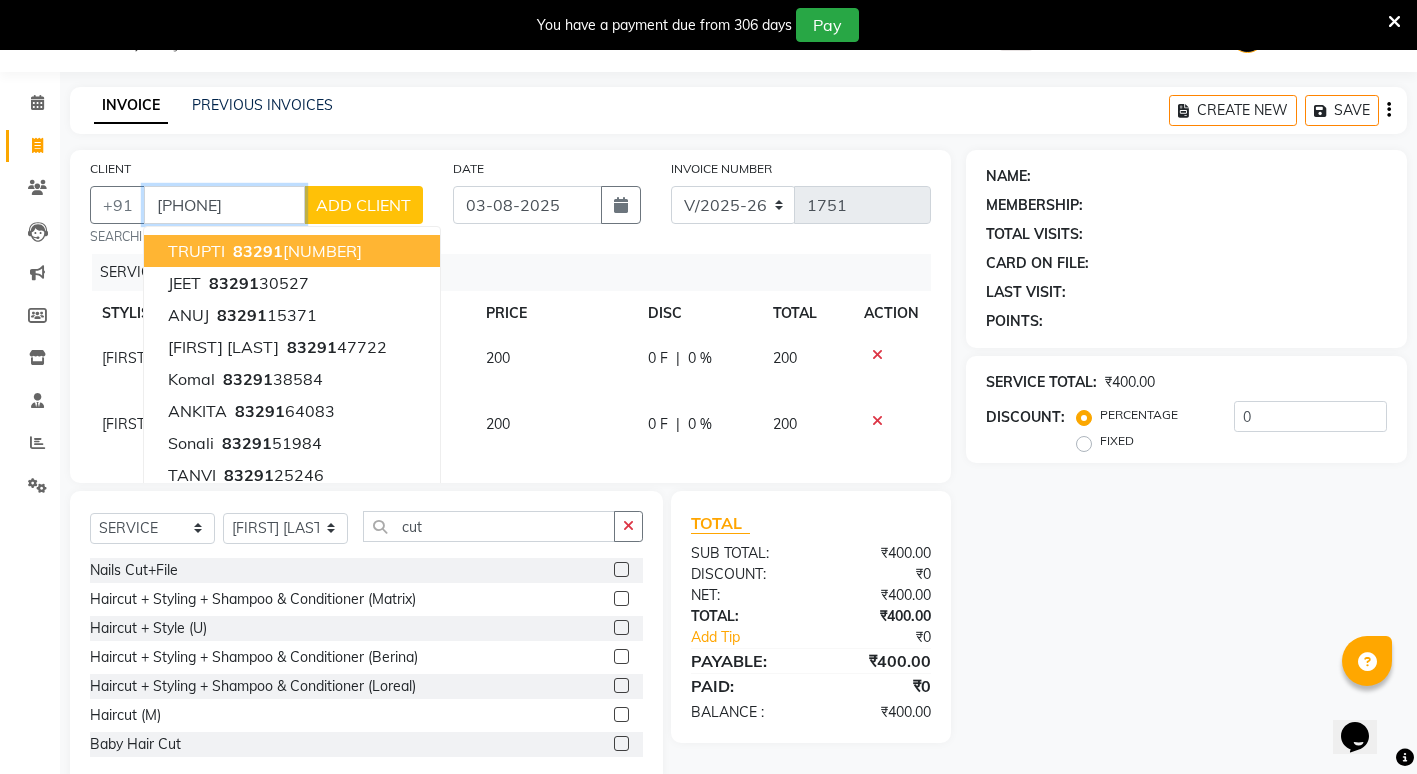 type on "[PHONE]" 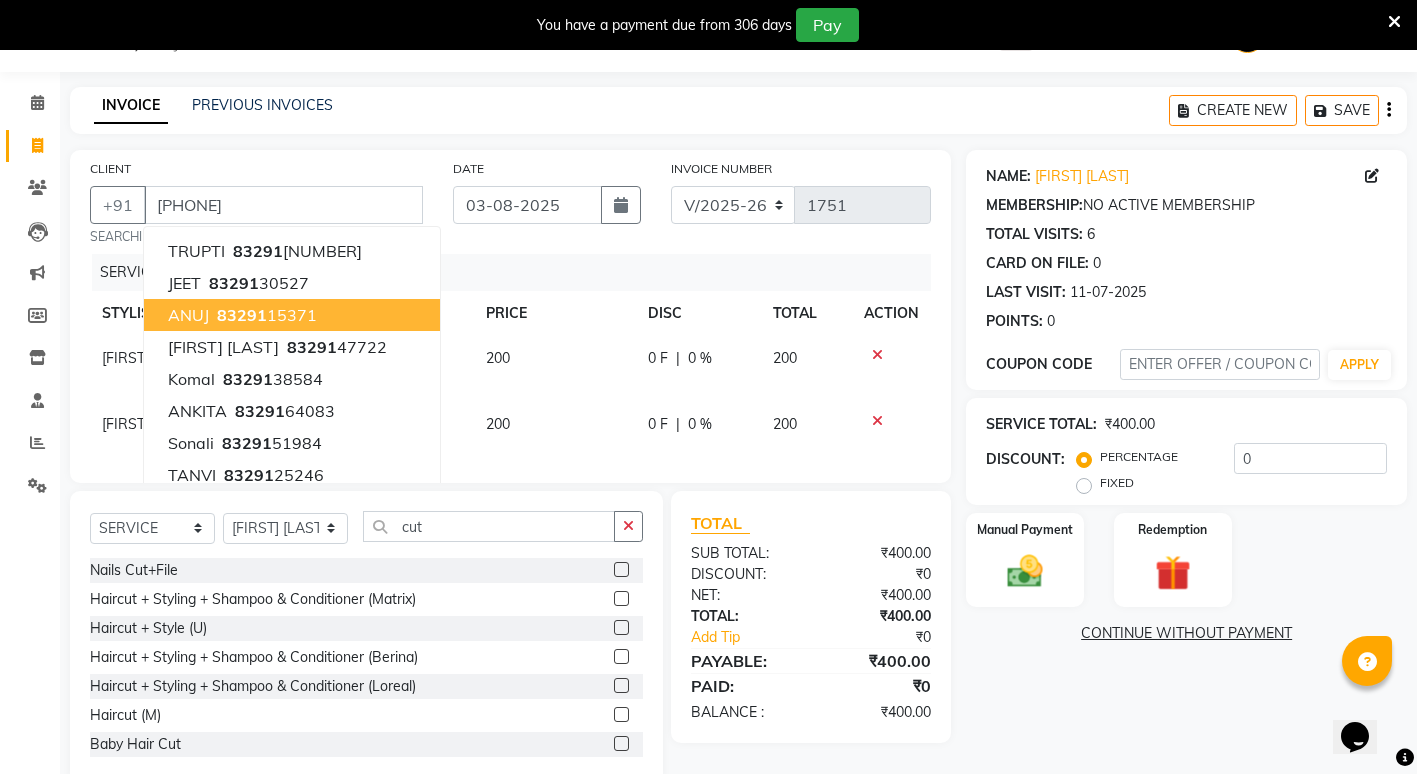 click on "NAME: [FIRST] [LAST] MEMBERSHIP: NOACTIVE MEMBERSHIP TOTALVISITS: 6 CARDONFILE: 0 LASTVISIT: 11-07-2025 POINTS: 0 COUPONCODEAPPLYSERVICETOTAL: ₹400.00 DISCOUNT: PERCENTAGE FIXED 0 ManualPaymentRedemption CONTINUEWITHOUTPAYMENT" 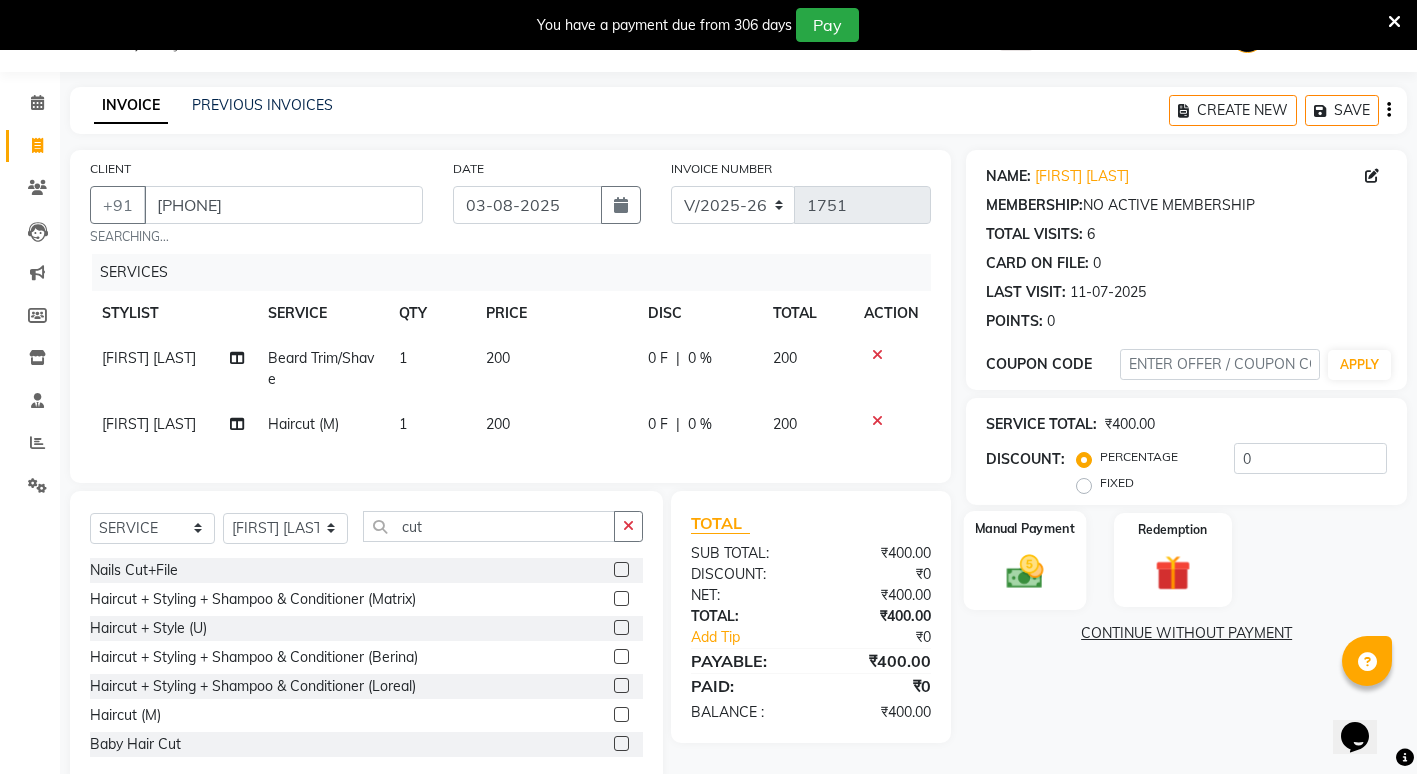 click 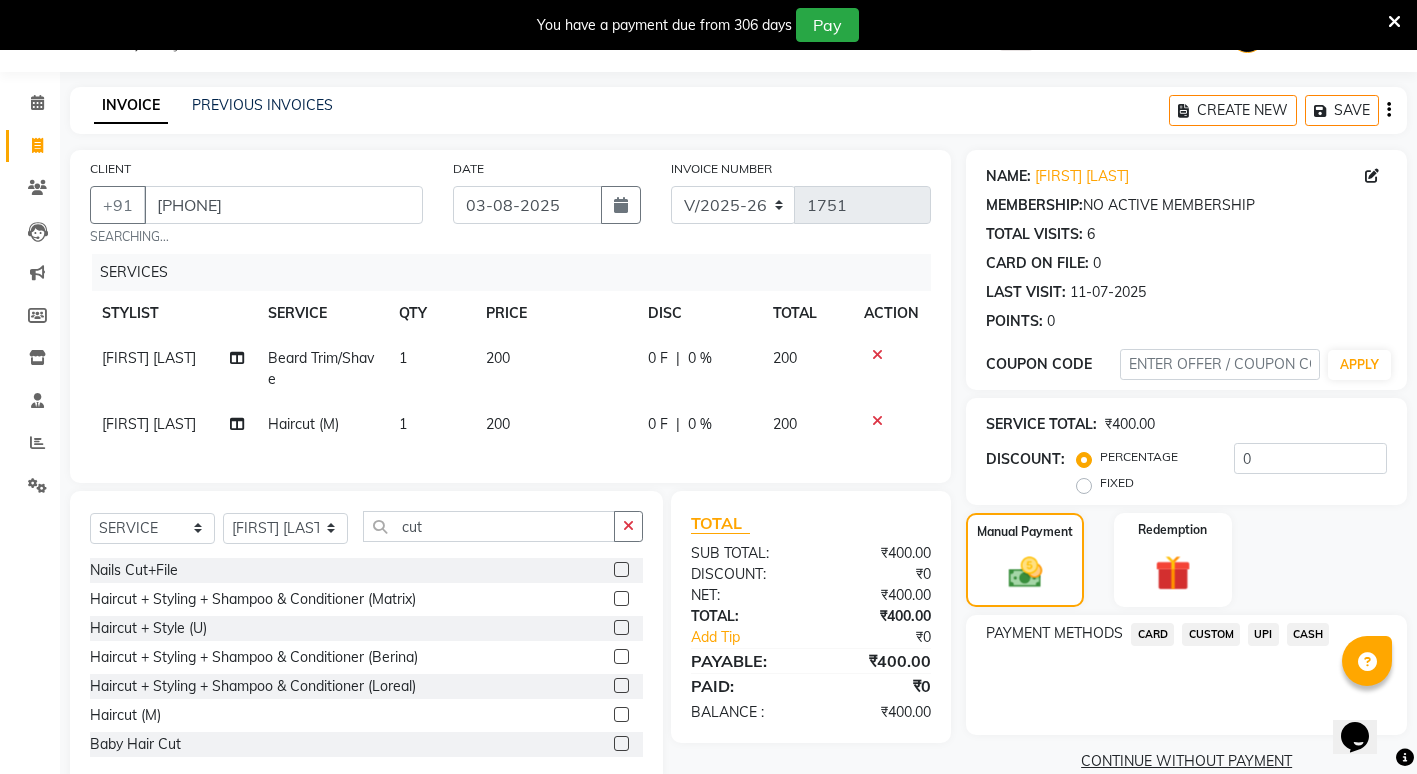 click on "UPI" 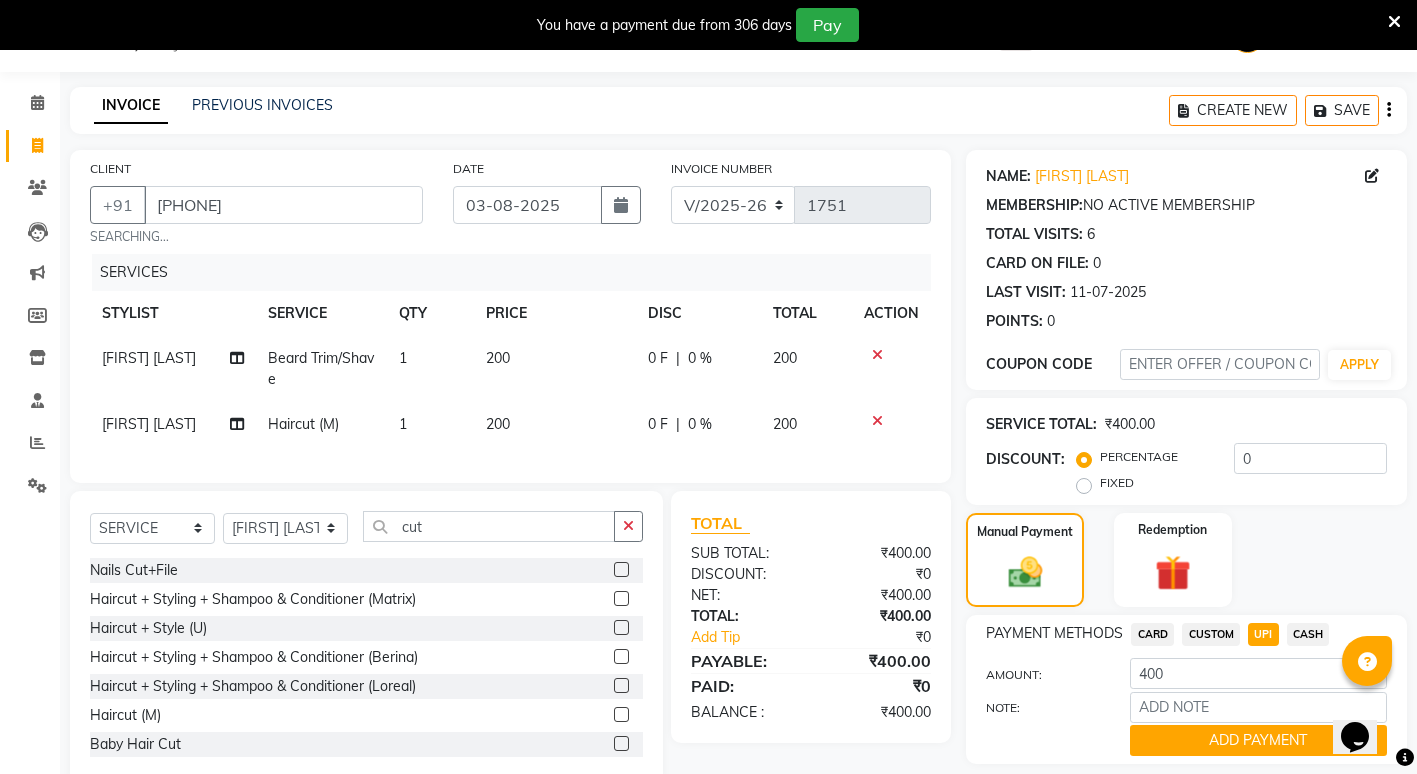 scroll, scrollTop: 111, scrollLeft: 0, axis: vertical 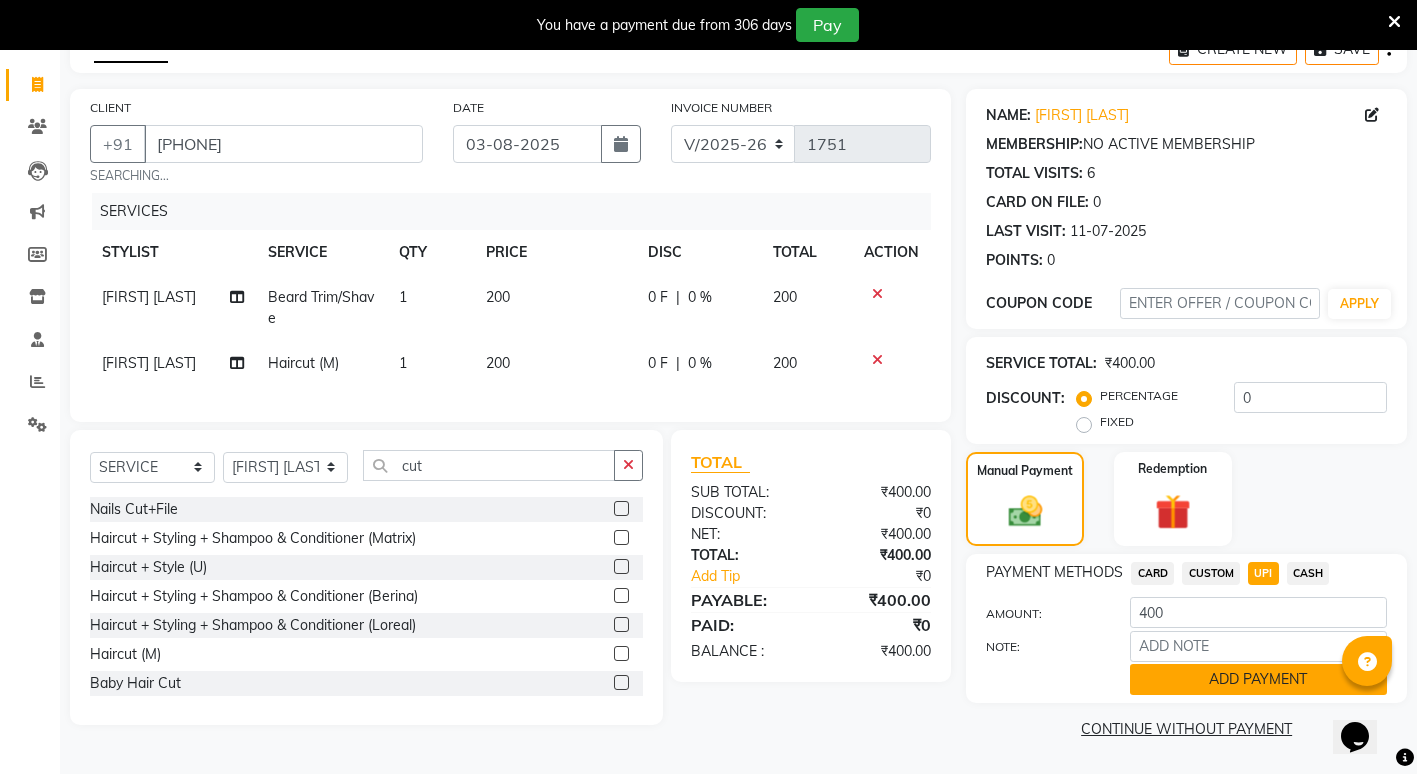 click on "ADD PAYMENT" 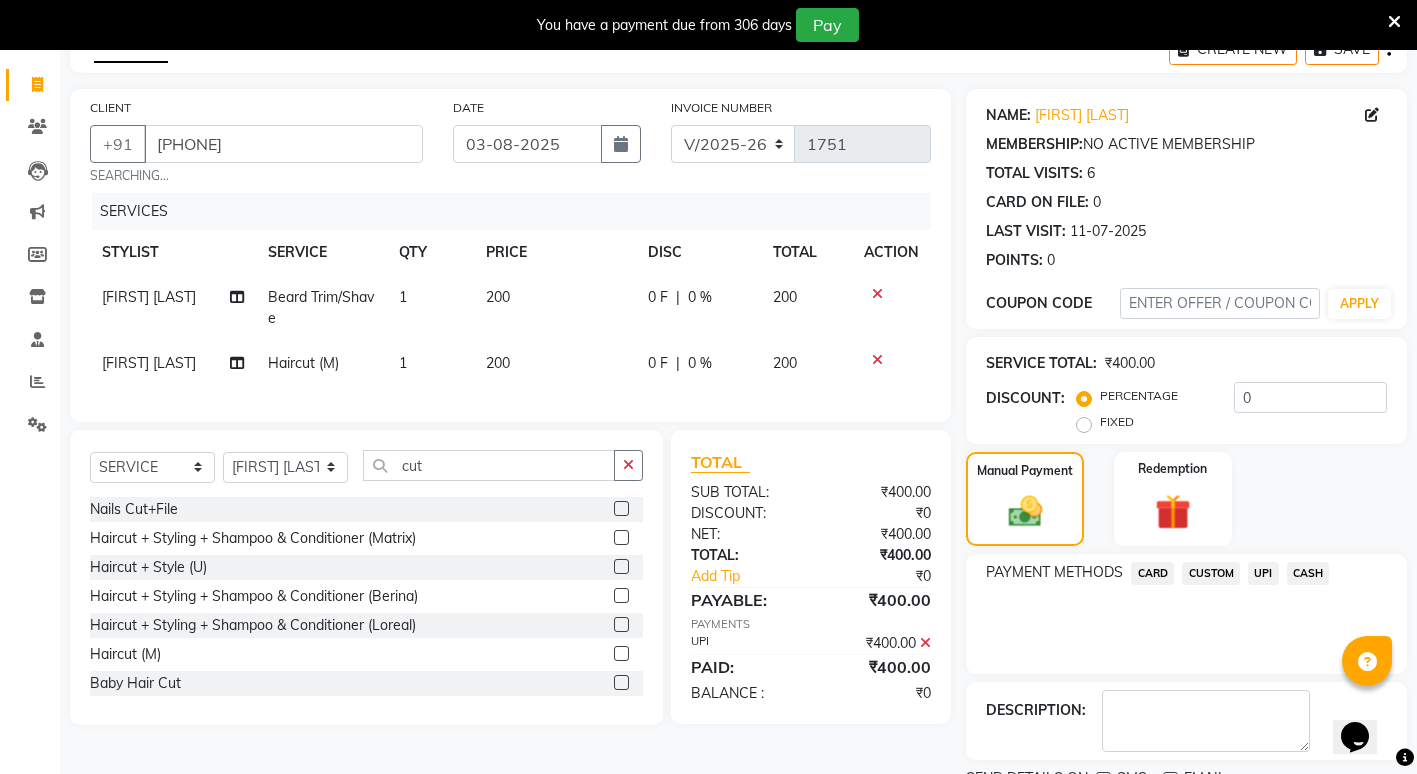 scroll, scrollTop: 195, scrollLeft: 0, axis: vertical 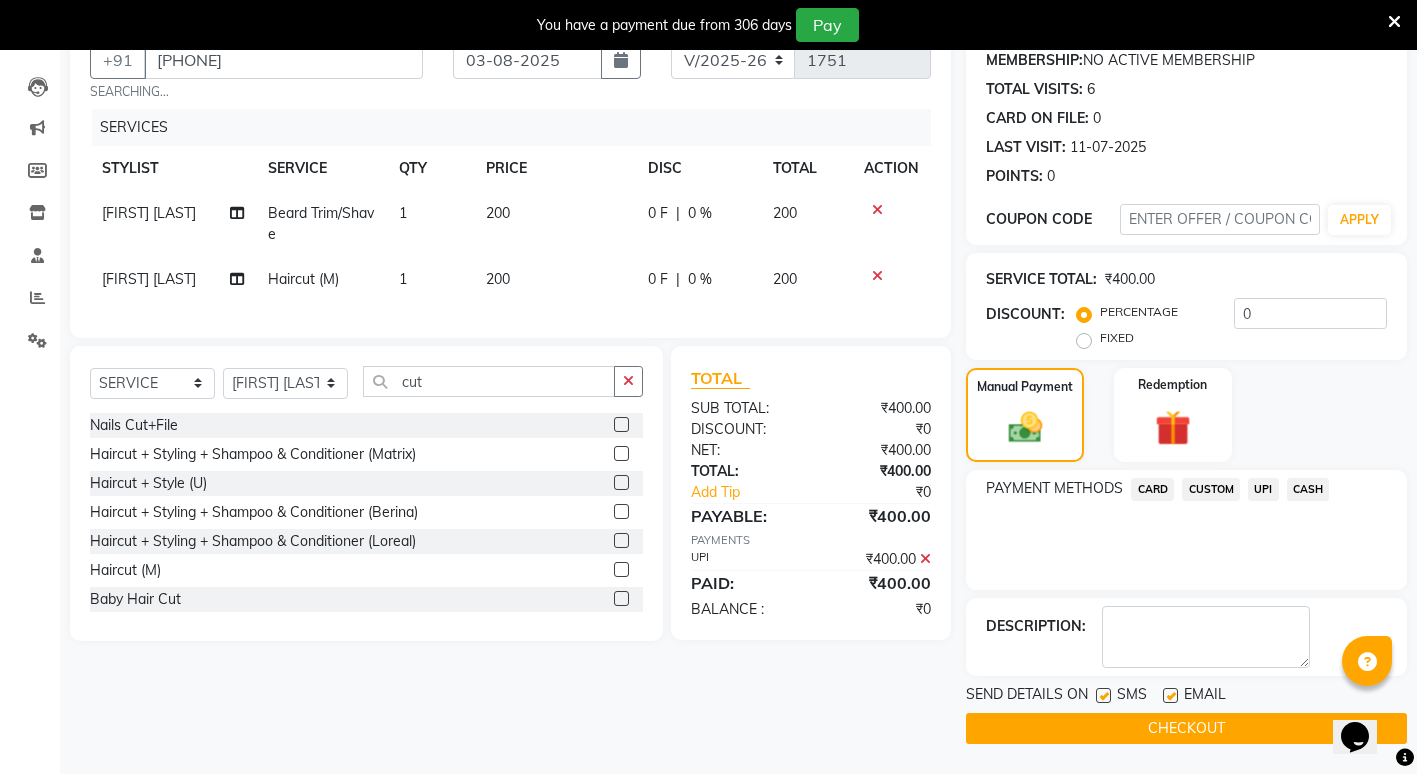 click on "CHECKOUT" 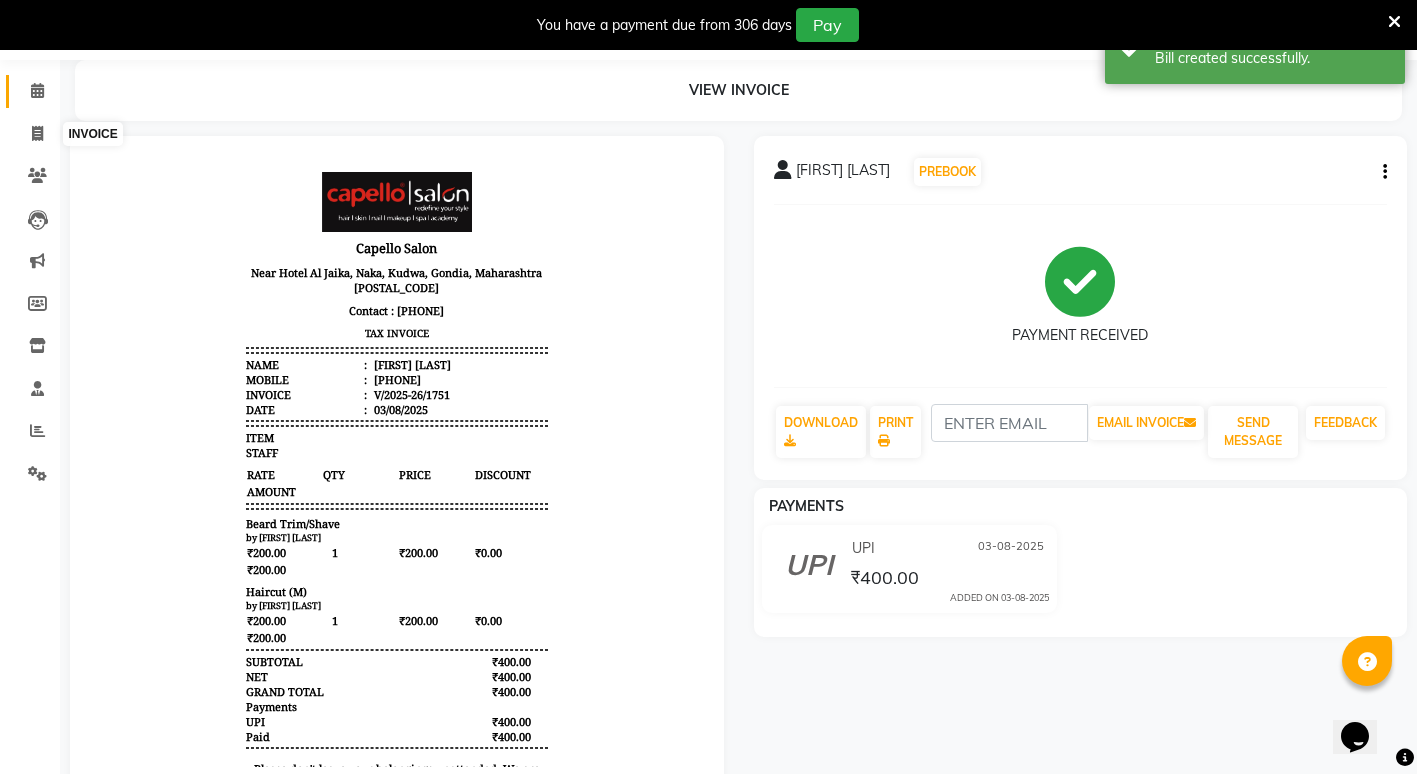 scroll, scrollTop: 0, scrollLeft: 0, axis: both 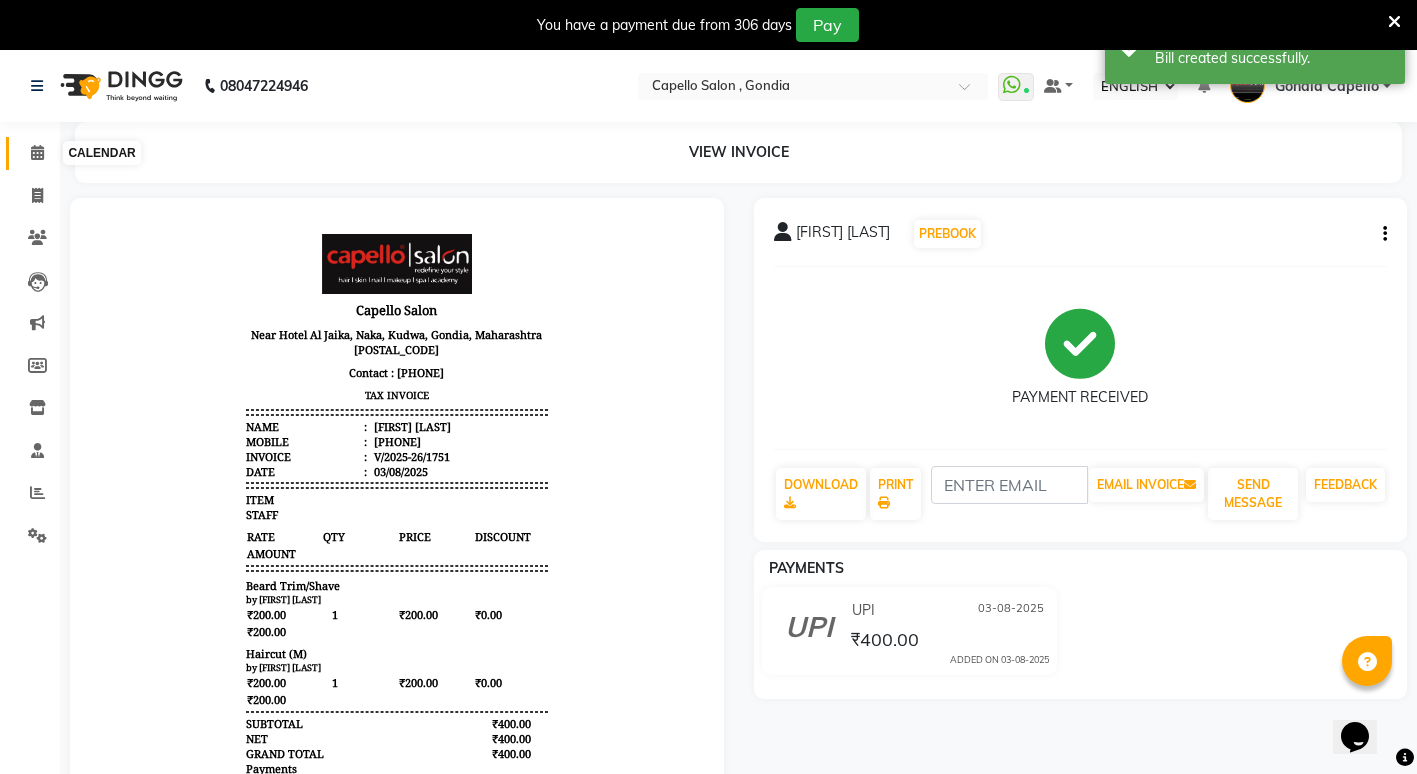 click 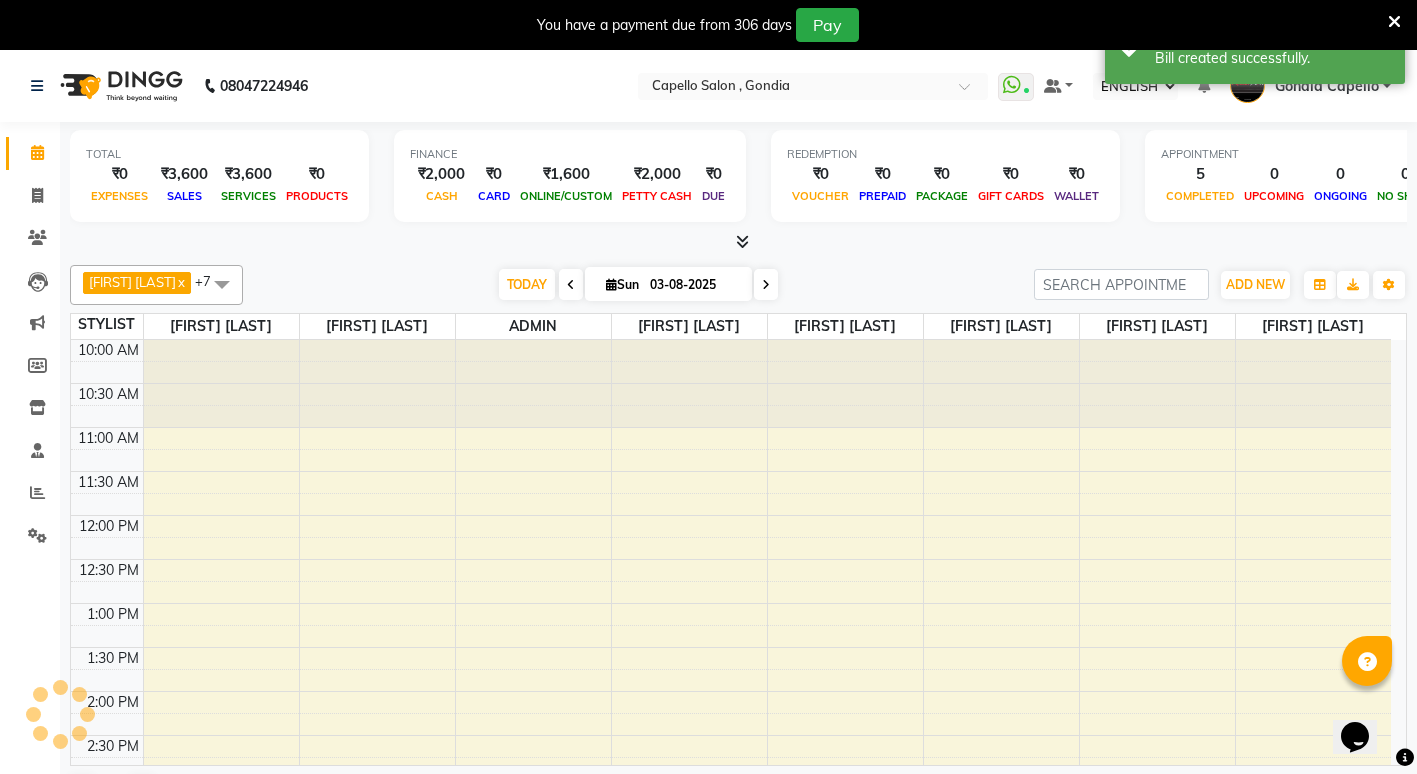 scroll, scrollTop: 0, scrollLeft: 0, axis: both 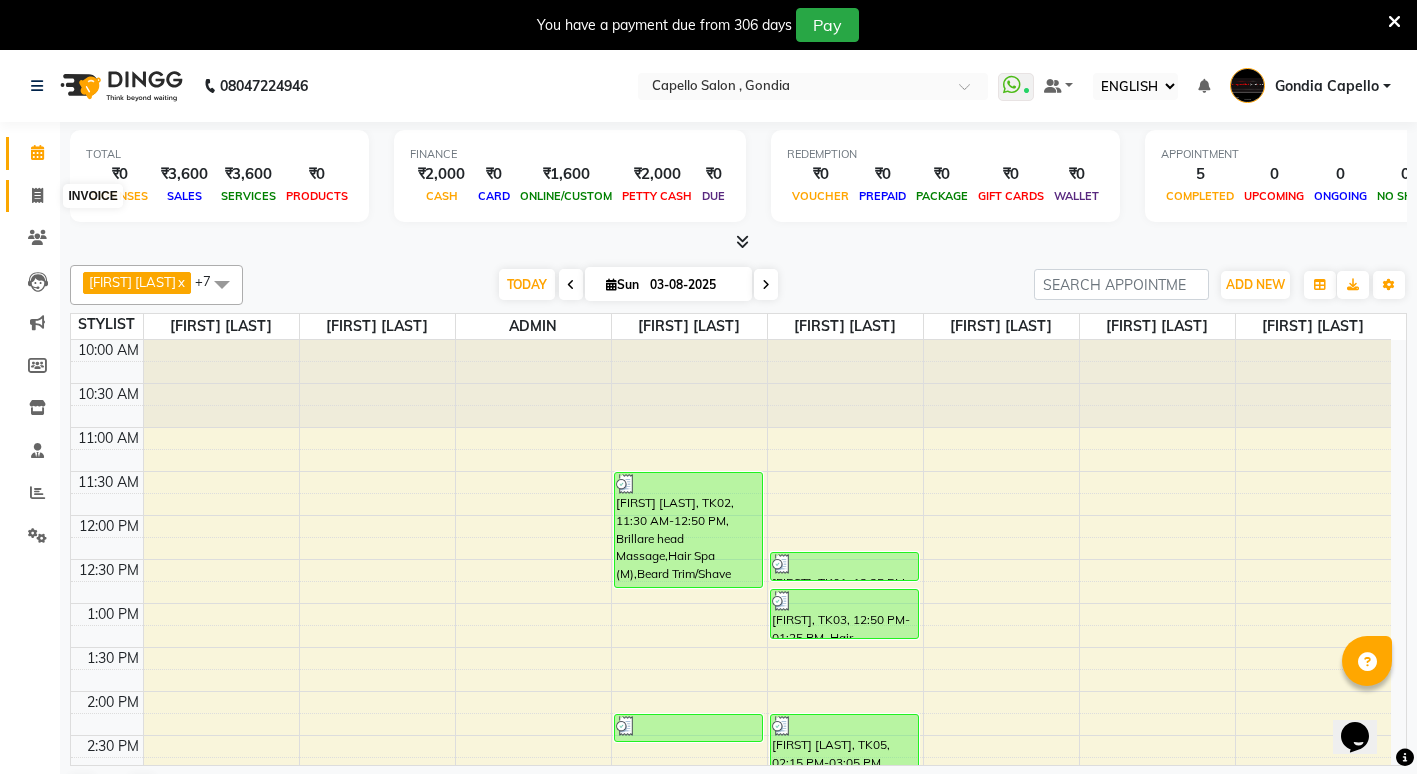 click 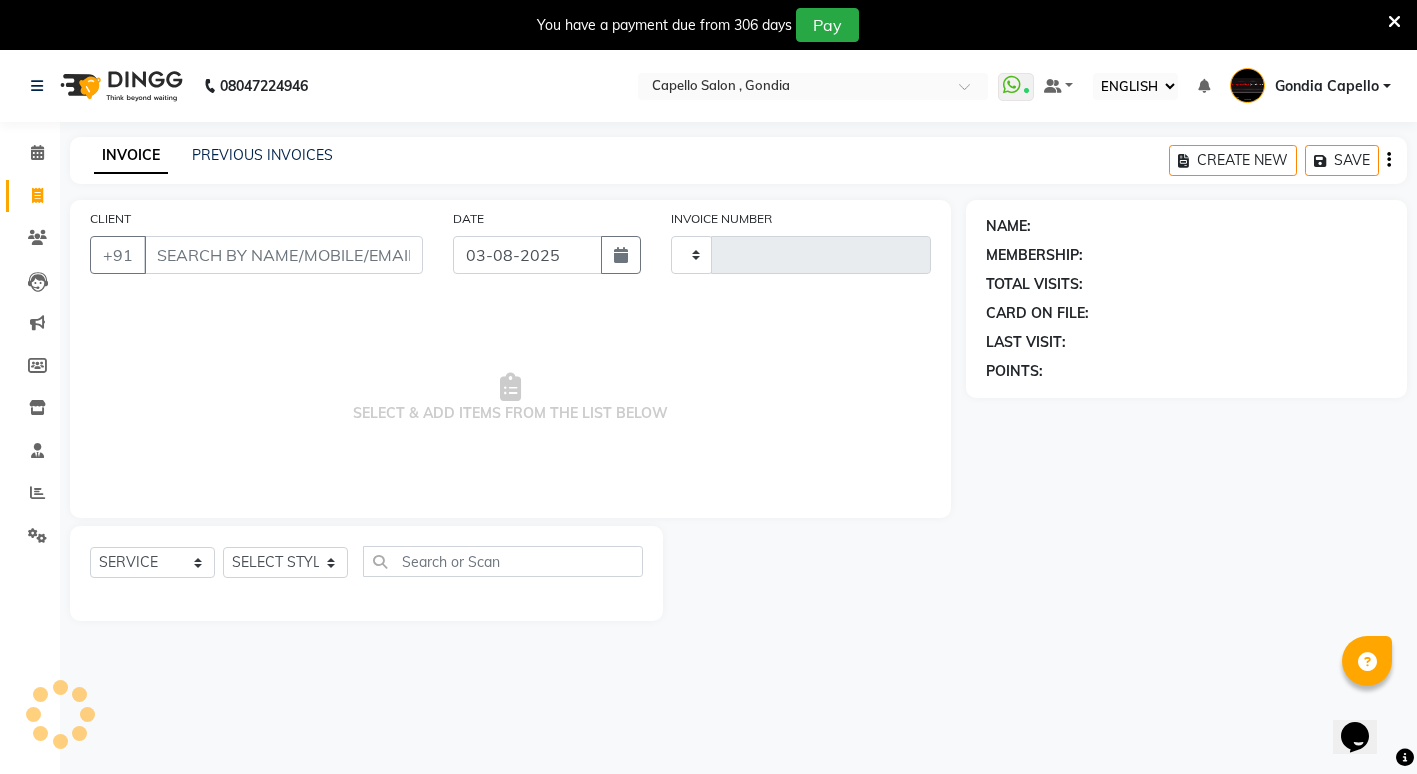 type on "1752" 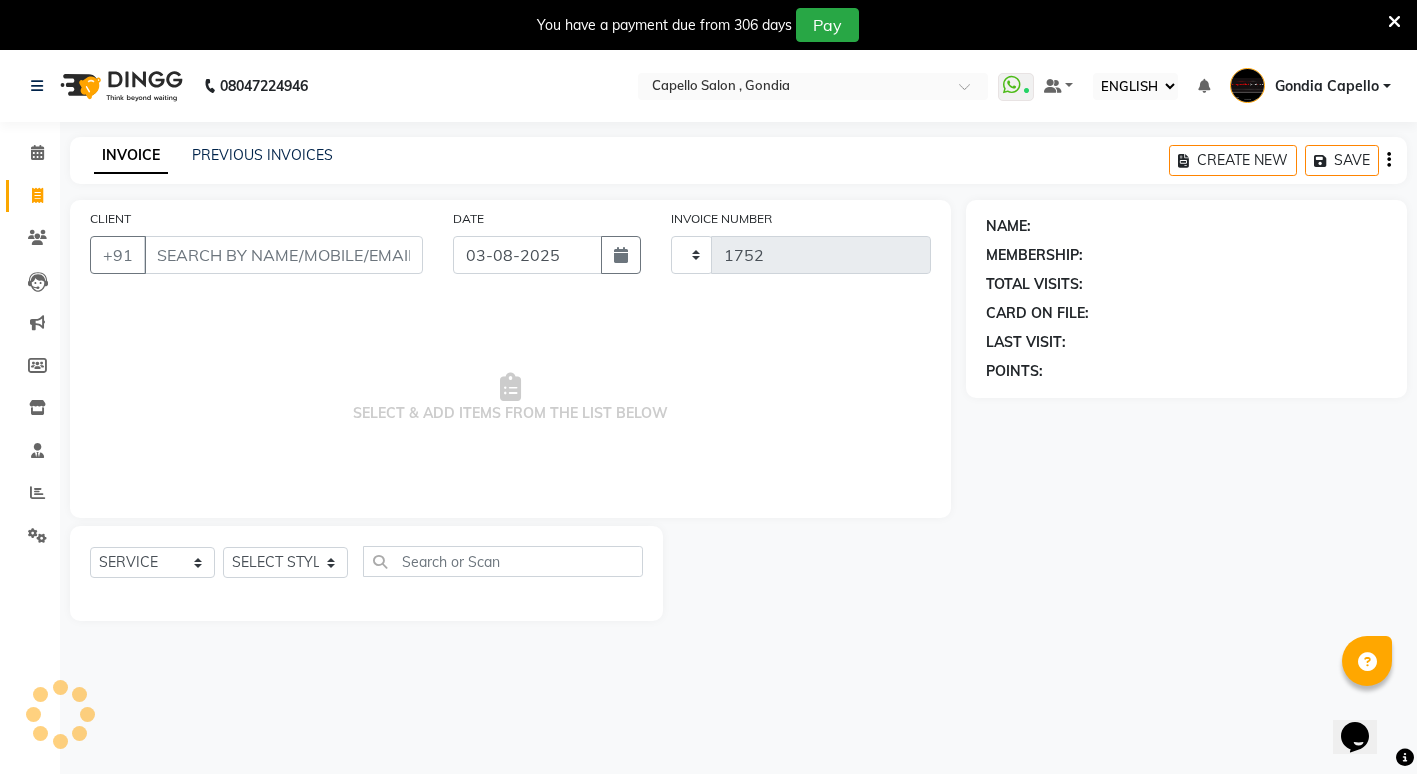 select on "853" 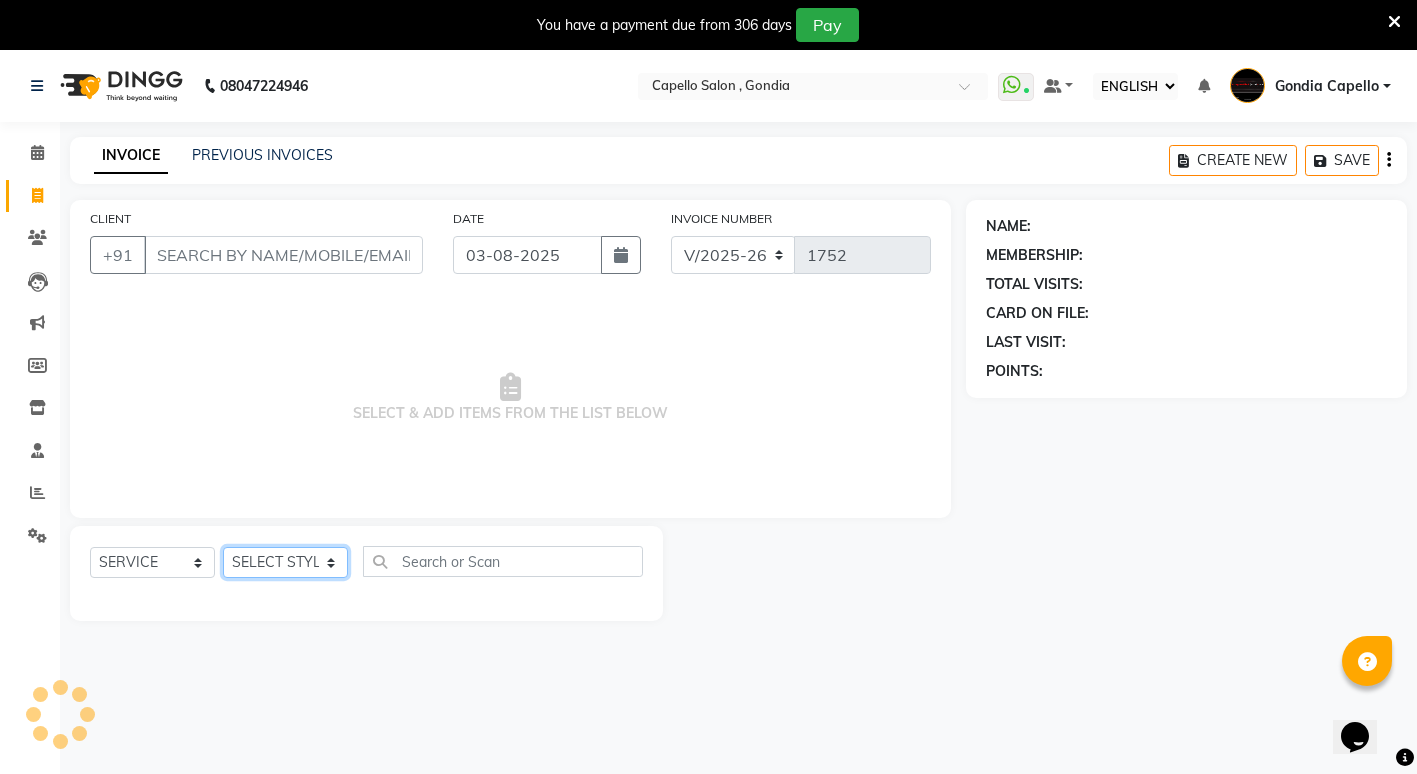 click on "SELECT STYLIST ADMIN [FIRST] [LAST] [FIRST] [LAST] [FIRST] [LAST] Gondia Capello [FIRST] [LAST] [FIRST] [LAST] [FIRST] [LAST] [FIRST] [LAST] [FIRST] [LAST] [FIRST] [LAST] [FIRST] [LAST] (M) [FIRST] [LAST]" 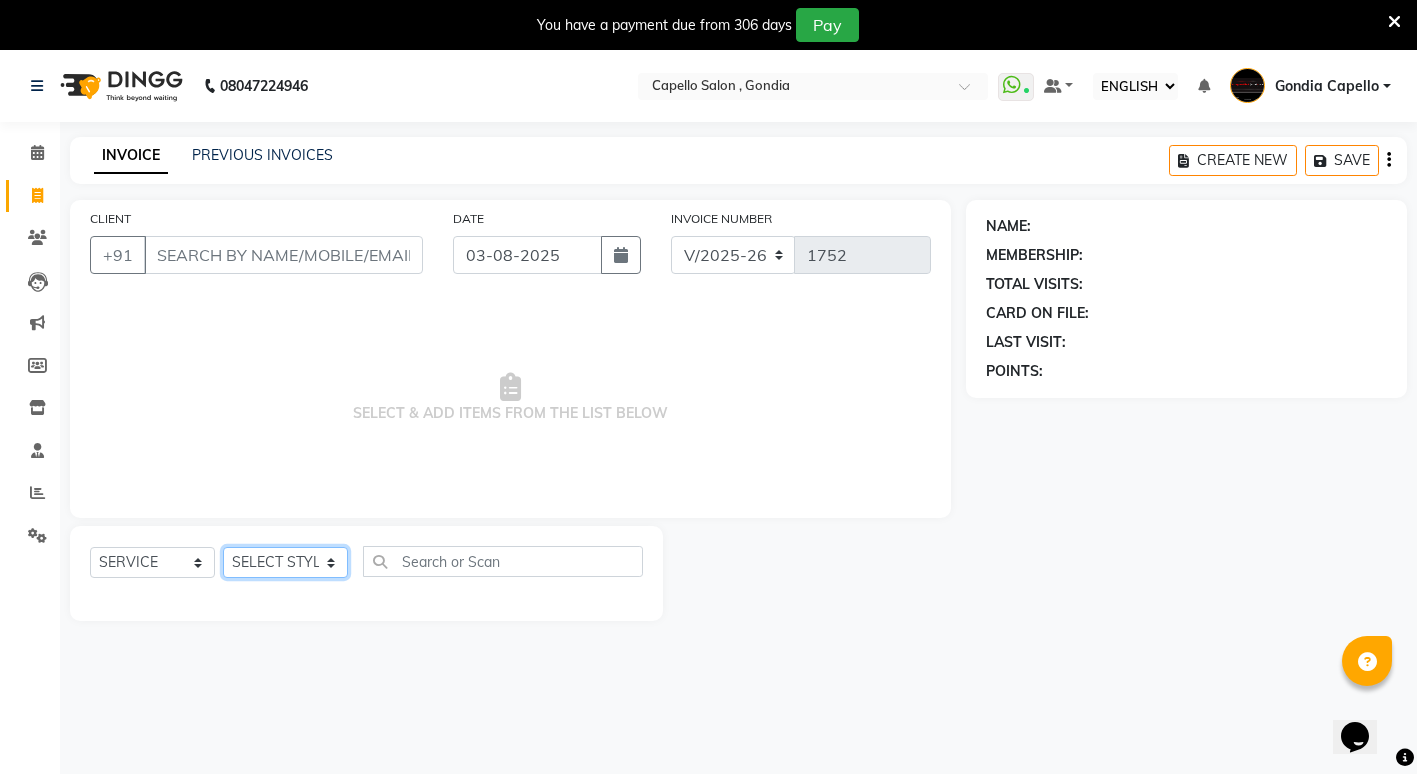 select on "14375" 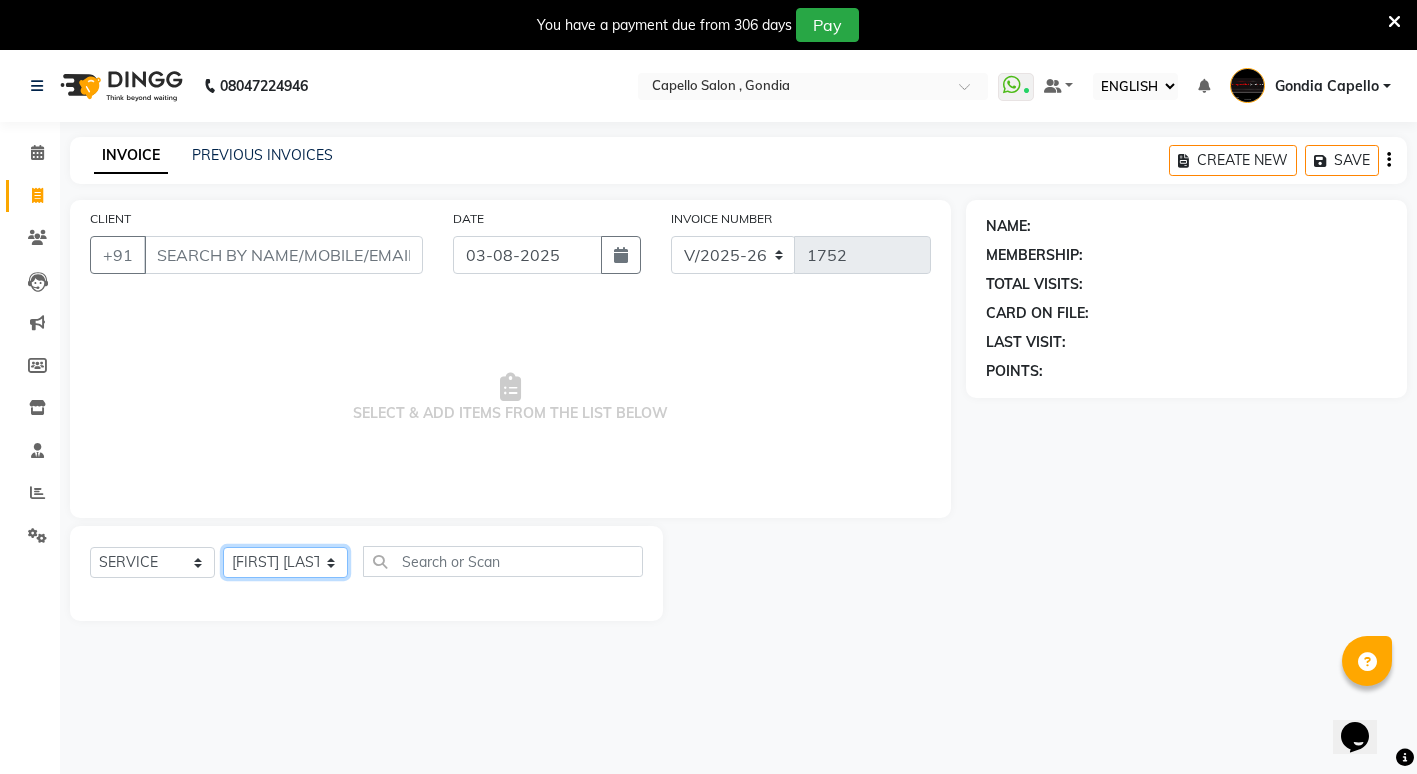 click on "SELECT STYLIST ADMIN [FIRST] [LAST] [FIRST] [LAST] [FIRST] [LAST] Gondia Capello [FIRST] [LAST] [FIRST] [LAST] [FIRST] [LAST] [FIRST] [LAST] [FIRST] [LAST] [FIRST] [LAST] [FIRST] [LAST] (M) [FIRST] [LAST]" 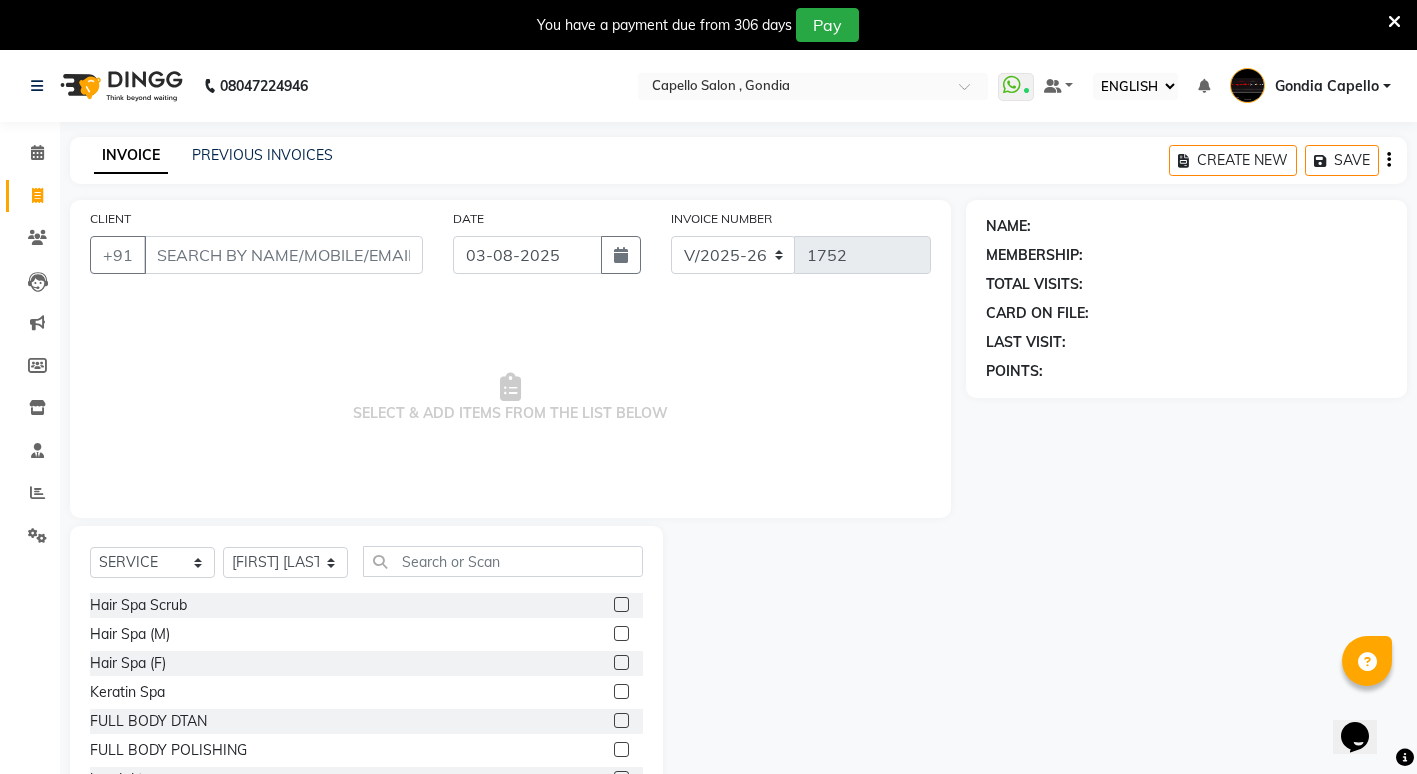 click on "Hair Spa Scrub" 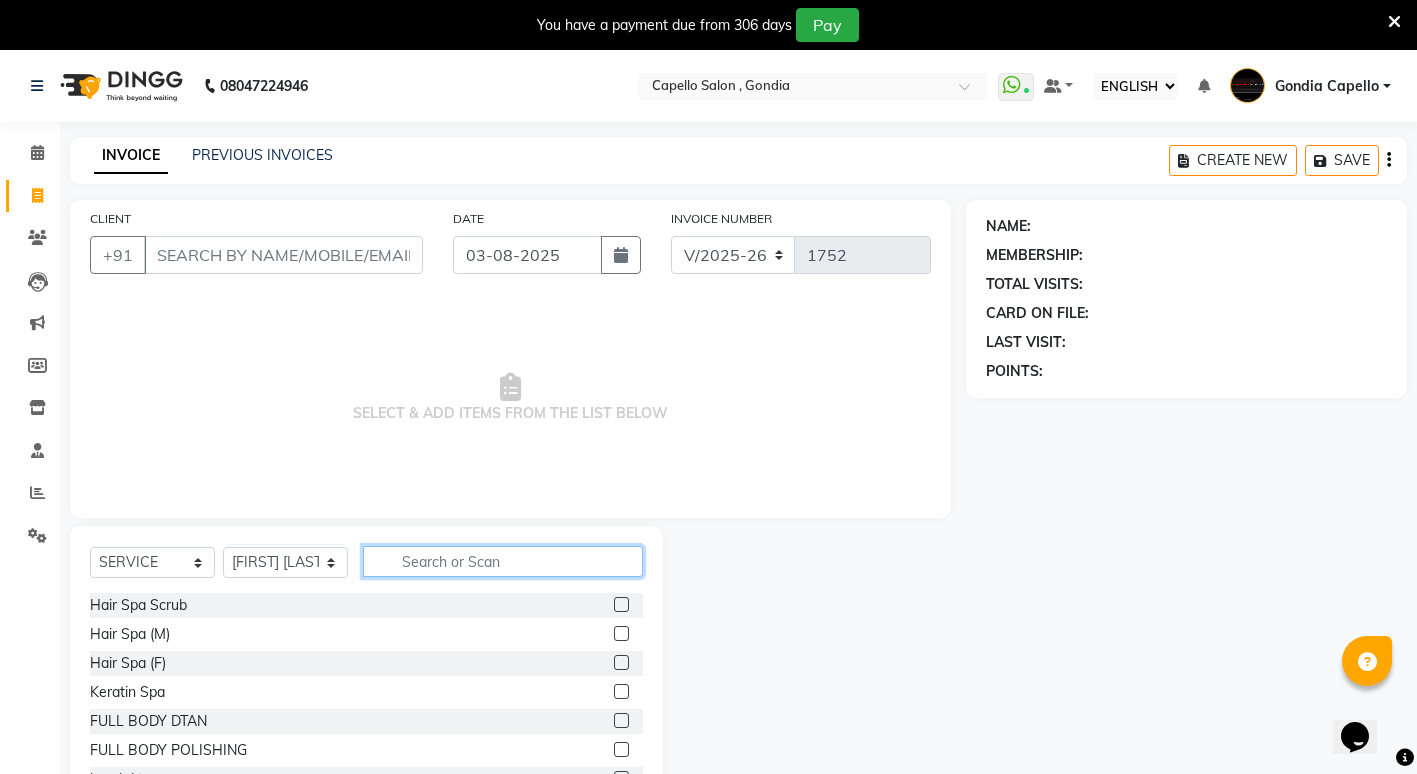 click 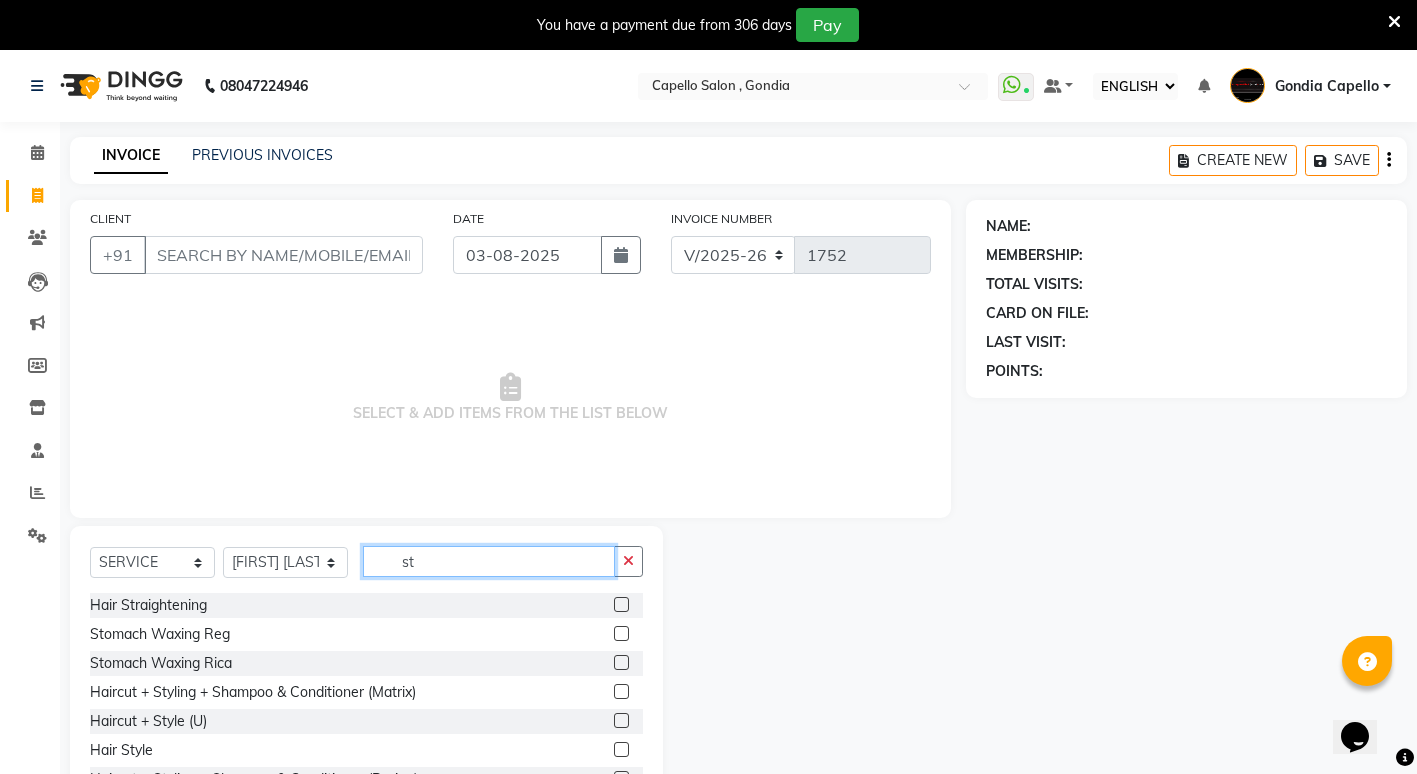 type on "st" 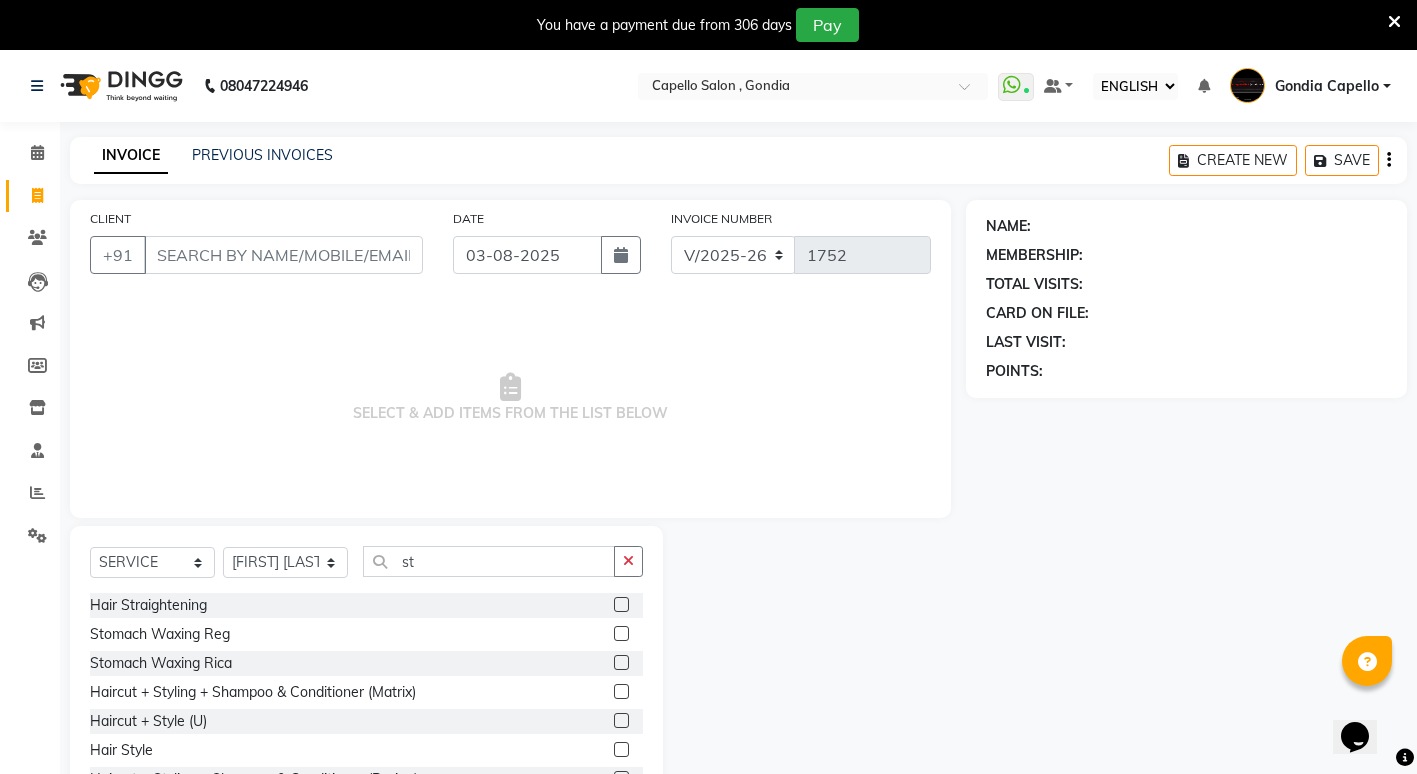 click 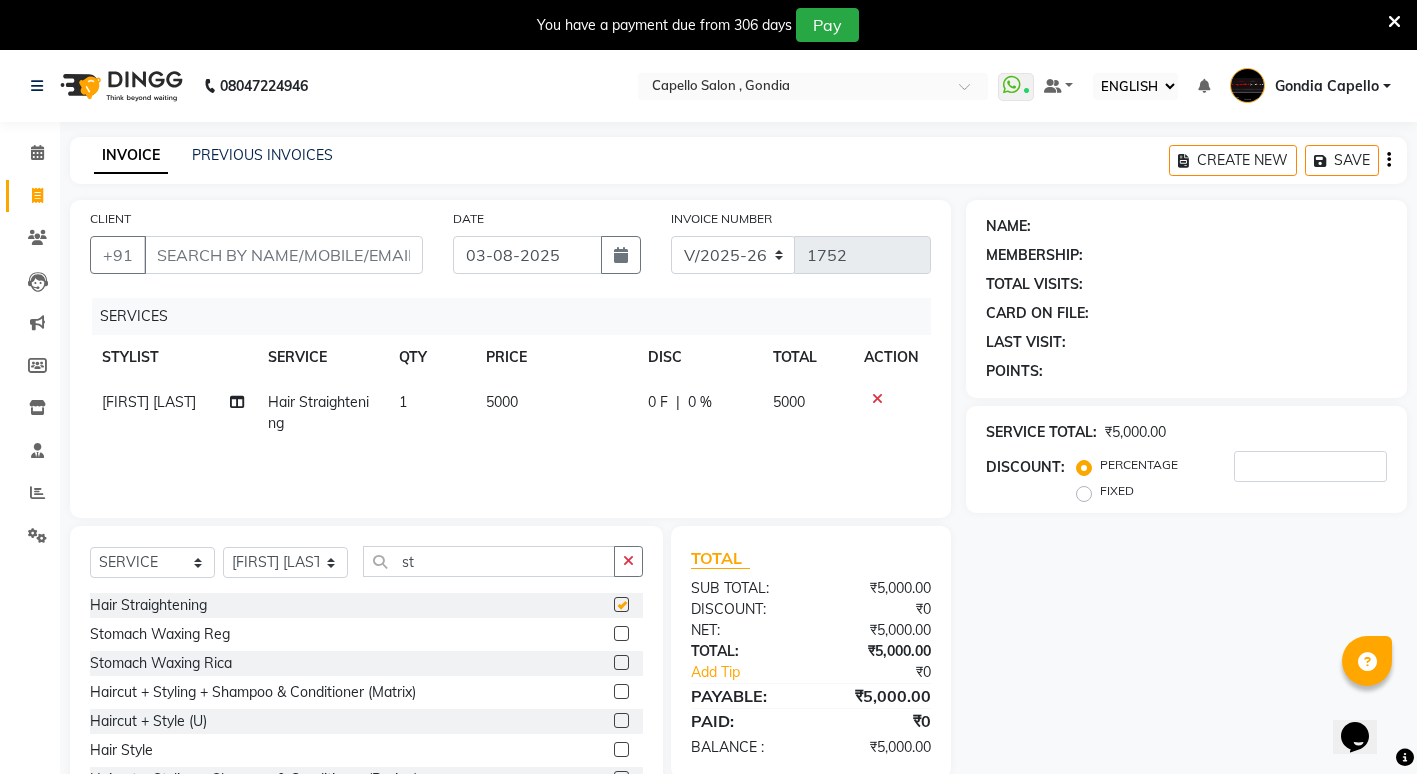 checkbox on "false" 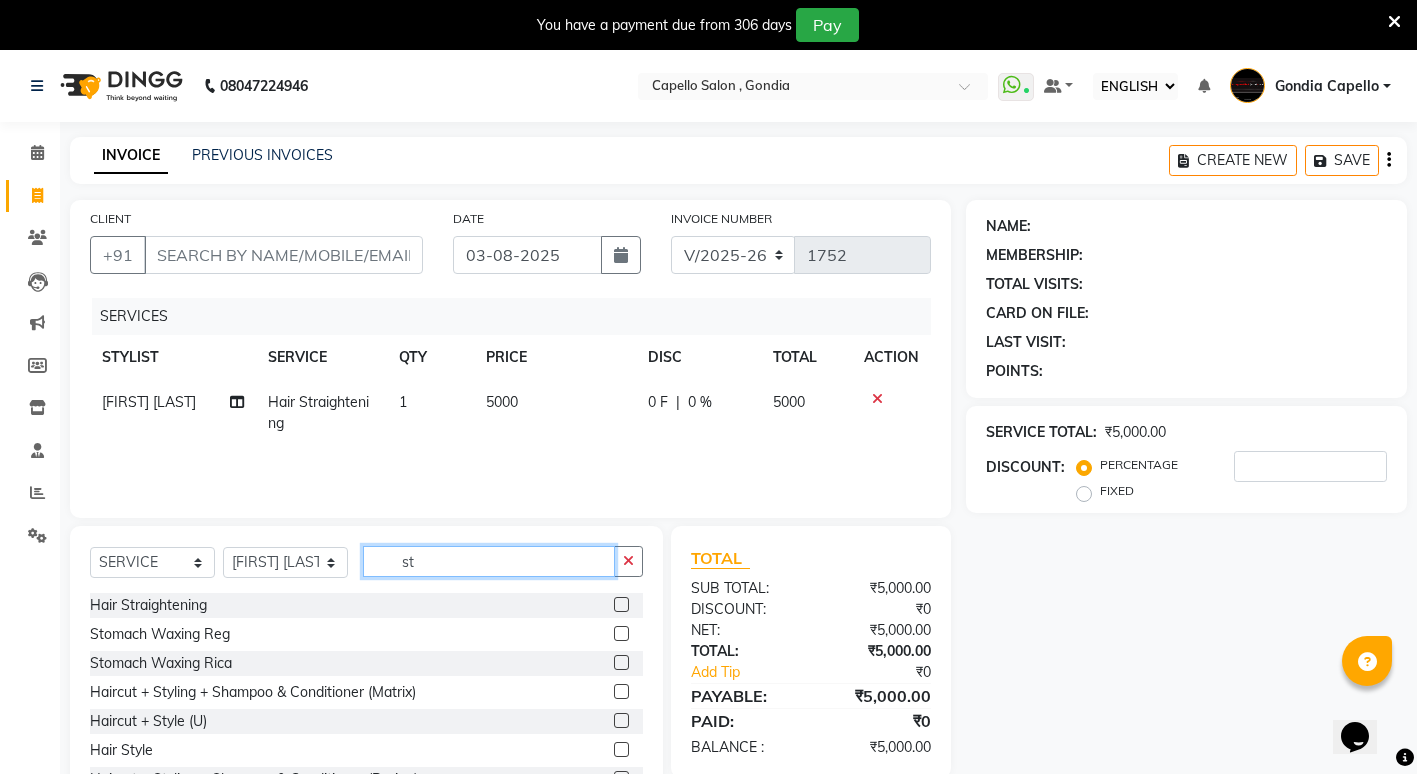 click on "st" 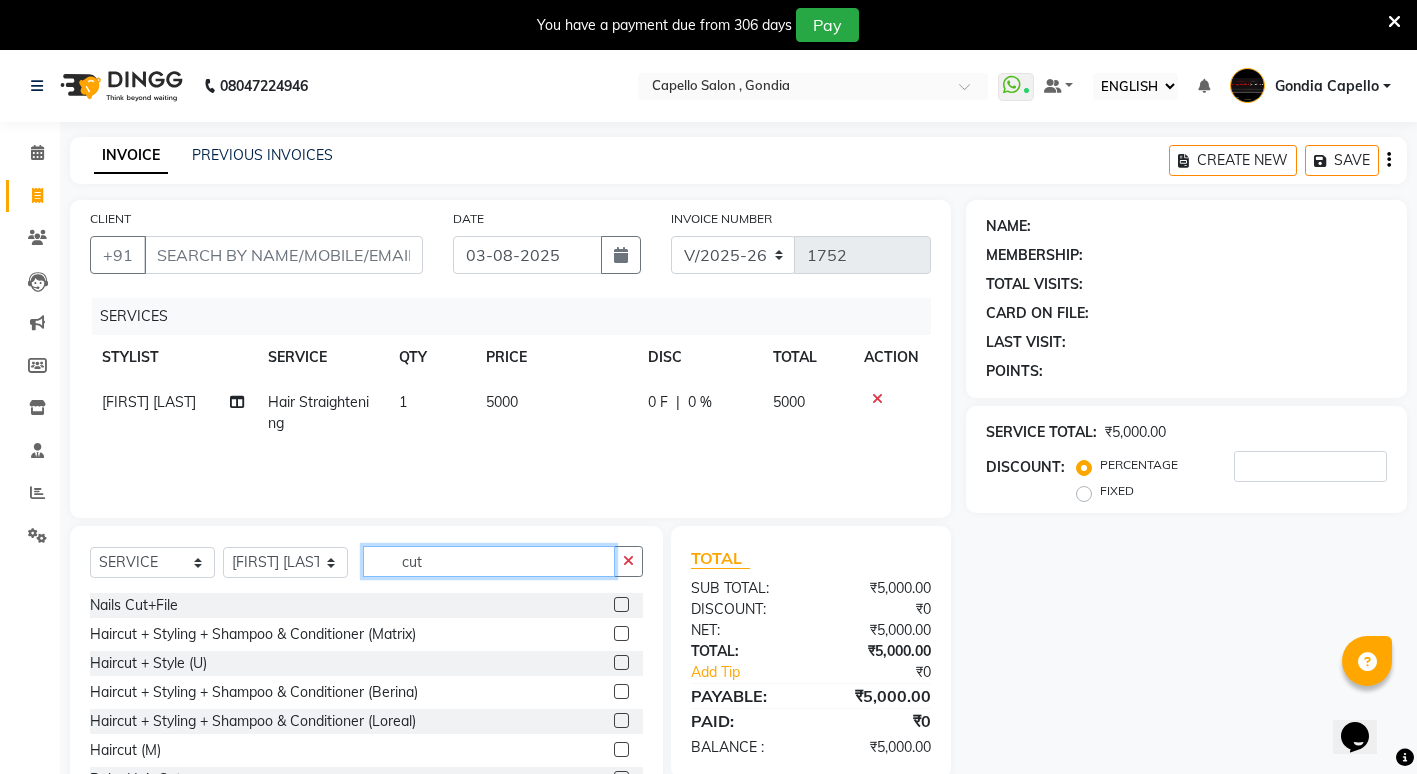 type on "cut" 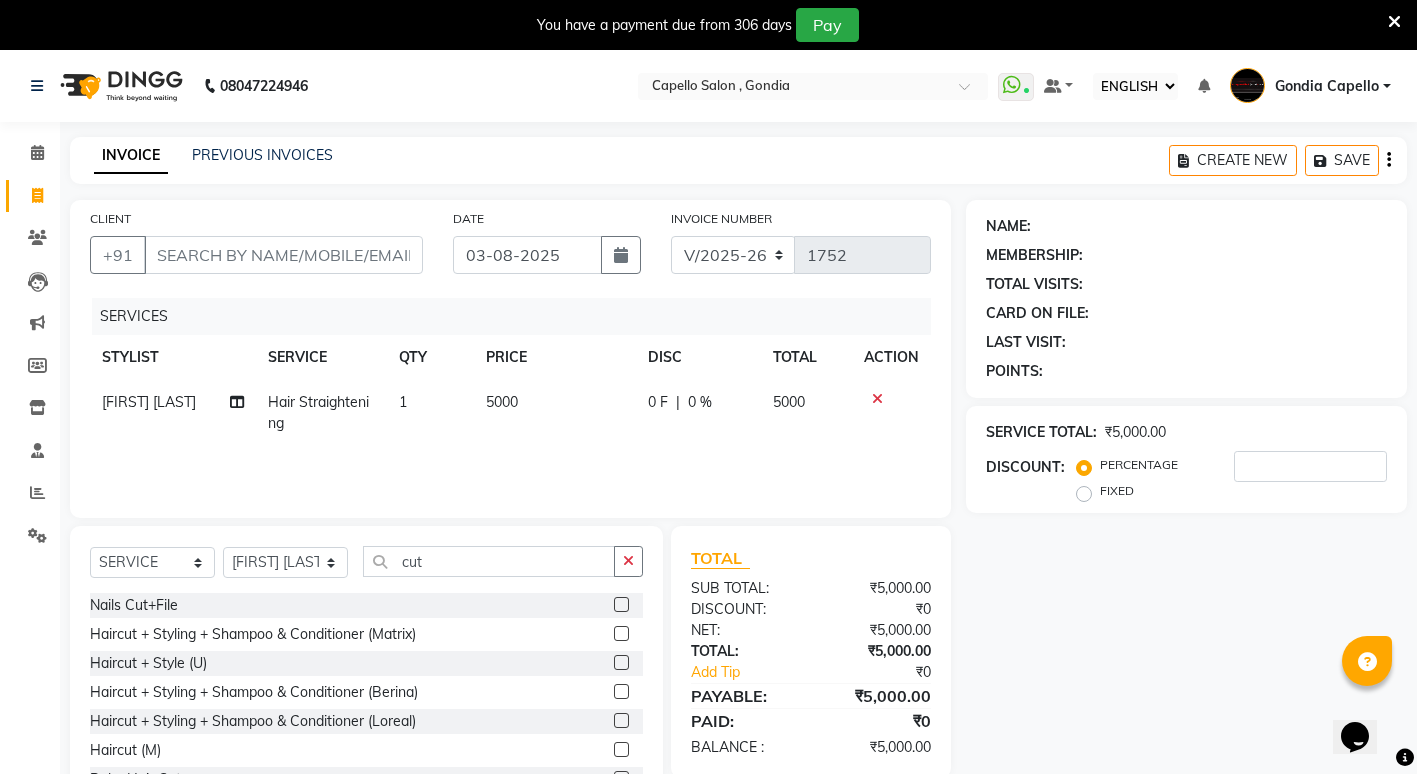 click 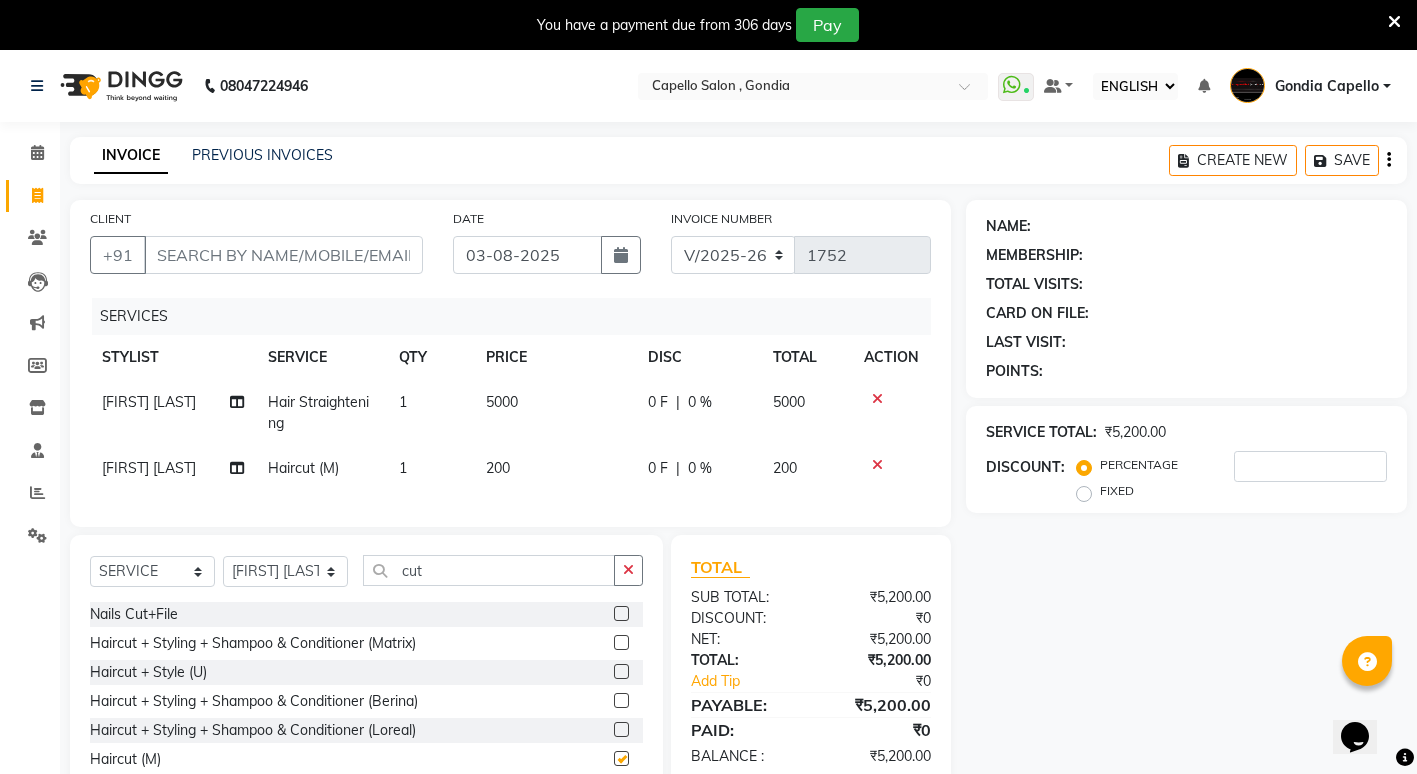 checkbox on "false" 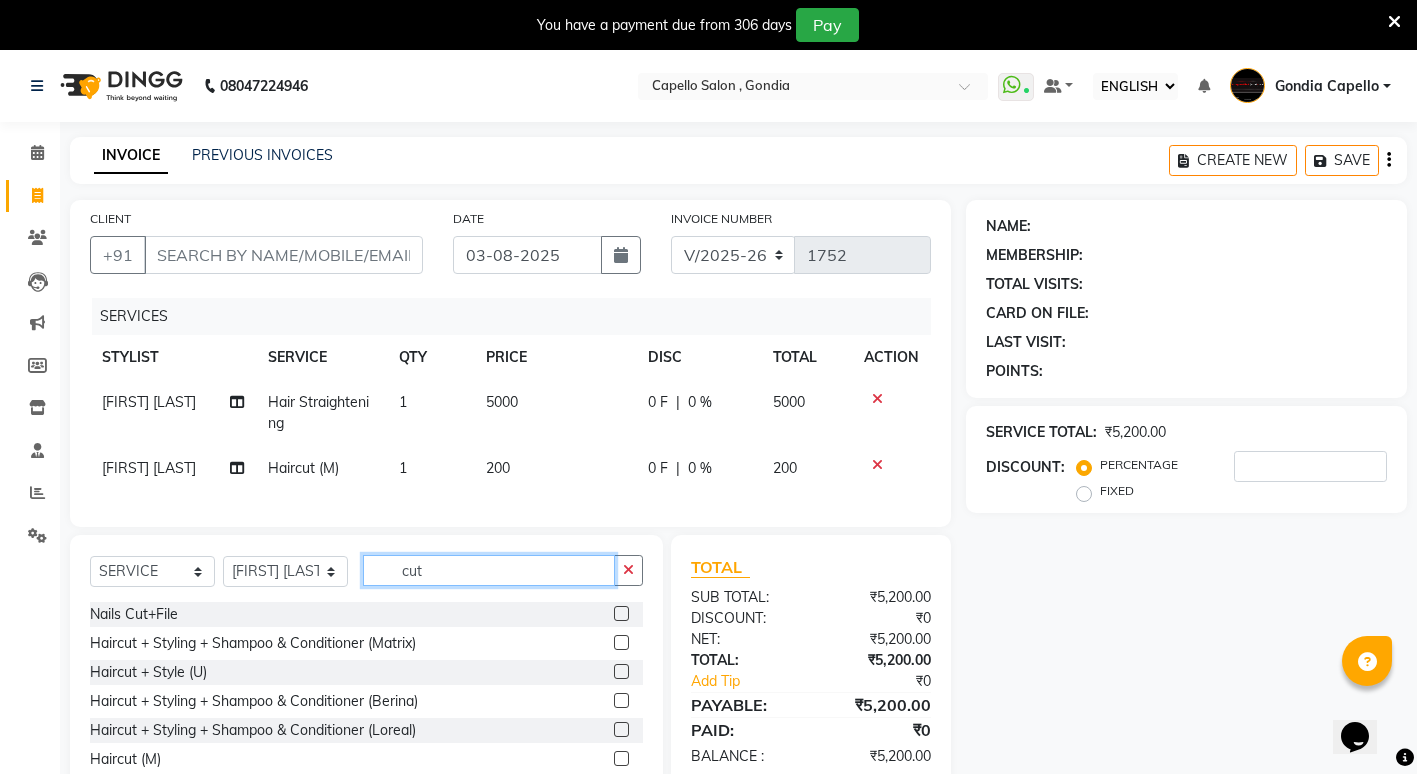 click on "cut" 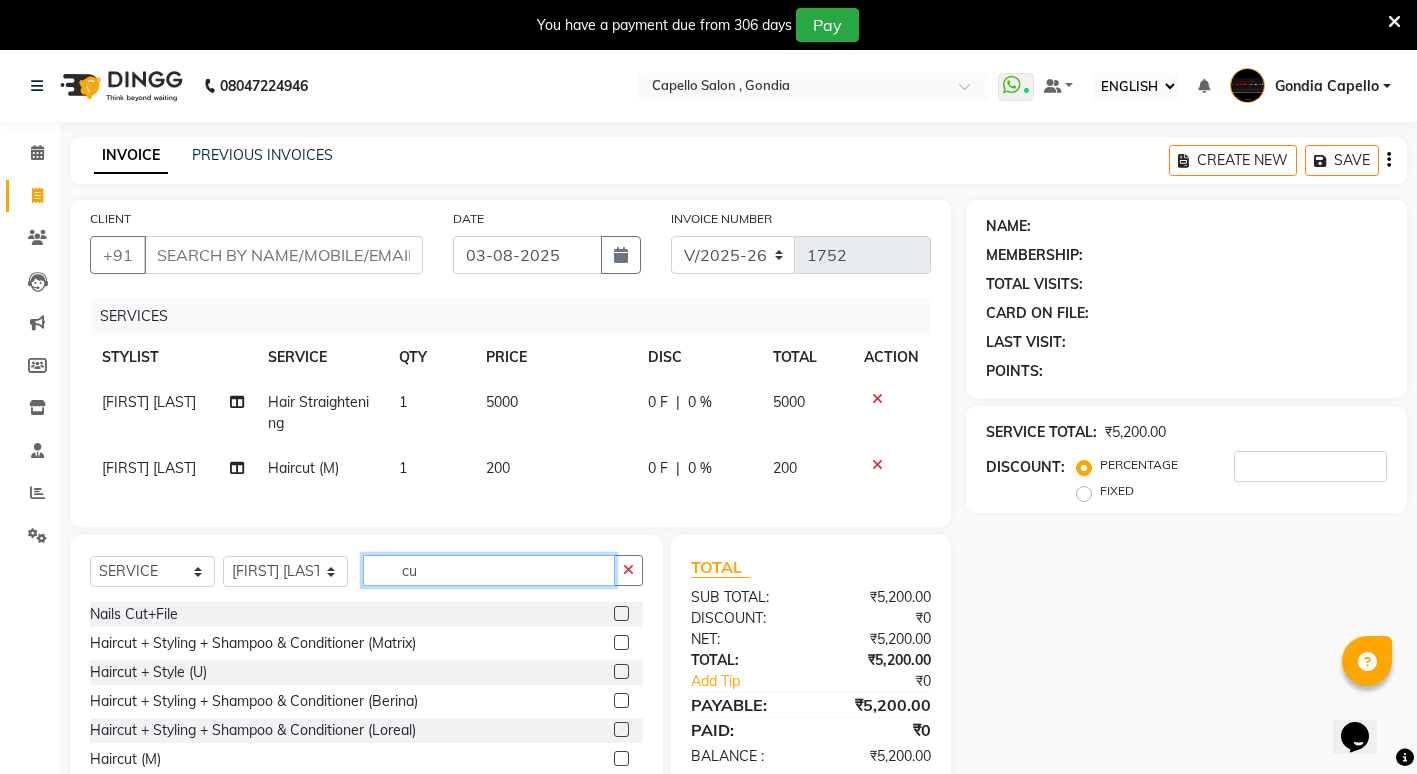 type on "c" 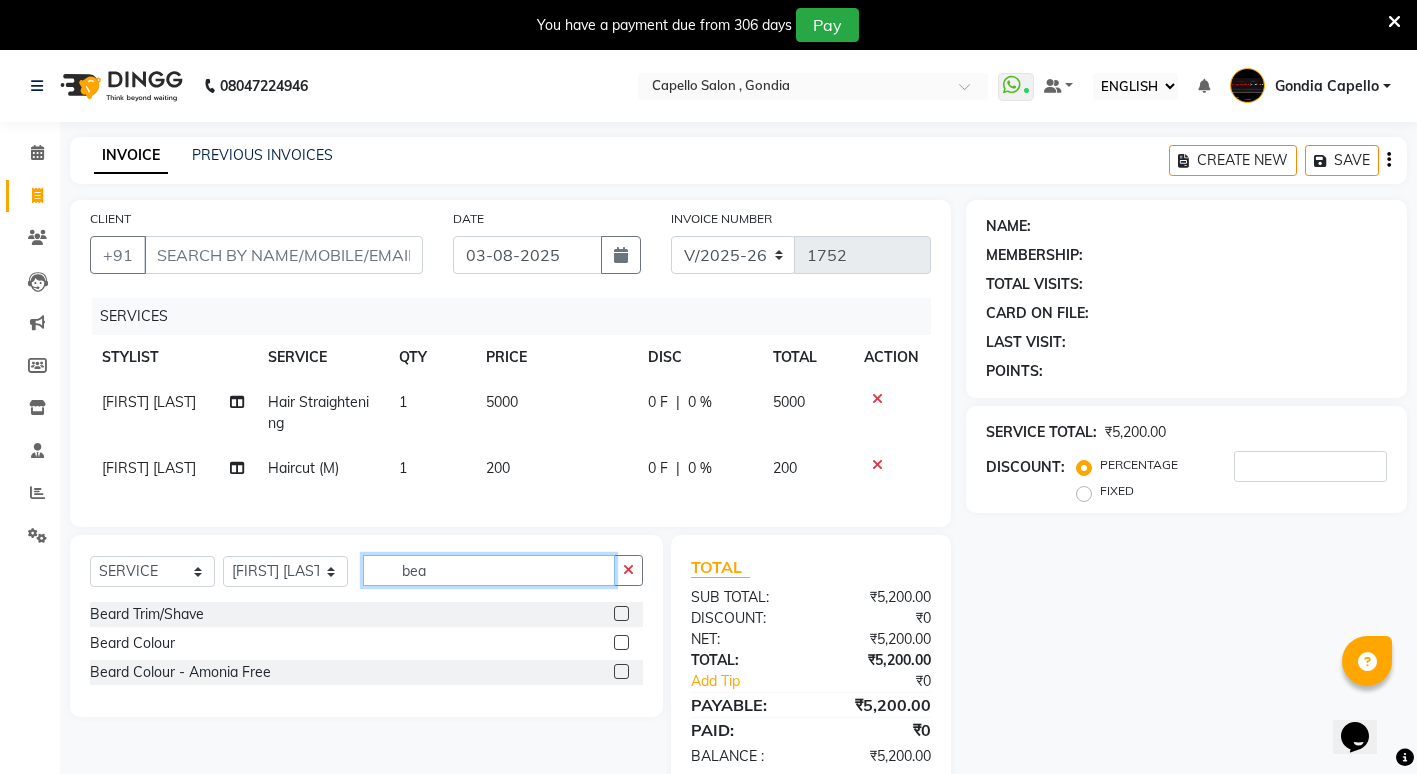 type on "bea" 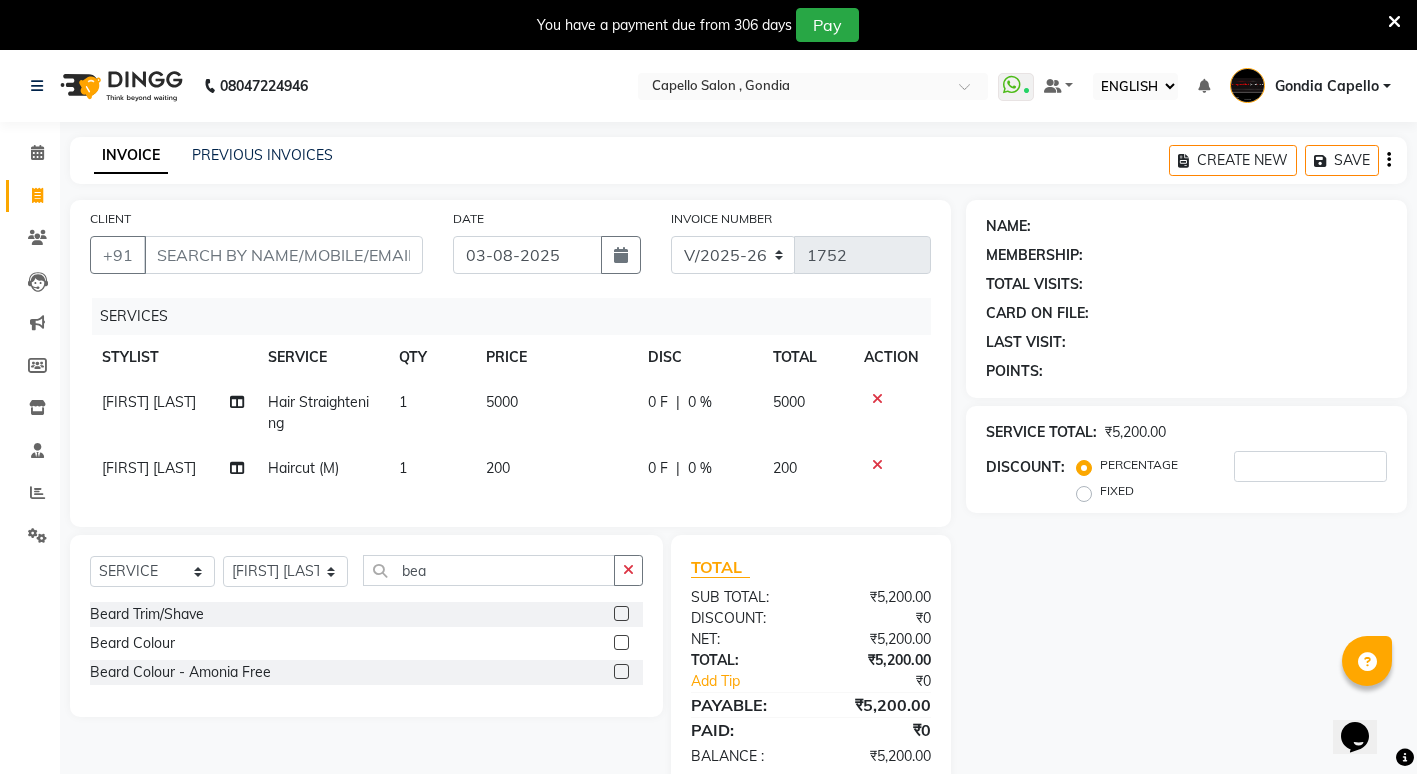 click 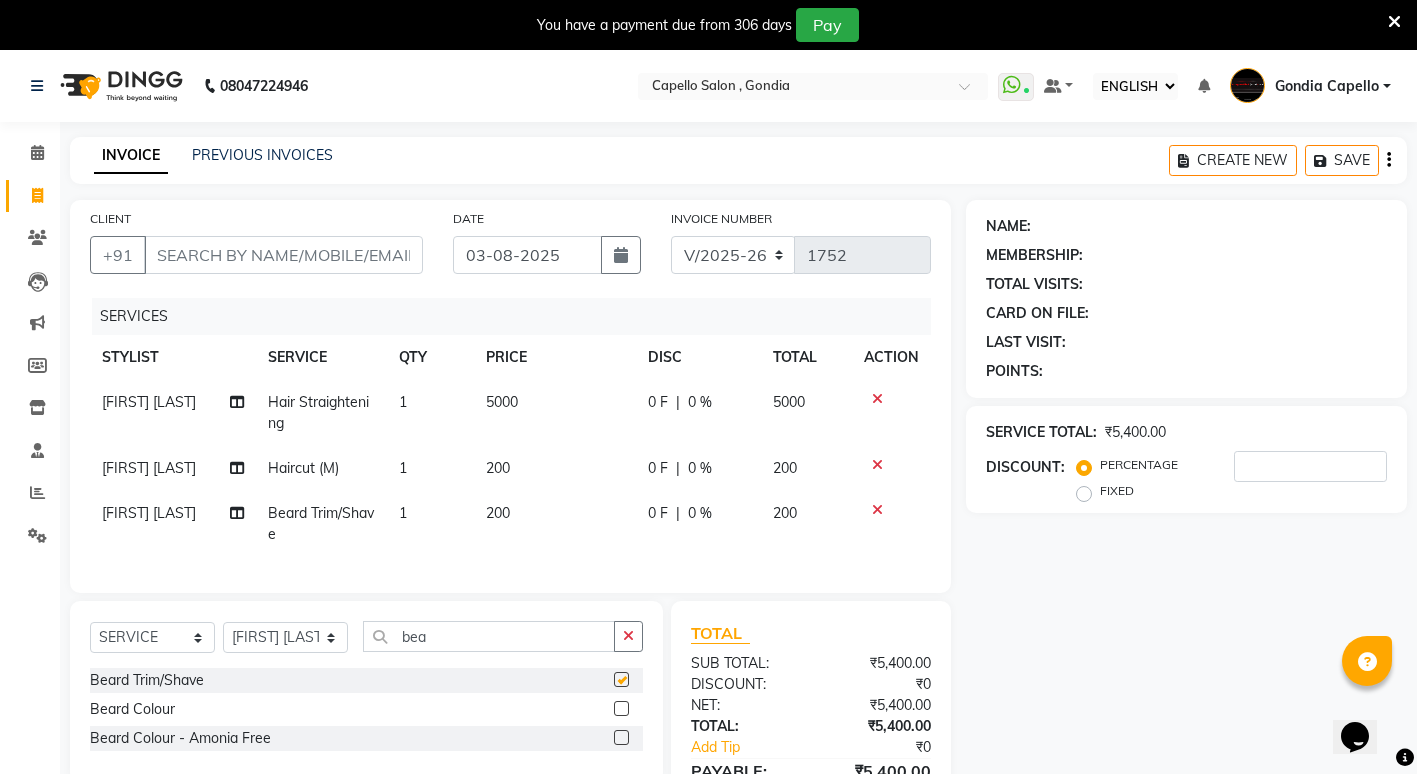 checkbox on "false" 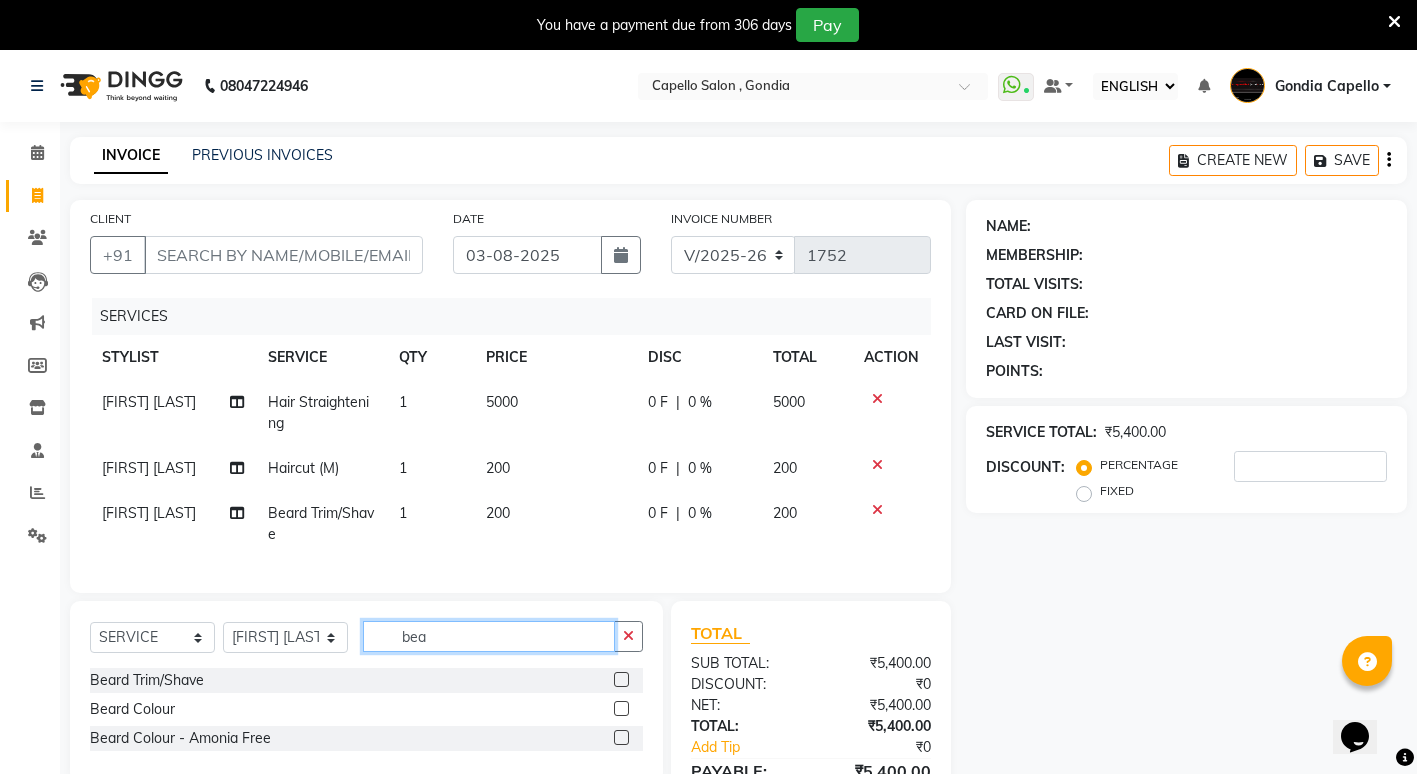 drag, startPoint x: 461, startPoint y: 660, endPoint x: 494, endPoint y: 650, distance: 34.48188 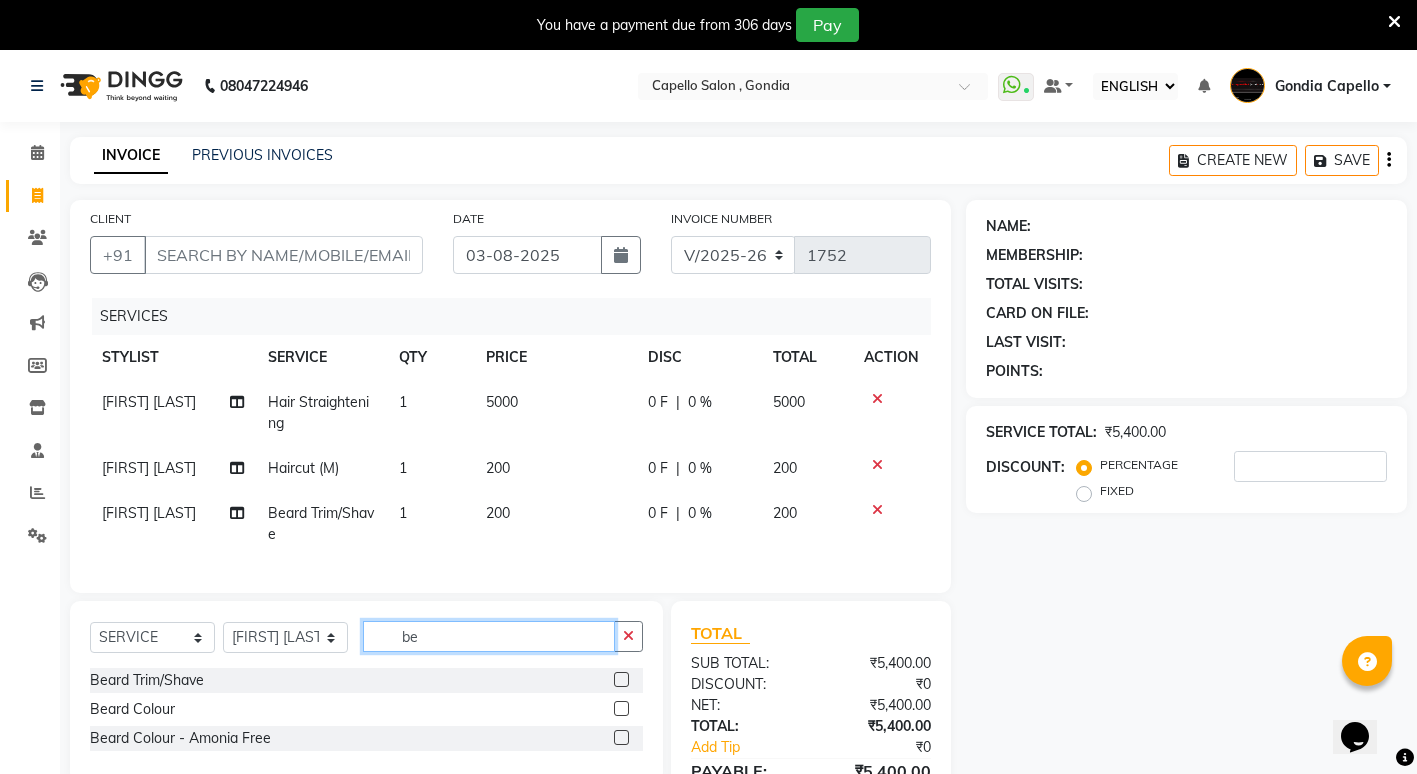 type on "b" 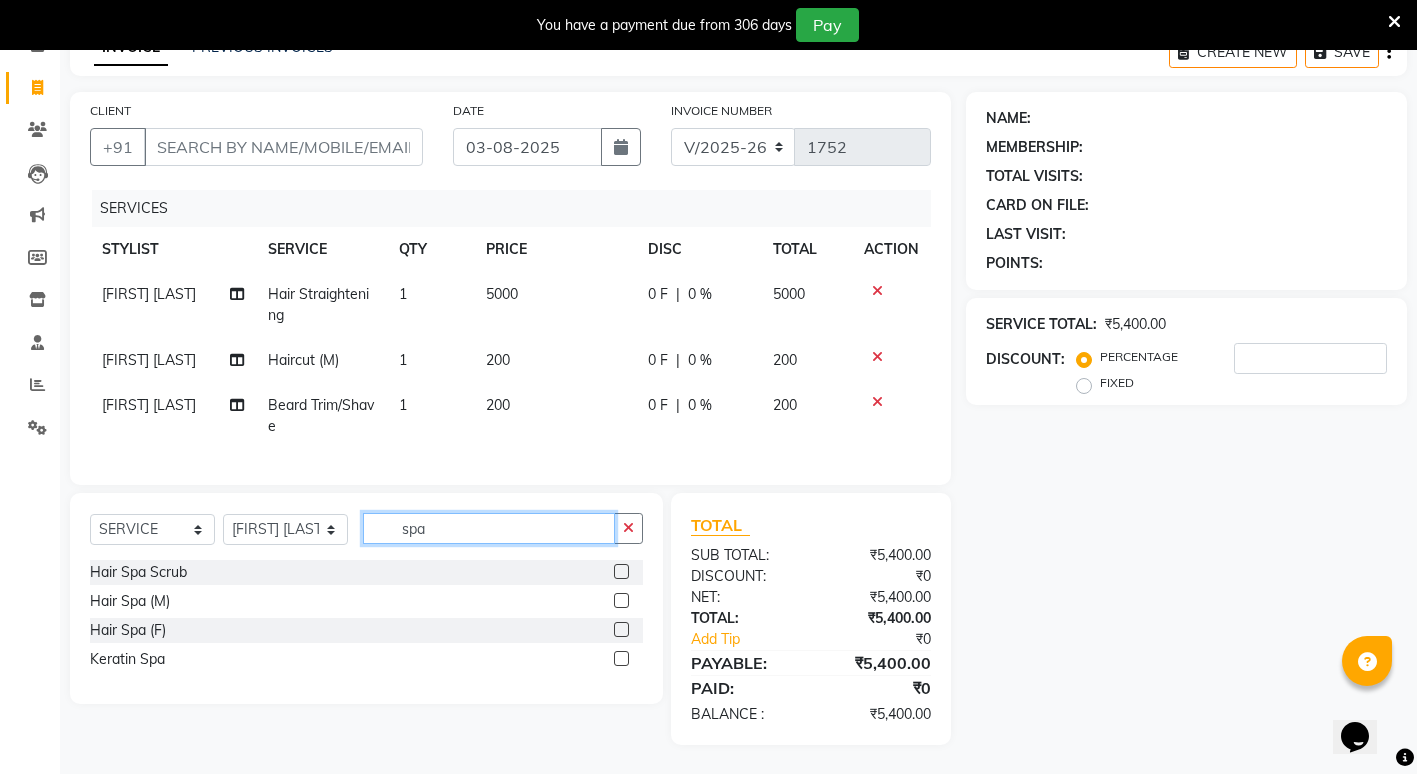 scroll, scrollTop: 124, scrollLeft: 0, axis: vertical 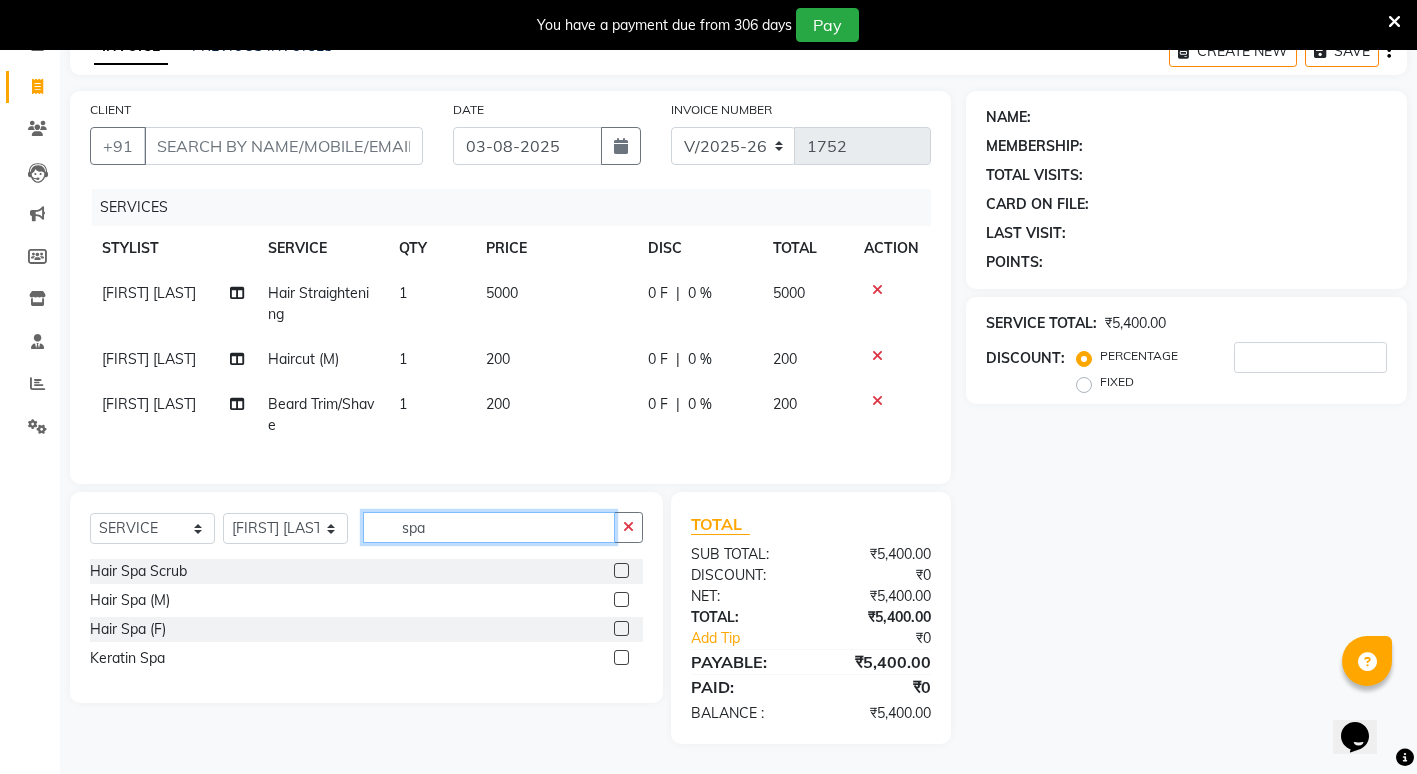 type on "spa" 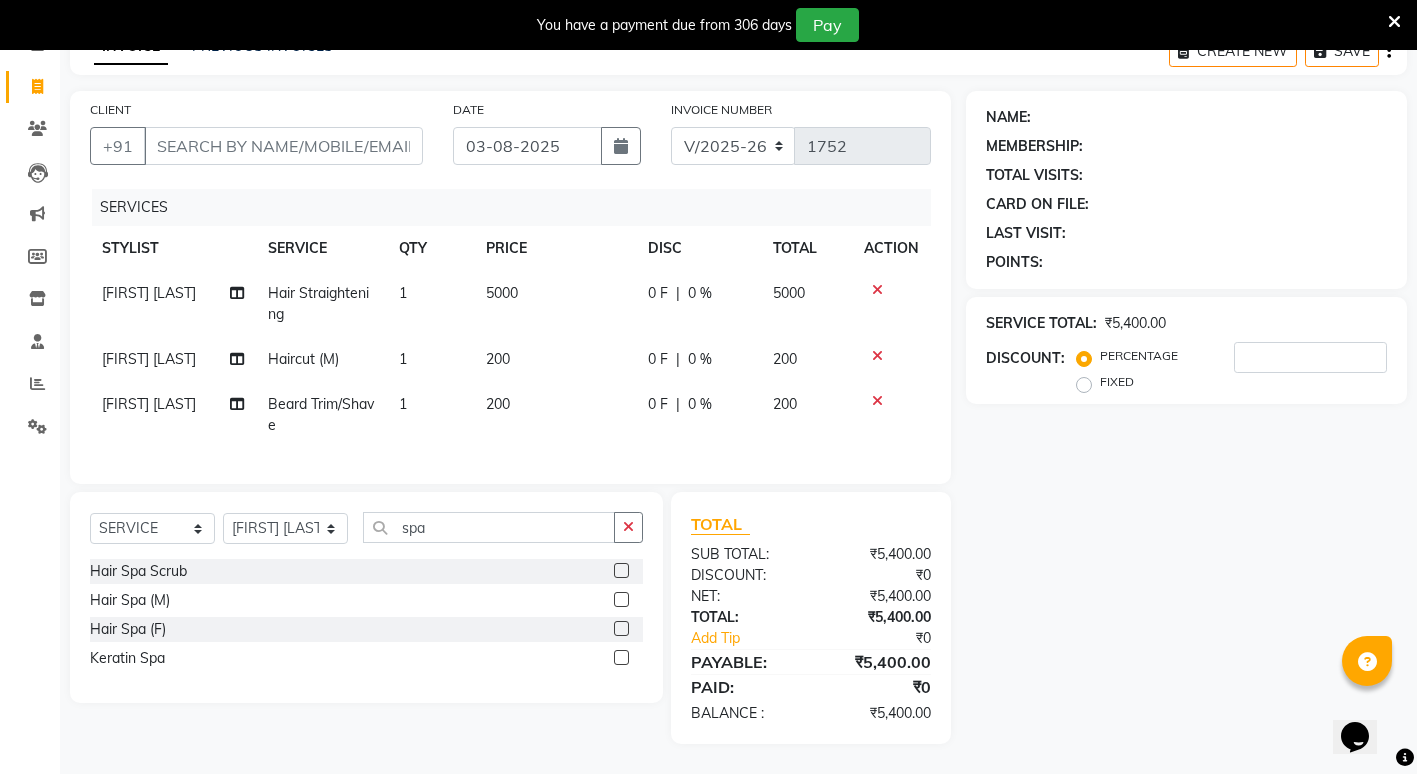 click 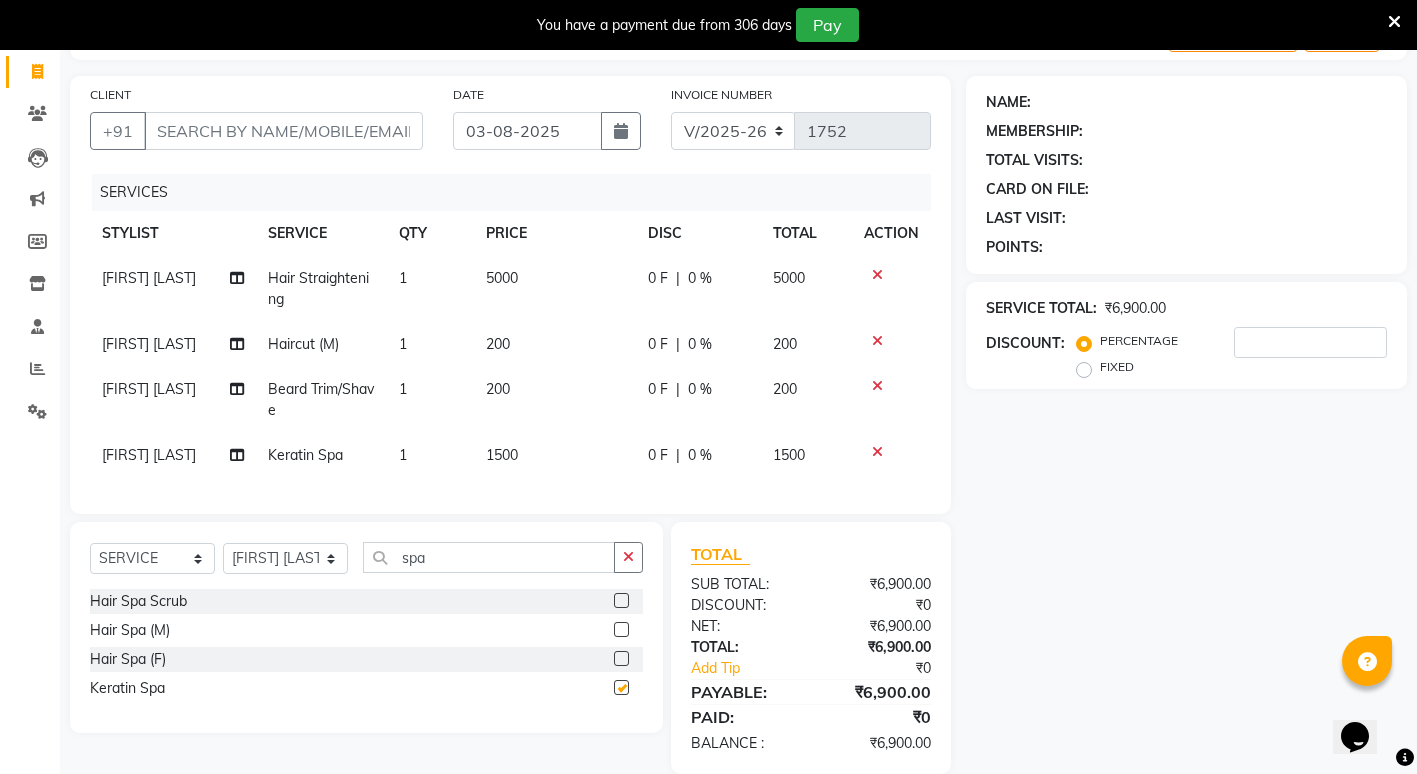 checkbox on "false" 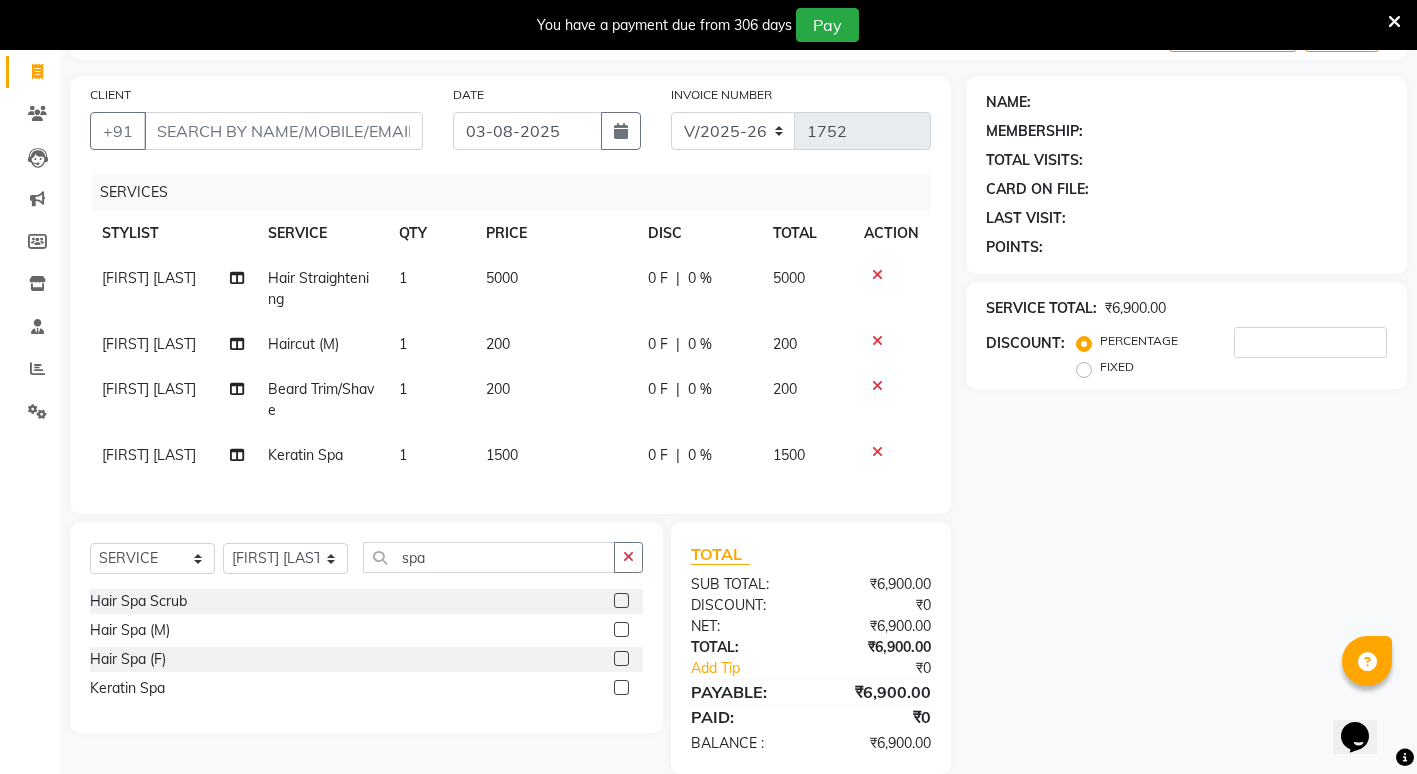 click on "1500" 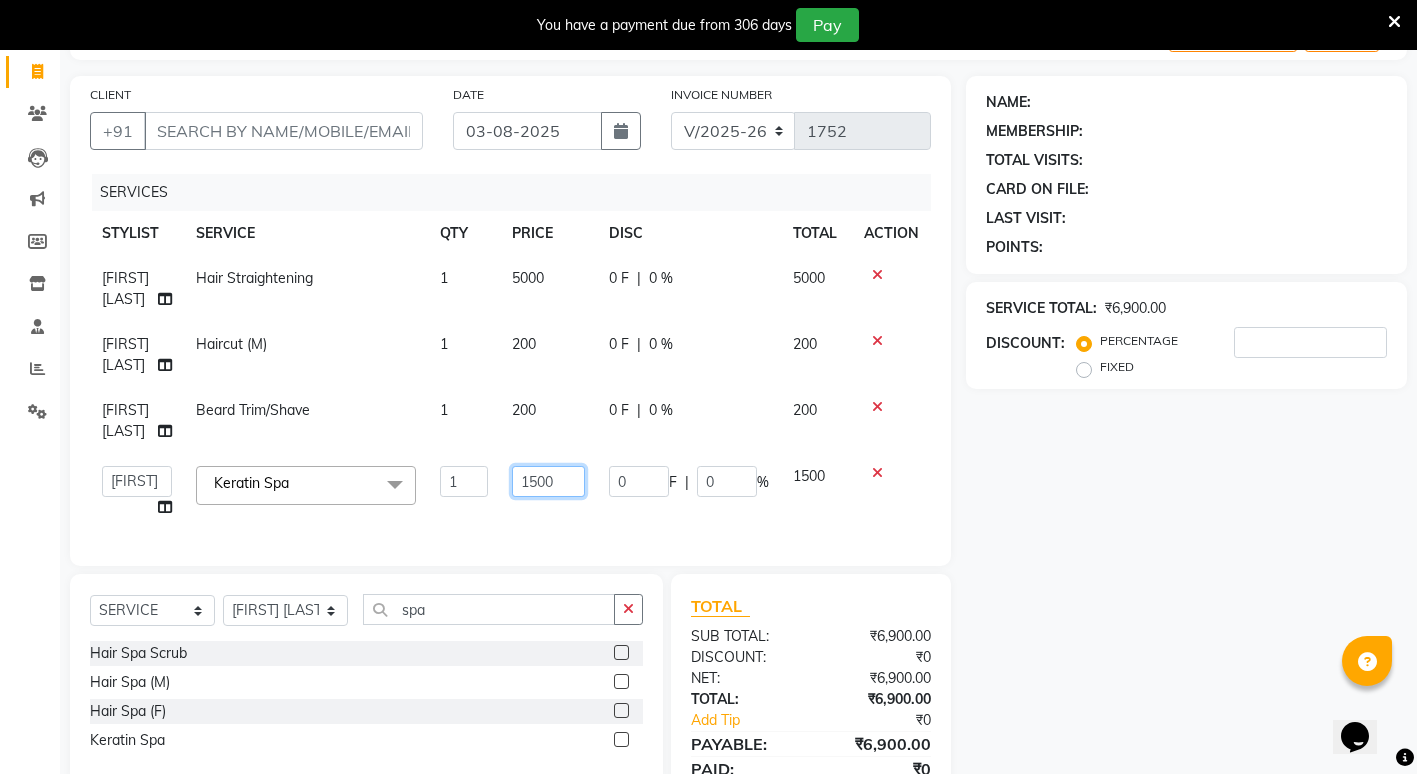 click on "1500" 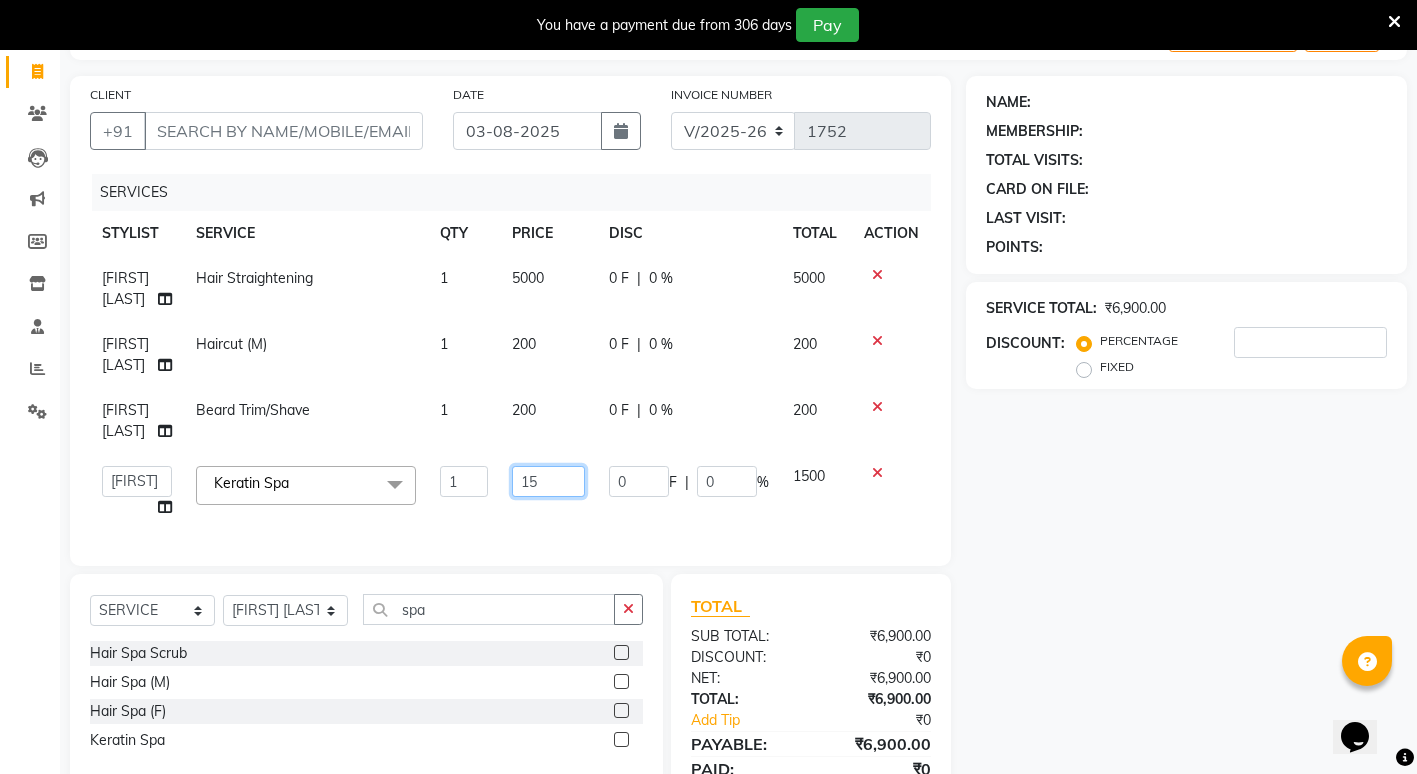 type on "1" 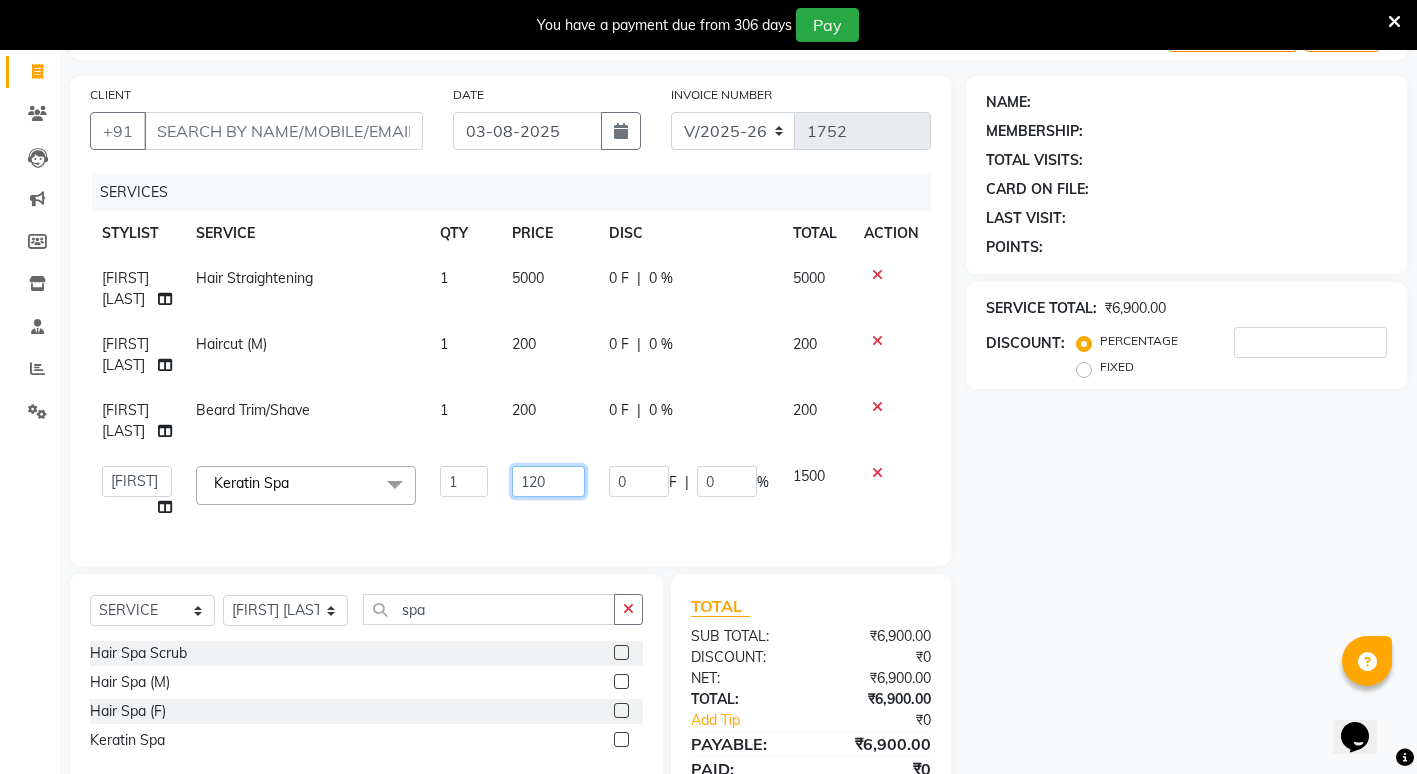 type on "1200" 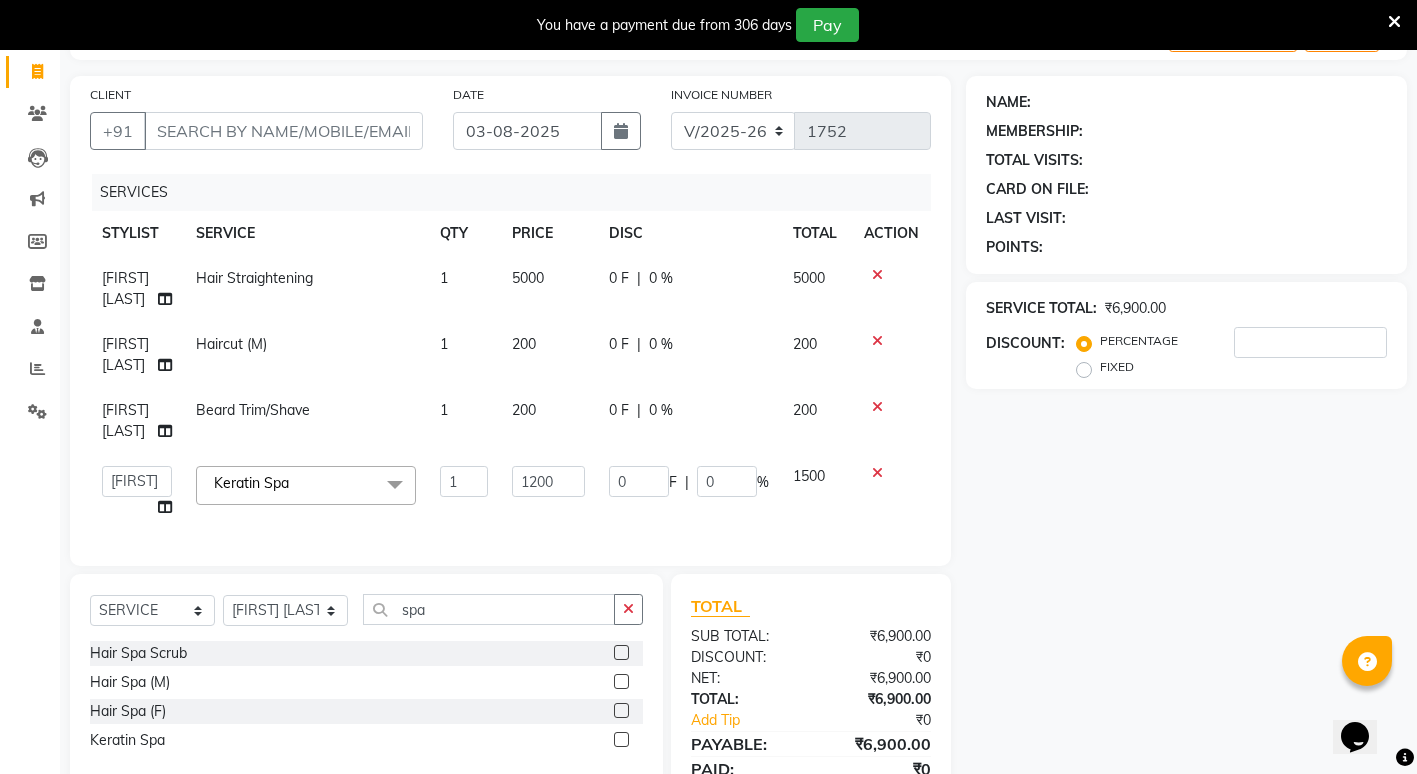 click on "NAME: MEMBERSHIP: TOTALVISITS: CARDONFILE: LASTVISIT: POINTS: SERVICETOTAL: ₹6,900.00 DISCOUNT: PERCENTAGE FIXED" 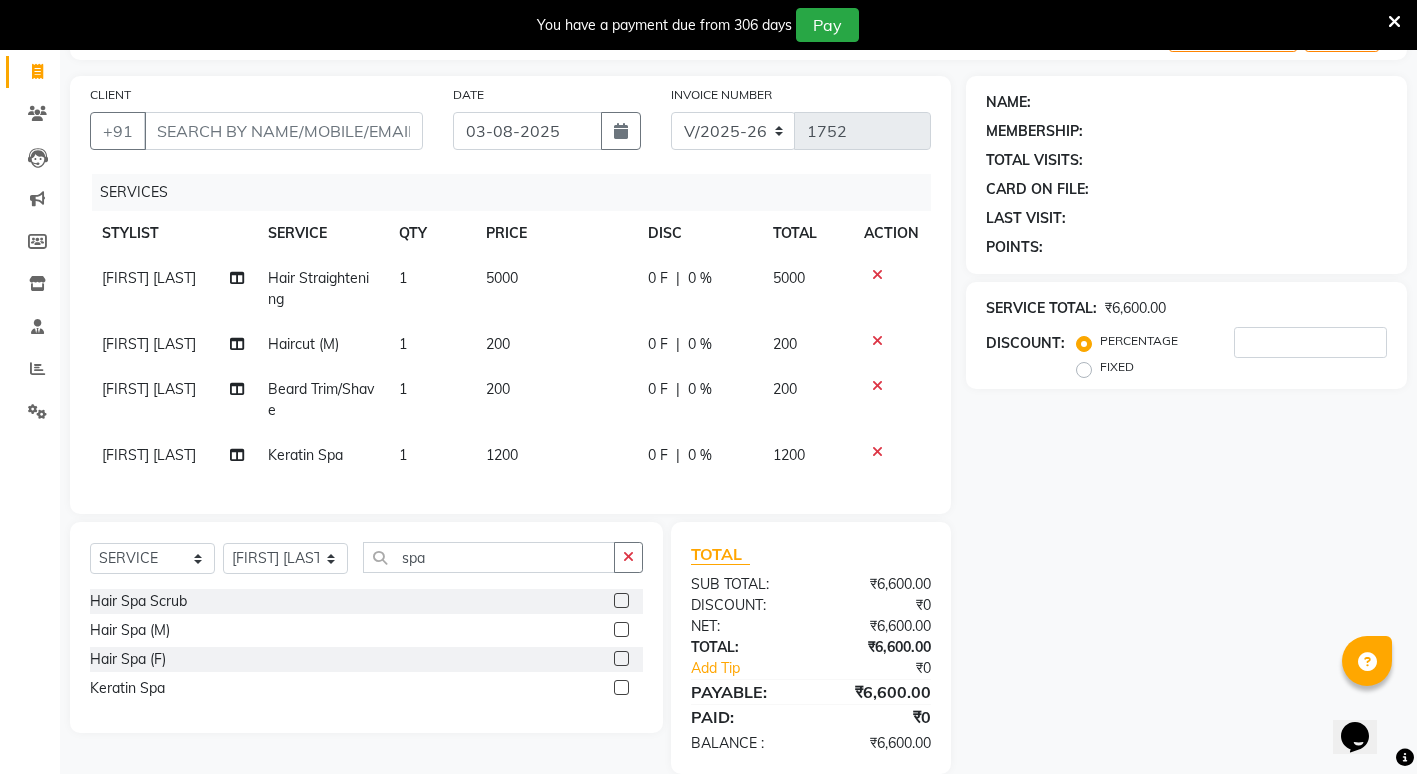 click 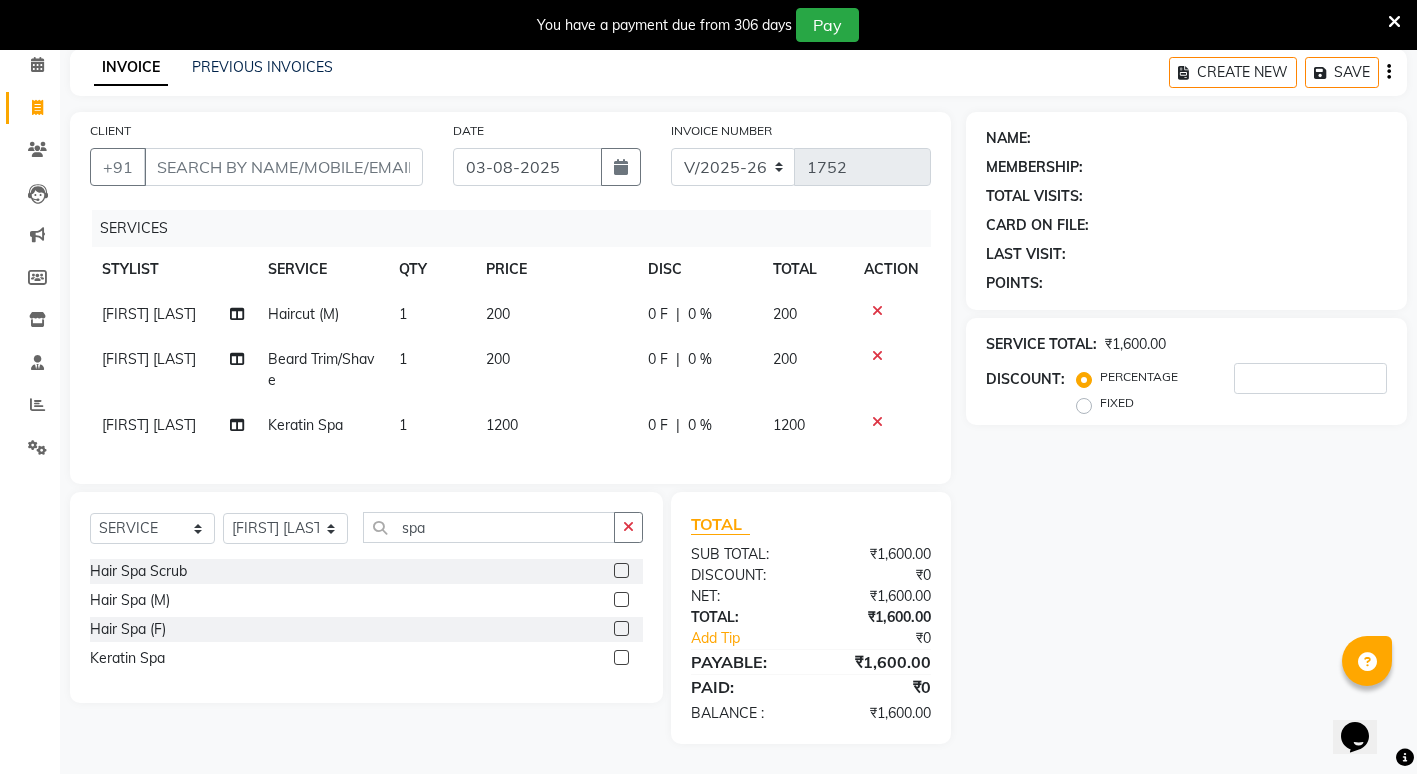 scroll, scrollTop: 103, scrollLeft: 0, axis: vertical 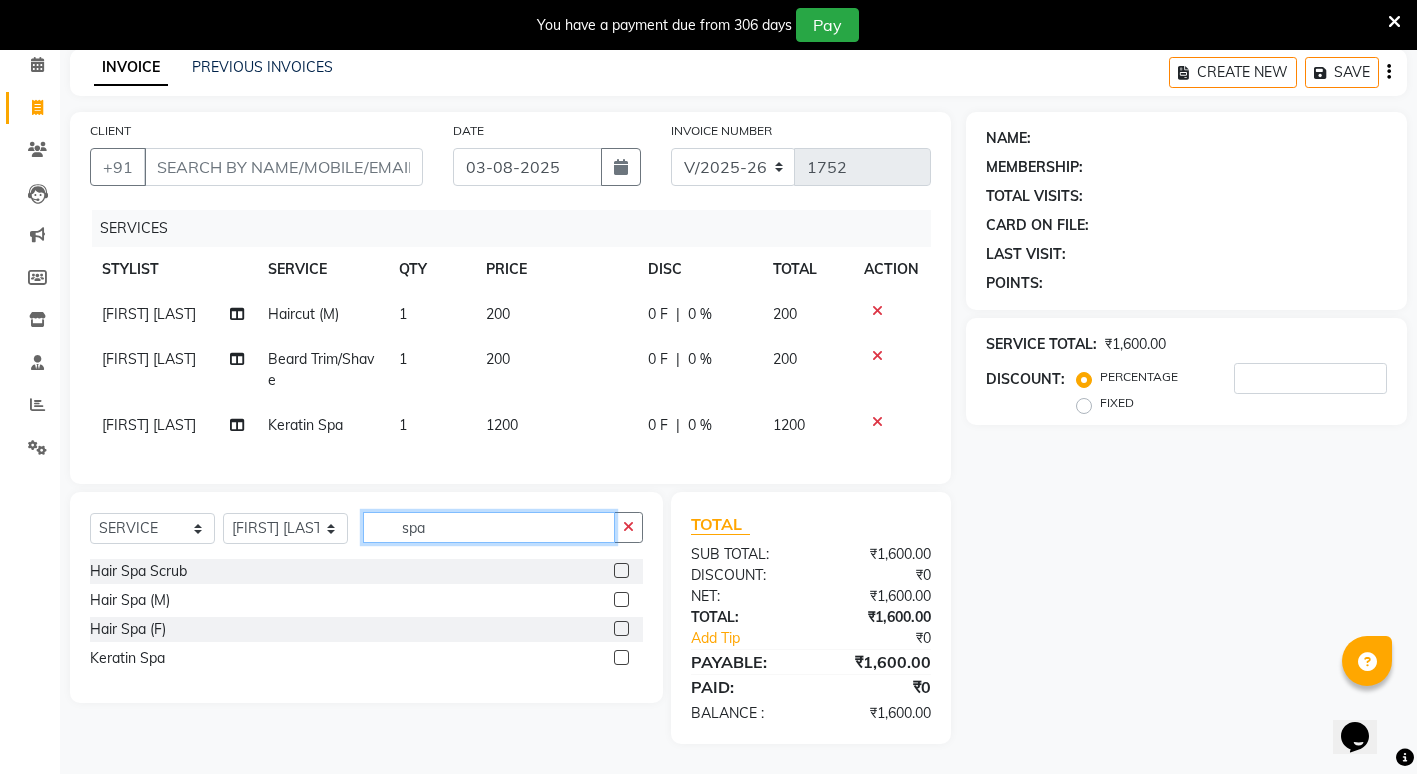 click on "spa" 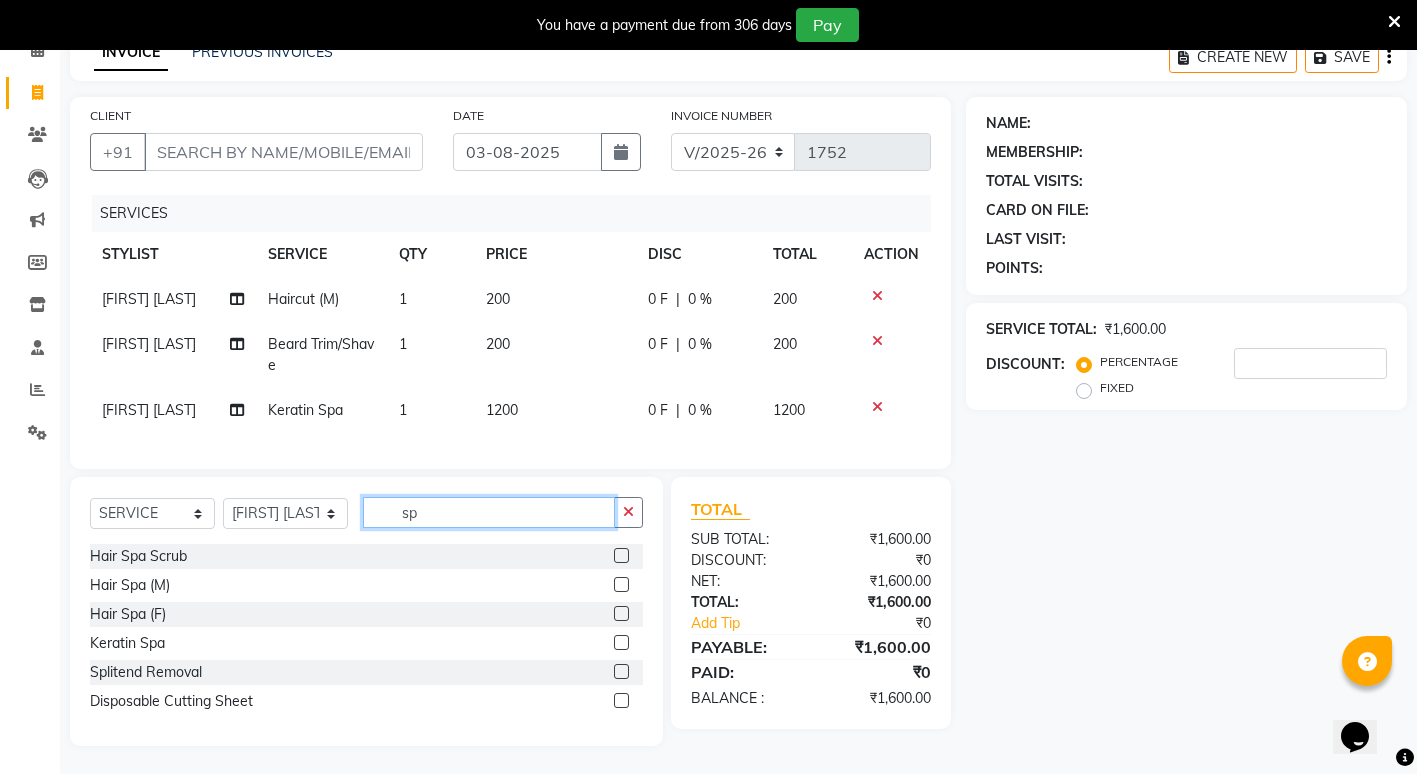 type on "s" 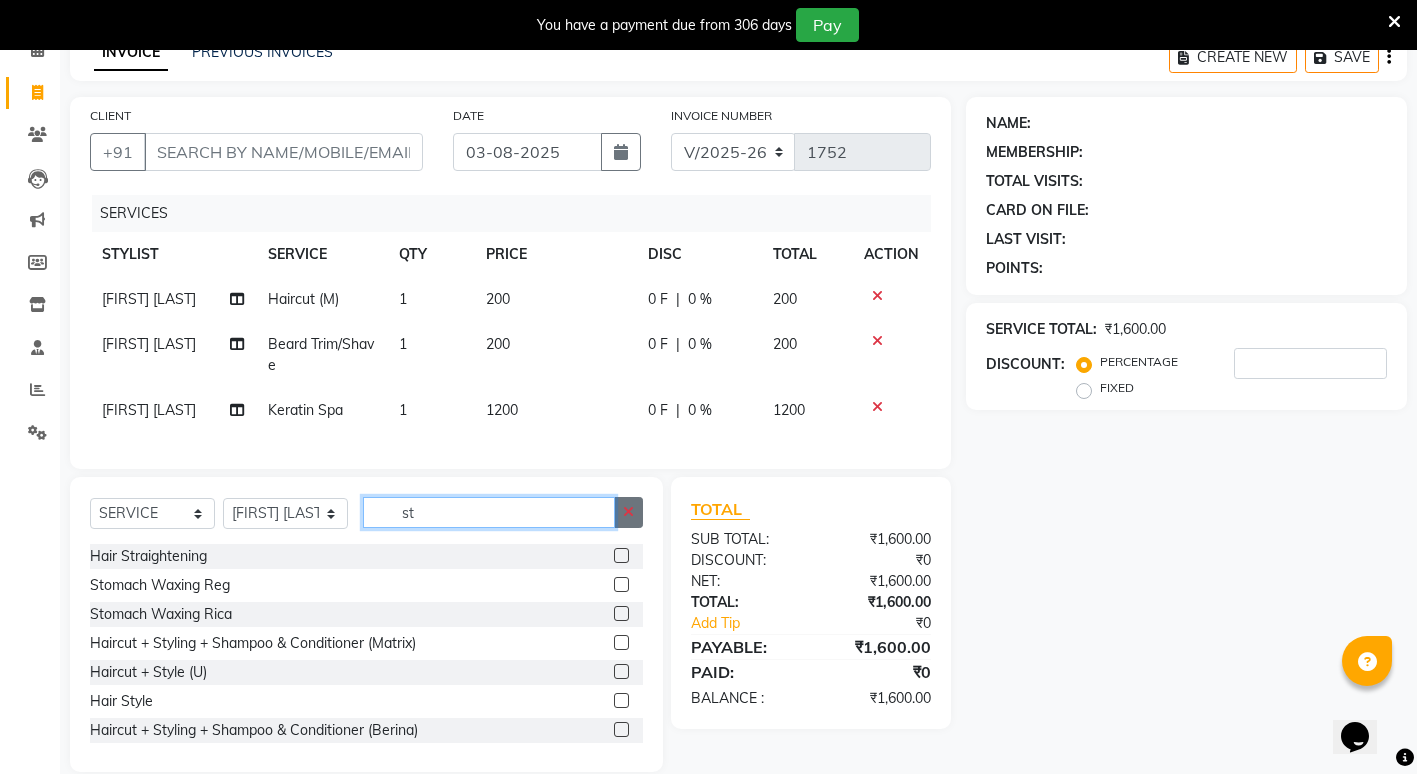 type on "s" 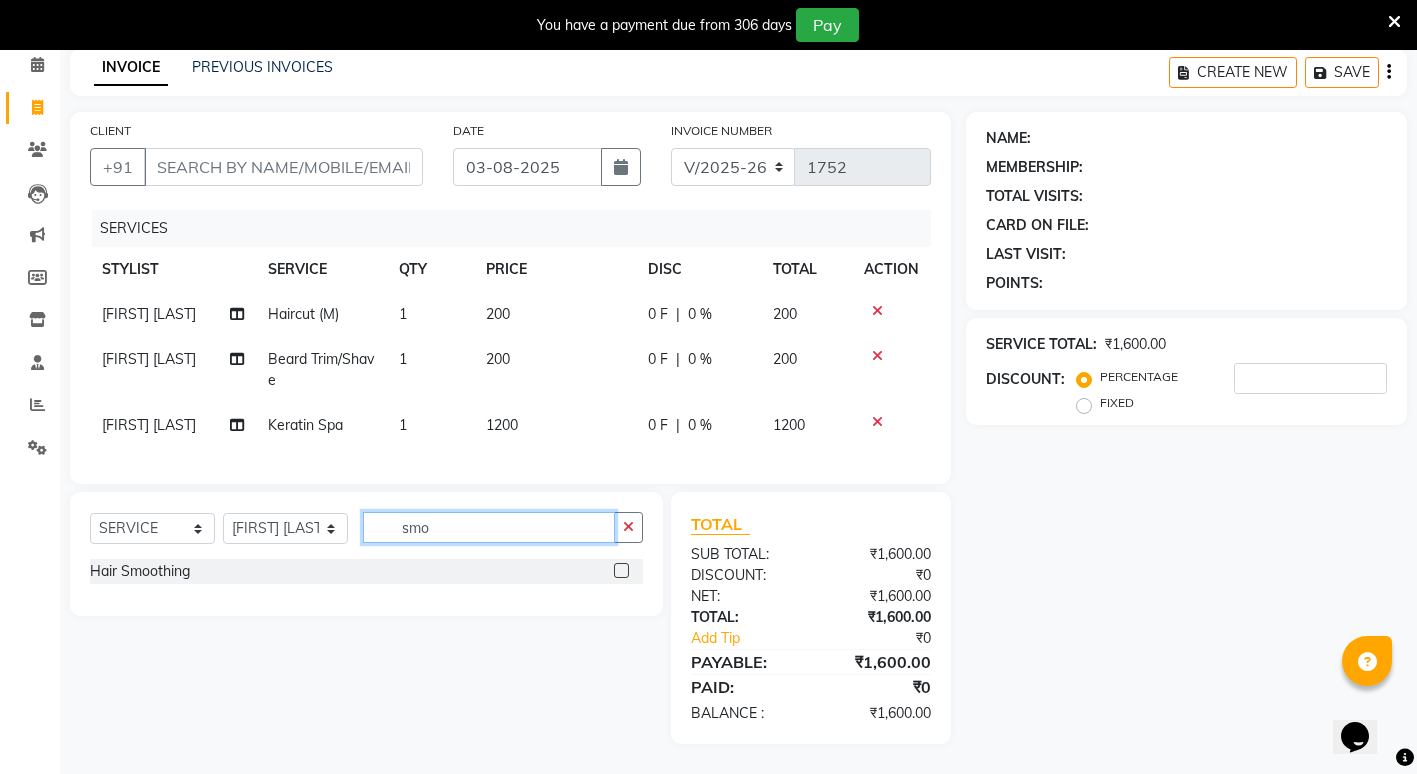 type on "smo" 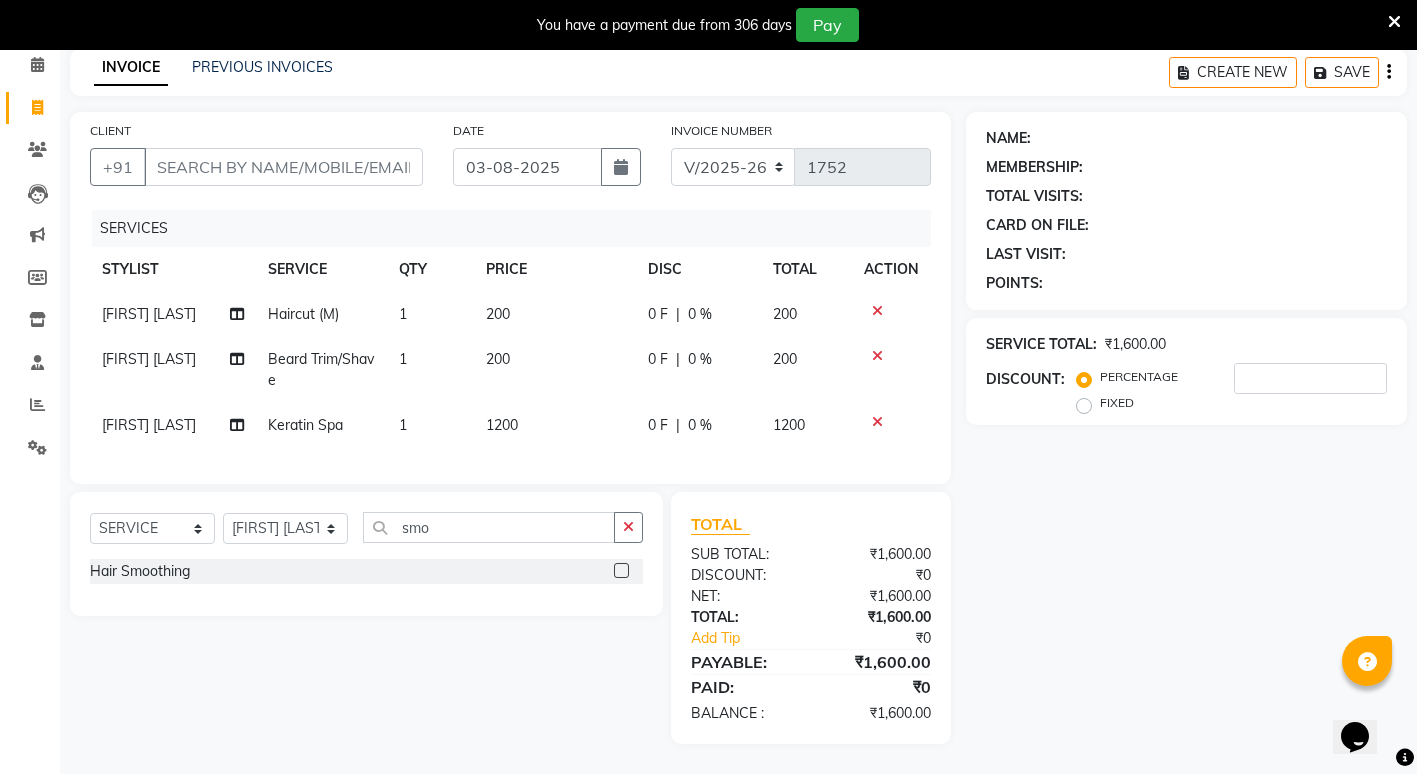click 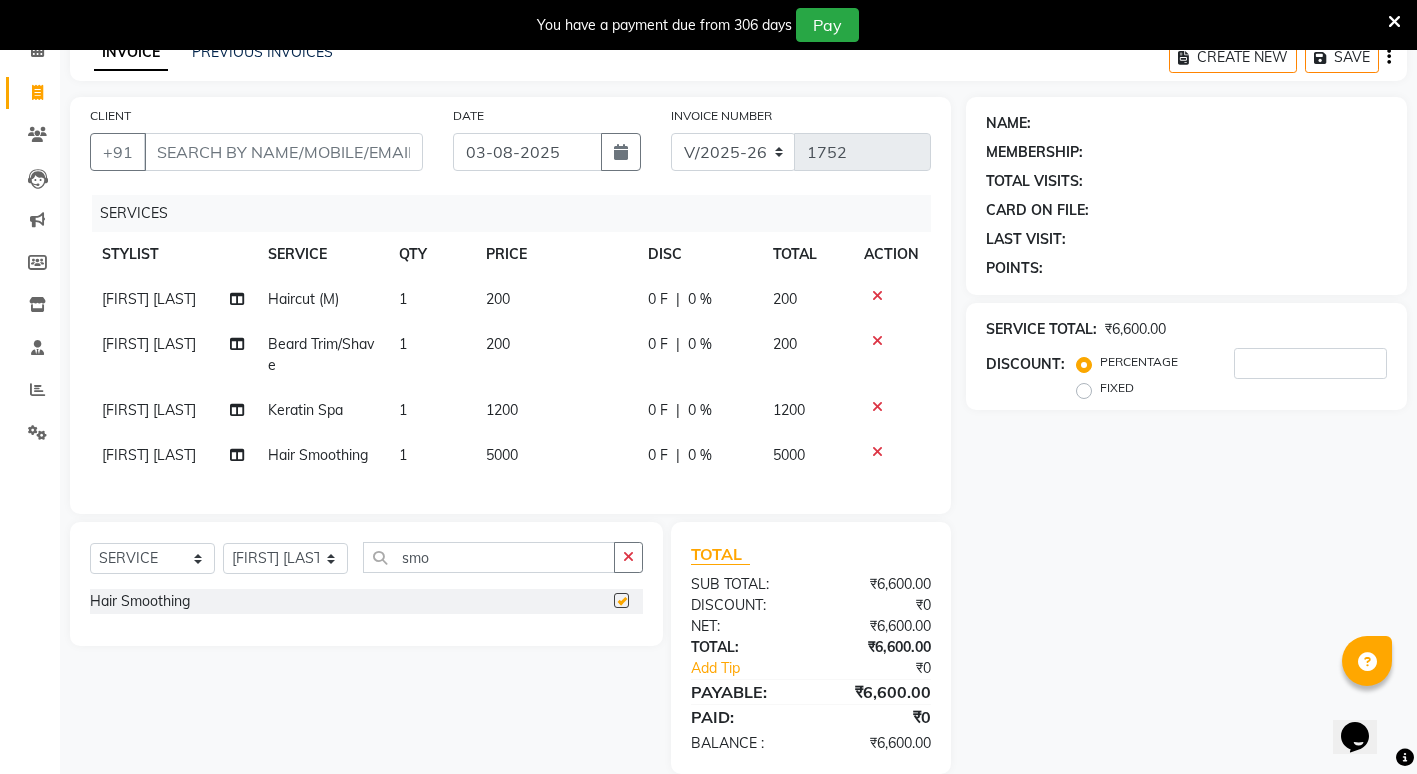 checkbox on "false" 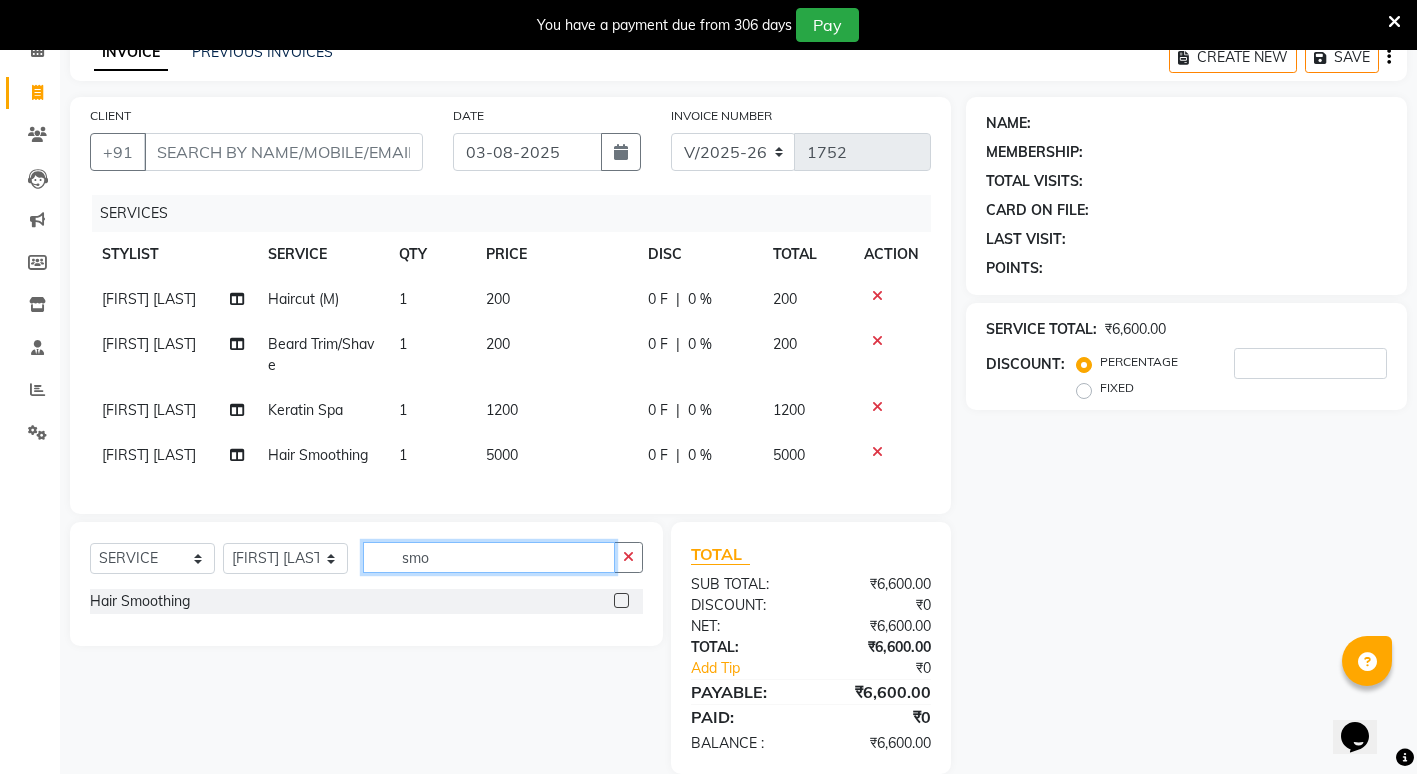click on "smo" 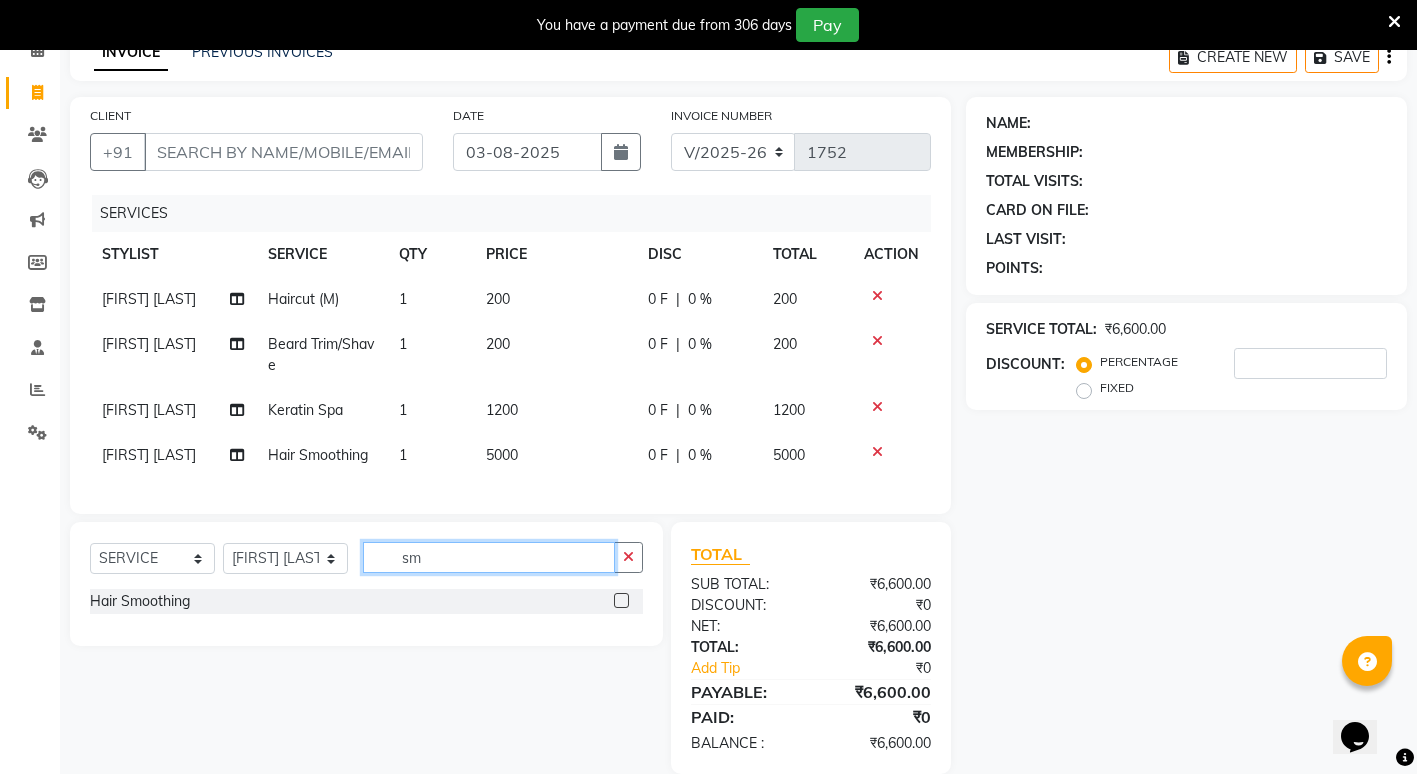 type on "s" 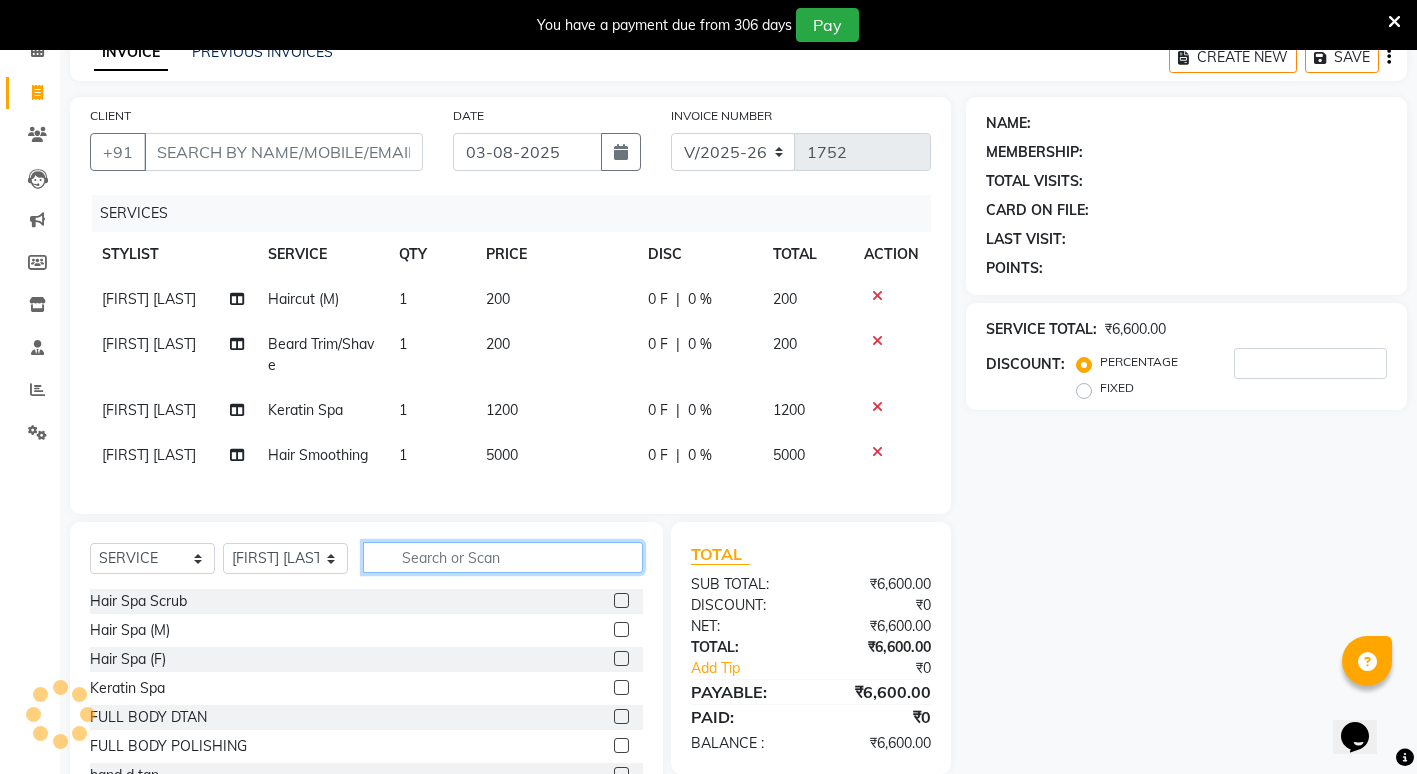 type 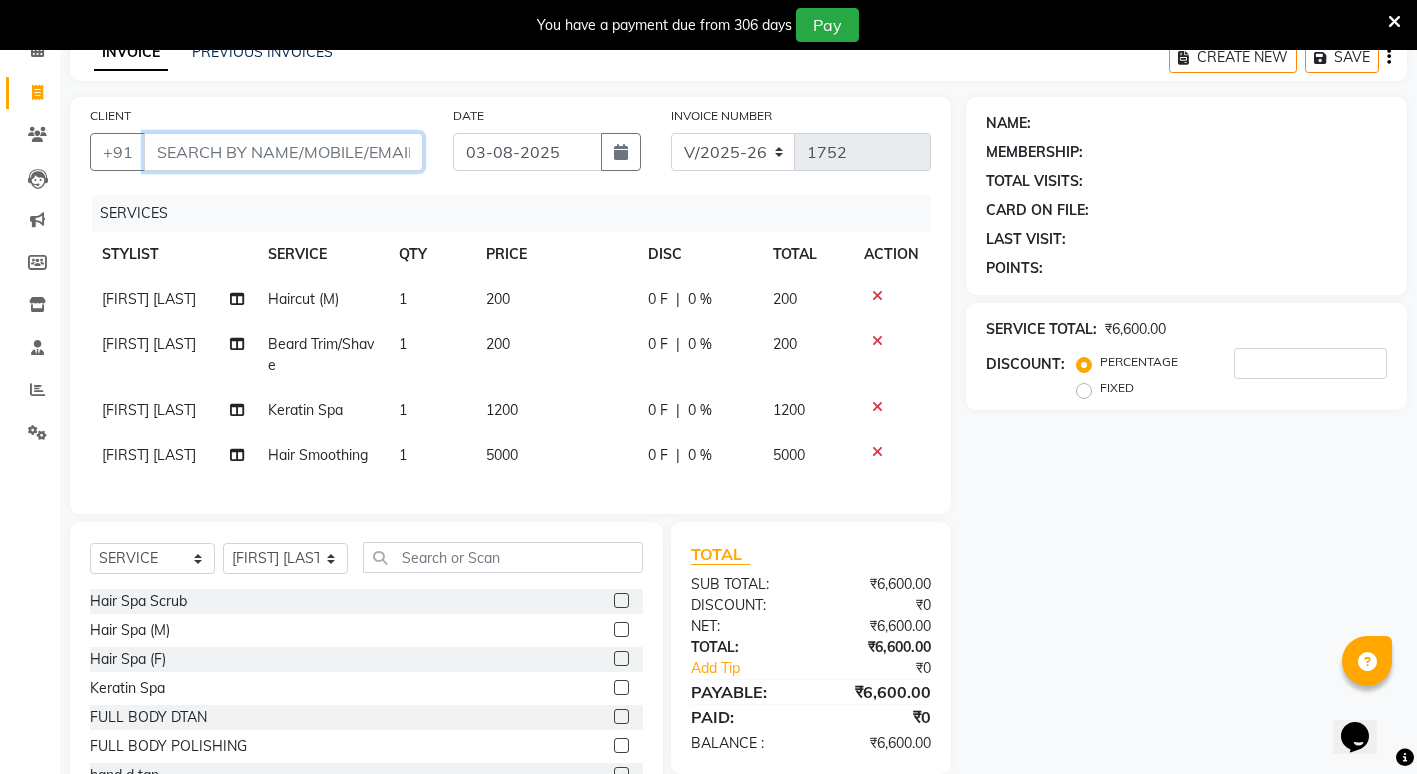 click on "CLIENT" at bounding box center (283, 152) 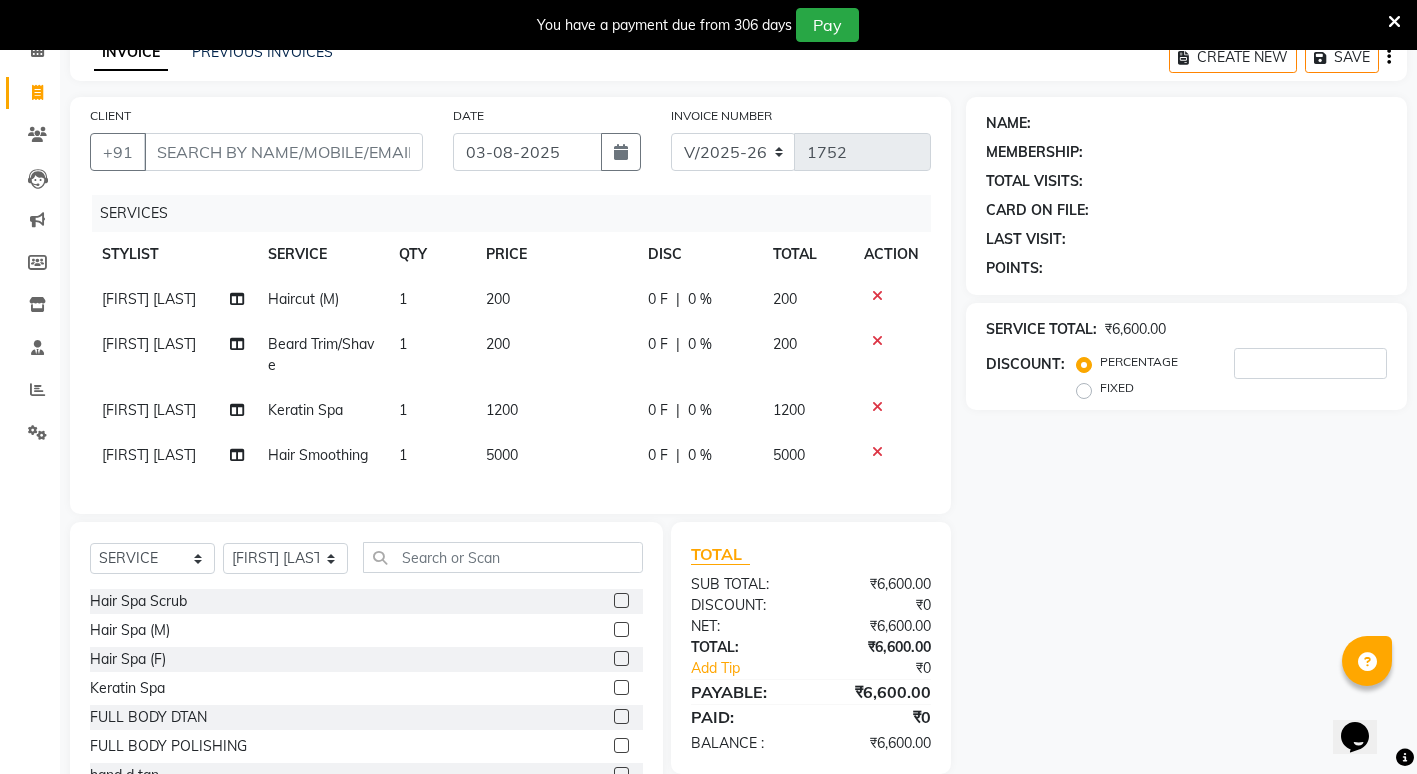 click 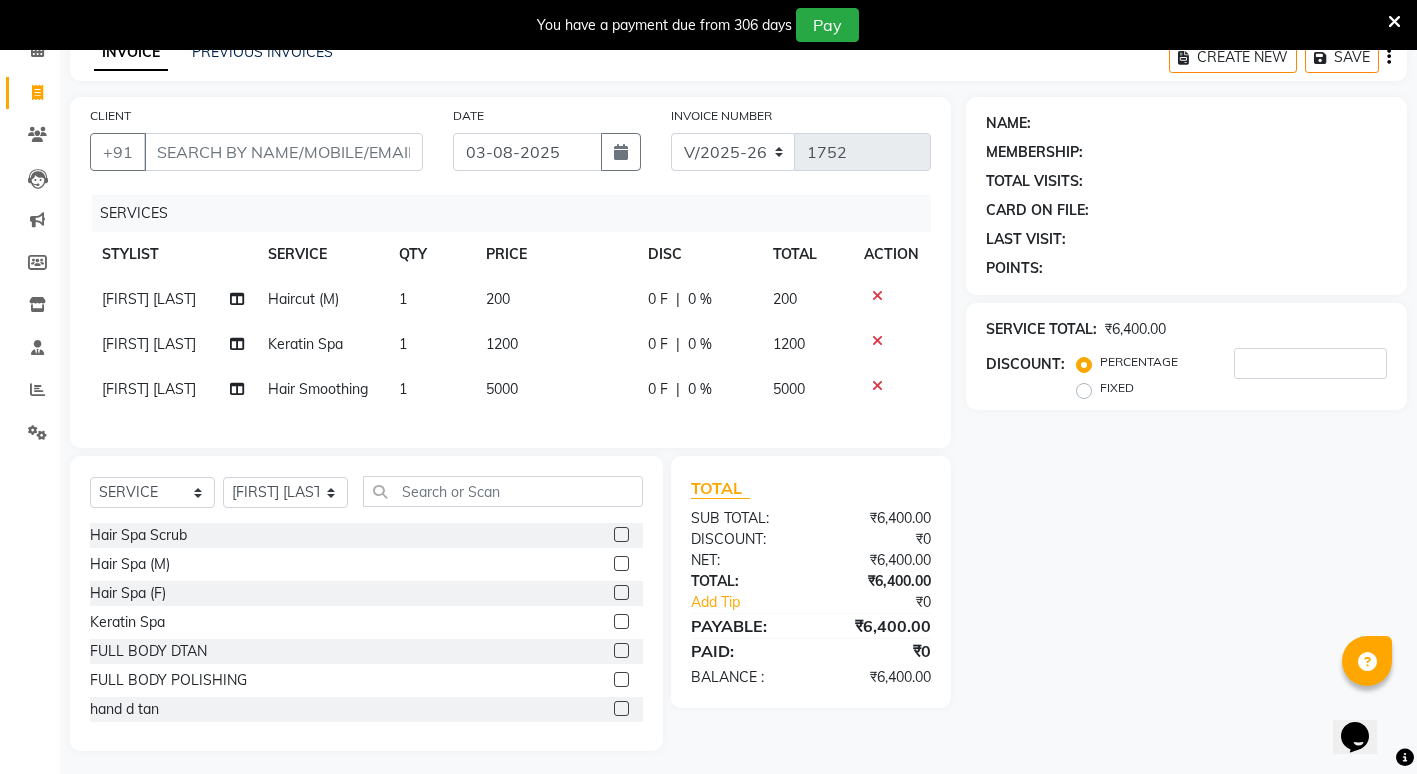 click on "5000" 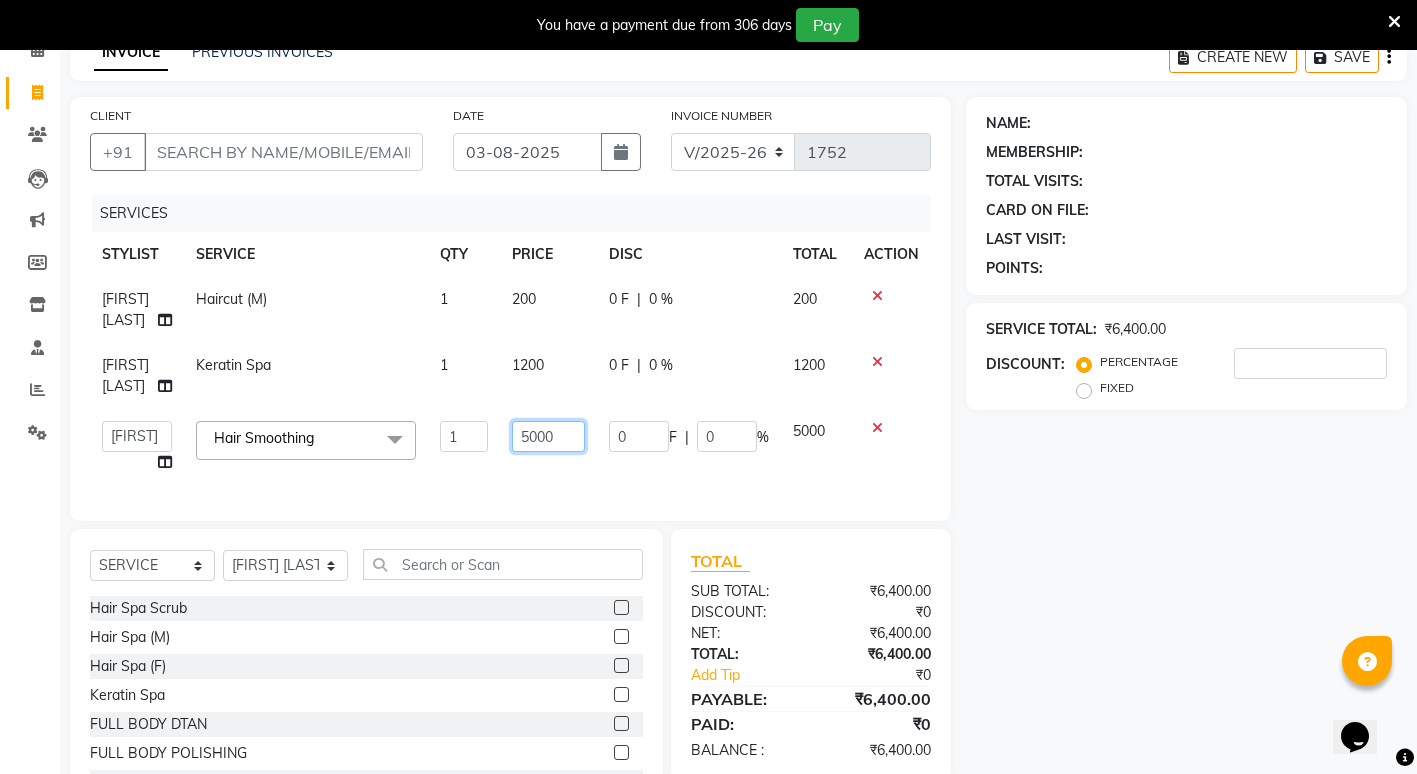 drag, startPoint x: 574, startPoint y: 424, endPoint x: 563, endPoint y: 427, distance: 11.401754 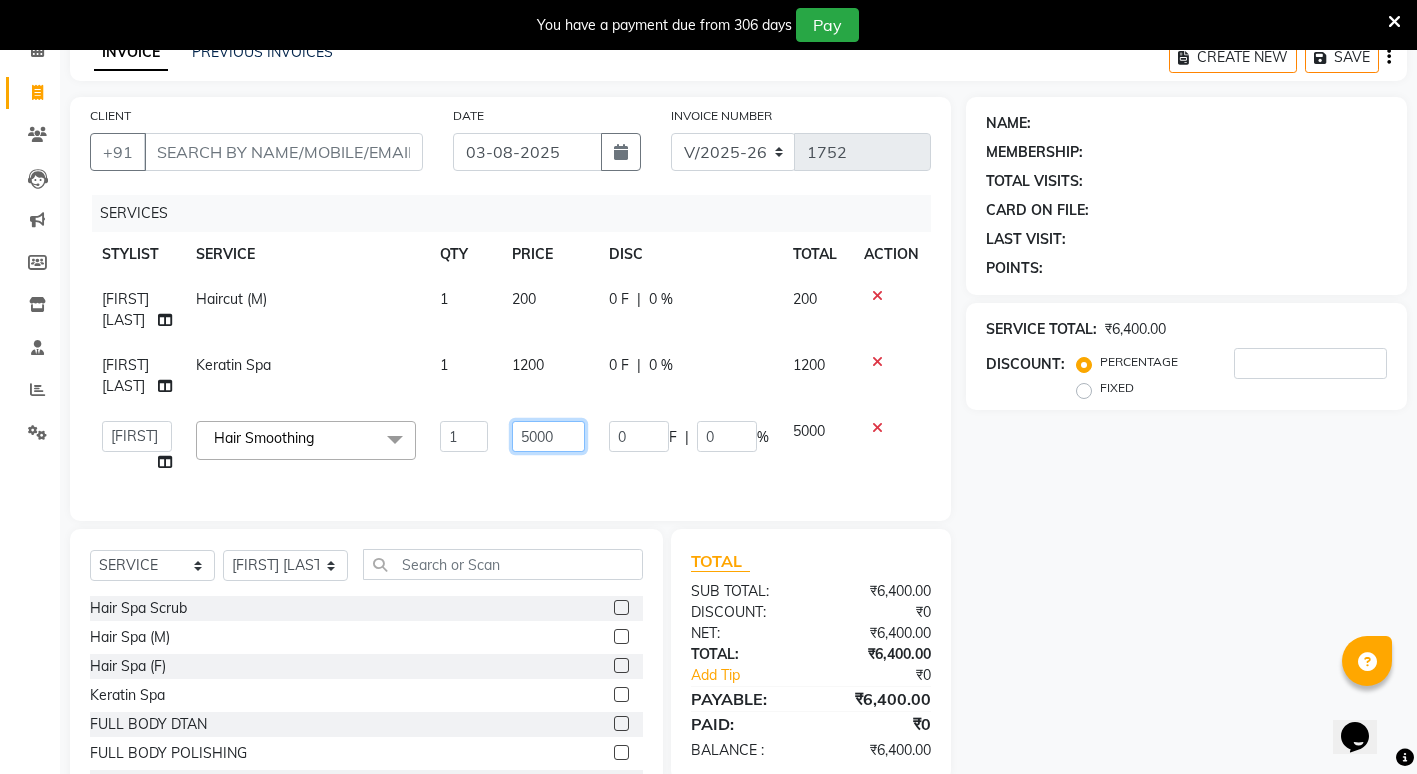 click on "5000" 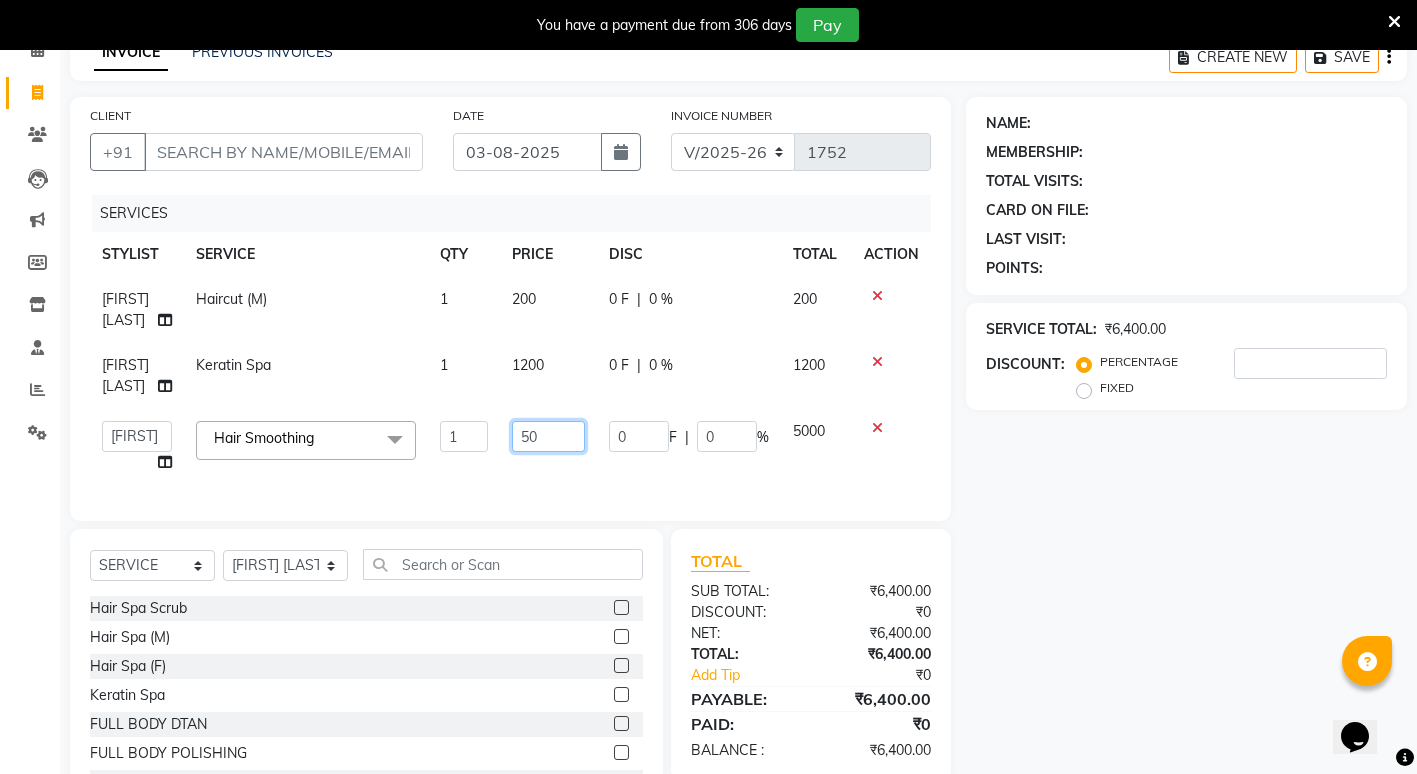 type on "5" 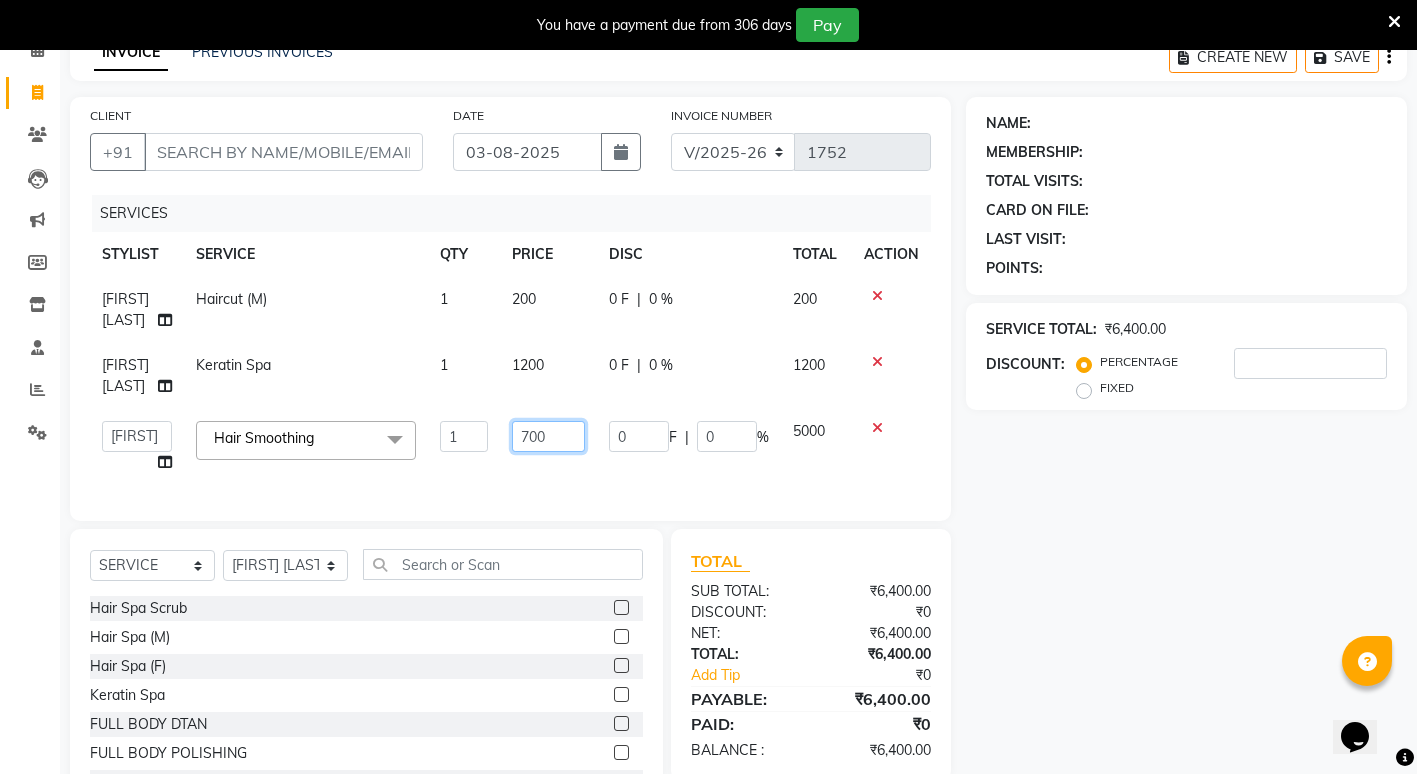 type on "7000" 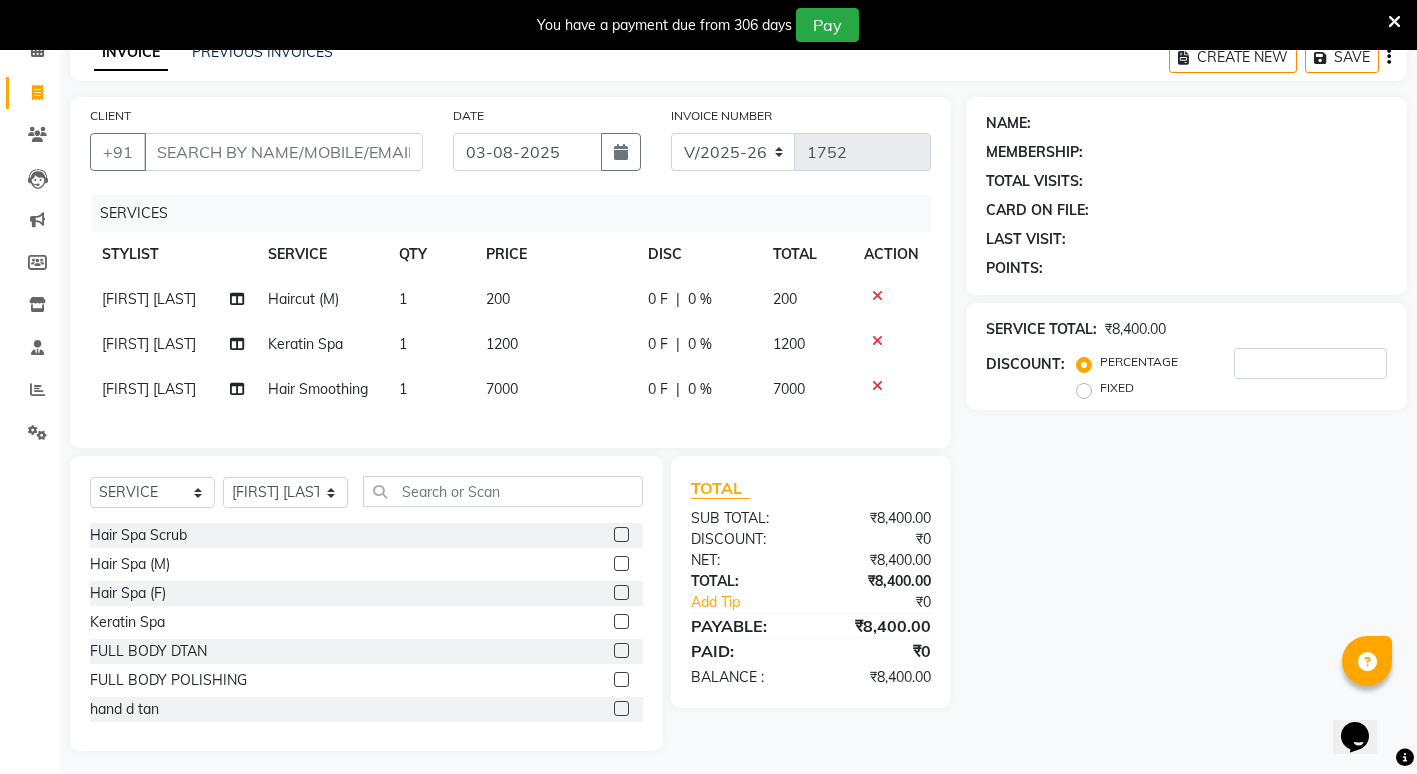 click on "NAME: MEMBERSHIP: TOTALVISITS: CARDONFILE: LASTVISIT: POINTS: SERVICETOTAL: ₹8,400.00 DISCOUNT: PERCENTAGE FIXED" 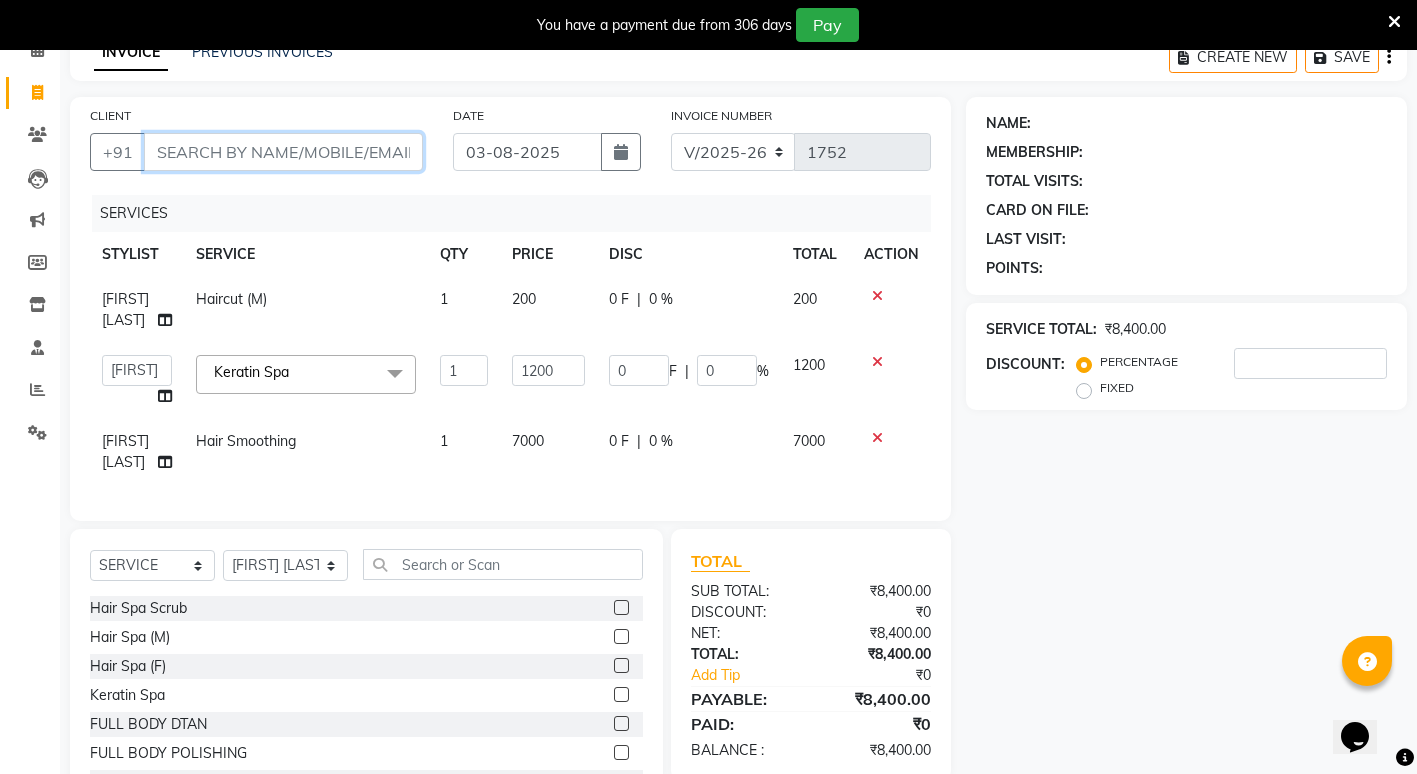 click on "CLIENT" at bounding box center [283, 152] 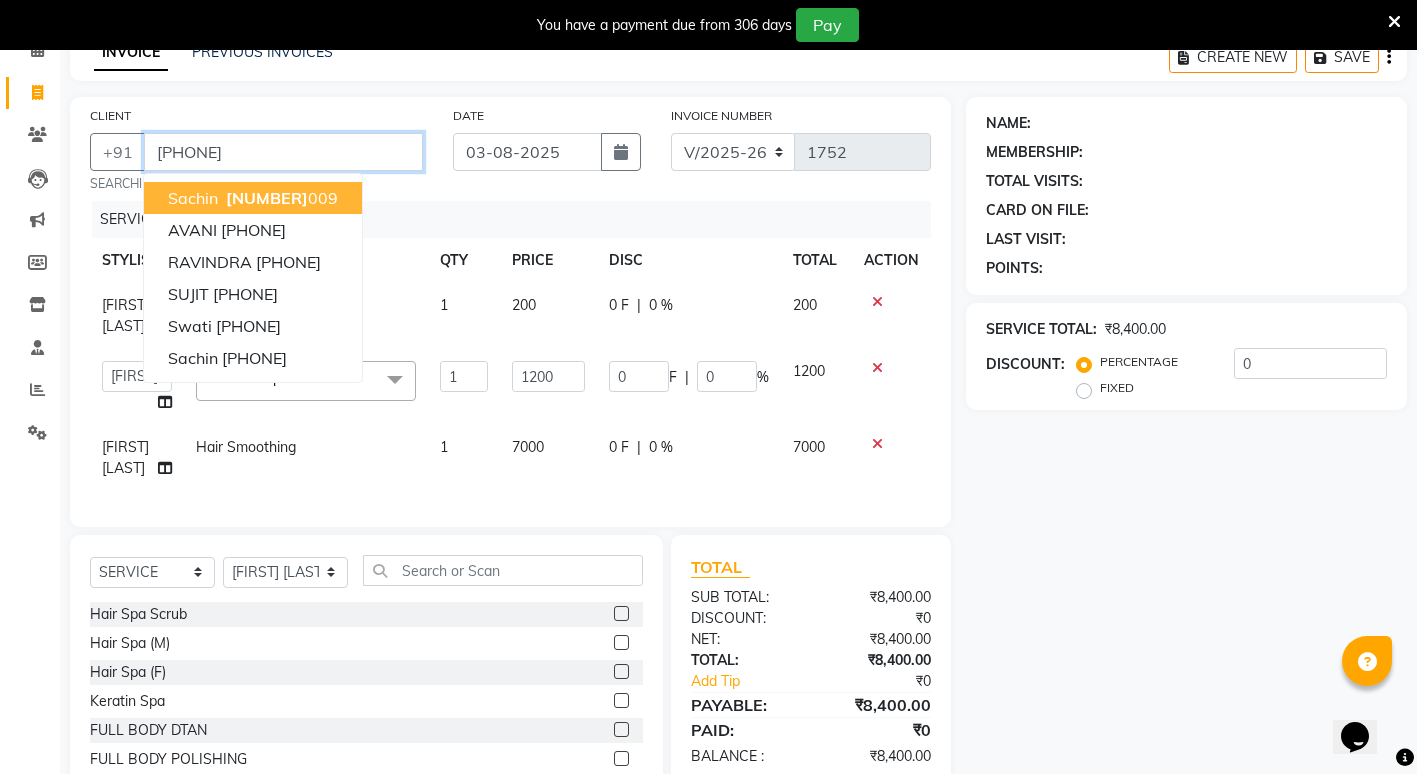 type on "[PHONE]" 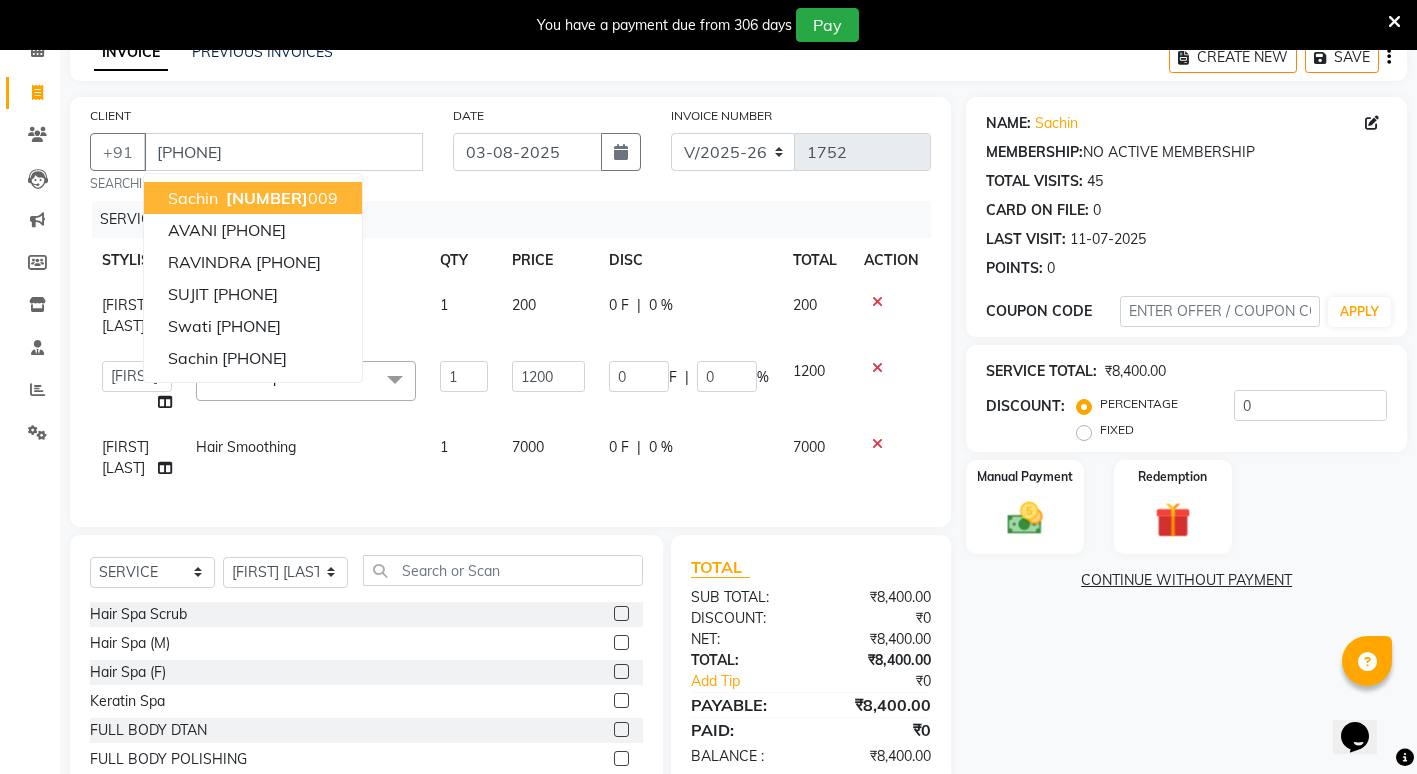click on "NAME: [FIRST] MEMBERSHIP: NOACTIVE MEMBERSHIP TOTALVISITS: 45 CARDONFILE: 0 LASTVISIT: 11-07-2025 POINTS: 0 COUPONCODEAPPLYSERVICETOTAL: ₹8,400.00 DISCOUNT: PERCENTAGE FIXED 0 ManualPaymentRedemption CONTINUEWITHOUTPAYMENT" 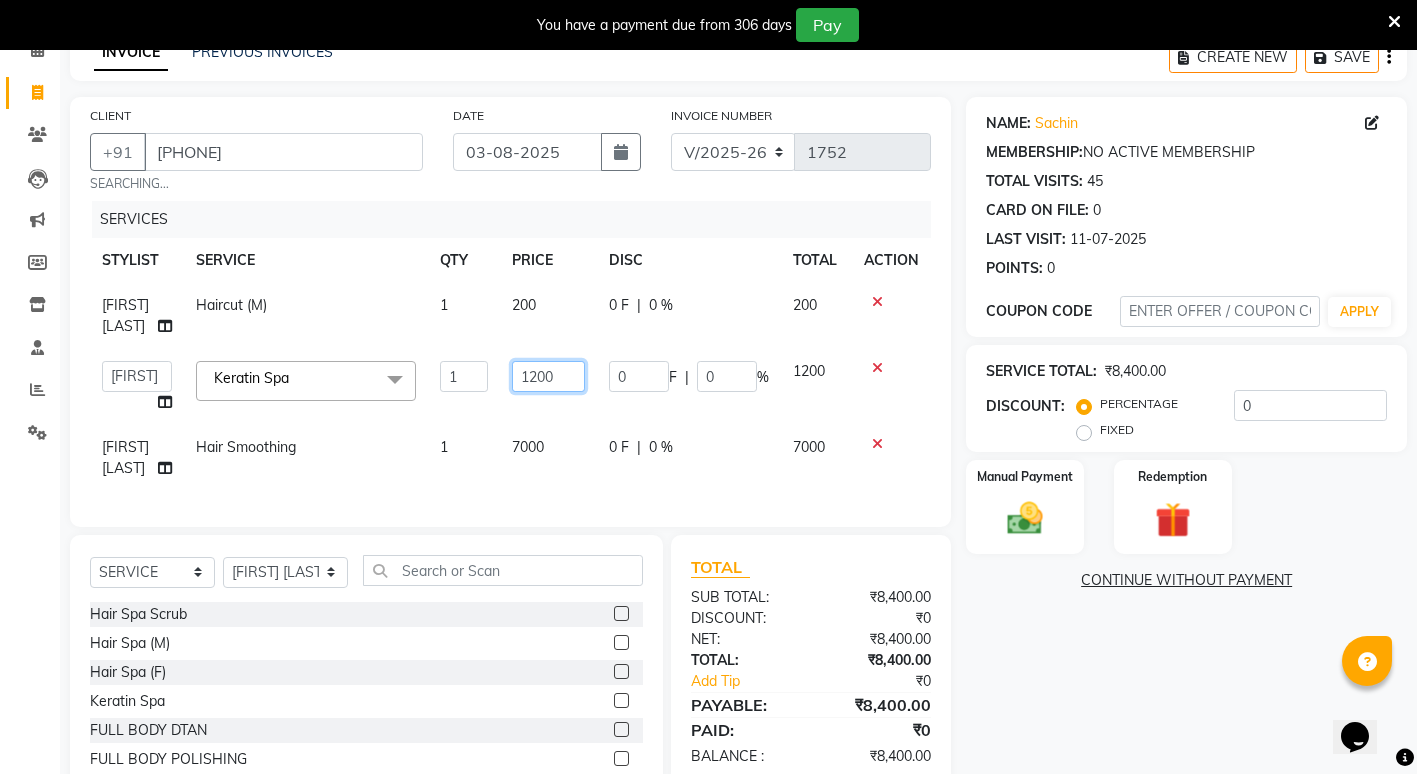 click on "1200" 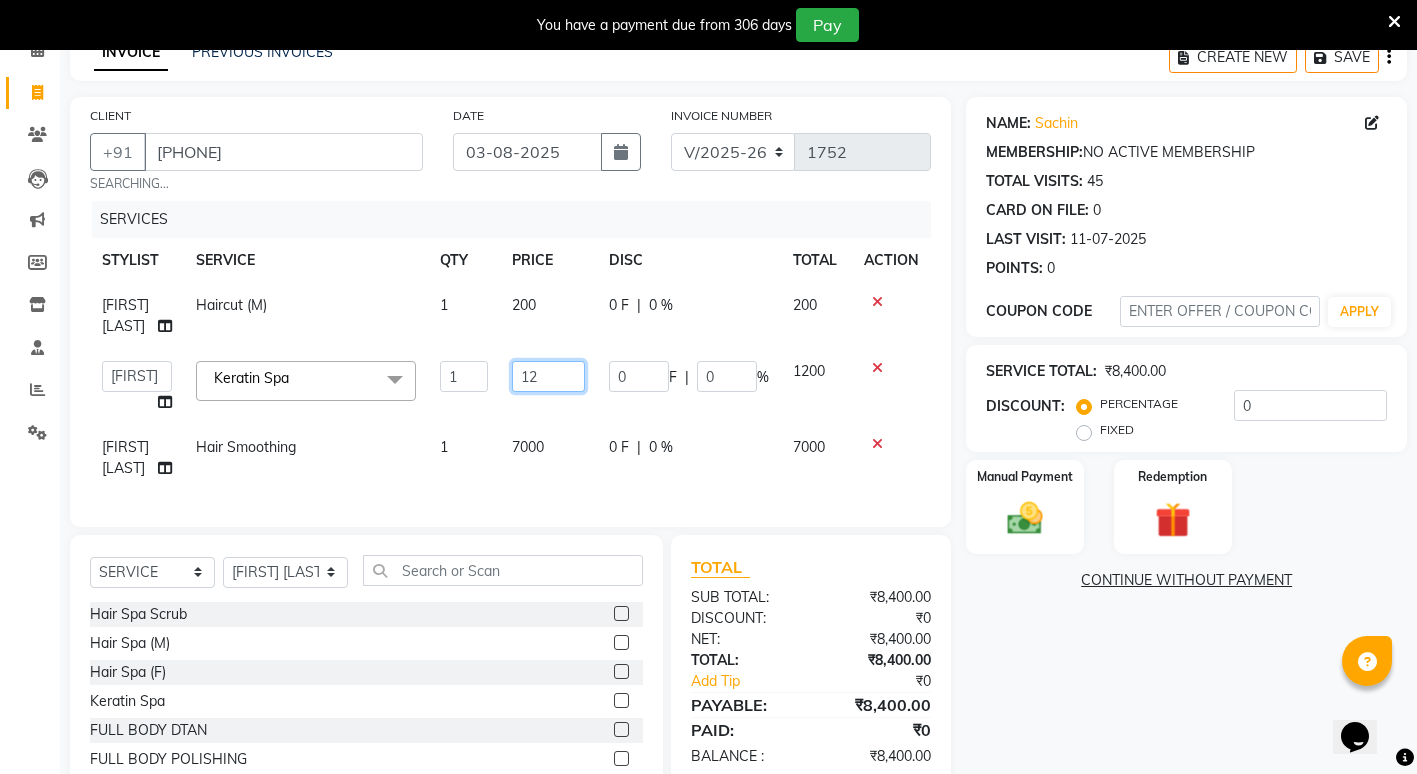 type on "1" 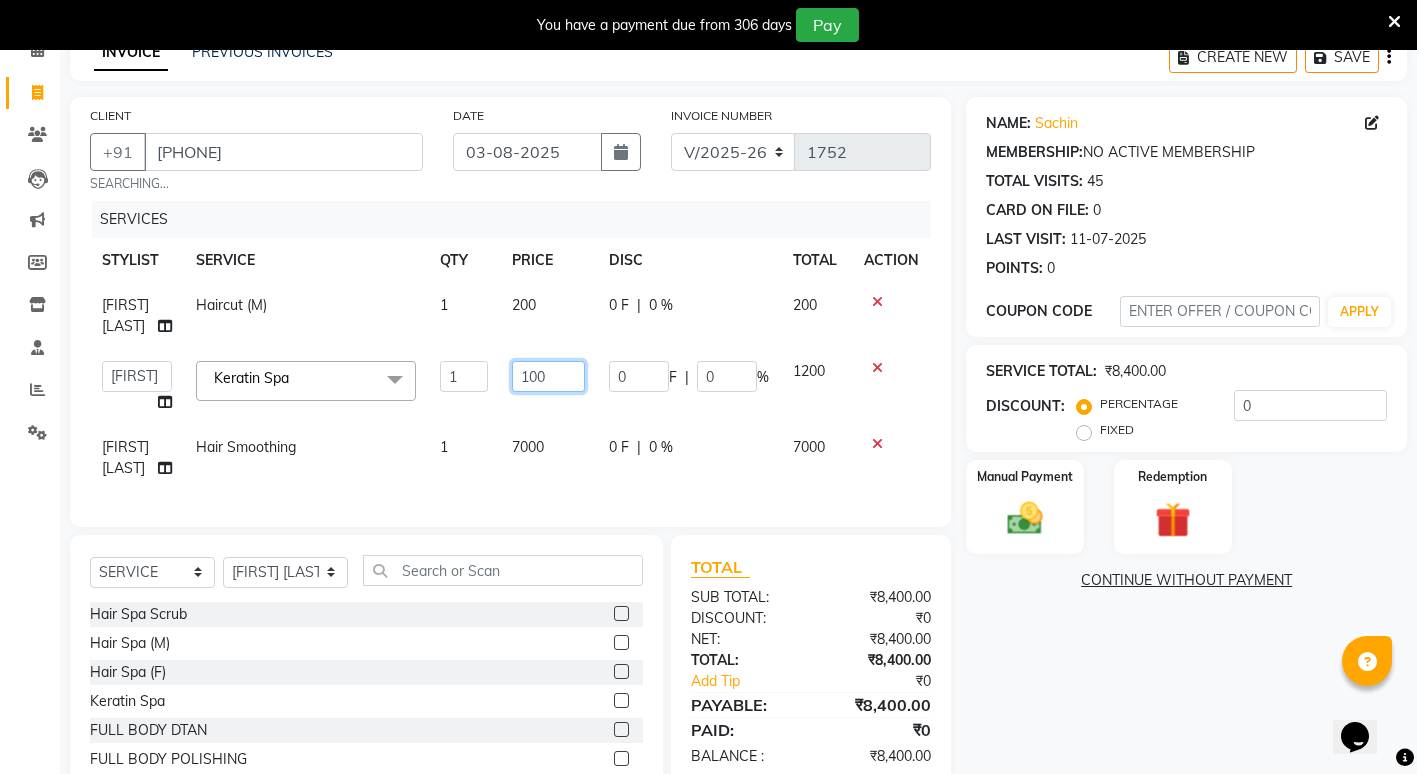 type on "1000" 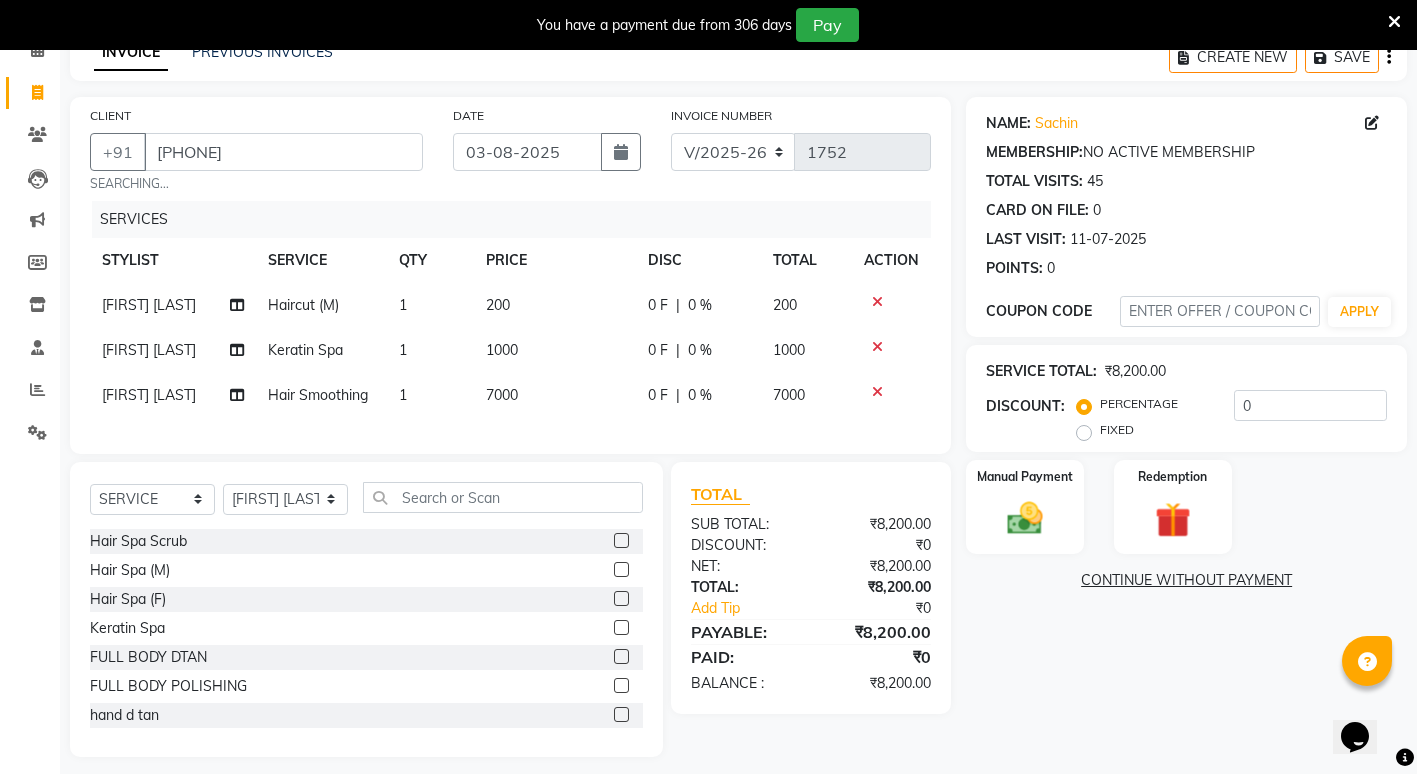 click on "NAME: [FIRST] MEMBERSHIP: NOACTIVE MEMBERSHIP TOTALVISITS: 45 CARDONFILE: 0 LASTVISIT: 11-07-2025 POINTS: 0 COUPONCODEAPPLYSERVICETOTAL: ₹8,200.00 DISCOUNT: PERCENTAGE FIXED 0 ManualPaymentRedemption CONTINUEWITHOUTPAYMENT" 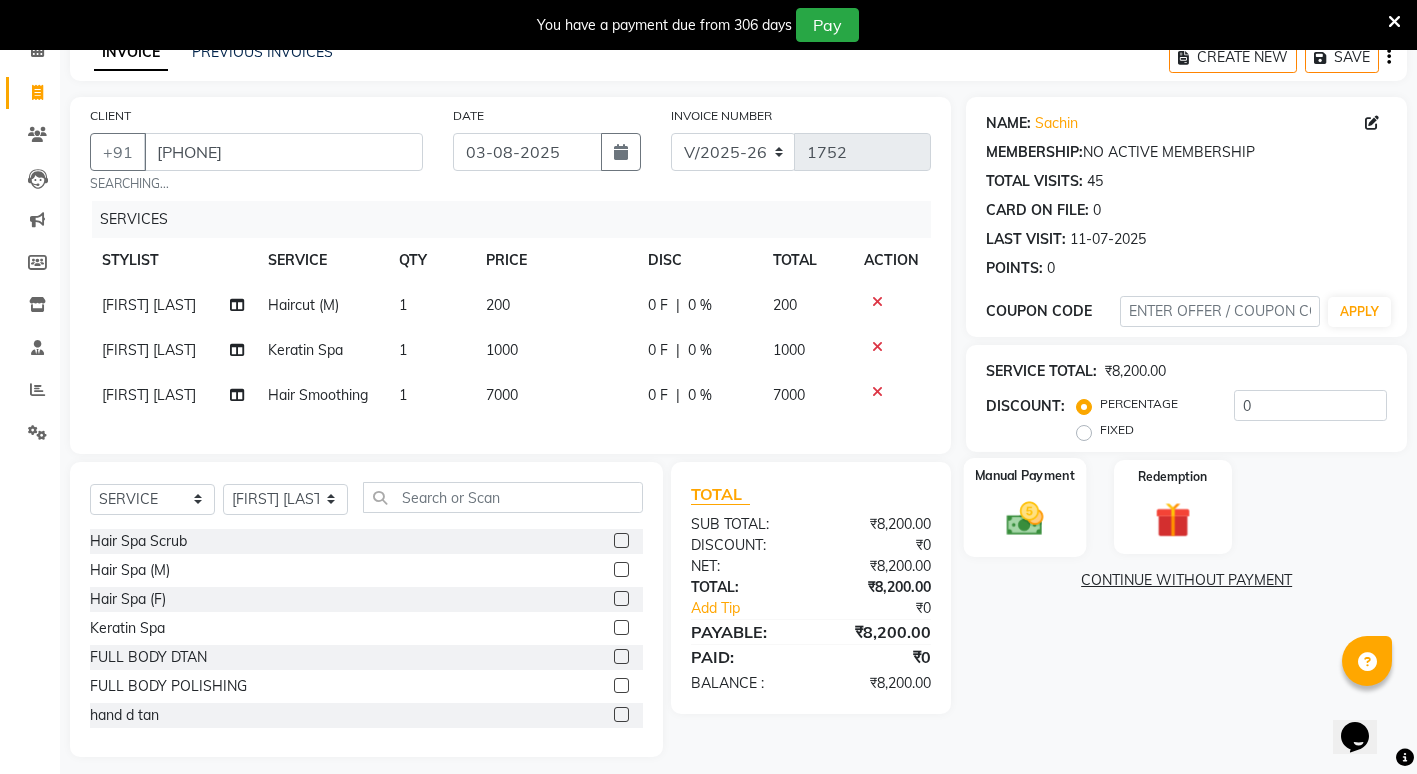 click on "Manual Payment" 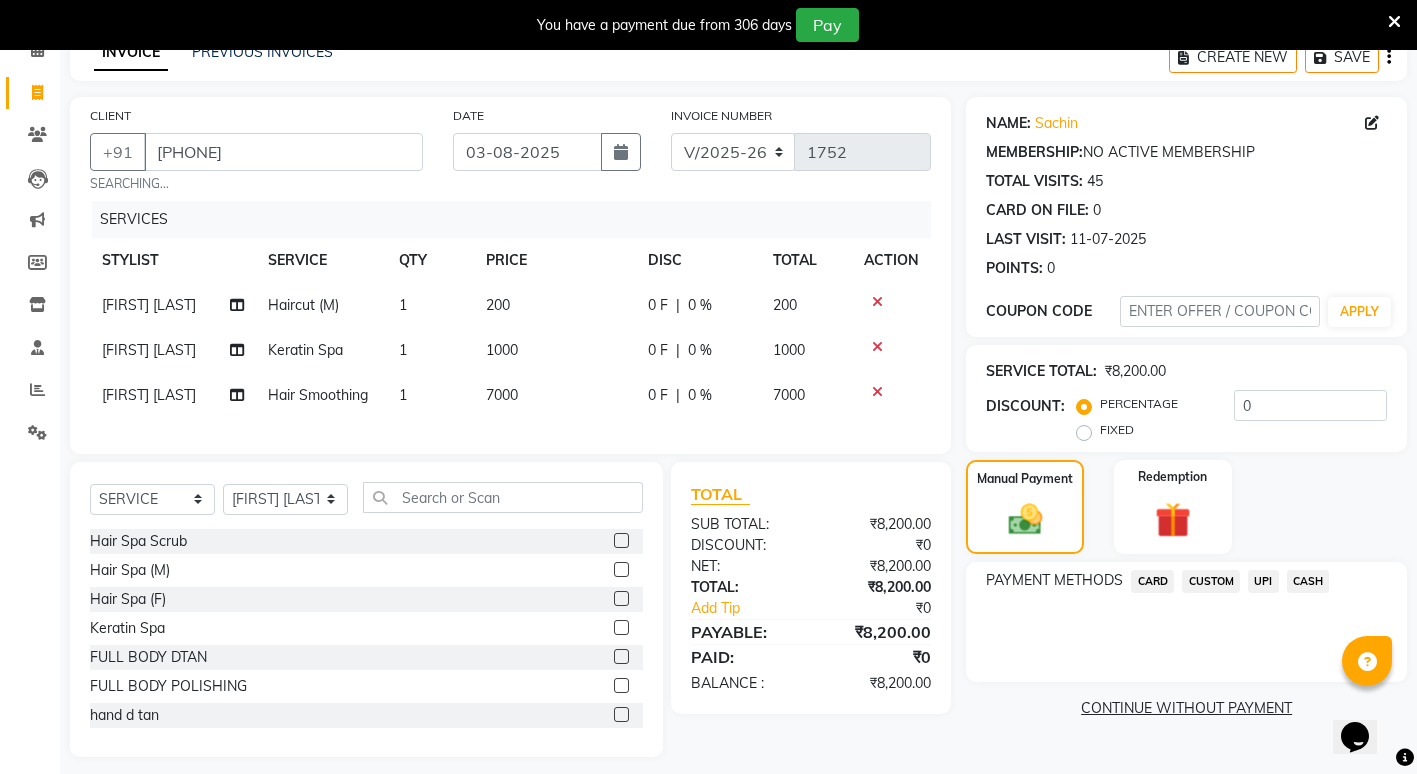click on "UPI" 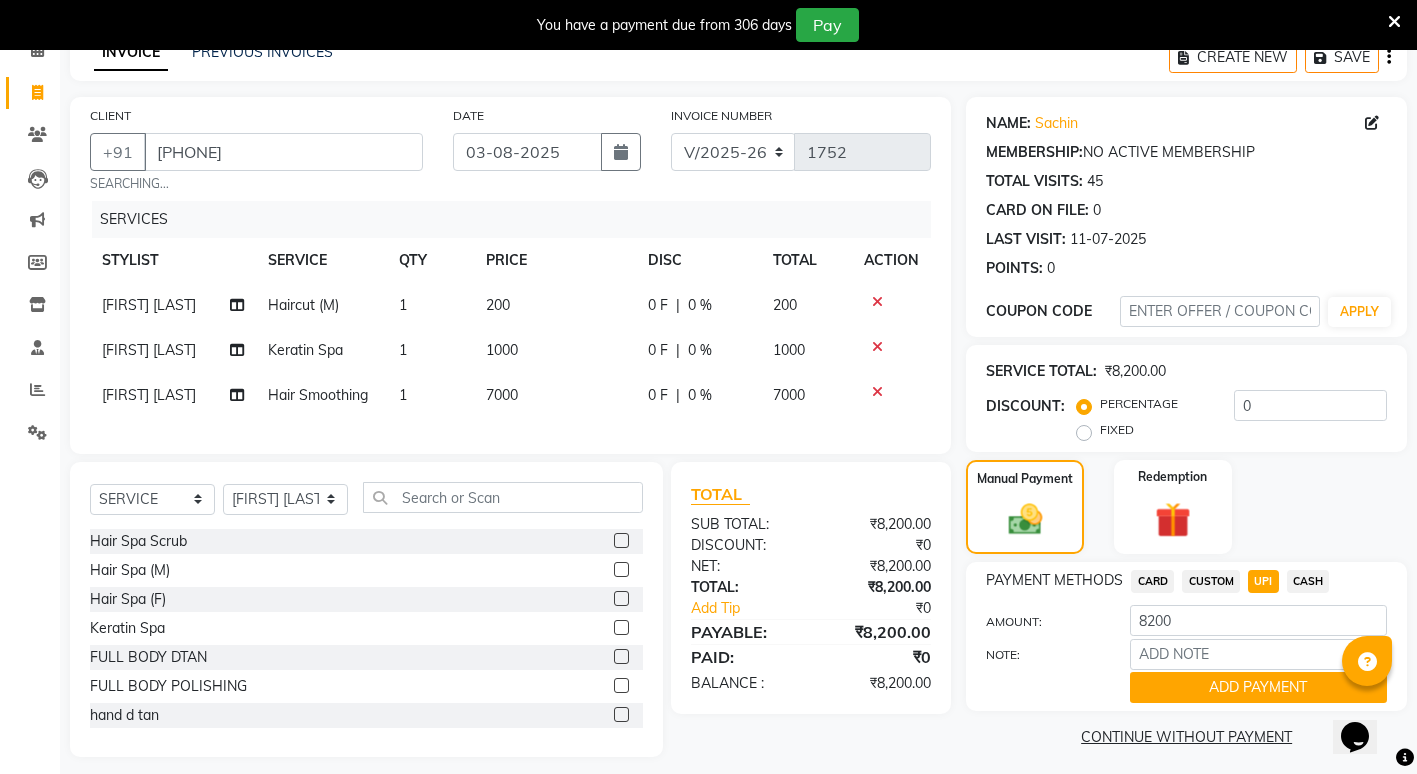 click on "CARD" 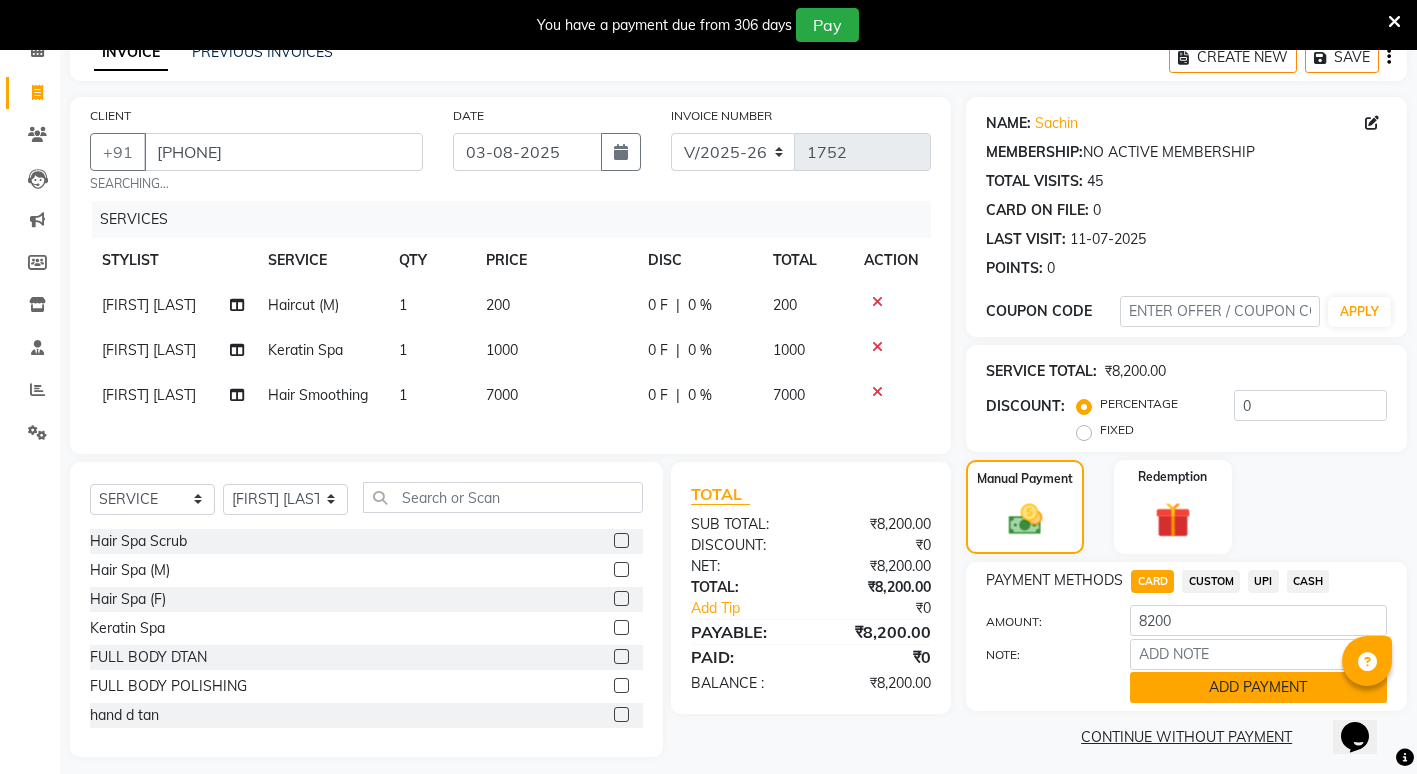 scroll, scrollTop: 131, scrollLeft: 0, axis: vertical 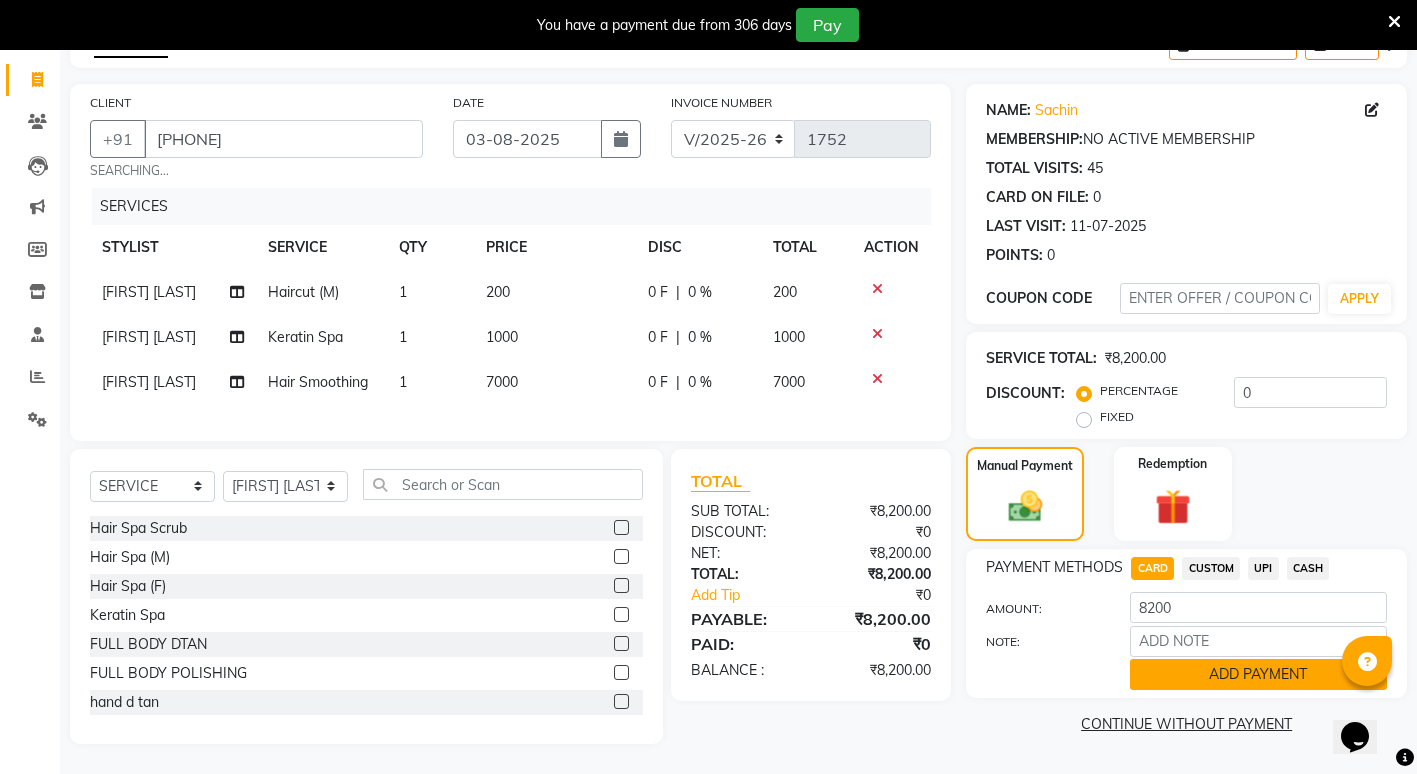 click on "ADD PAYMENT" 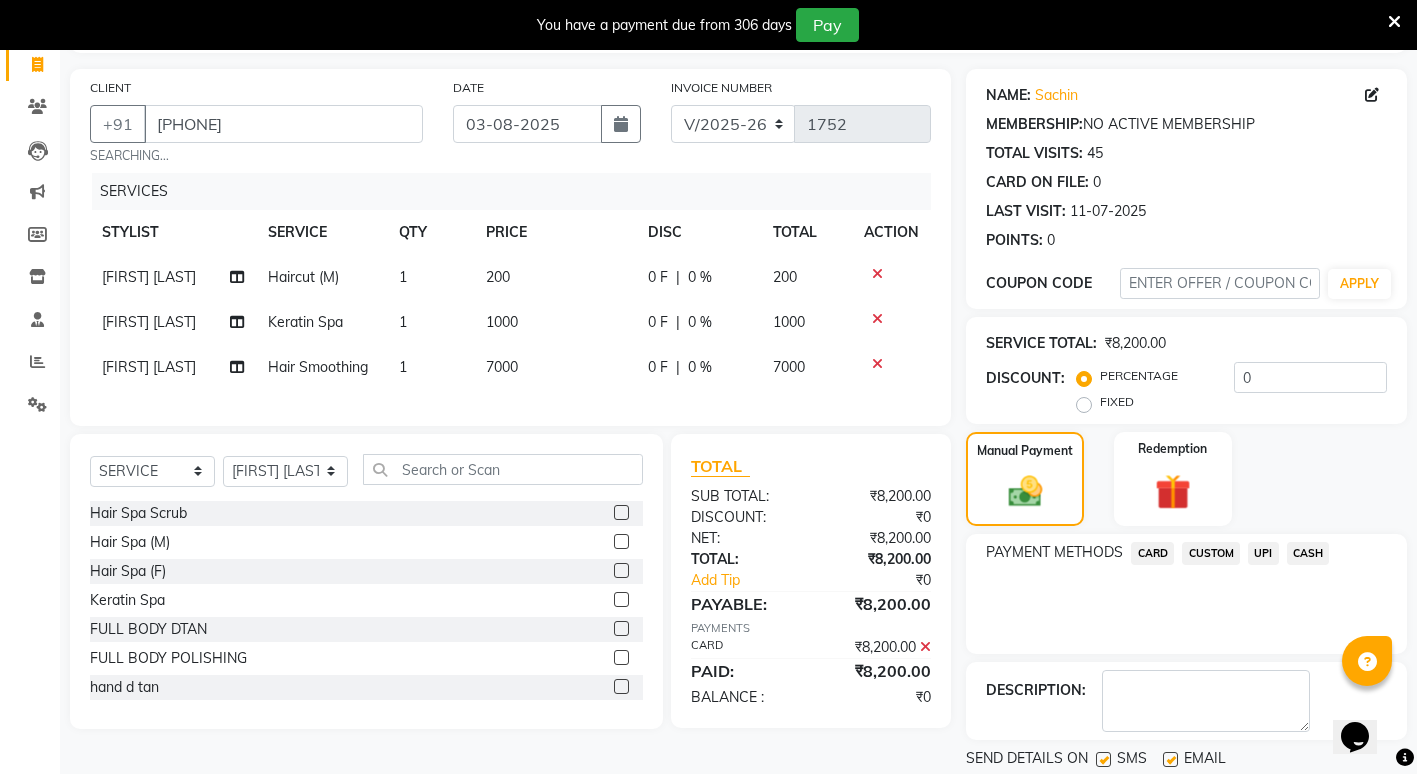 scroll, scrollTop: 195, scrollLeft: 0, axis: vertical 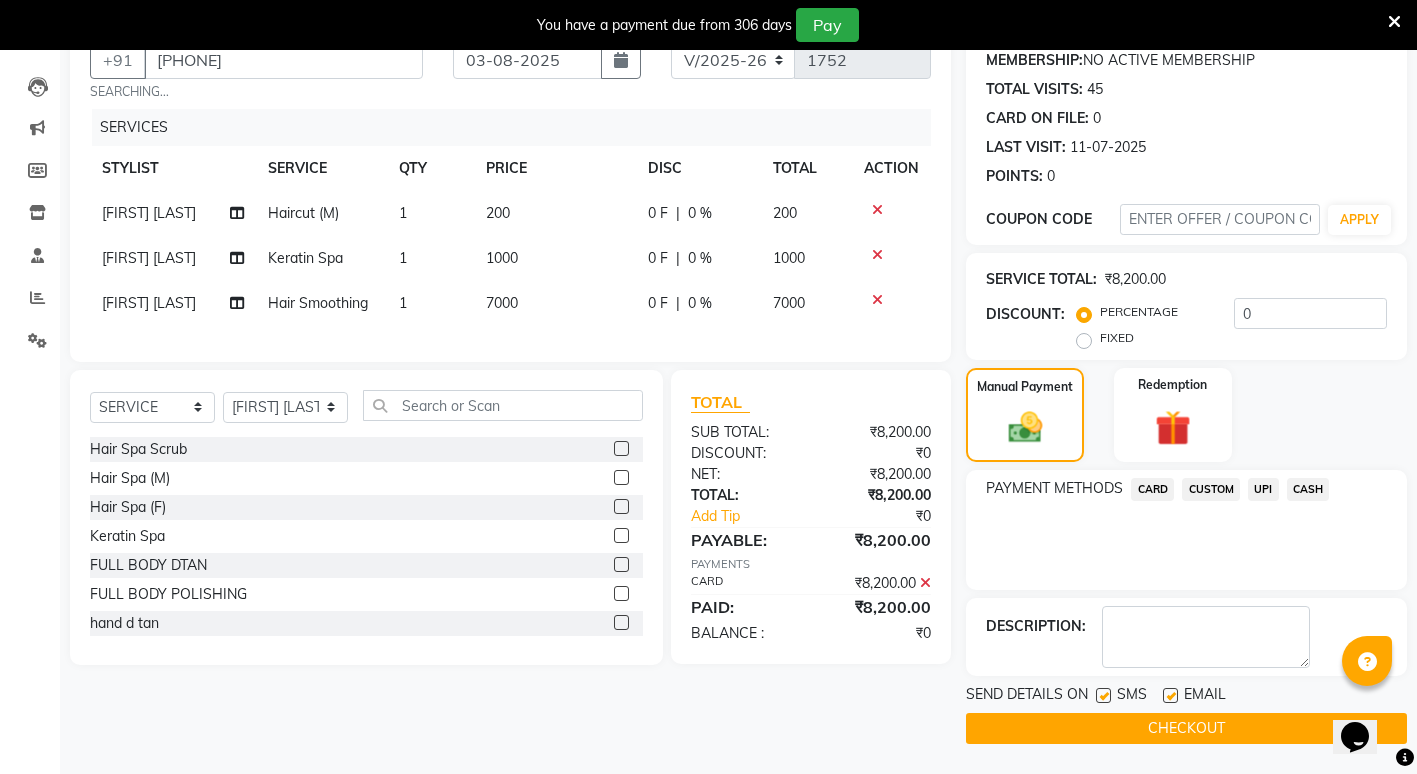 click on "CHECKOUT" 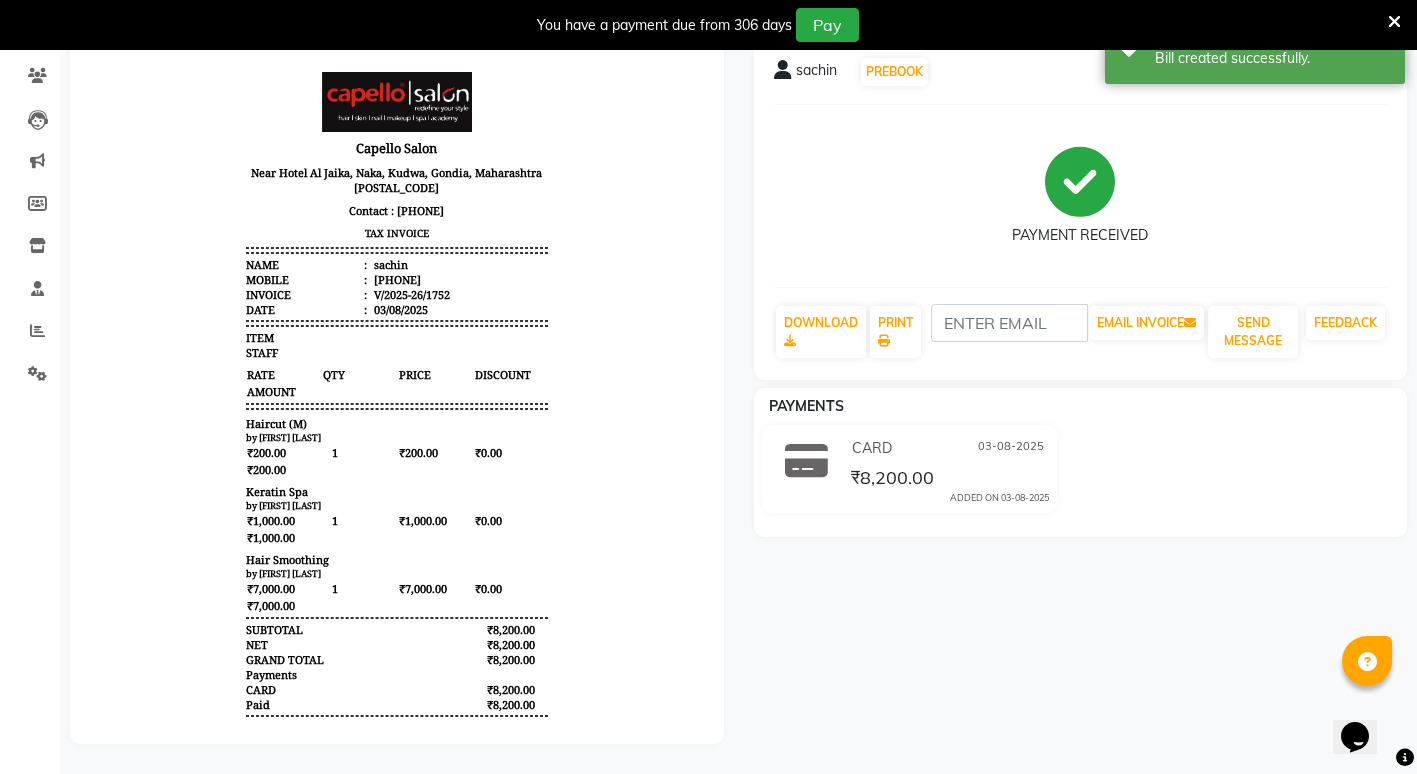 scroll, scrollTop: 0, scrollLeft: 0, axis: both 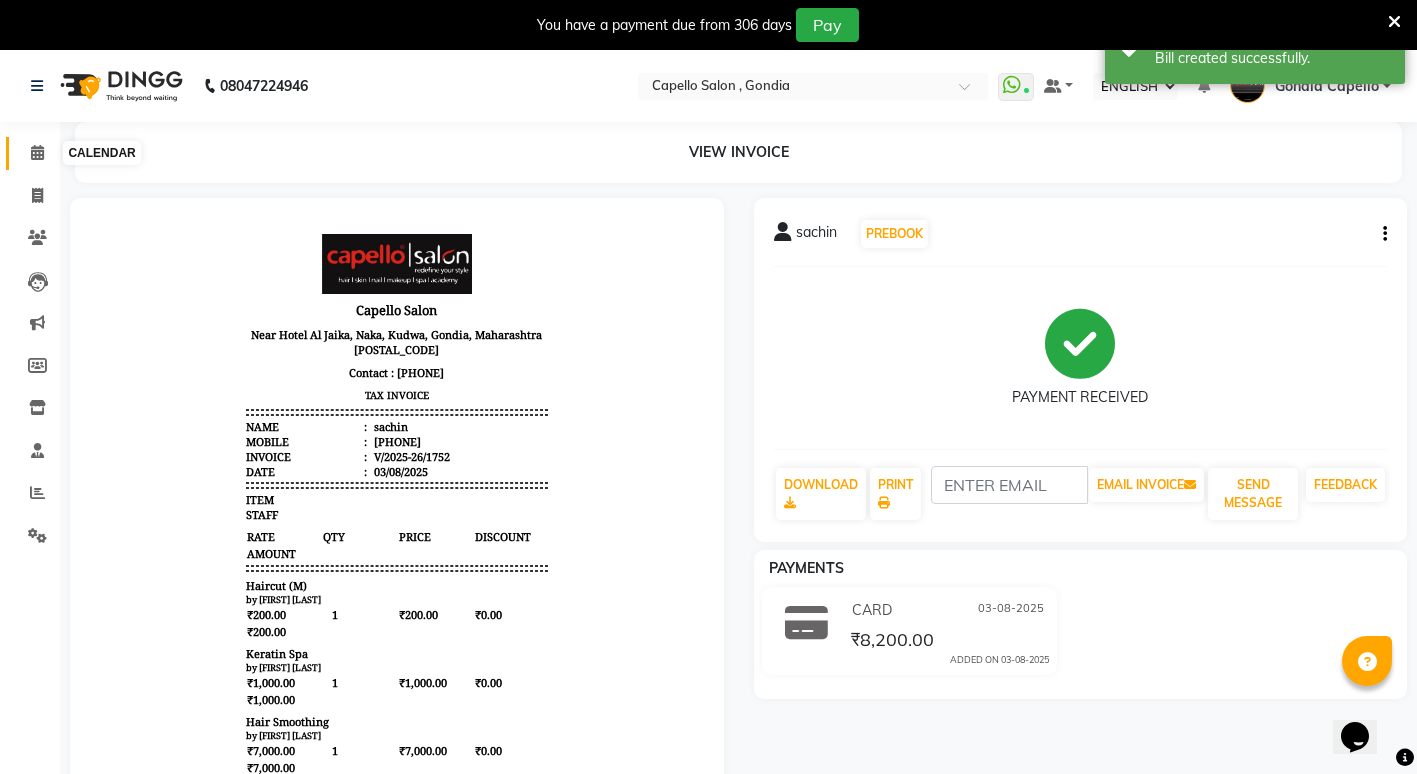 click 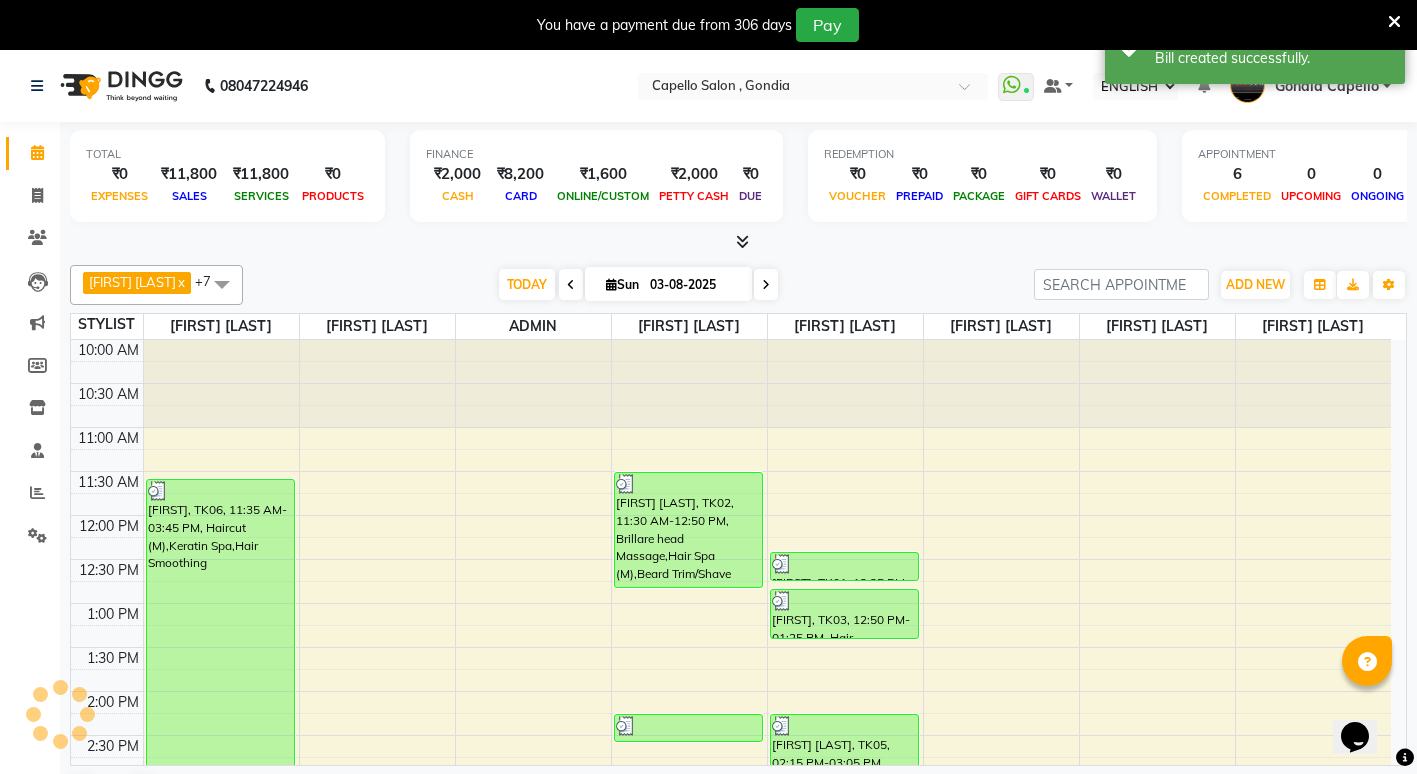 scroll, scrollTop: 0, scrollLeft: 0, axis: both 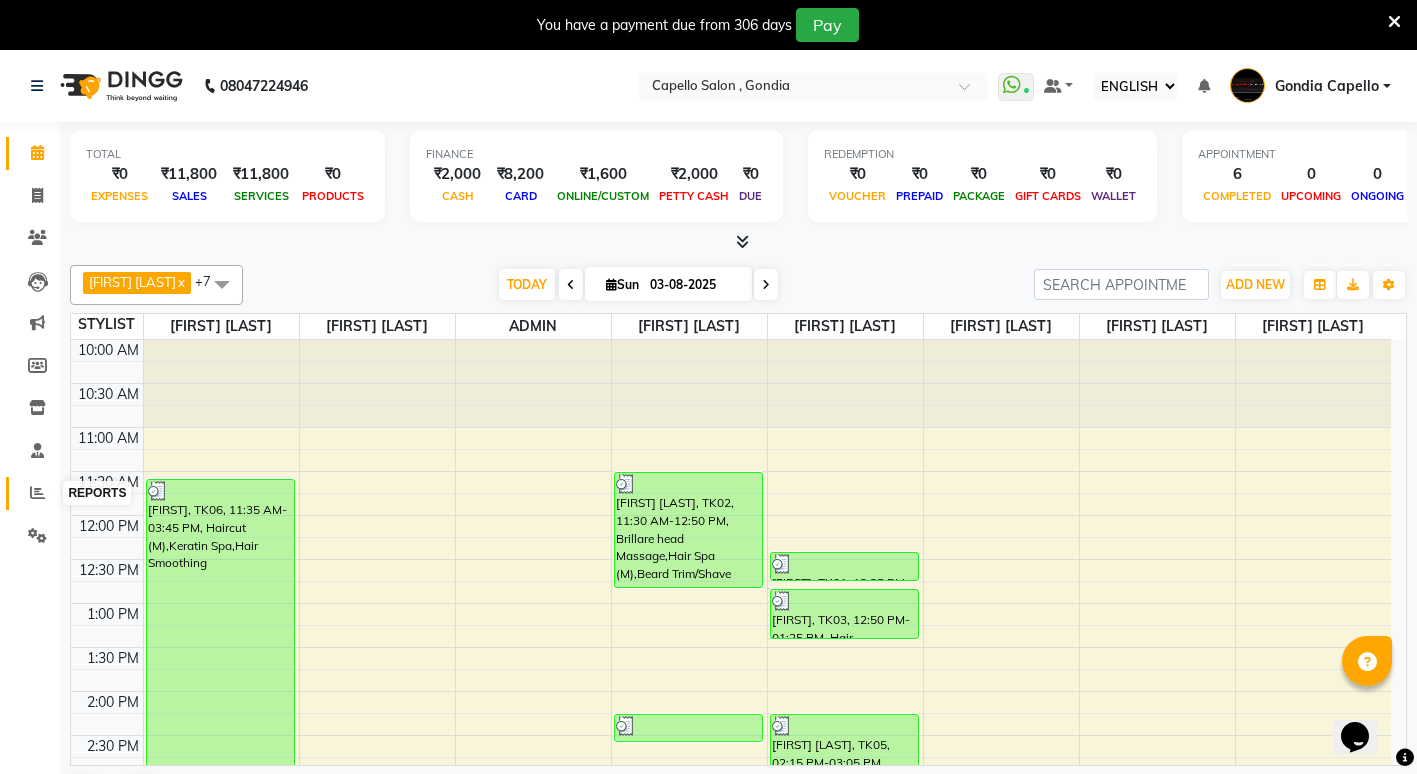 click 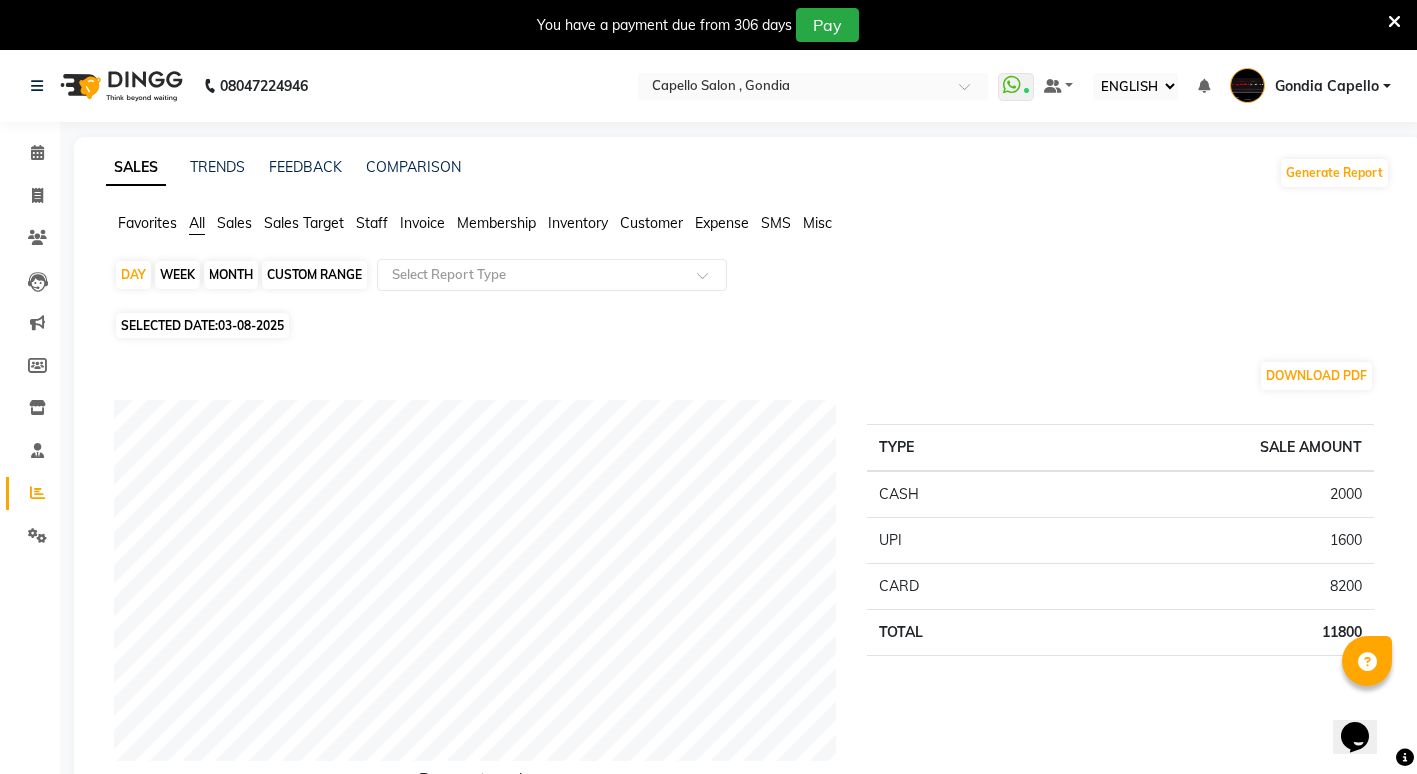 click on "Staff" 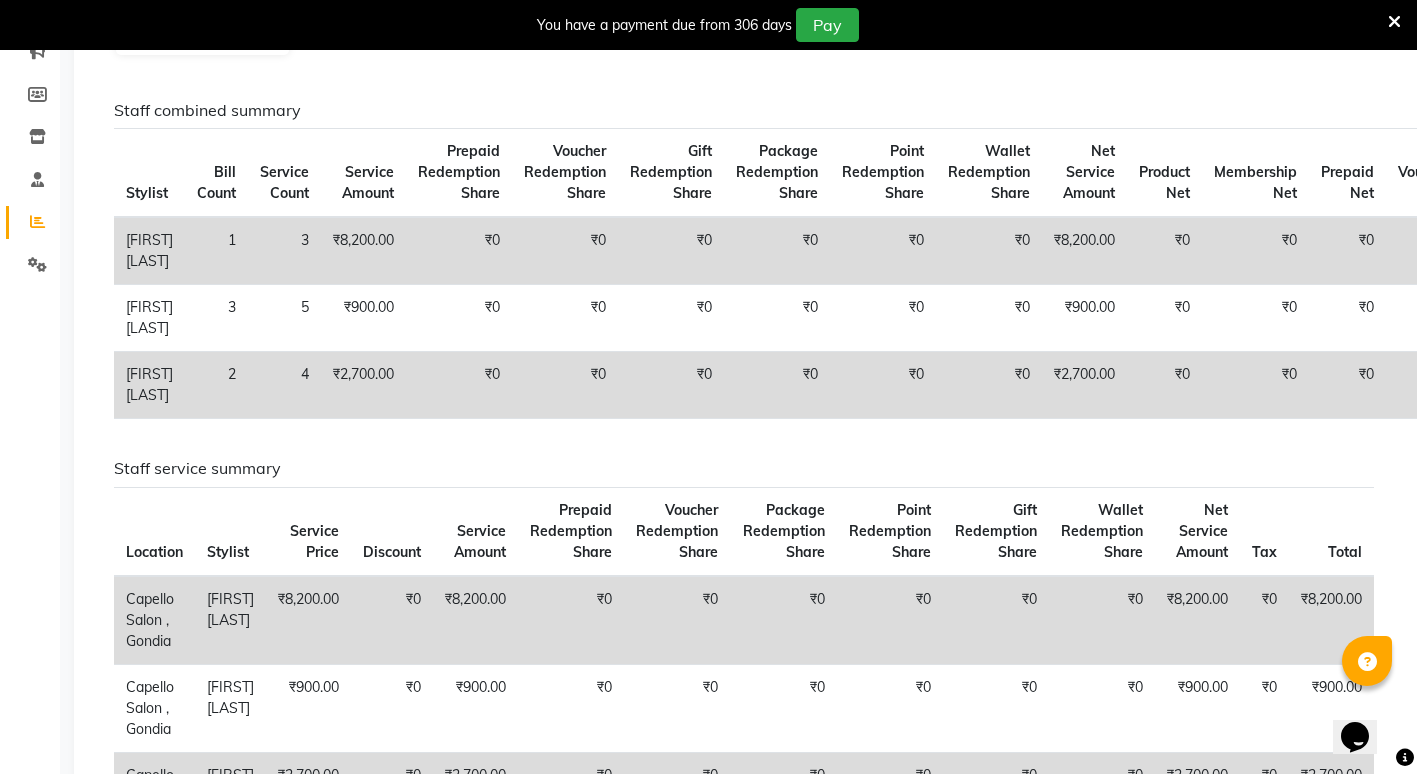 scroll, scrollTop: 0, scrollLeft: 0, axis: both 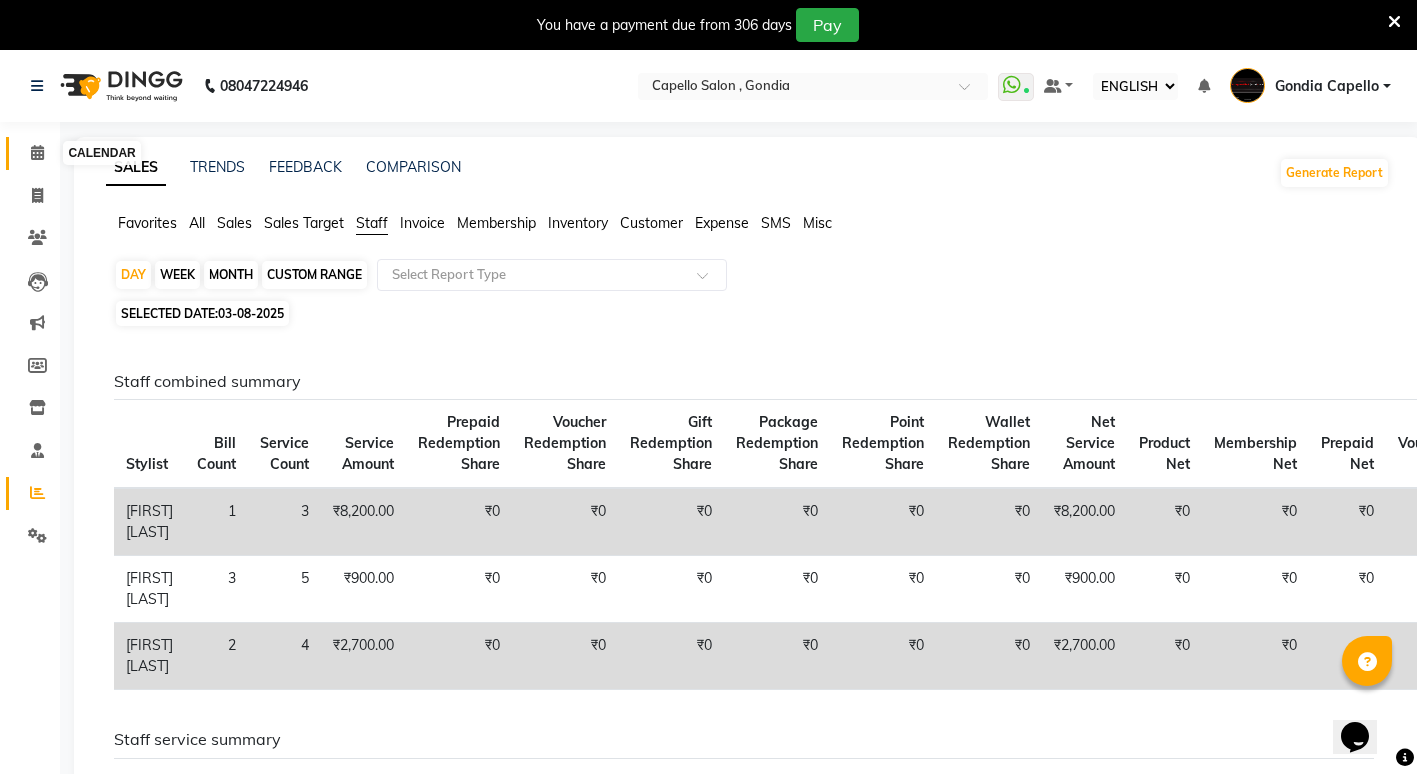 click 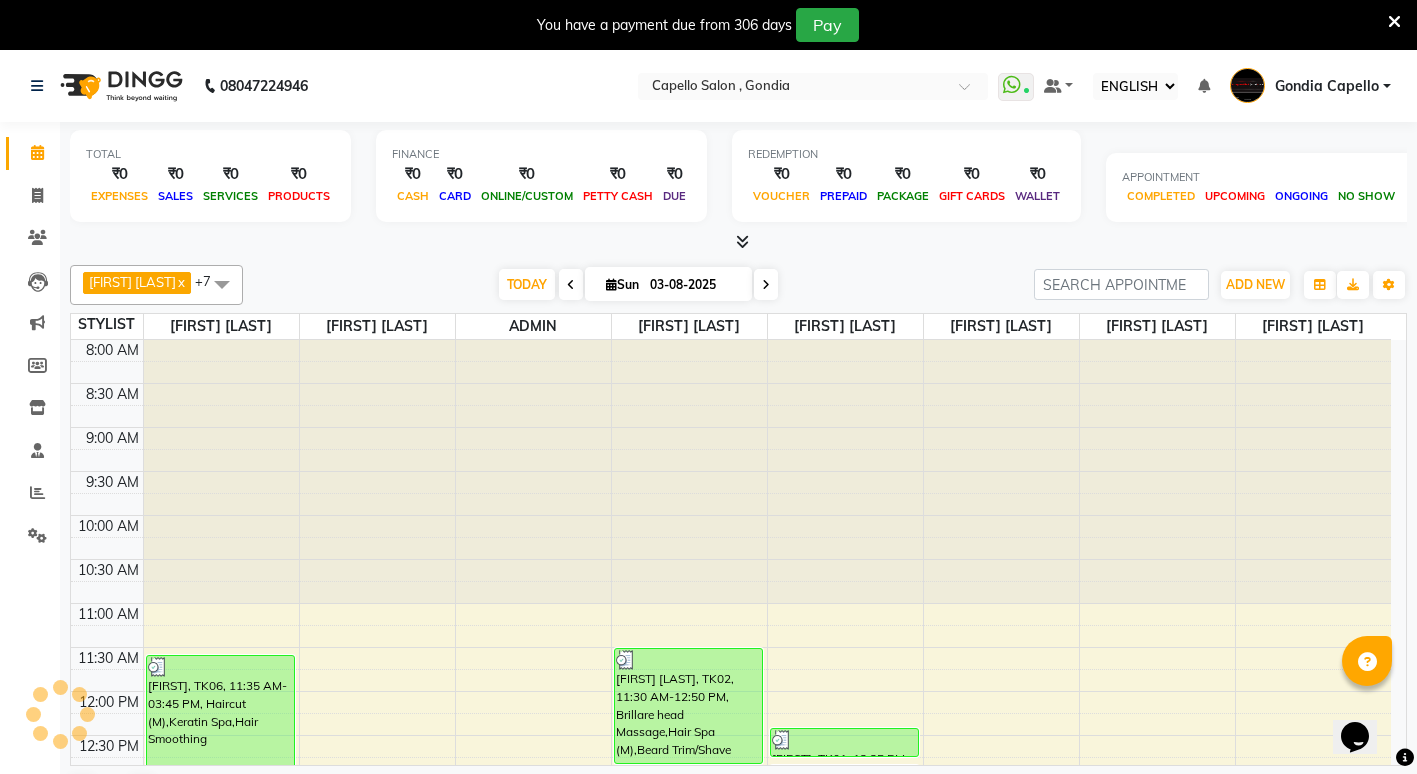 scroll, scrollTop: 582, scrollLeft: 0, axis: vertical 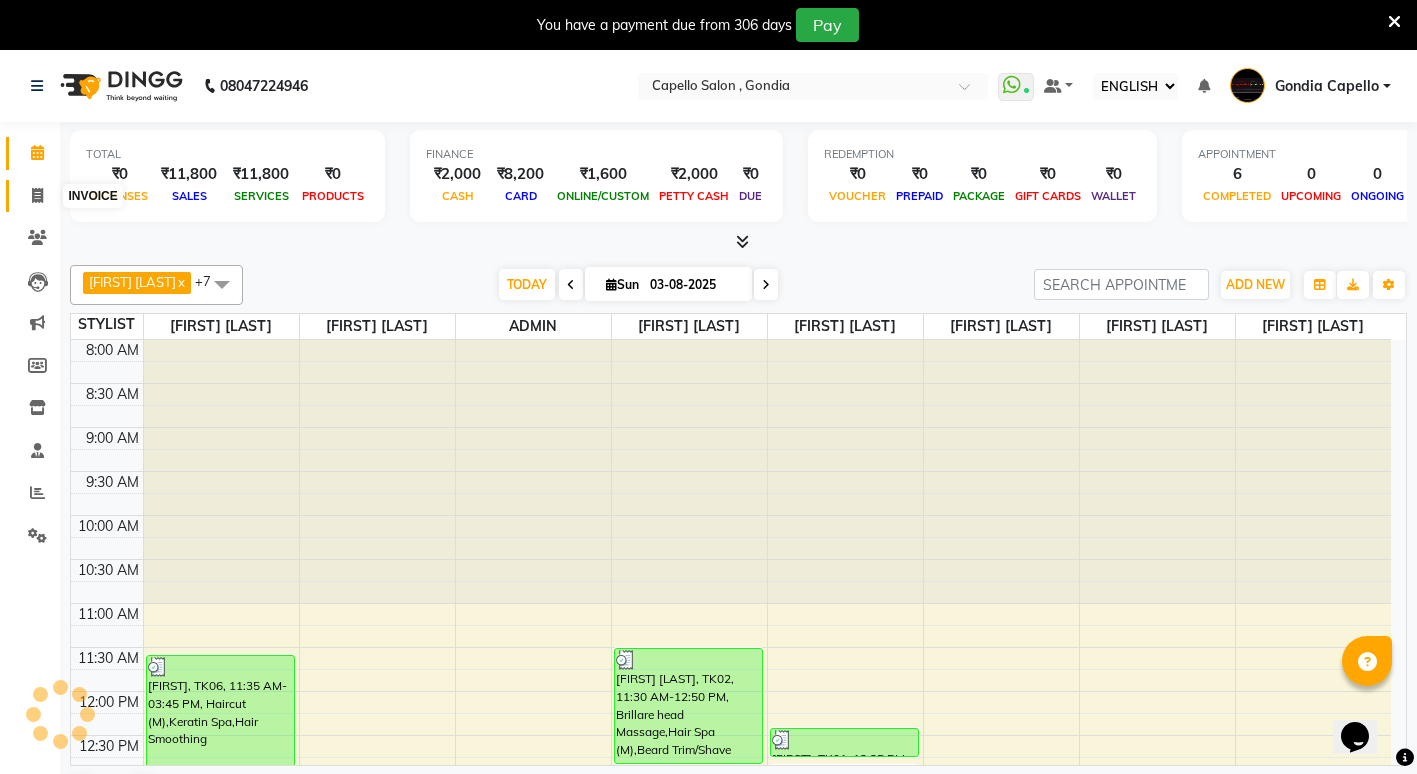 click 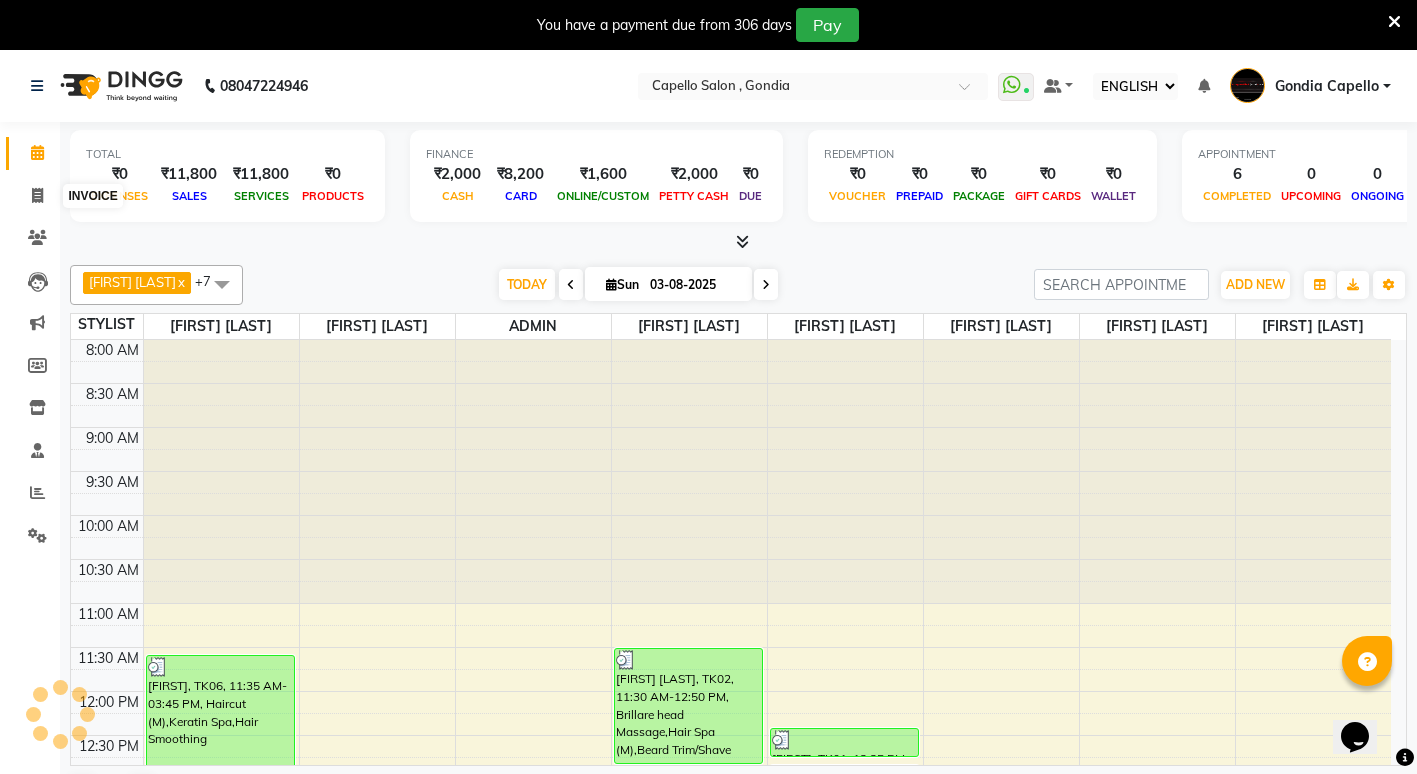 select on "853" 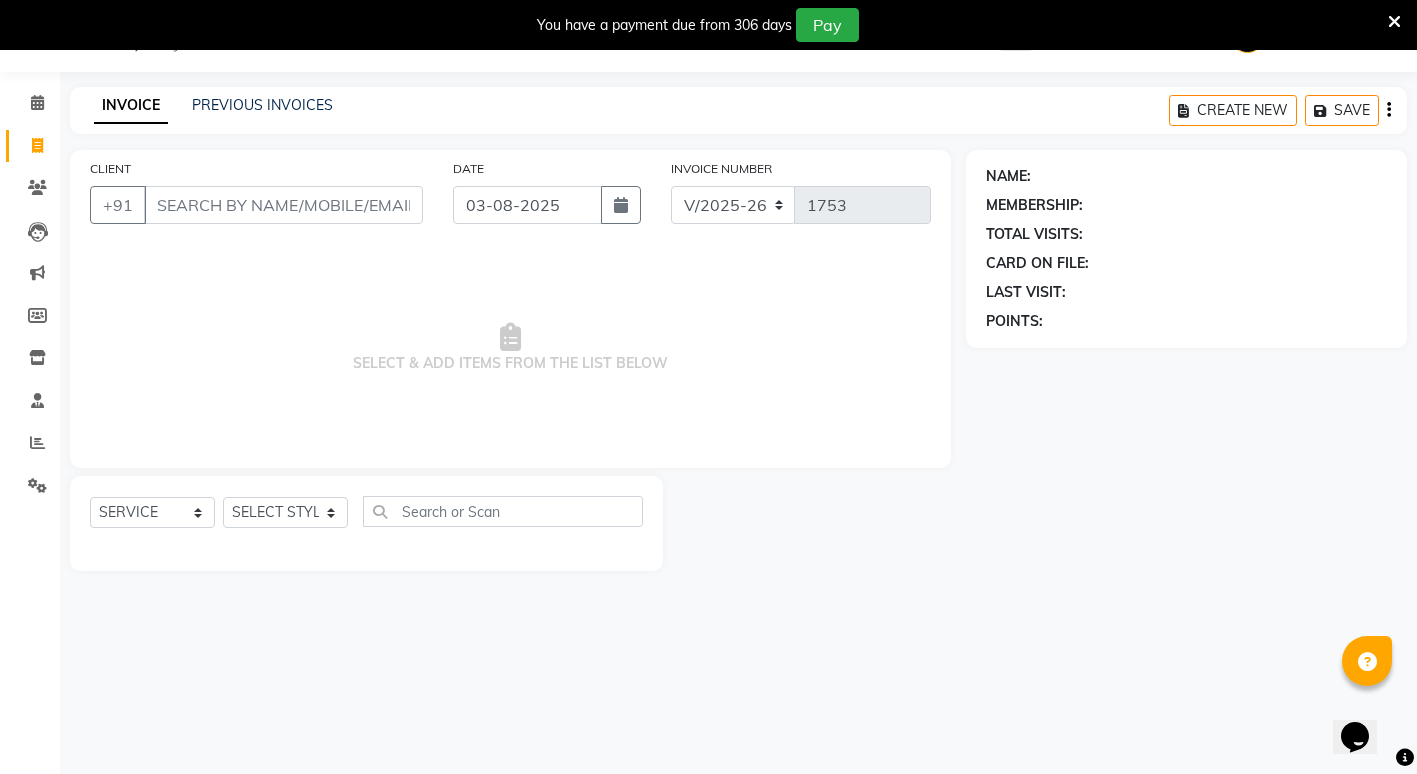 scroll, scrollTop: 0, scrollLeft: 0, axis: both 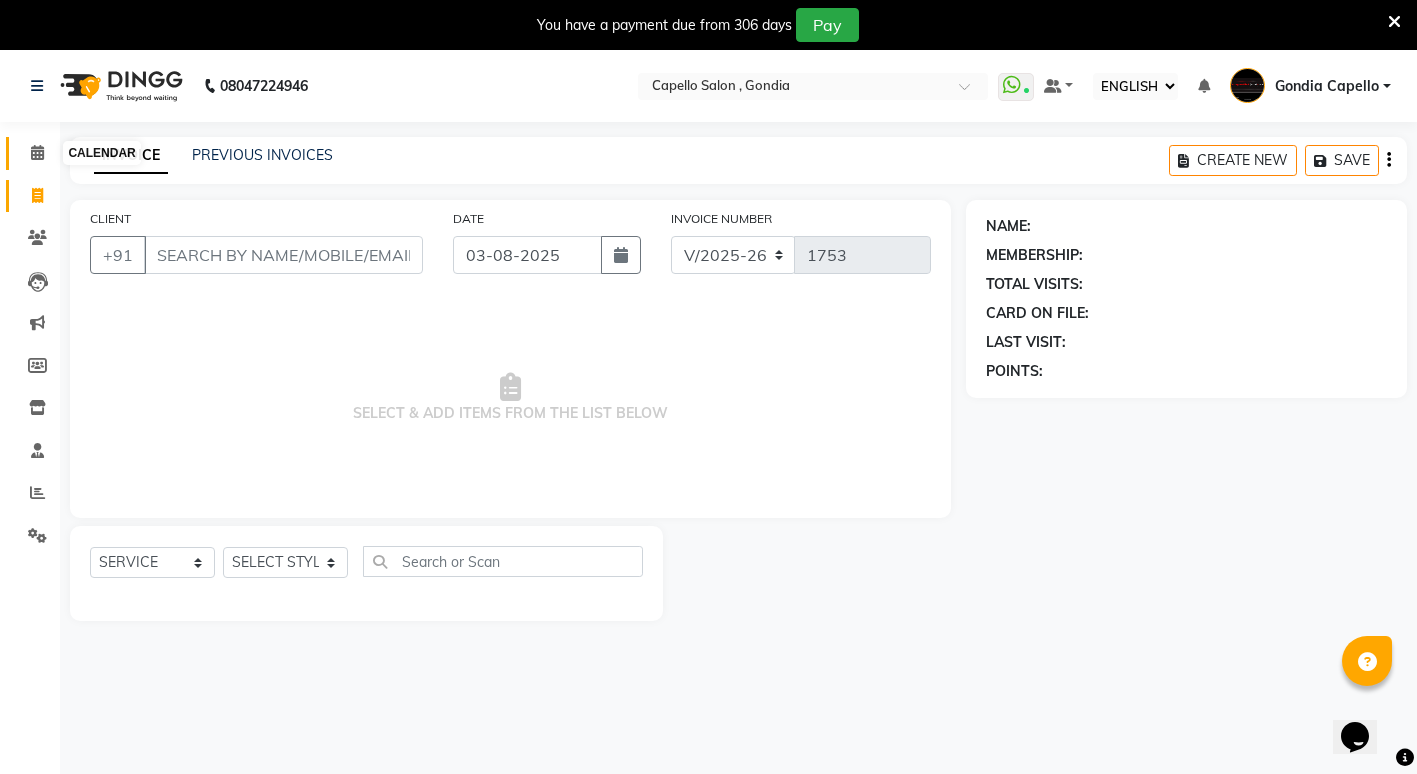 click 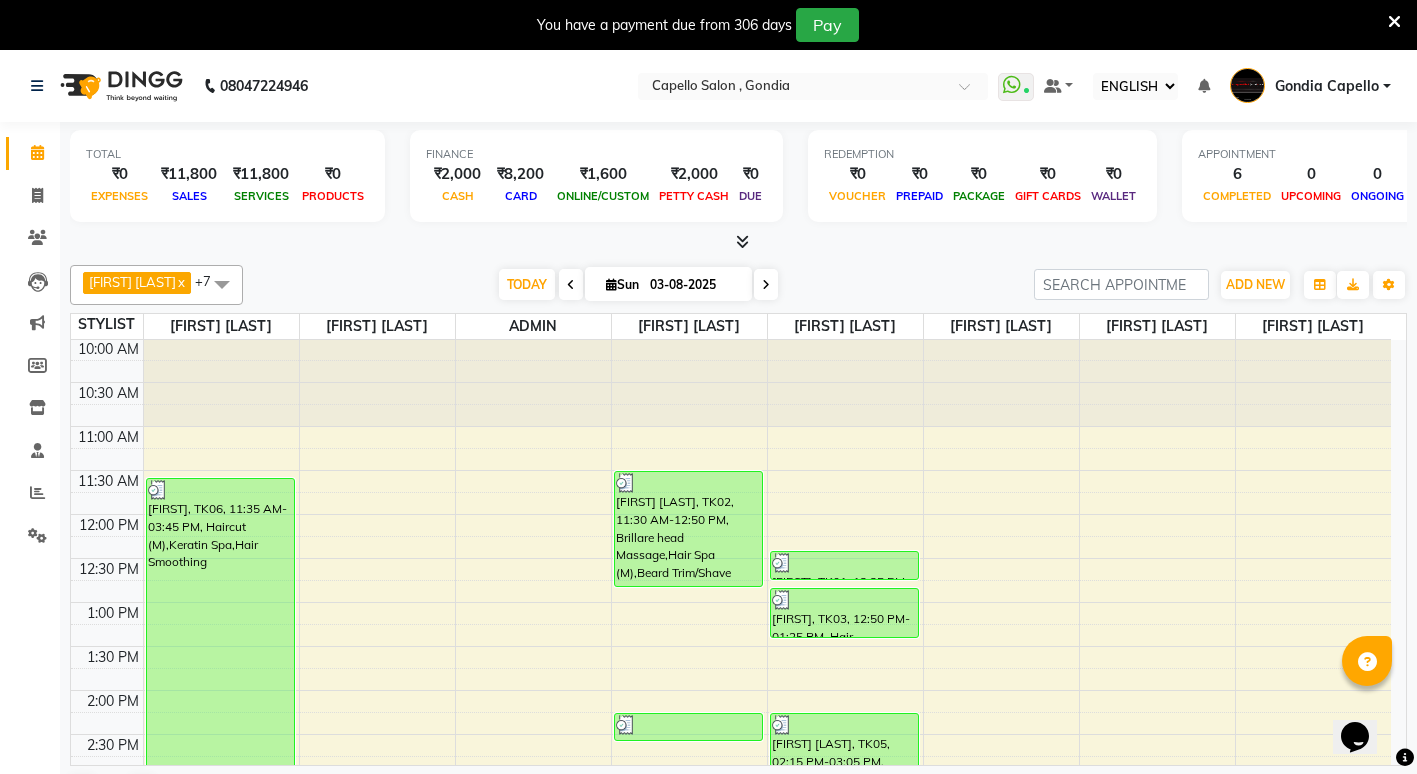 scroll, scrollTop: 0, scrollLeft: 0, axis: both 